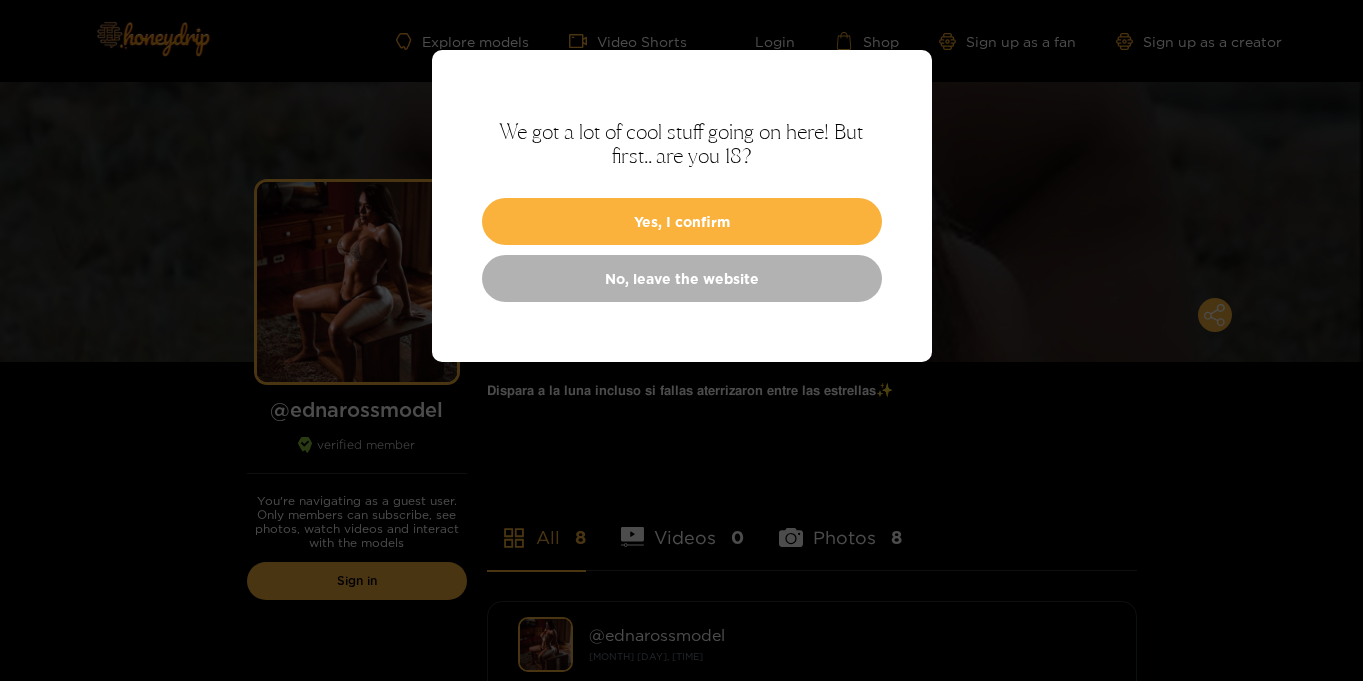 scroll, scrollTop: 0, scrollLeft: 0, axis: both 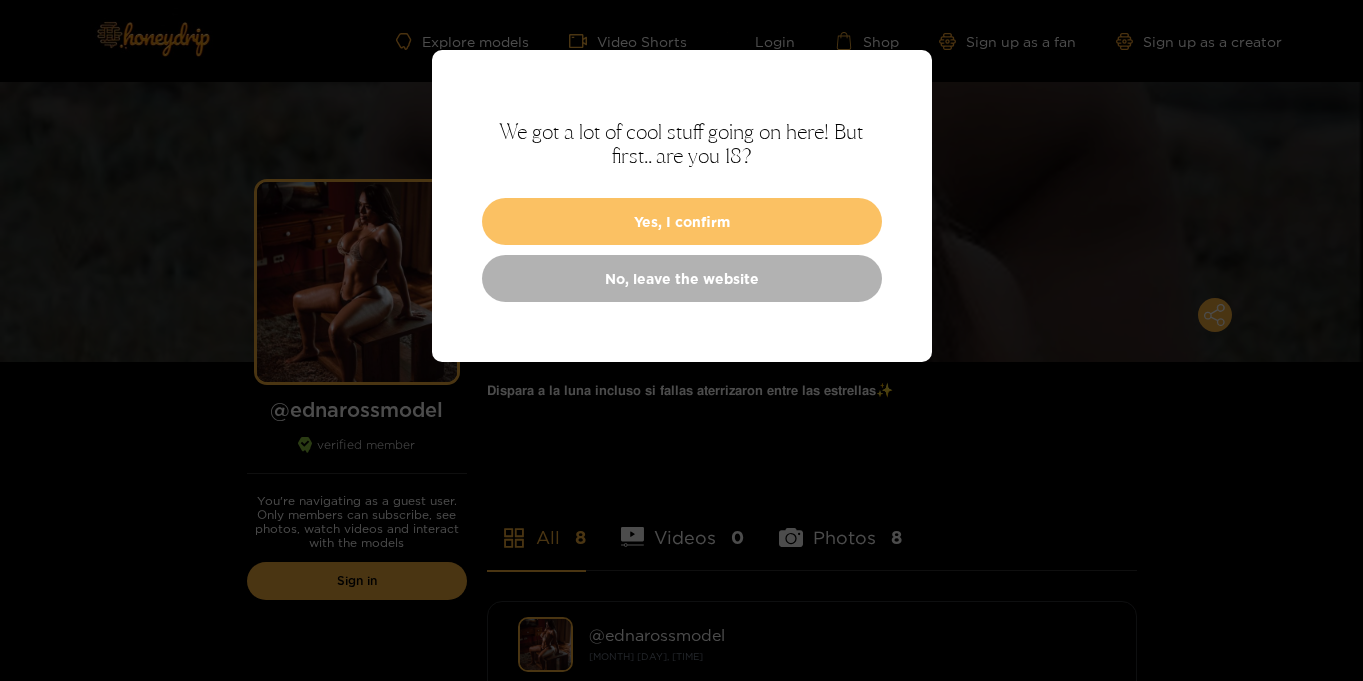 click on "Yes, I confirm" at bounding box center (682, 221) 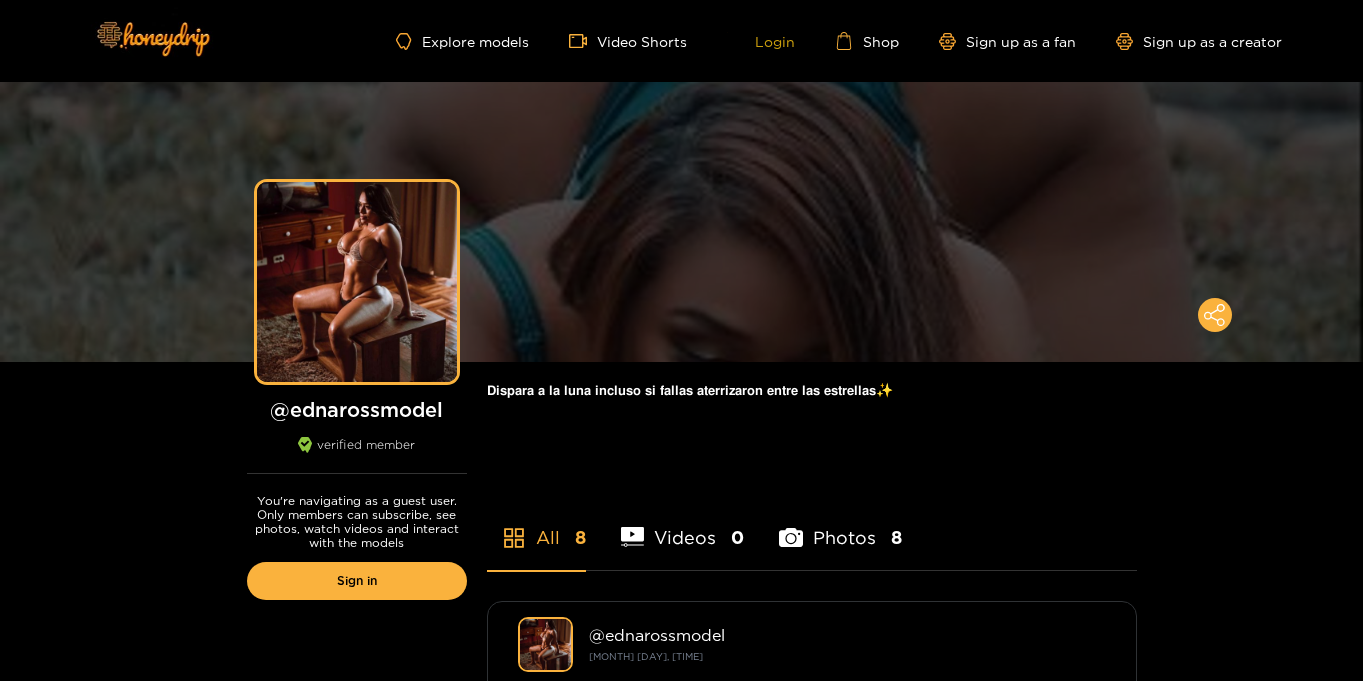 click on "Login" at bounding box center (761, 41) 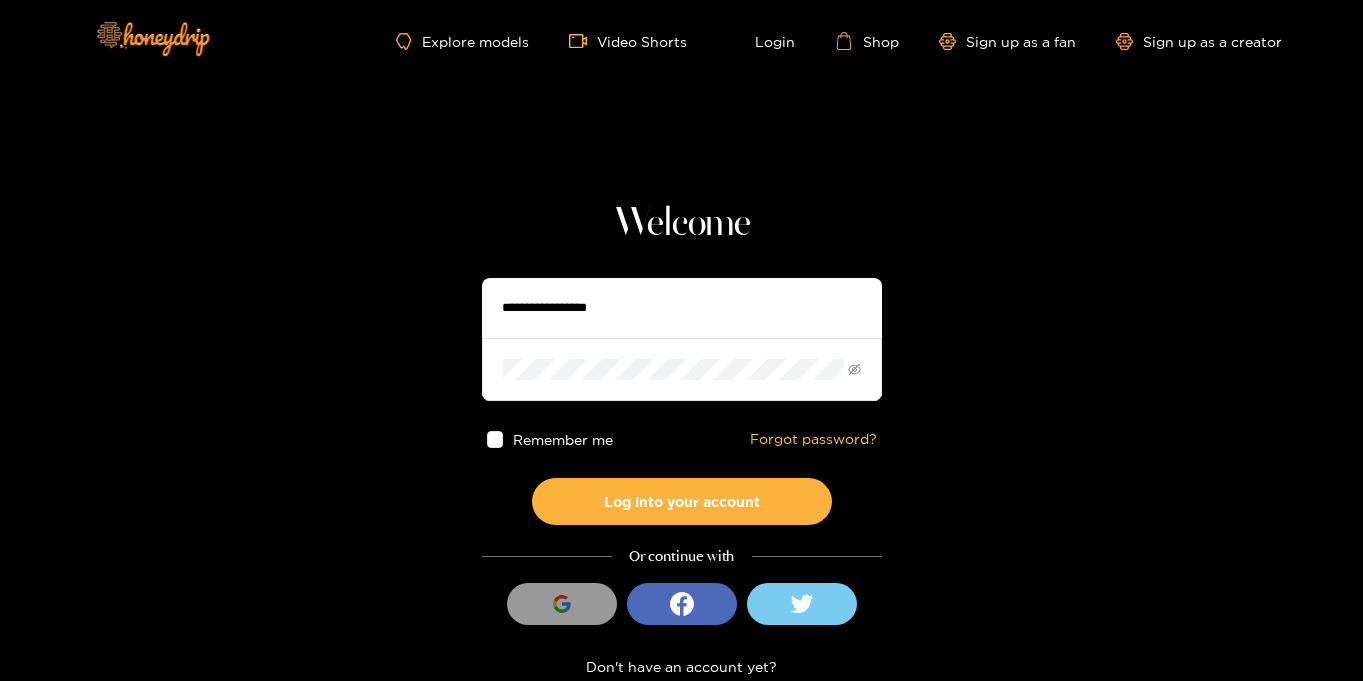 type on "**********" 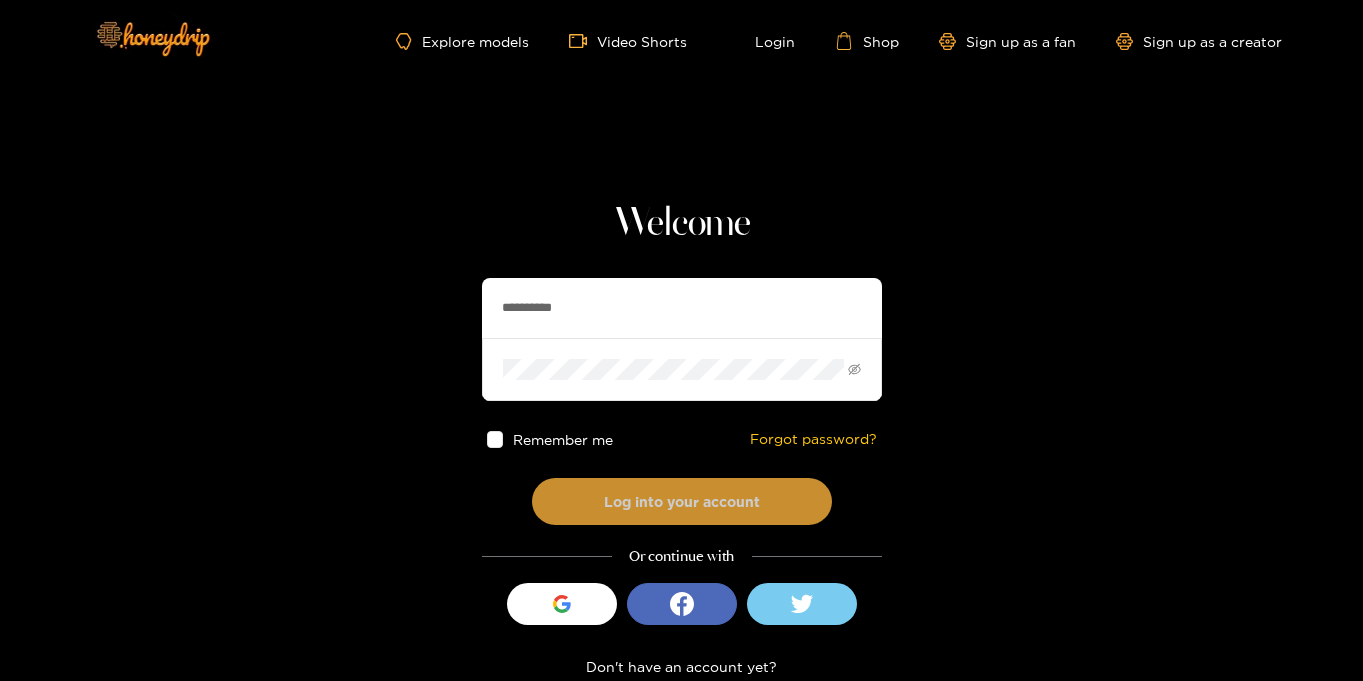 click on "Log into your account" at bounding box center (682, 501) 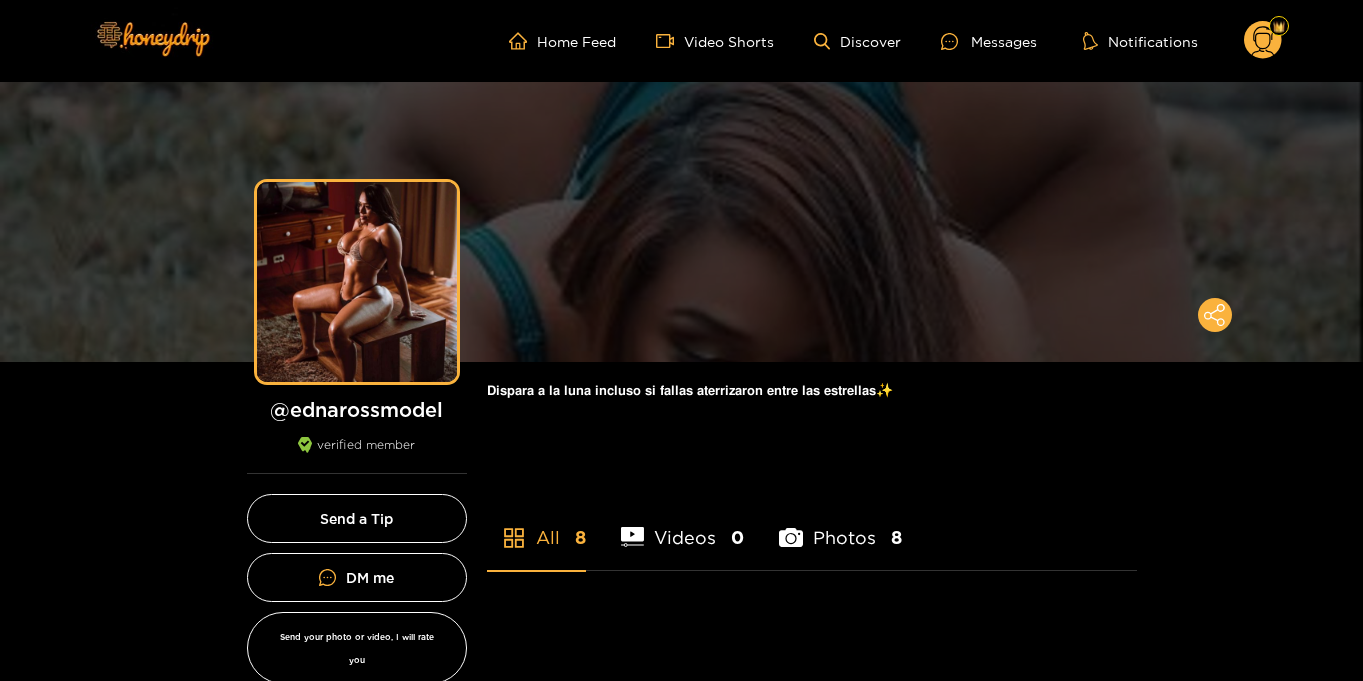scroll, scrollTop: 0, scrollLeft: 0, axis: both 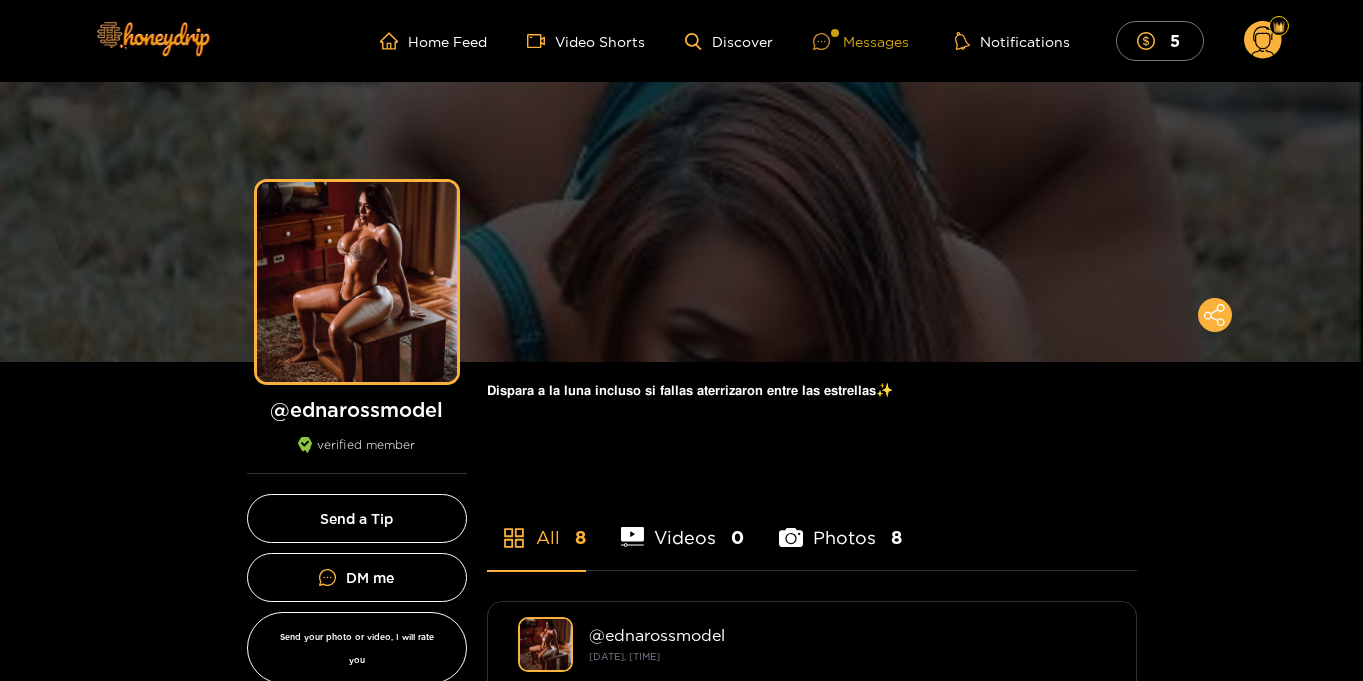 click on "Messages" at bounding box center (861, 41) 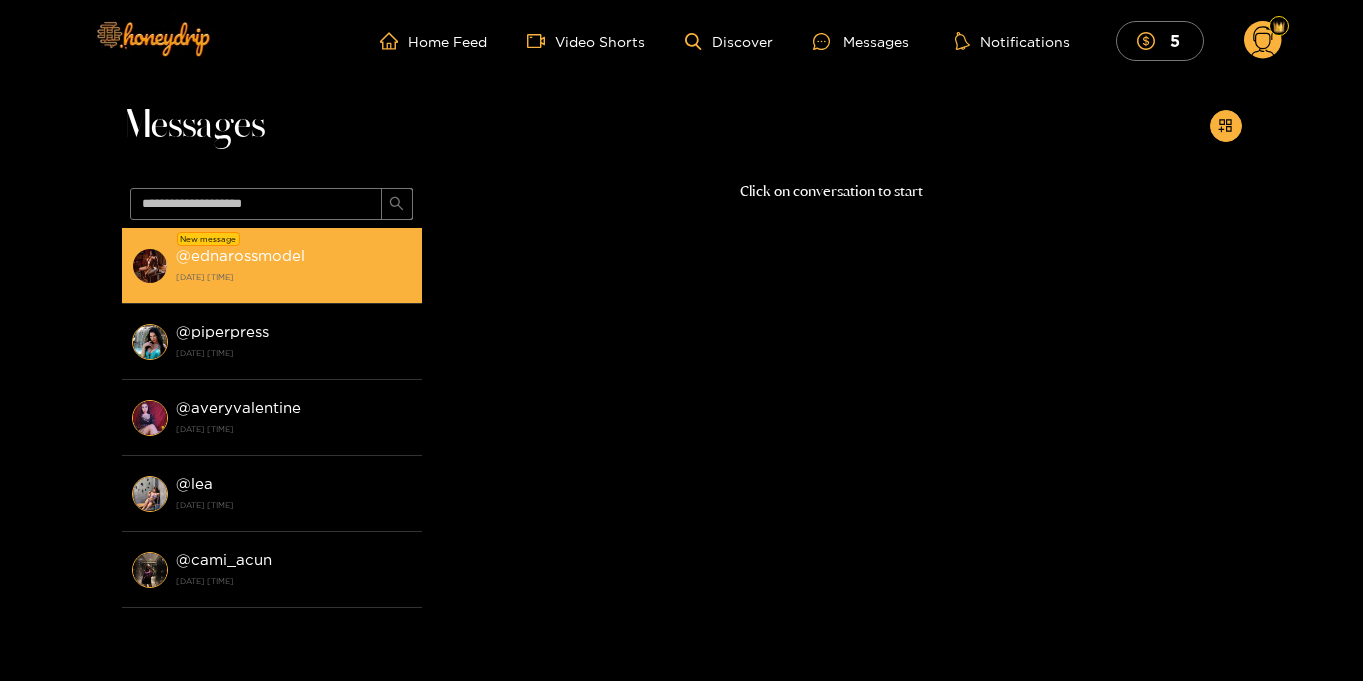 click on "@ ednarossmodel" at bounding box center [240, 255] 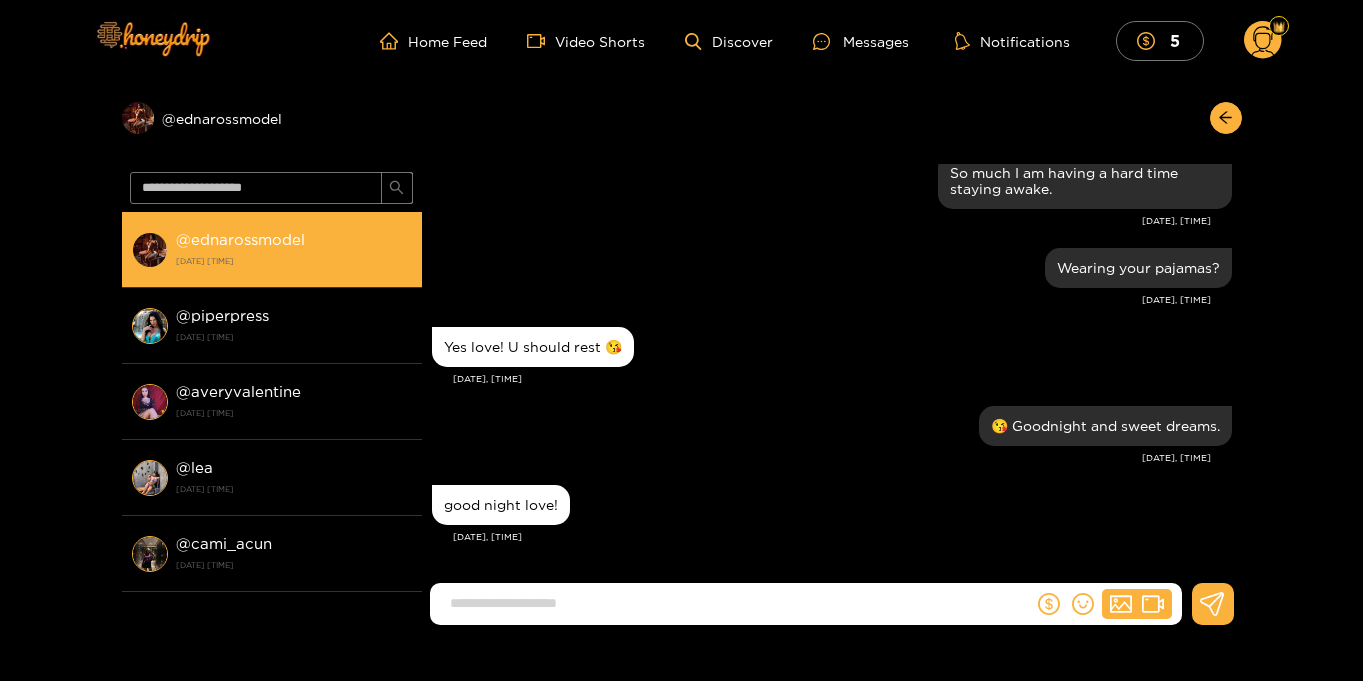 scroll, scrollTop: 1782, scrollLeft: 0, axis: vertical 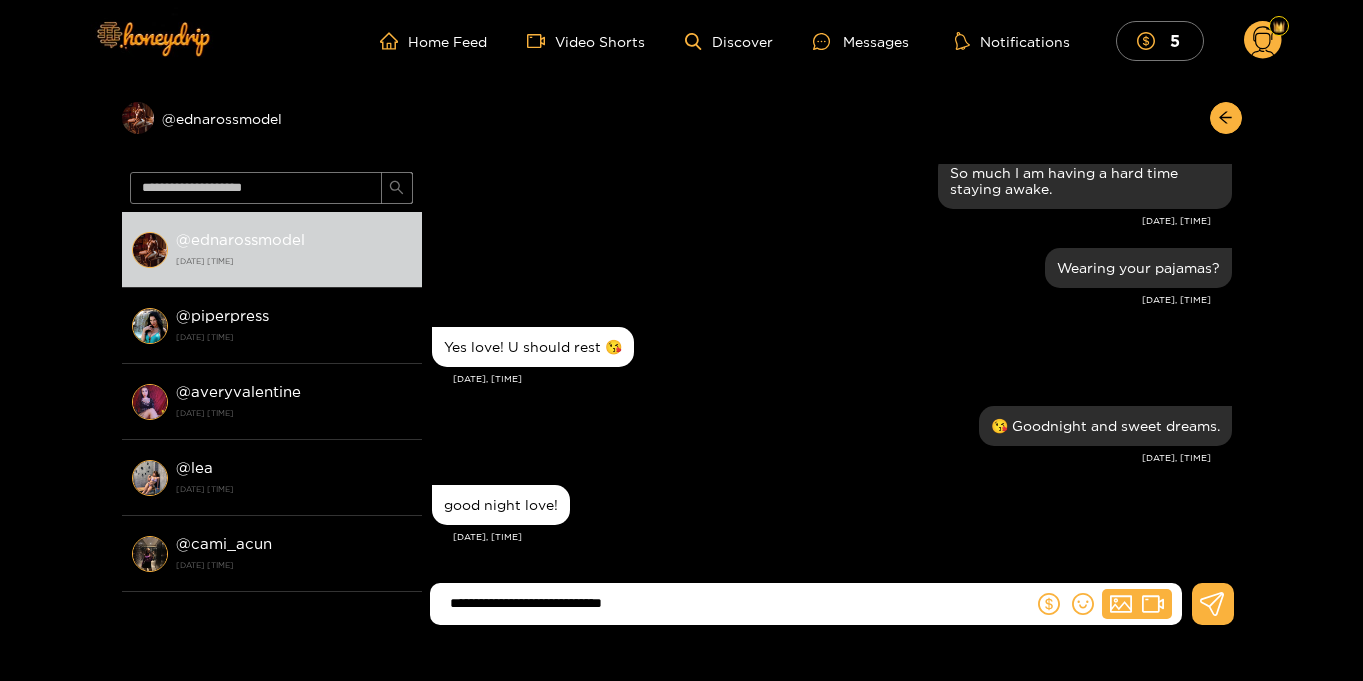 type on "**********" 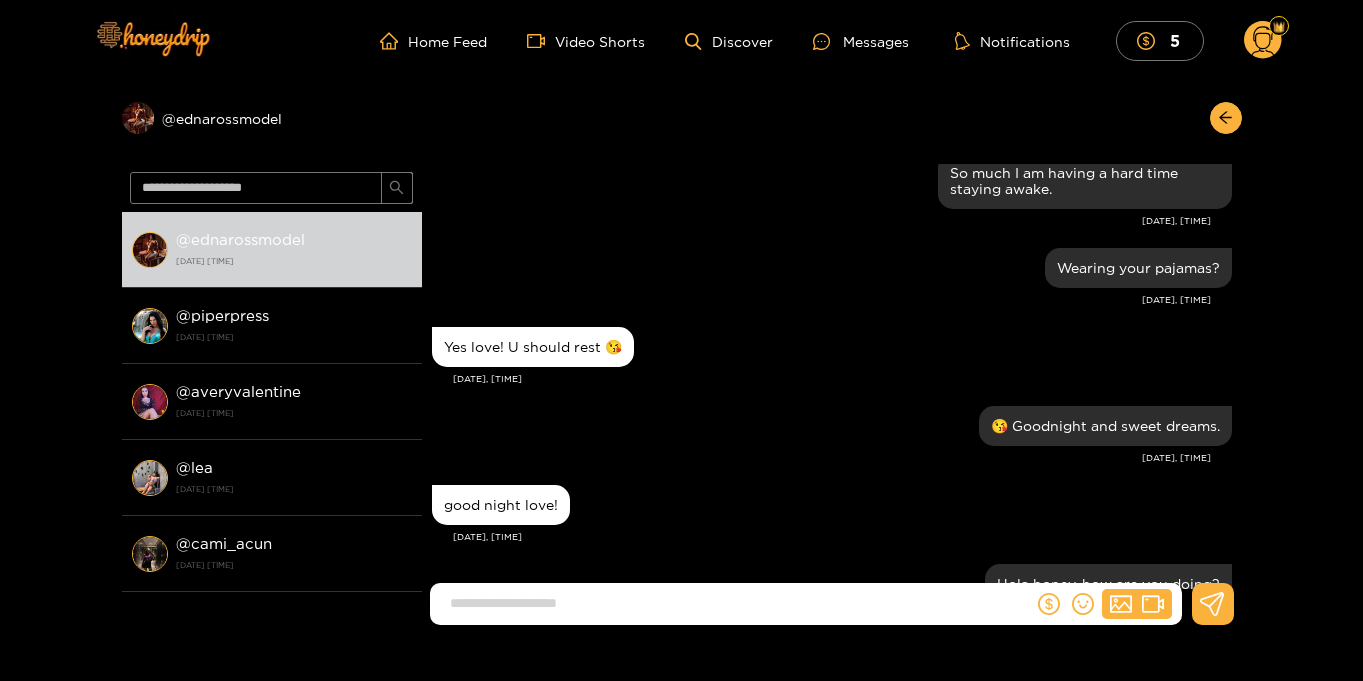 scroll, scrollTop: 1861, scrollLeft: 0, axis: vertical 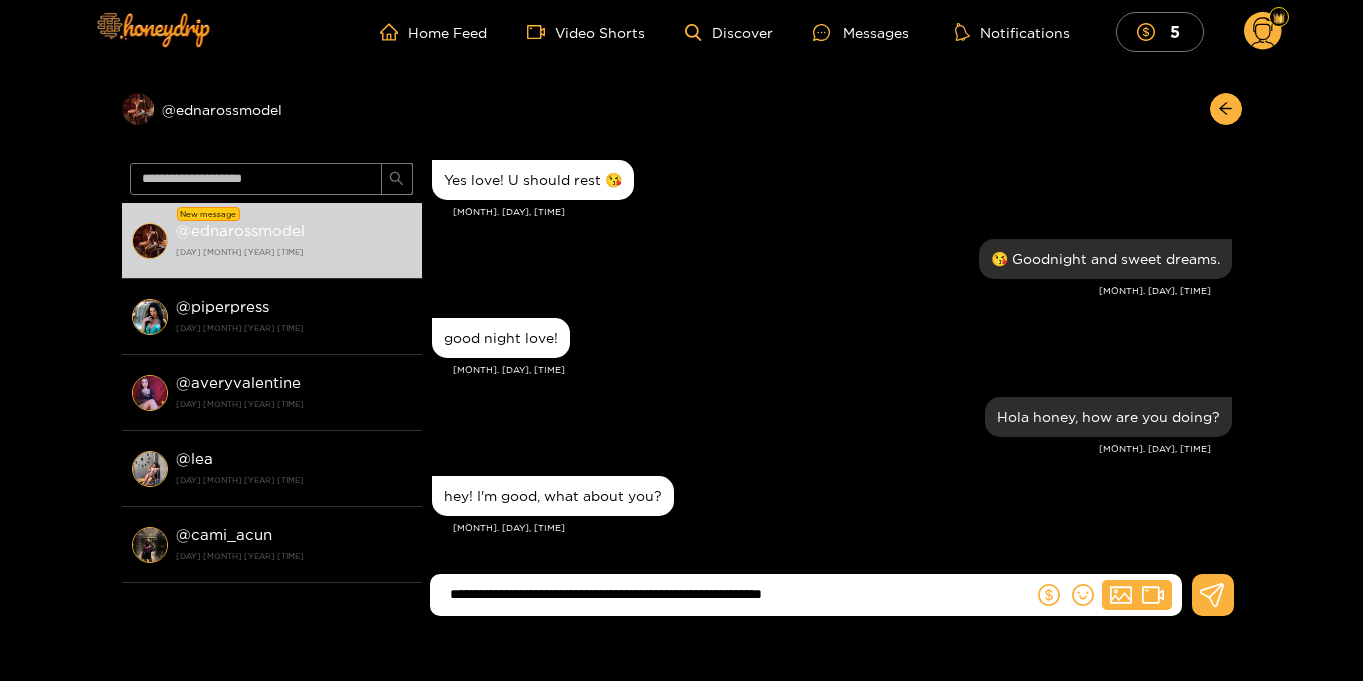 click on "**********" at bounding box center [736, 594] 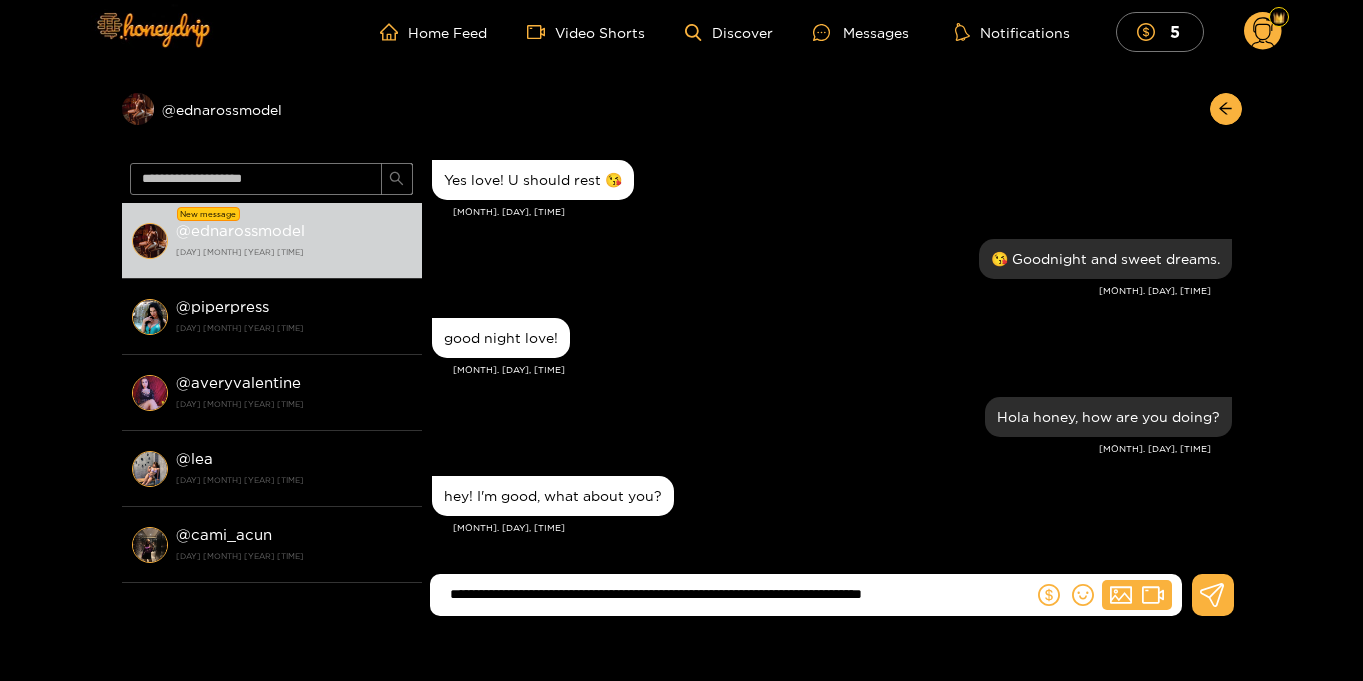 scroll, scrollTop: 0, scrollLeft: 1, axis: horizontal 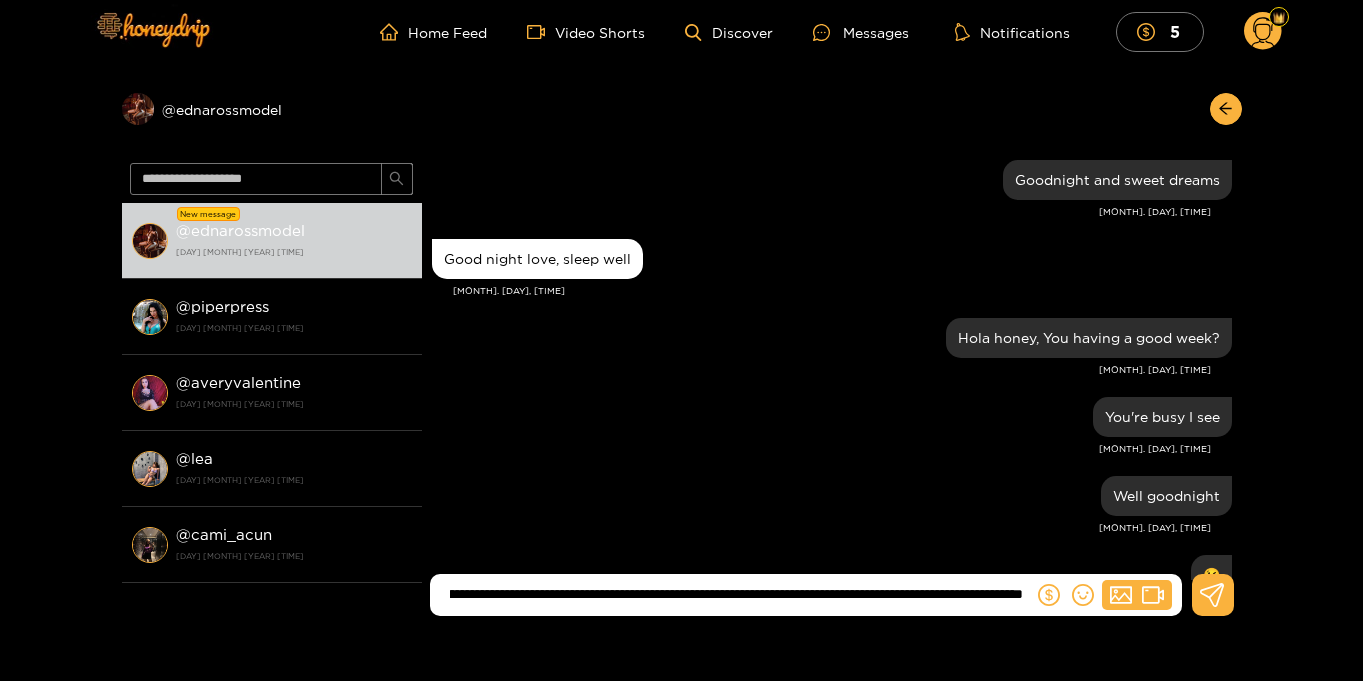 click on "**********" at bounding box center [736, 594] 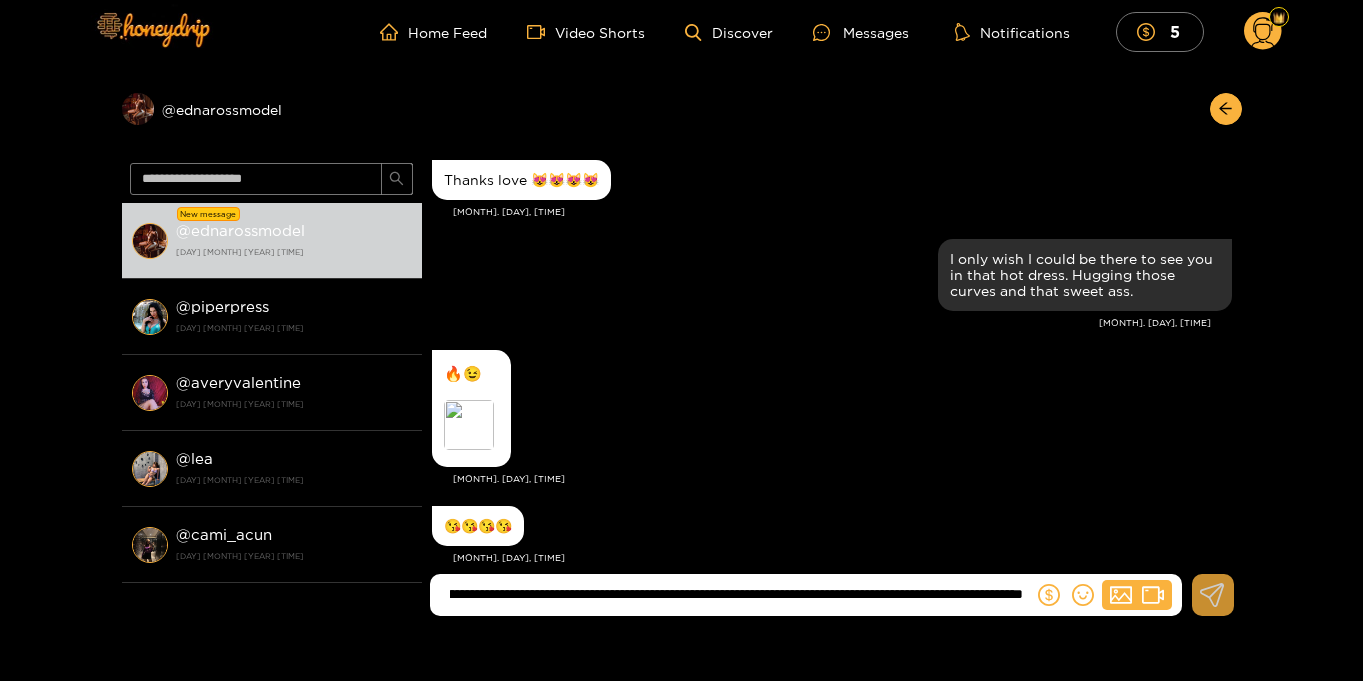 type on "**********" 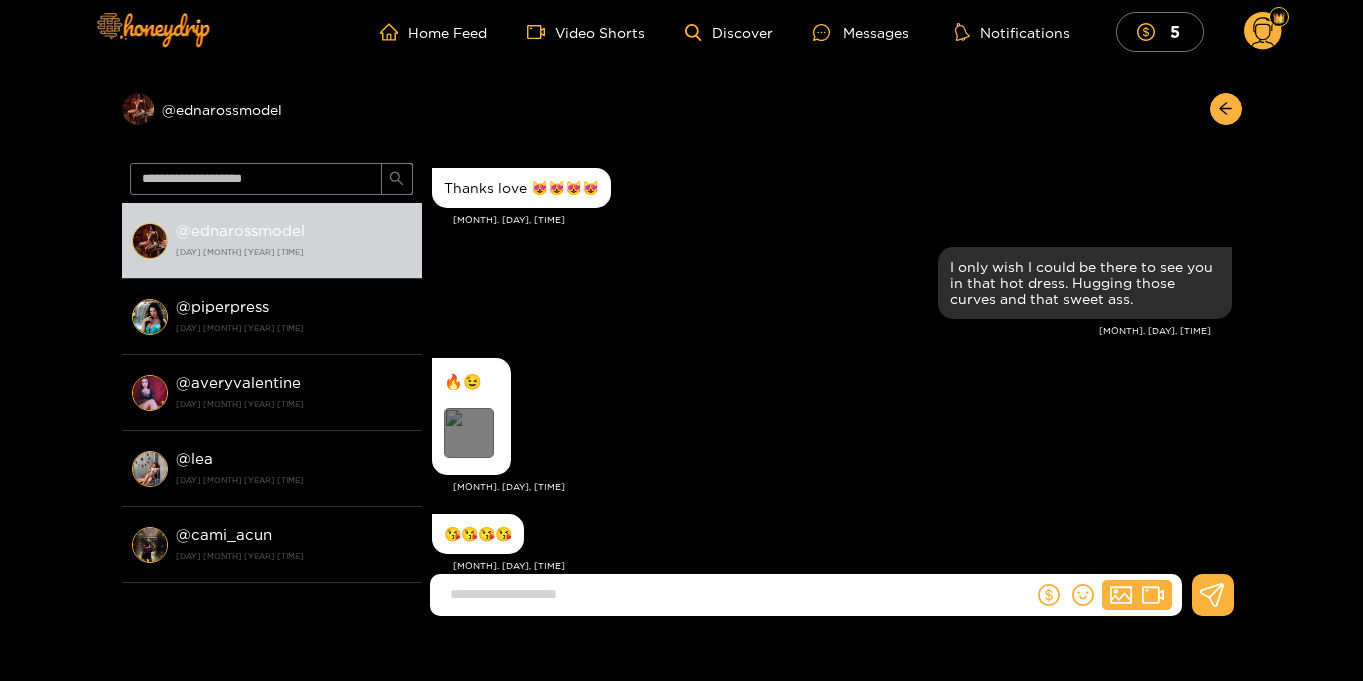 click on "Preview" at bounding box center [469, 433] 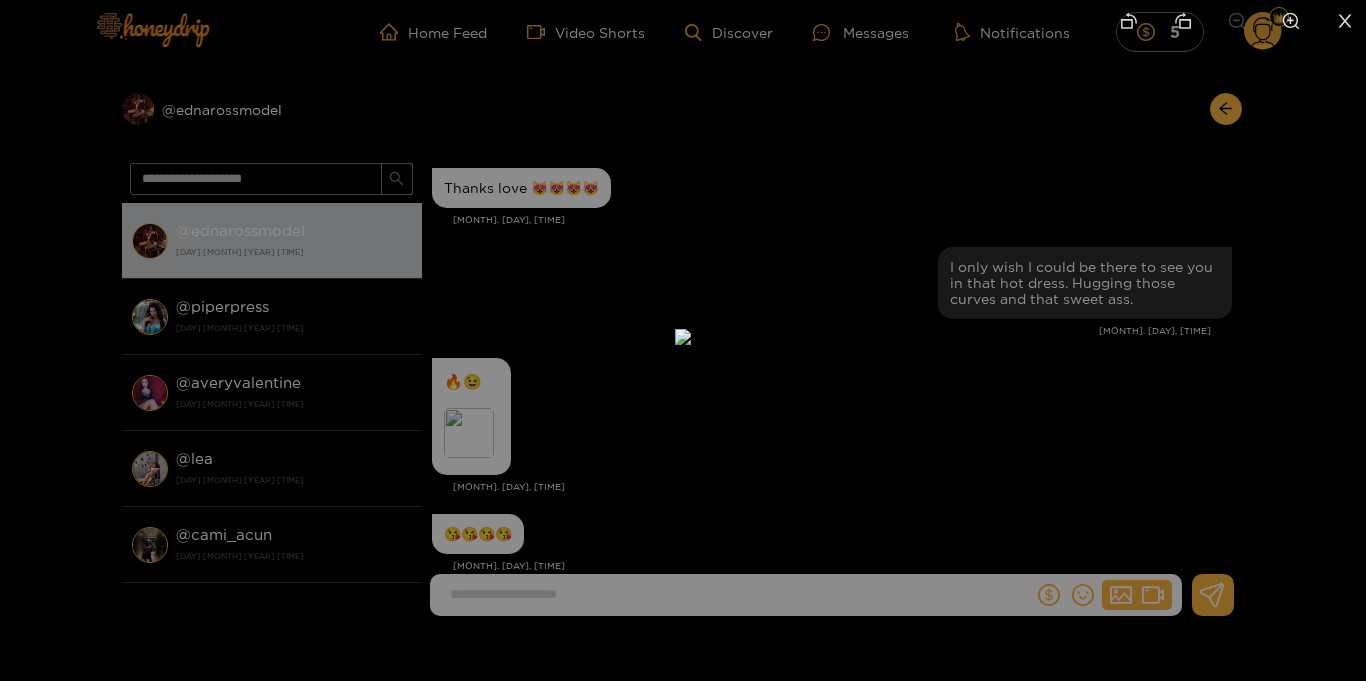 click 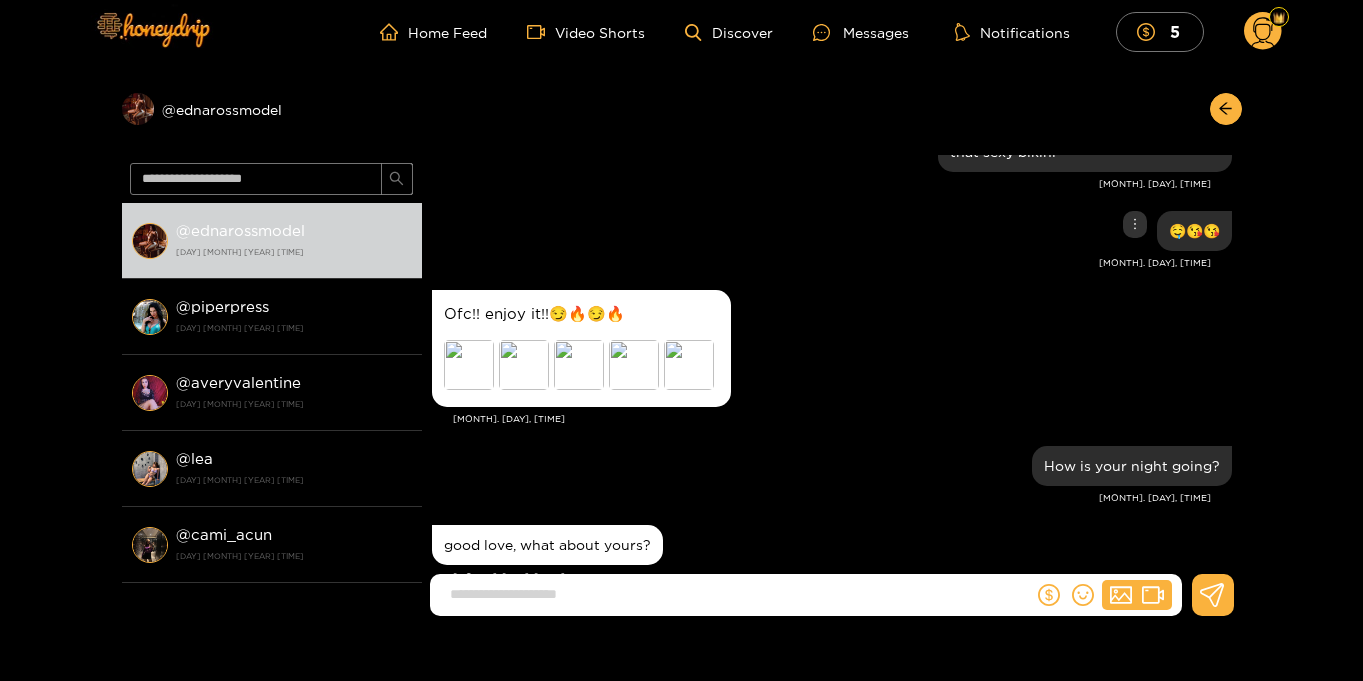 scroll, scrollTop: 10117, scrollLeft: 0, axis: vertical 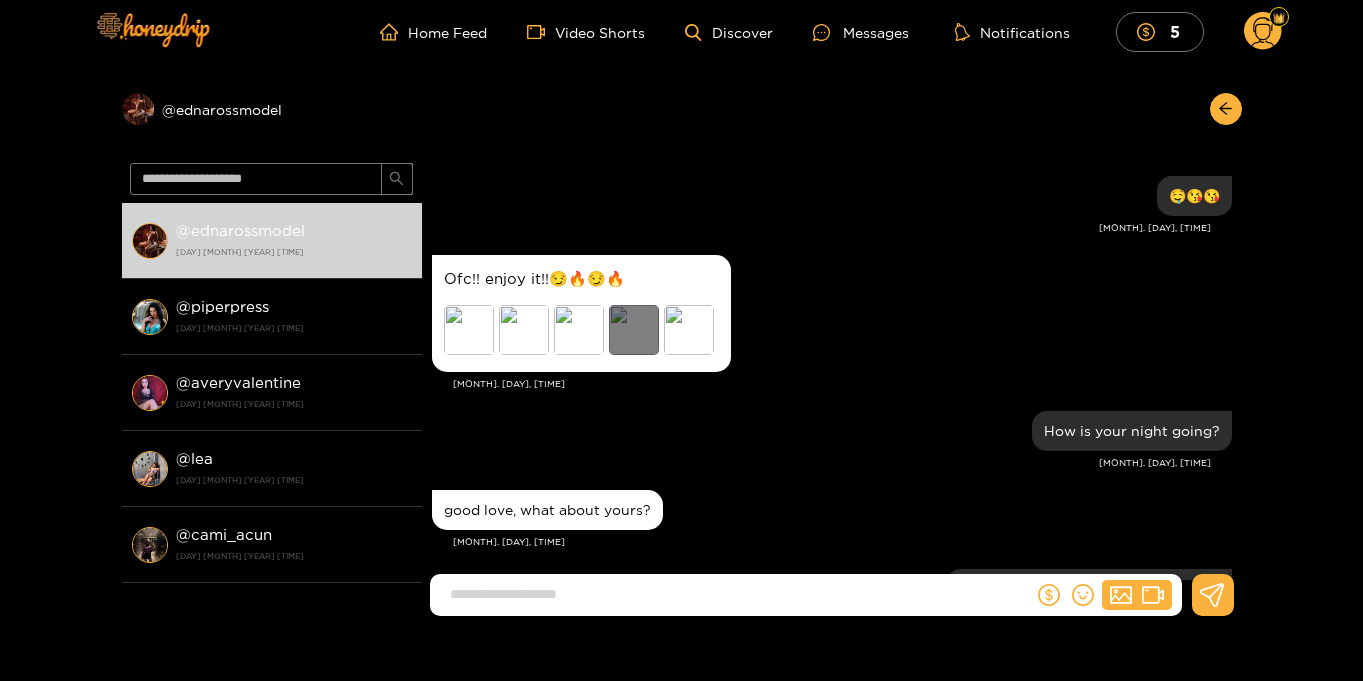 click on "Preview" at bounding box center [634, 330] 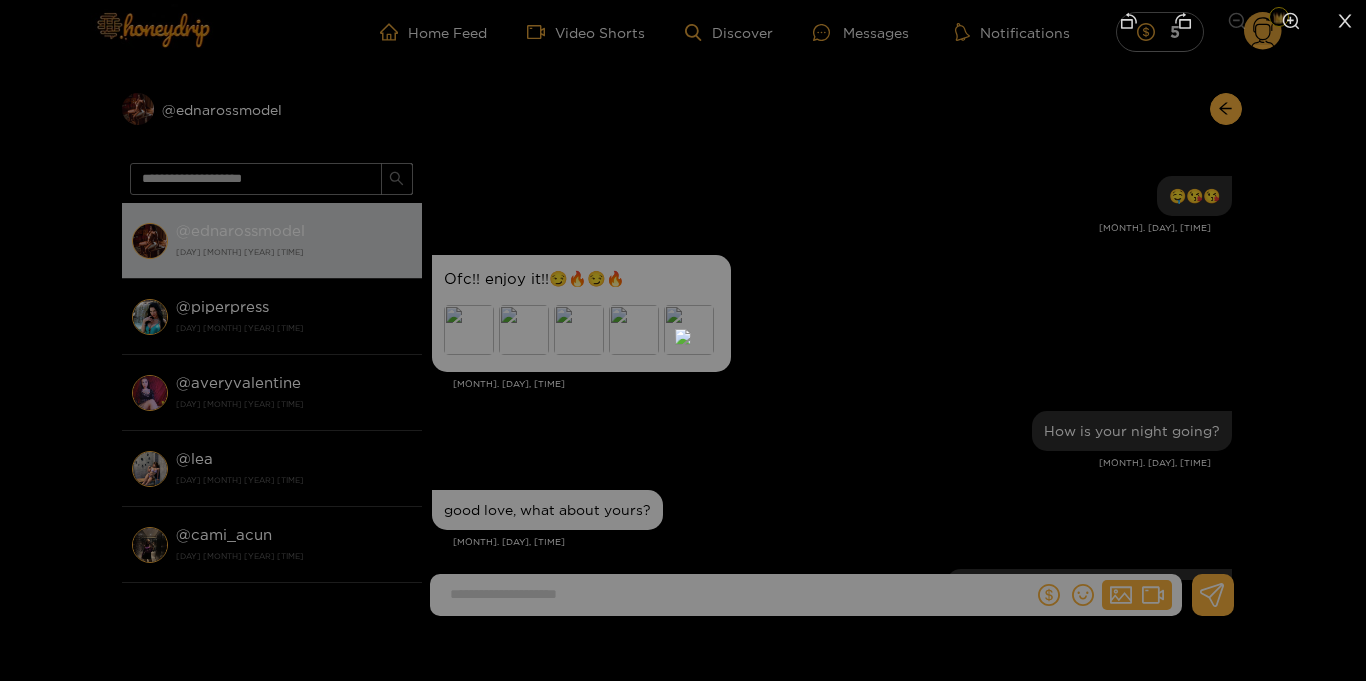 click at bounding box center (1291, 22) 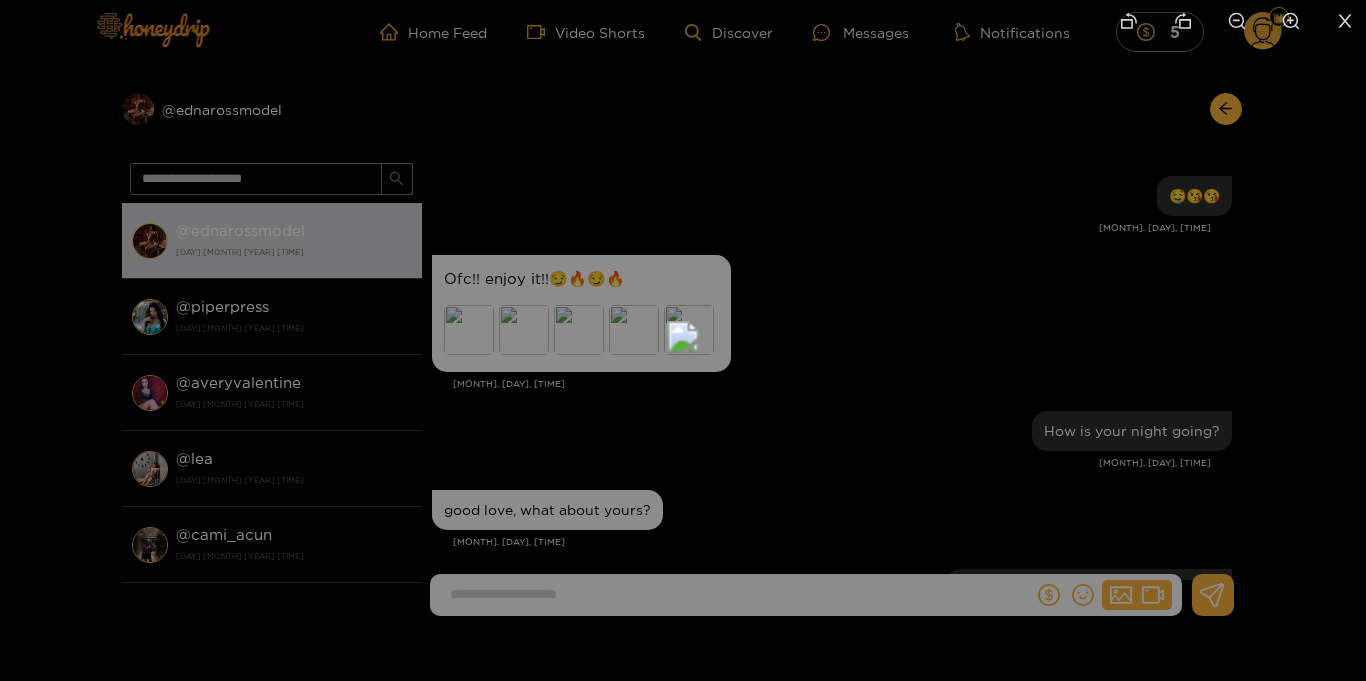 click at bounding box center (1291, 22) 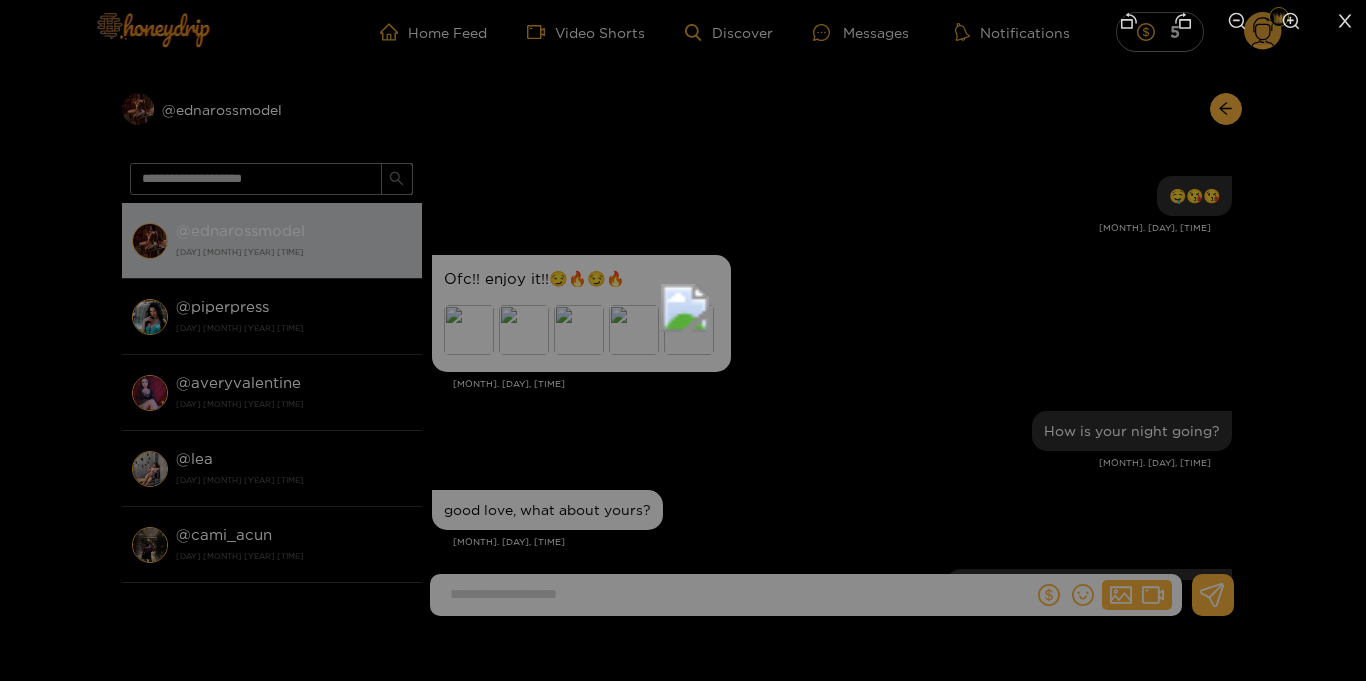 drag, startPoint x: 876, startPoint y: 348, endPoint x: 892, endPoint y: 142, distance: 206.62042 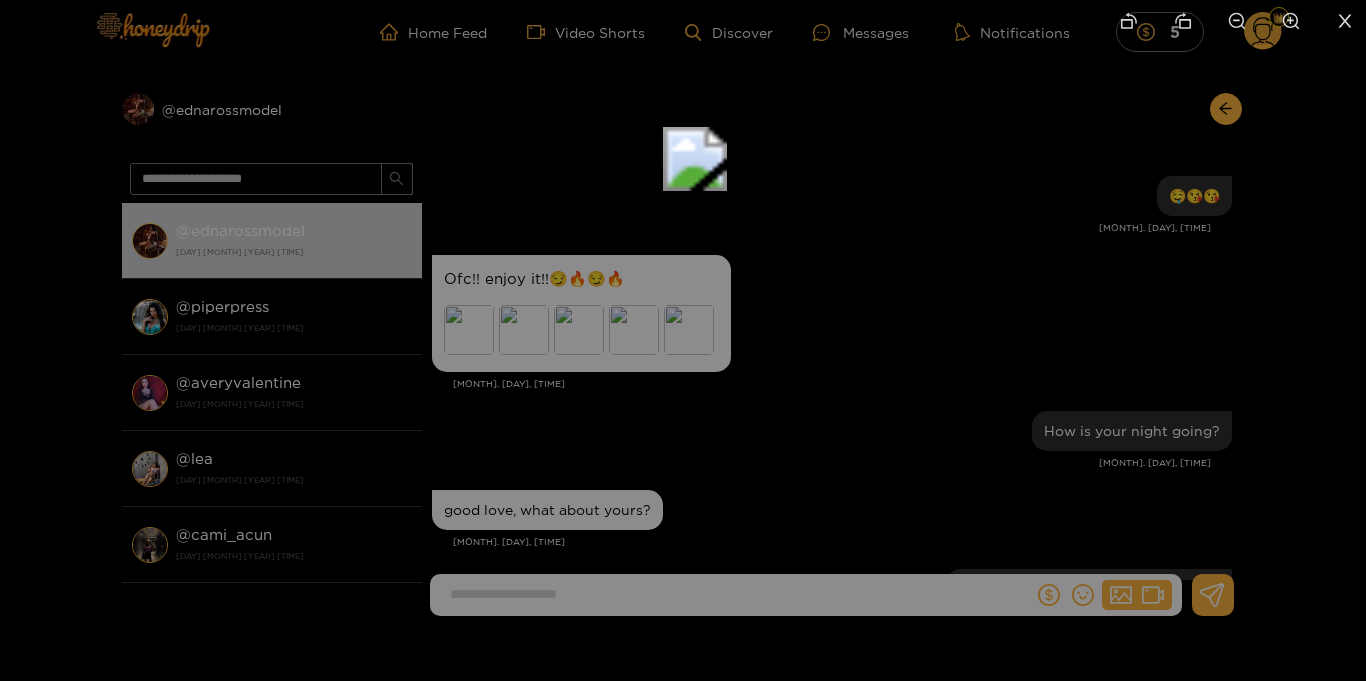 drag, startPoint x: 827, startPoint y: 540, endPoint x: 846, endPoint y: 298, distance: 242.74472 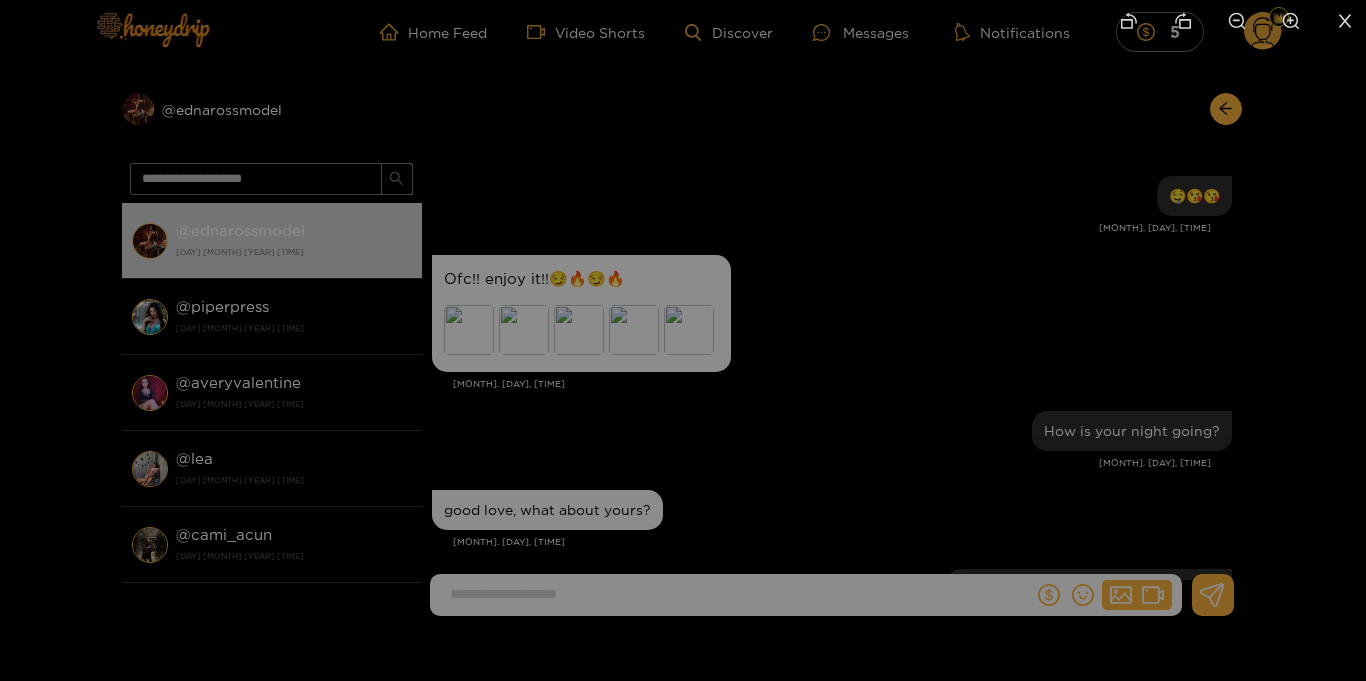drag, startPoint x: 759, startPoint y: 595, endPoint x: 779, endPoint y: 209, distance: 386.5178 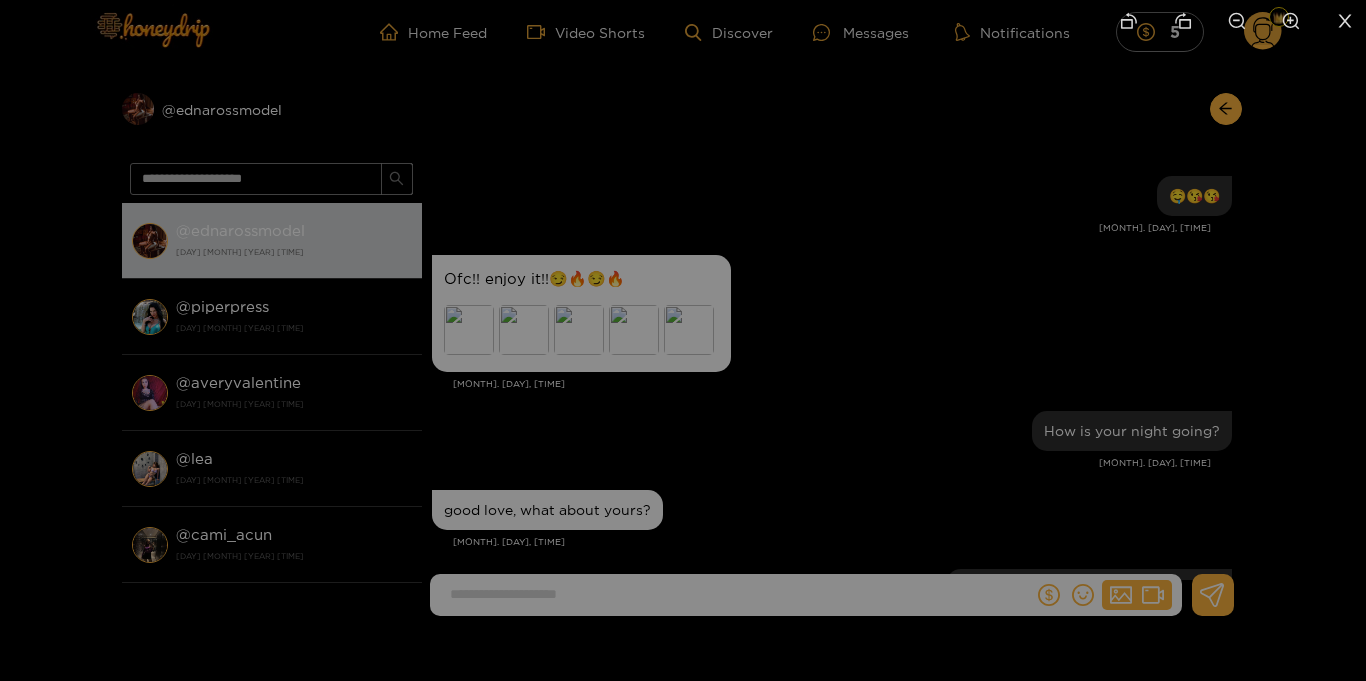 drag, startPoint x: 729, startPoint y: 552, endPoint x: 744, endPoint y: 411, distance: 141.79562 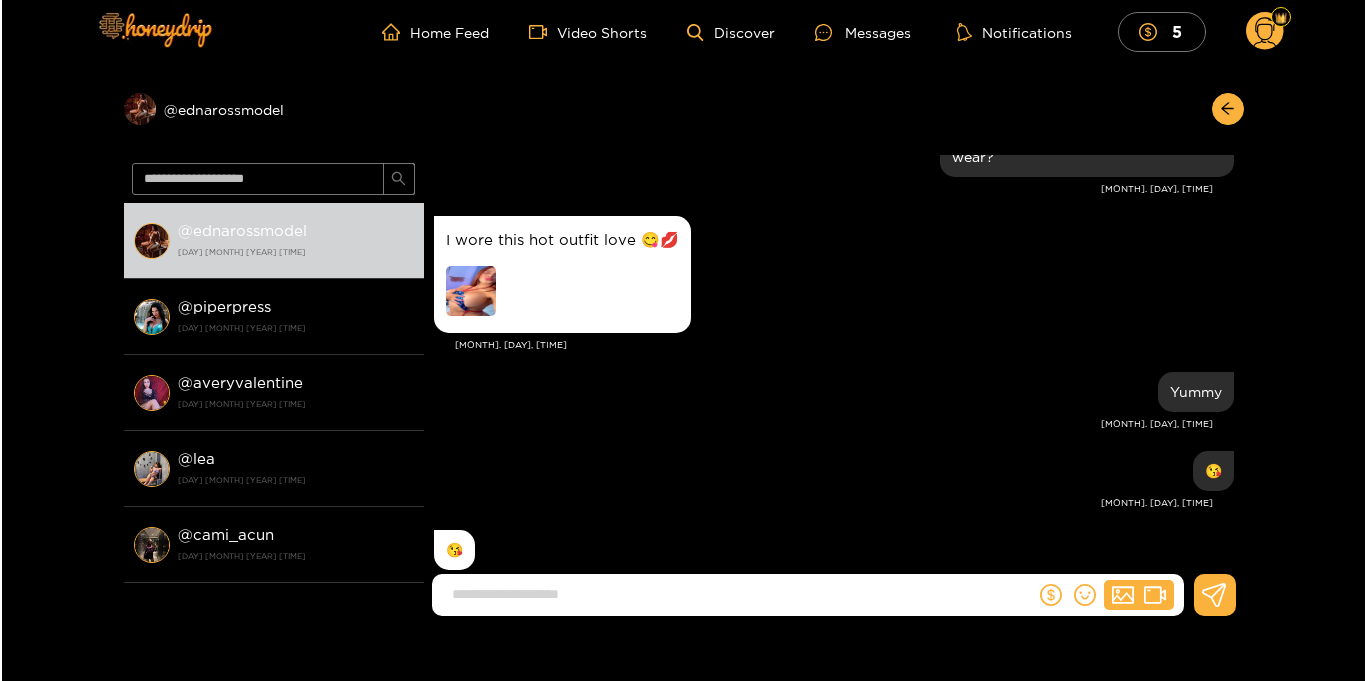 scroll, scrollTop: 30118, scrollLeft: 0, axis: vertical 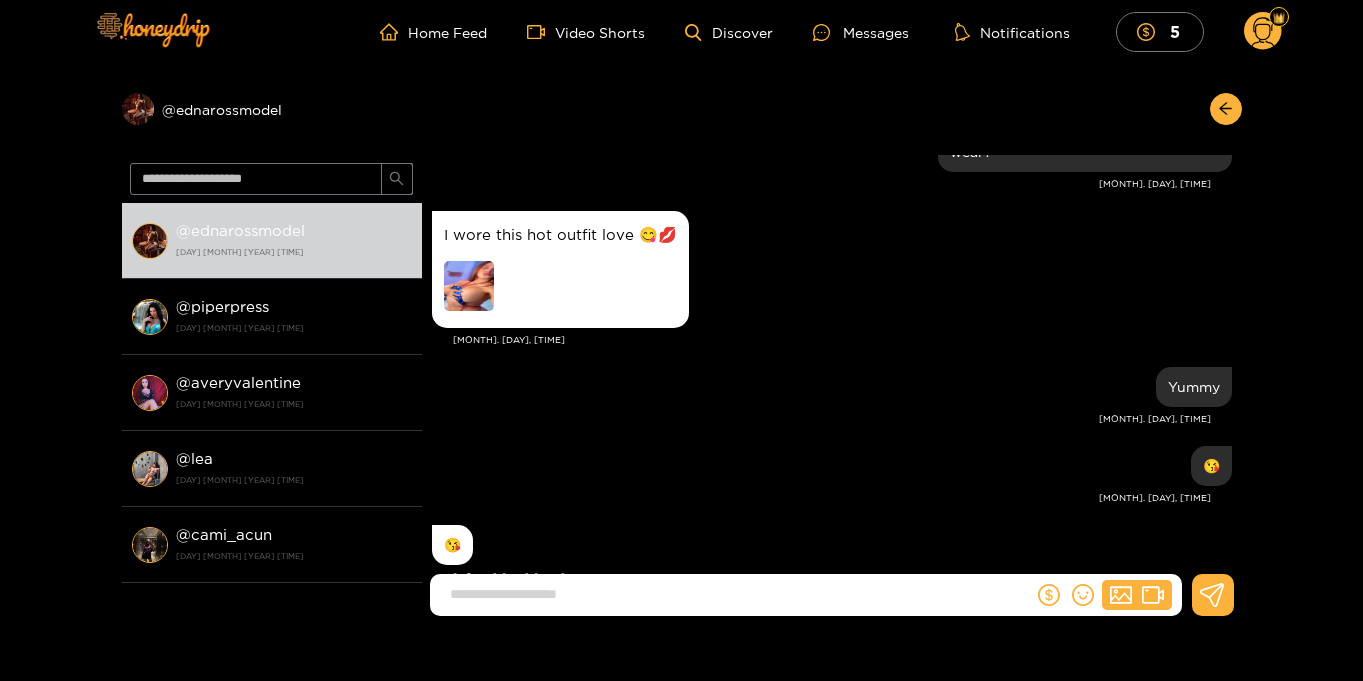 click at bounding box center [469, 286] 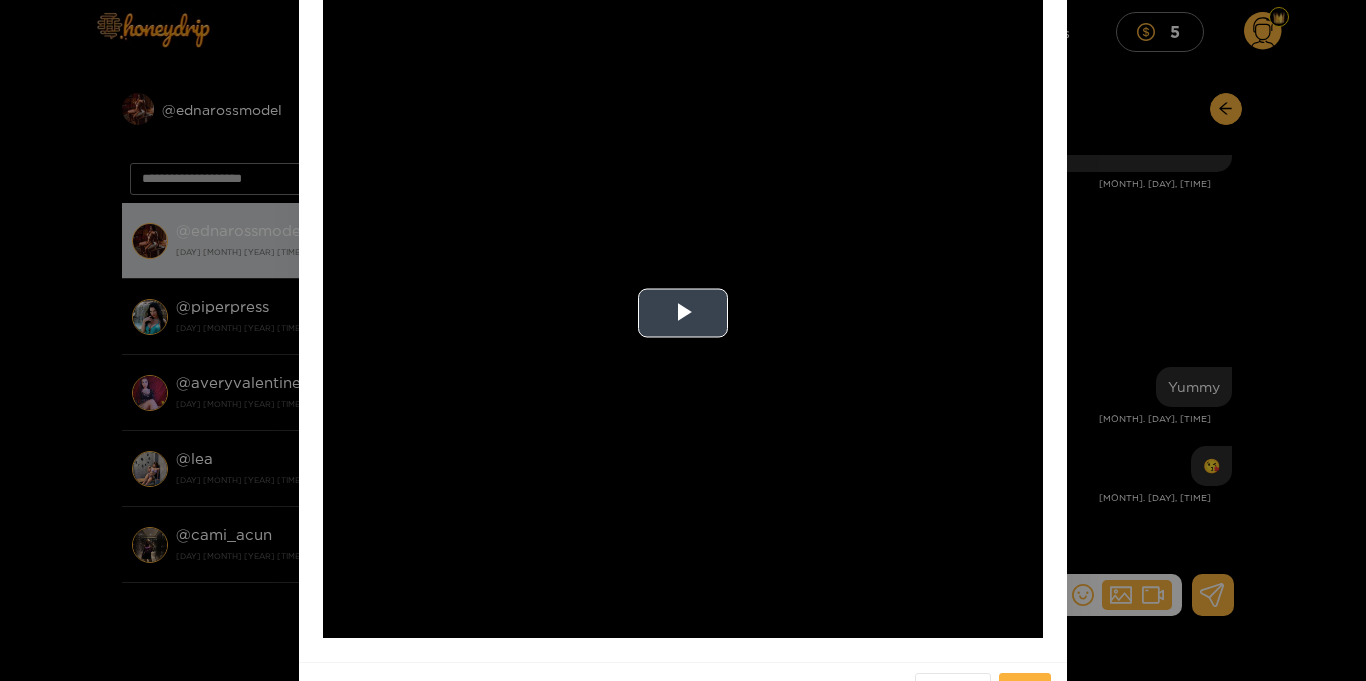scroll, scrollTop: 106, scrollLeft: 0, axis: vertical 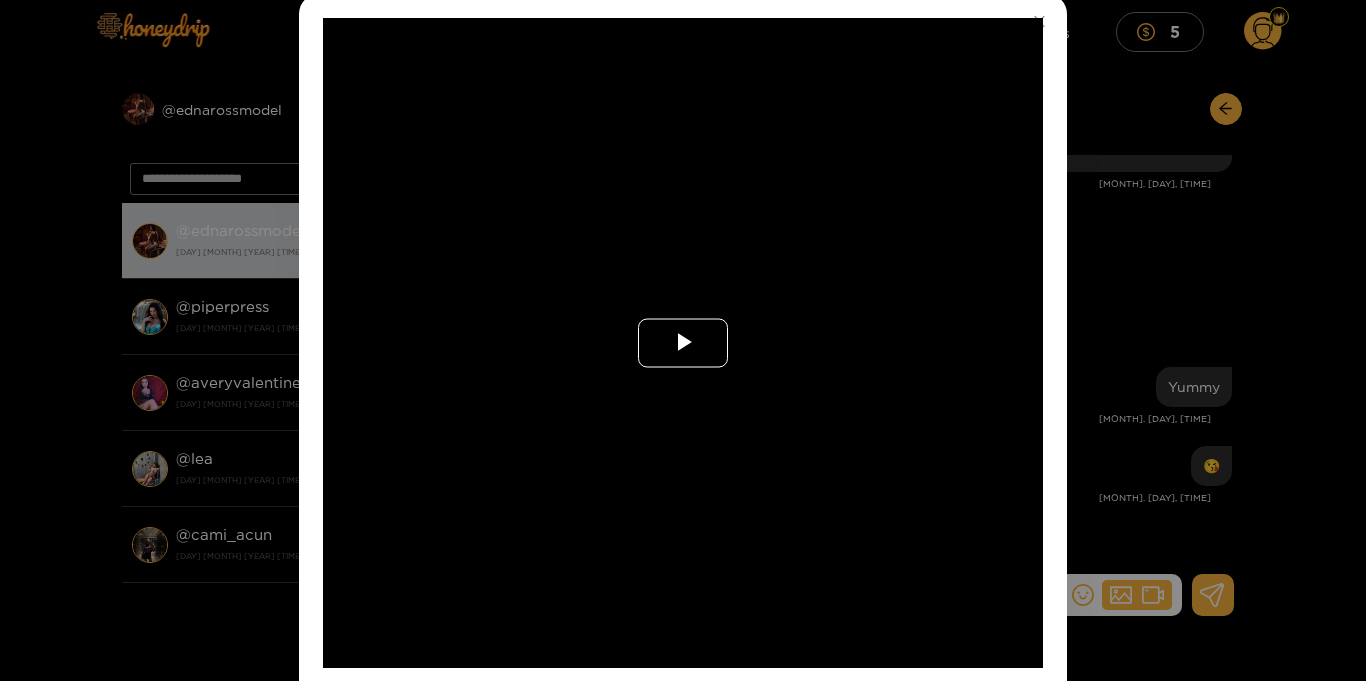 click at bounding box center (683, 343) 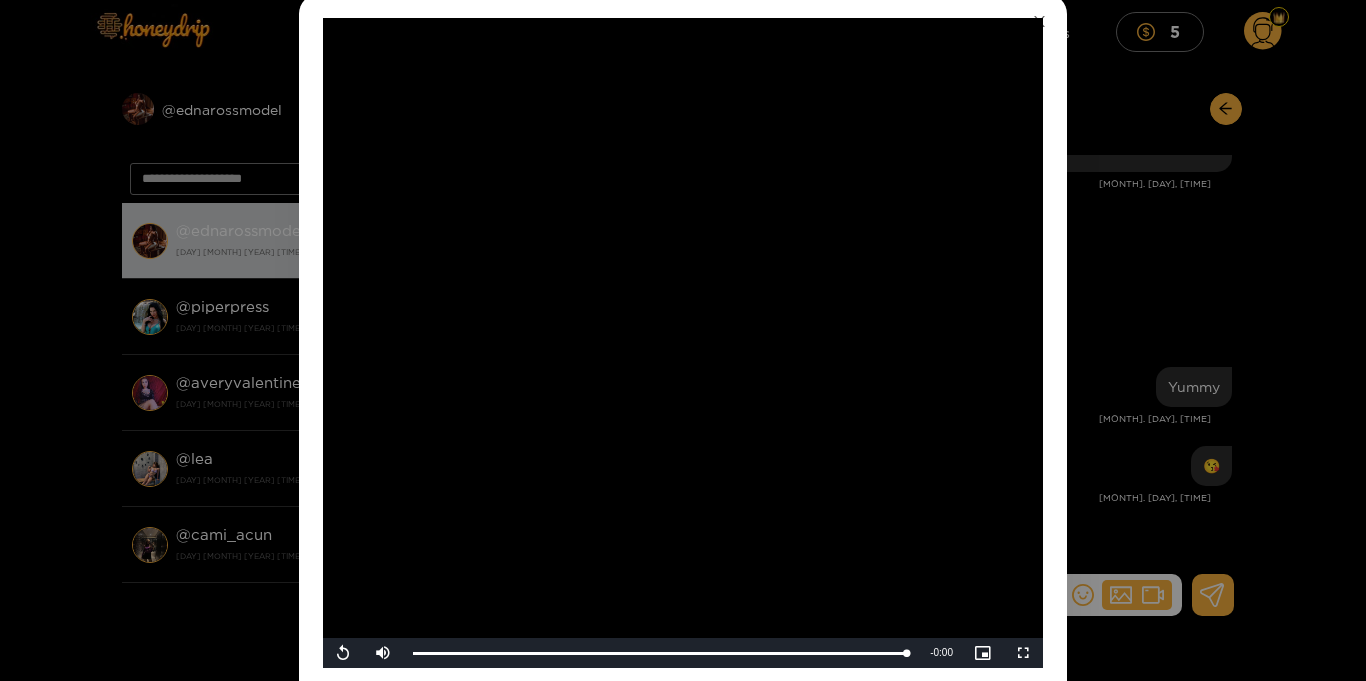 click 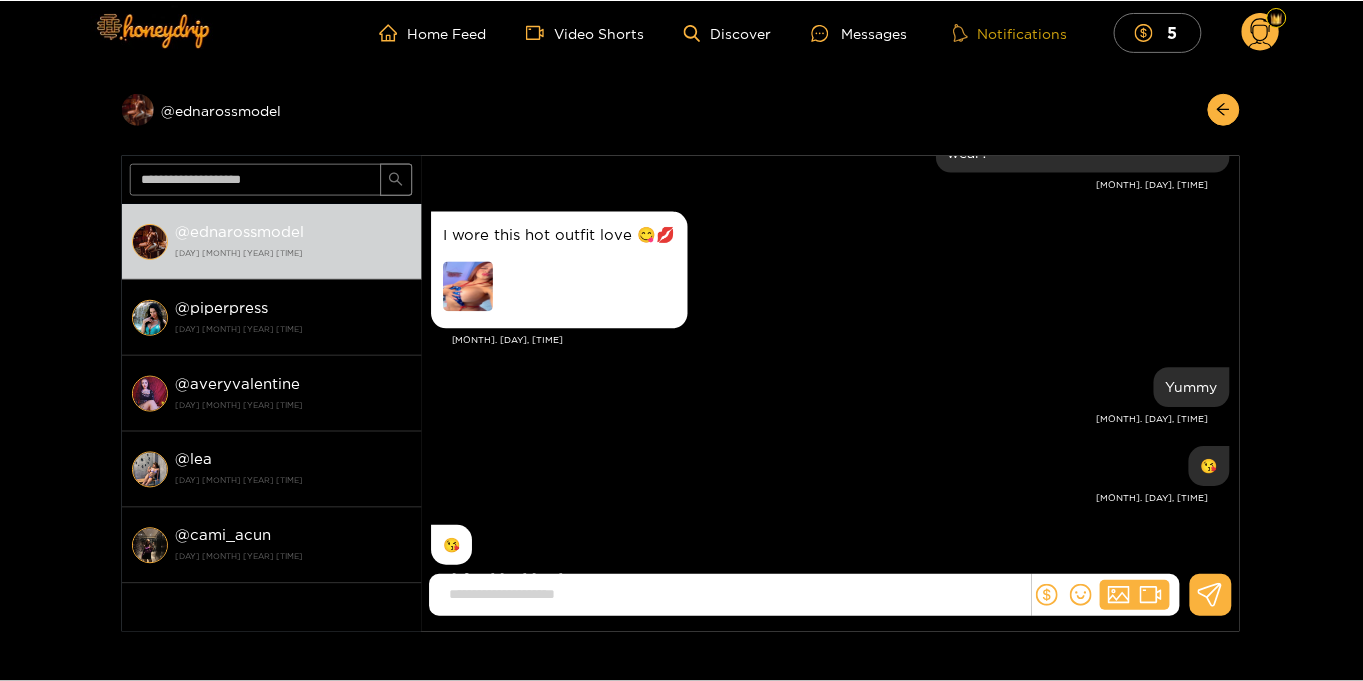scroll, scrollTop: 0, scrollLeft: 0, axis: both 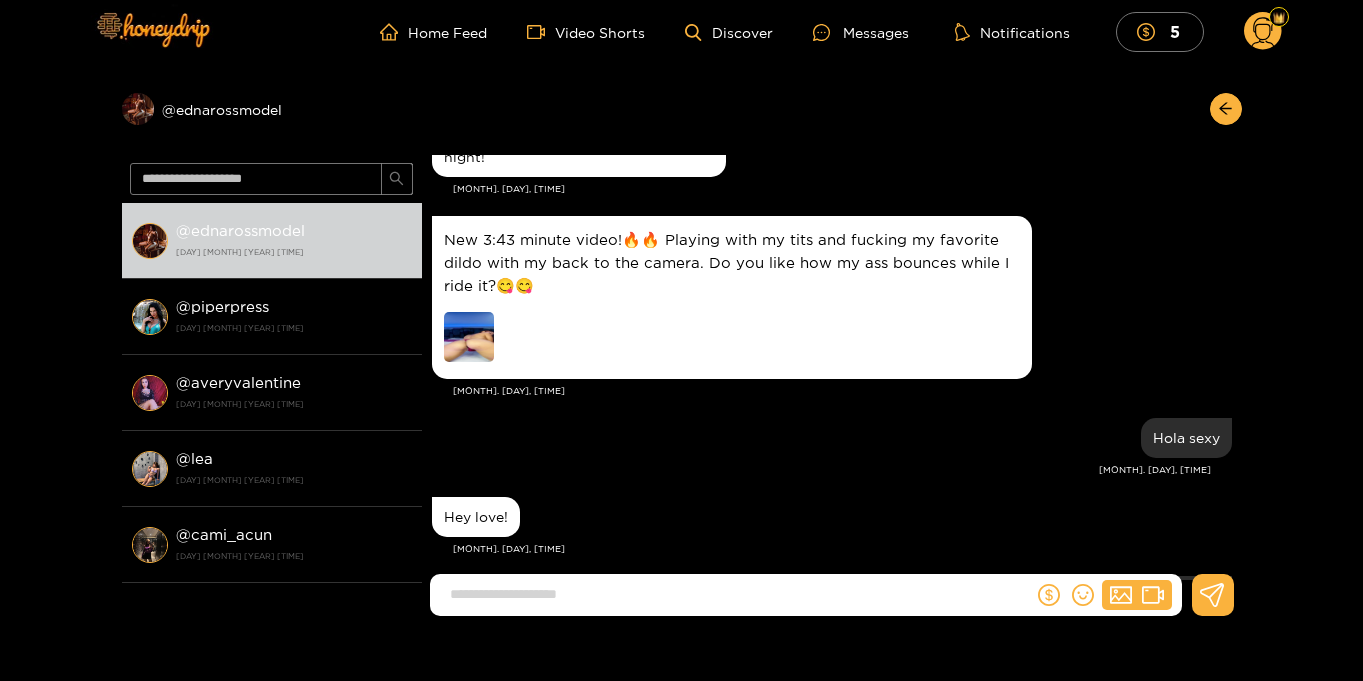 click at bounding box center (469, 337) 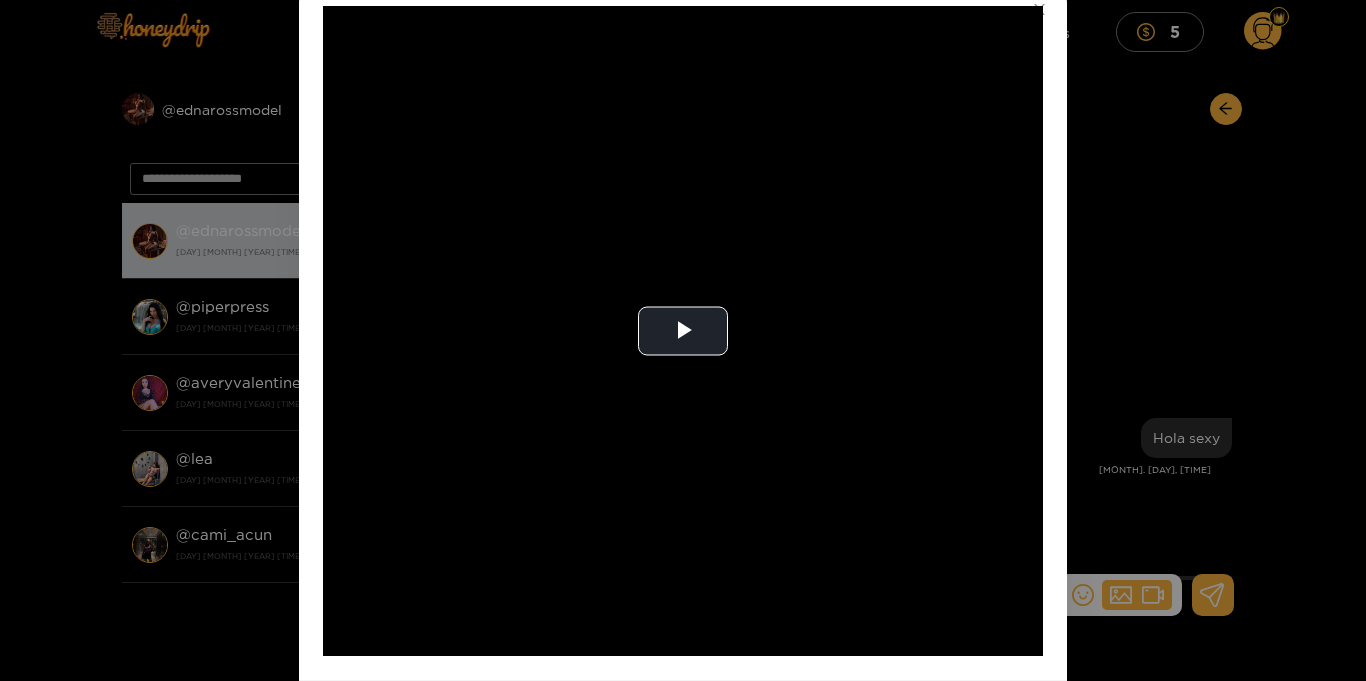 scroll, scrollTop: 116, scrollLeft: 0, axis: vertical 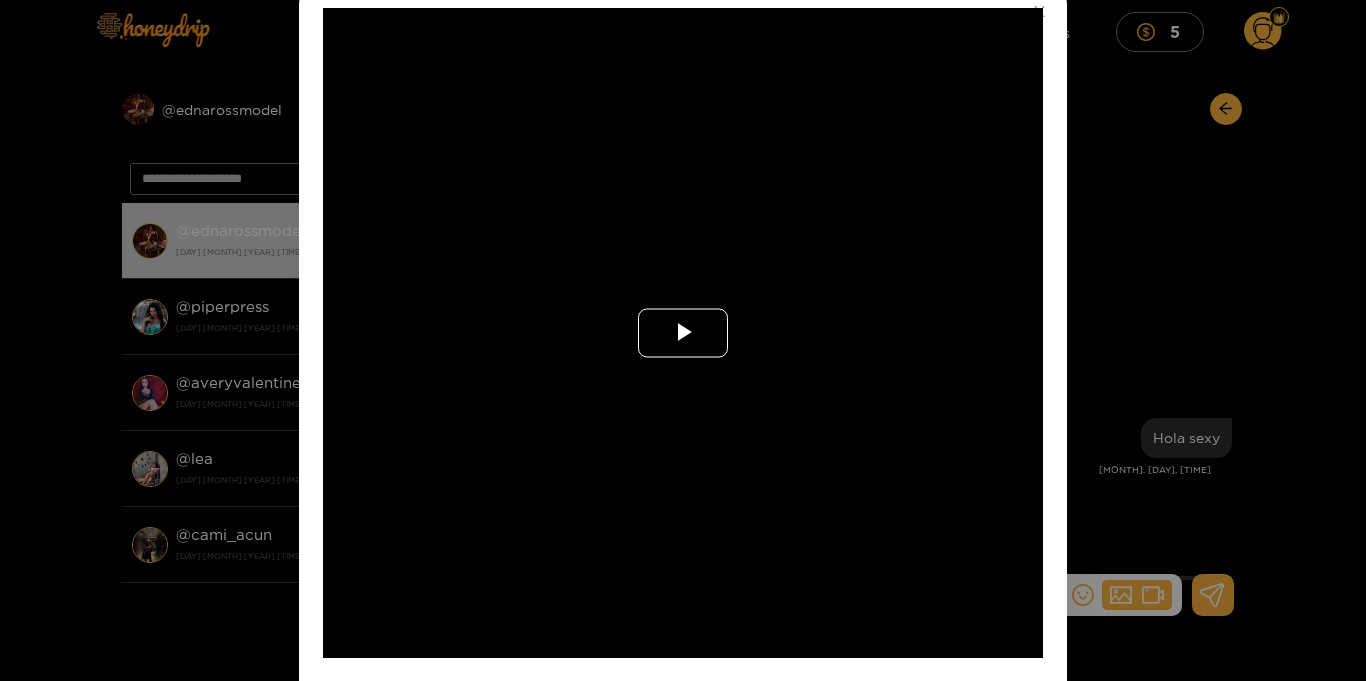 click at bounding box center [683, 333] 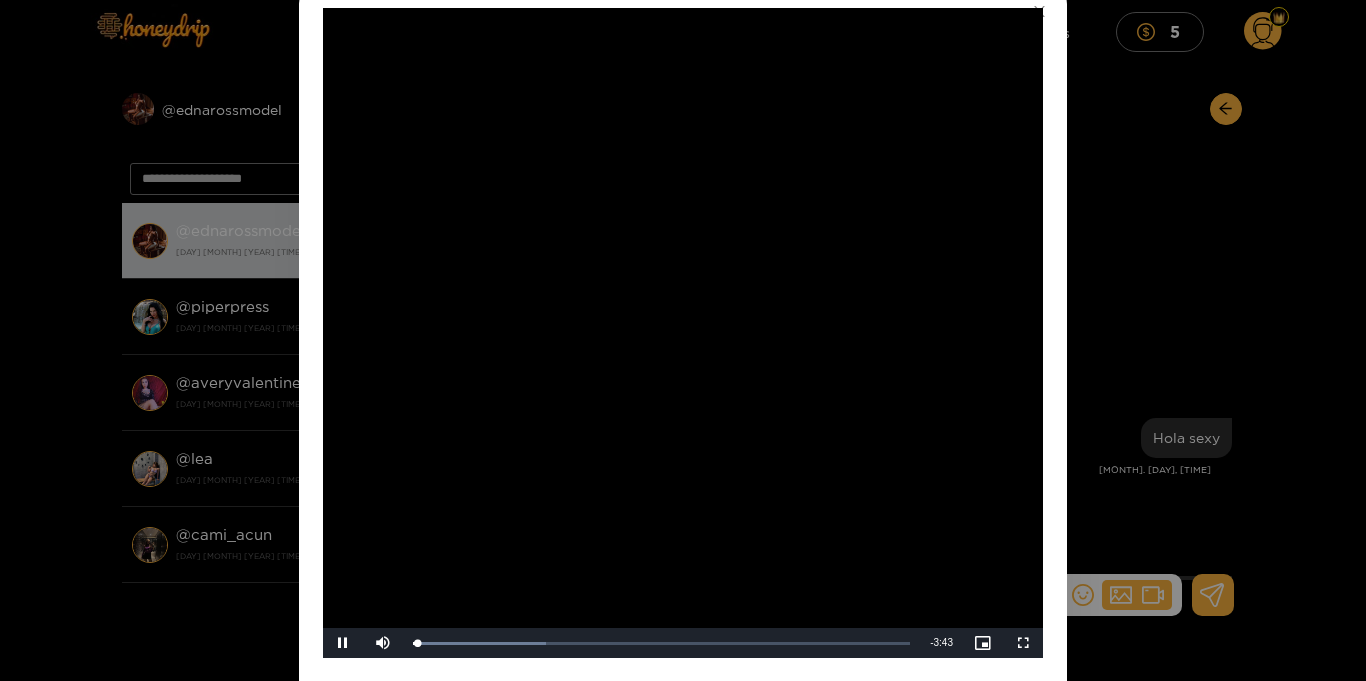 click at bounding box center [683, 333] 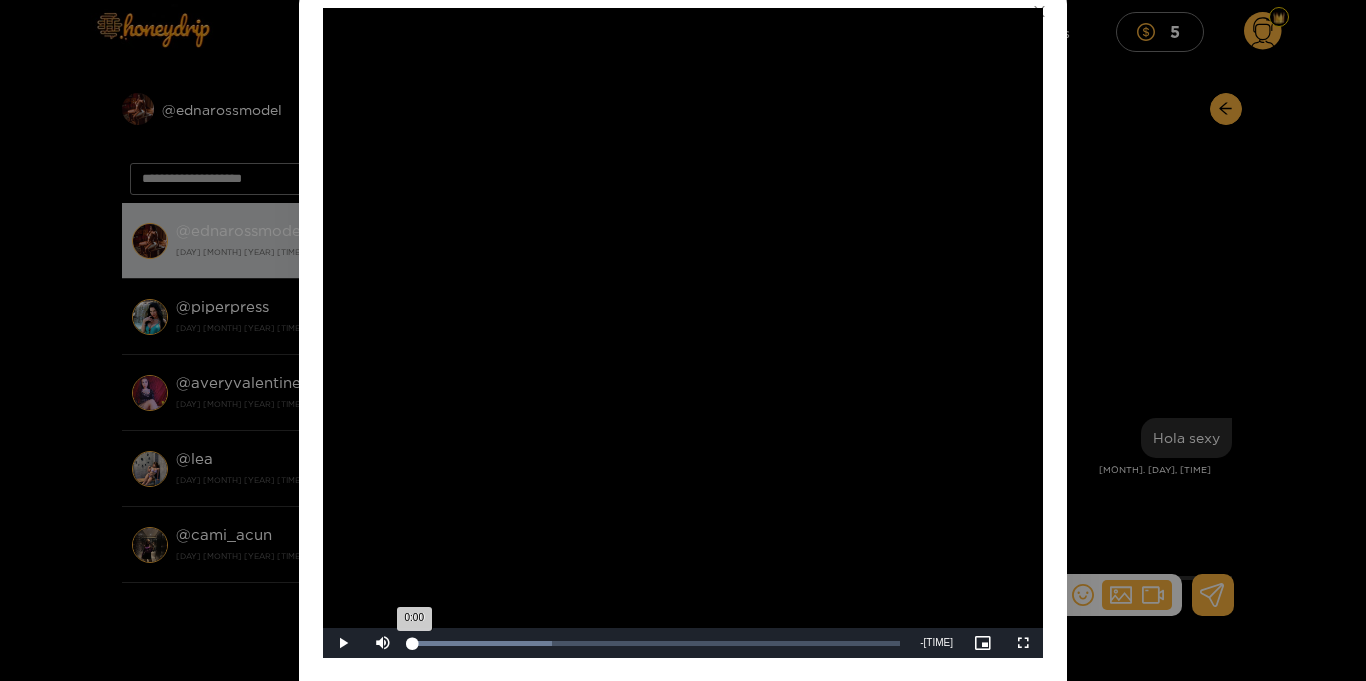 click on "0:00" at bounding box center (413, 643) 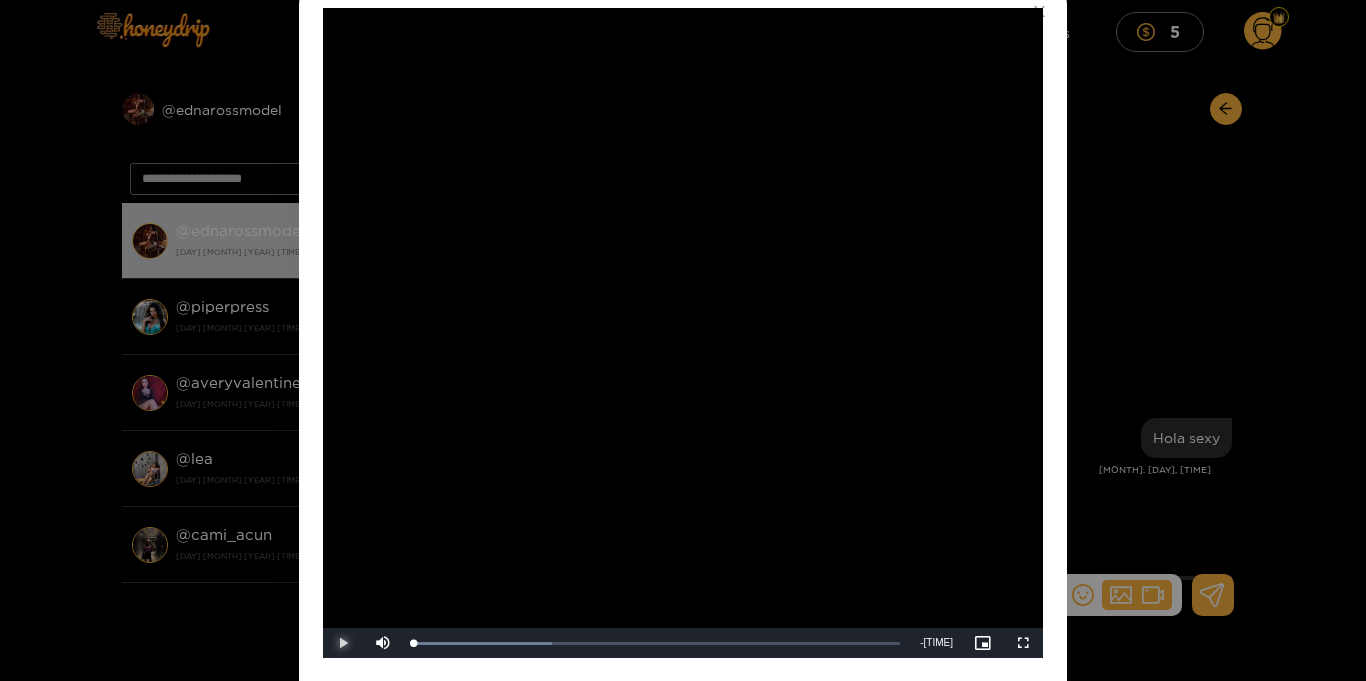 click at bounding box center (343, 643) 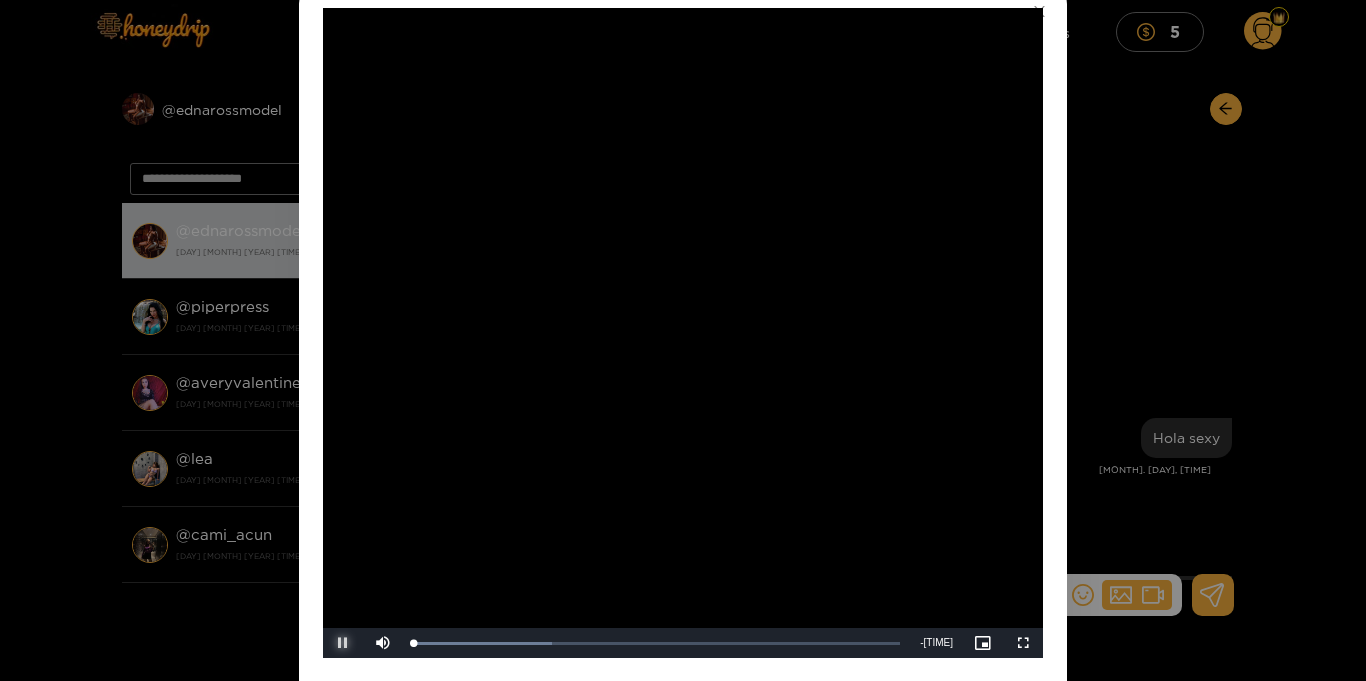 click at bounding box center [343, 643] 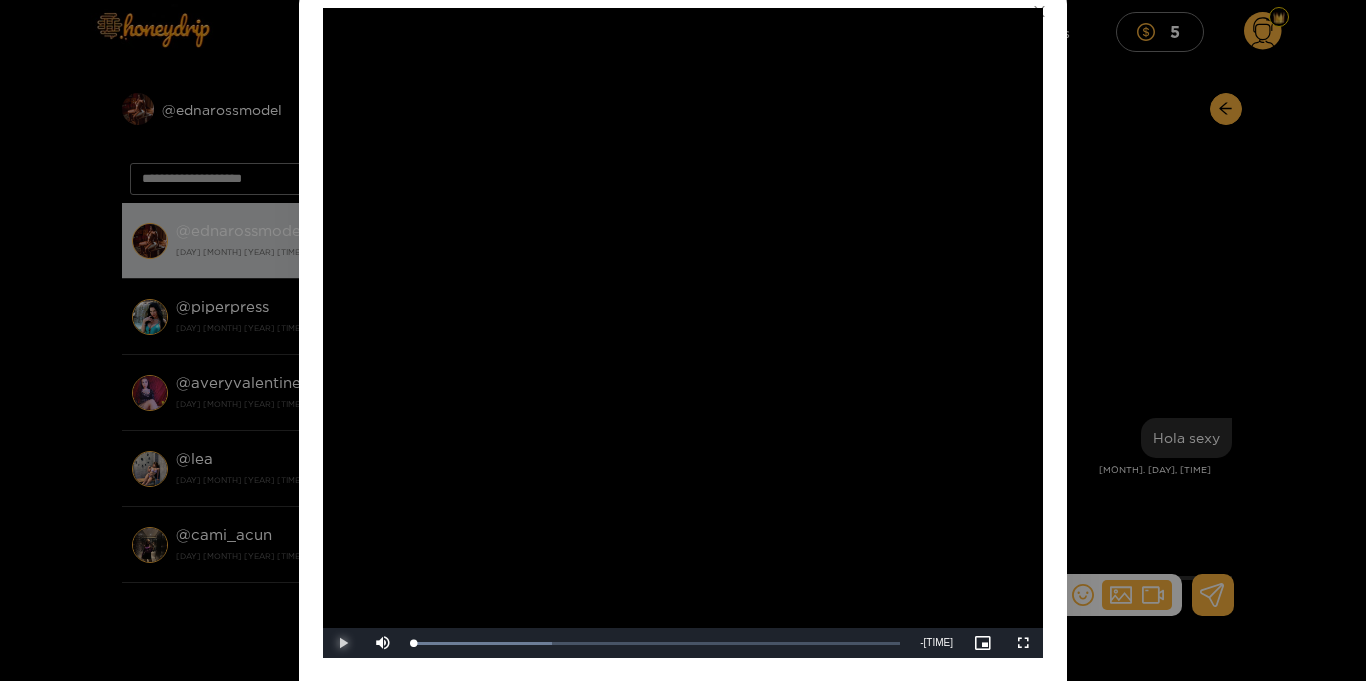 click at bounding box center [343, 643] 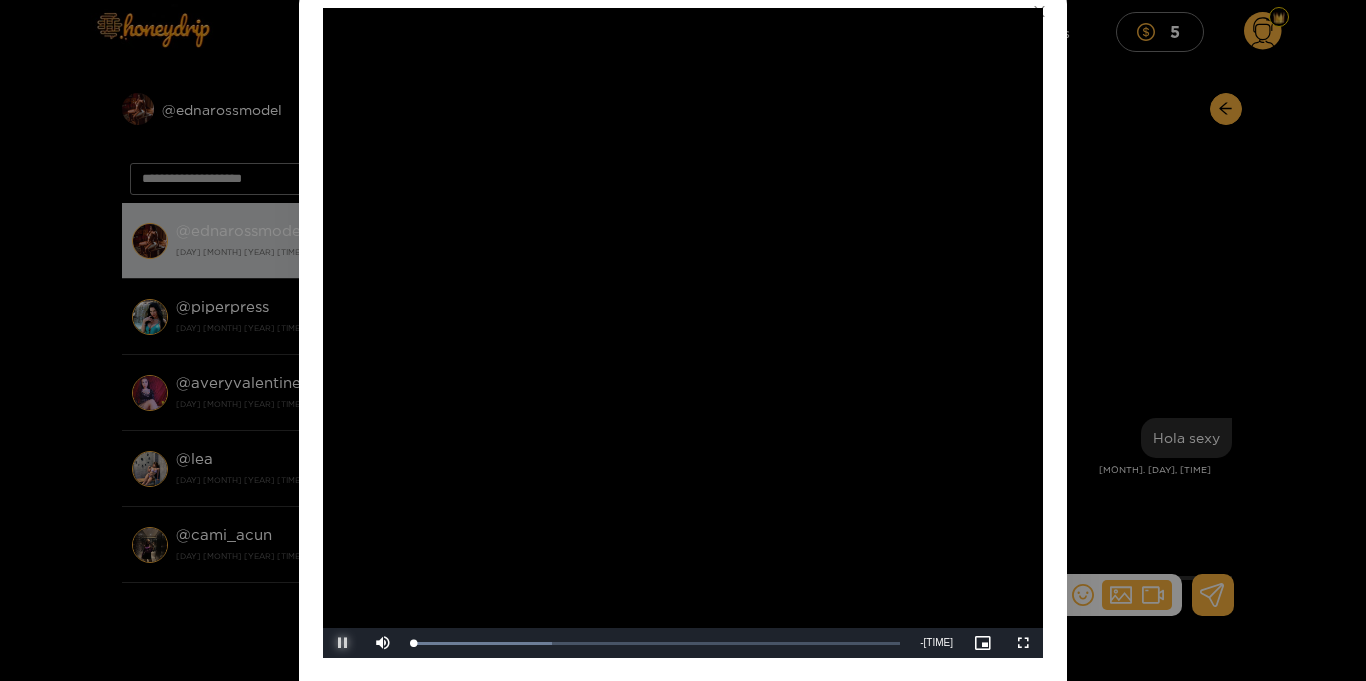 click at bounding box center [343, 643] 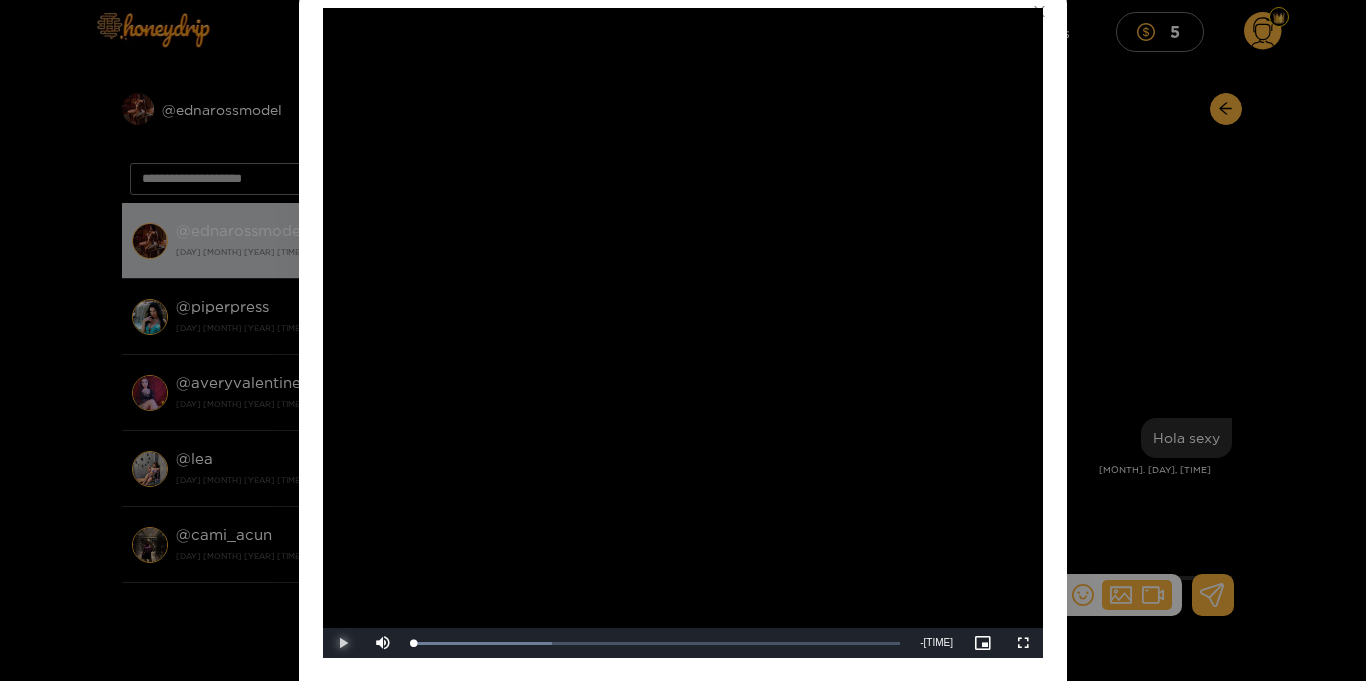 click at bounding box center [343, 643] 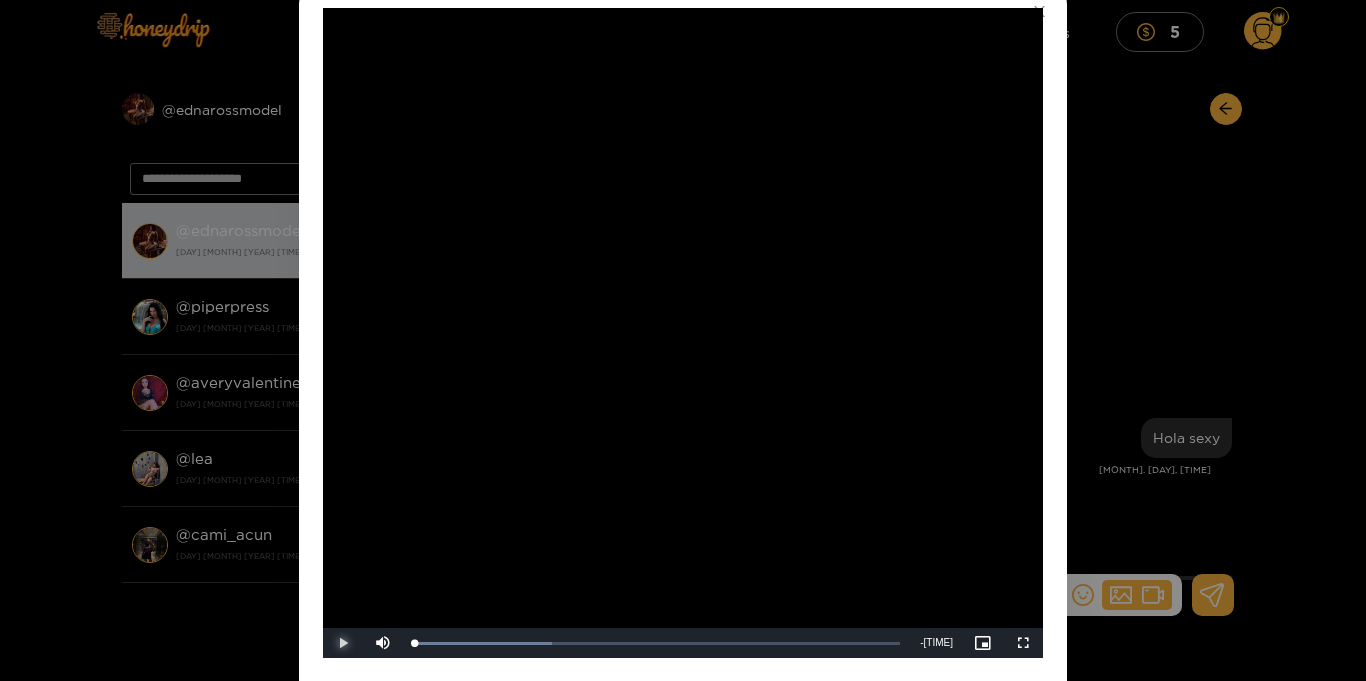 click at bounding box center (343, 643) 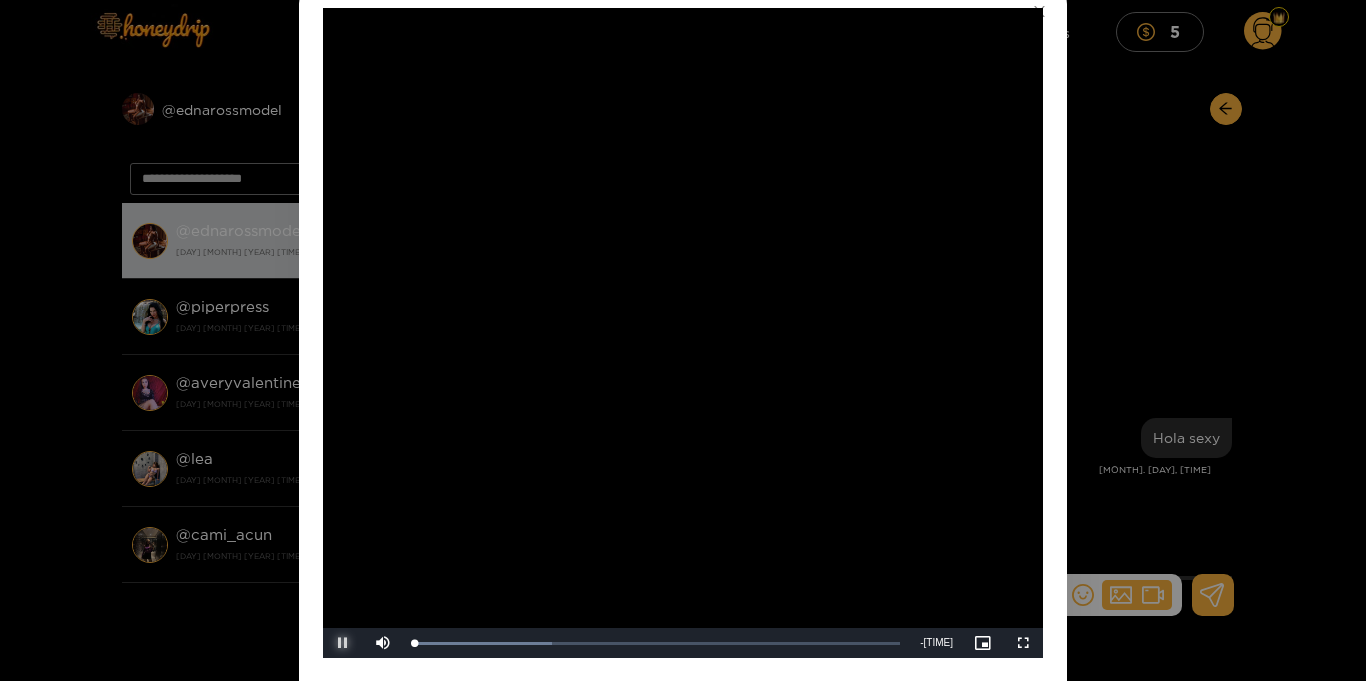 click at bounding box center [343, 643] 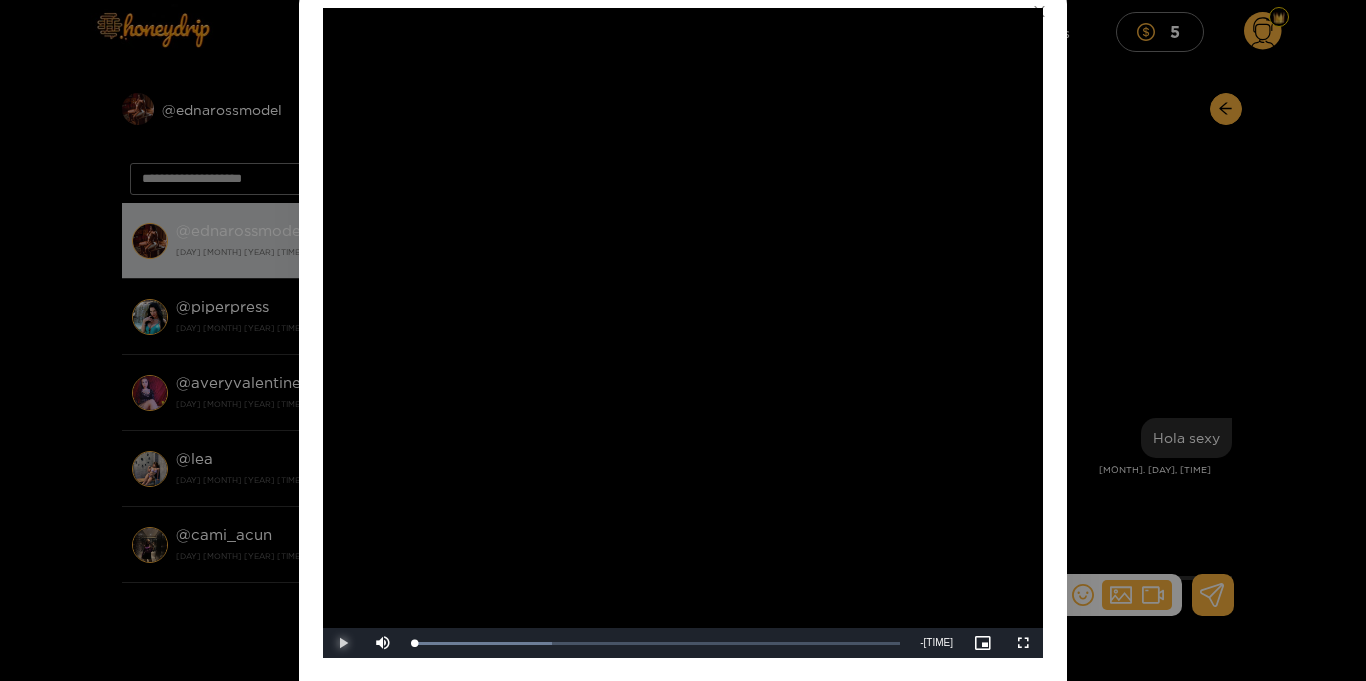 click at bounding box center [343, 643] 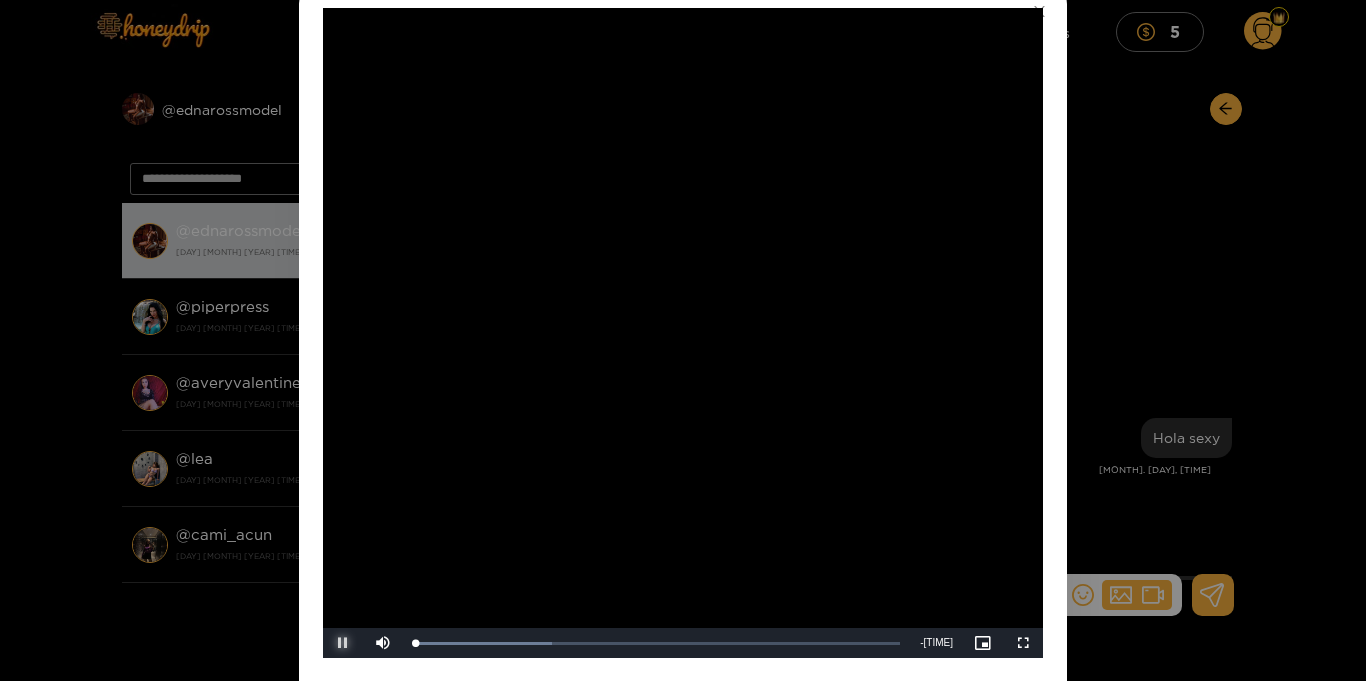 click at bounding box center [343, 643] 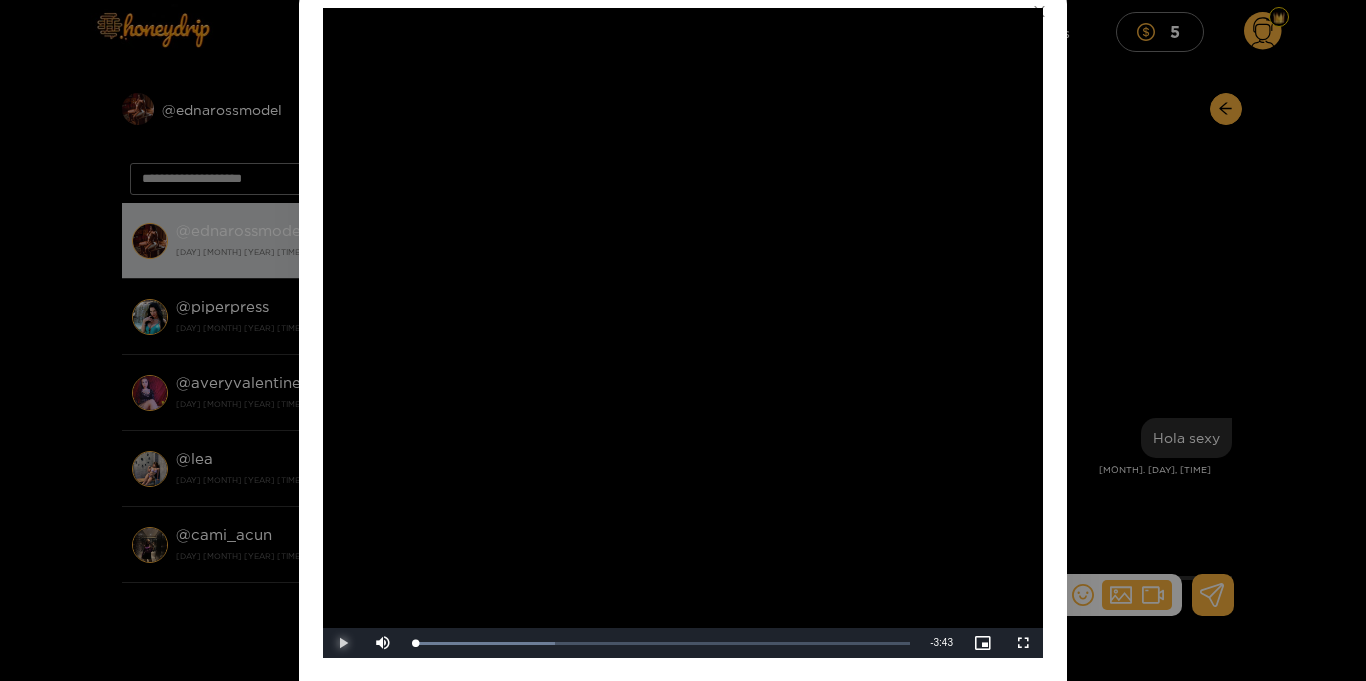 click at bounding box center (343, 643) 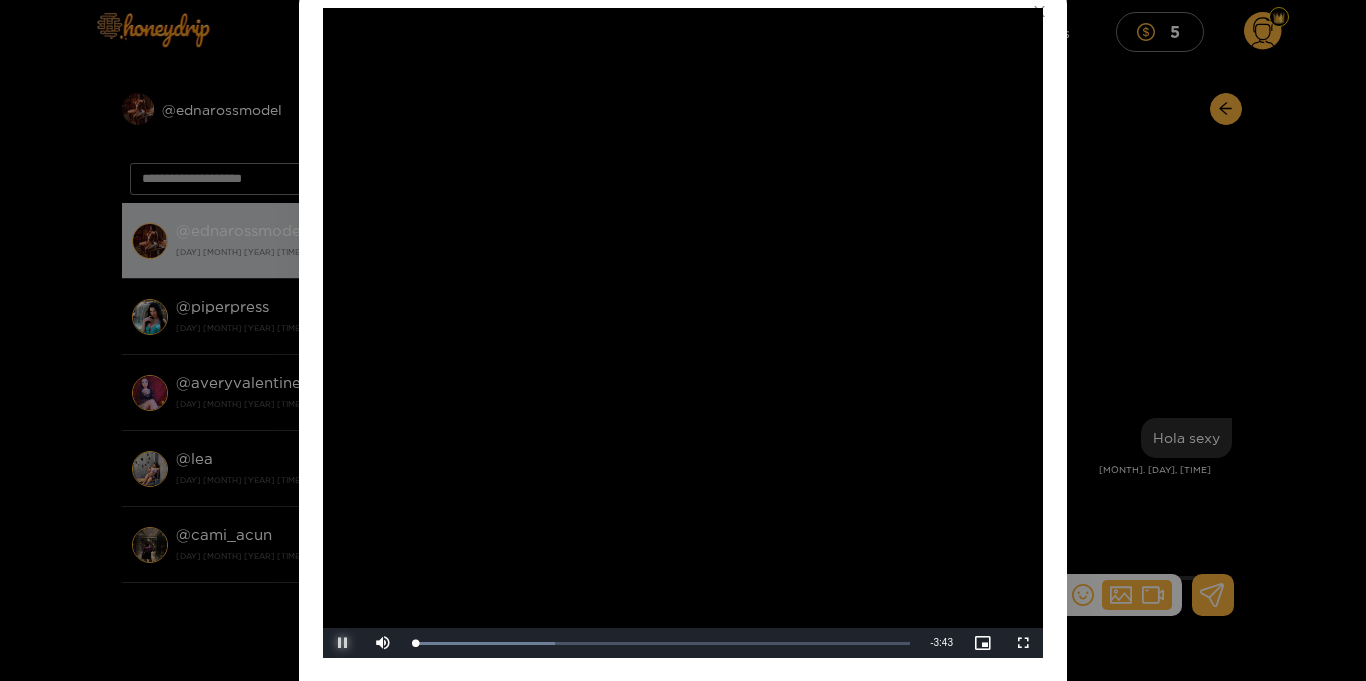 click at bounding box center (343, 643) 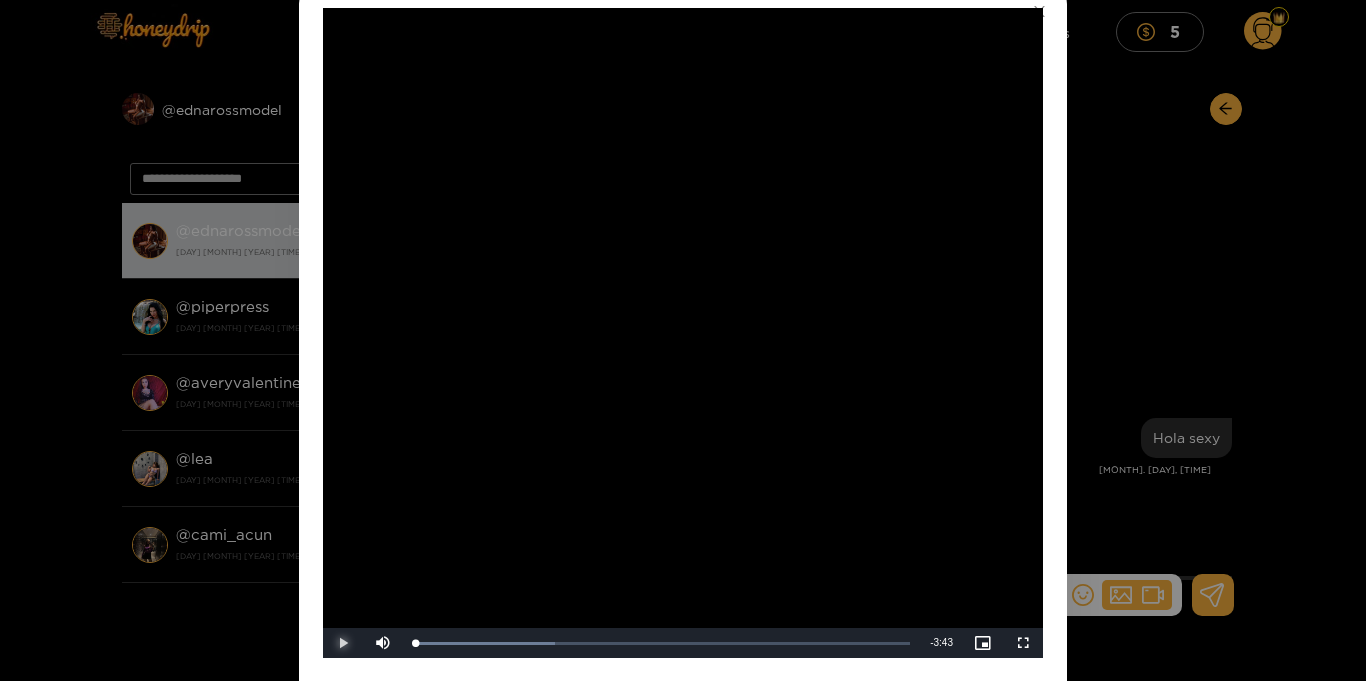 click at bounding box center (343, 643) 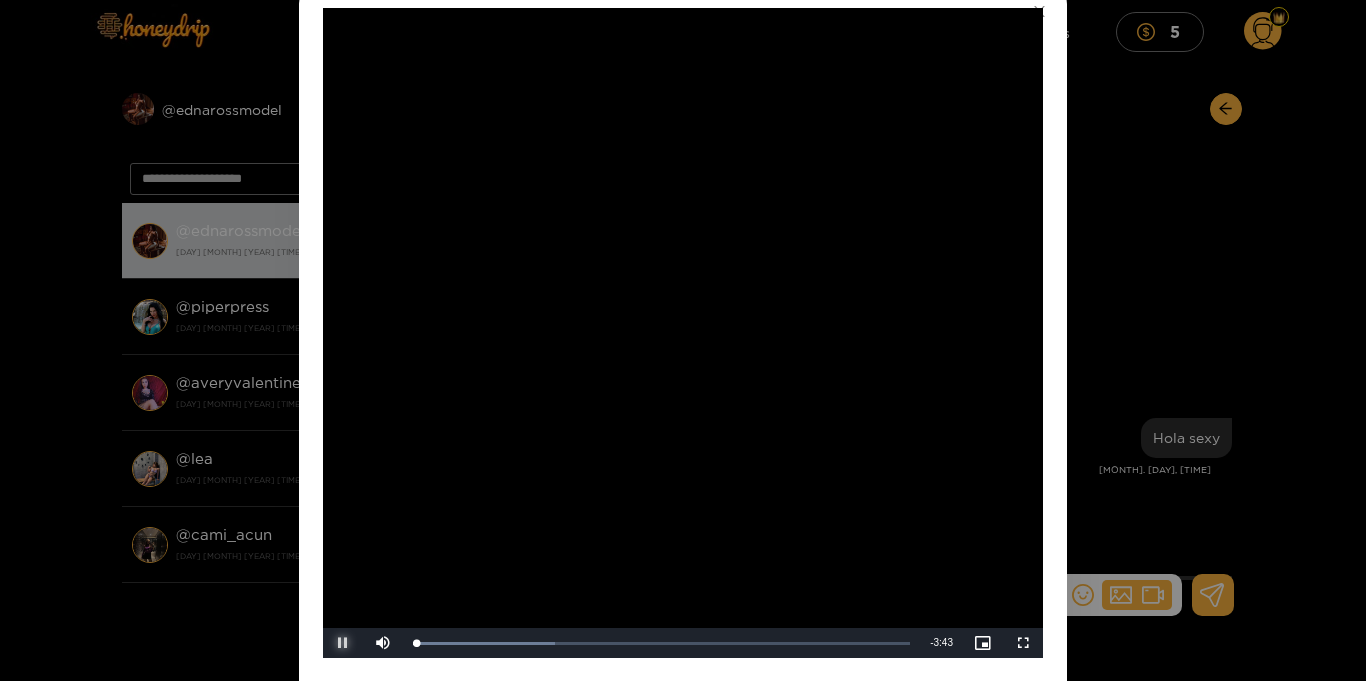 click at bounding box center (343, 643) 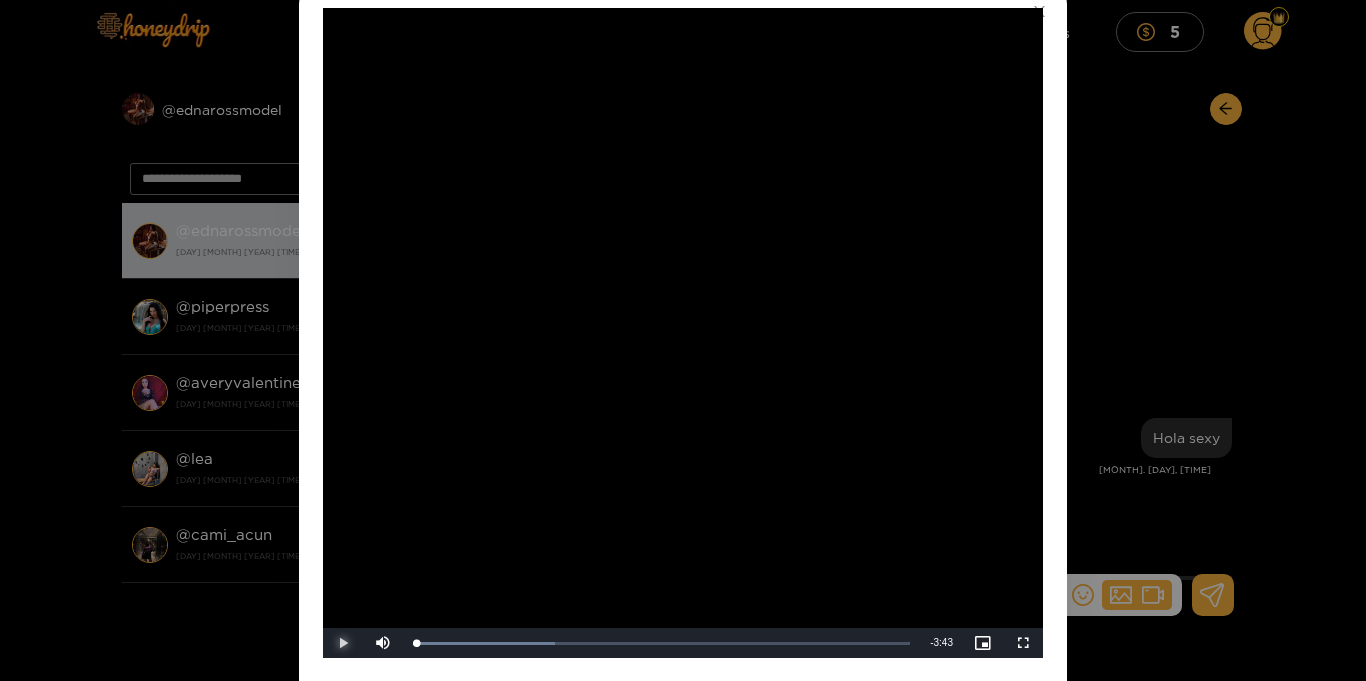 click at bounding box center [343, 643] 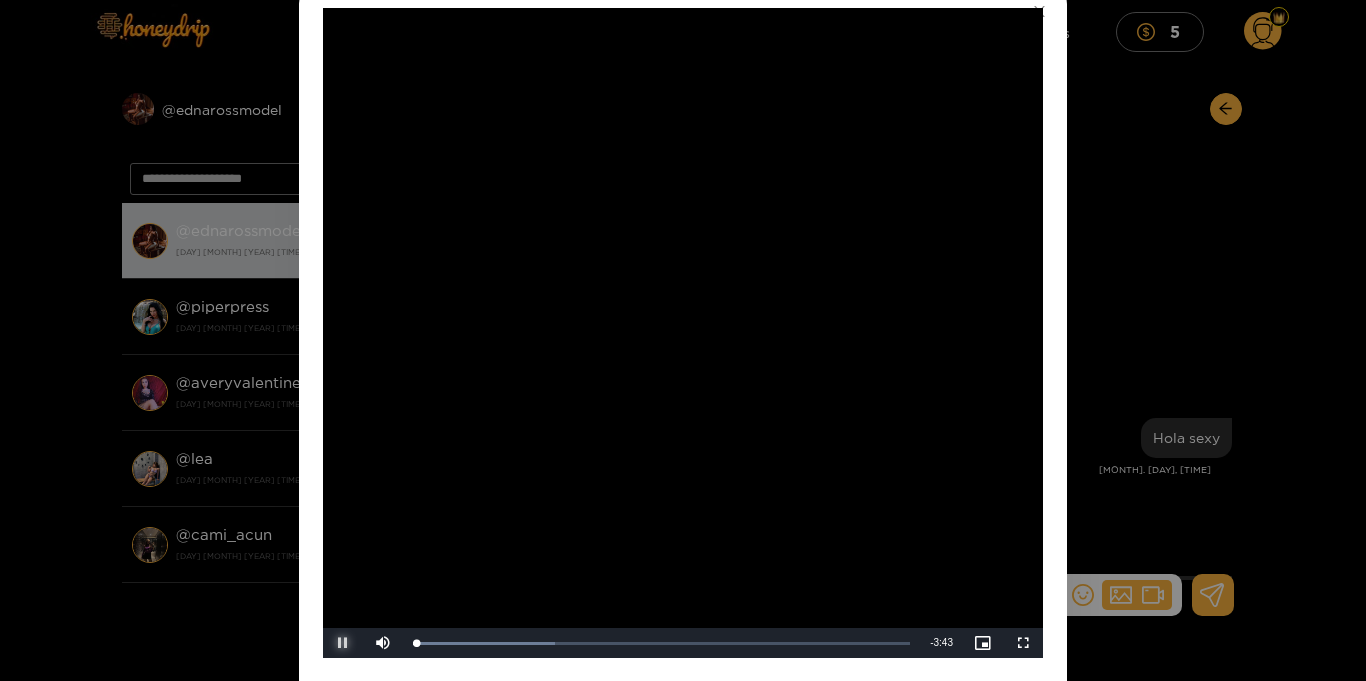 click at bounding box center [343, 643] 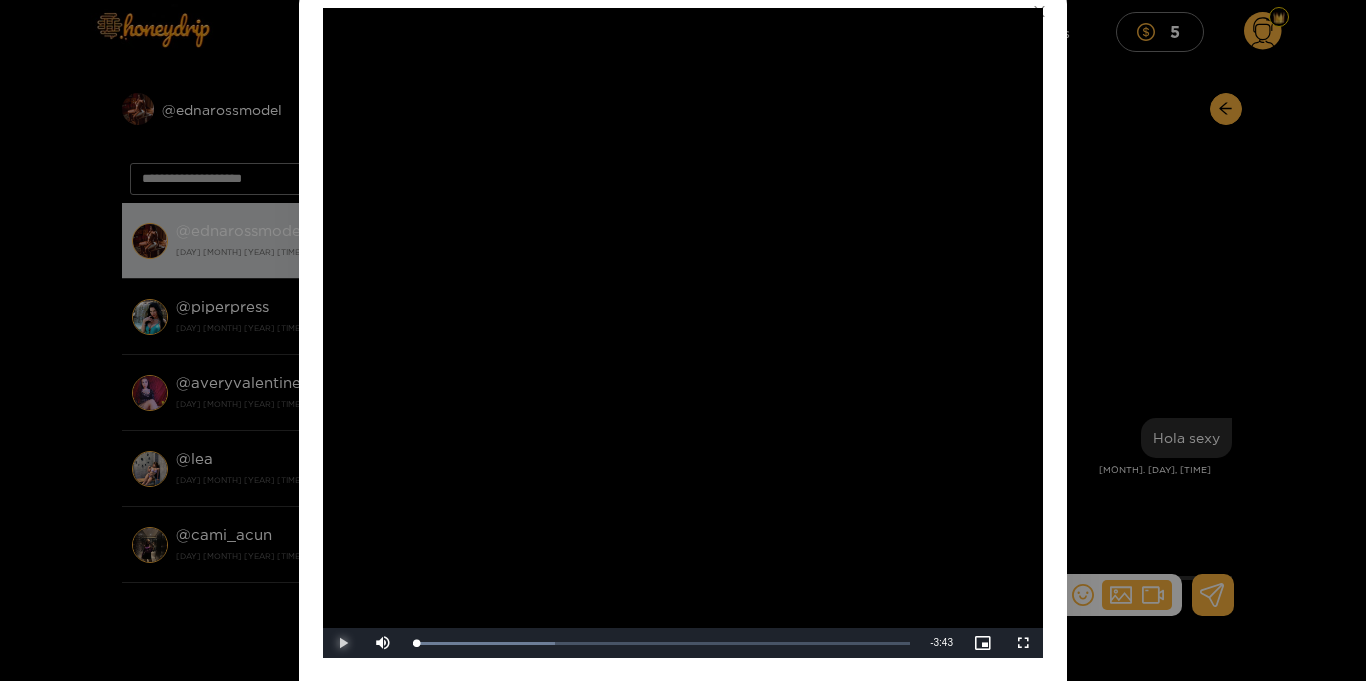 click at bounding box center (343, 643) 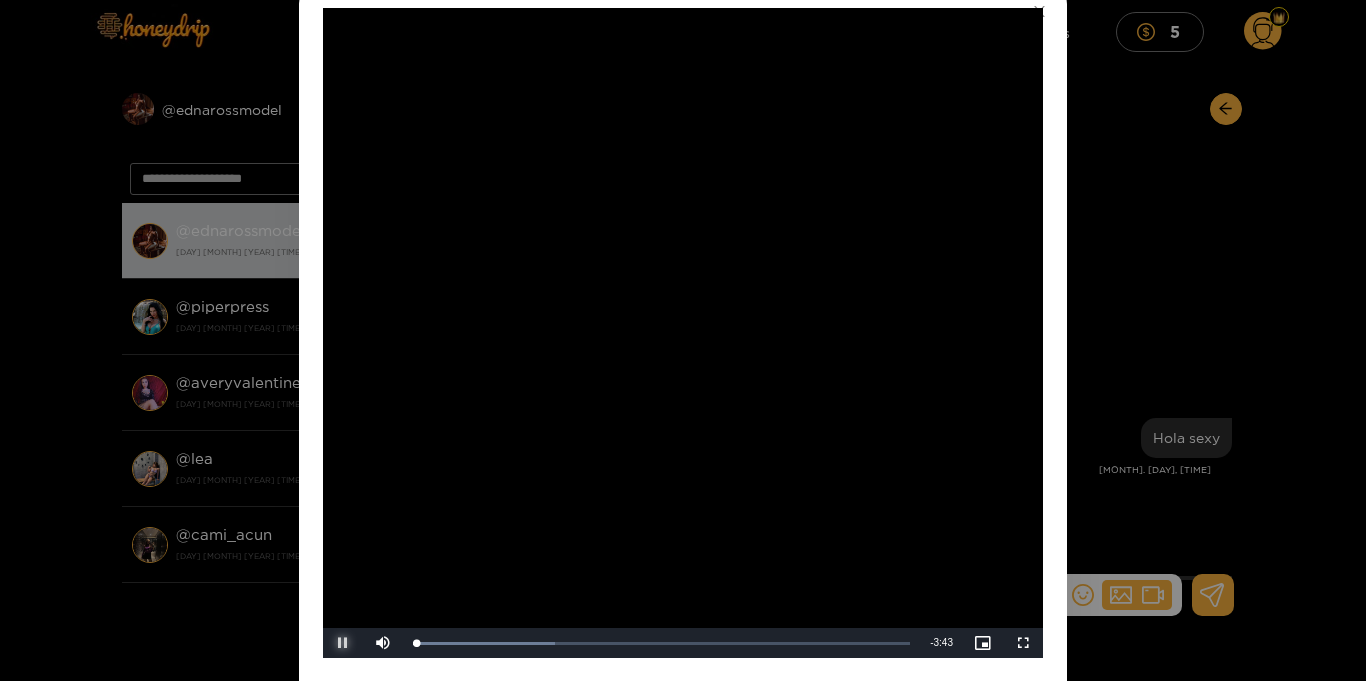 click at bounding box center (343, 643) 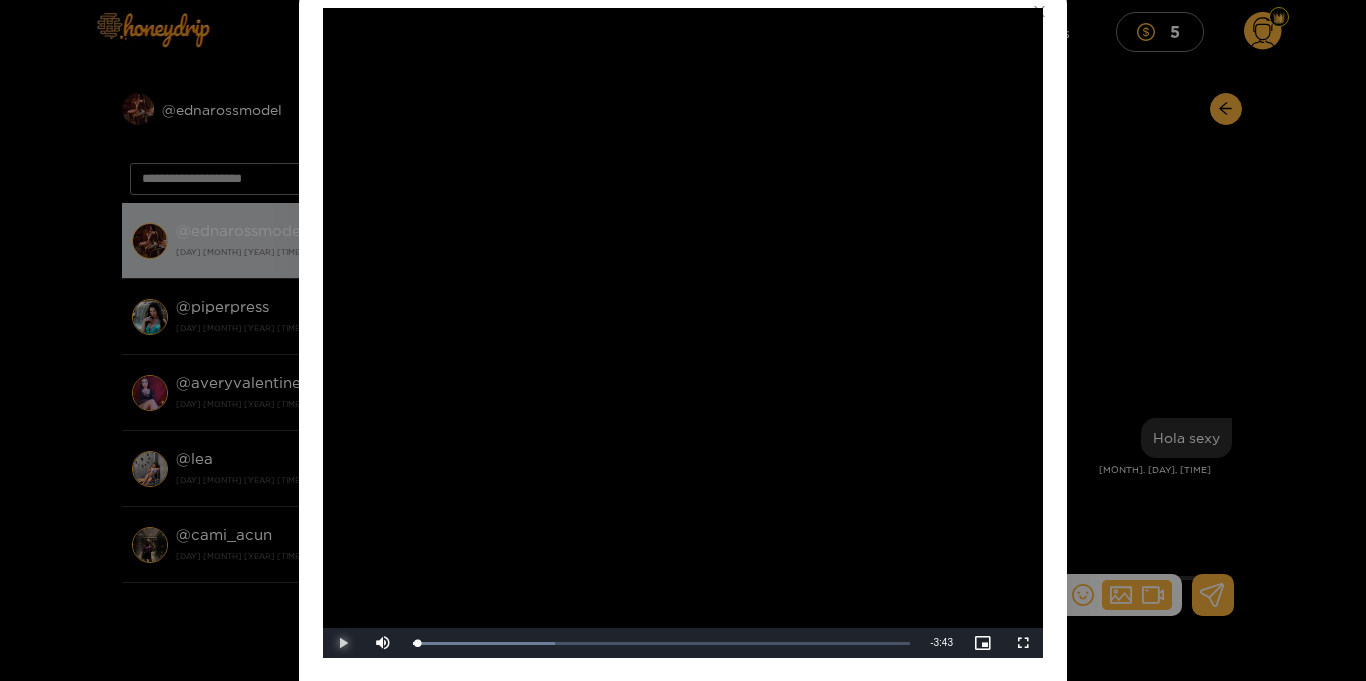 click at bounding box center (343, 643) 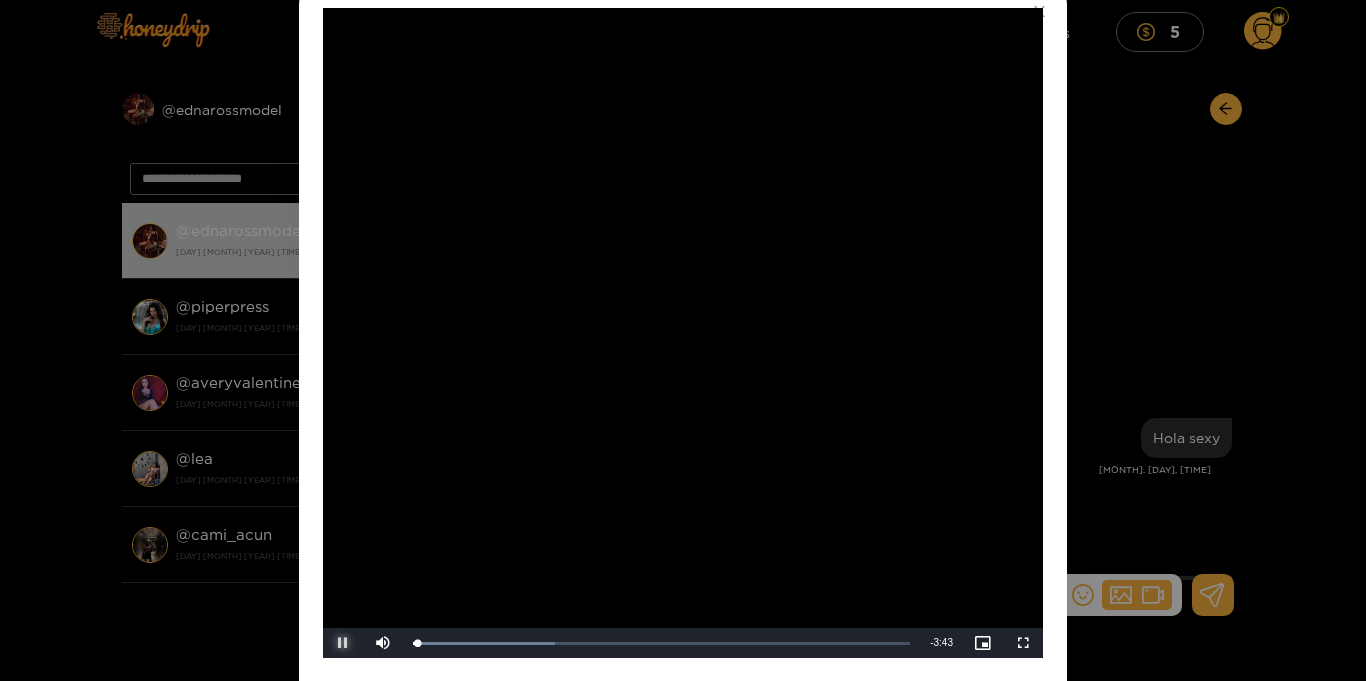 click at bounding box center (343, 643) 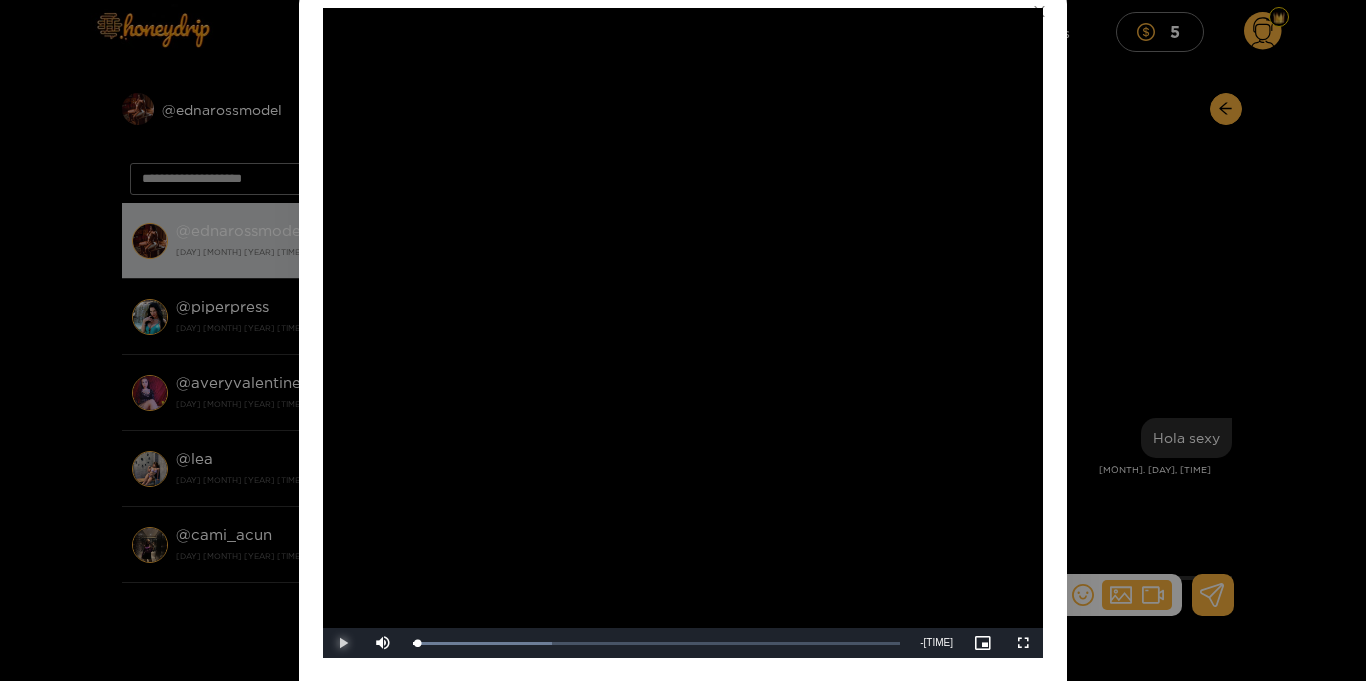 click at bounding box center (343, 643) 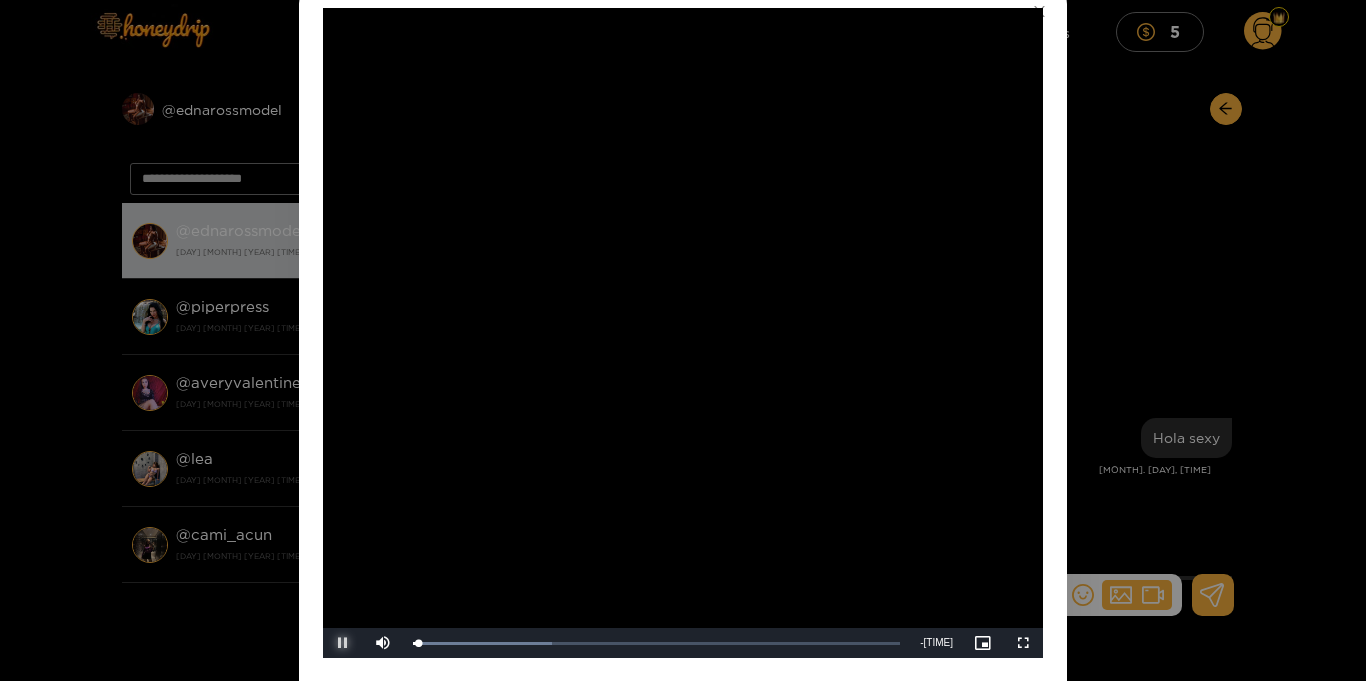 click at bounding box center [343, 643] 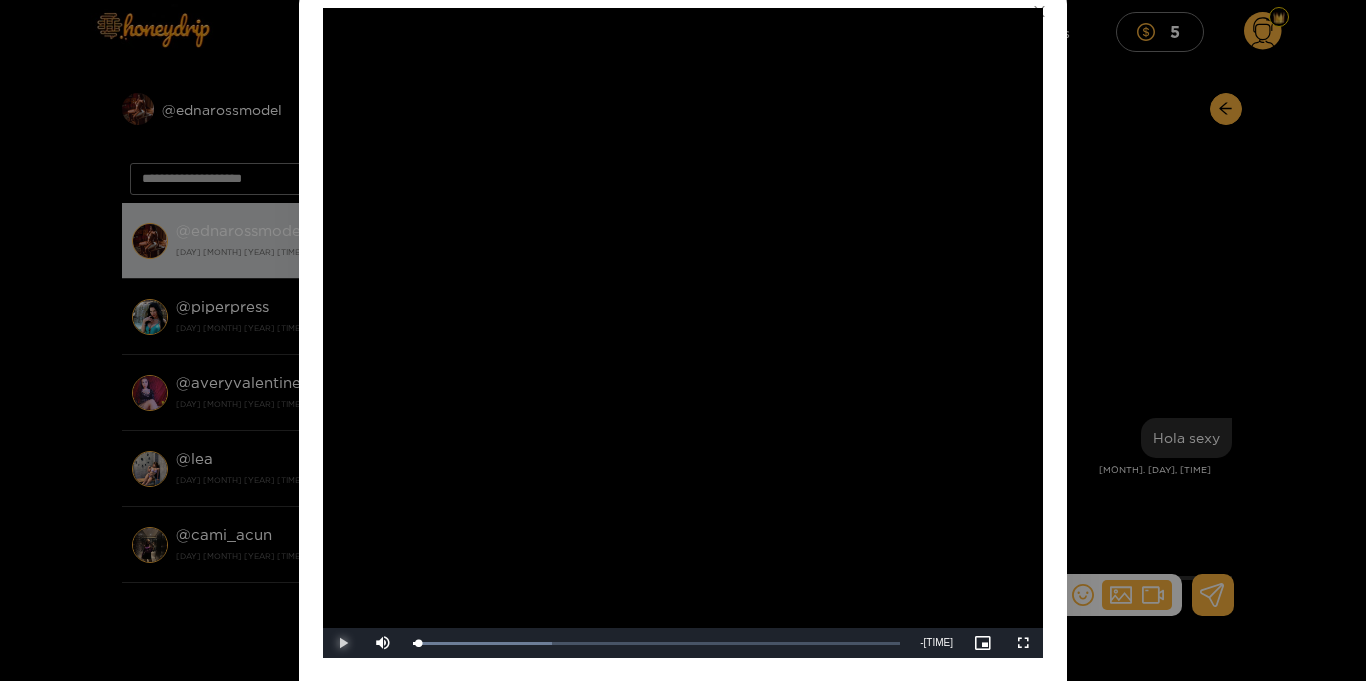 click at bounding box center (343, 643) 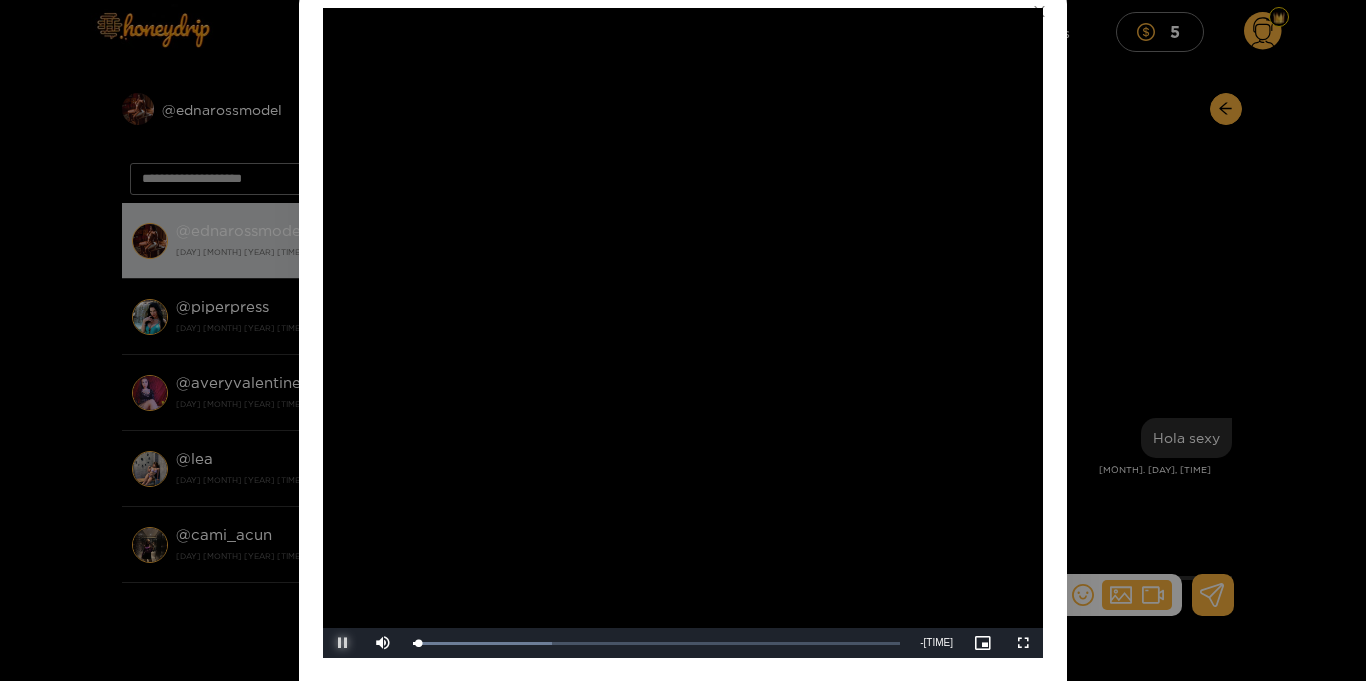 click at bounding box center [343, 643] 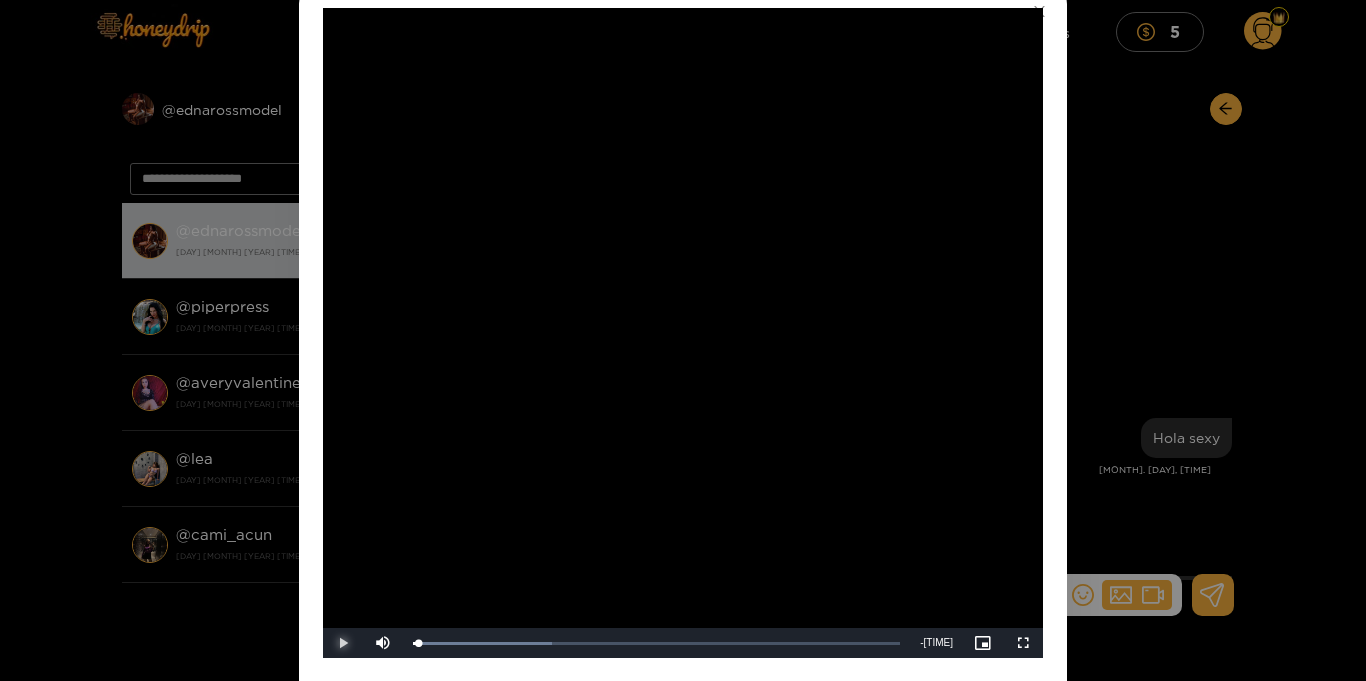click at bounding box center [343, 643] 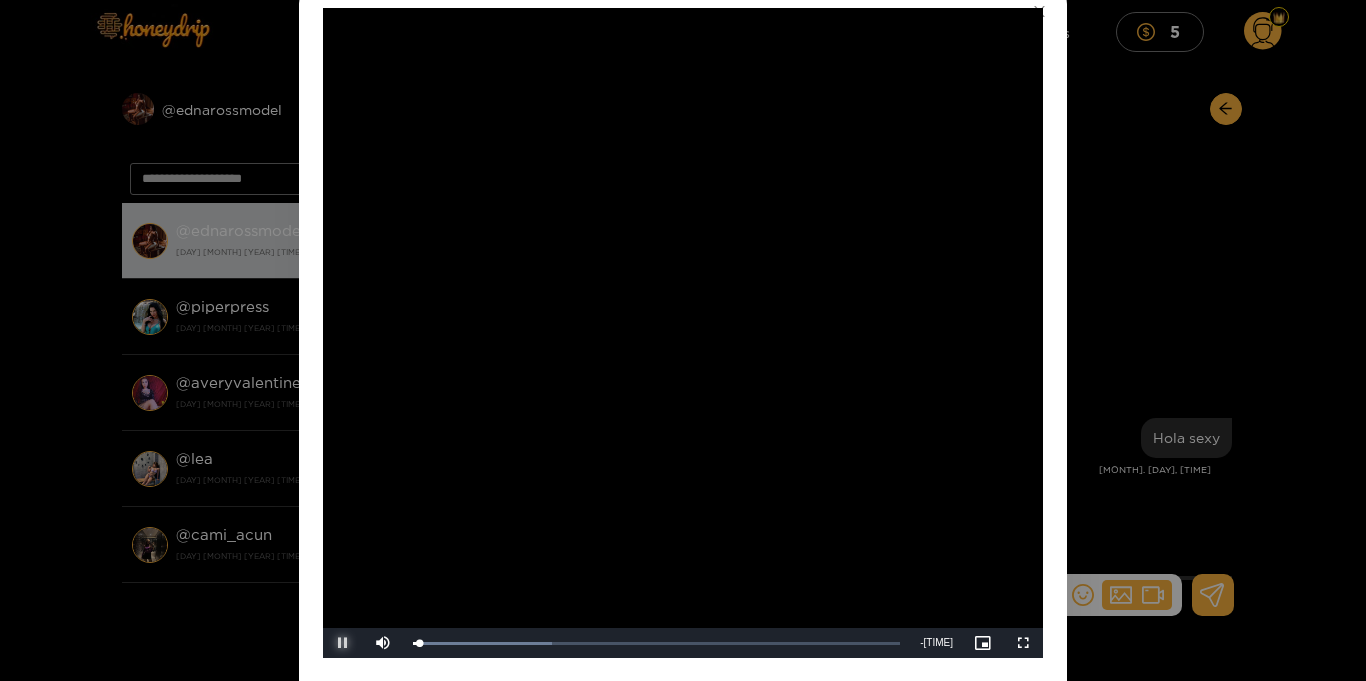 click at bounding box center [343, 643] 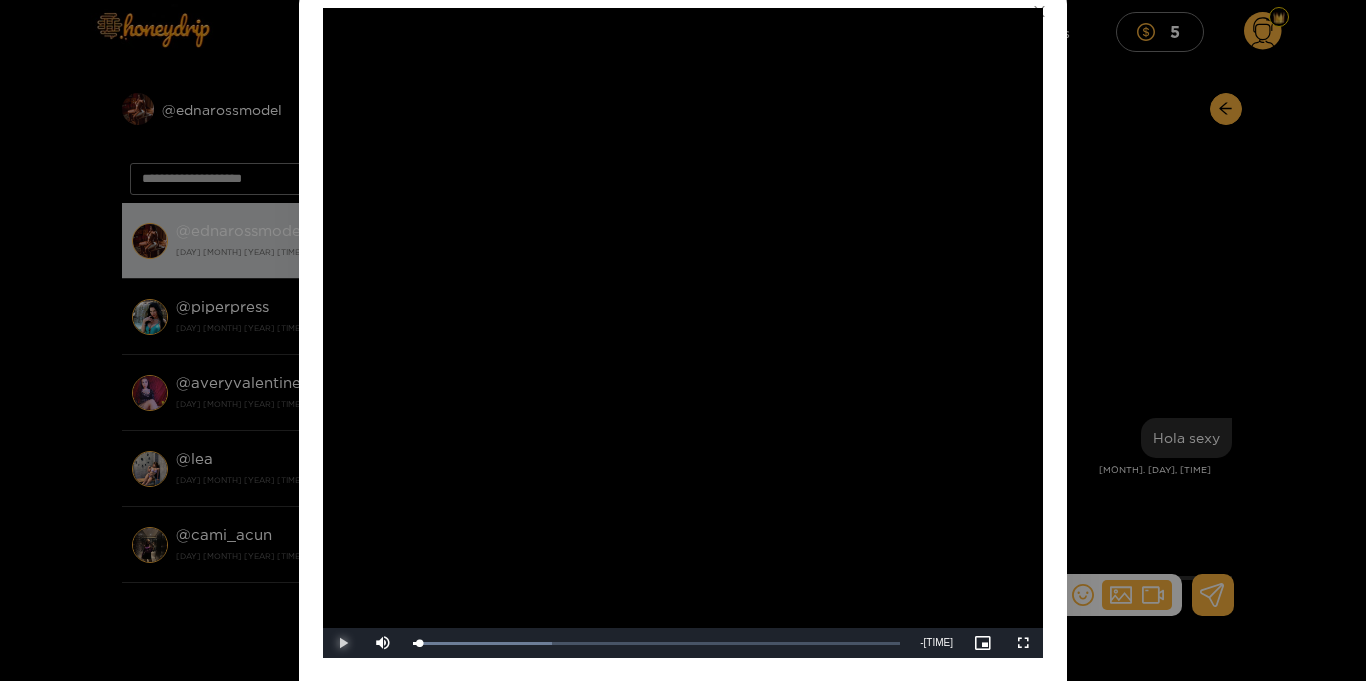 click at bounding box center (343, 643) 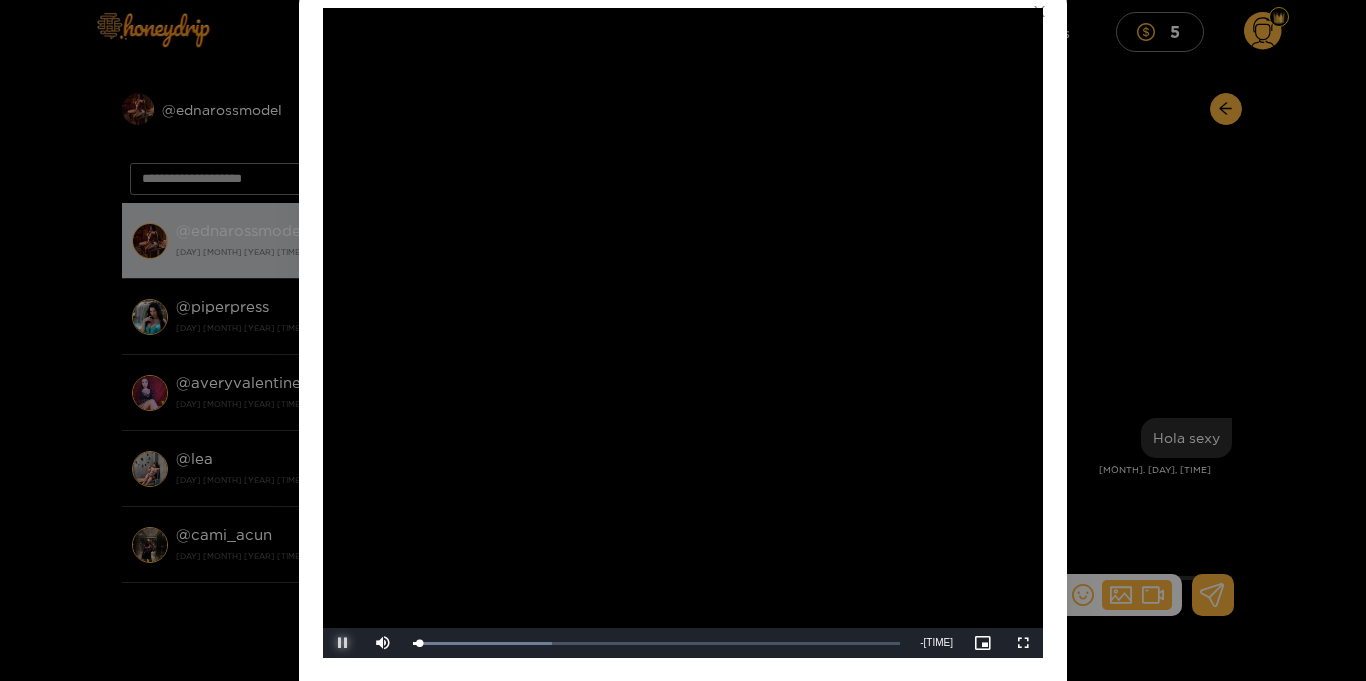 click at bounding box center [343, 643] 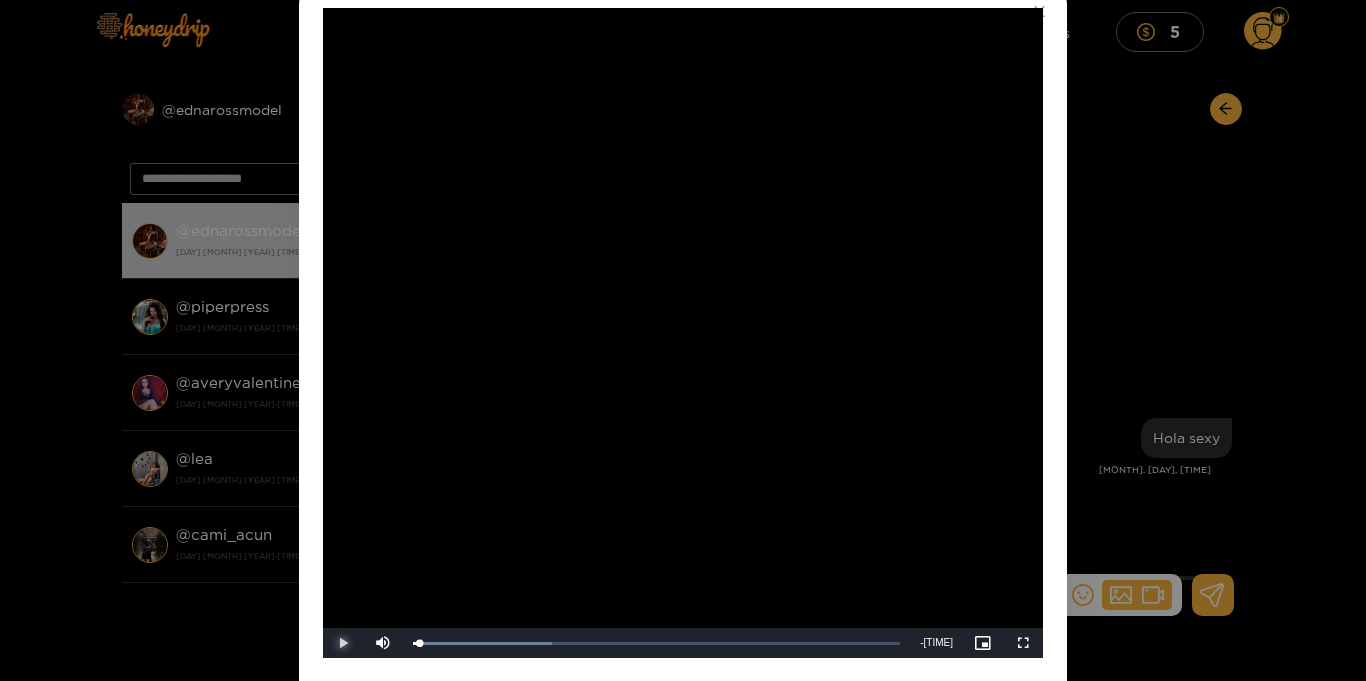 click at bounding box center [343, 643] 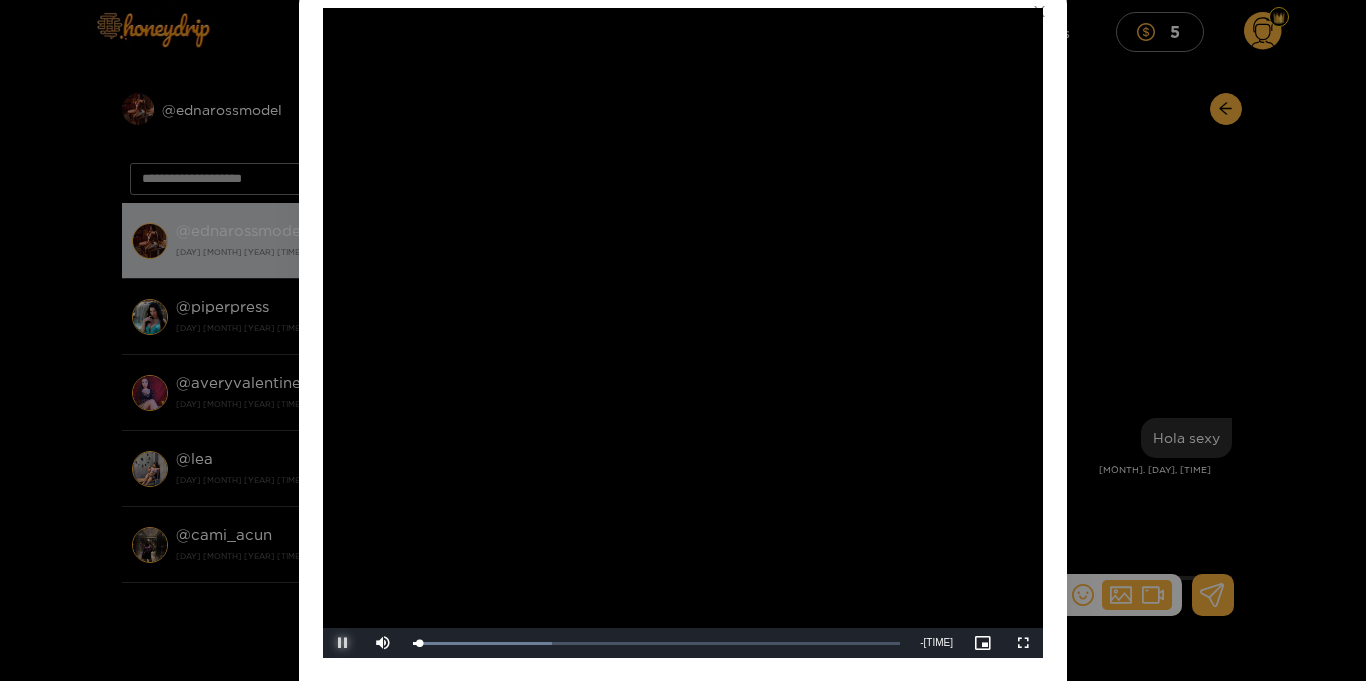 click at bounding box center [343, 643] 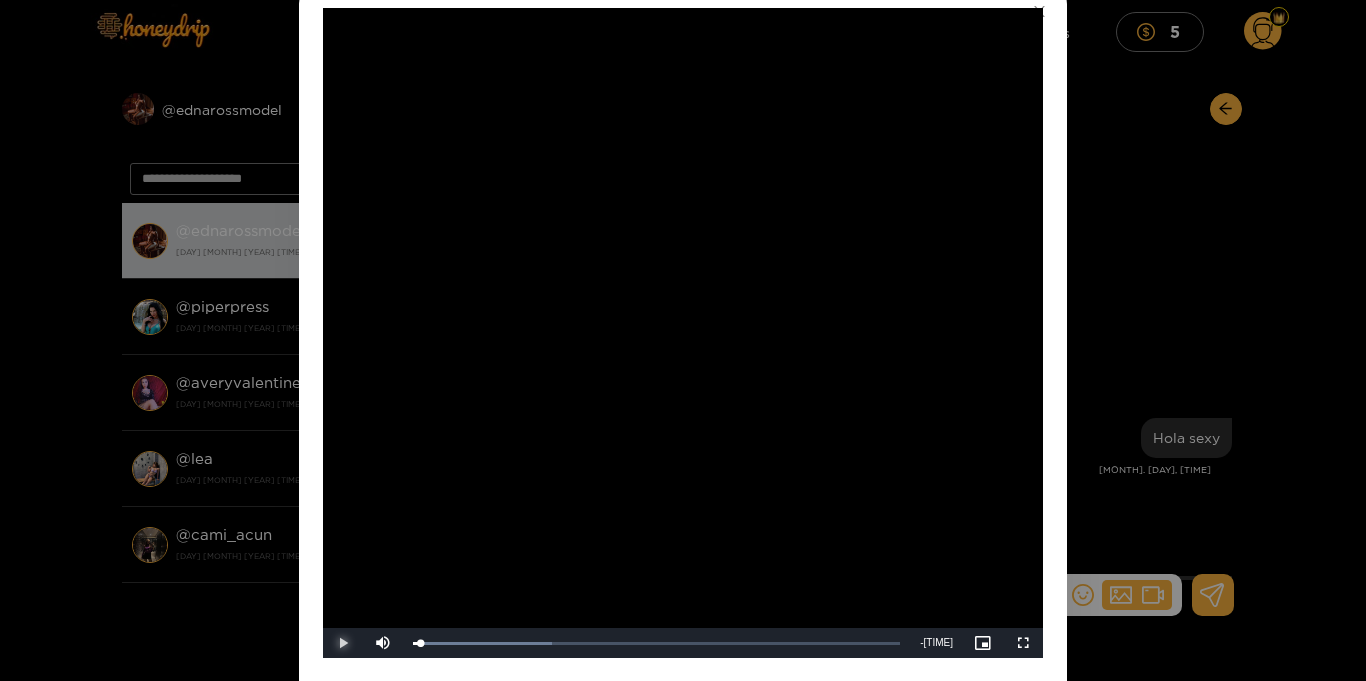 click at bounding box center (343, 643) 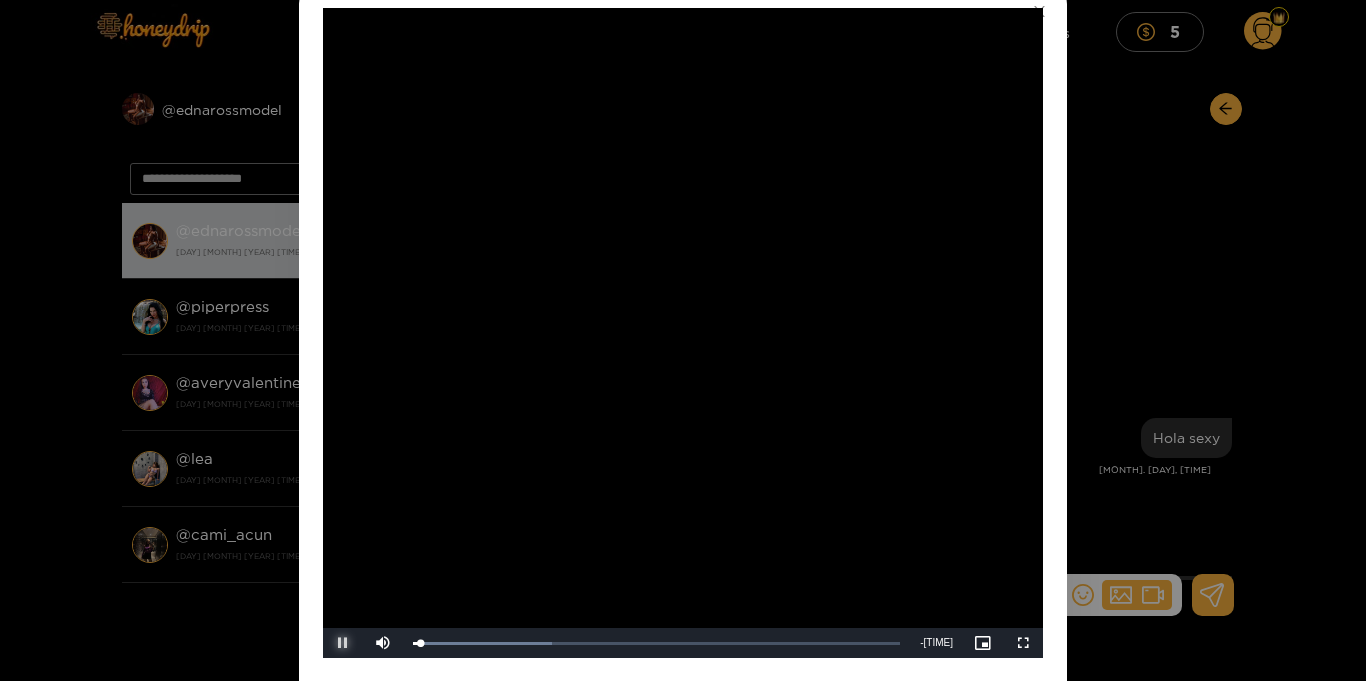 click at bounding box center (343, 643) 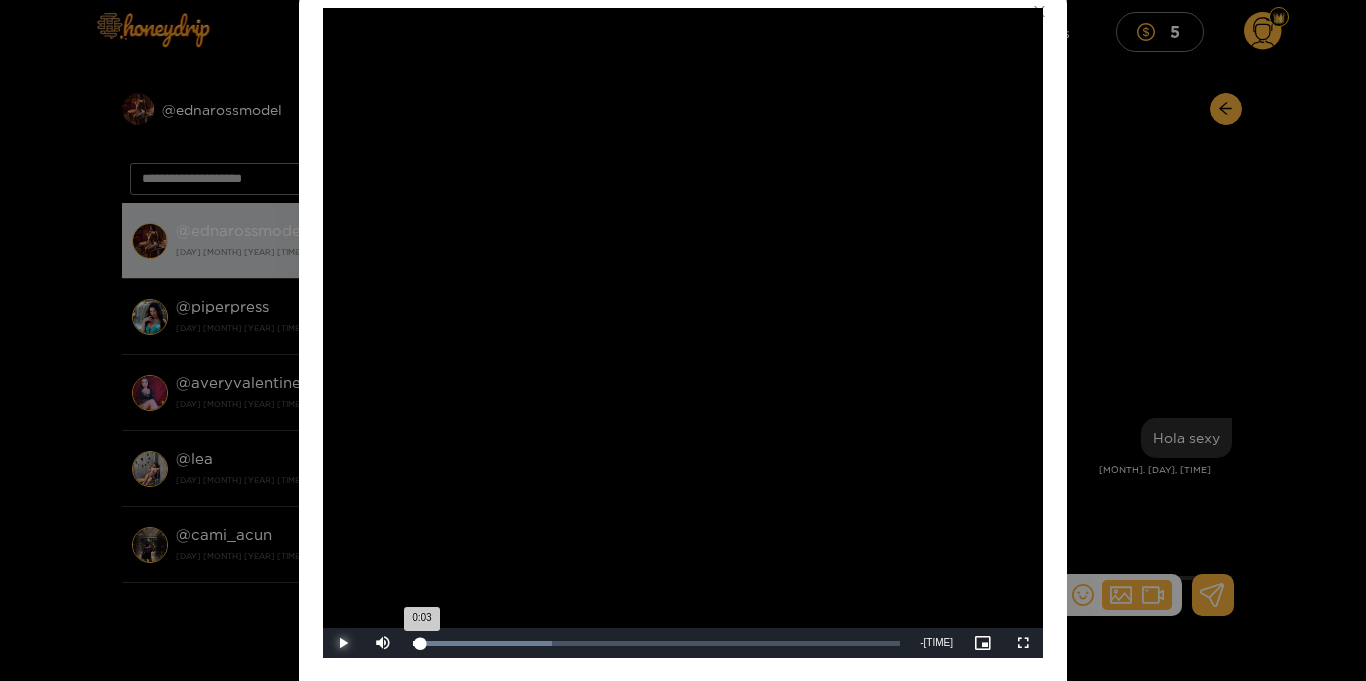 click on "0:03" at bounding box center [417, 643] 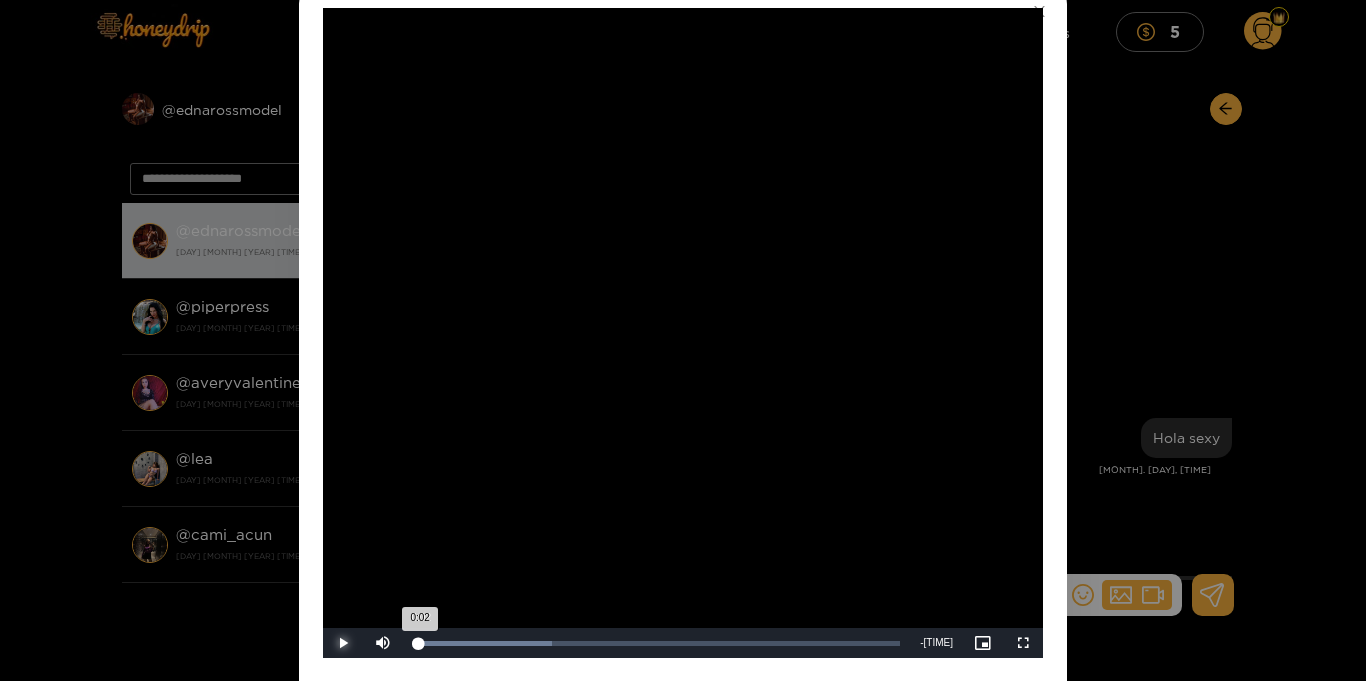 scroll, scrollTop: 118, scrollLeft: 0, axis: vertical 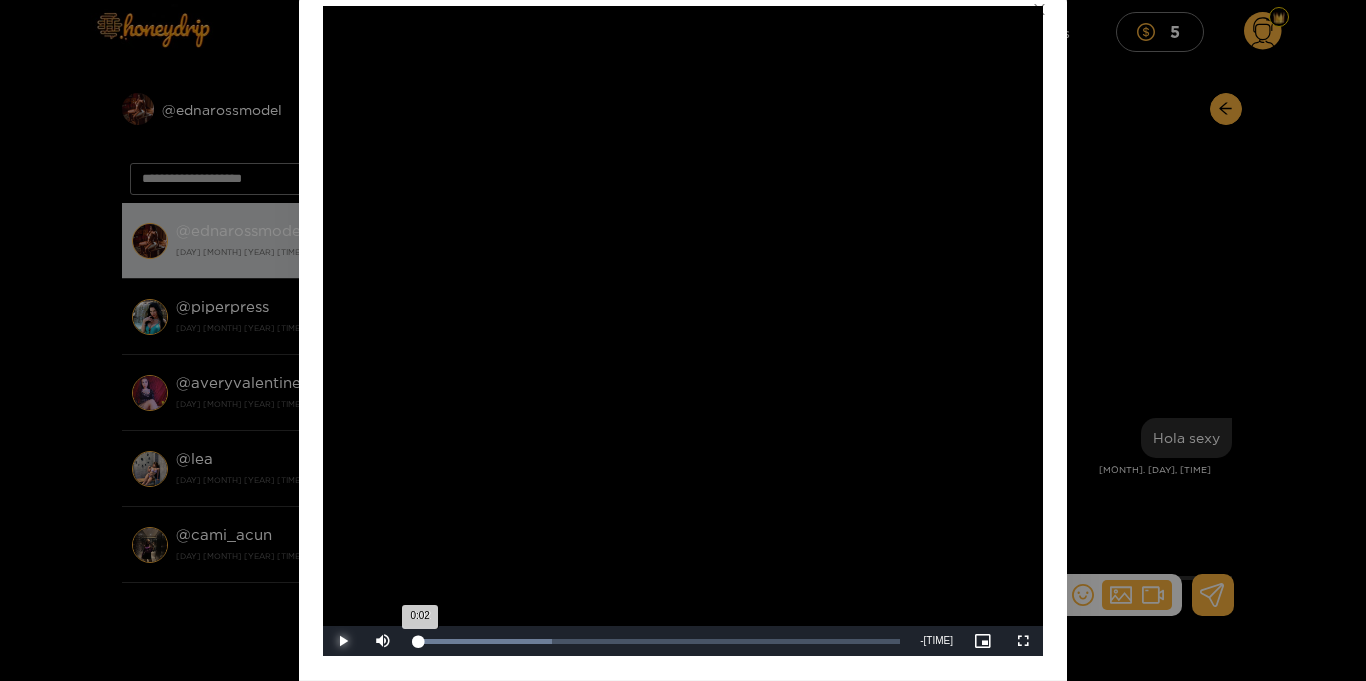 click on "0:02" at bounding box center (416, 641) 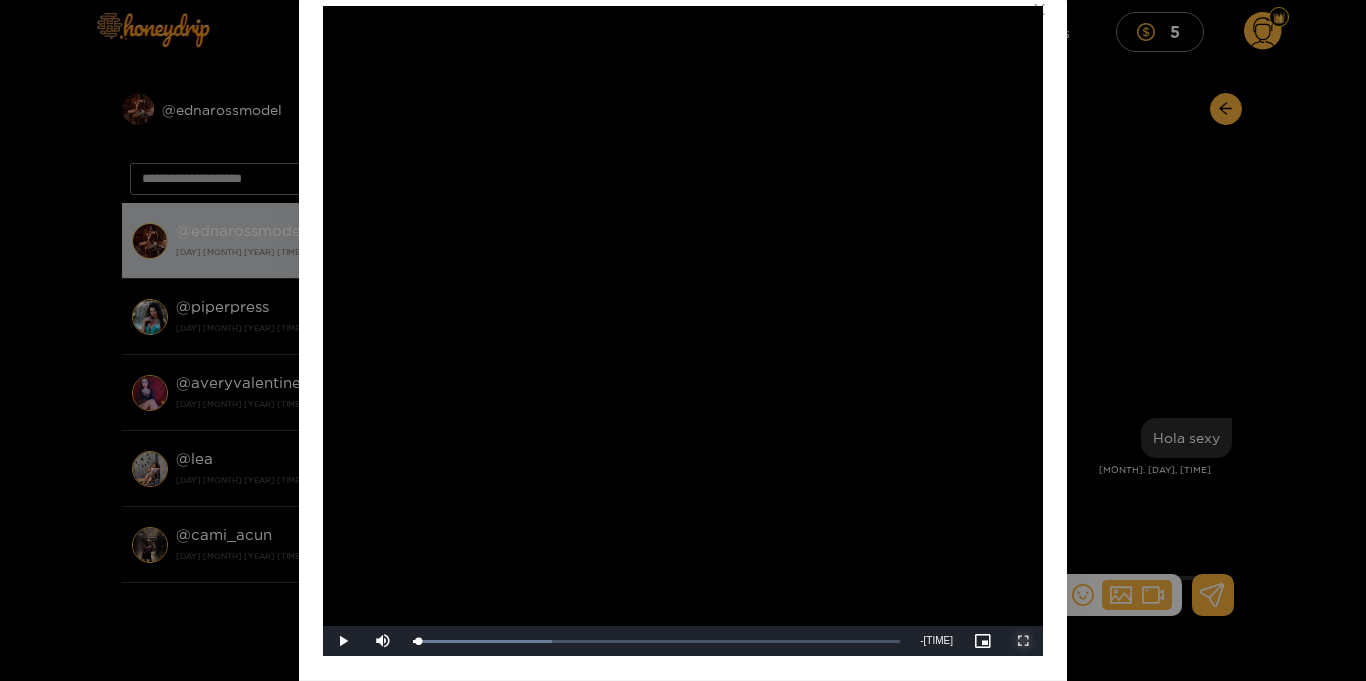 click at bounding box center (1023, 641) 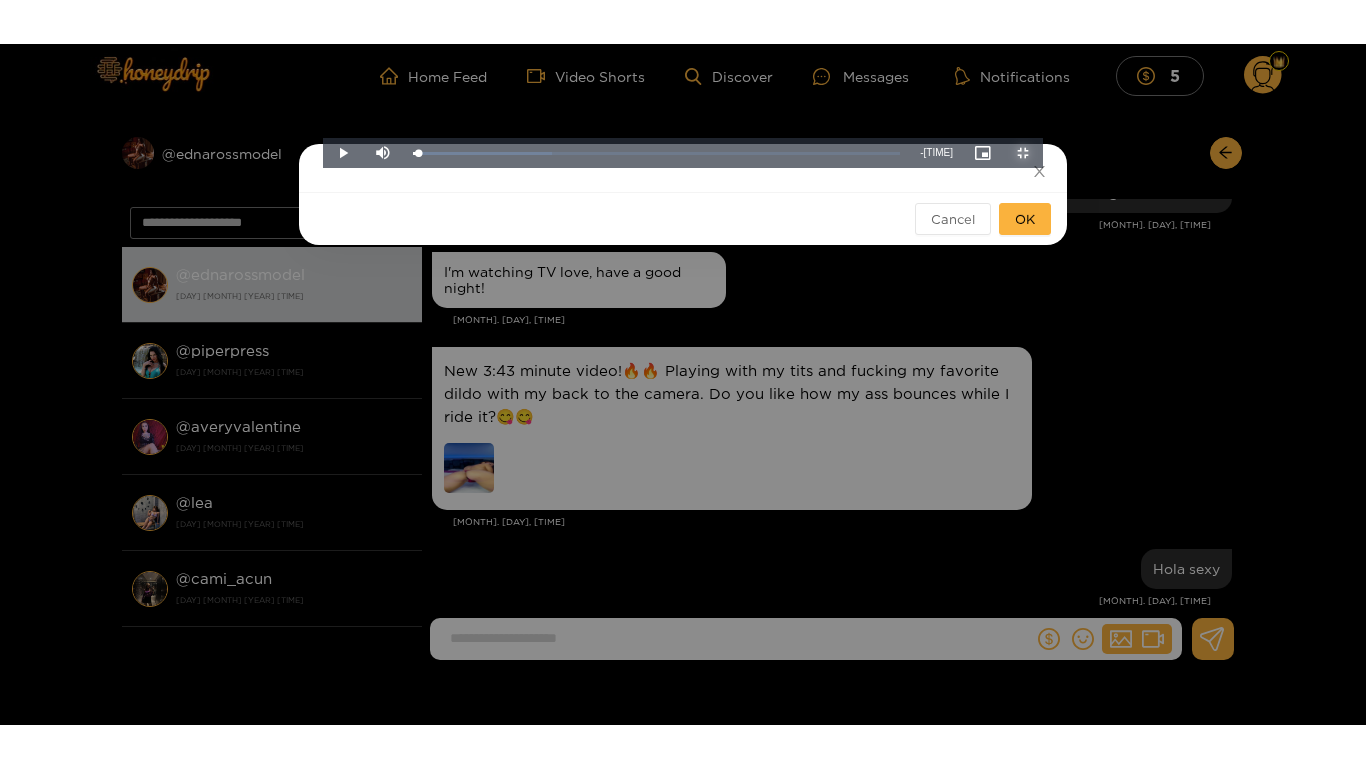 scroll, scrollTop: 0, scrollLeft: 0, axis: both 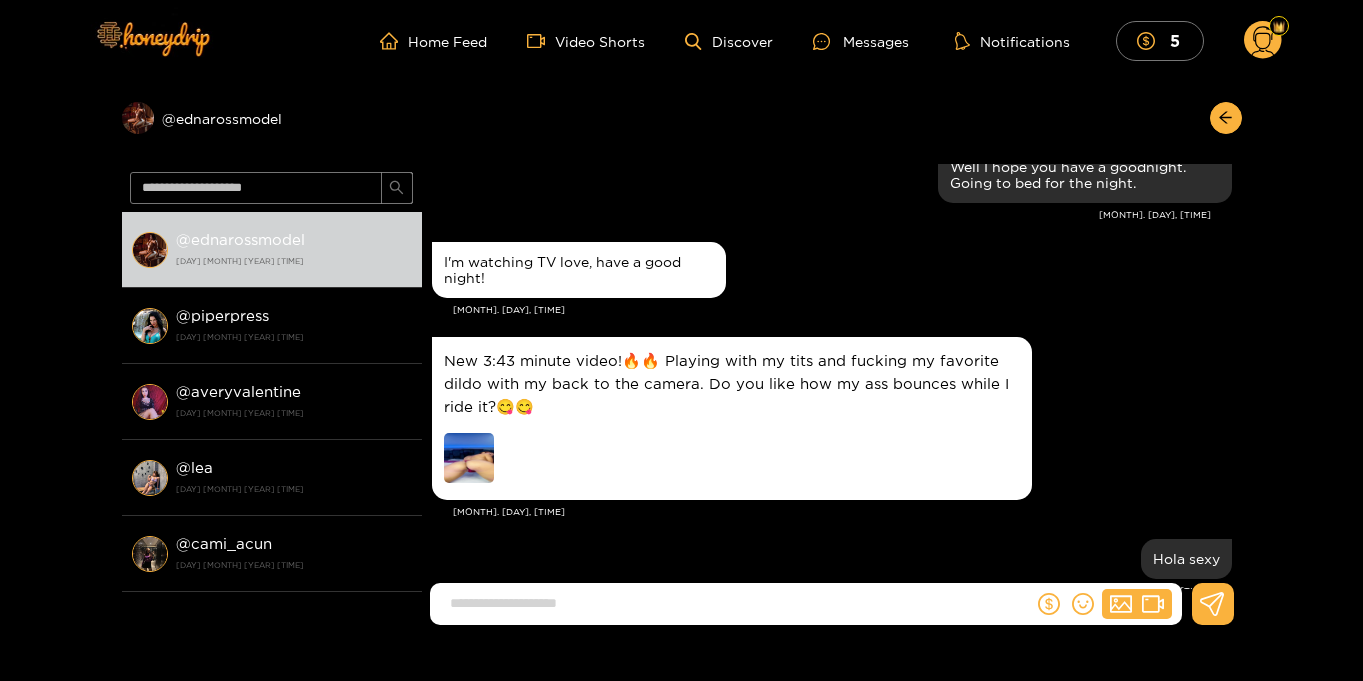 click at bounding box center (469, 458) 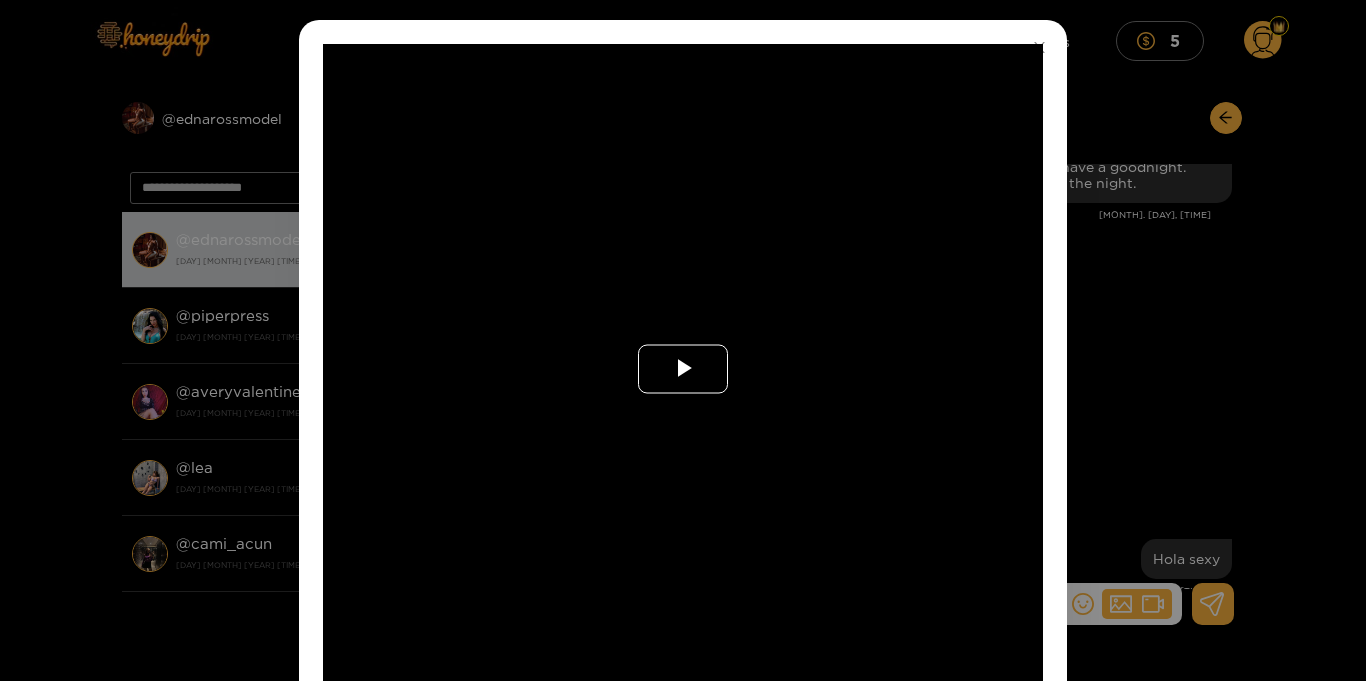 click at bounding box center (683, 369) 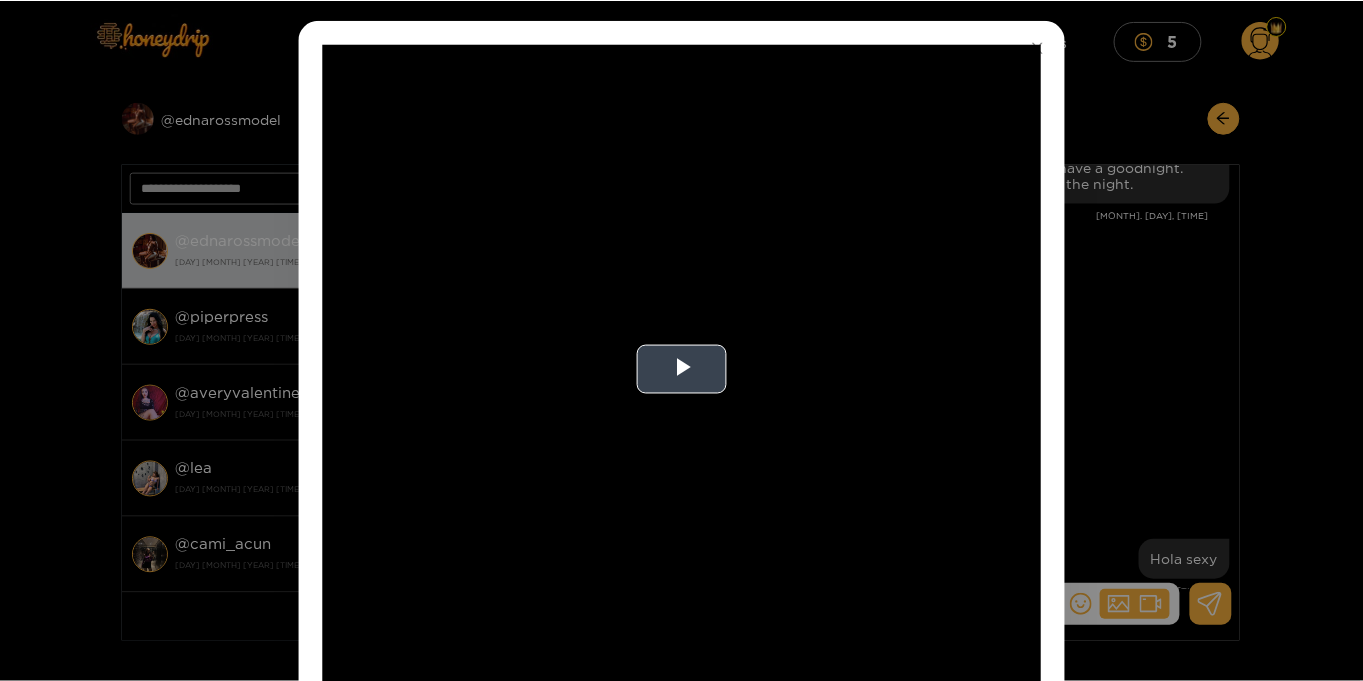 scroll, scrollTop: 93, scrollLeft: 0, axis: vertical 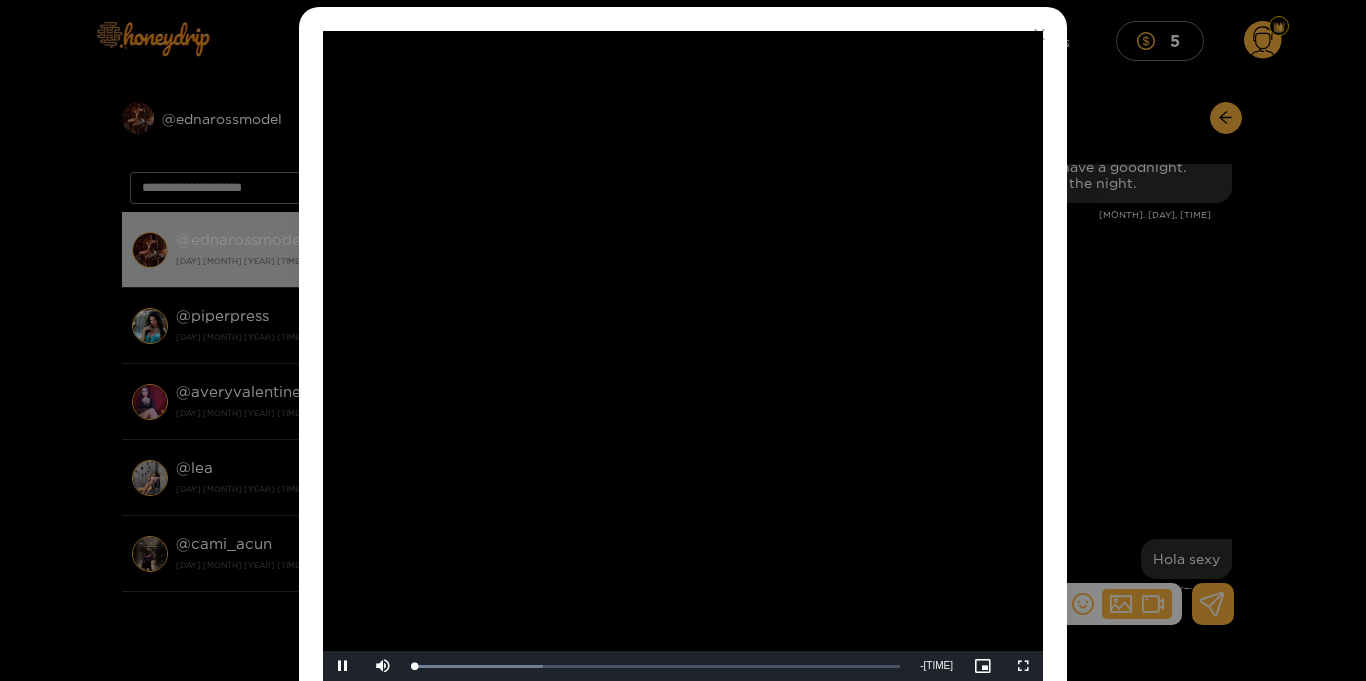 click at bounding box center (683, 356) 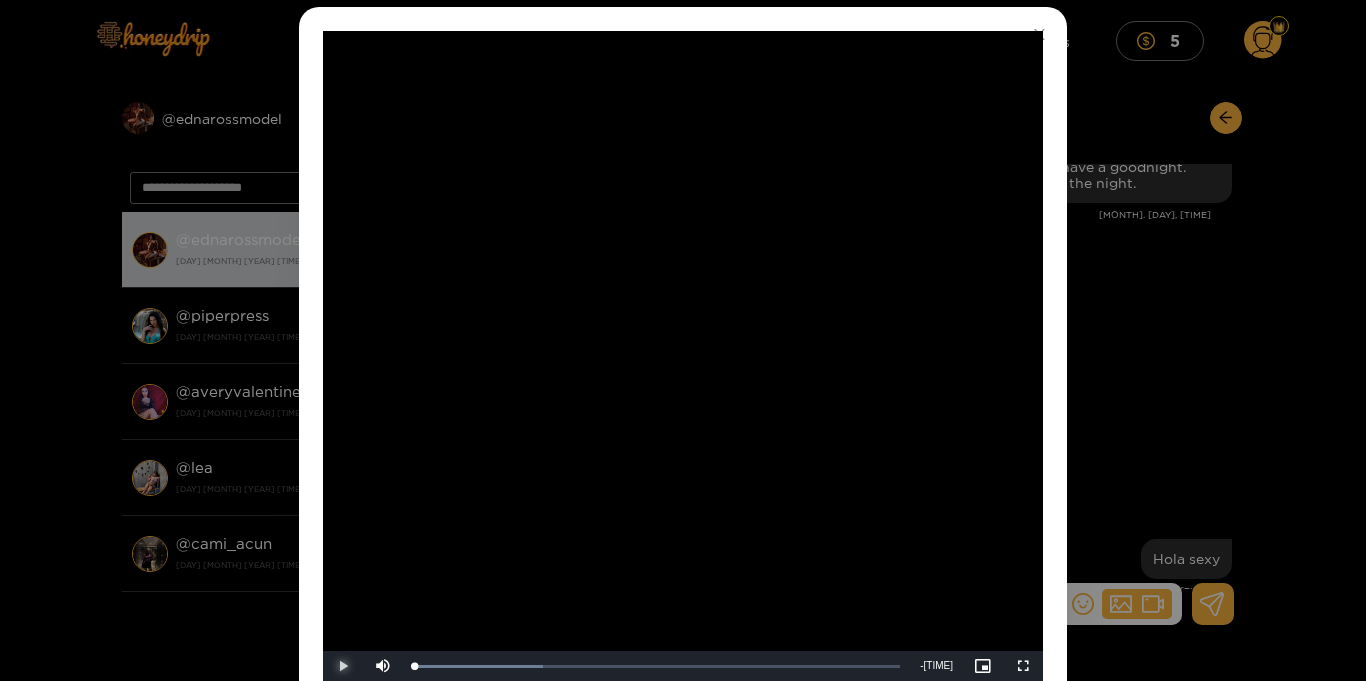 click at bounding box center [343, 666] 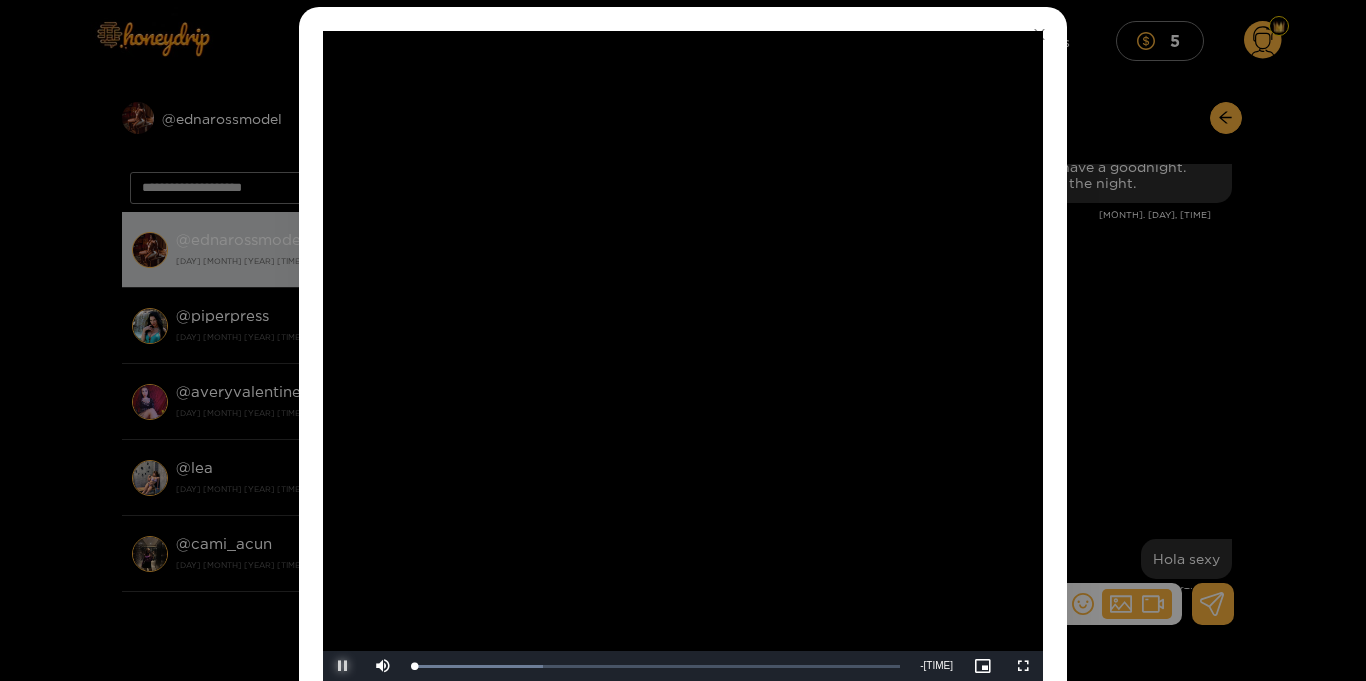 click at bounding box center [343, 666] 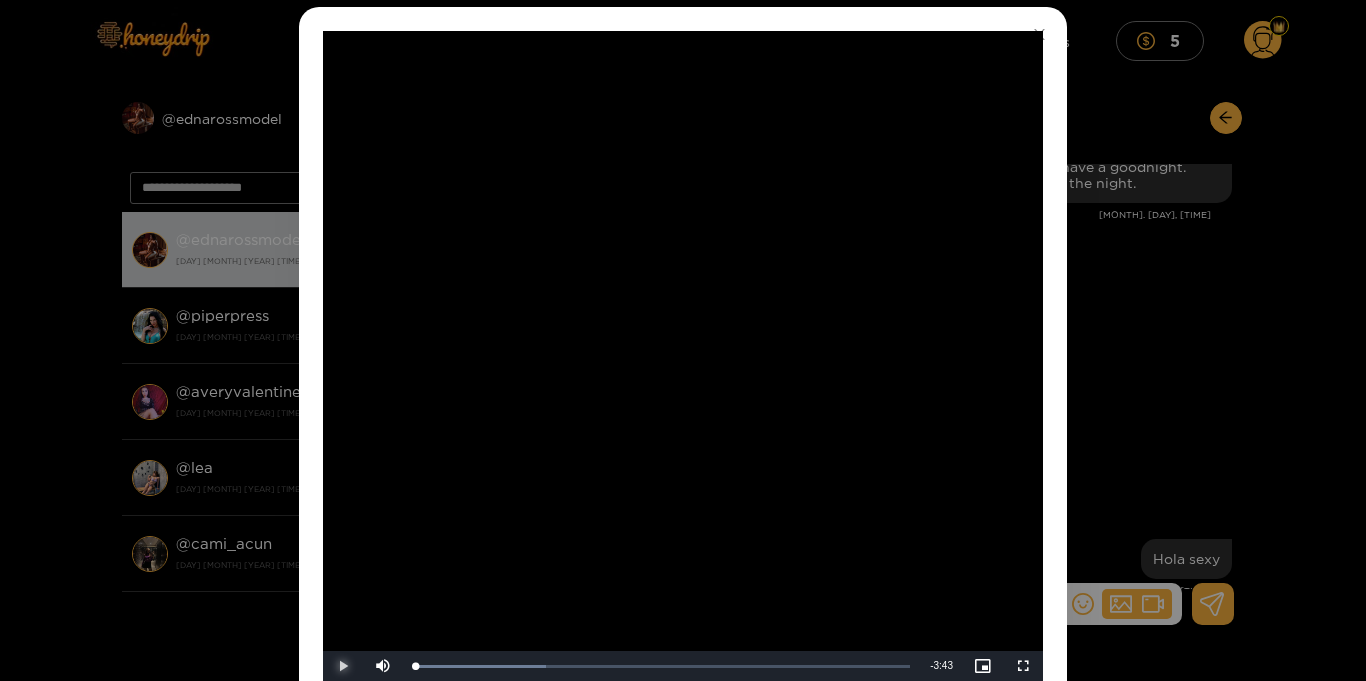 click at bounding box center [343, 666] 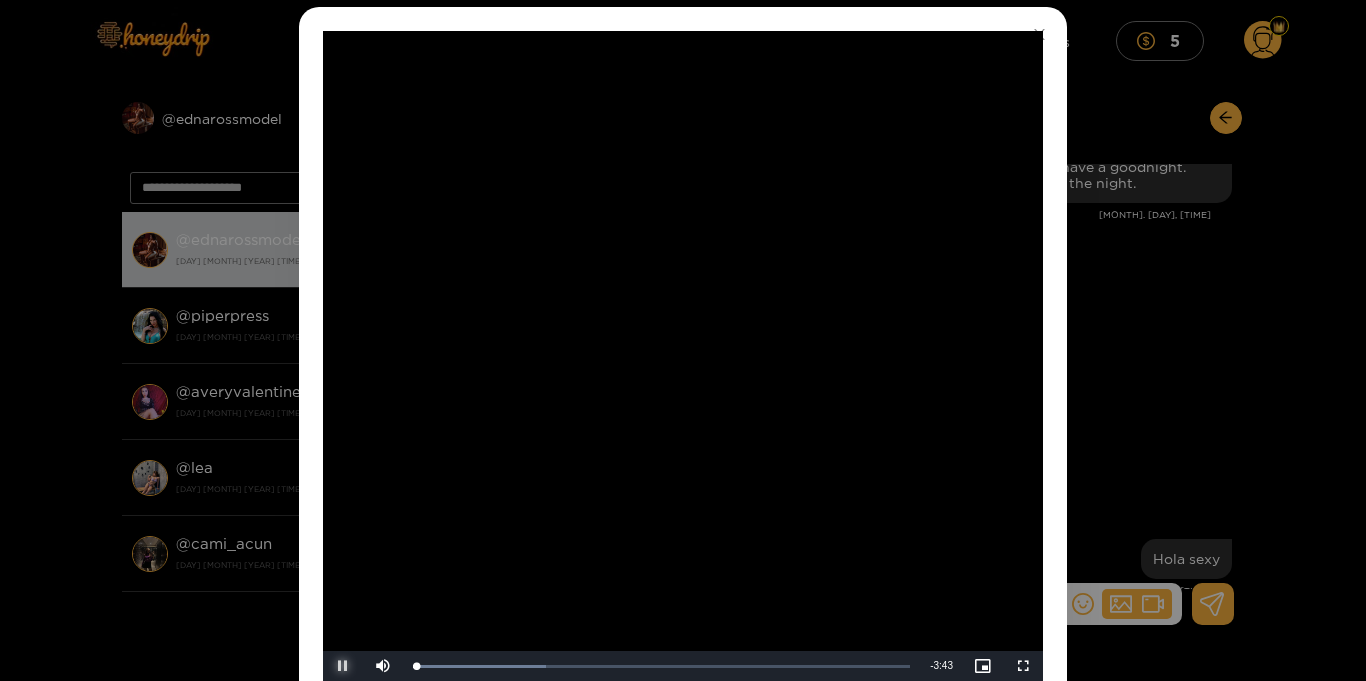 click at bounding box center [343, 666] 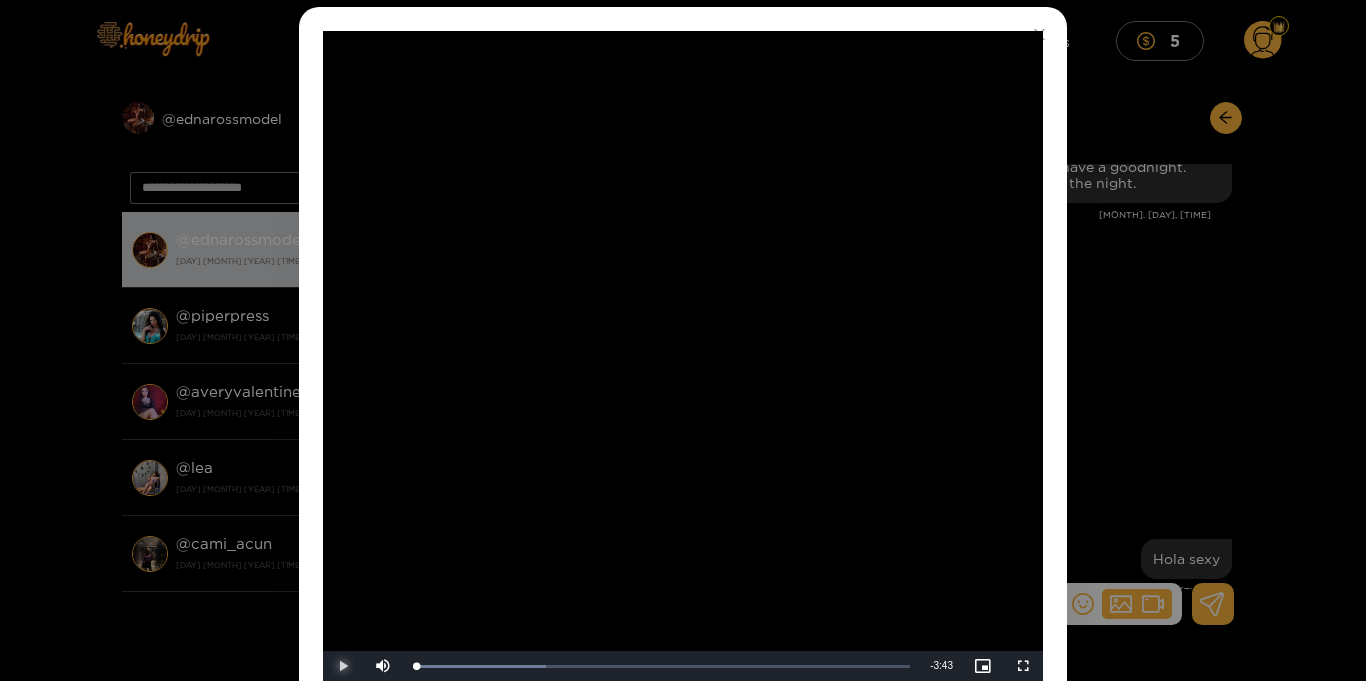 click at bounding box center (343, 666) 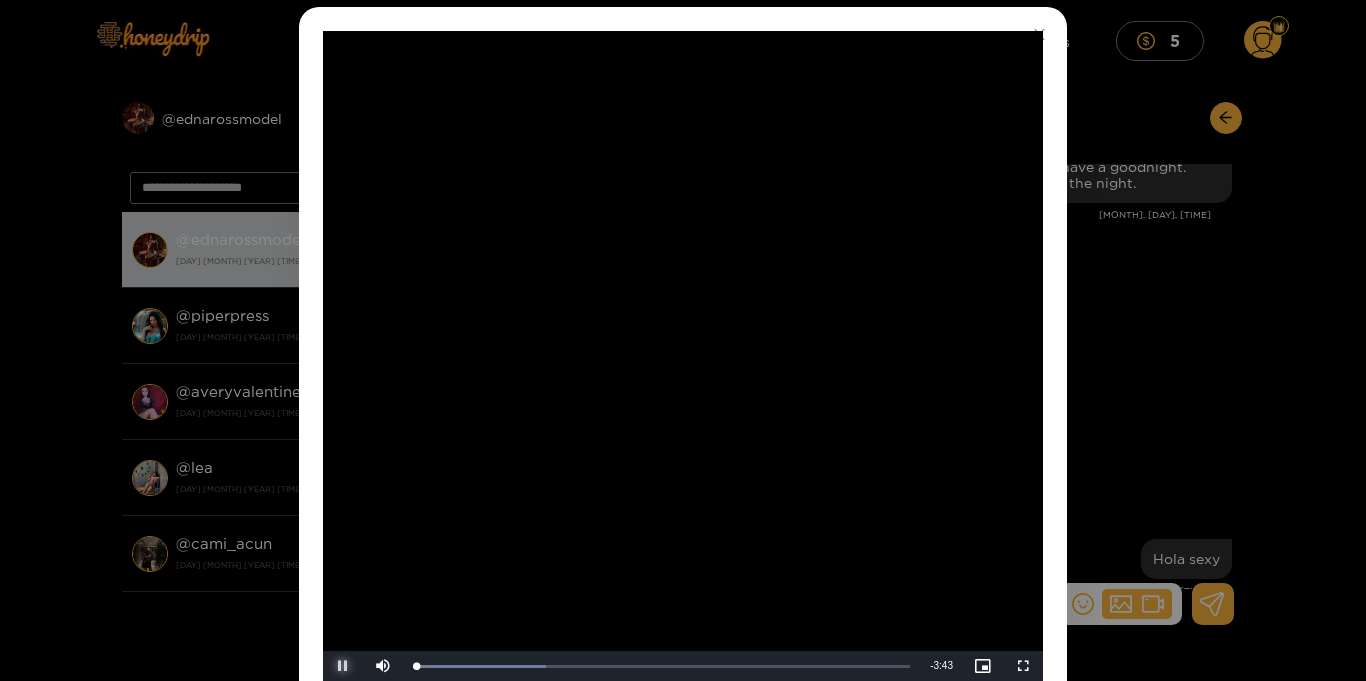 click at bounding box center (343, 666) 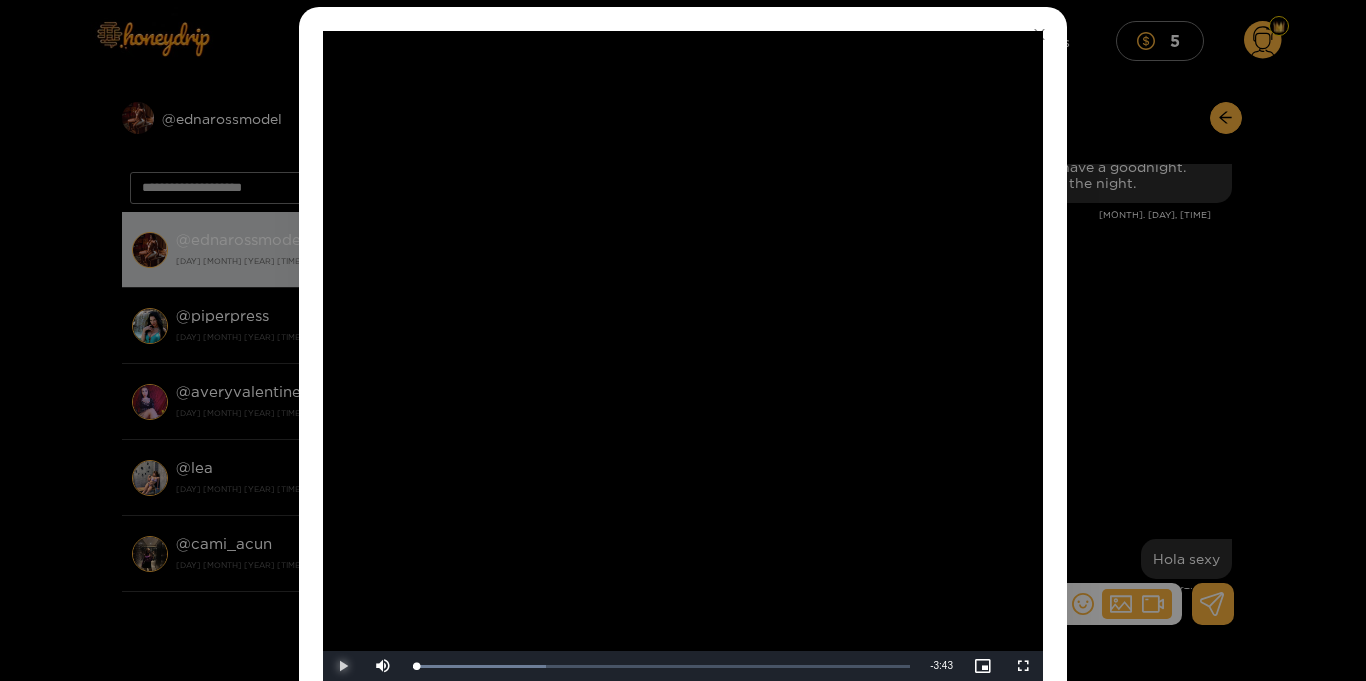 click at bounding box center (343, 666) 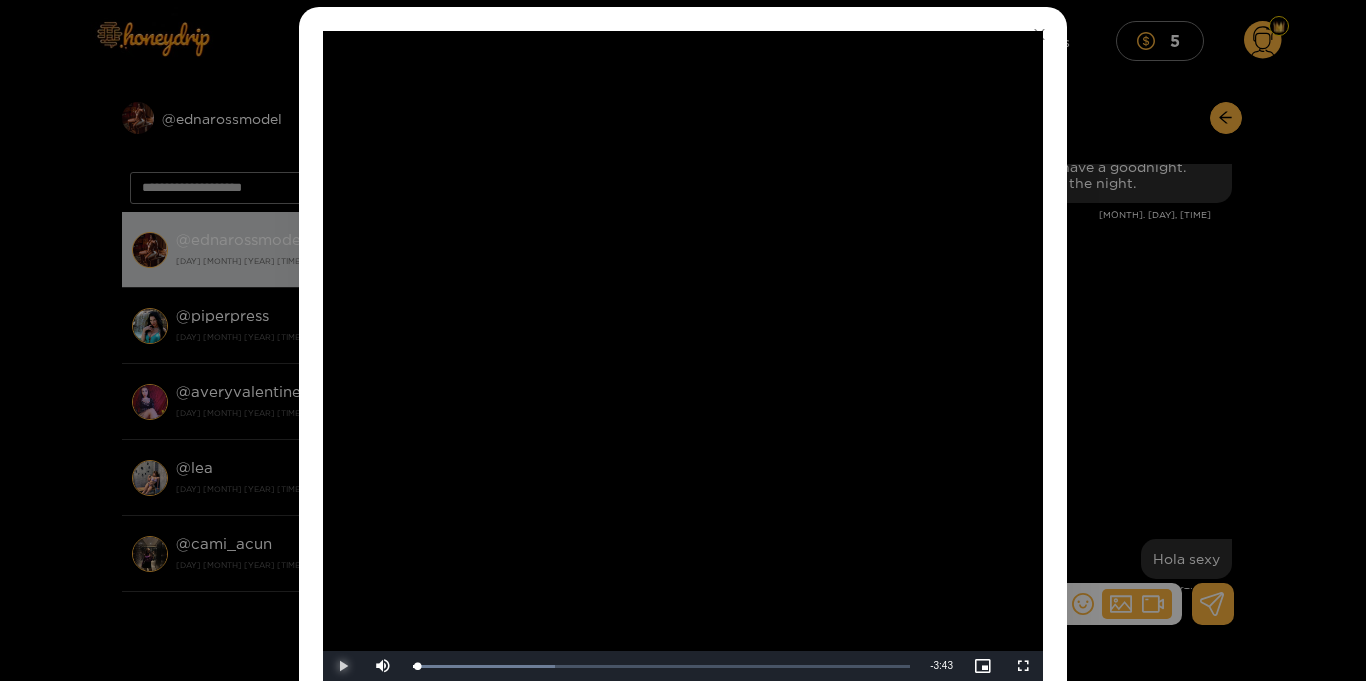 click at bounding box center (343, 666) 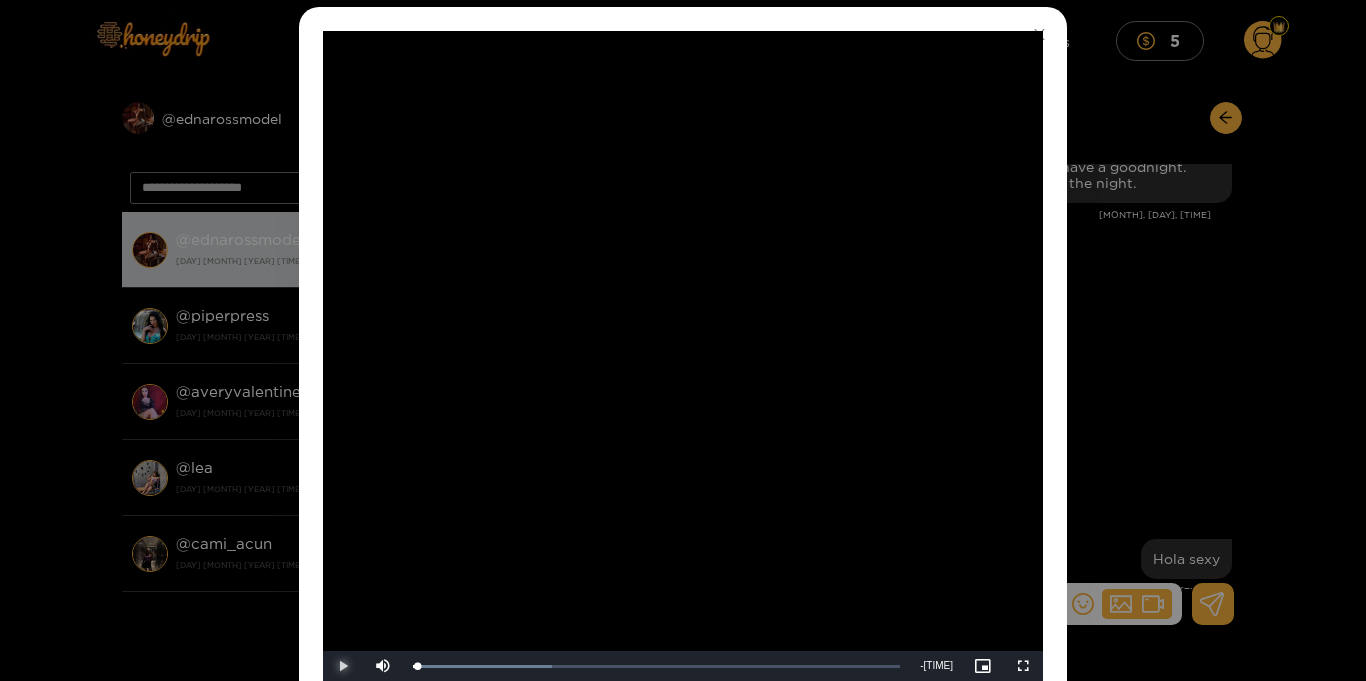 click at bounding box center [343, 666] 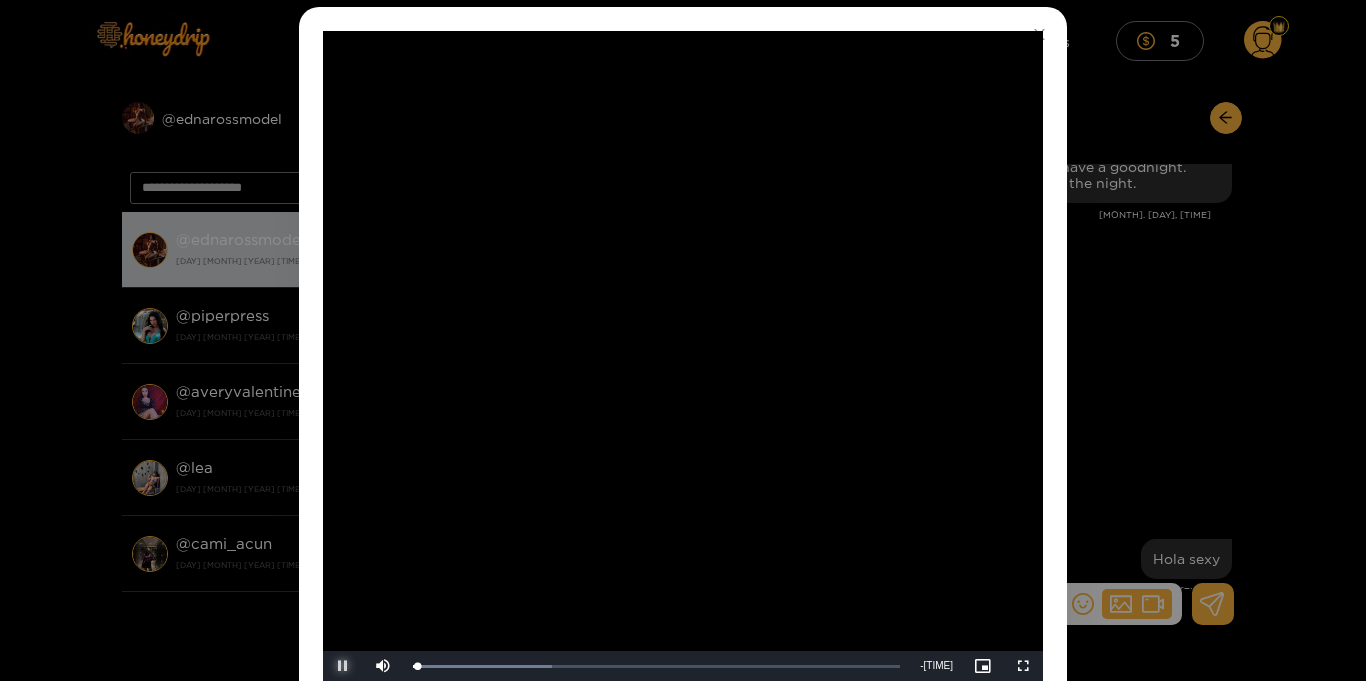 click at bounding box center (343, 666) 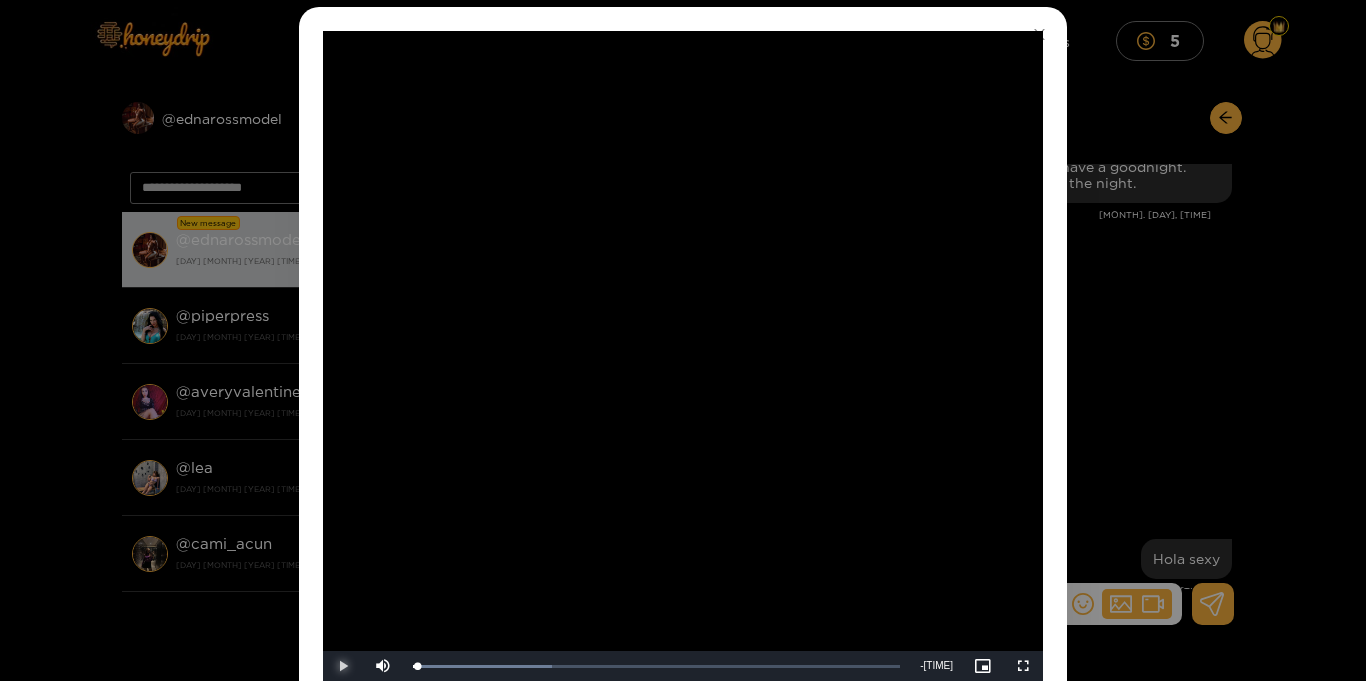click at bounding box center (343, 666) 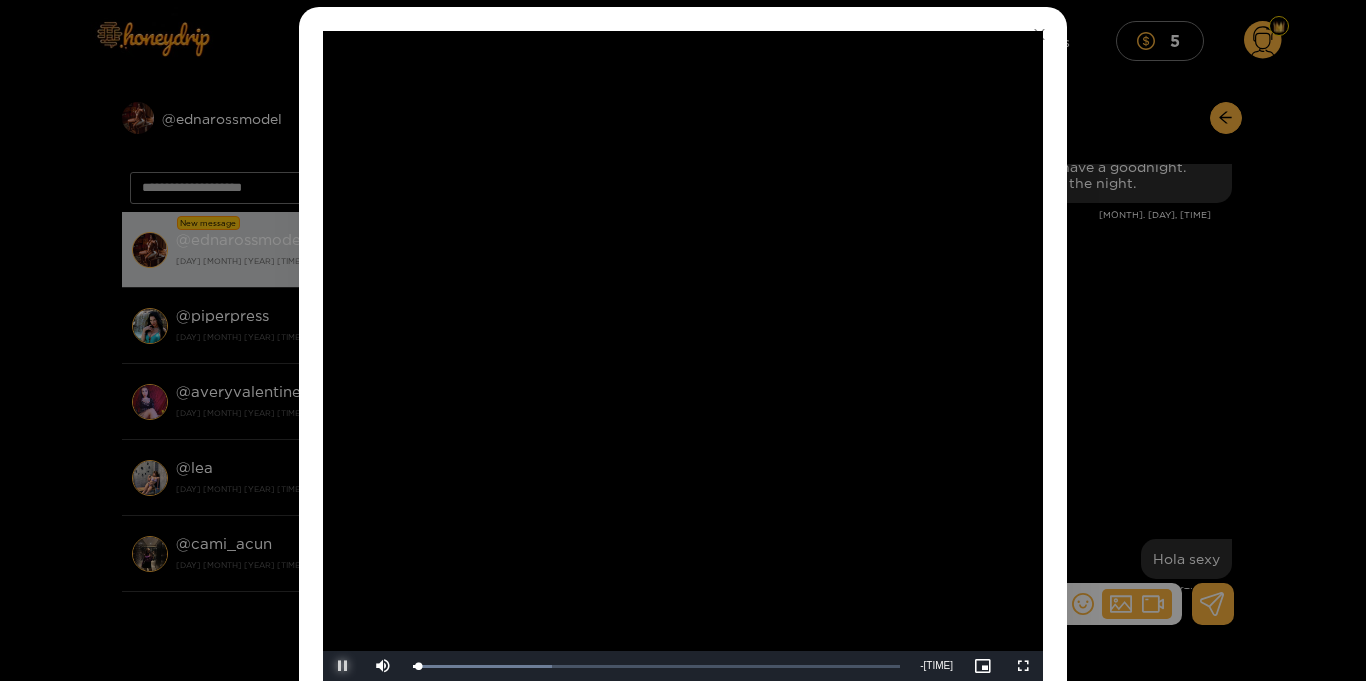 click at bounding box center (343, 666) 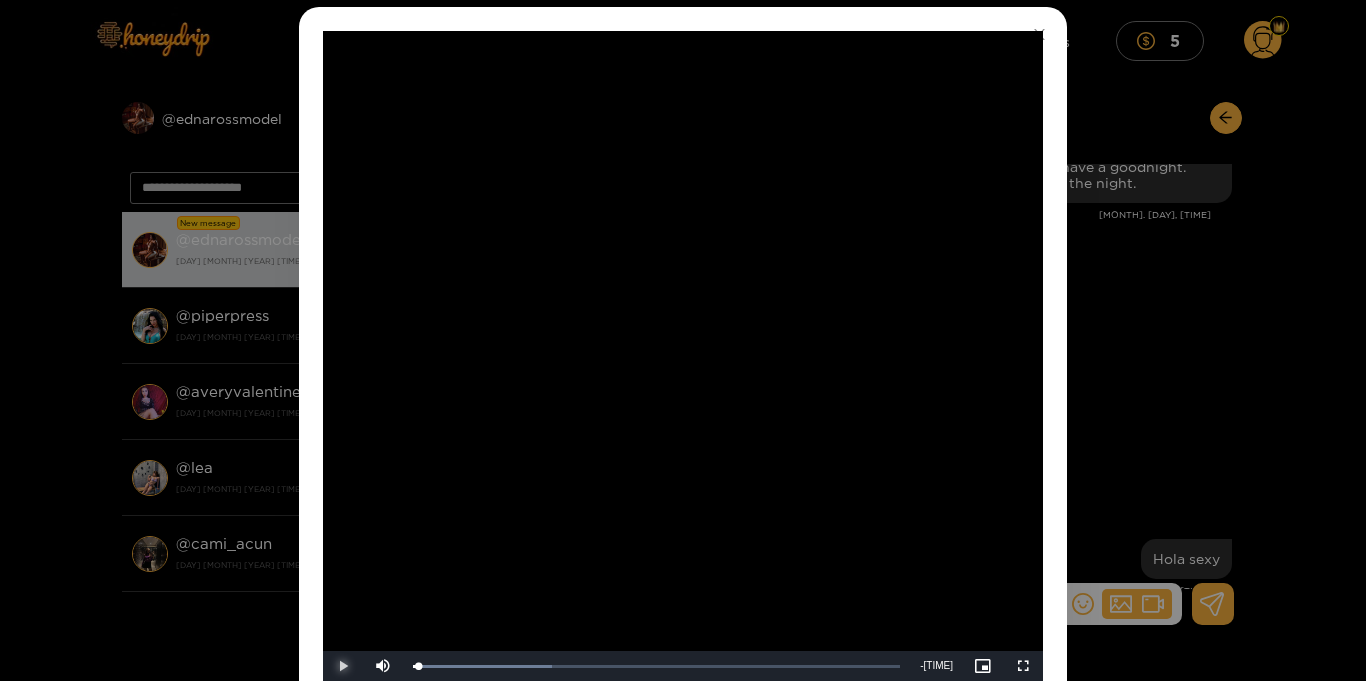 click at bounding box center (343, 666) 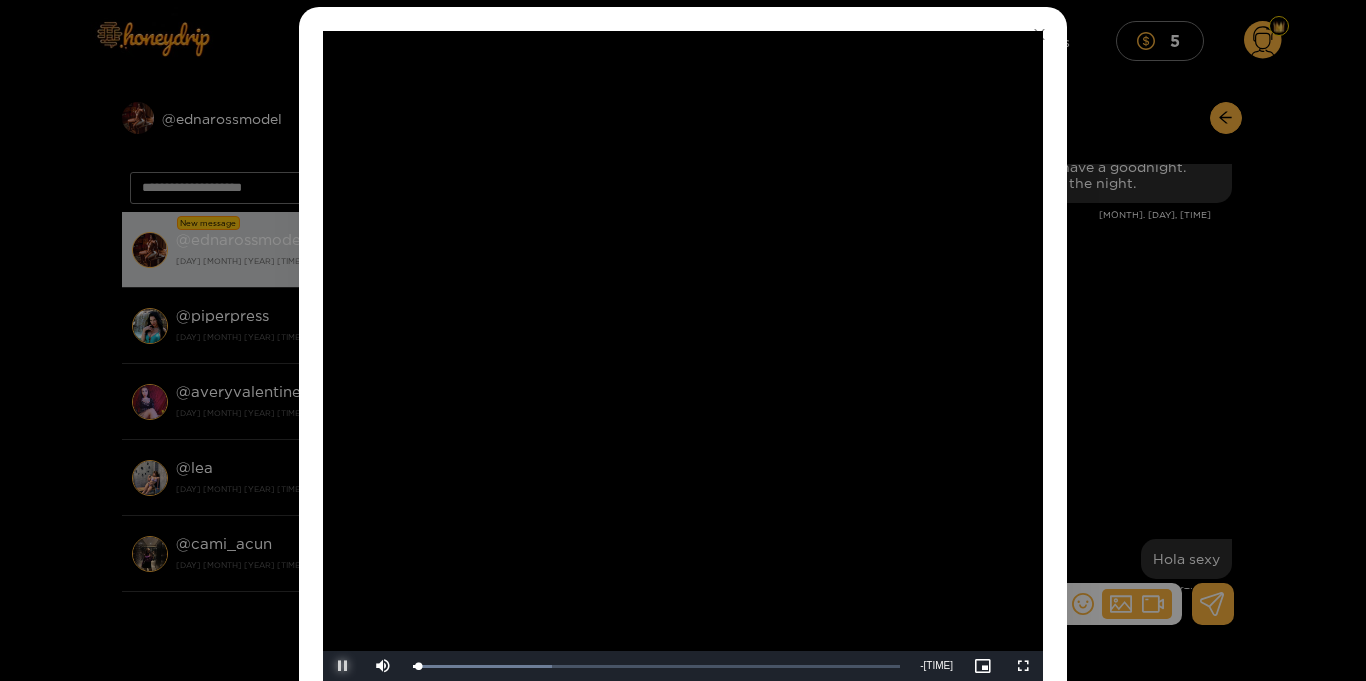 click at bounding box center (343, 666) 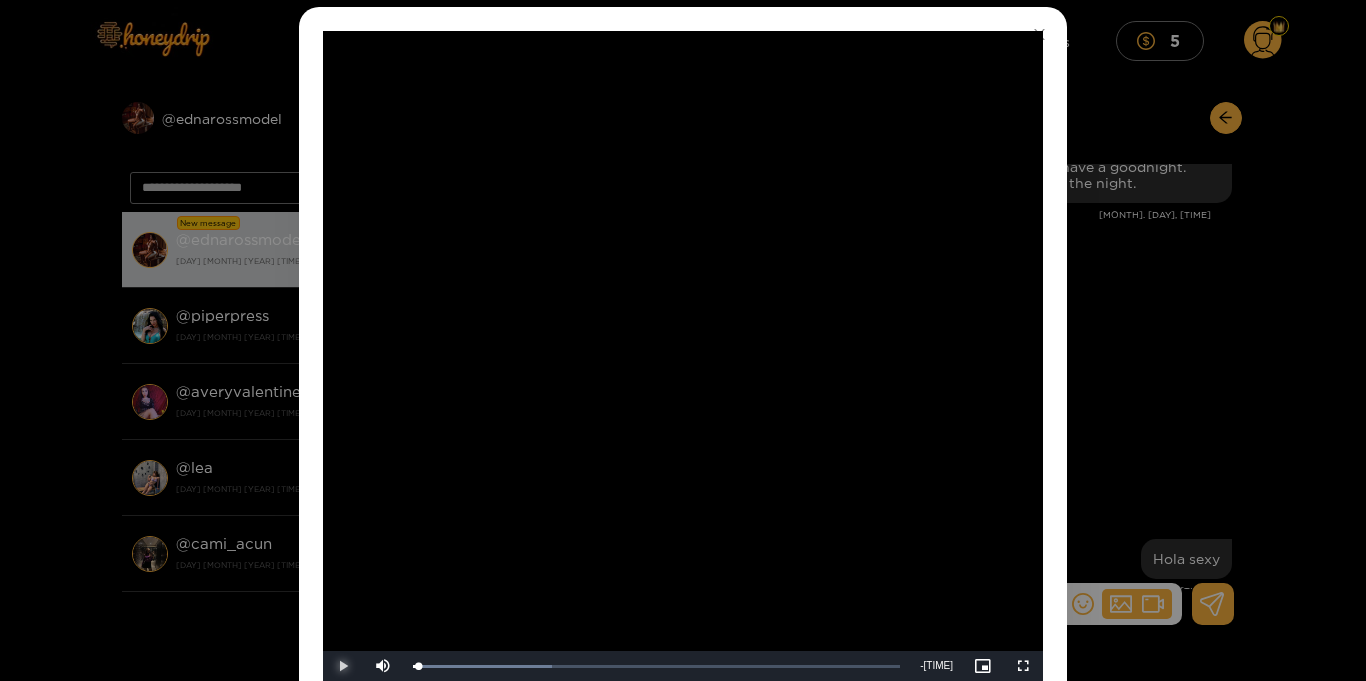 click at bounding box center [343, 666] 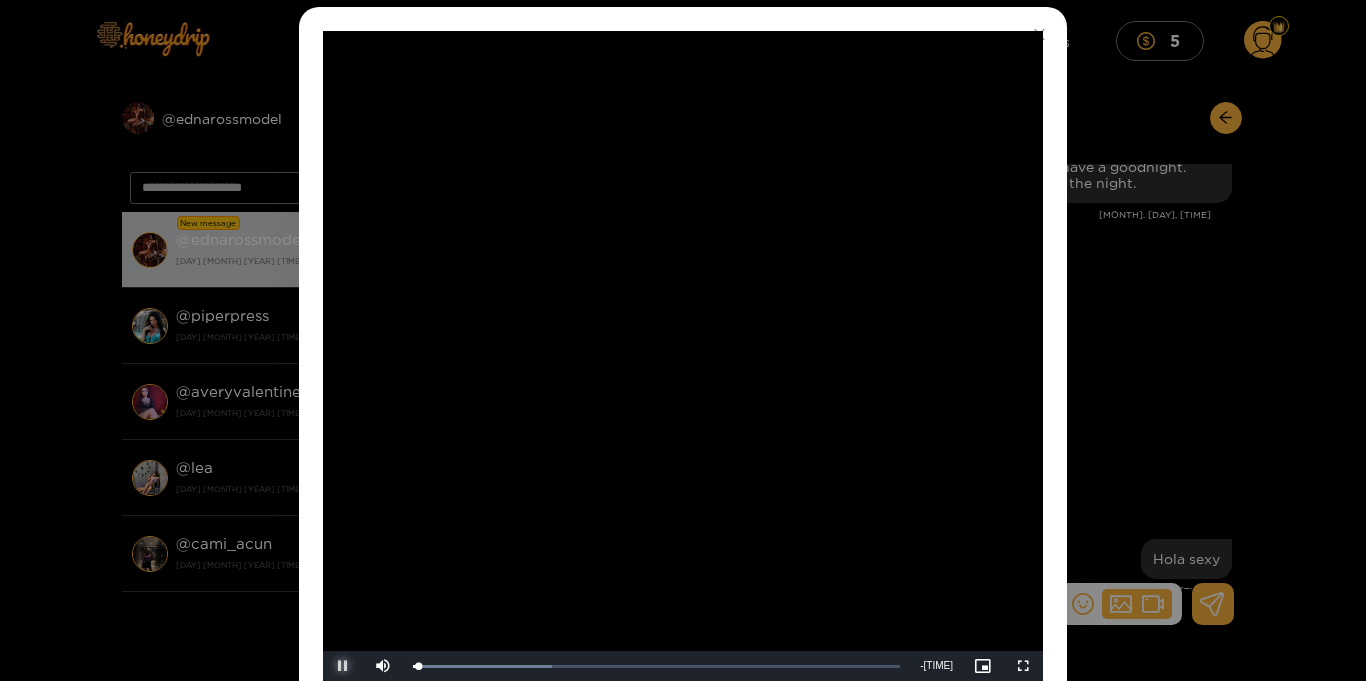 click at bounding box center (343, 666) 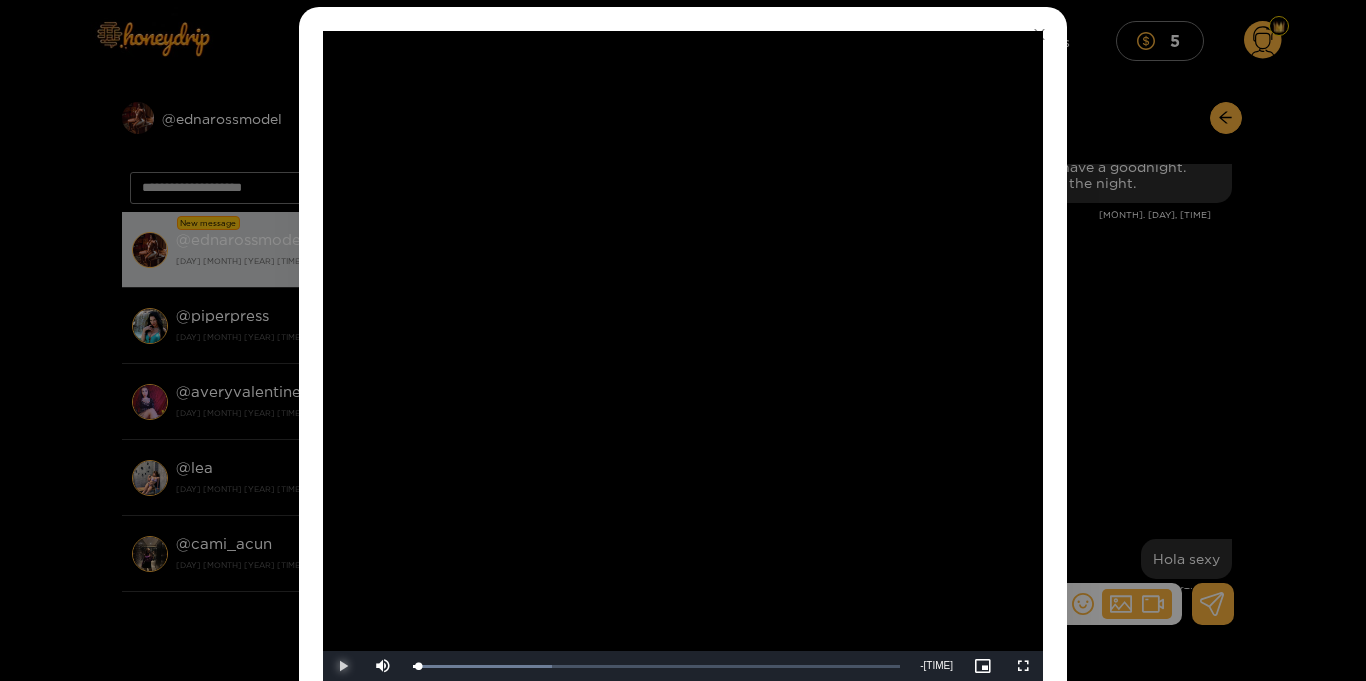 click at bounding box center (343, 666) 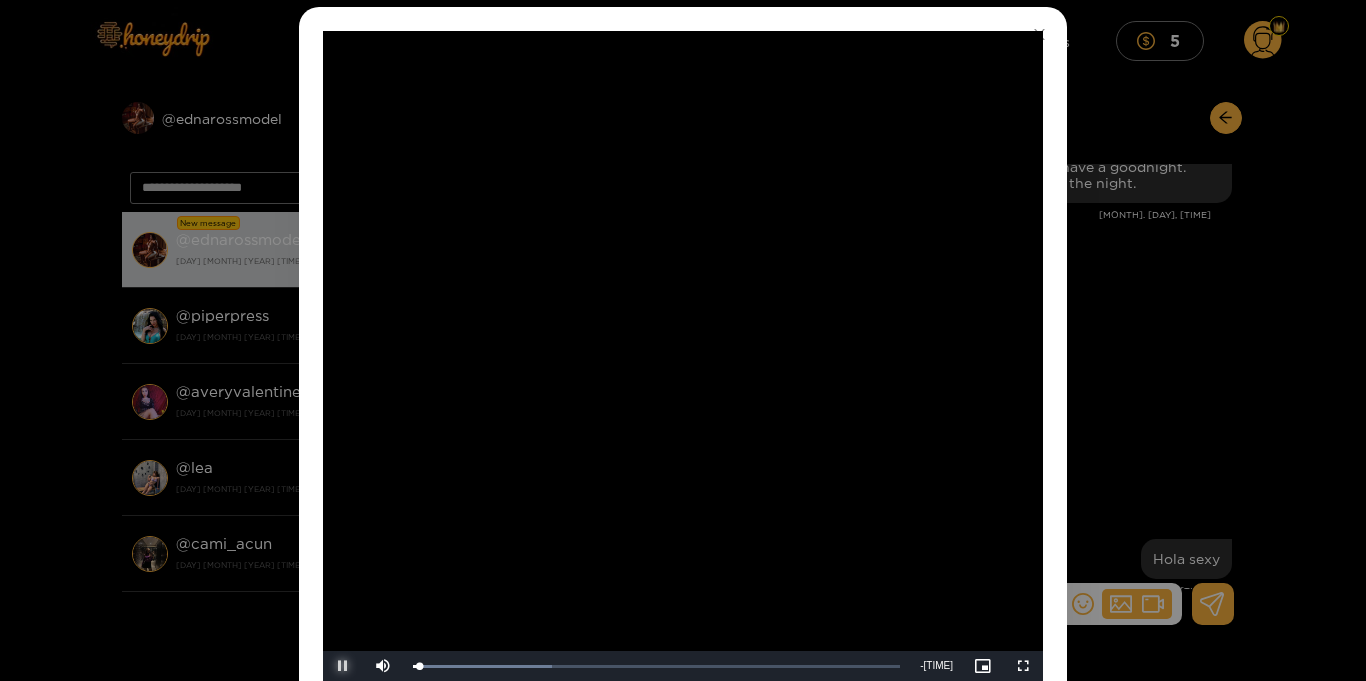 click at bounding box center (343, 666) 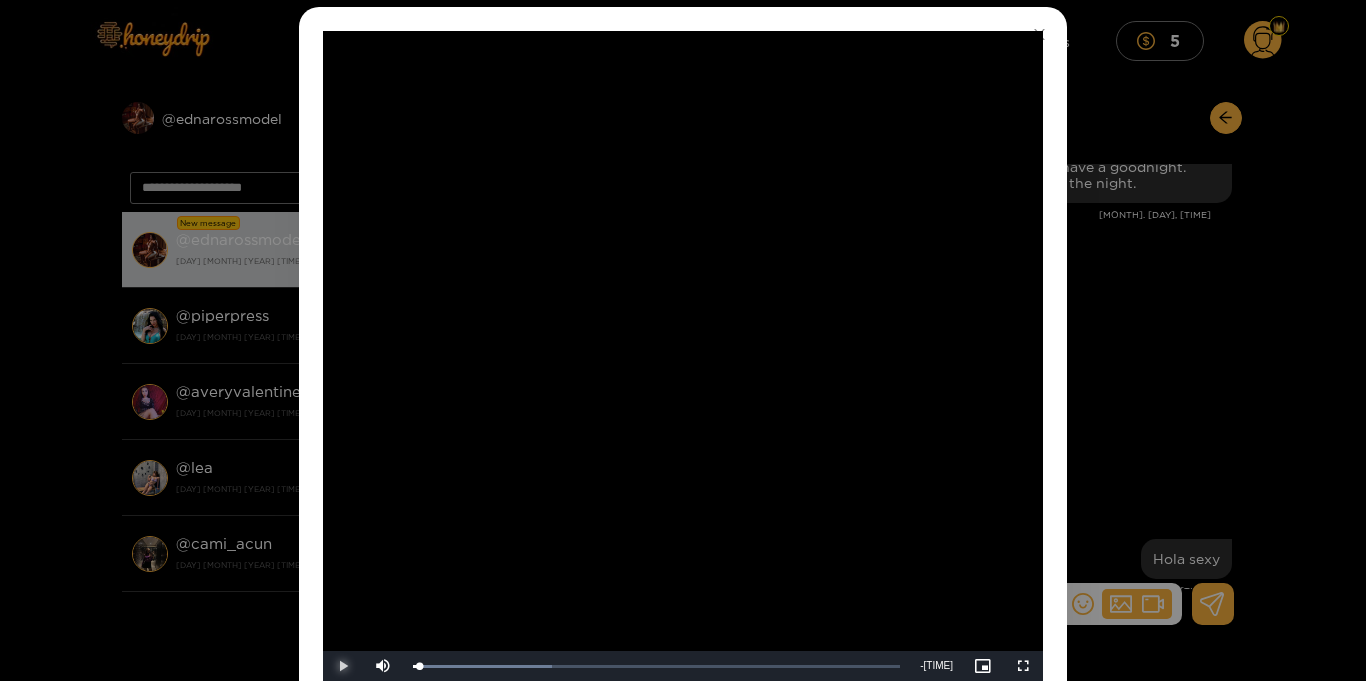 click at bounding box center (343, 666) 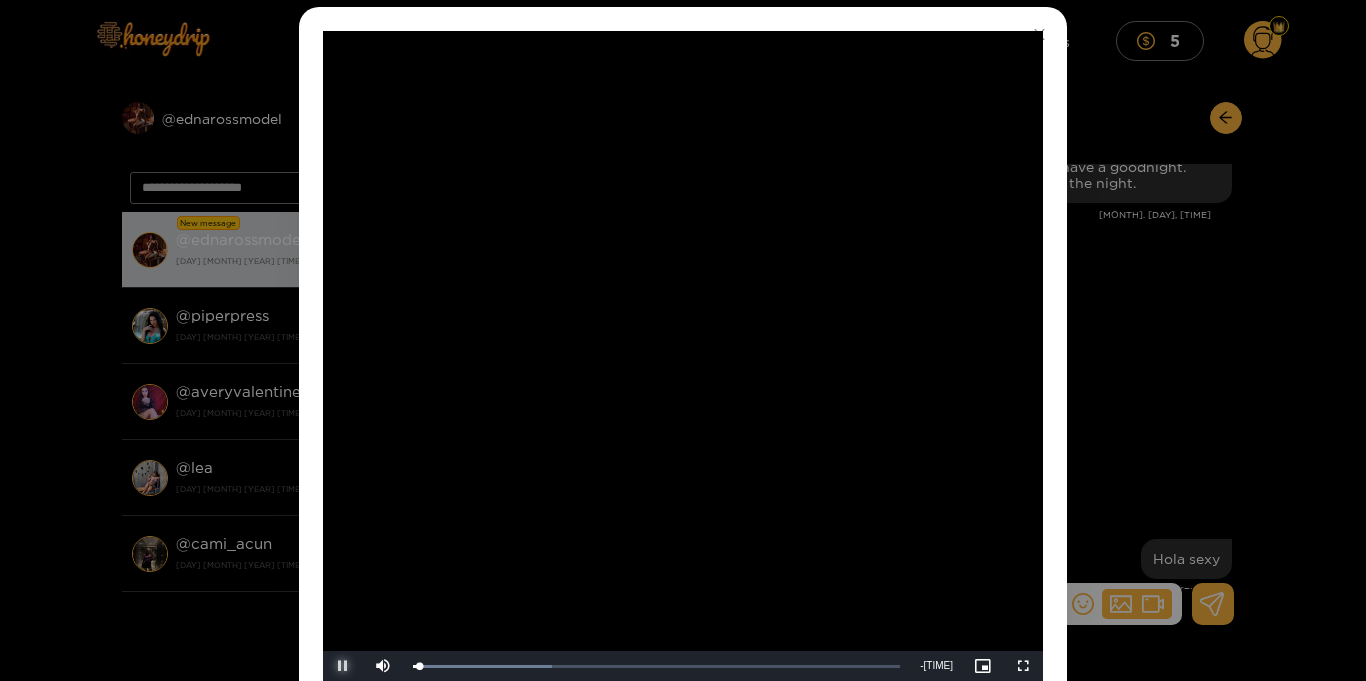 click at bounding box center [343, 666] 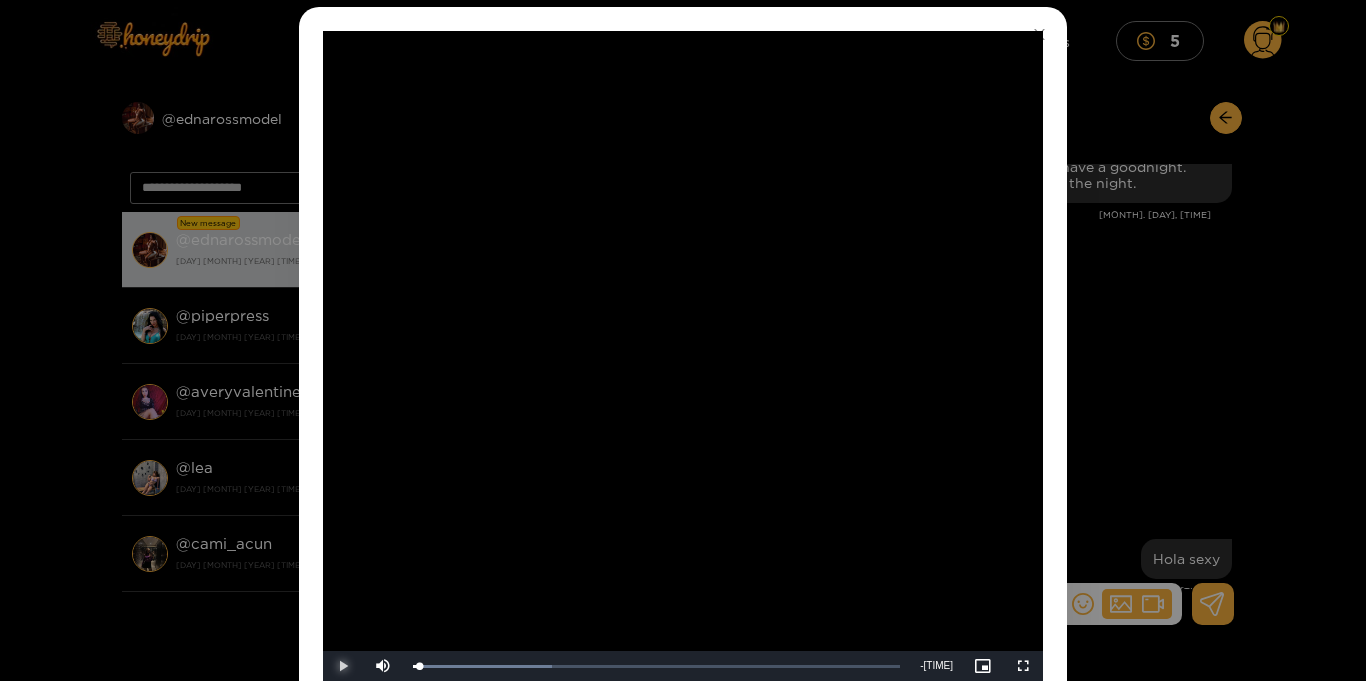 click at bounding box center [343, 666] 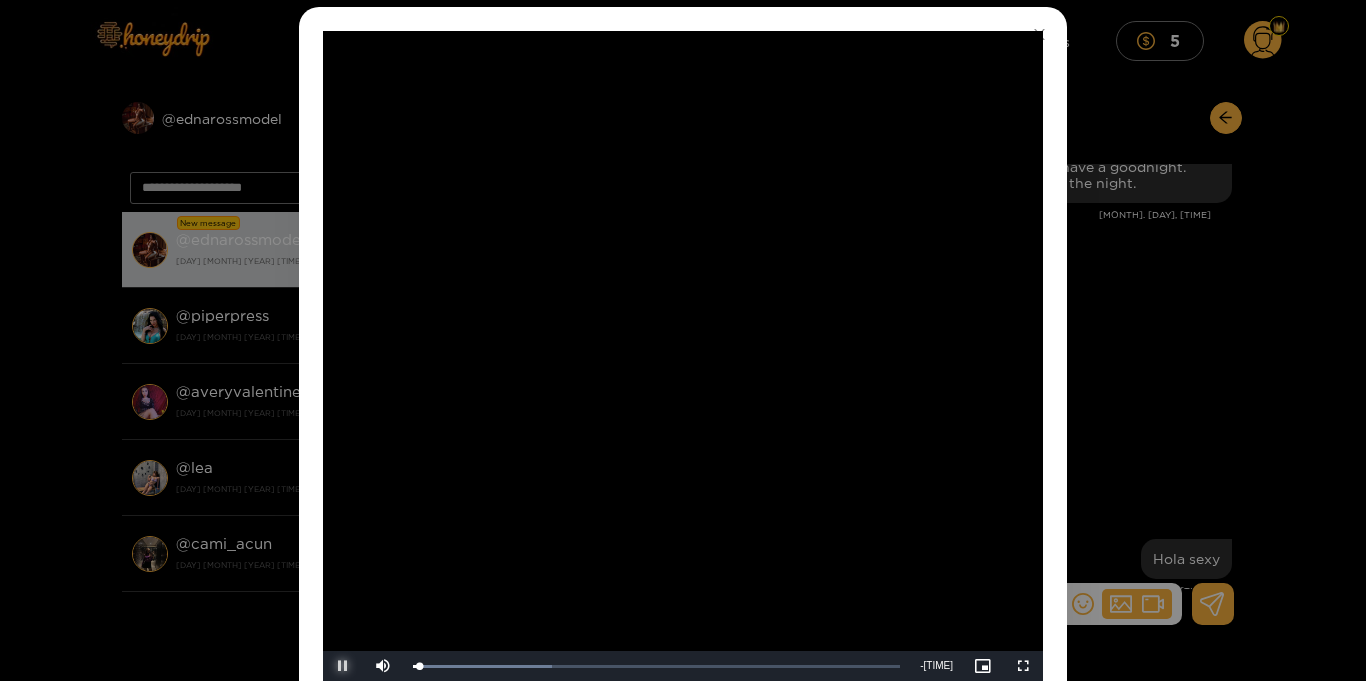 click at bounding box center (343, 666) 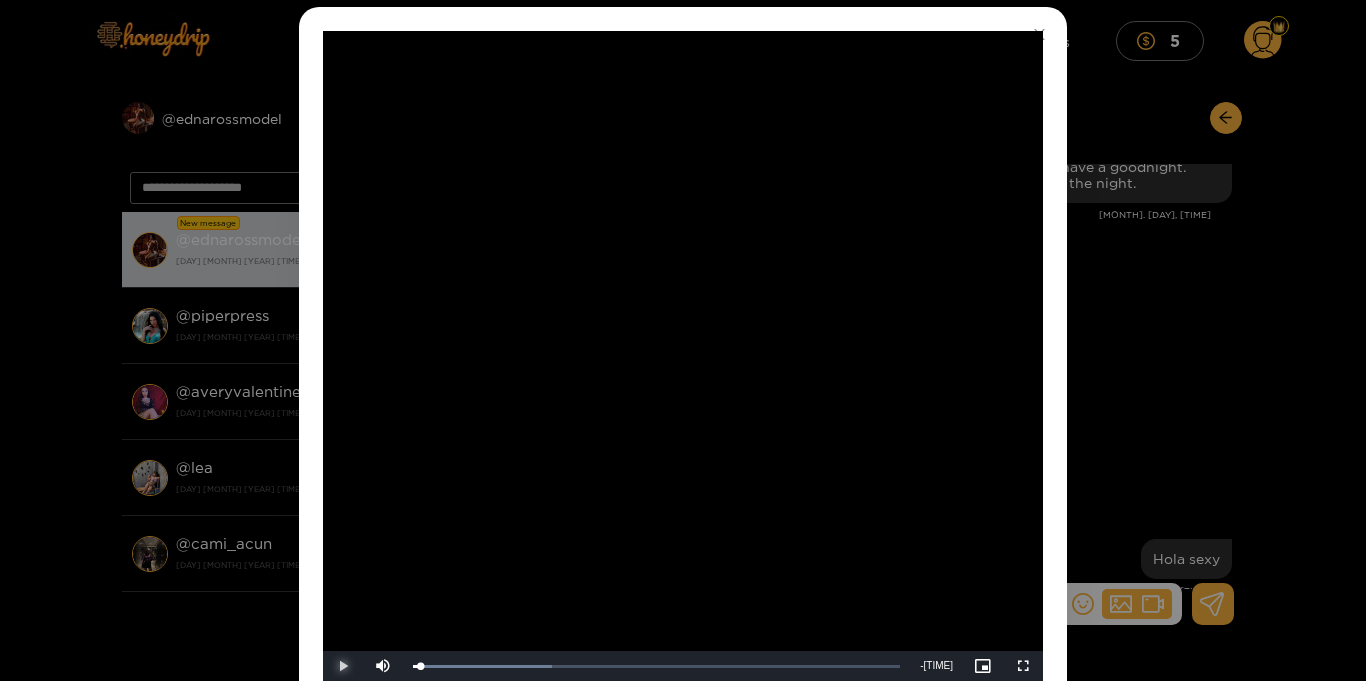 click at bounding box center (343, 666) 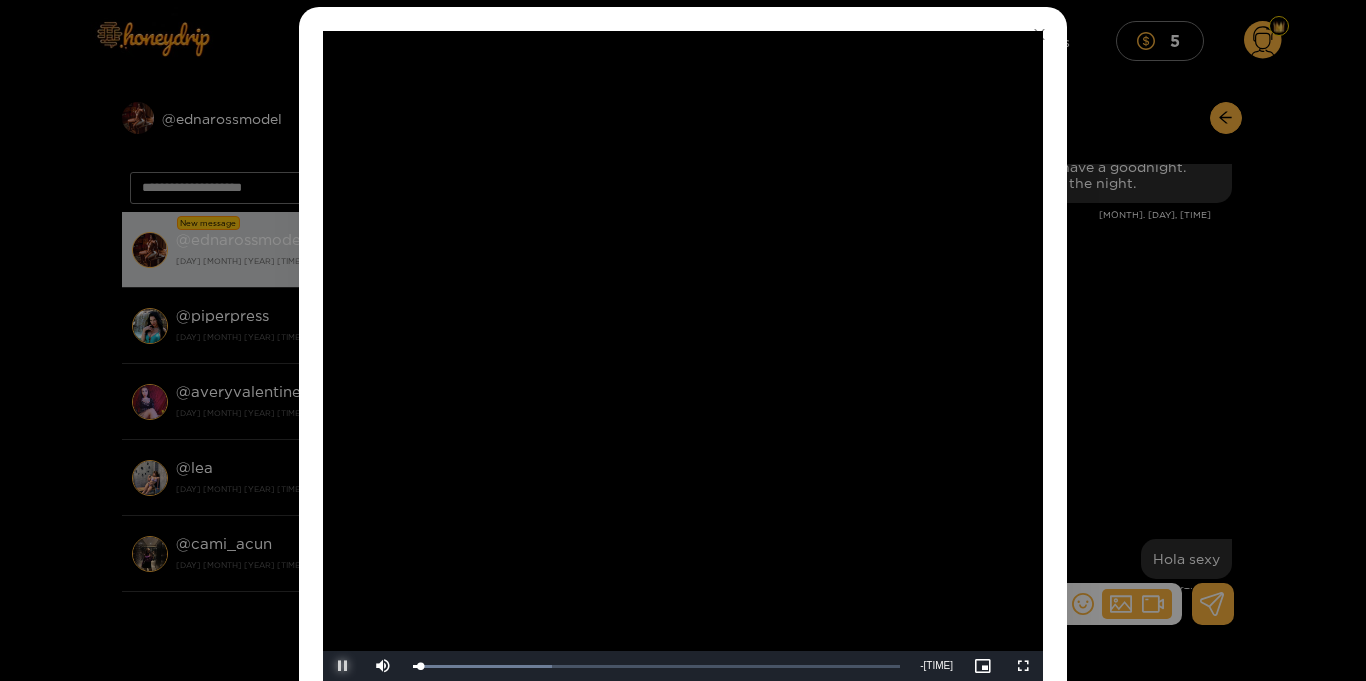 click at bounding box center [343, 666] 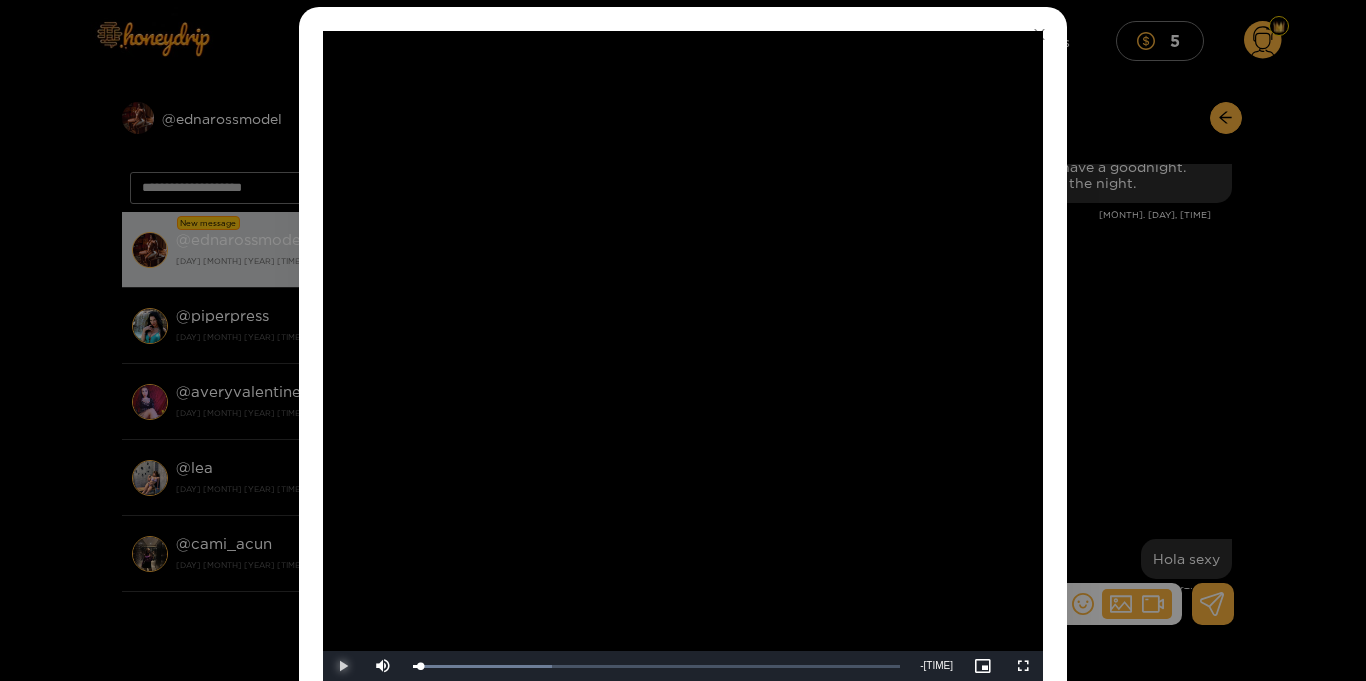 click at bounding box center (343, 666) 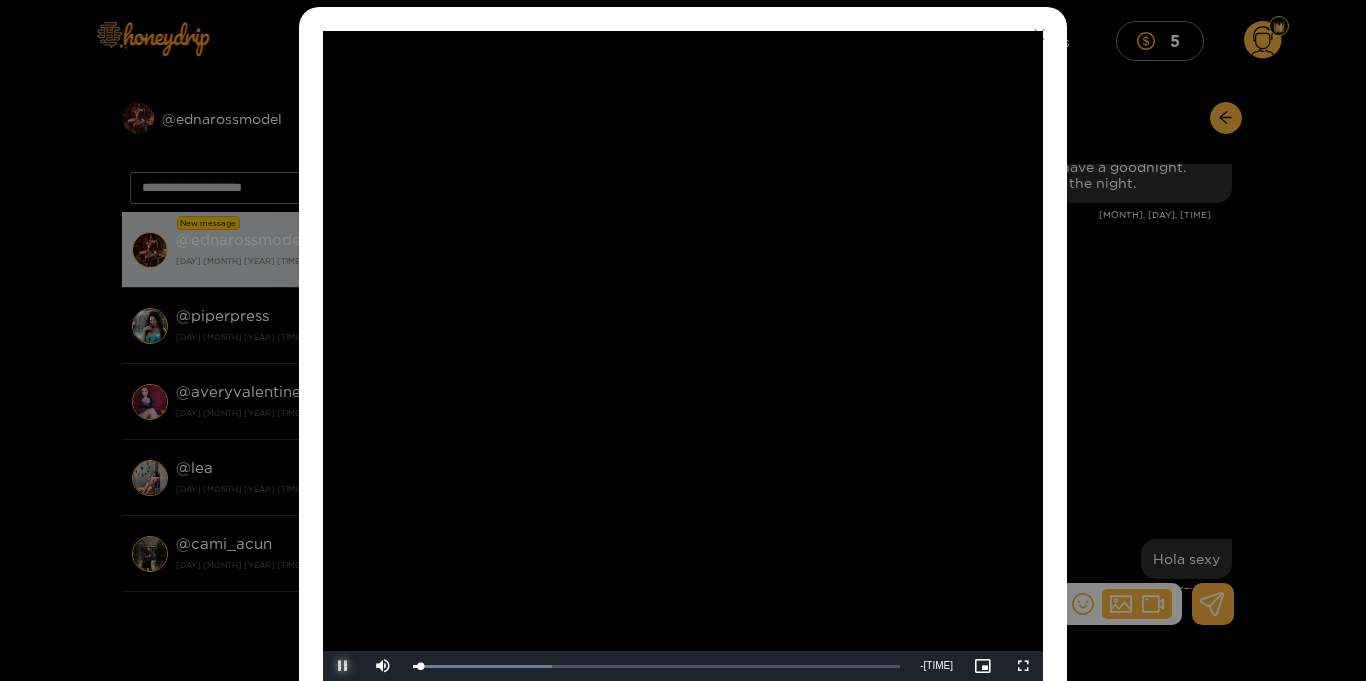 click at bounding box center (343, 666) 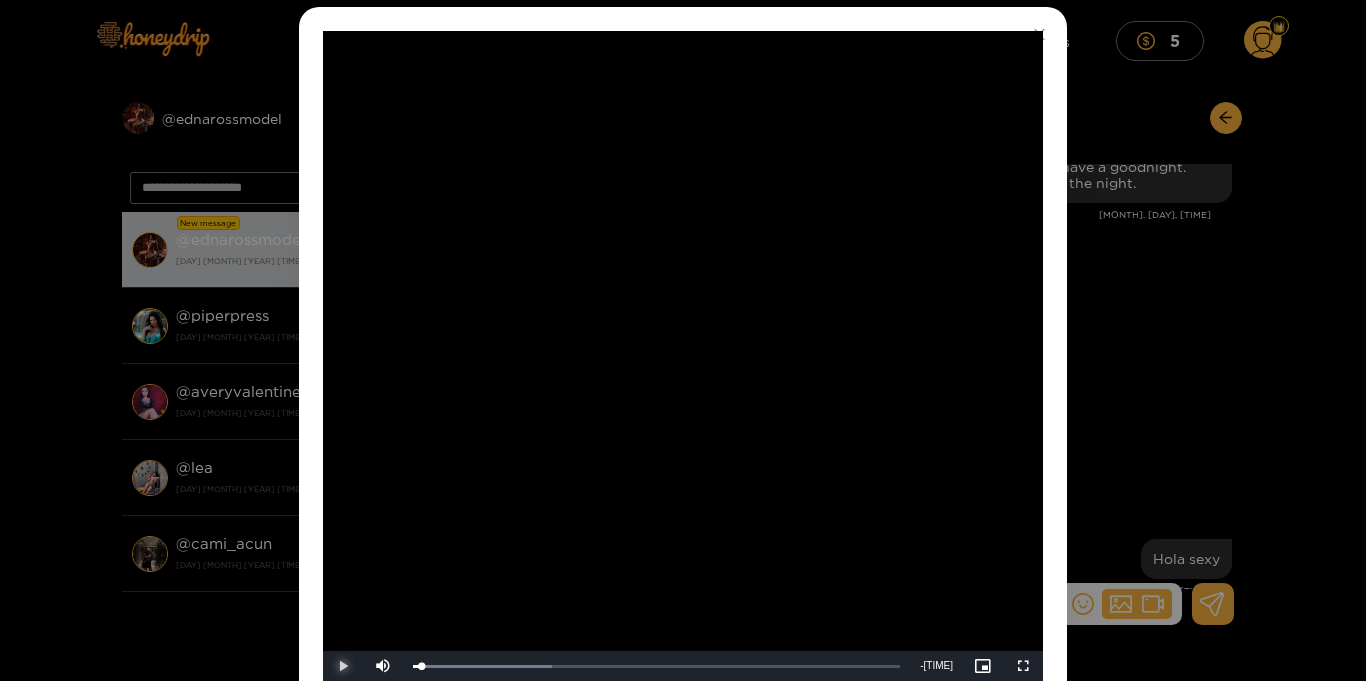 click at bounding box center [343, 666] 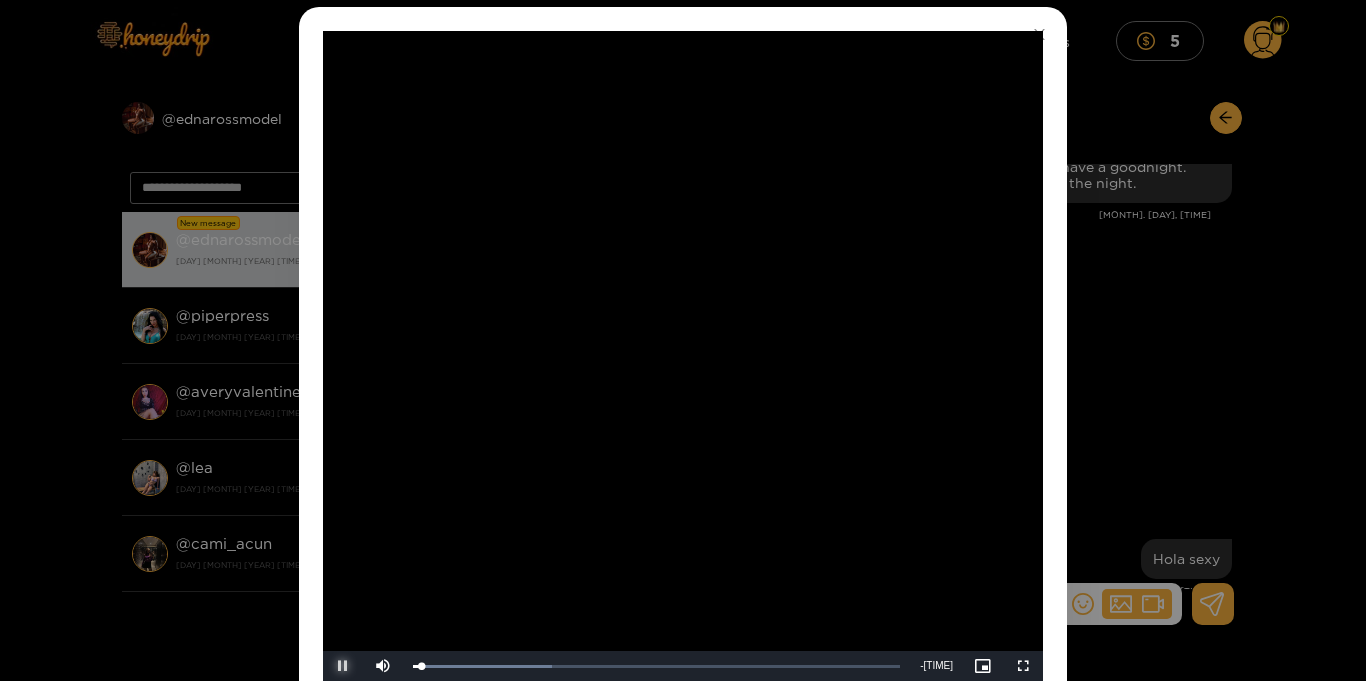 click at bounding box center (343, 666) 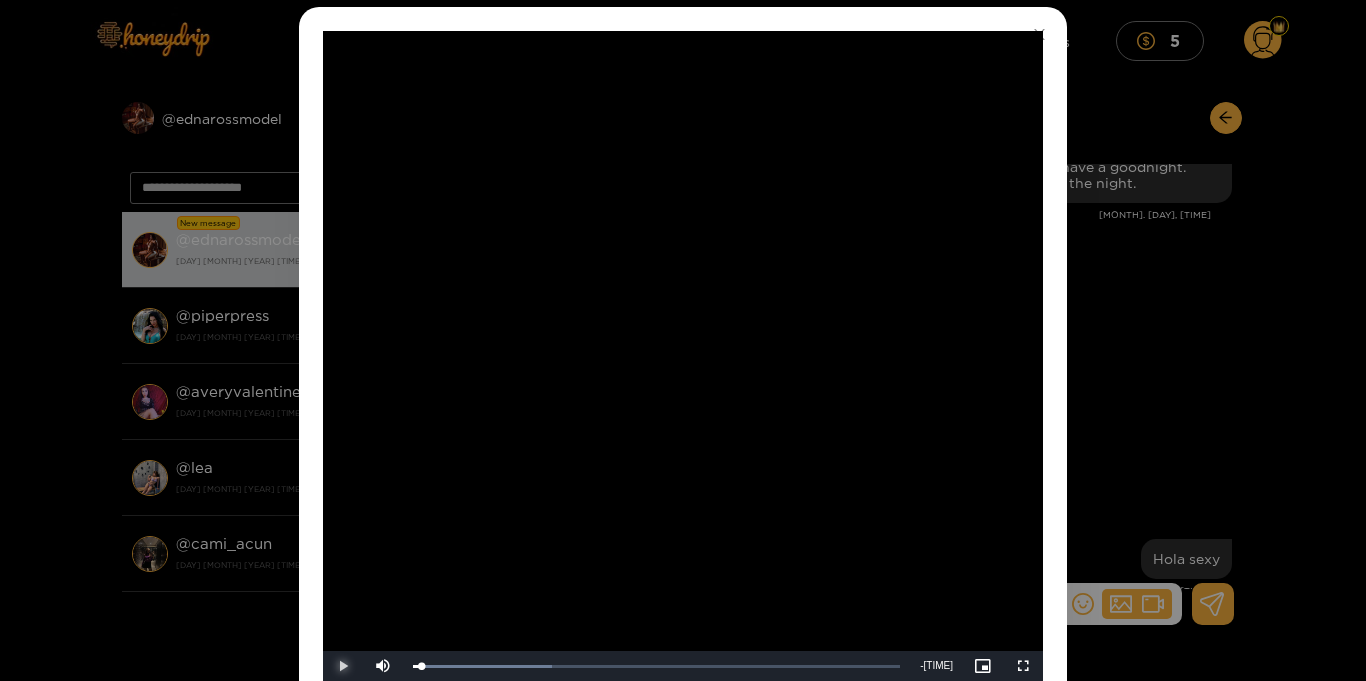 click at bounding box center [343, 666] 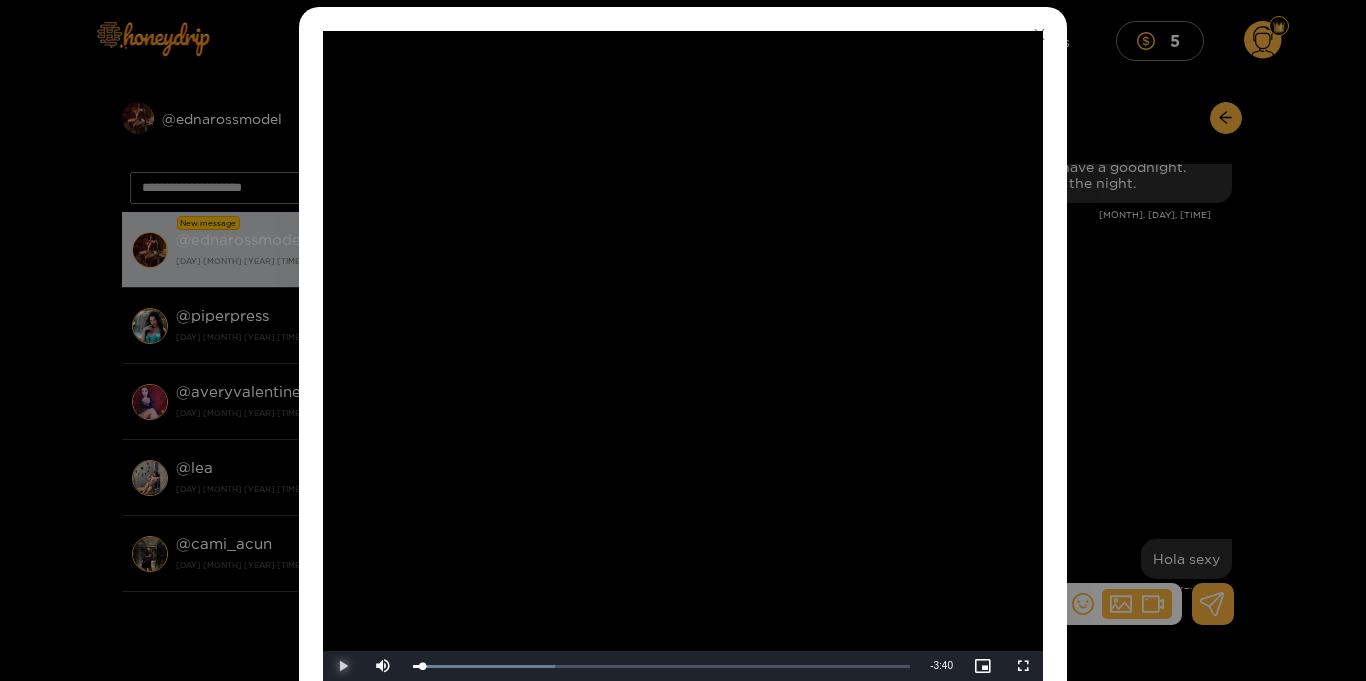 click at bounding box center [343, 666] 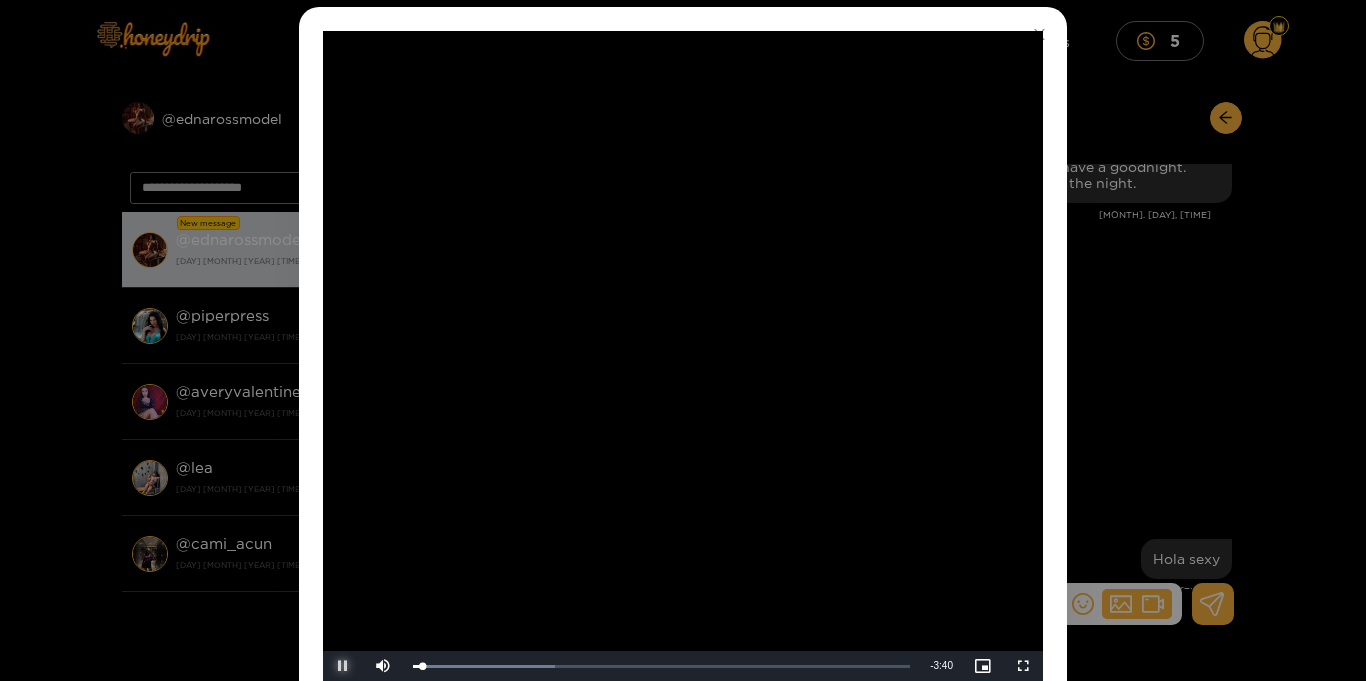 click at bounding box center (343, 666) 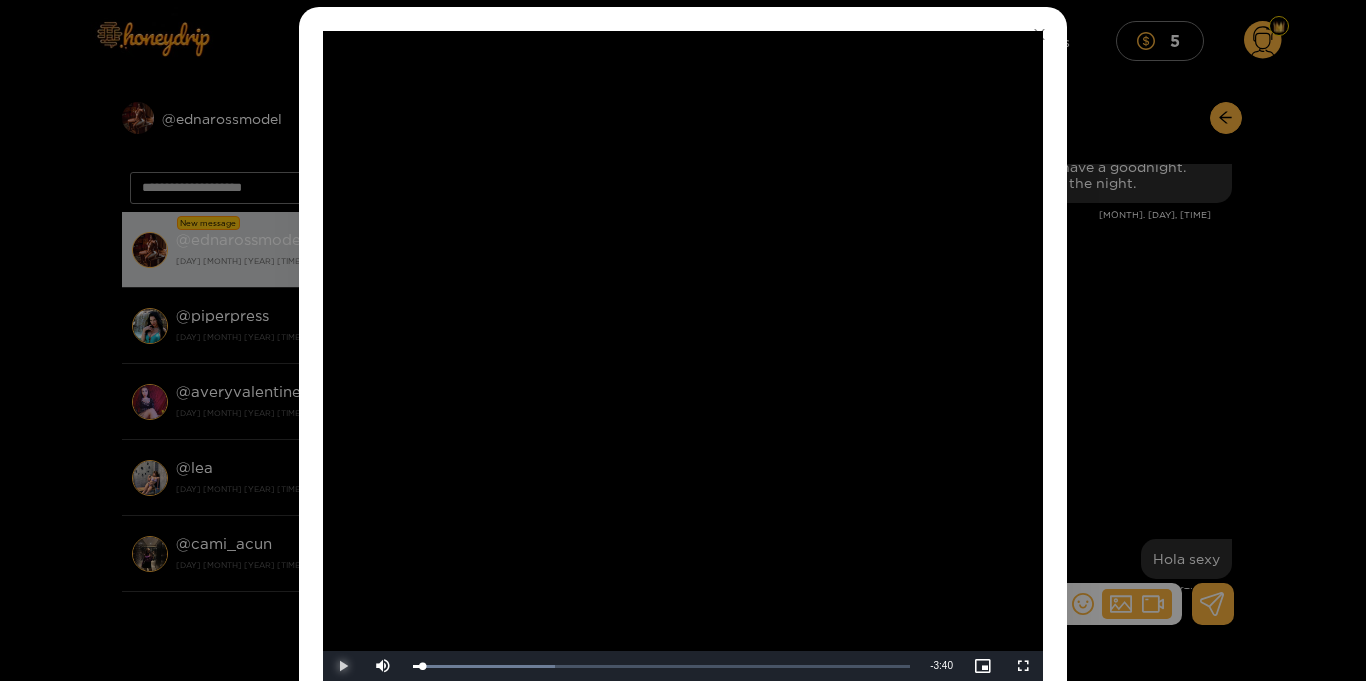 click at bounding box center (343, 666) 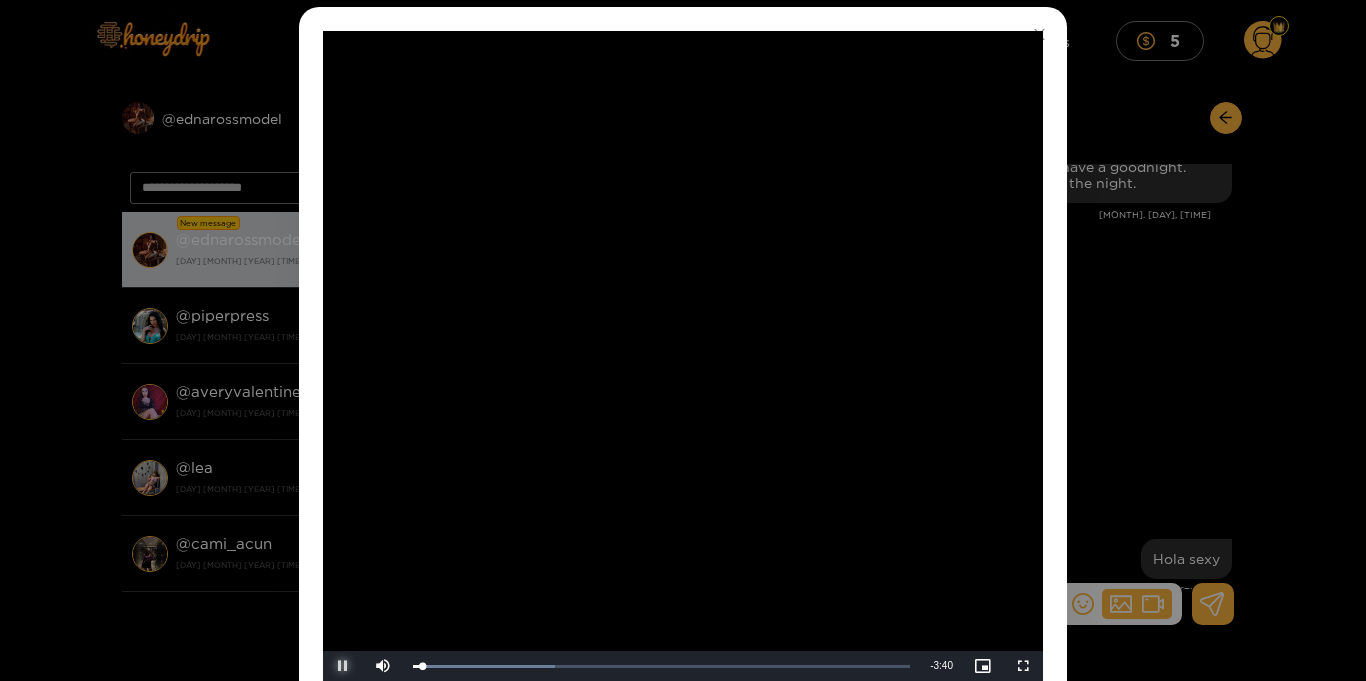 click at bounding box center (343, 666) 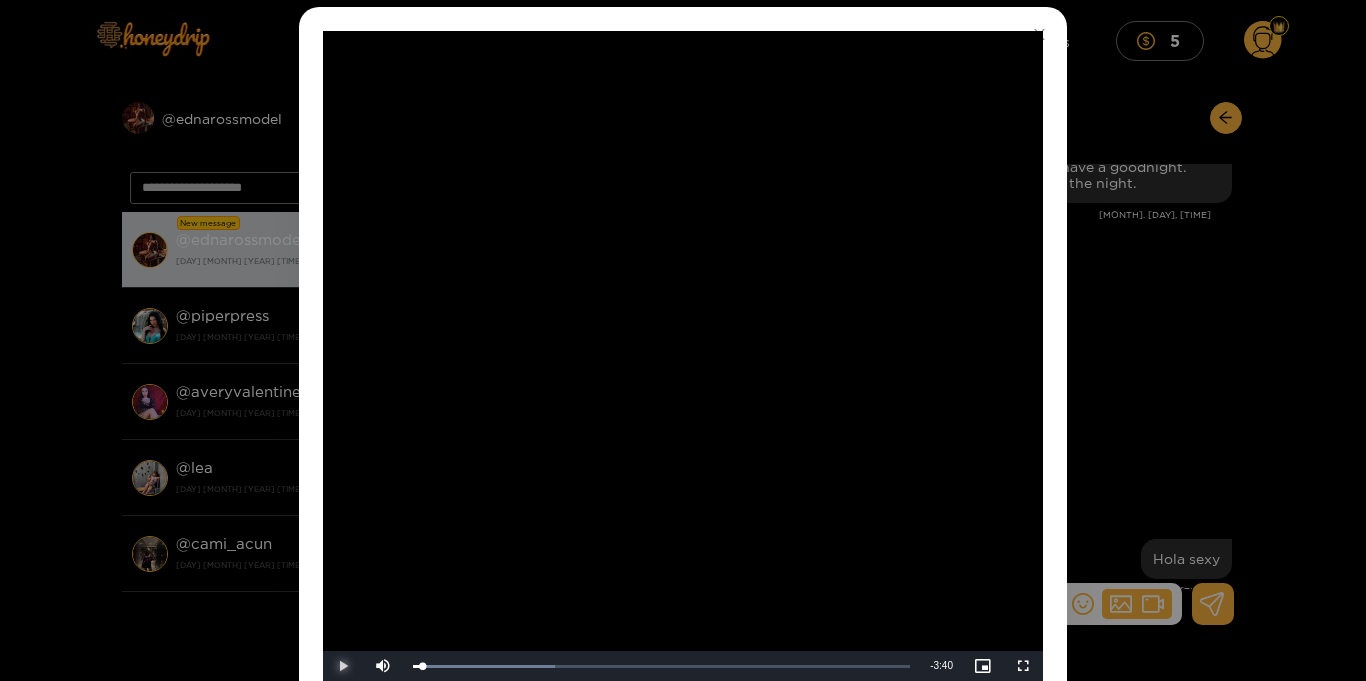 click at bounding box center [343, 666] 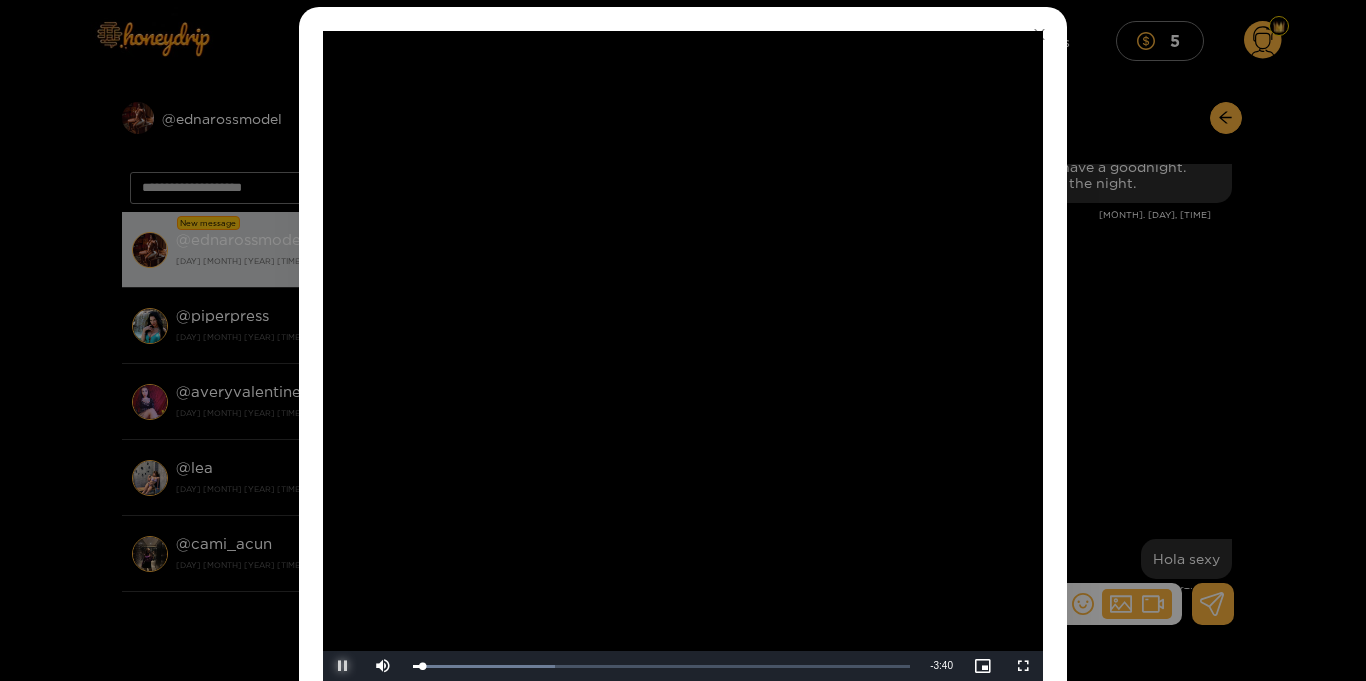 click at bounding box center (343, 666) 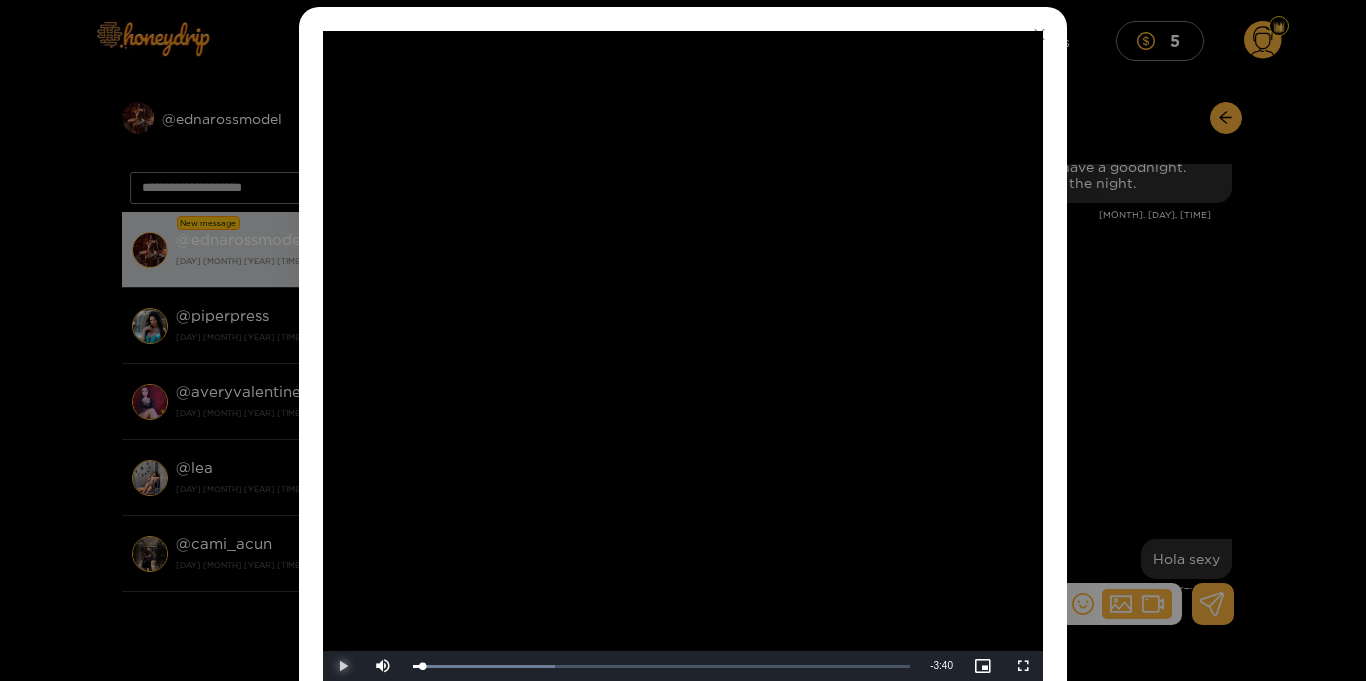 click at bounding box center [343, 666] 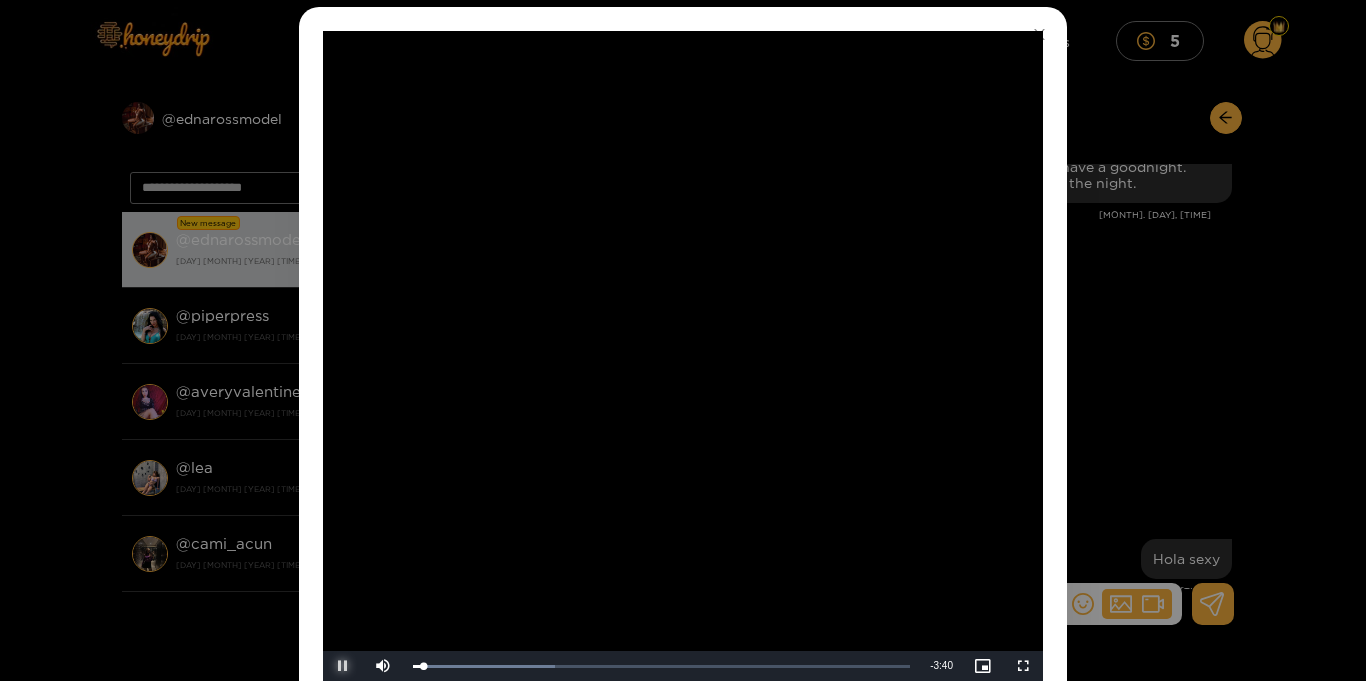 click at bounding box center (343, 666) 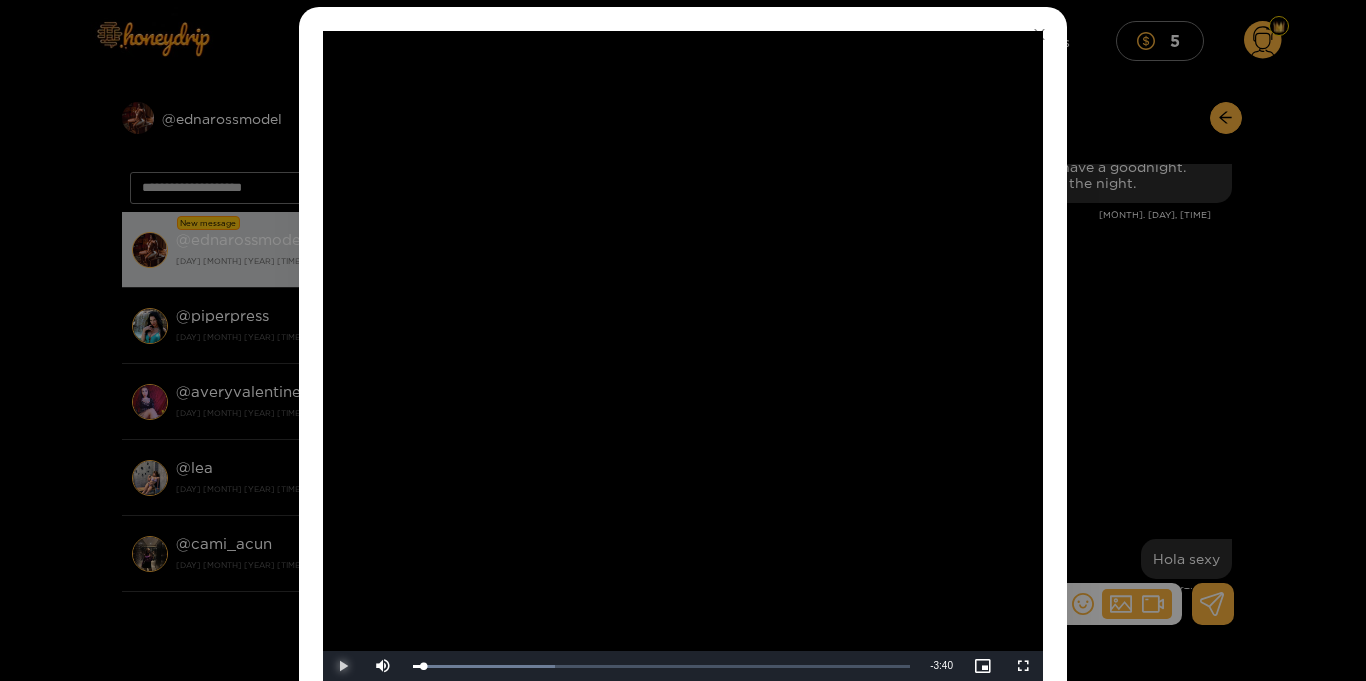 click at bounding box center [343, 666] 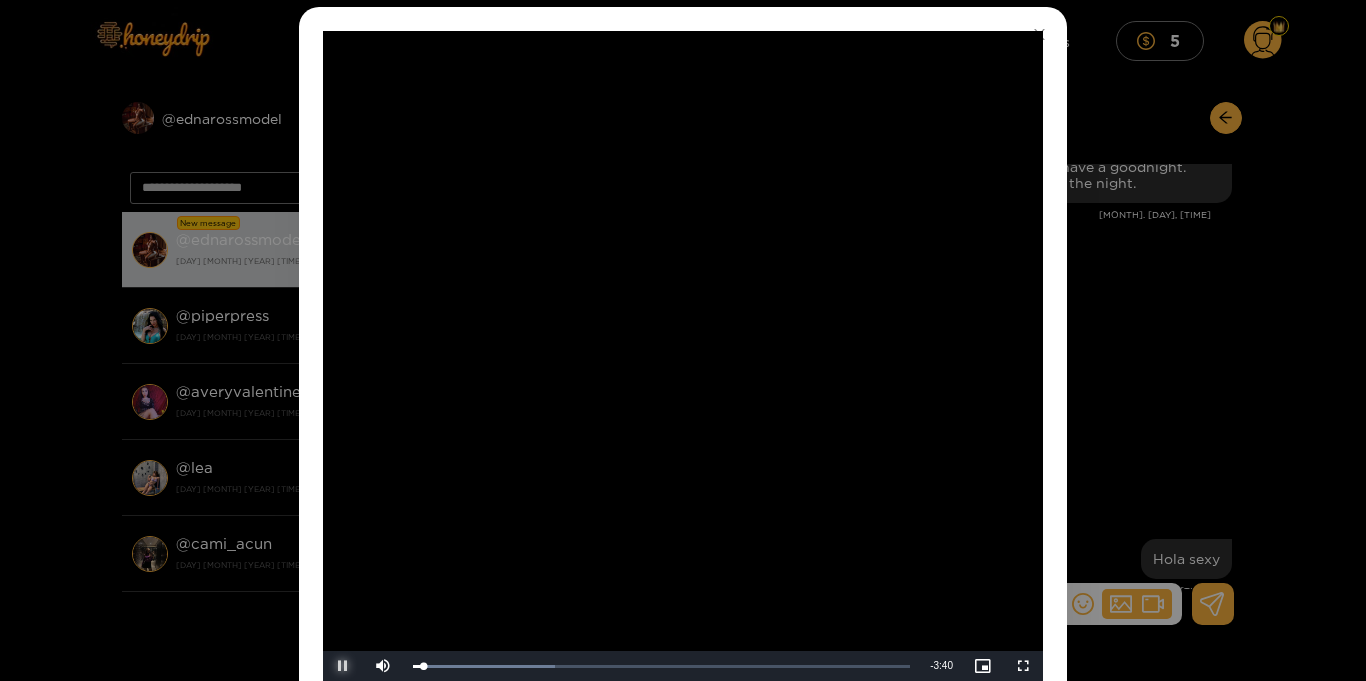 click at bounding box center (343, 666) 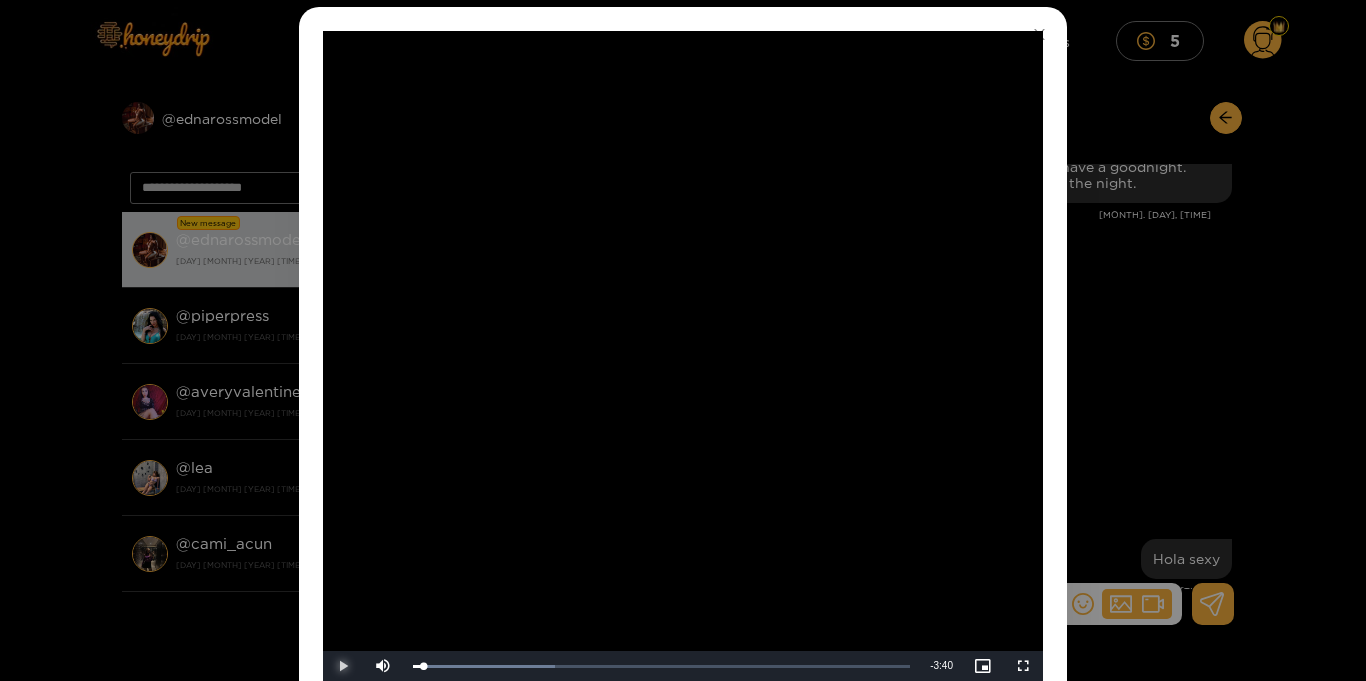 click at bounding box center (343, 666) 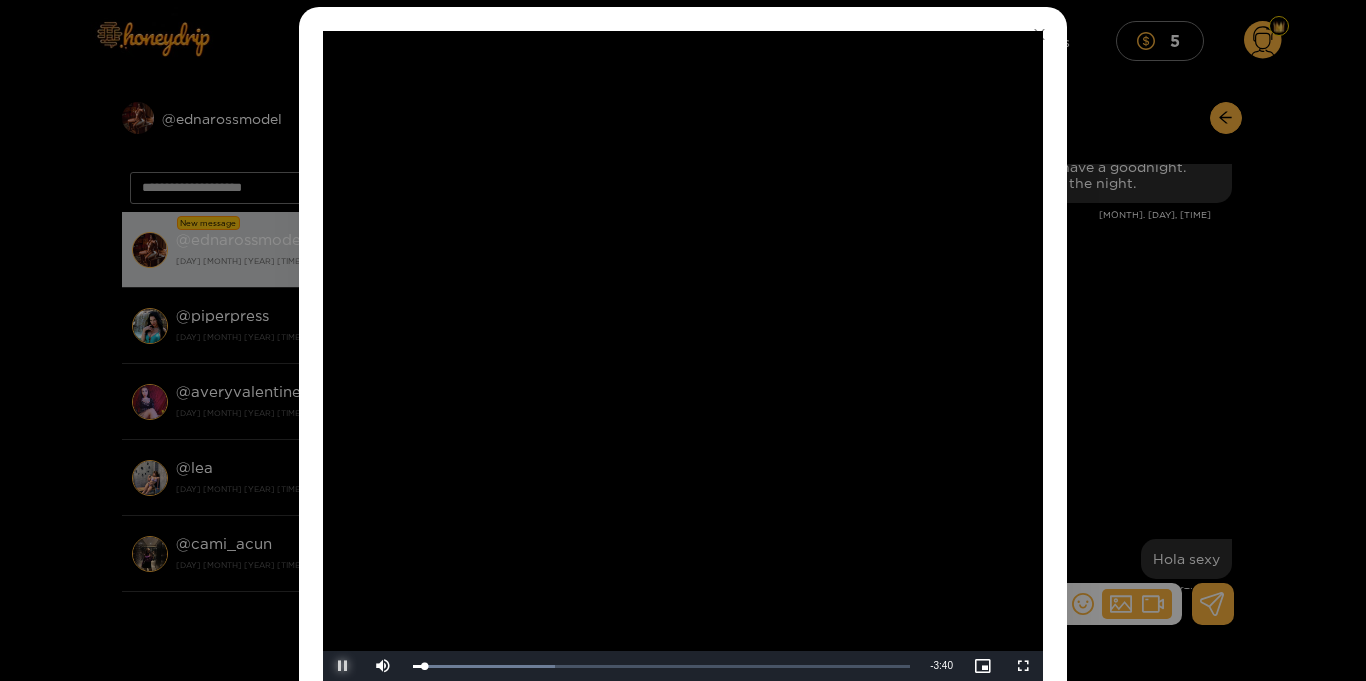 click at bounding box center [343, 666] 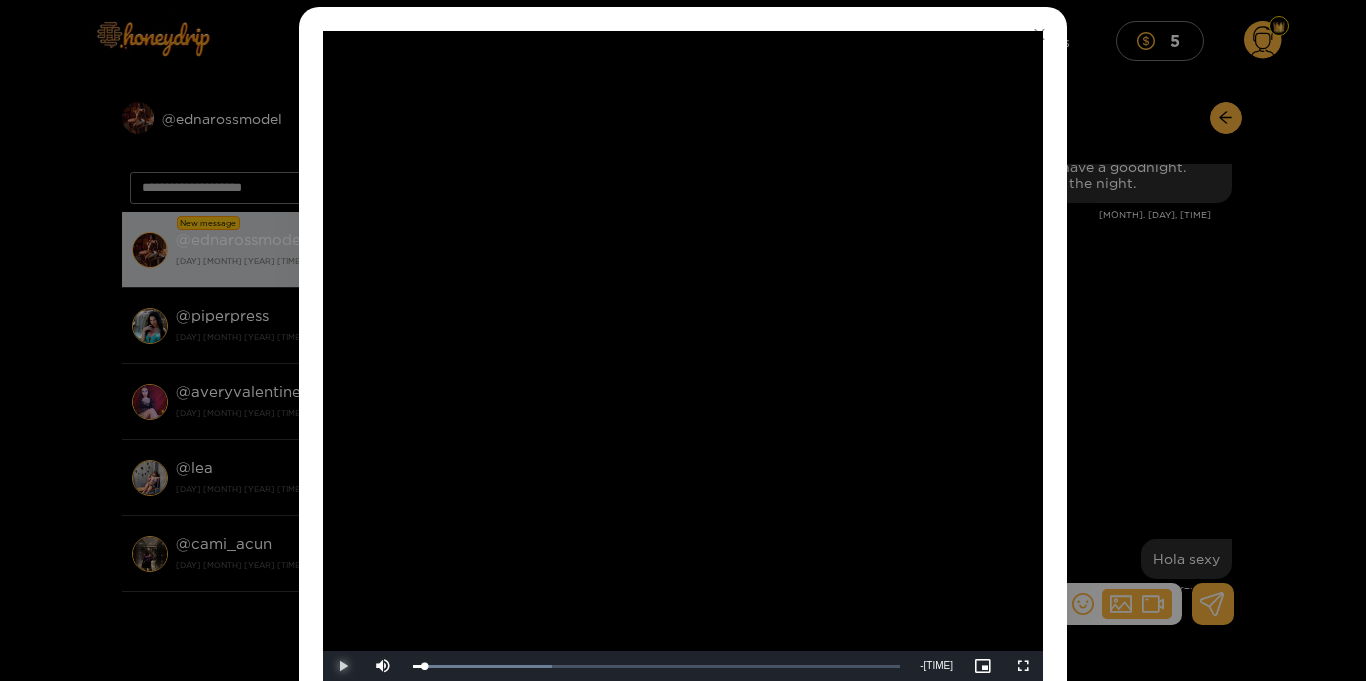 click at bounding box center [343, 666] 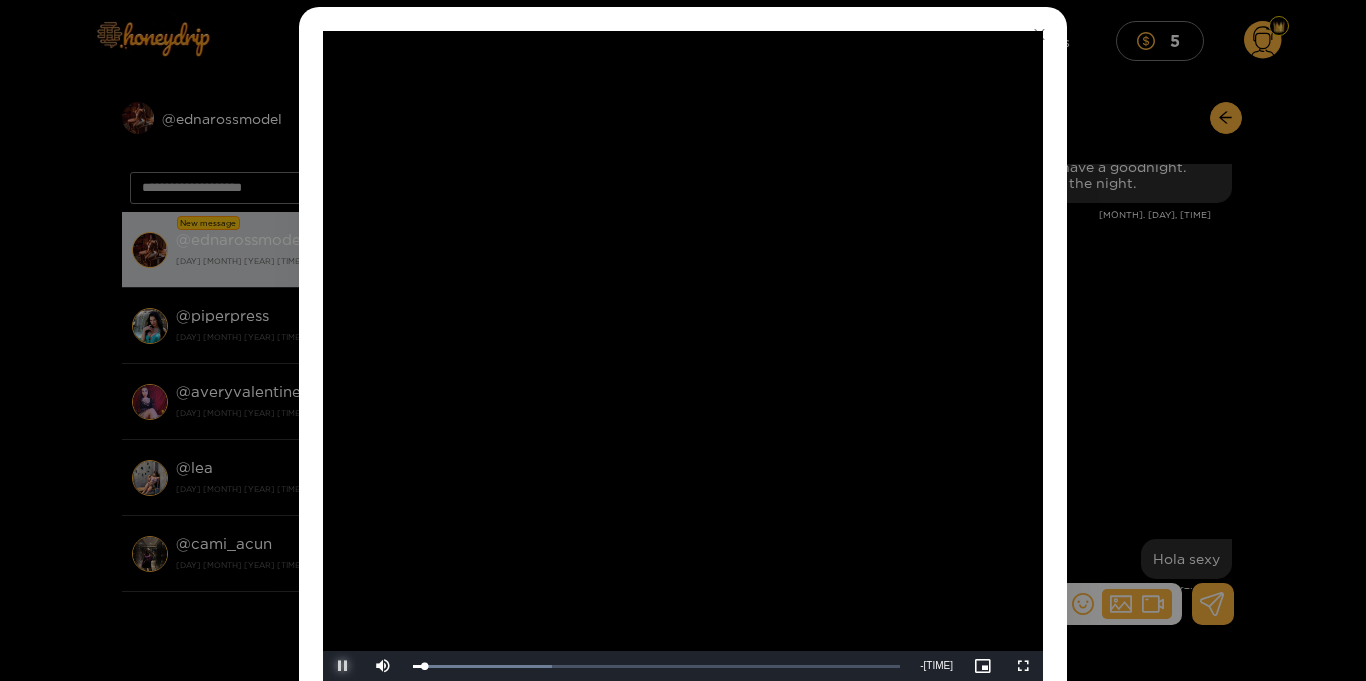 click at bounding box center [343, 666] 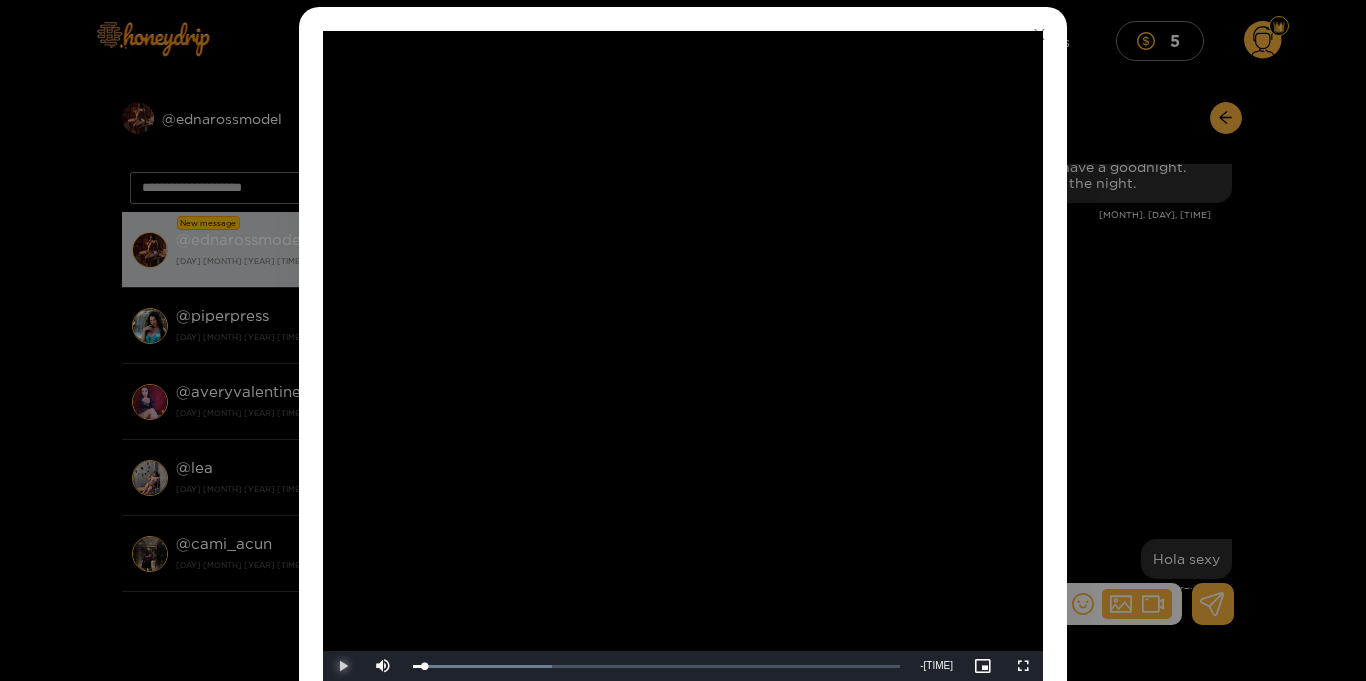 click at bounding box center (343, 666) 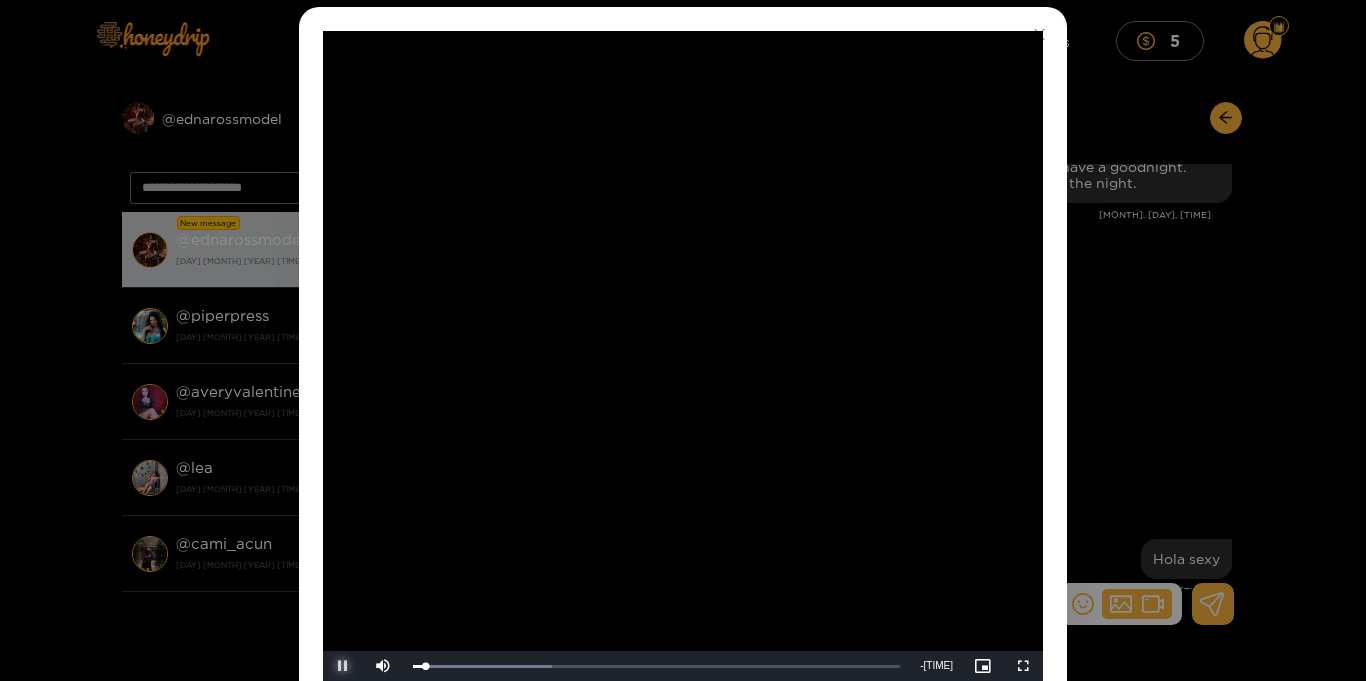 click at bounding box center (343, 666) 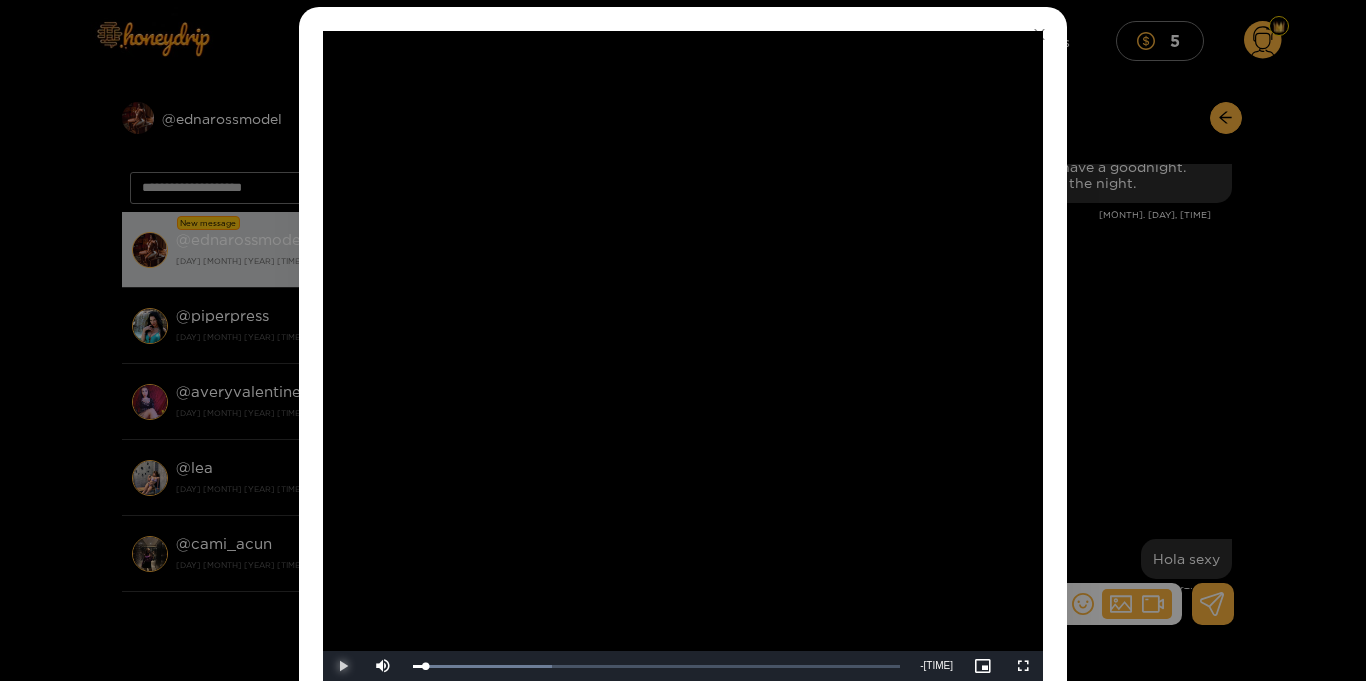 click at bounding box center (343, 666) 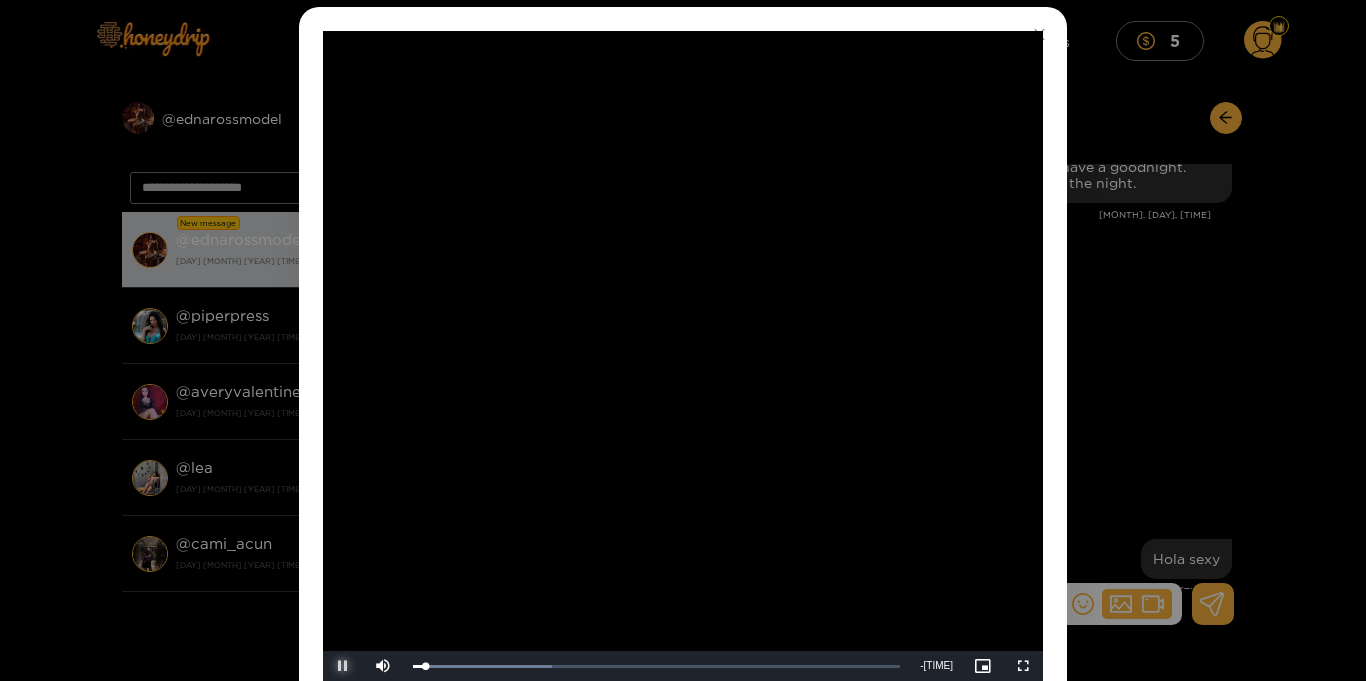 click at bounding box center [343, 666] 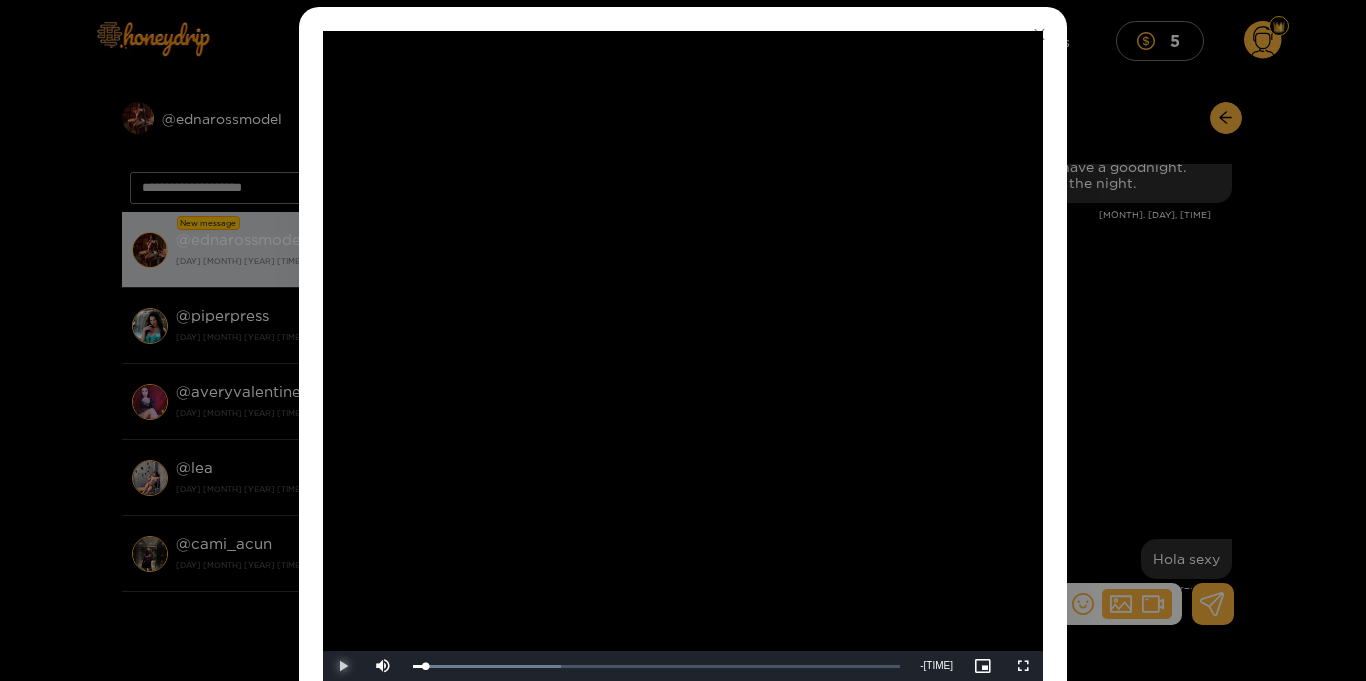 click at bounding box center [343, 666] 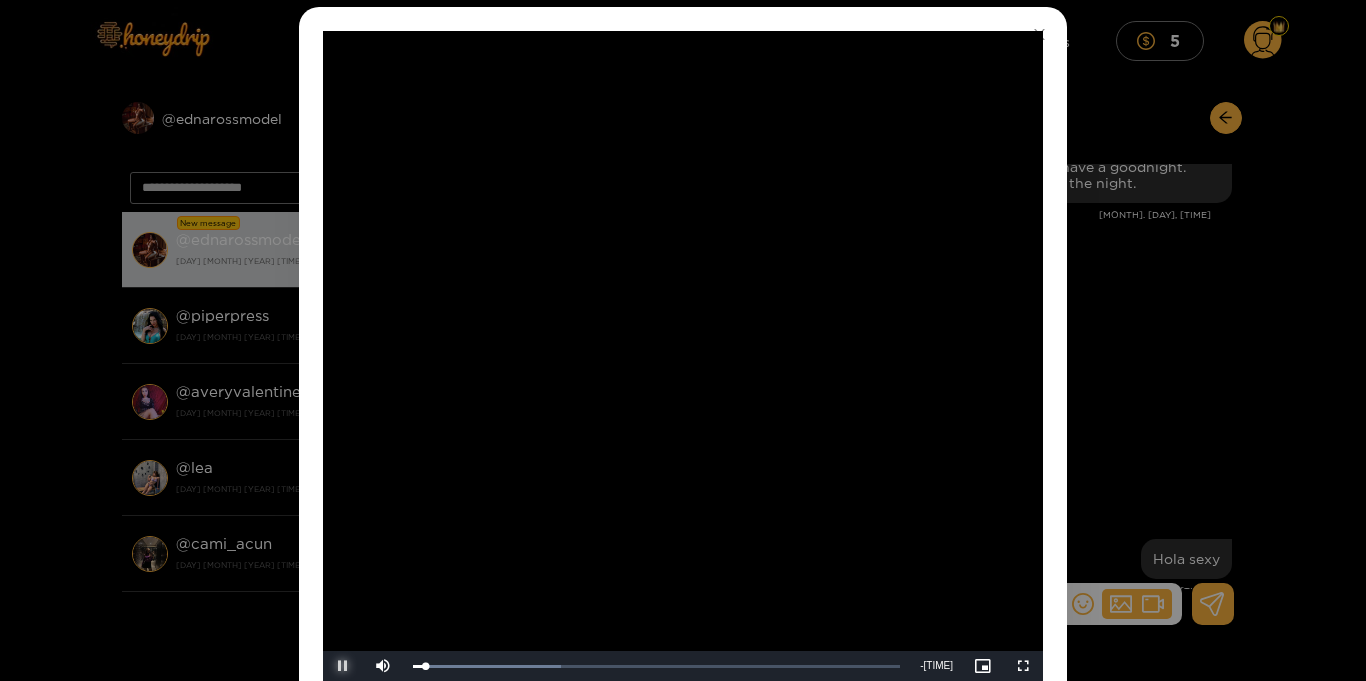 click at bounding box center [343, 666] 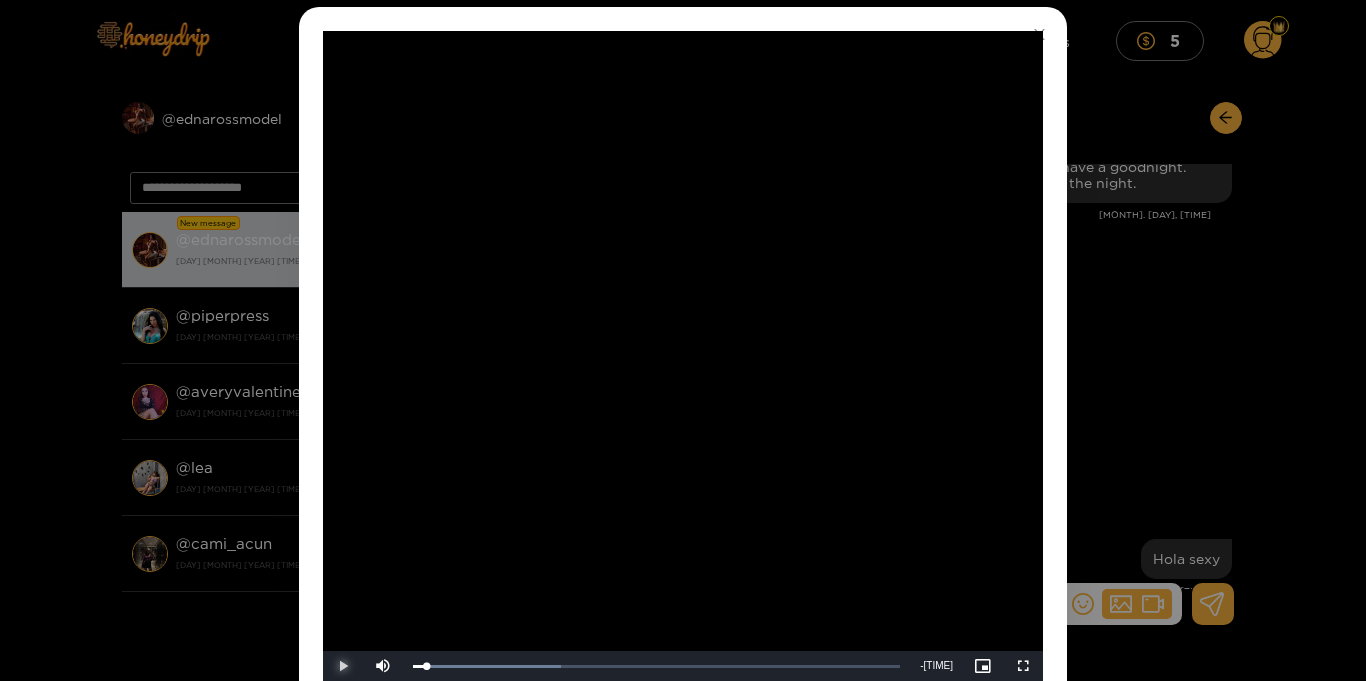 click at bounding box center (343, 666) 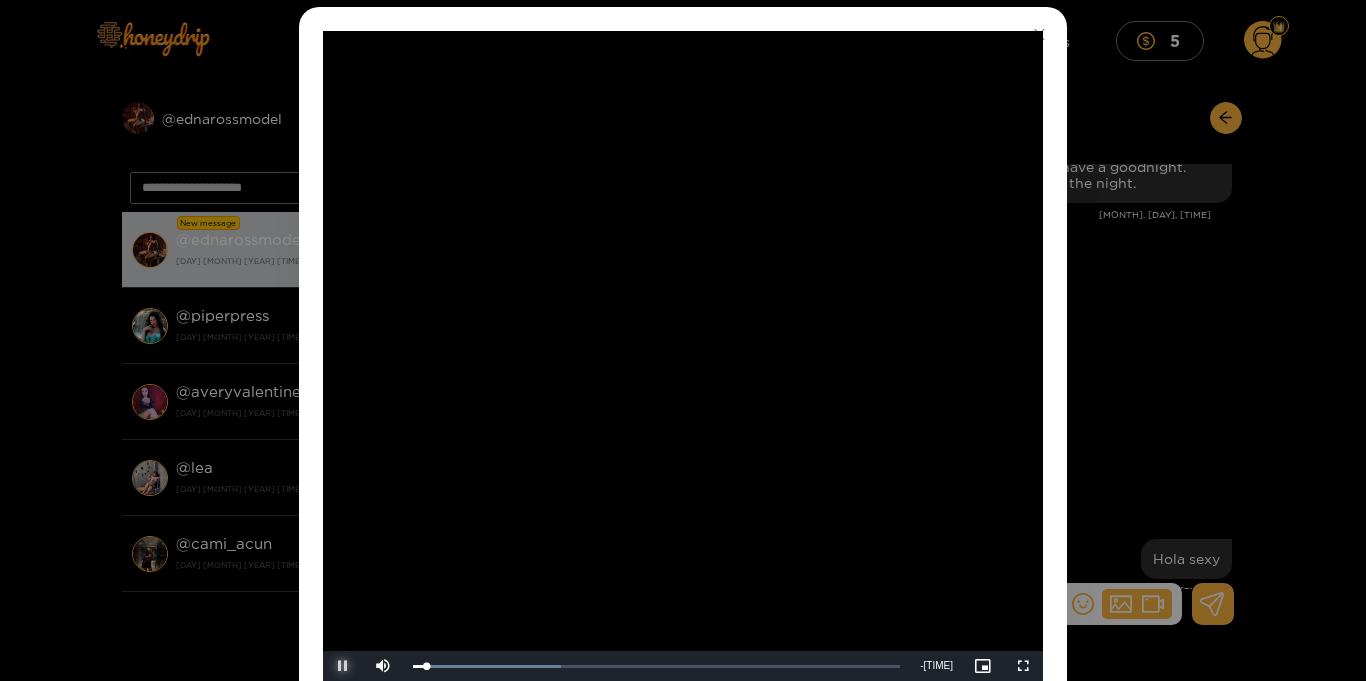 click at bounding box center [343, 666] 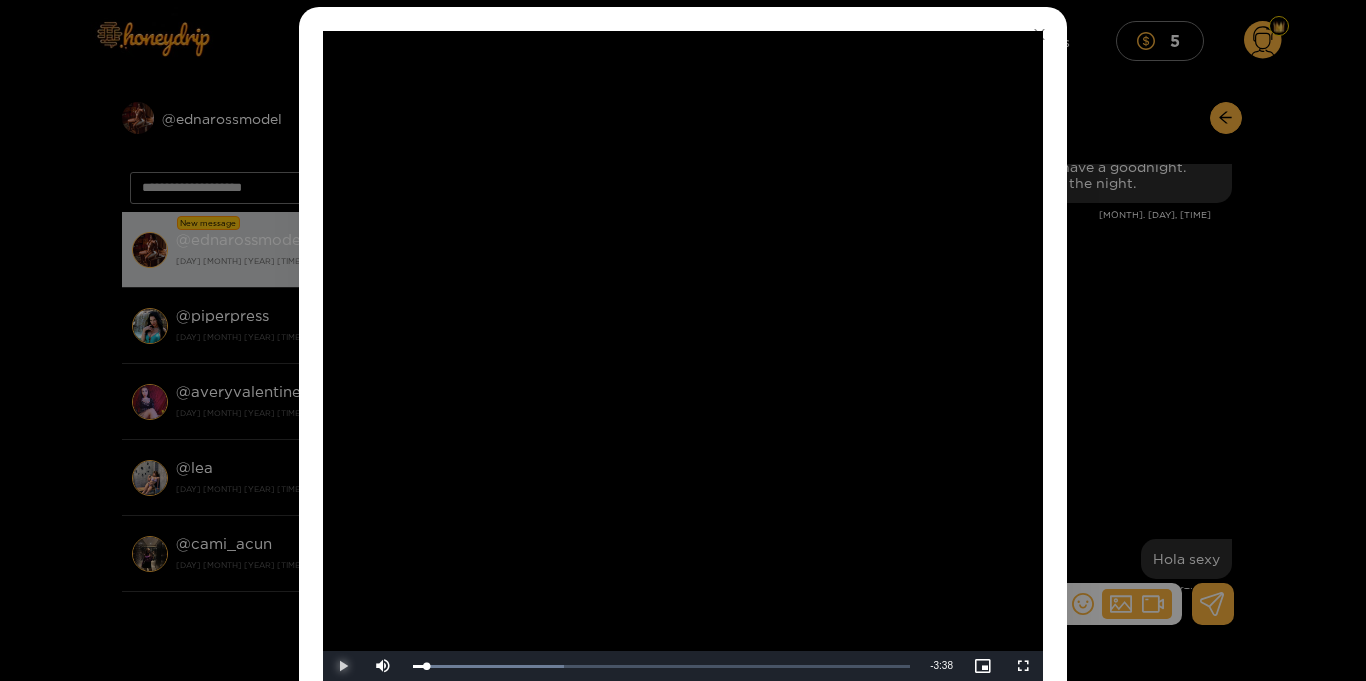 click at bounding box center [343, 666] 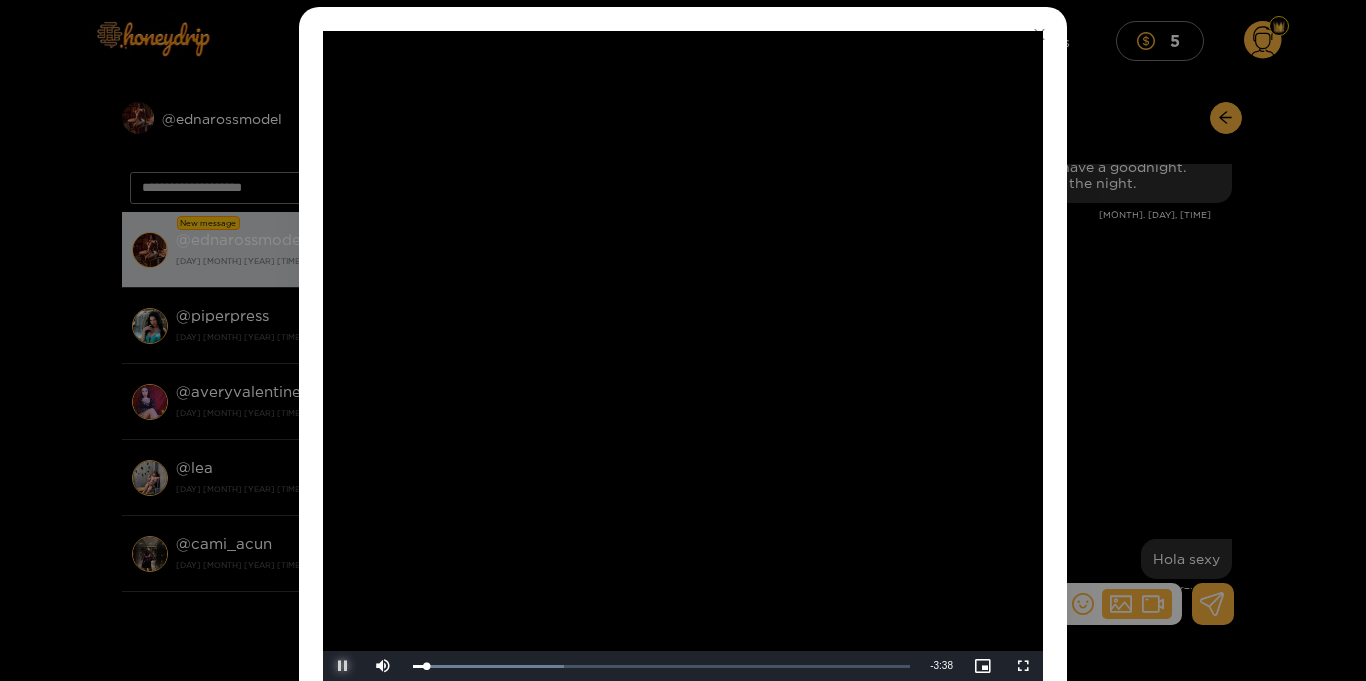 click at bounding box center [343, 666] 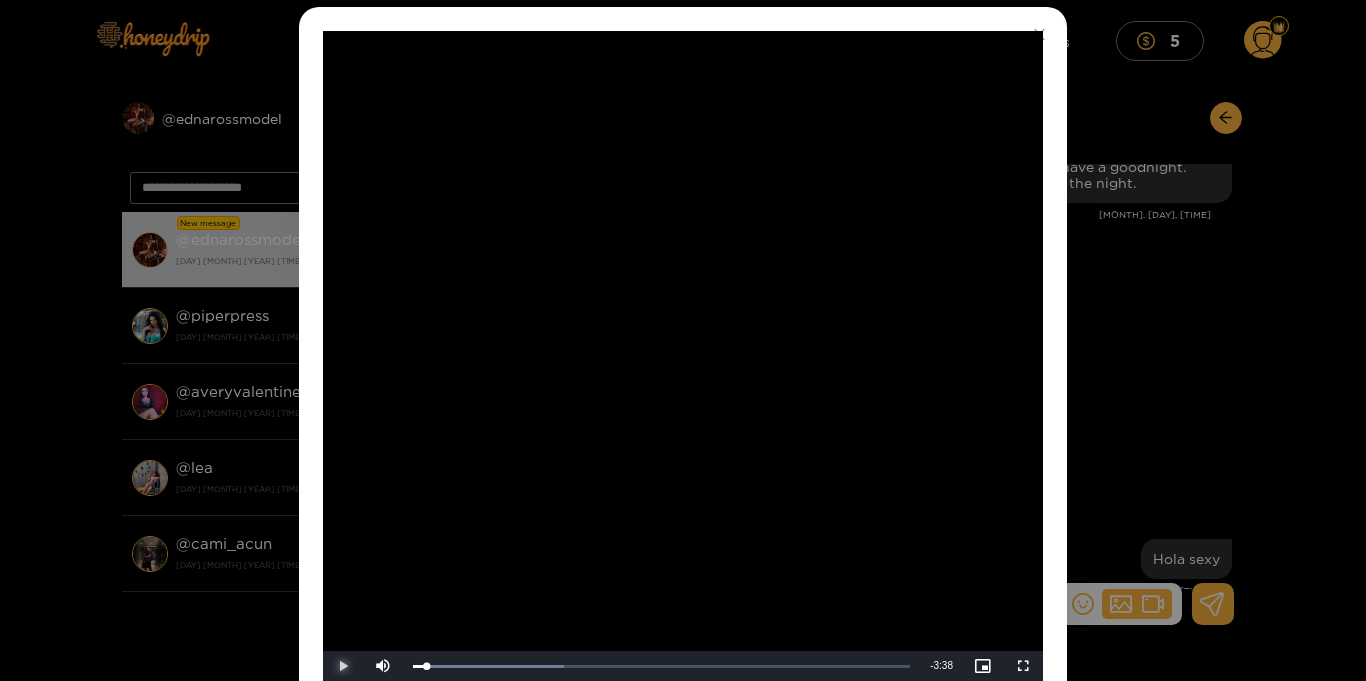 click at bounding box center (343, 666) 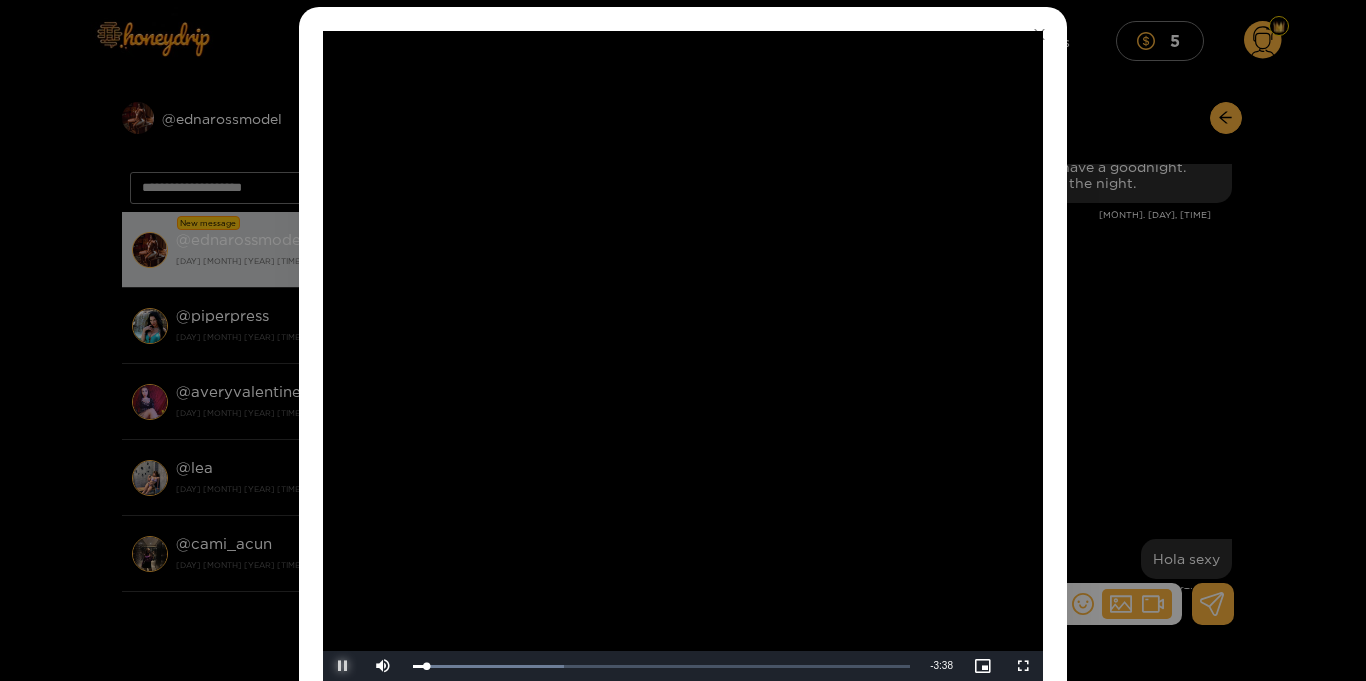 click at bounding box center [343, 666] 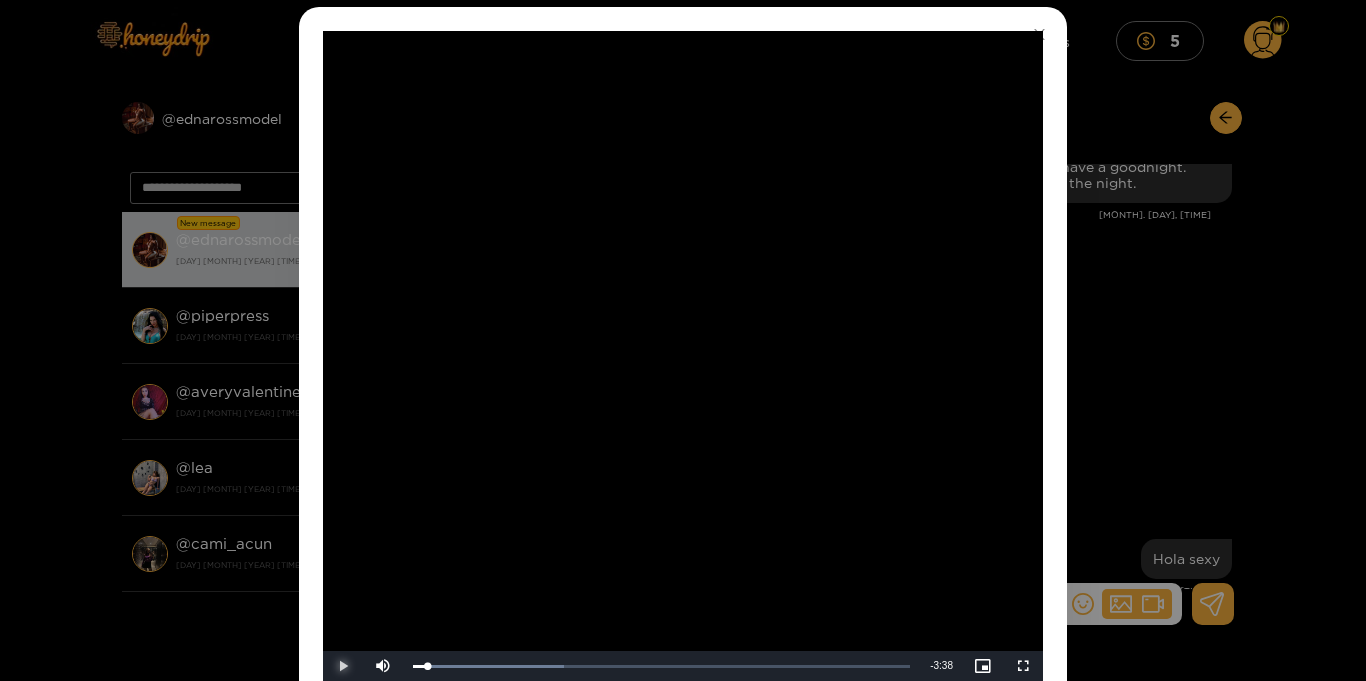 click at bounding box center (343, 666) 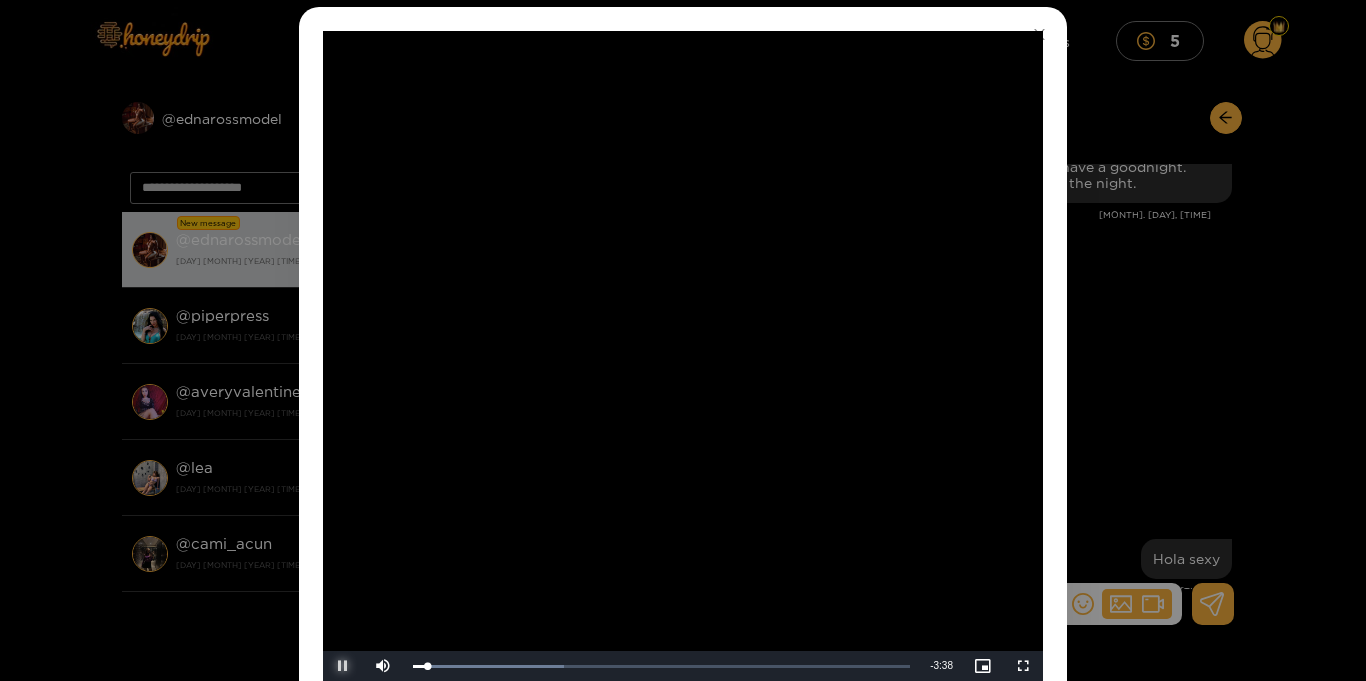 click at bounding box center [343, 666] 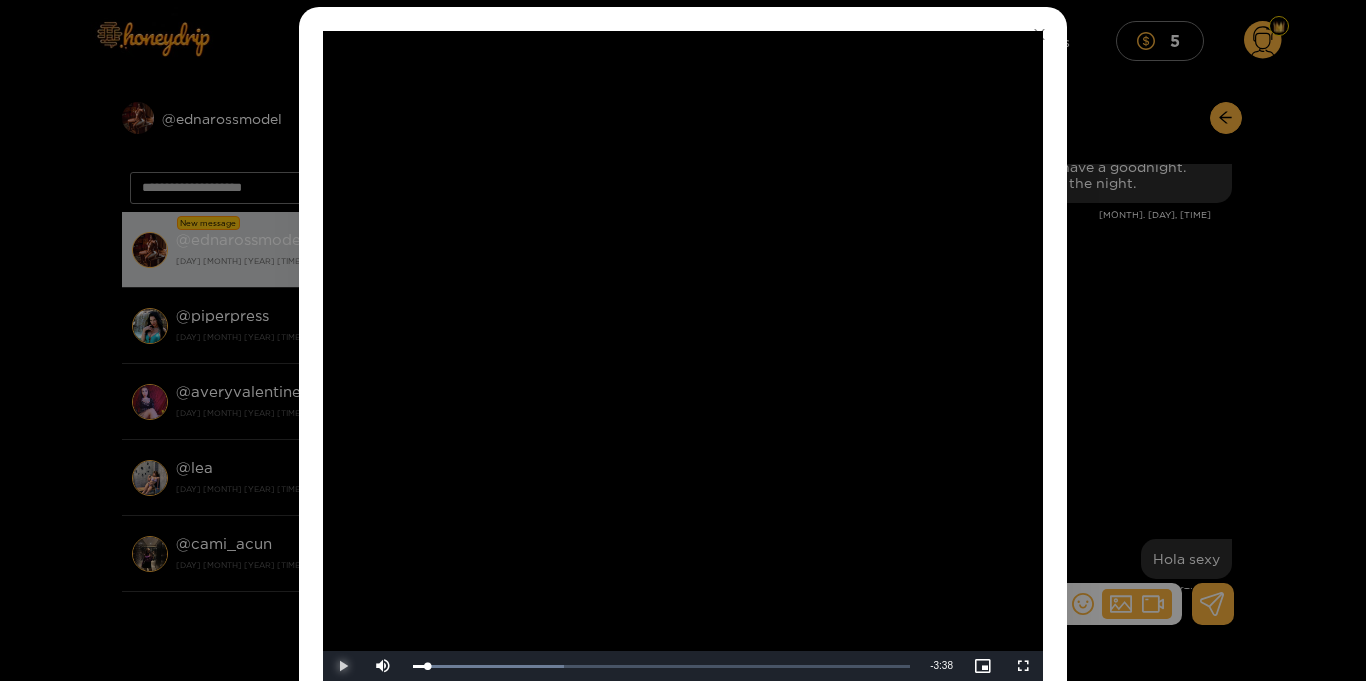 click at bounding box center (343, 666) 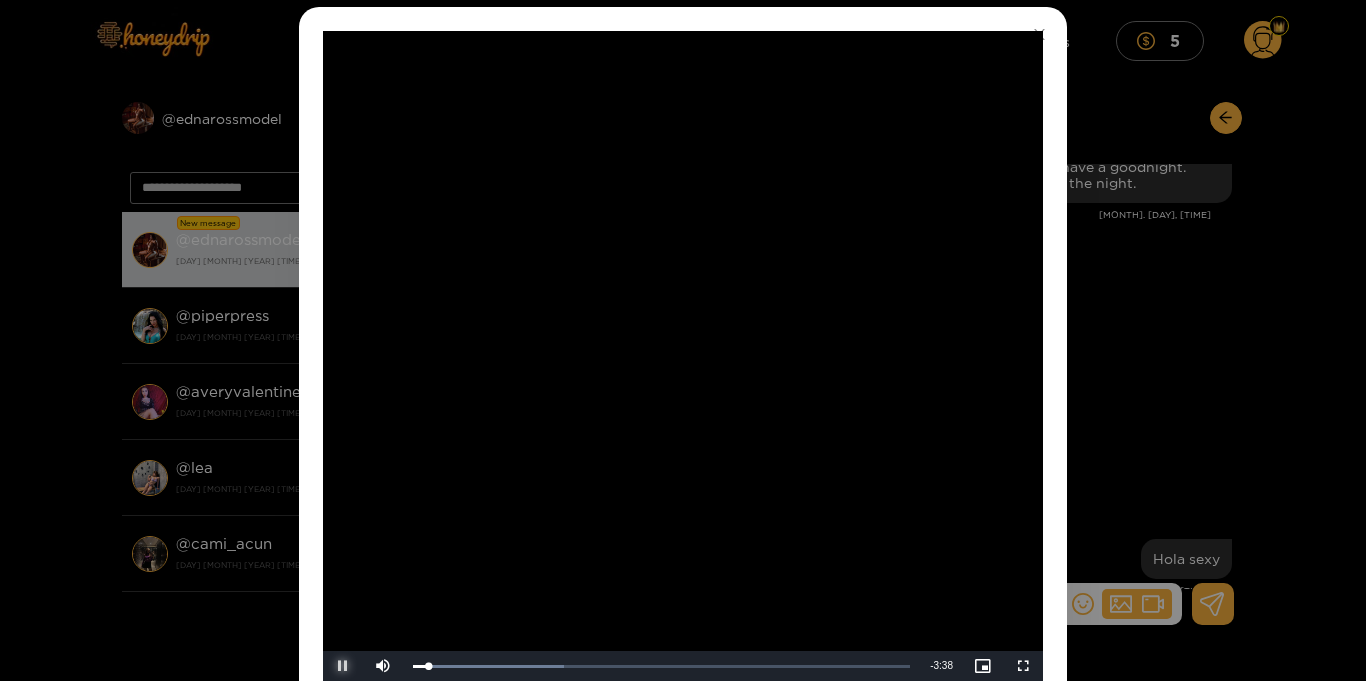 click at bounding box center (343, 666) 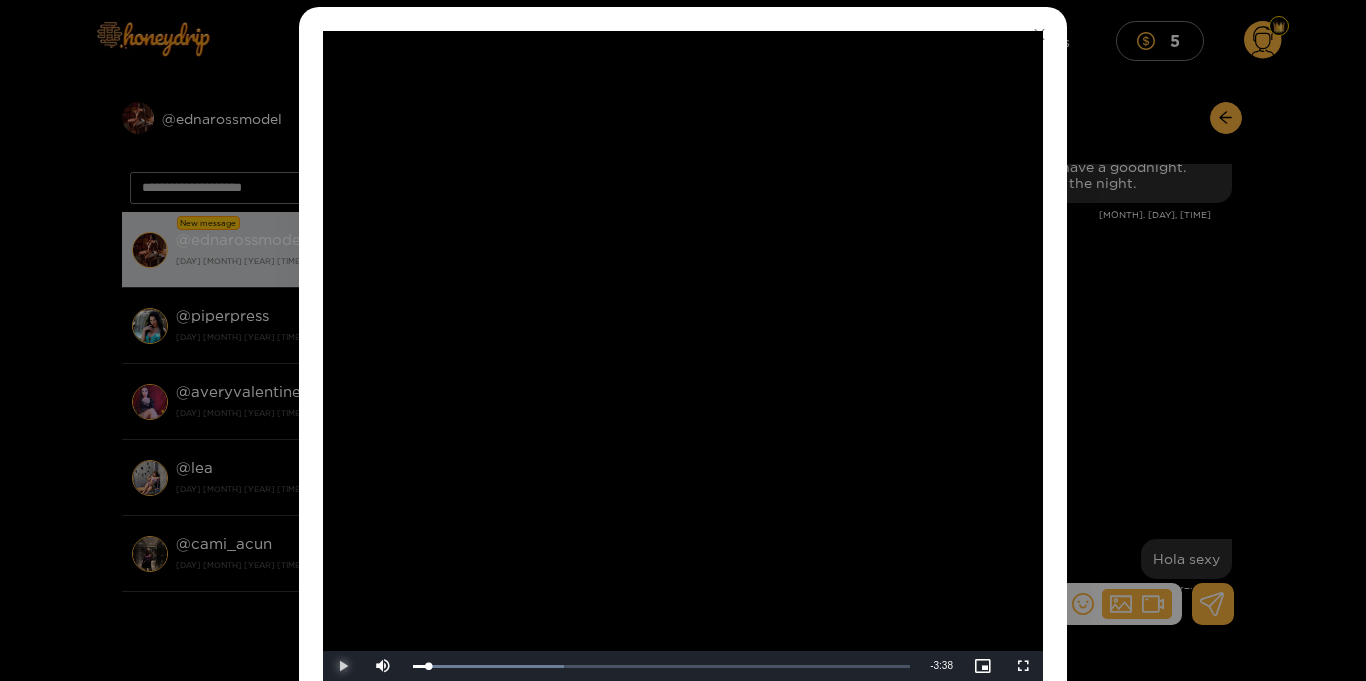 click at bounding box center (343, 666) 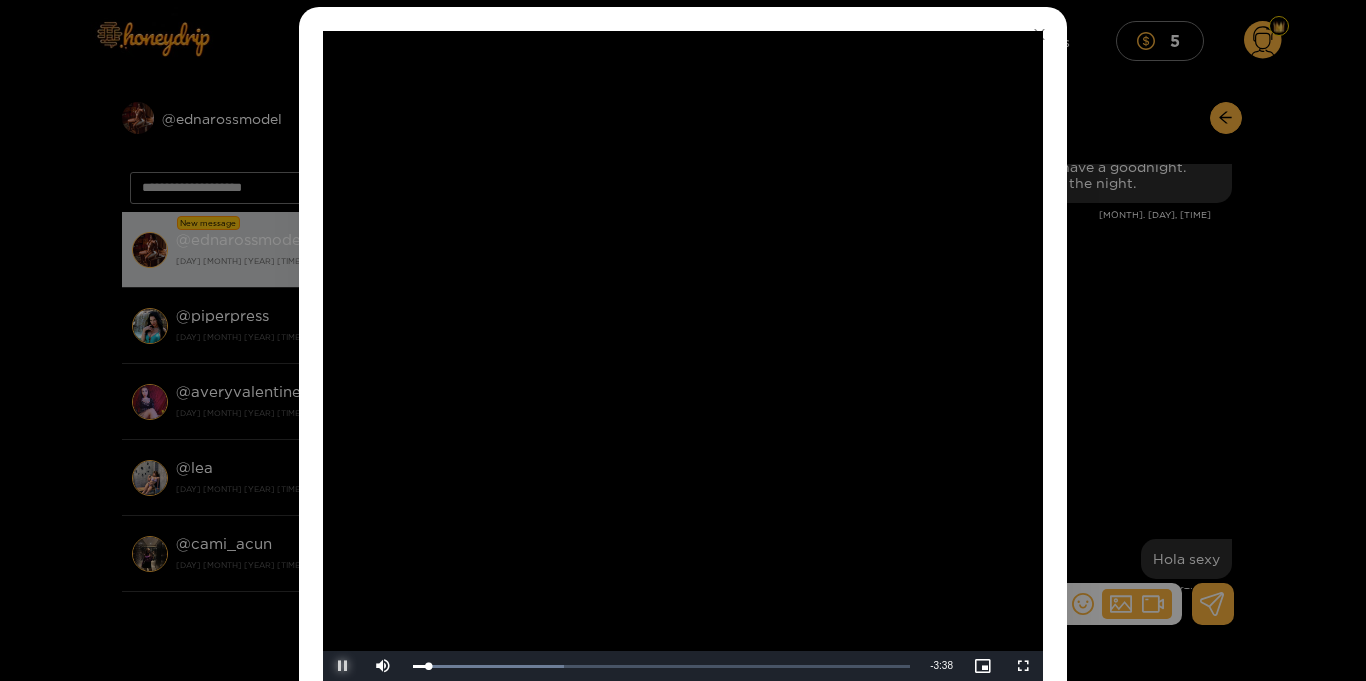click at bounding box center (343, 666) 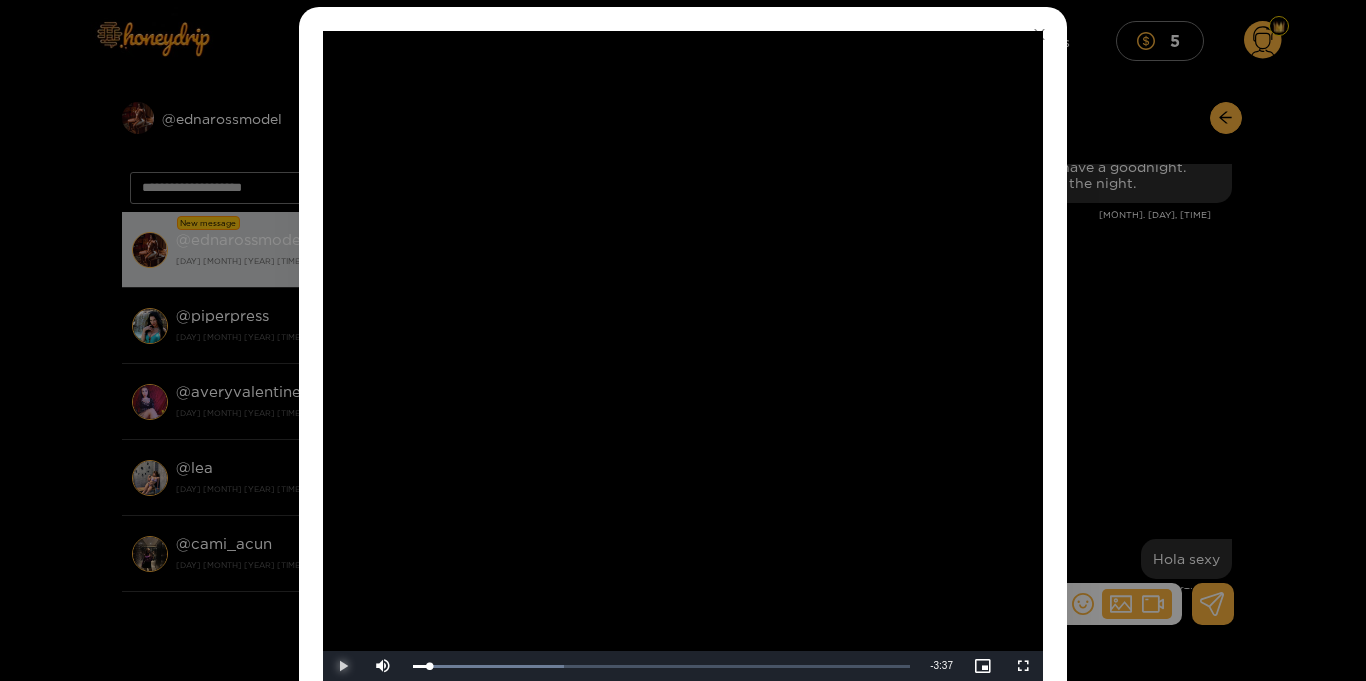 click at bounding box center [343, 666] 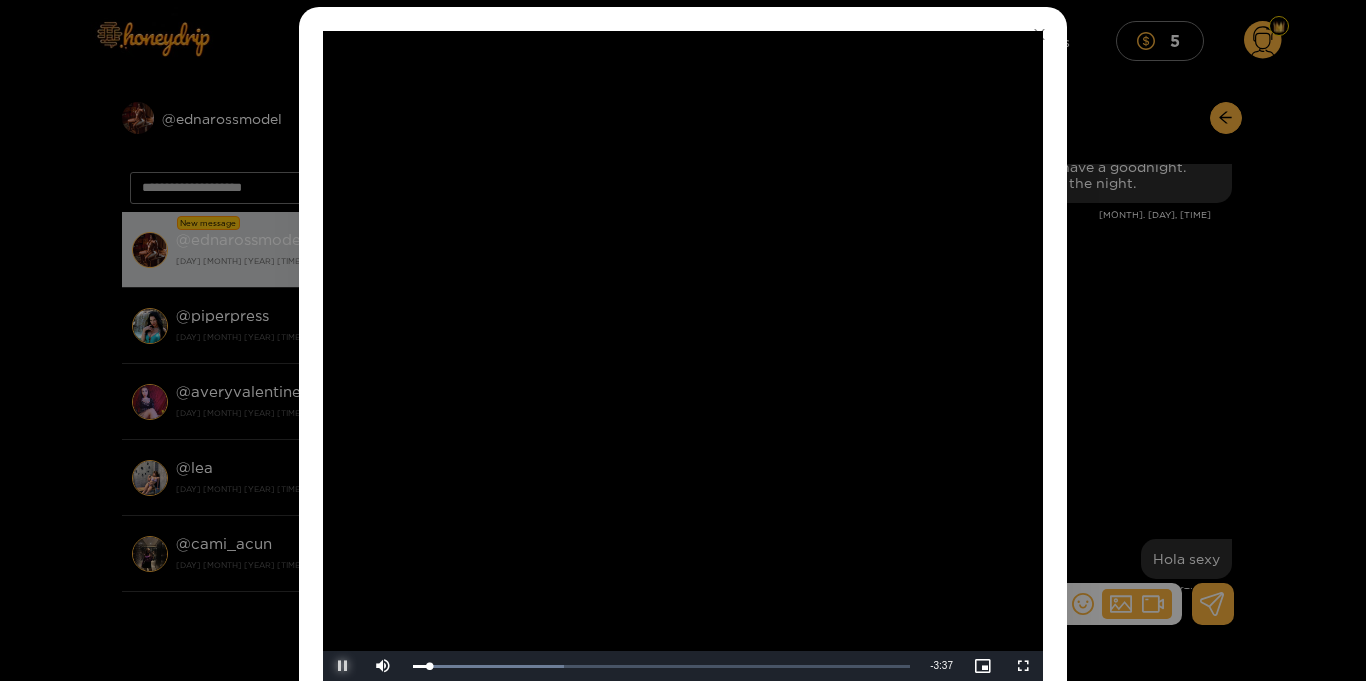 click at bounding box center (343, 666) 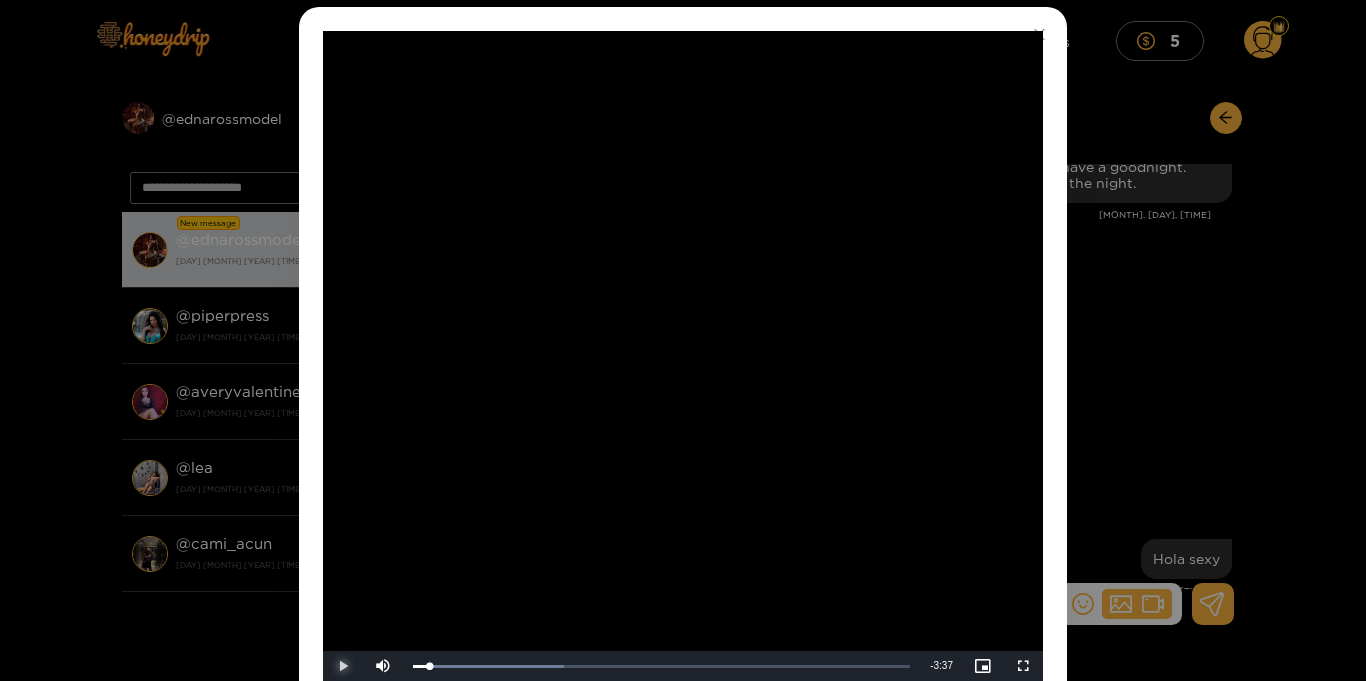 click at bounding box center (343, 666) 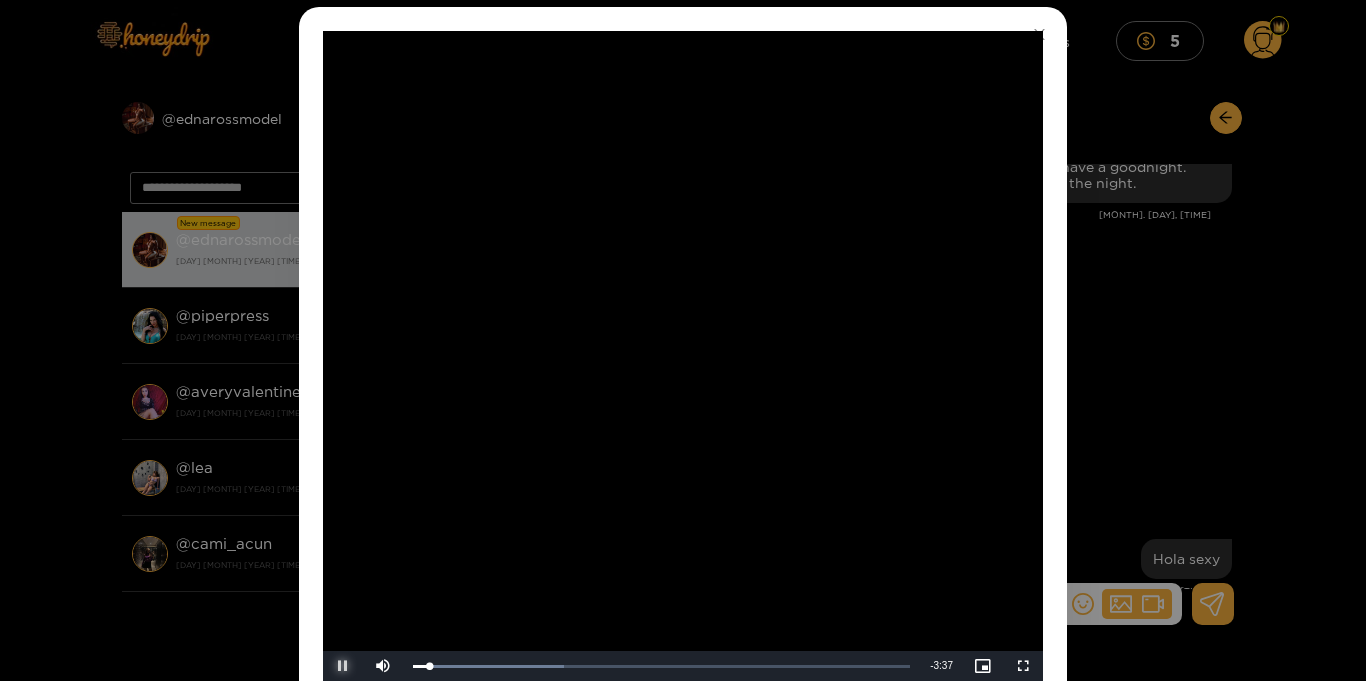 click at bounding box center (343, 666) 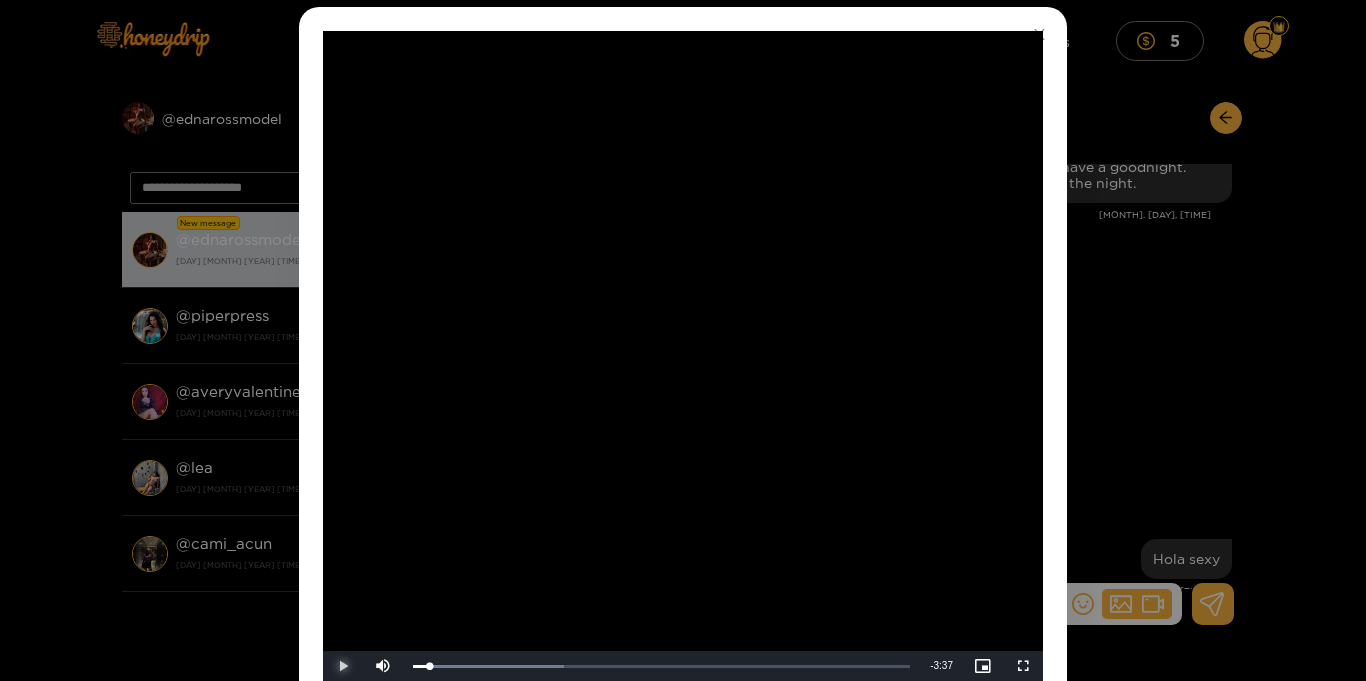 click at bounding box center [343, 666] 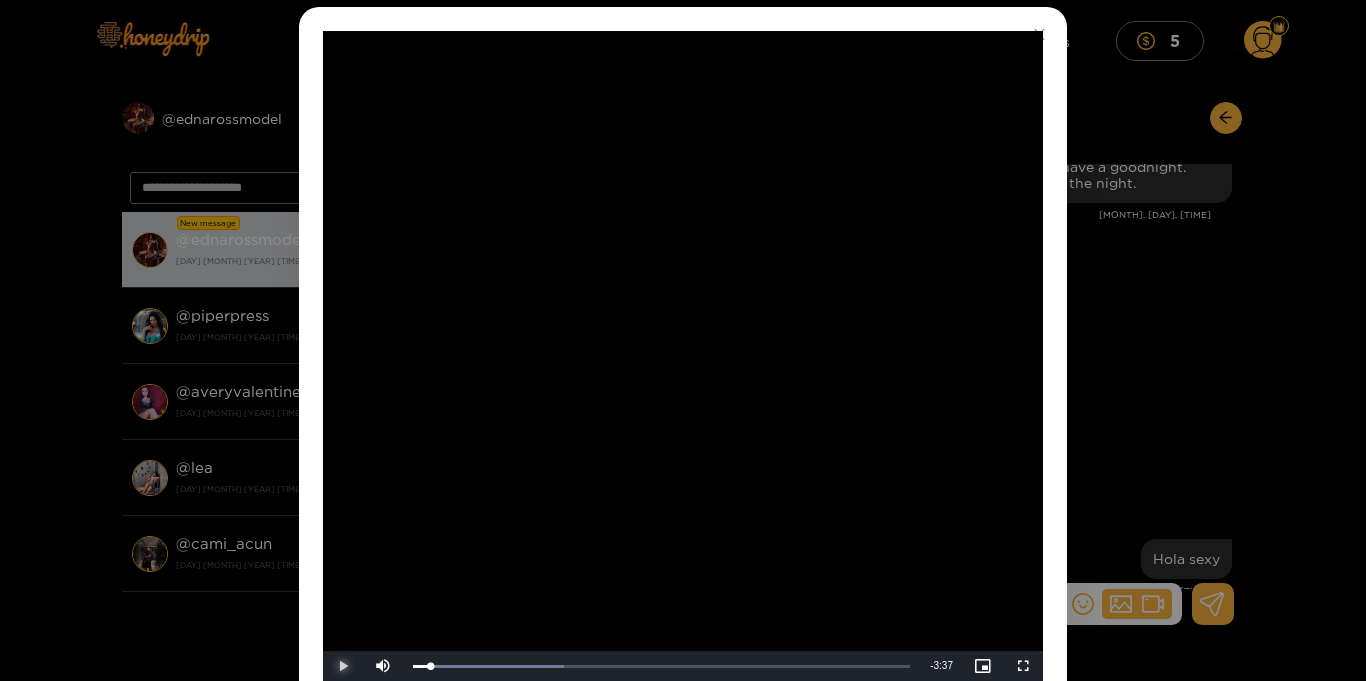 click at bounding box center (343, 666) 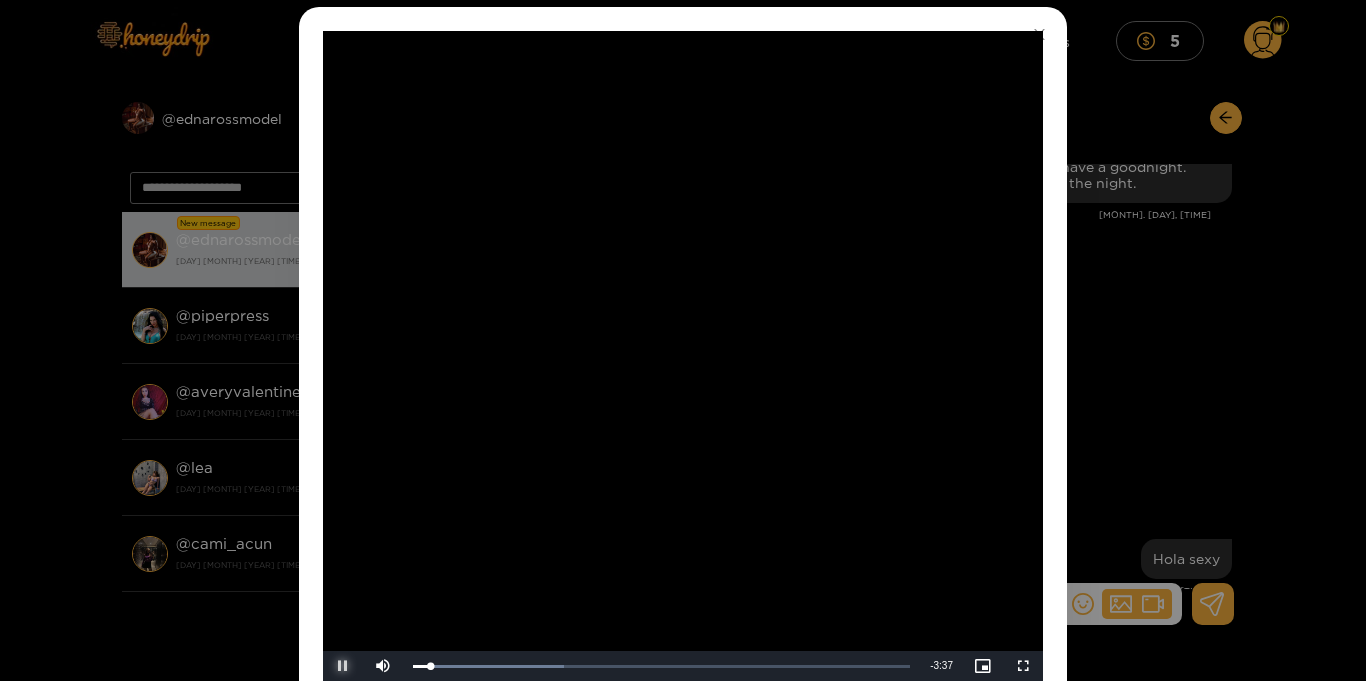 click at bounding box center [343, 666] 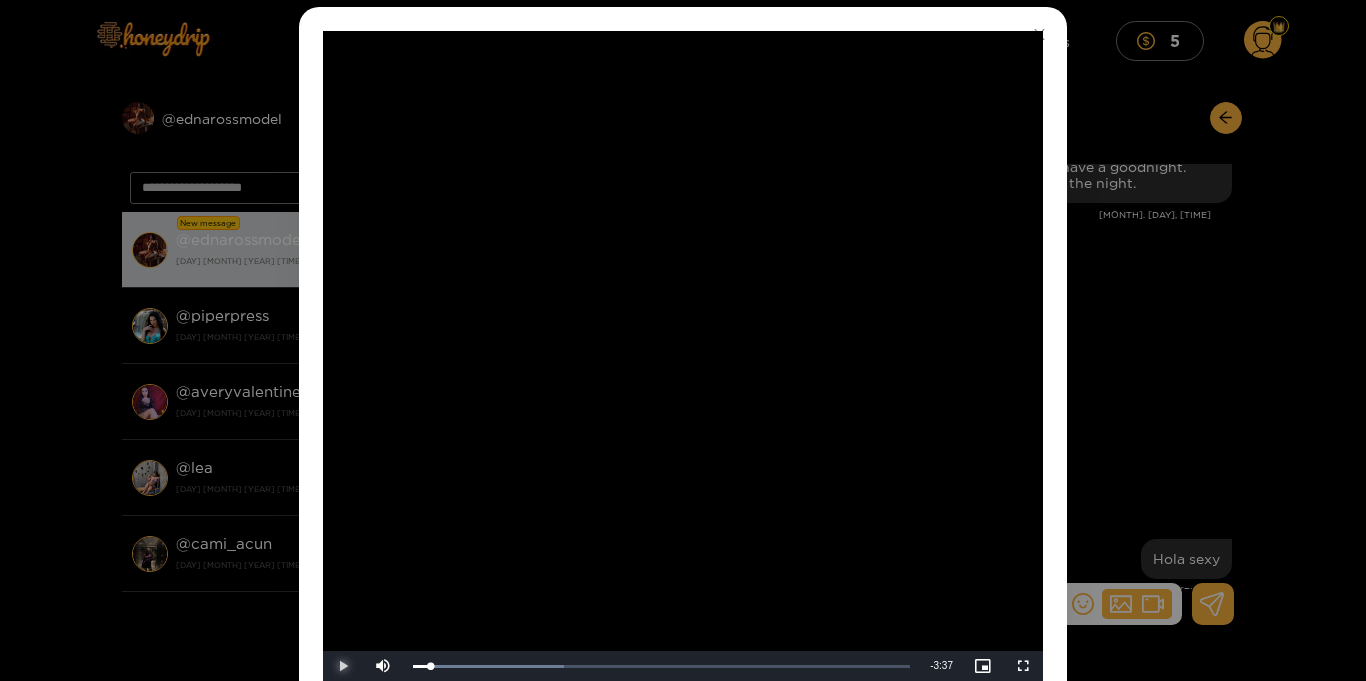 click at bounding box center [343, 666] 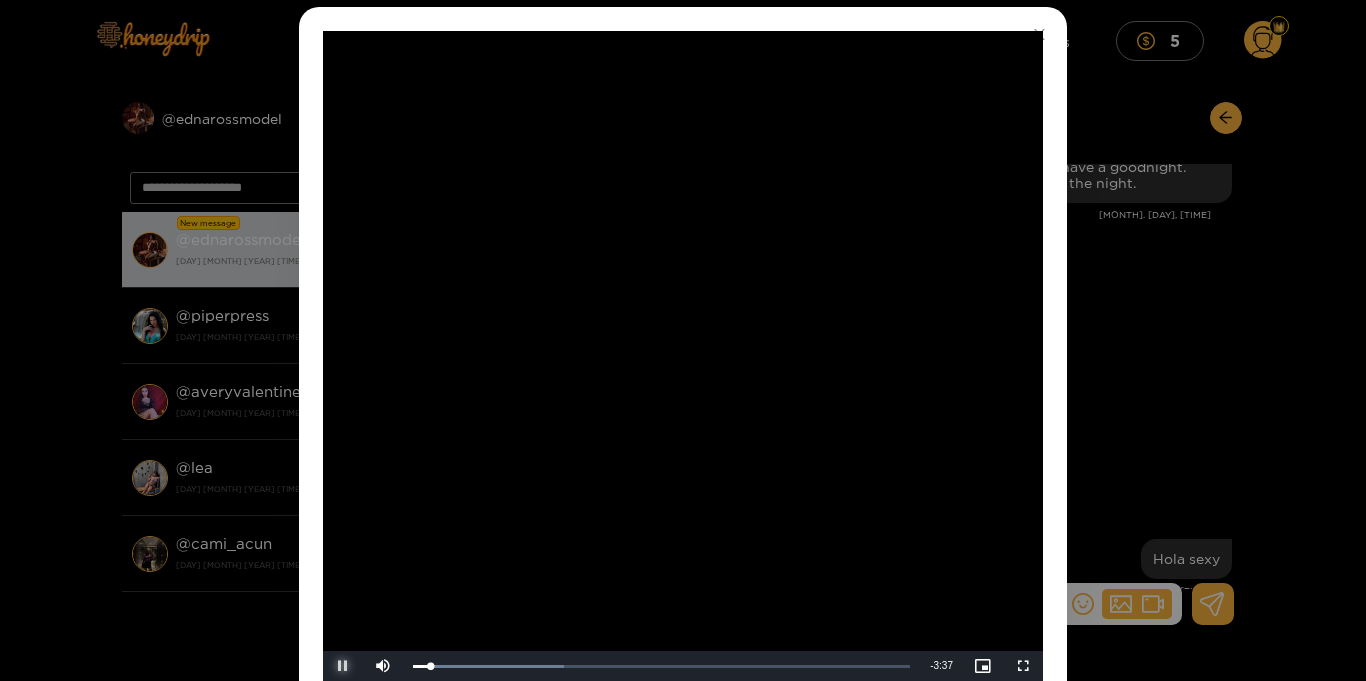 click at bounding box center (343, 666) 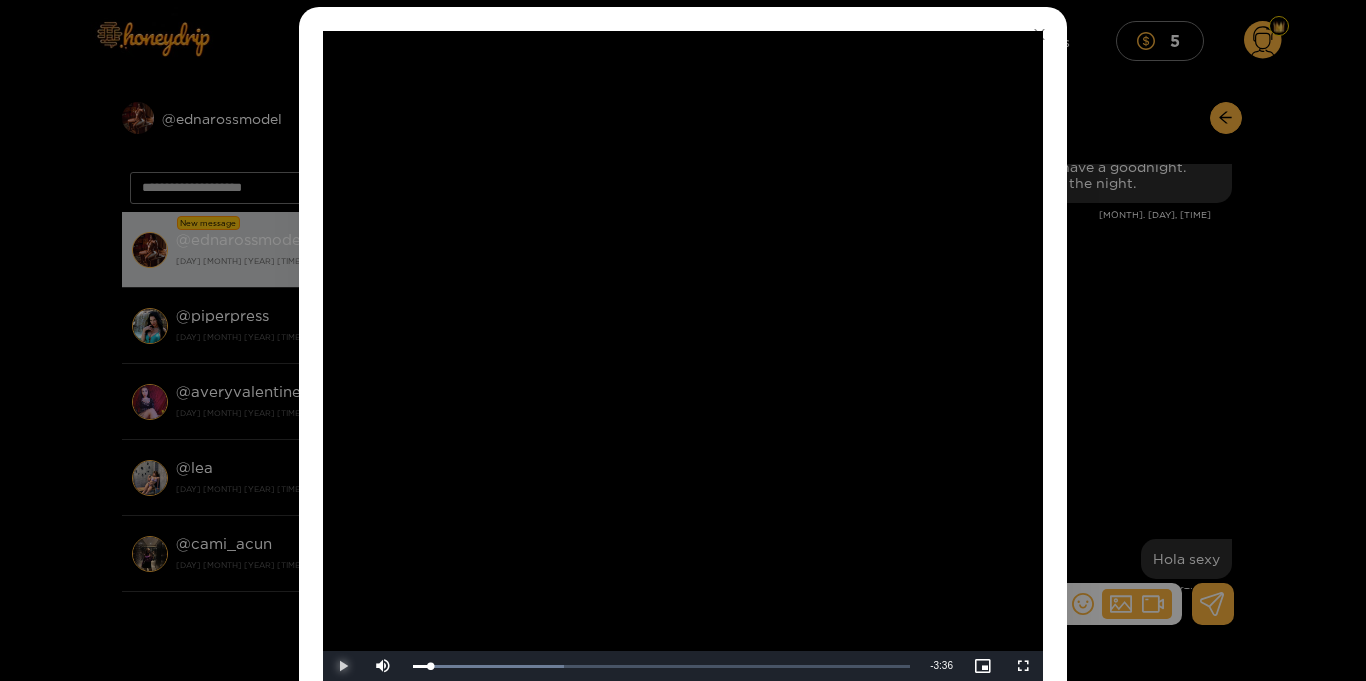 click at bounding box center (343, 666) 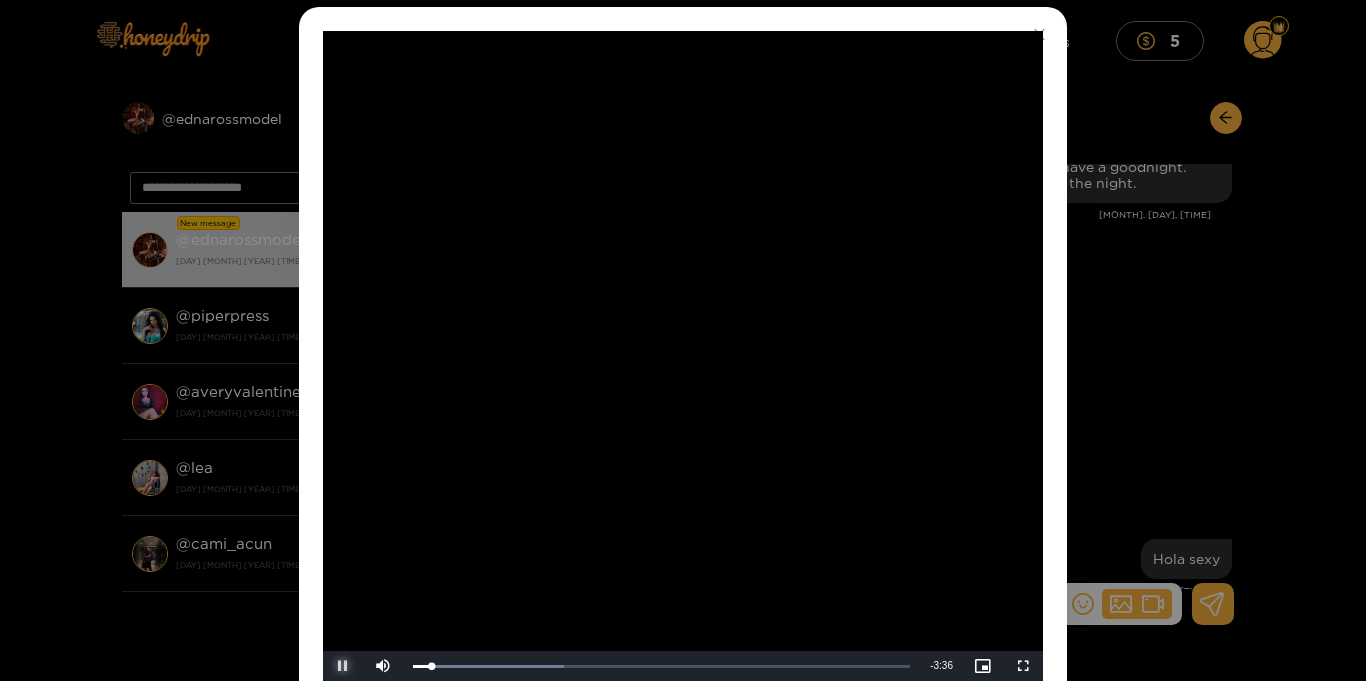 click at bounding box center [343, 666] 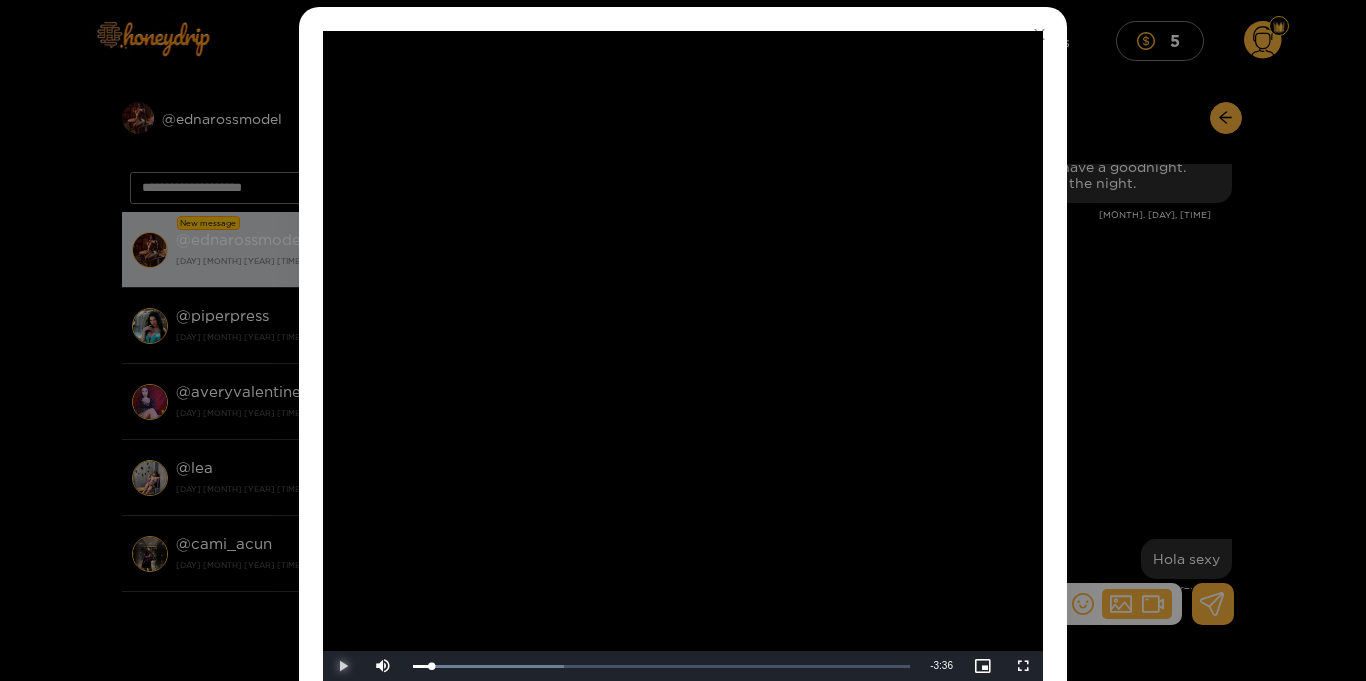 click at bounding box center (343, 666) 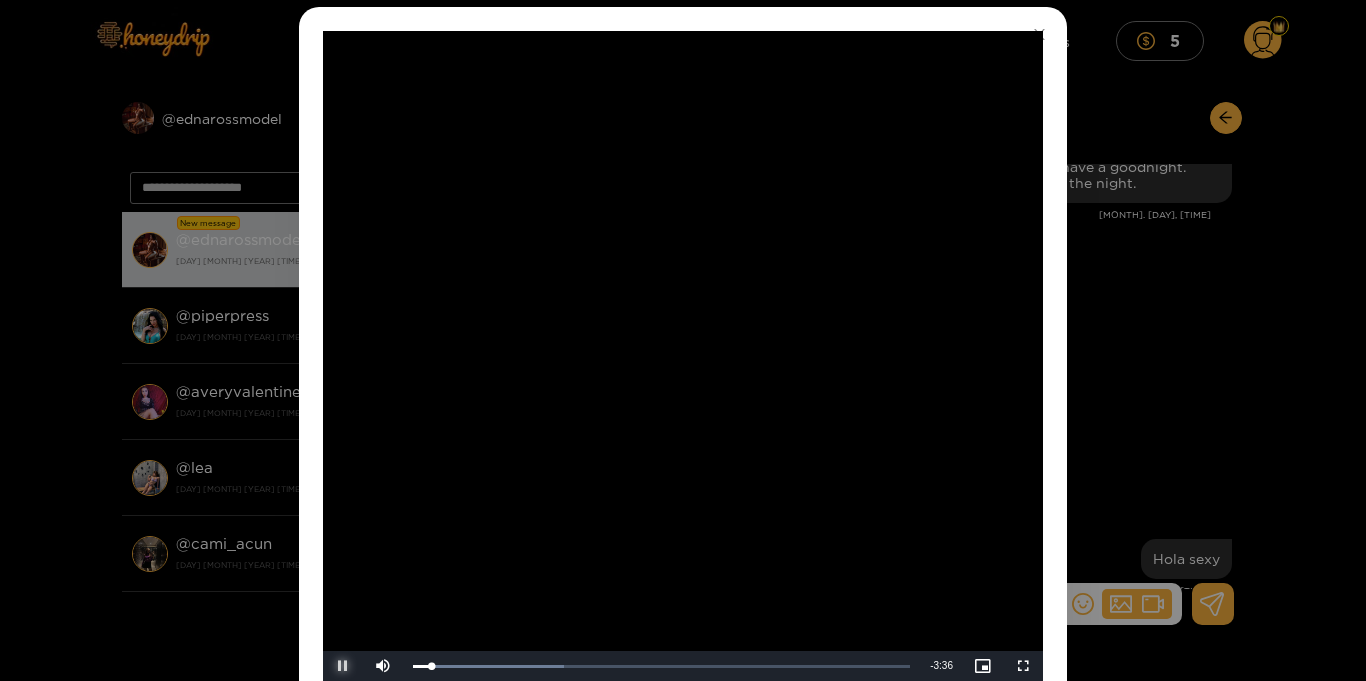click at bounding box center [343, 666] 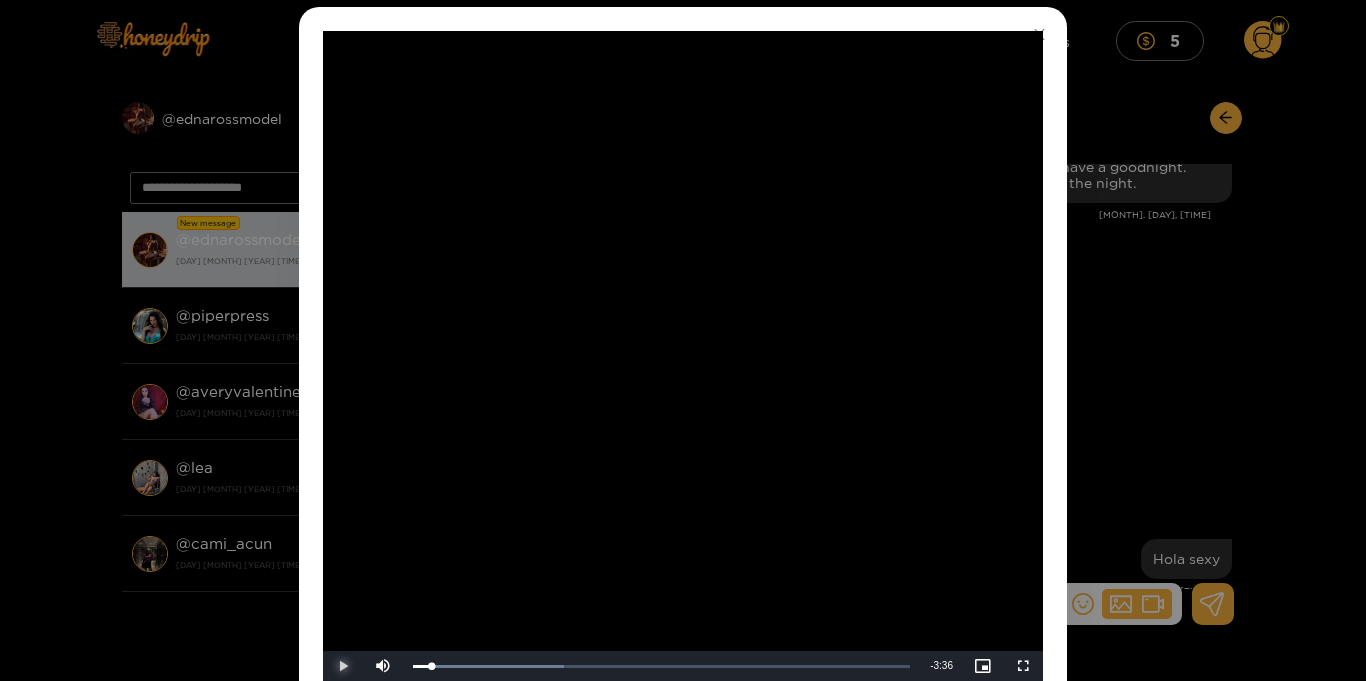 click at bounding box center (343, 666) 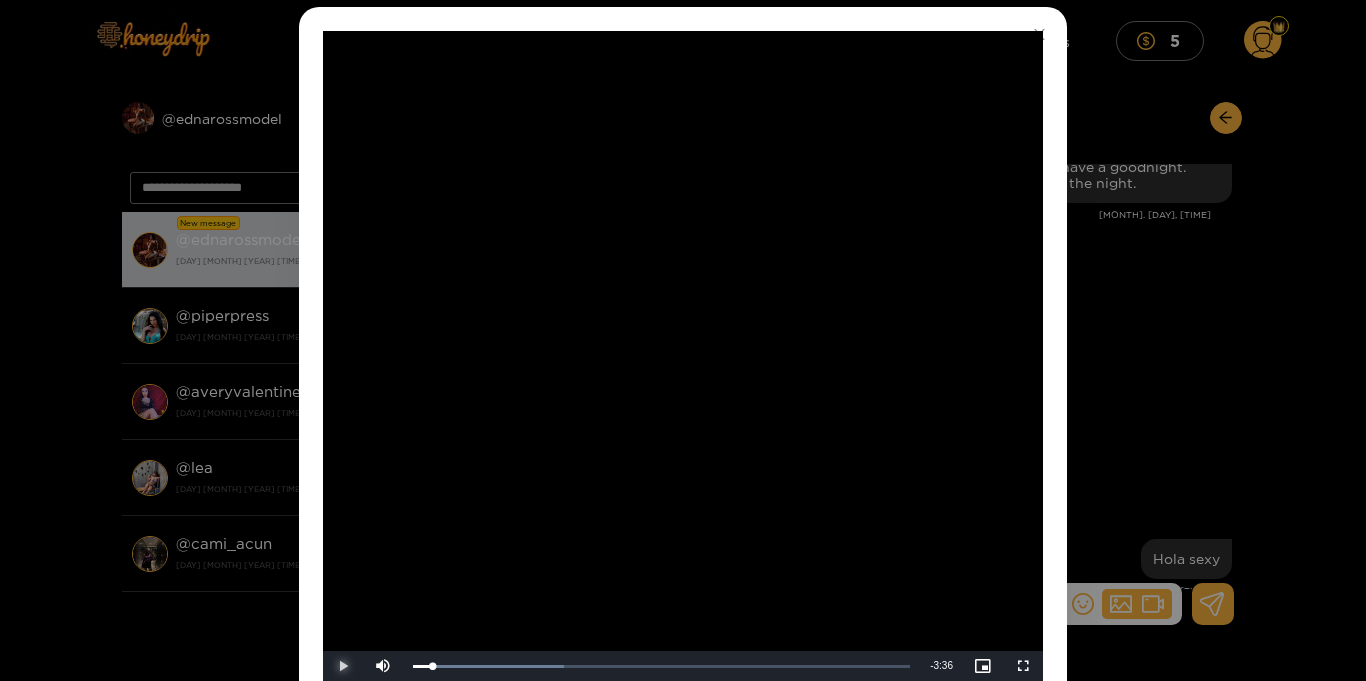 click at bounding box center (343, 666) 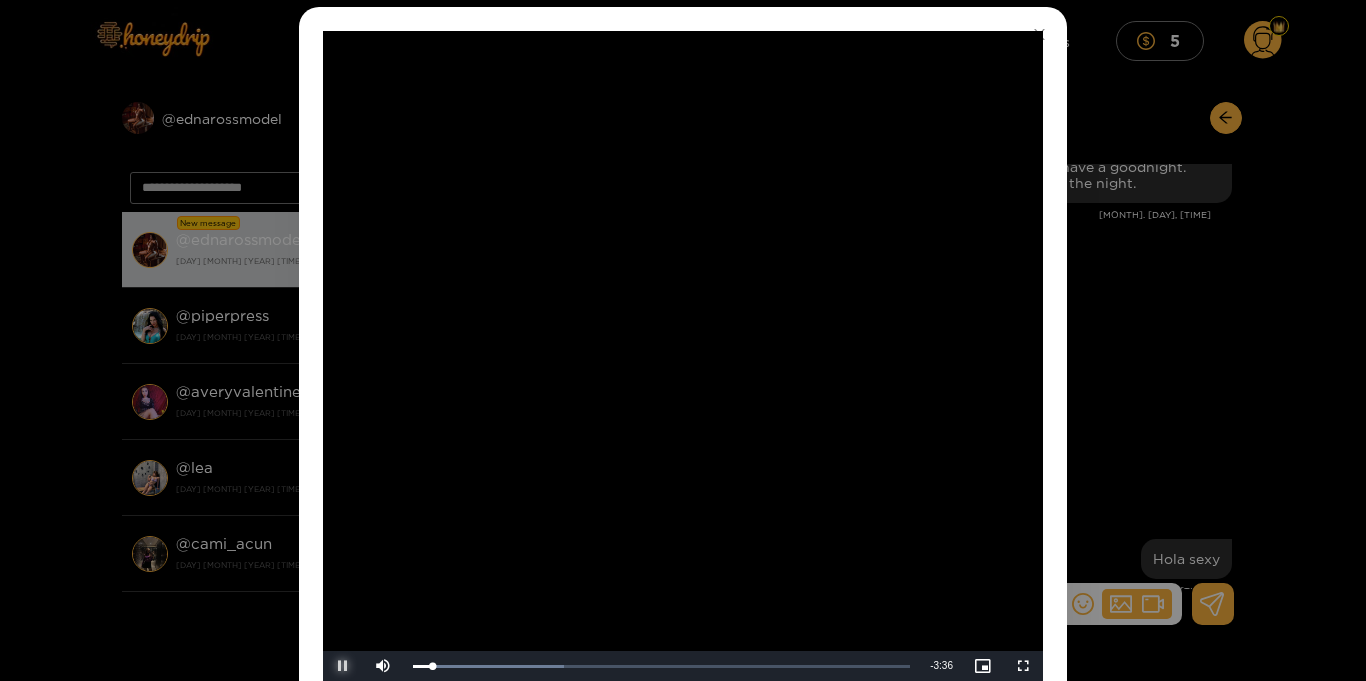 click at bounding box center (343, 666) 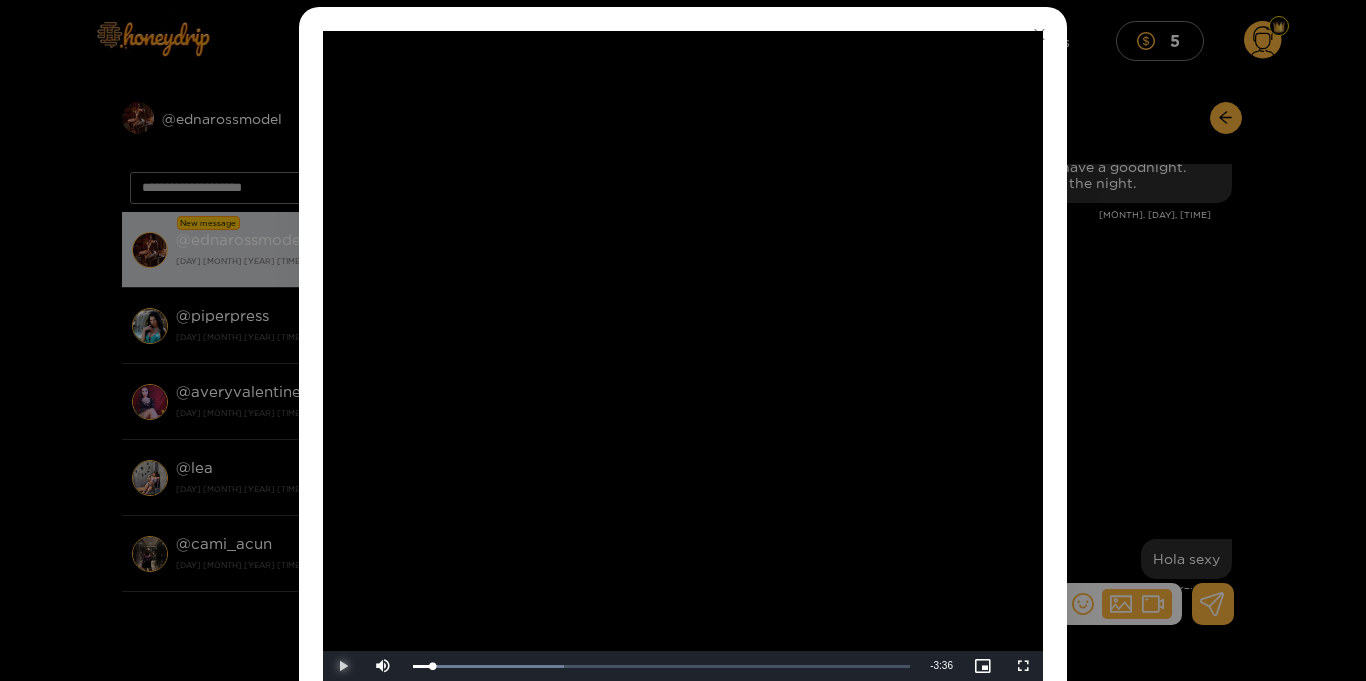 click at bounding box center (343, 666) 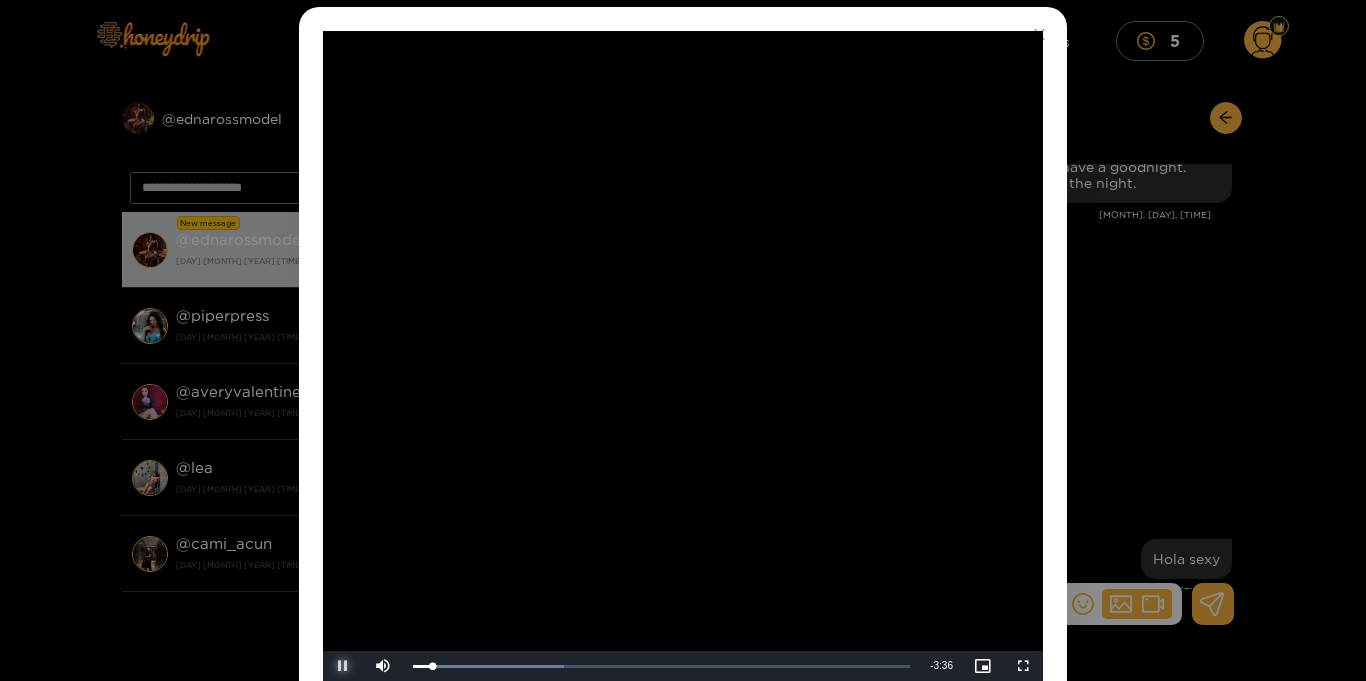 click at bounding box center (343, 666) 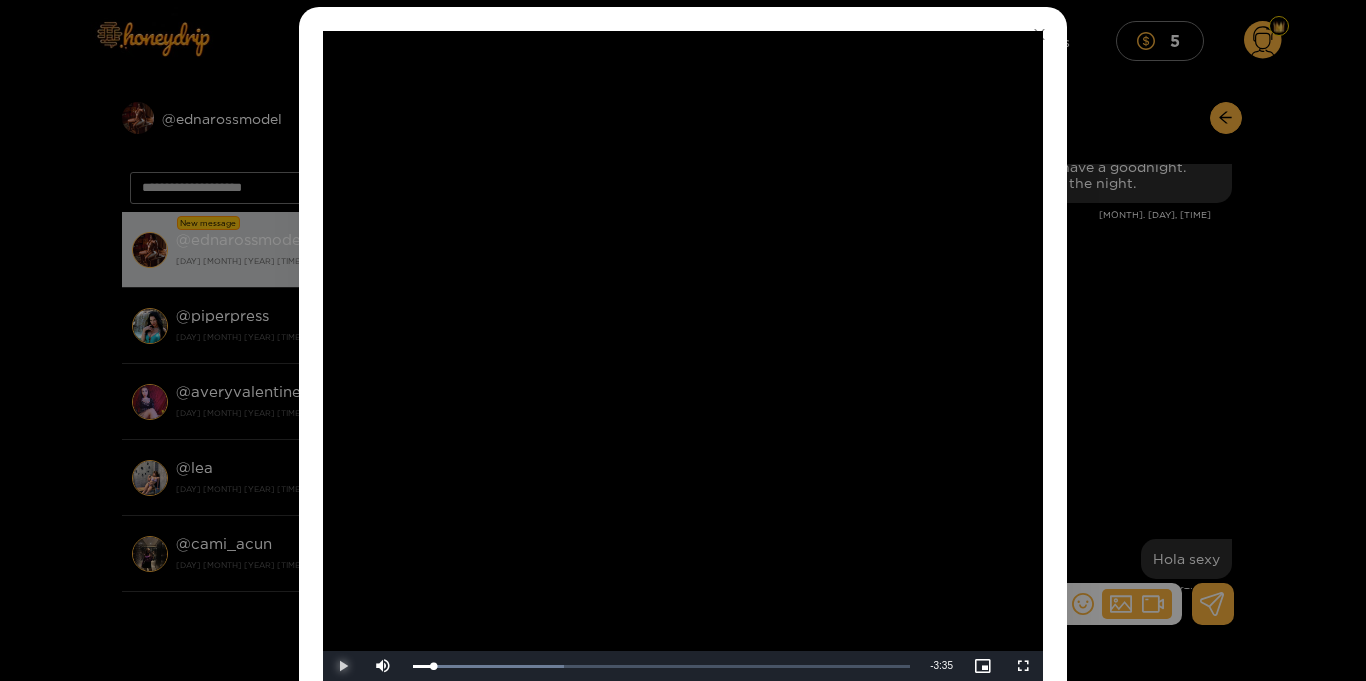 click at bounding box center (343, 666) 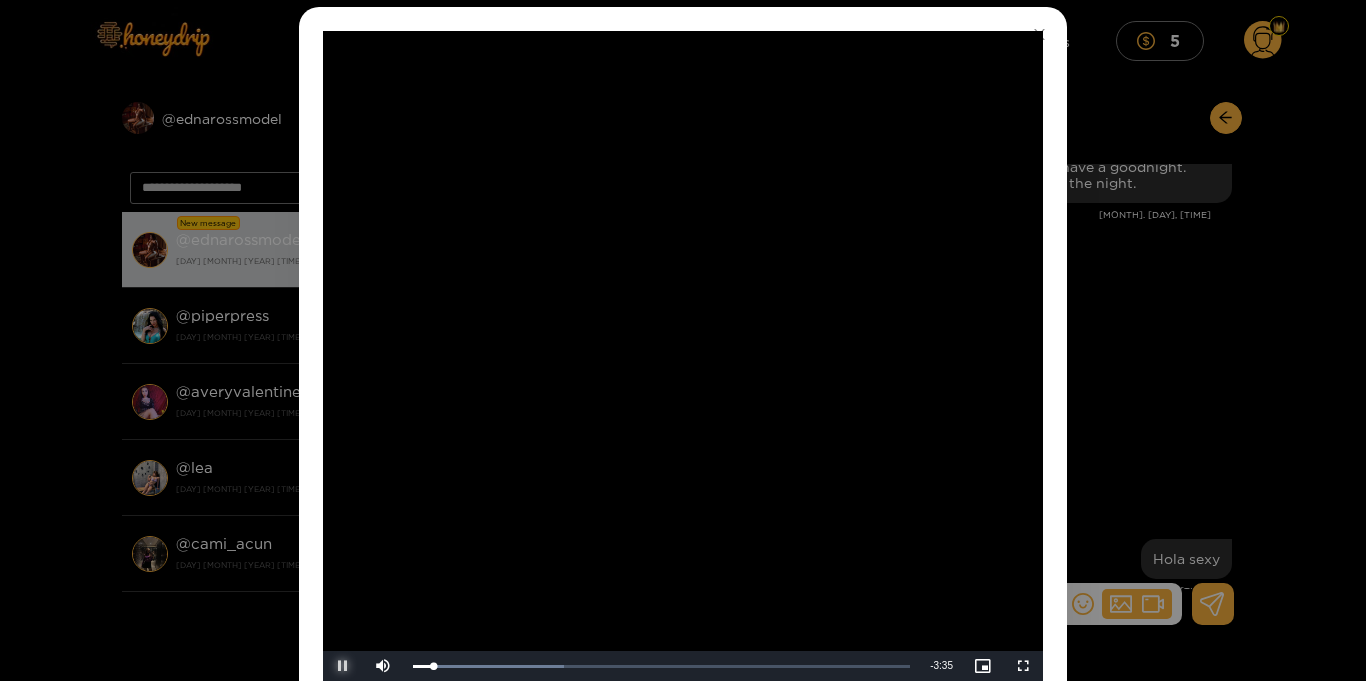 click at bounding box center (343, 666) 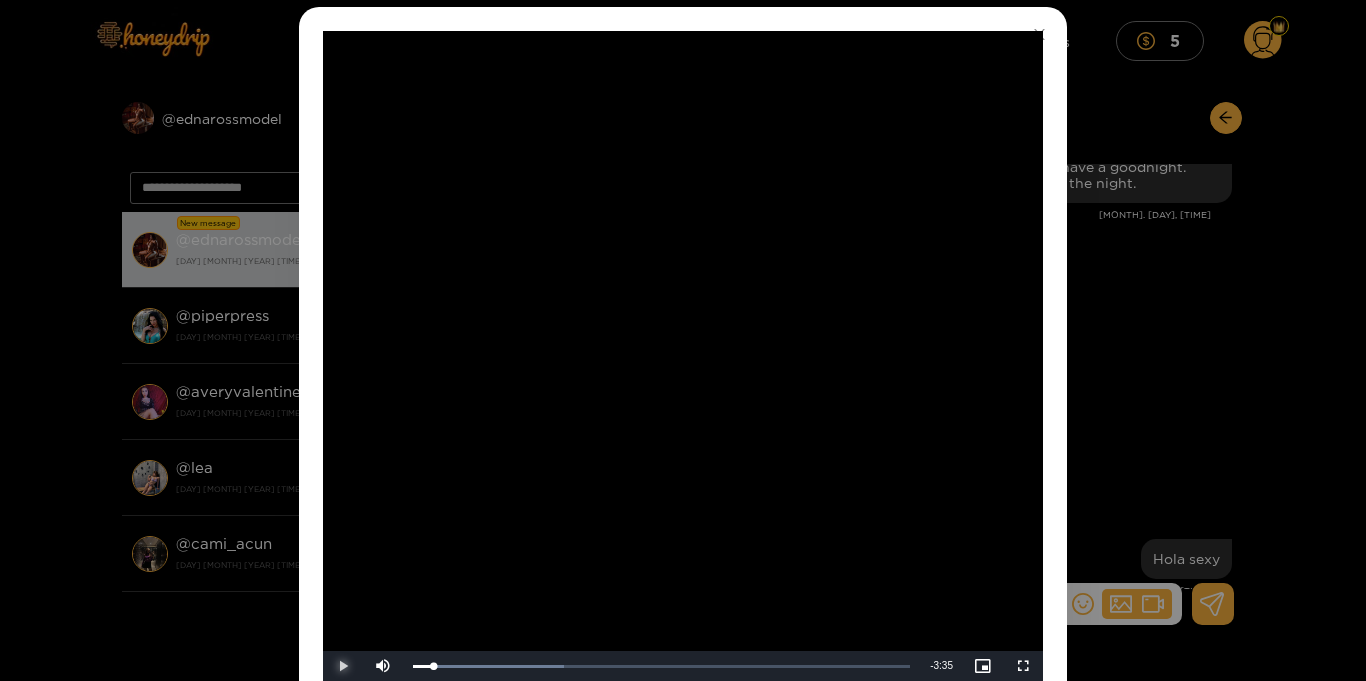 click at bounding box center [343, 666] 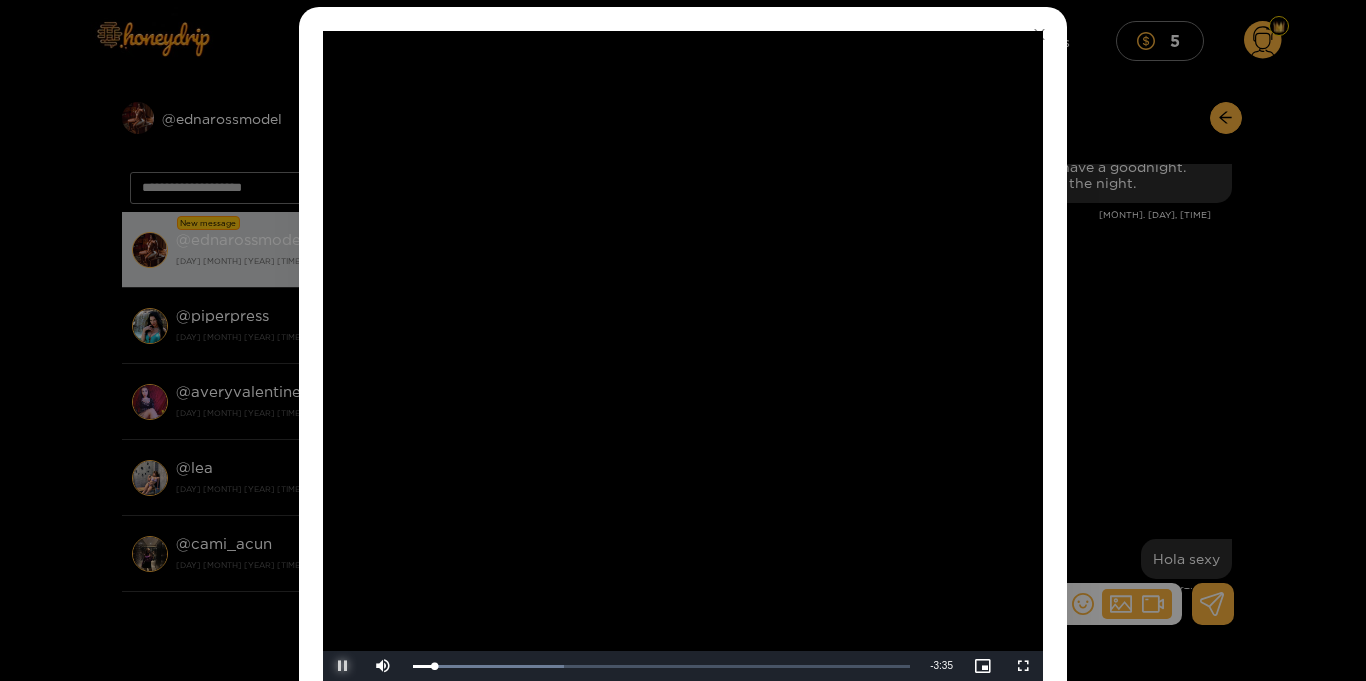click at bounding box center [343, 666] 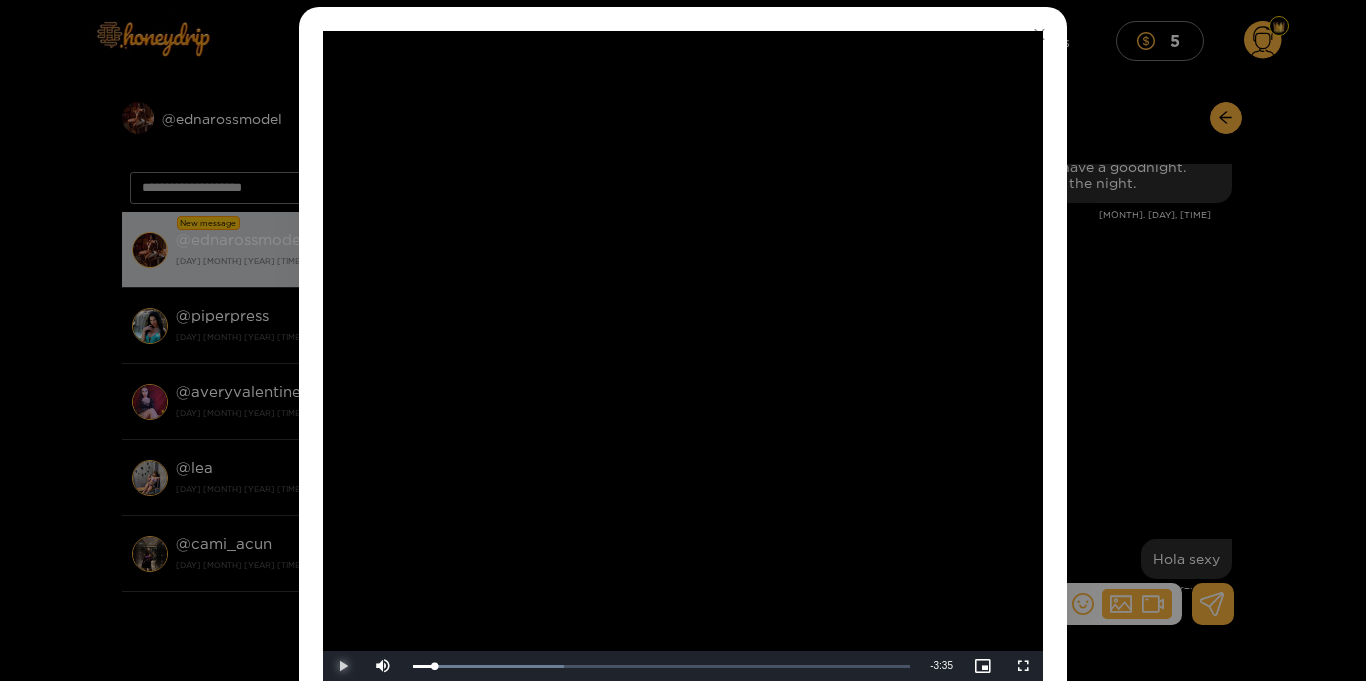 click at bounding box center [343, 666] 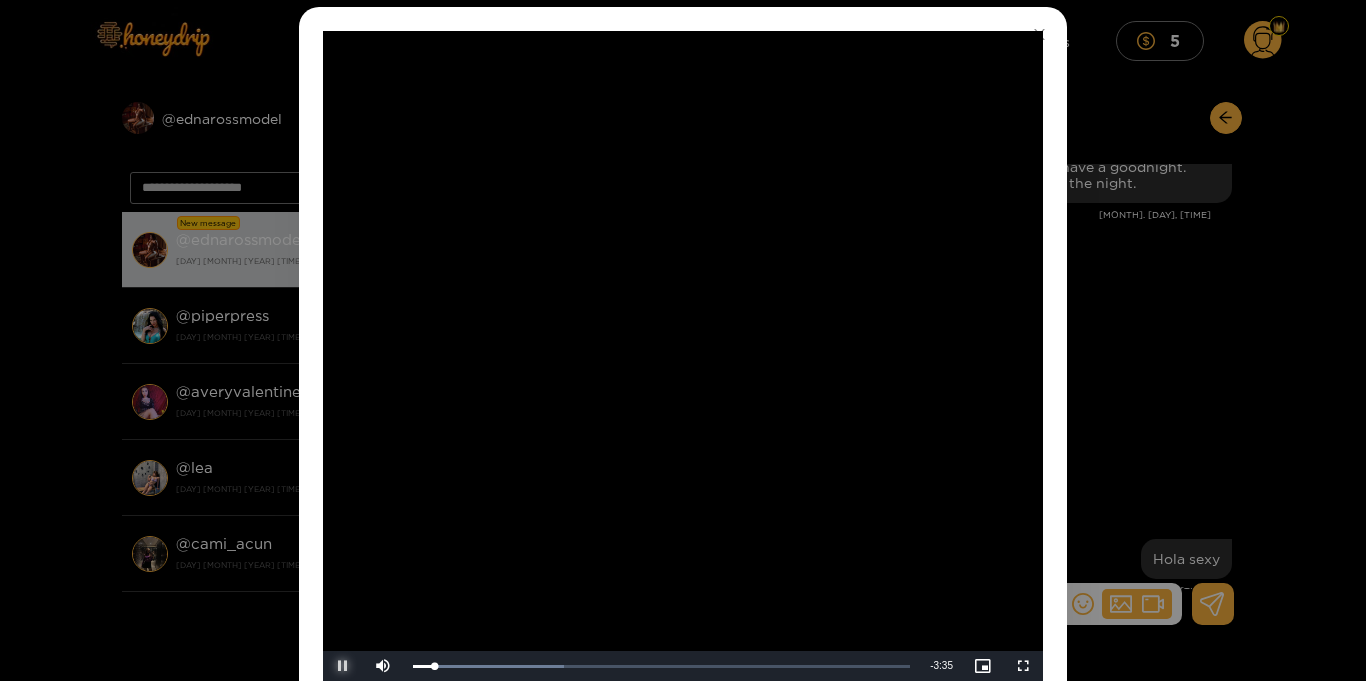 click at bounding box center (343, 666) 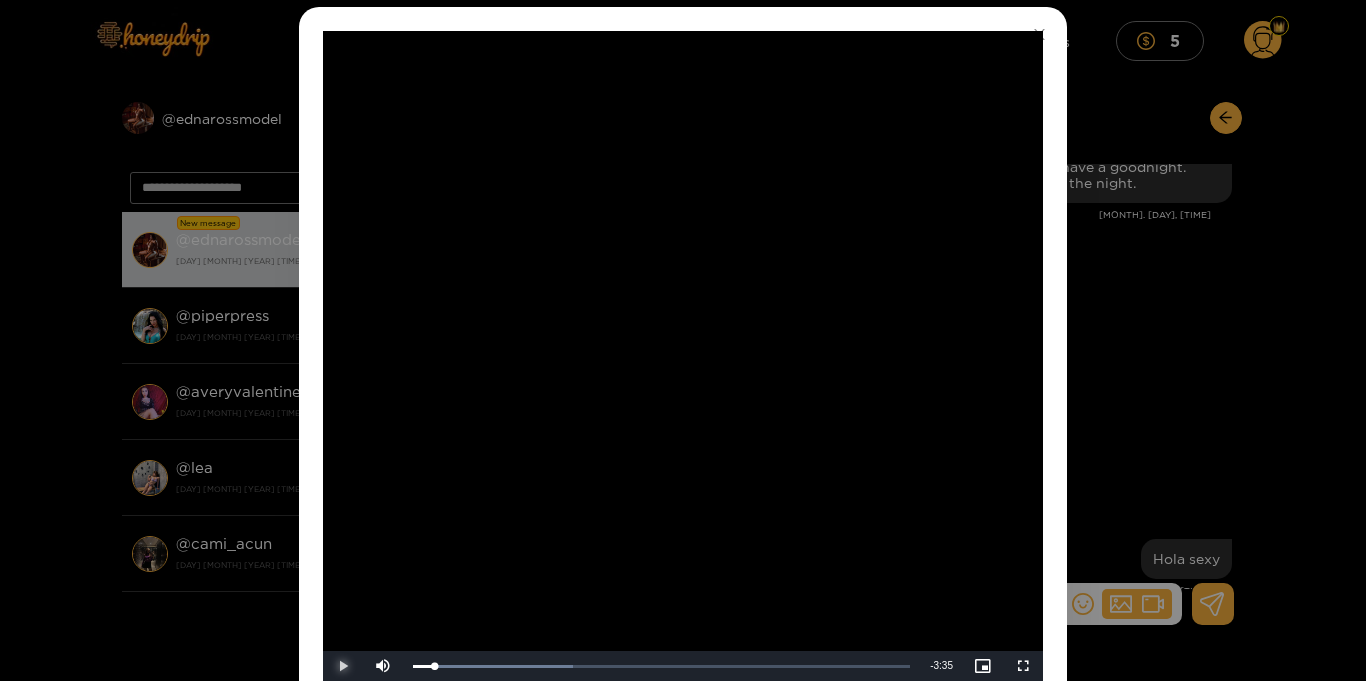 click at bounding box center (343, 666) 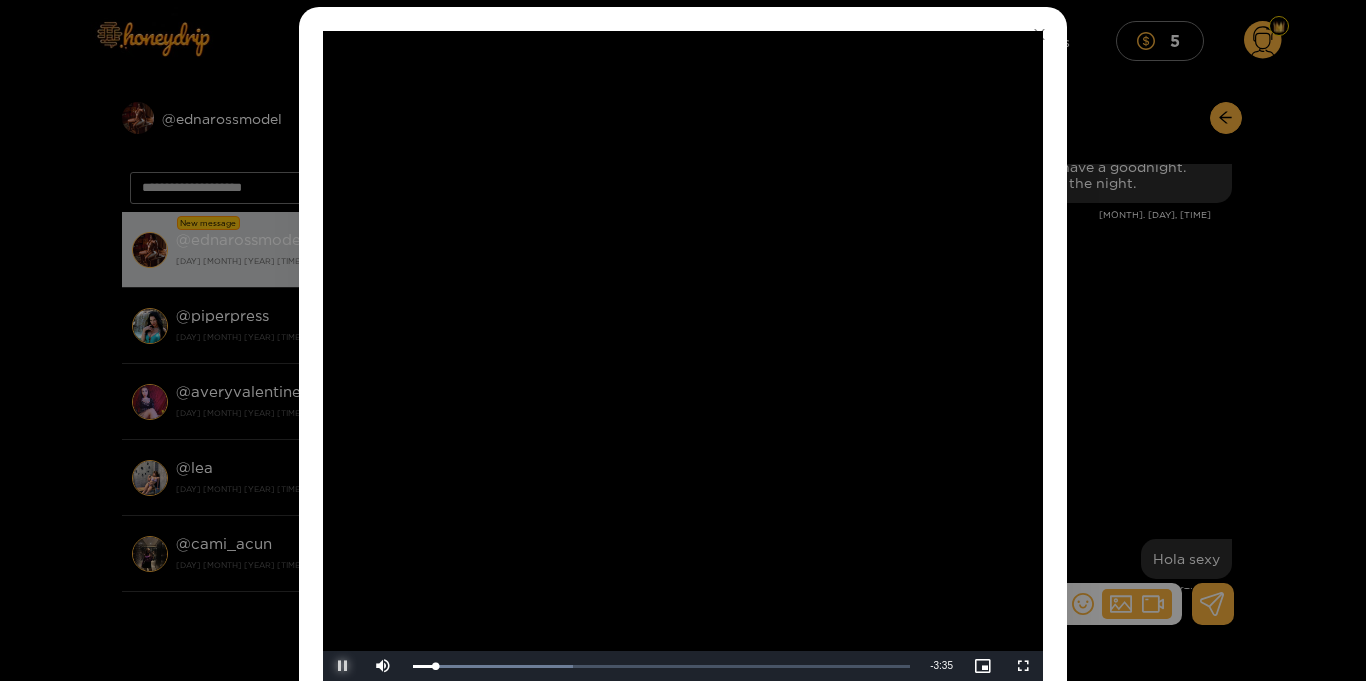 click at bounding box center (343, 666) 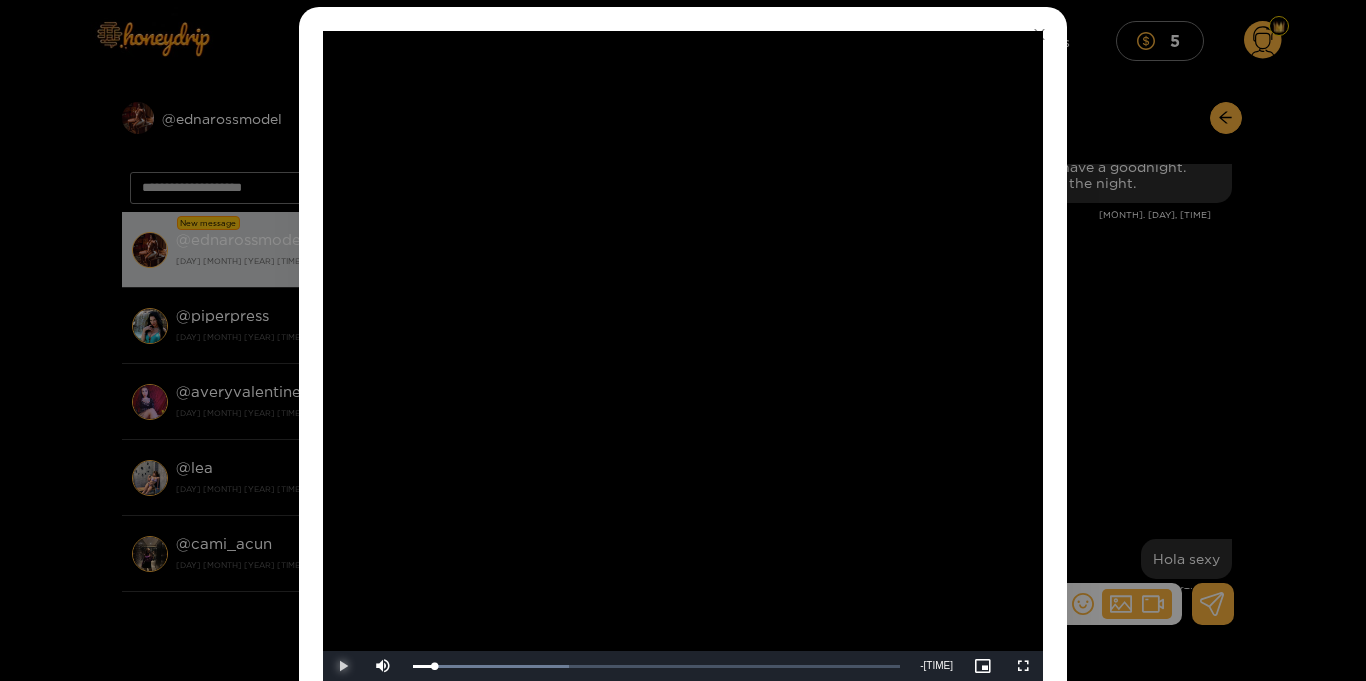 click at bounding box center [343, 666] 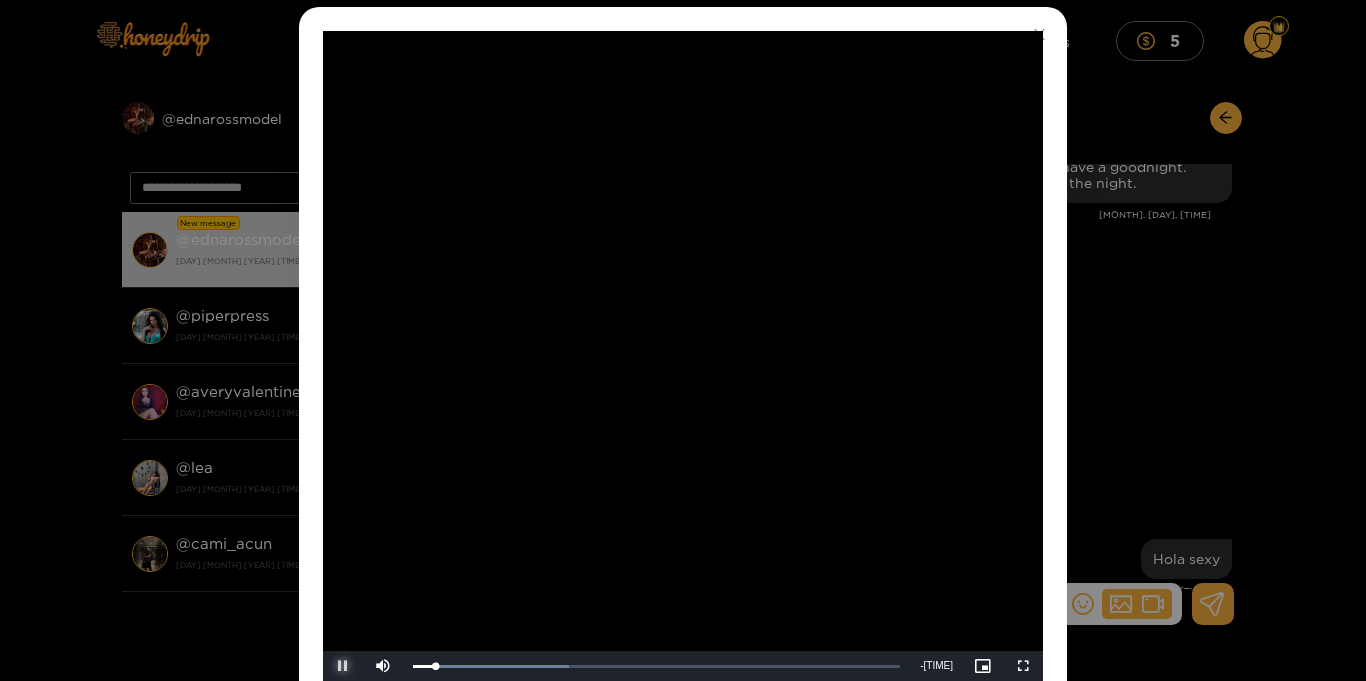 click at bounding box center (343, 666) 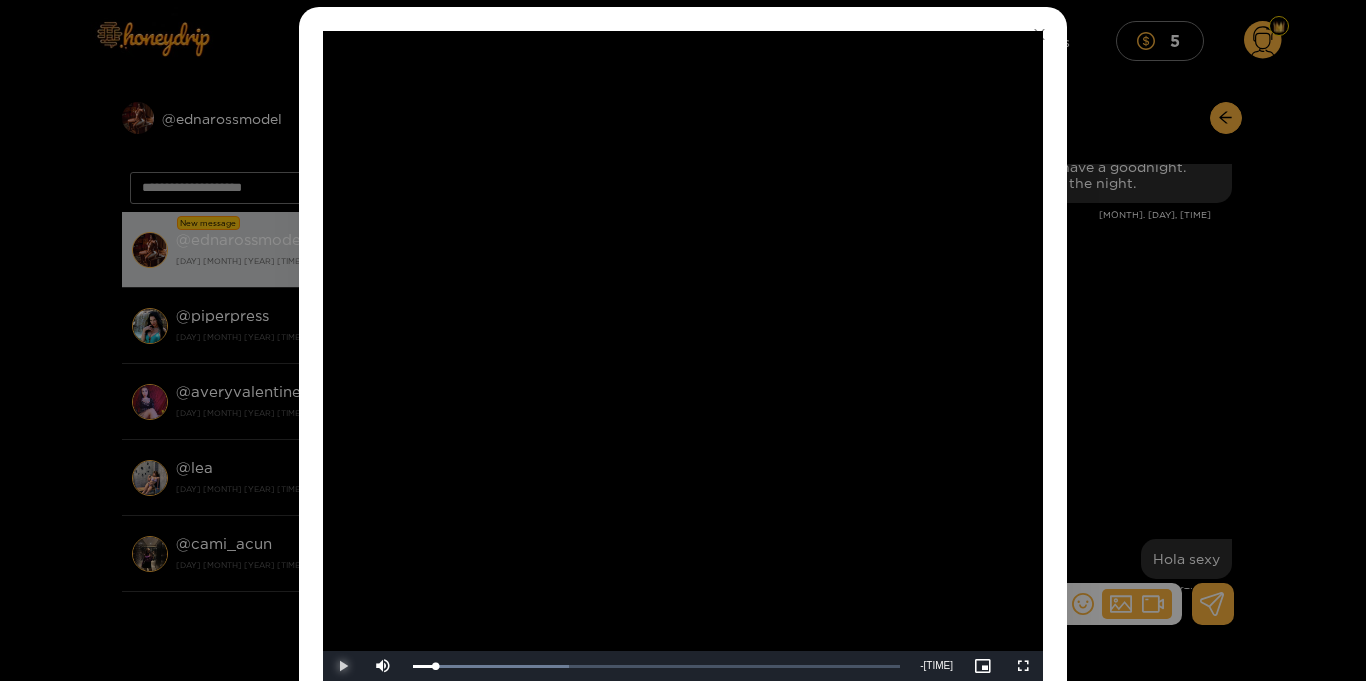 click at bounding box center [343, 666] 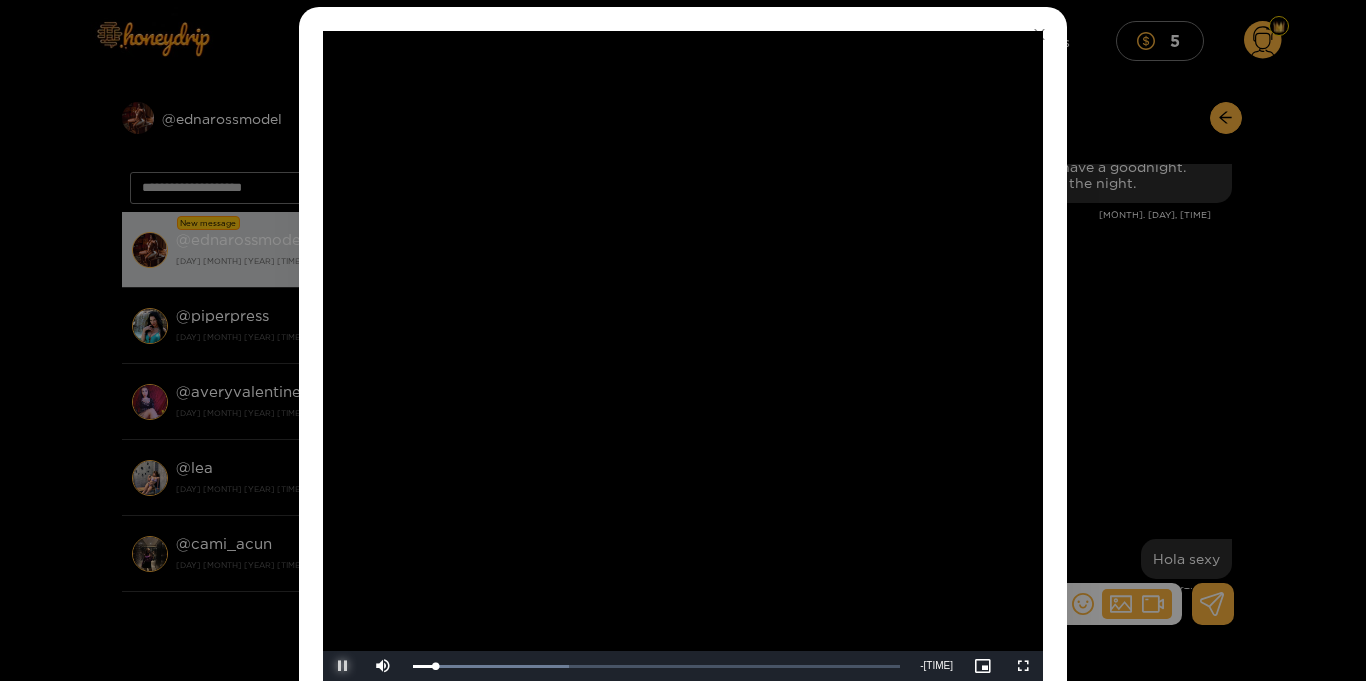 click at bounding box center [343, 666] 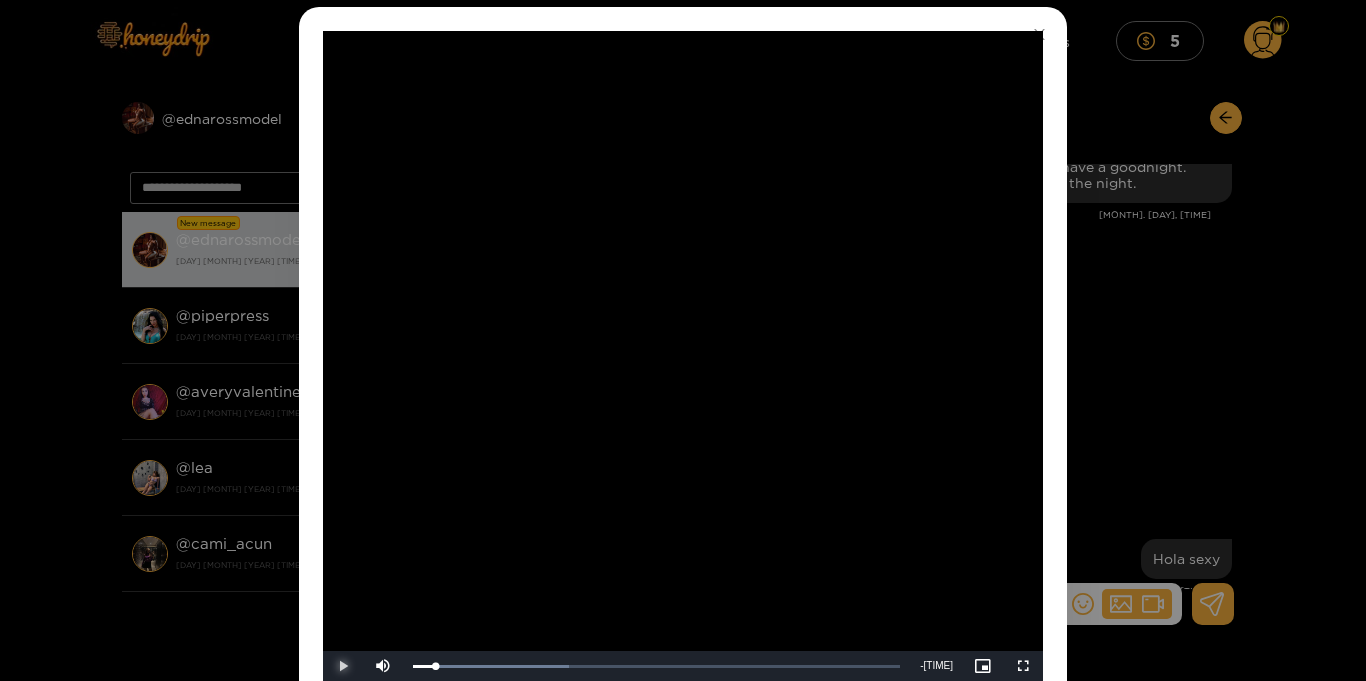 click at bounding box center (343, 666) 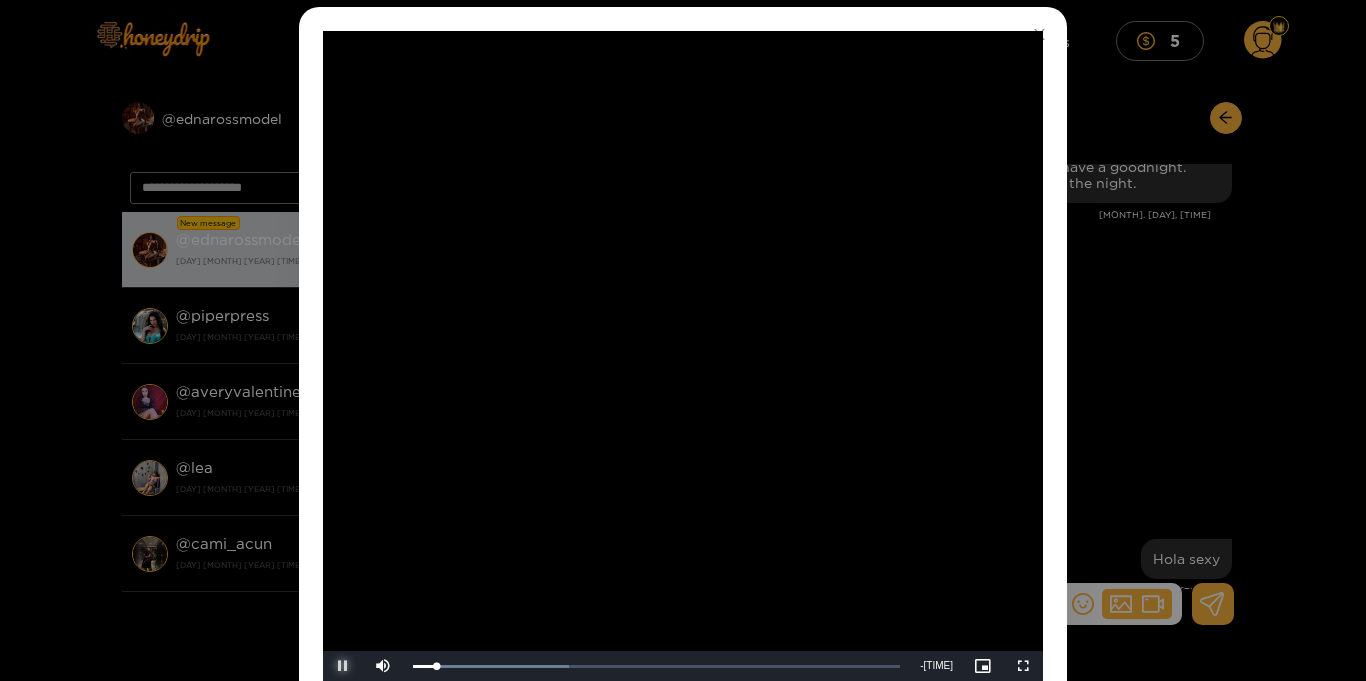 click at bounding box center (343, 666) 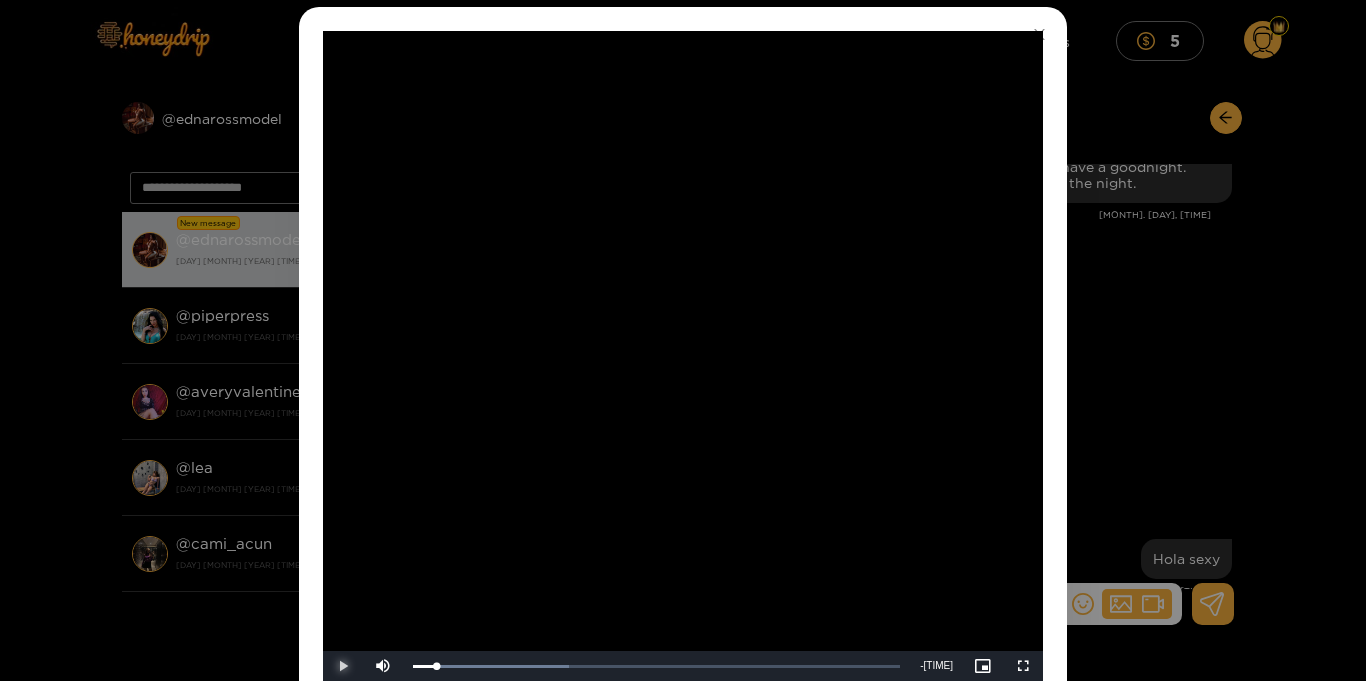 click at bounding box center [343, 666] 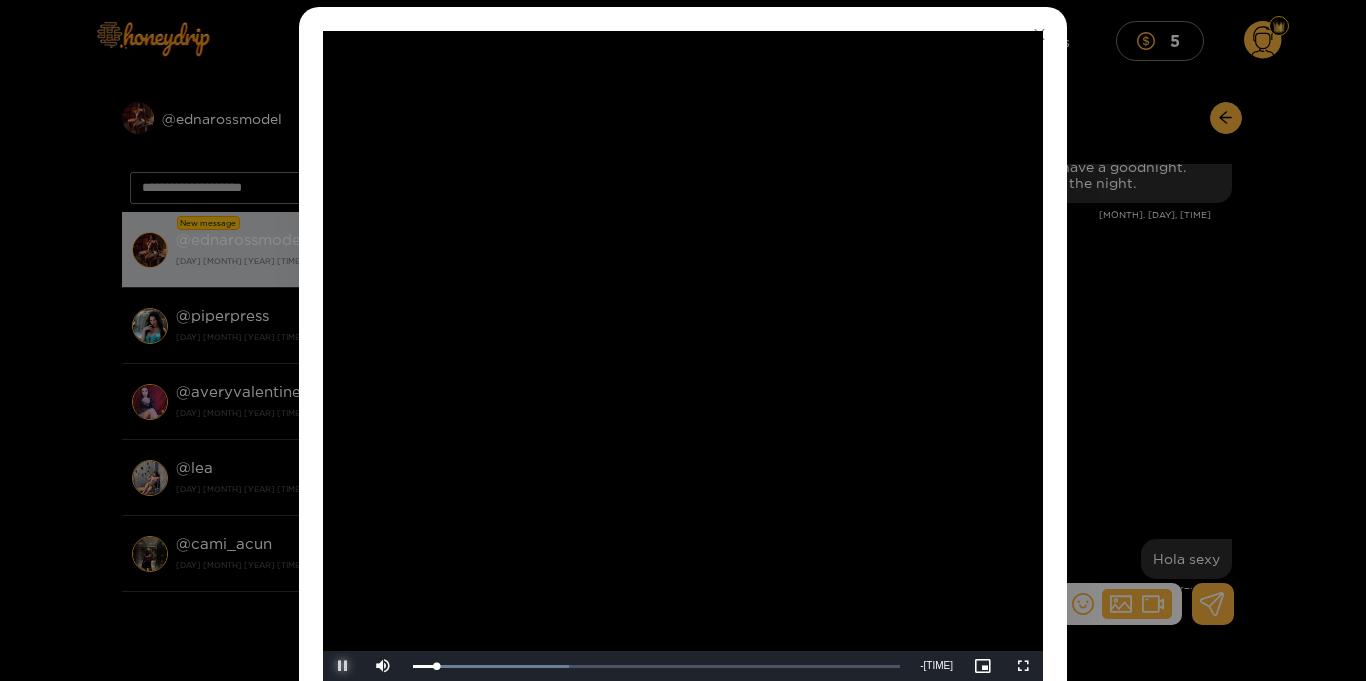 click at bounding box center (343, 666) 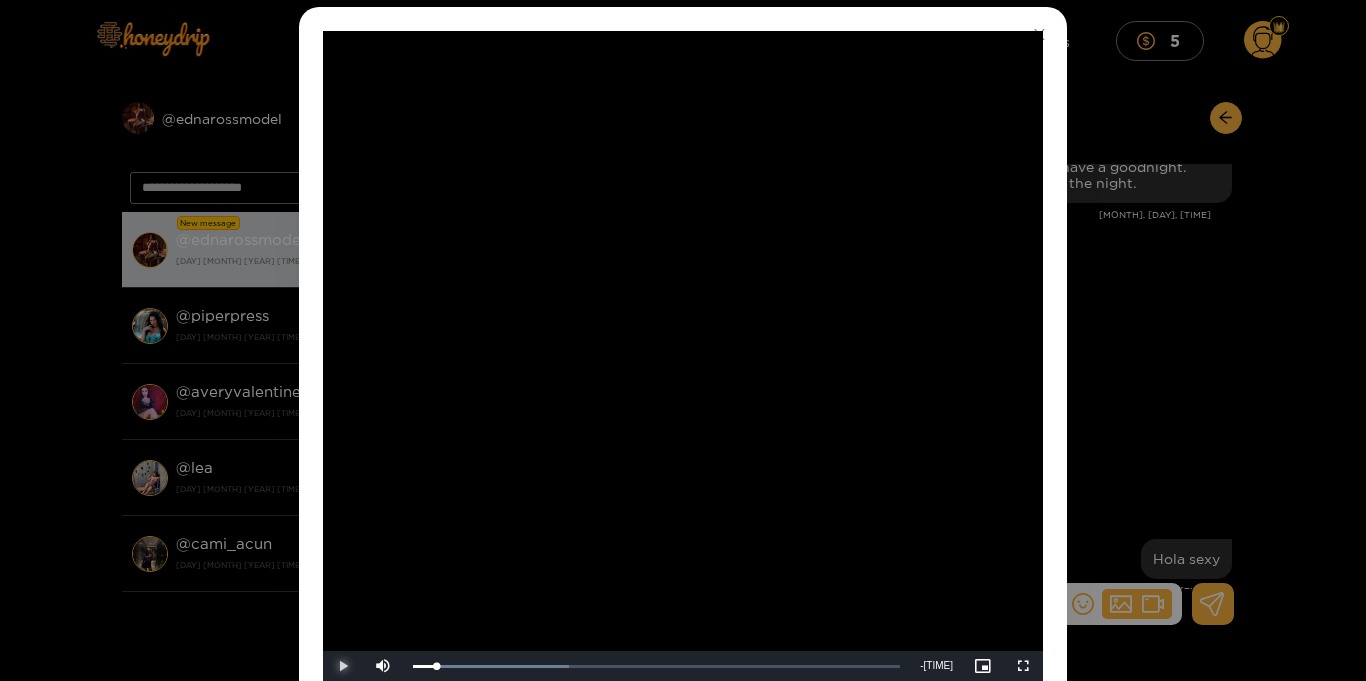 click at bounding box center (343, 666) 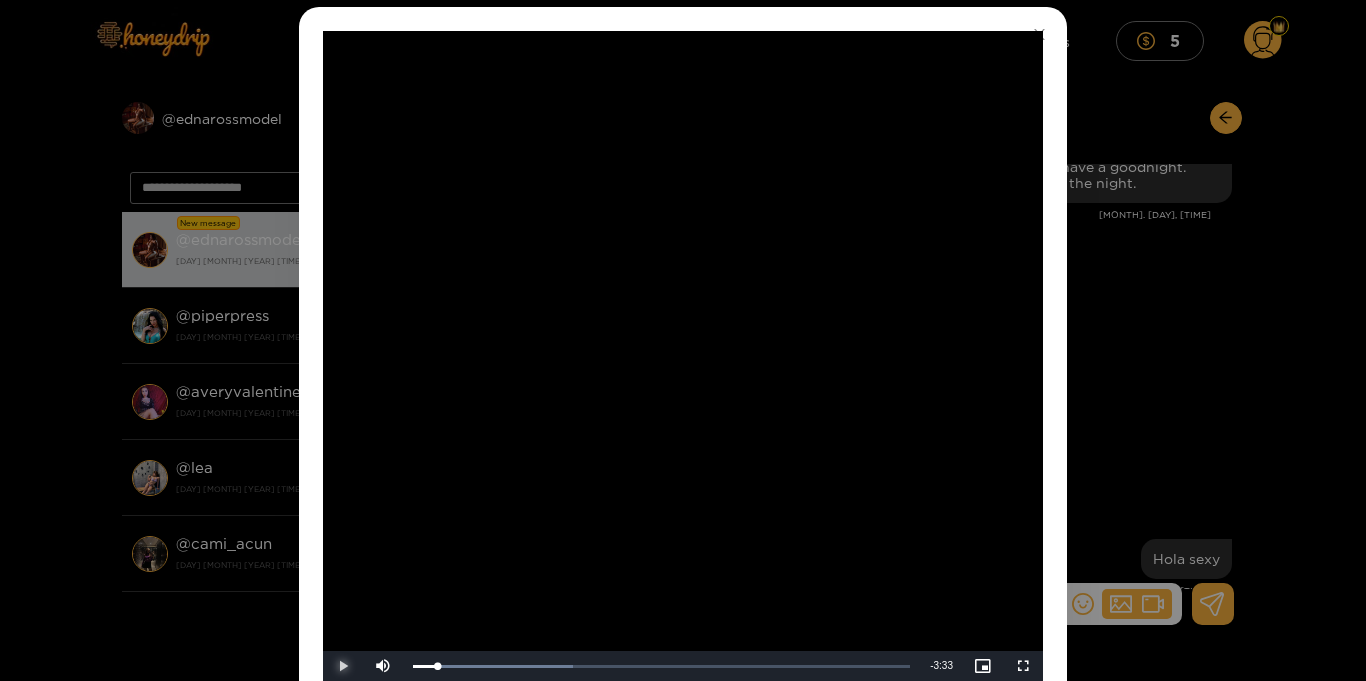 click at bounding box center (343, 666) 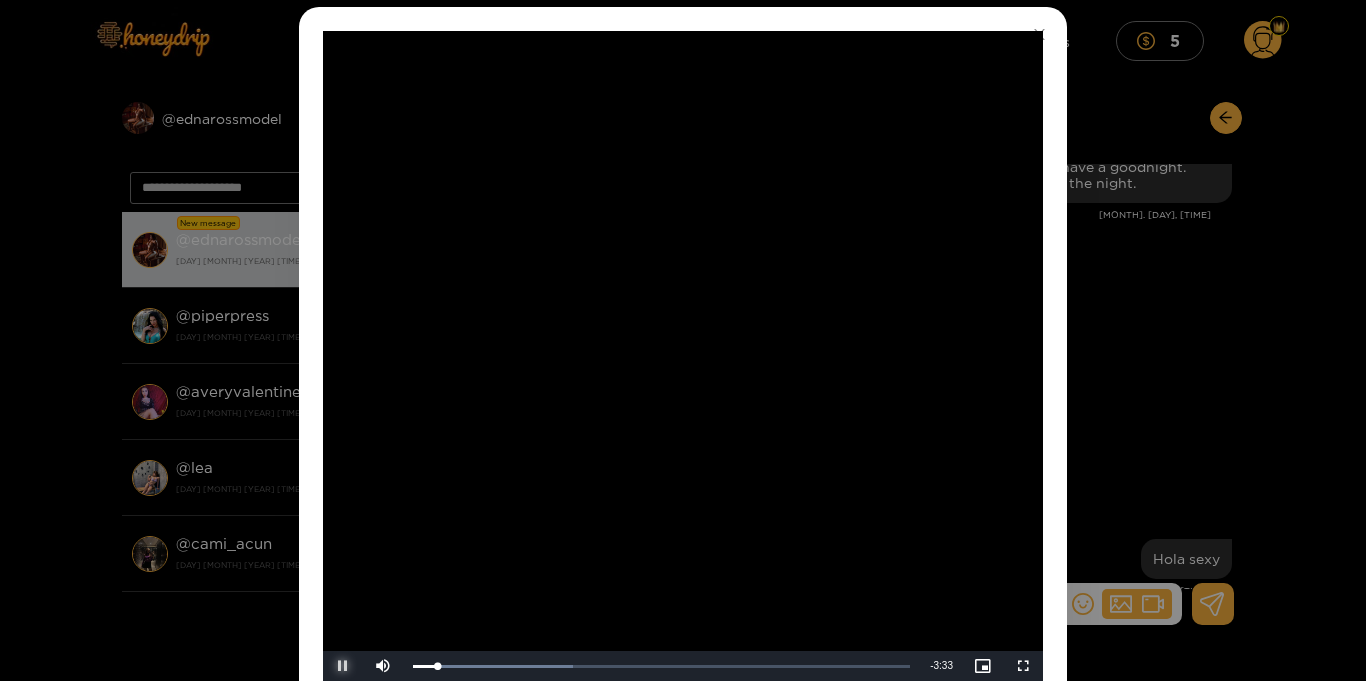 click at bounding box center [343, 666] 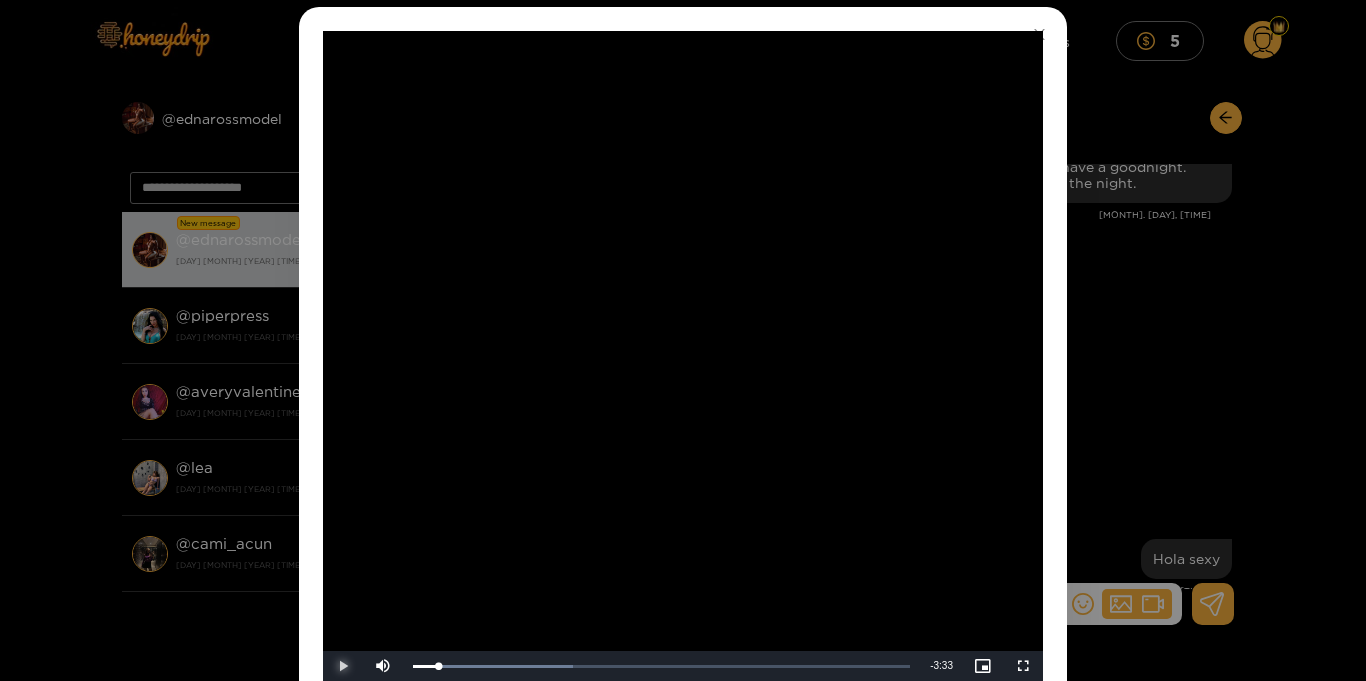 click at bounding box center [343, 666] 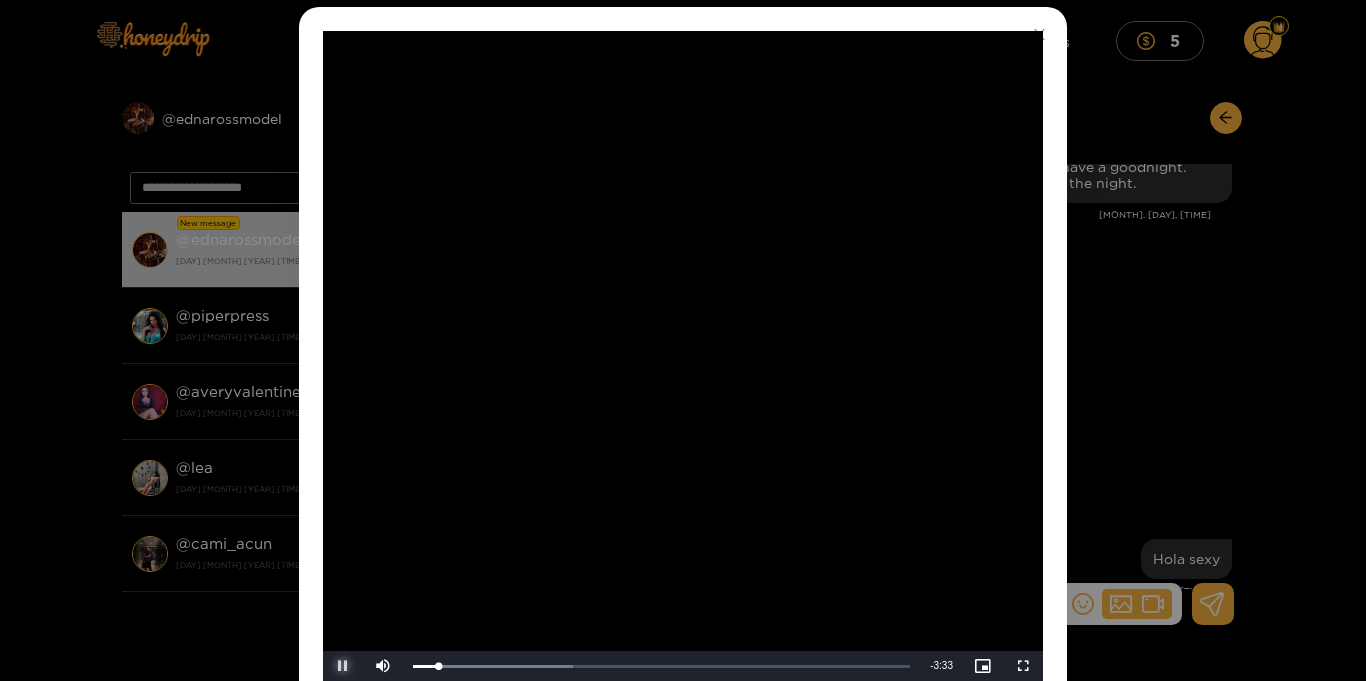 click at bounding box center [343, 666] 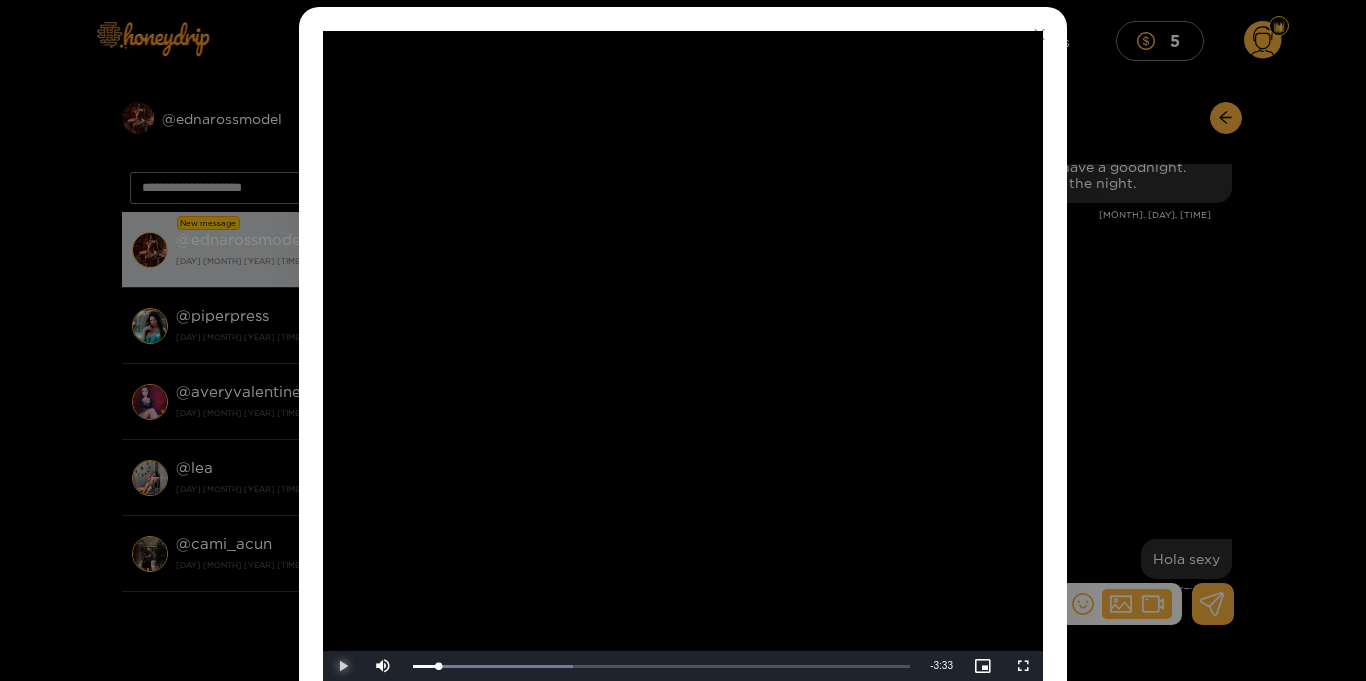 click at bounding box center (343, 666) 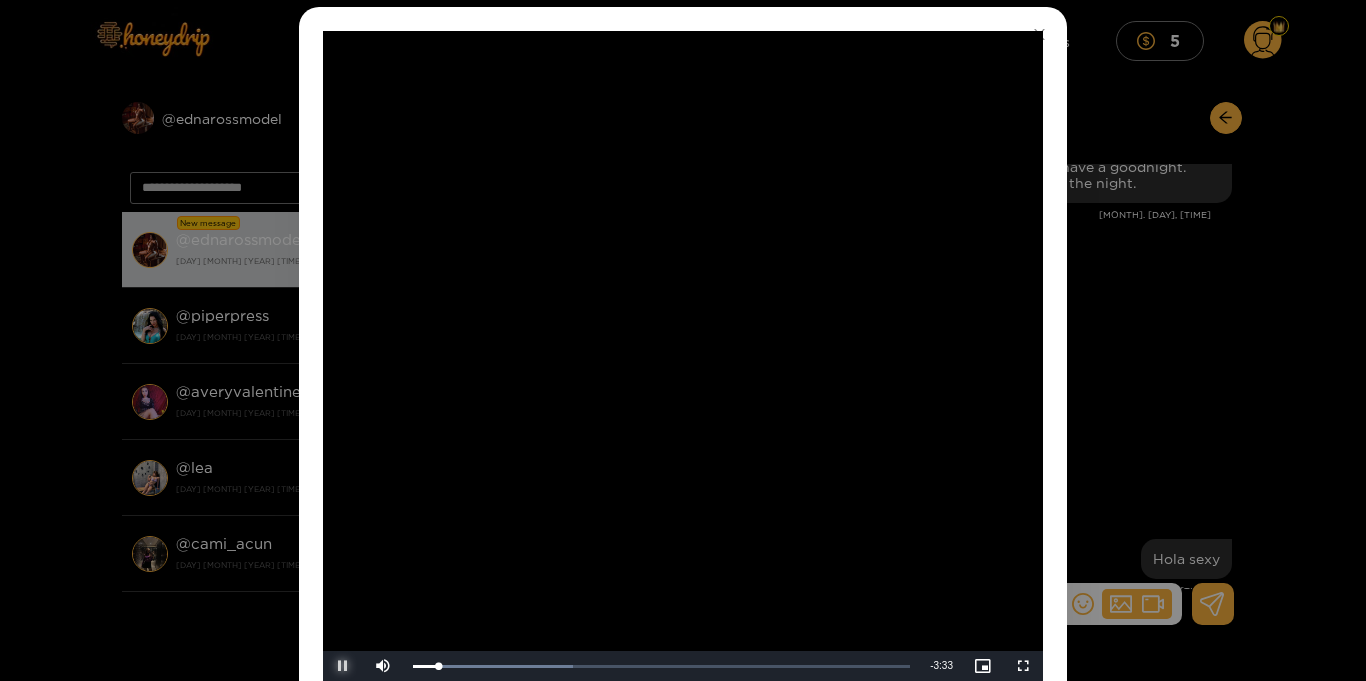 click at bounding box center (343, 666) 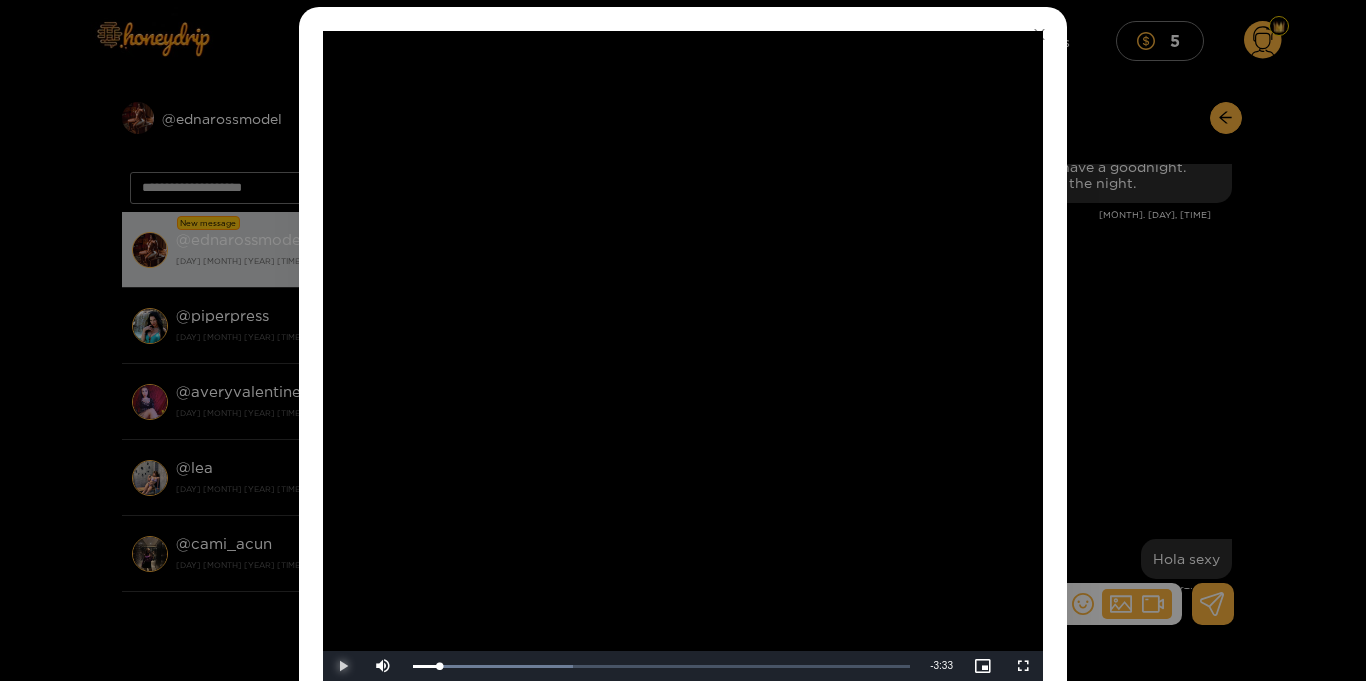 click at bounding box center [343, 666] 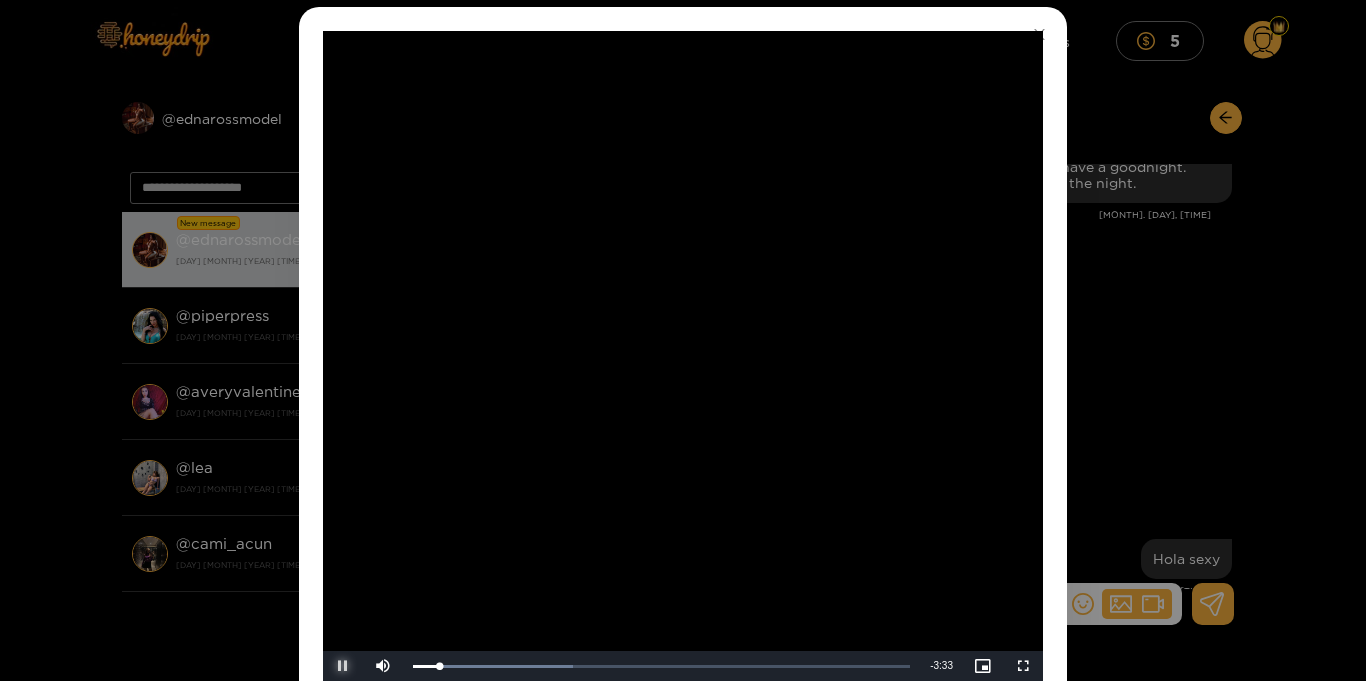 click at bounding box center [343, 666] 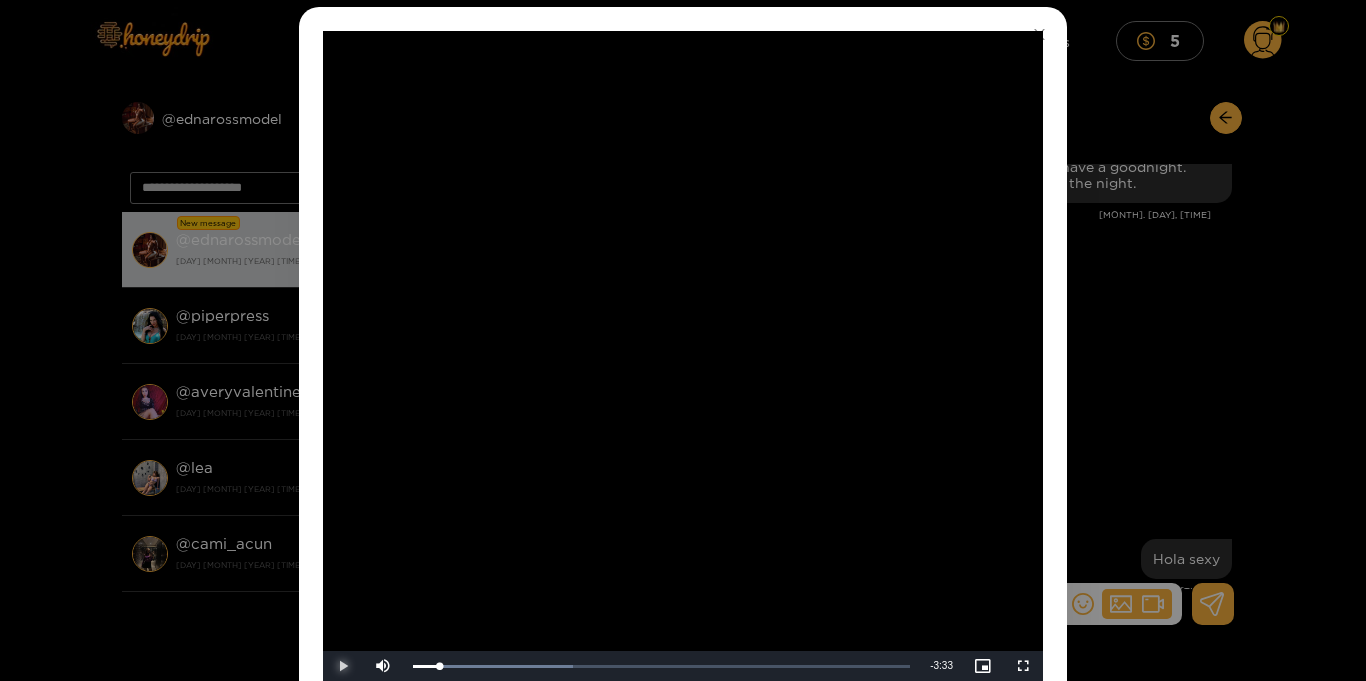 click at bounding box center [343, 666] 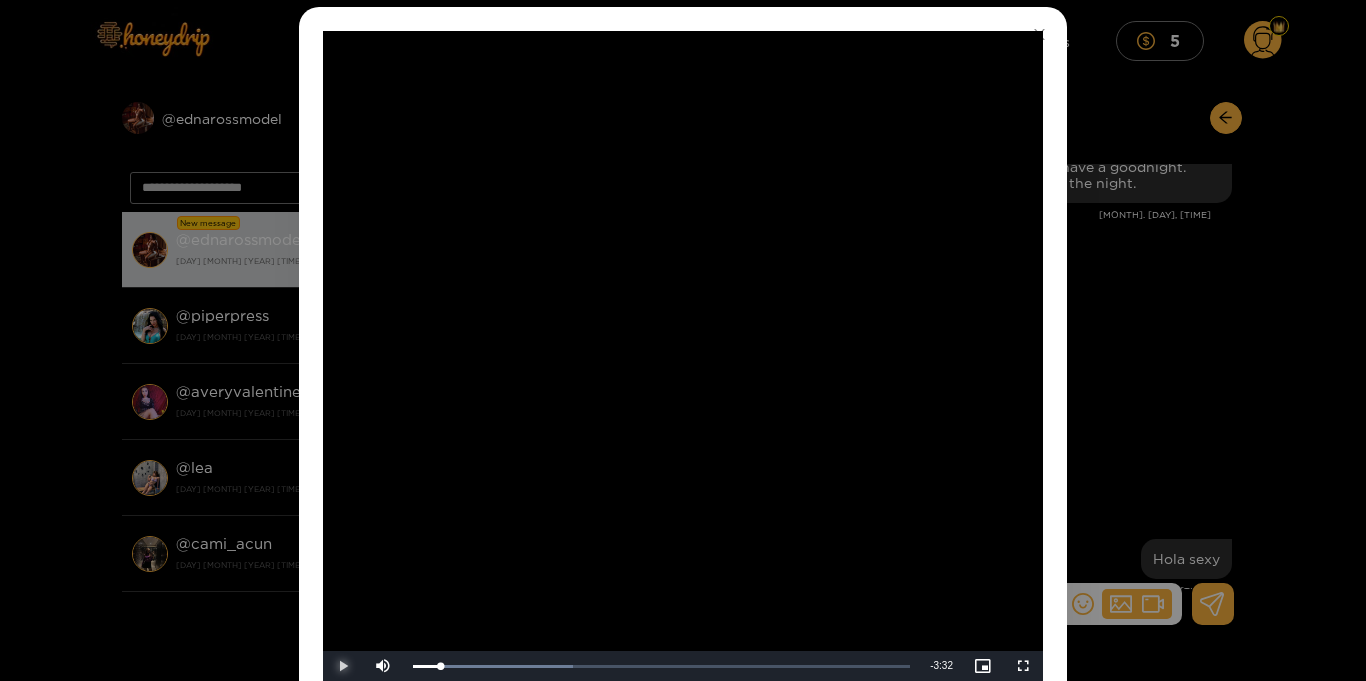 click at bounding box center (343, 666) 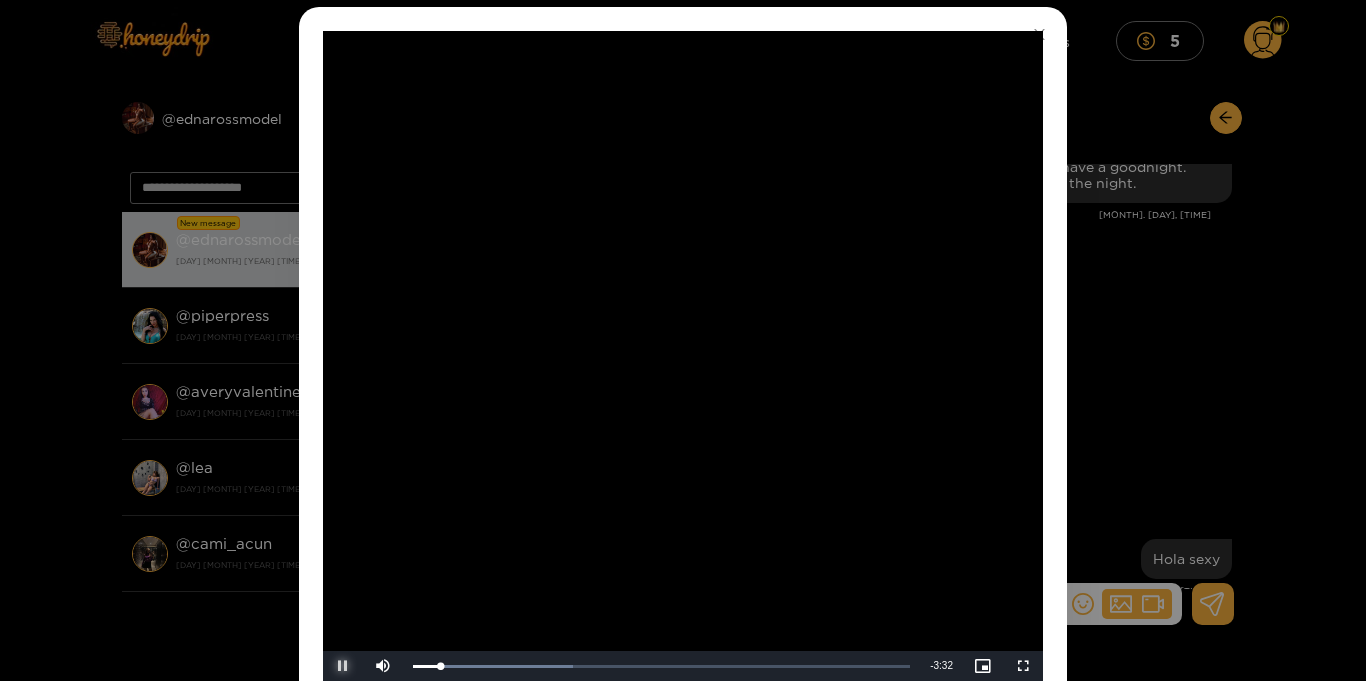click at bounding box center (343, 666) 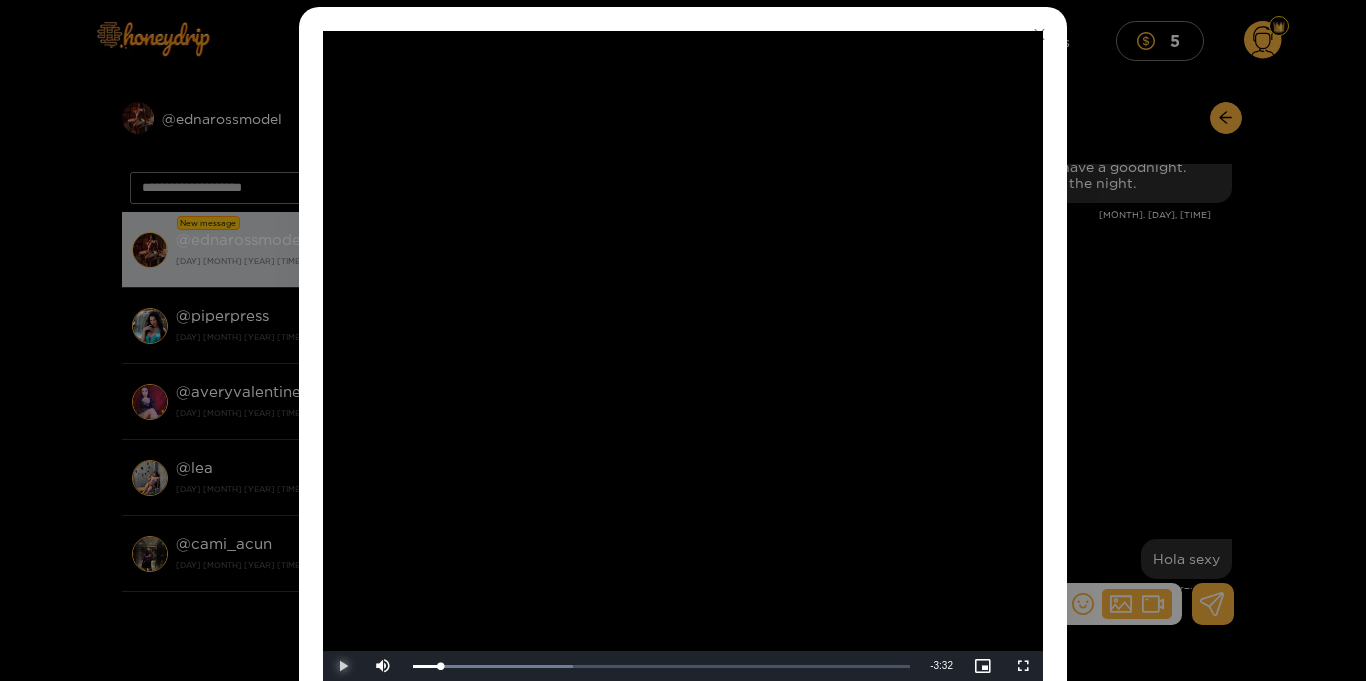 click at bounding box center (343, 666) 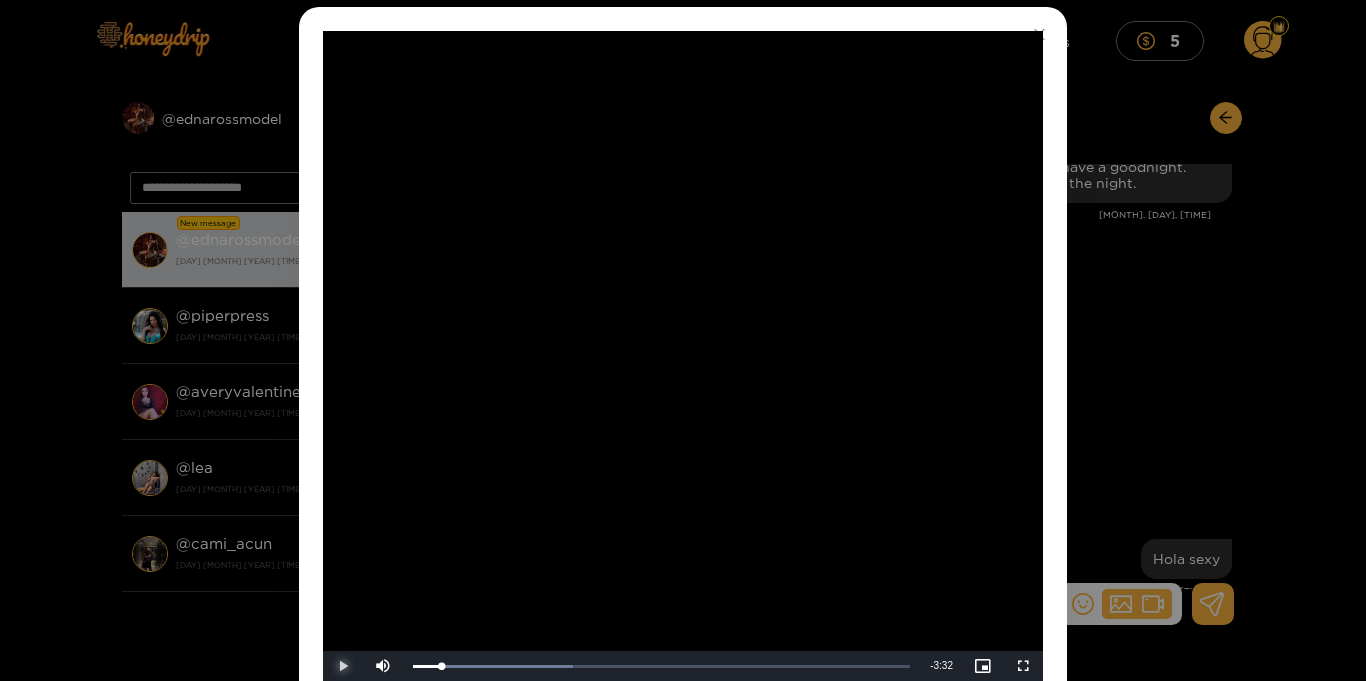 click at bounding box center (343, 666) 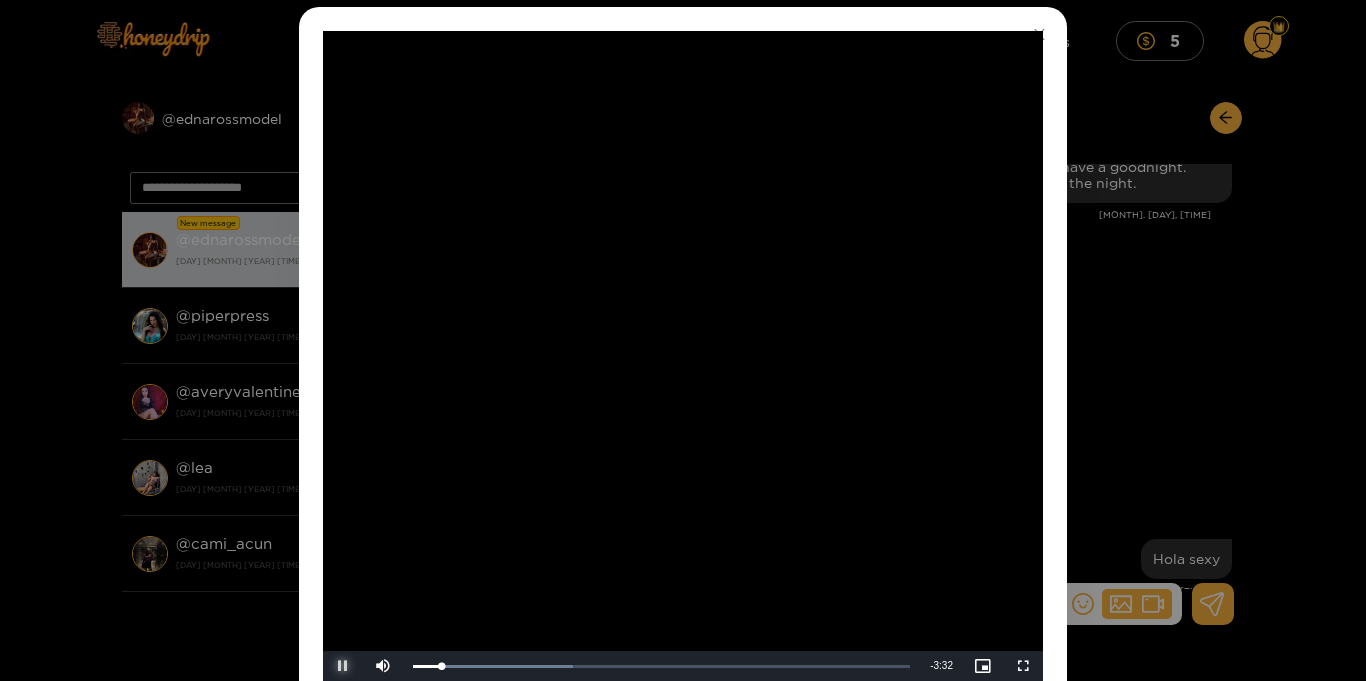 click at bounding box center [343, 666] 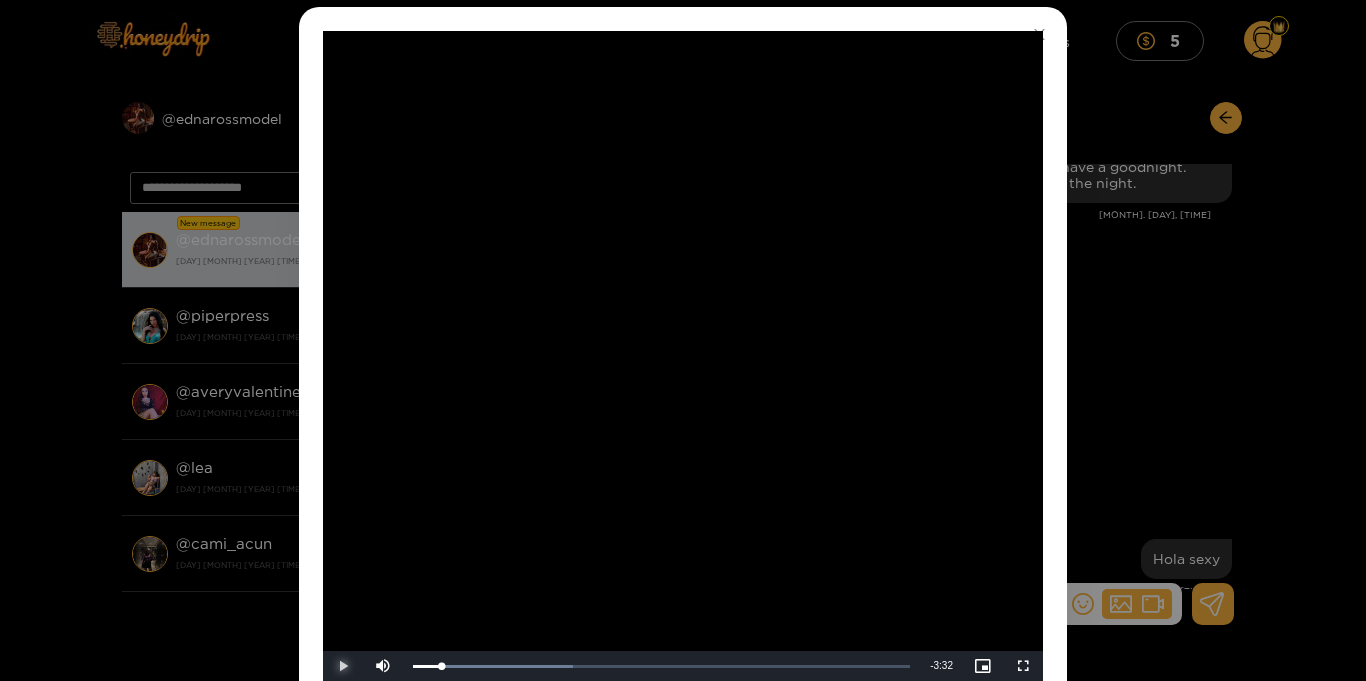 click at bounding box center (343, 666) 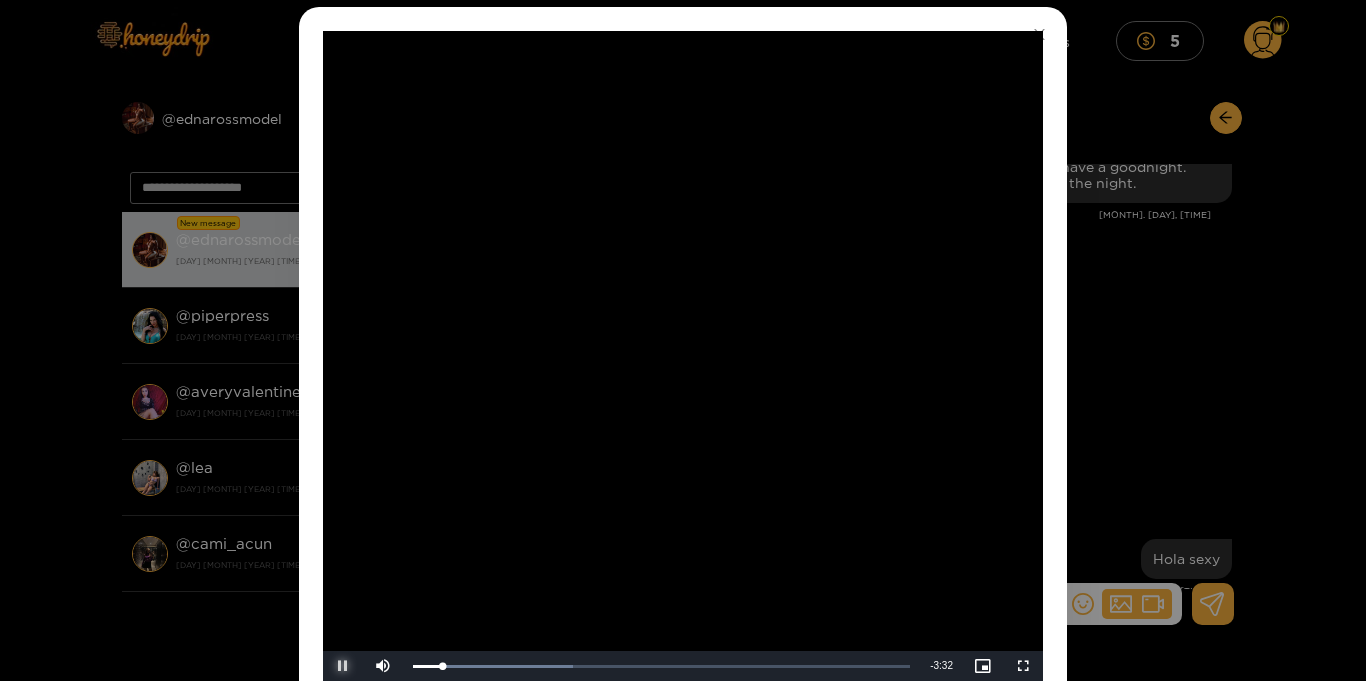 click at bounding box center (343, 666) 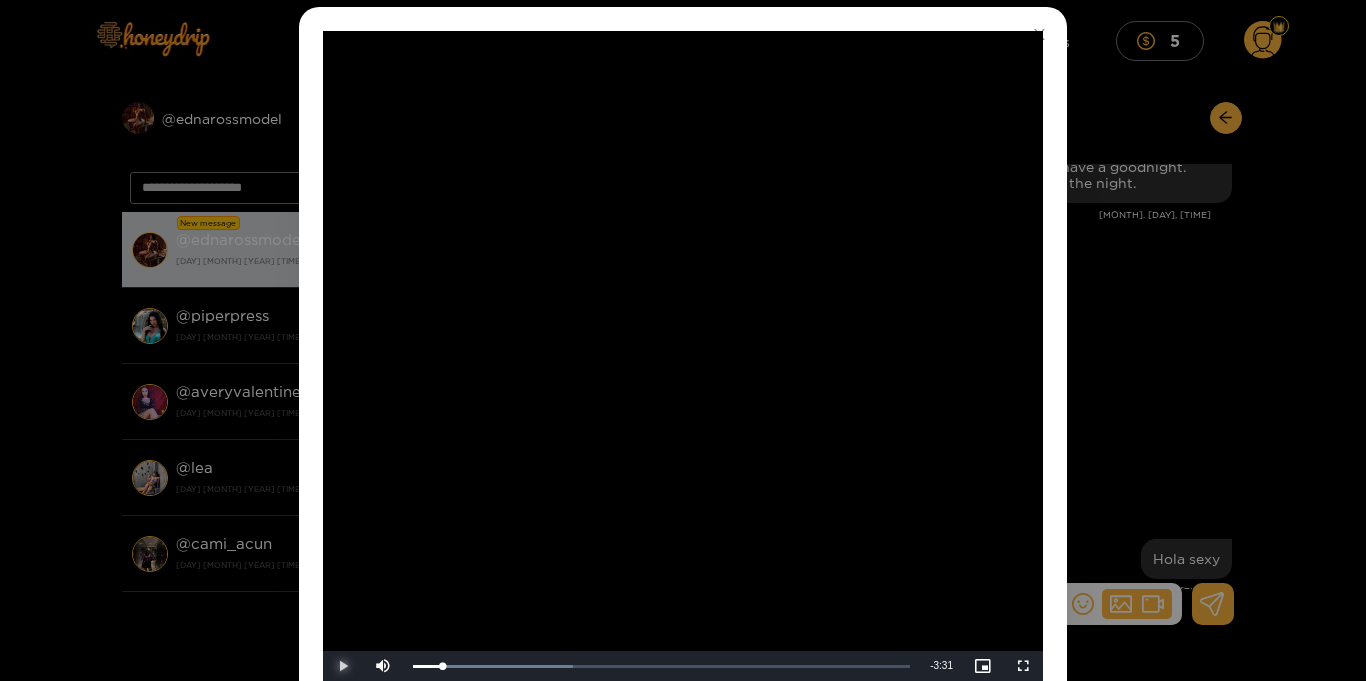 click at bounding box center [343, 666] 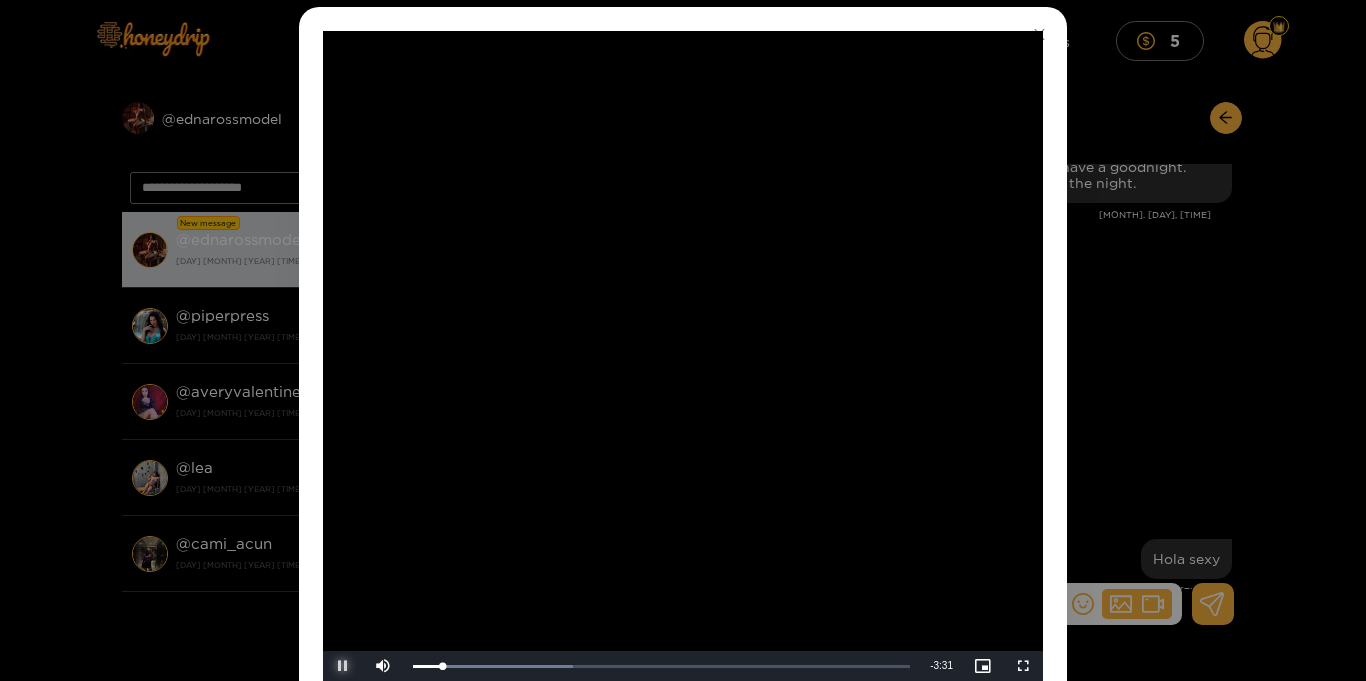 click at bounding box center (343, 666) 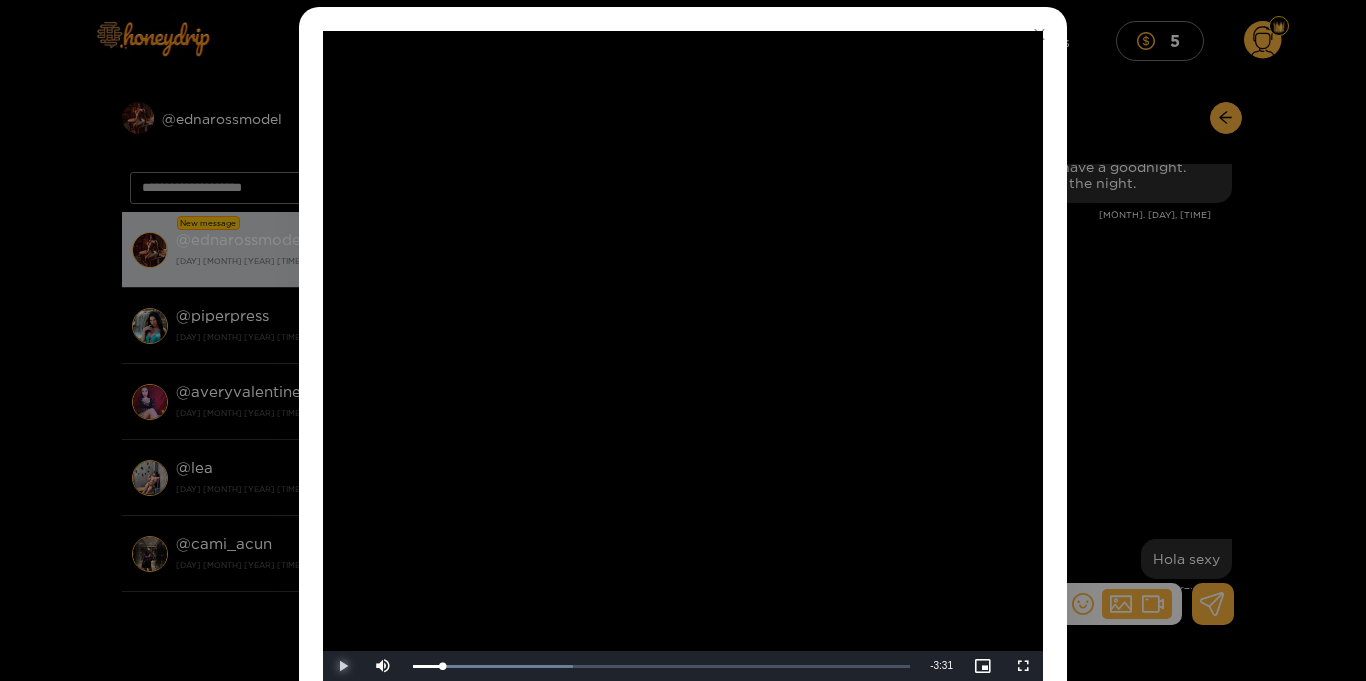 click at bounding box center [343, 666] 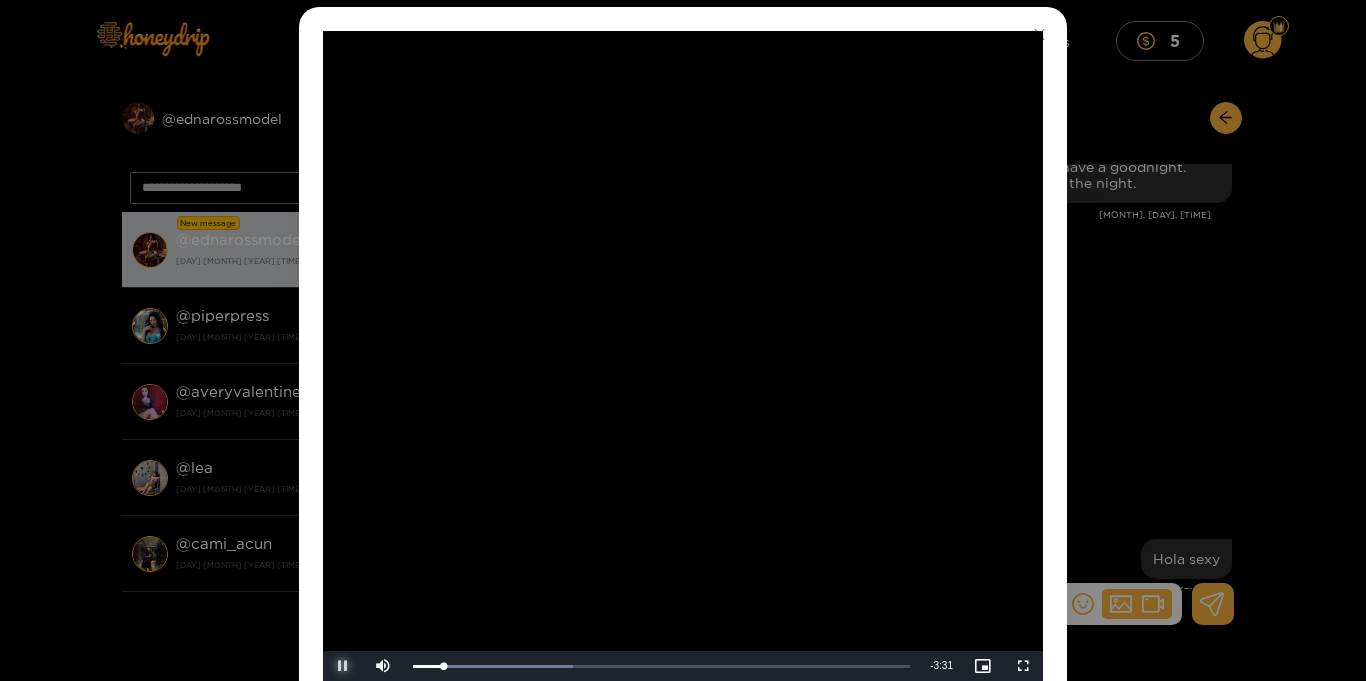 click at bounding box center [343, 666] 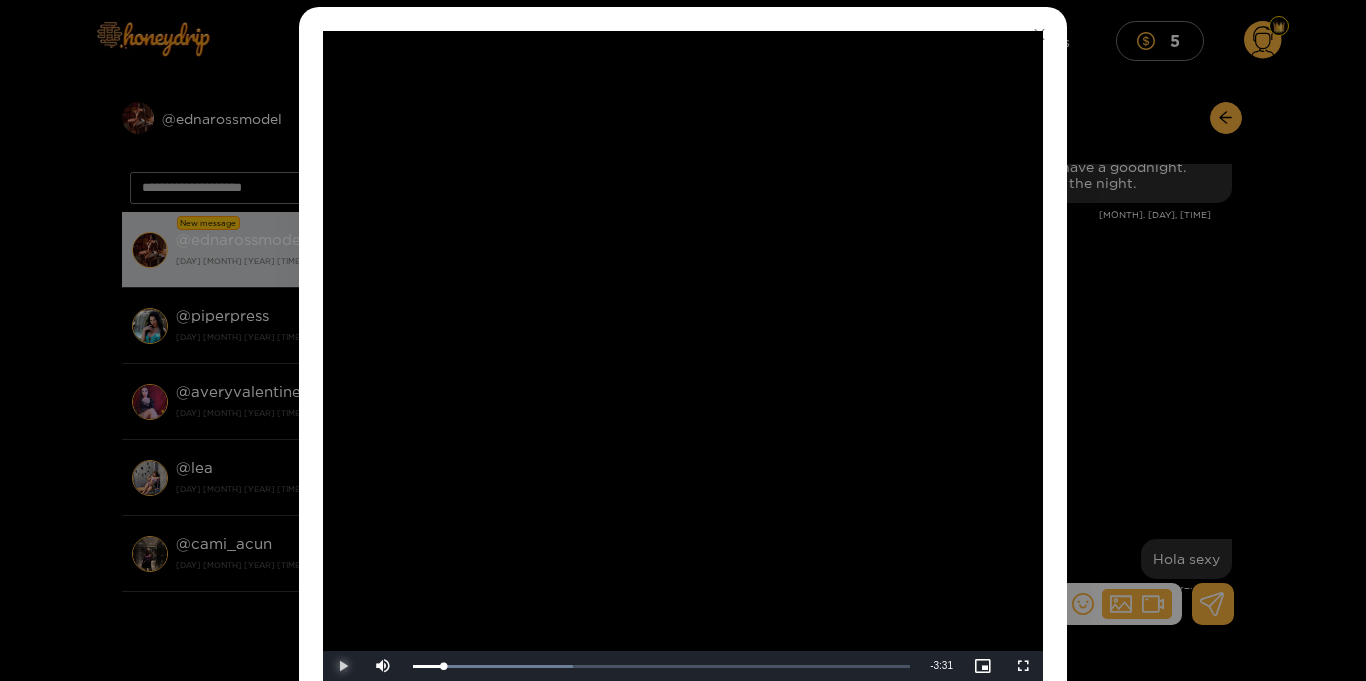 click at bounding box center (343, 666) 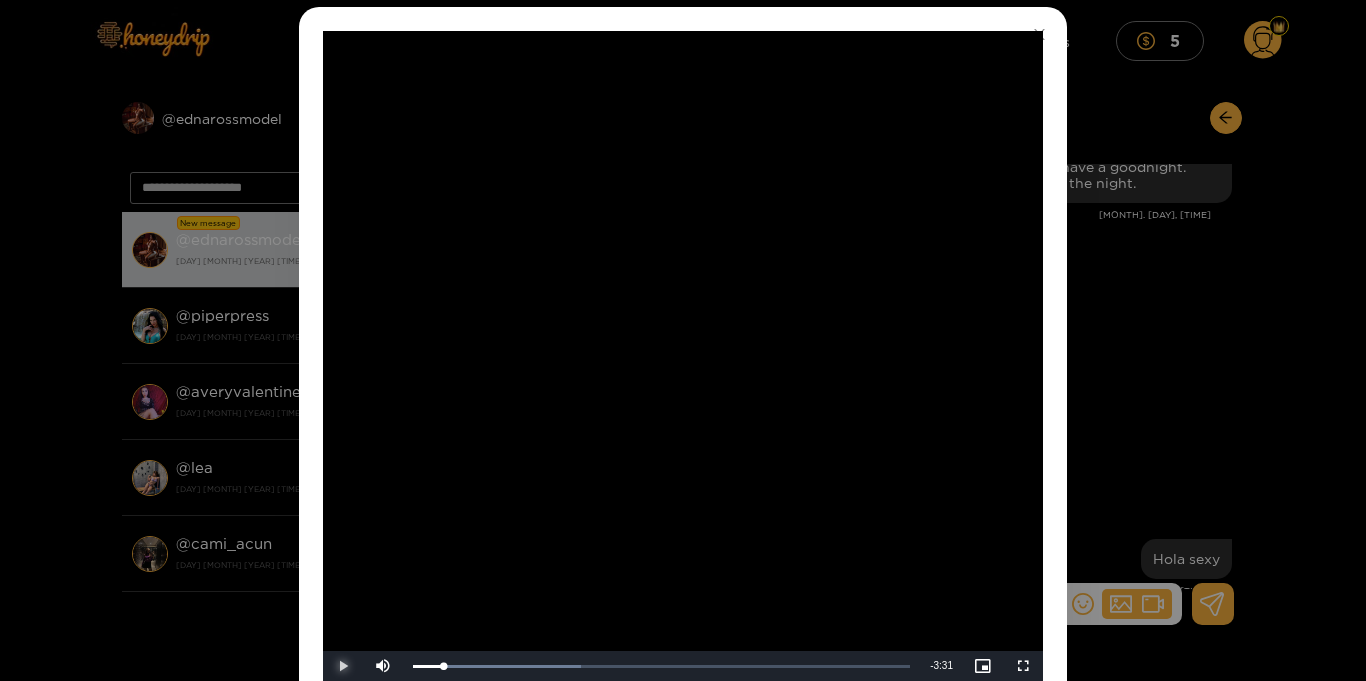 click at bounding box center (343, 666) 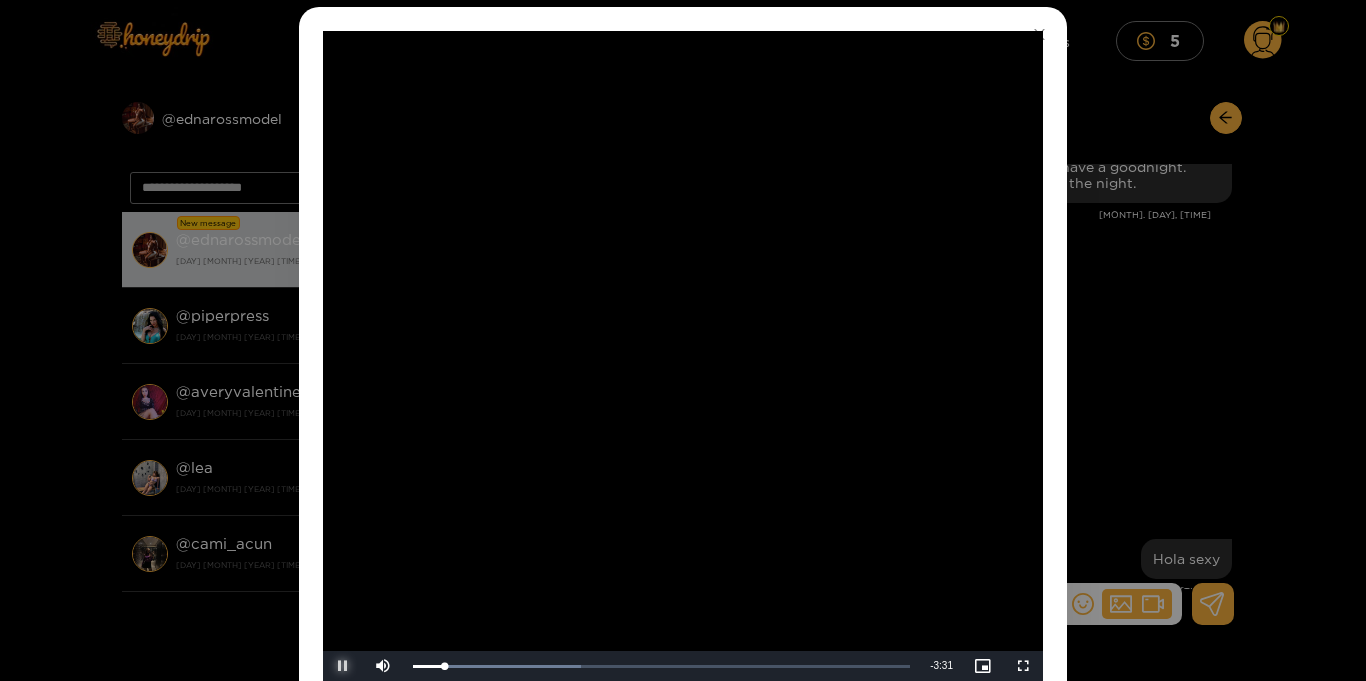 click at bounding box center (343, 666) 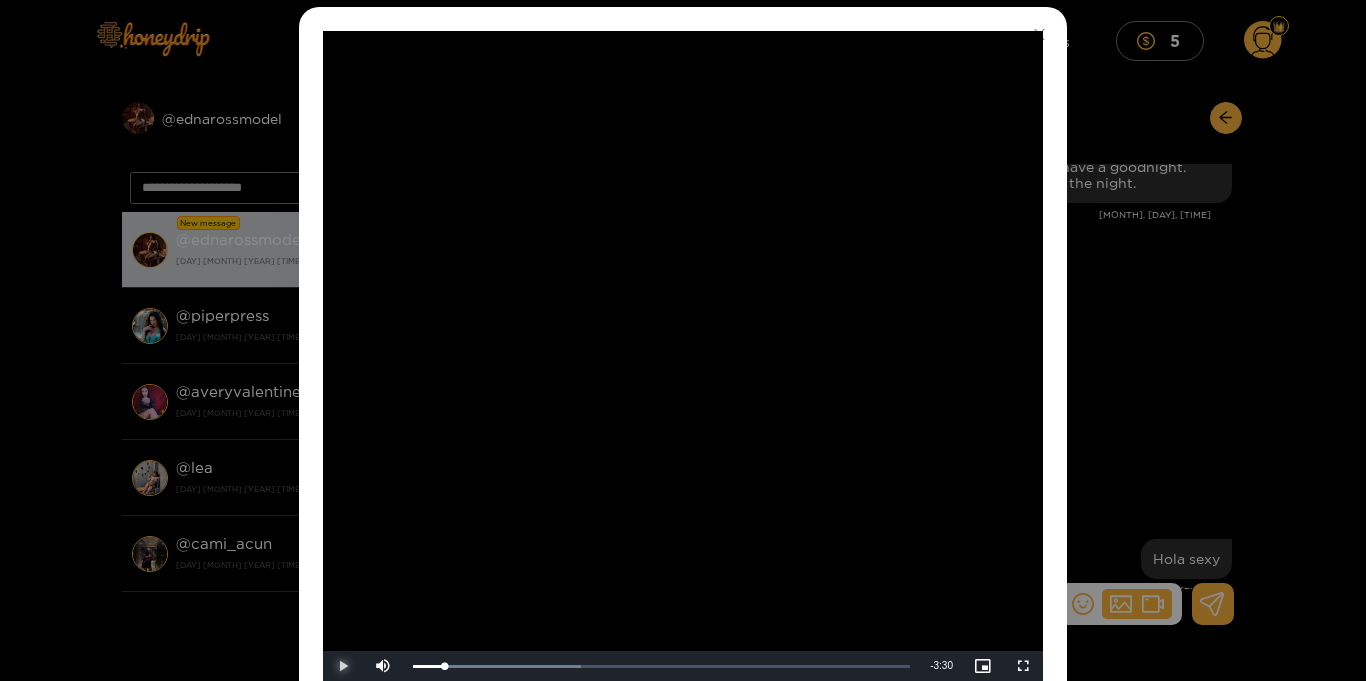 click at bounding box center (343, 666) 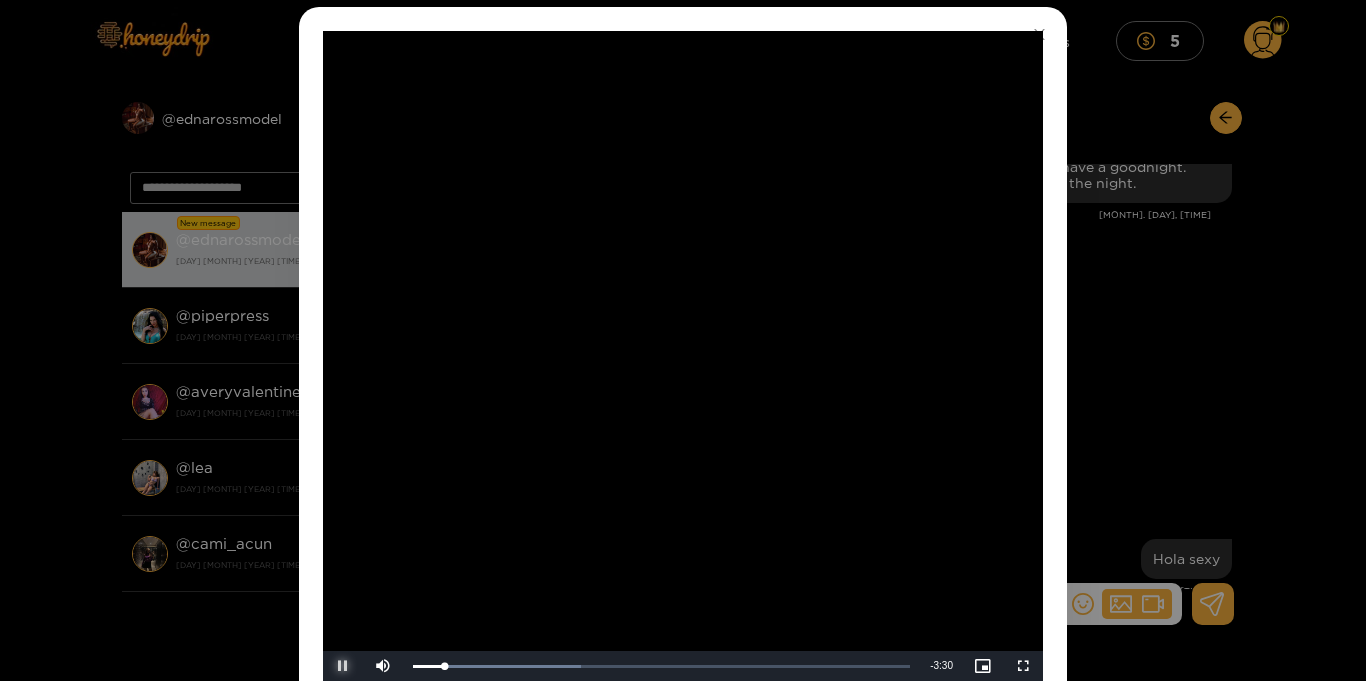click at bounding box center (343, 666) 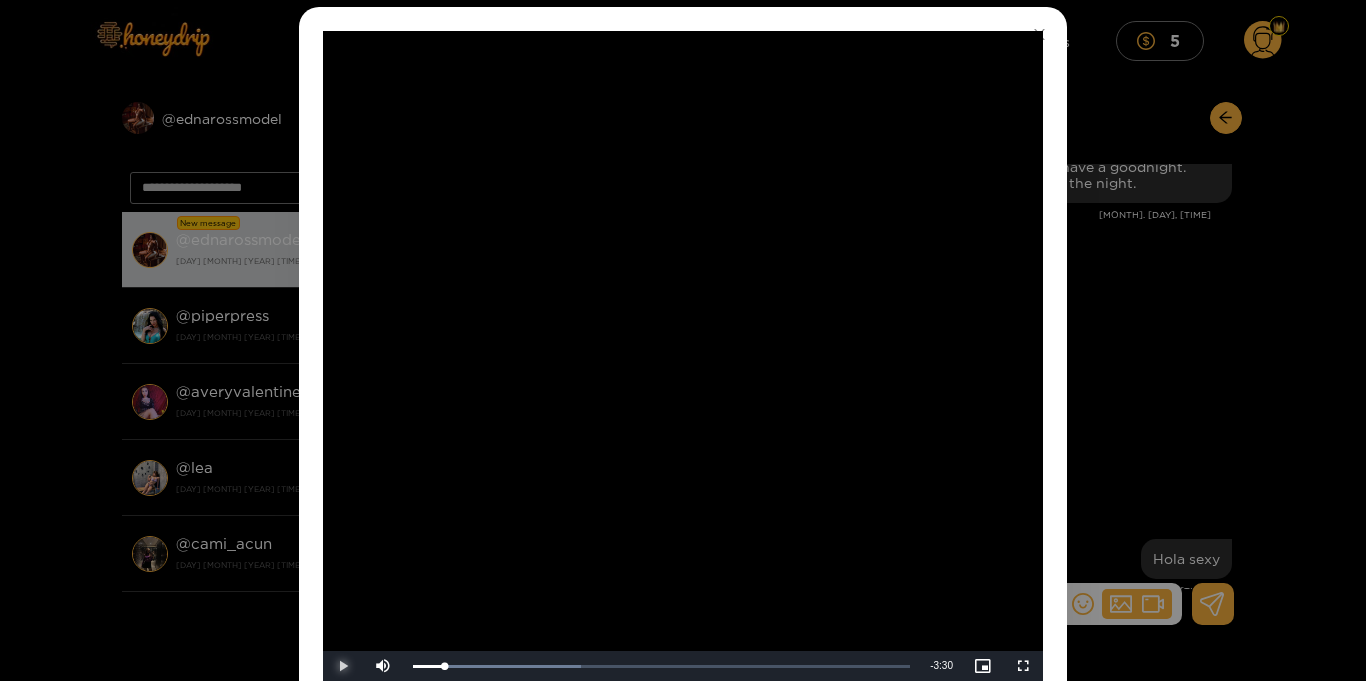 click at bounding box center [343, 666] 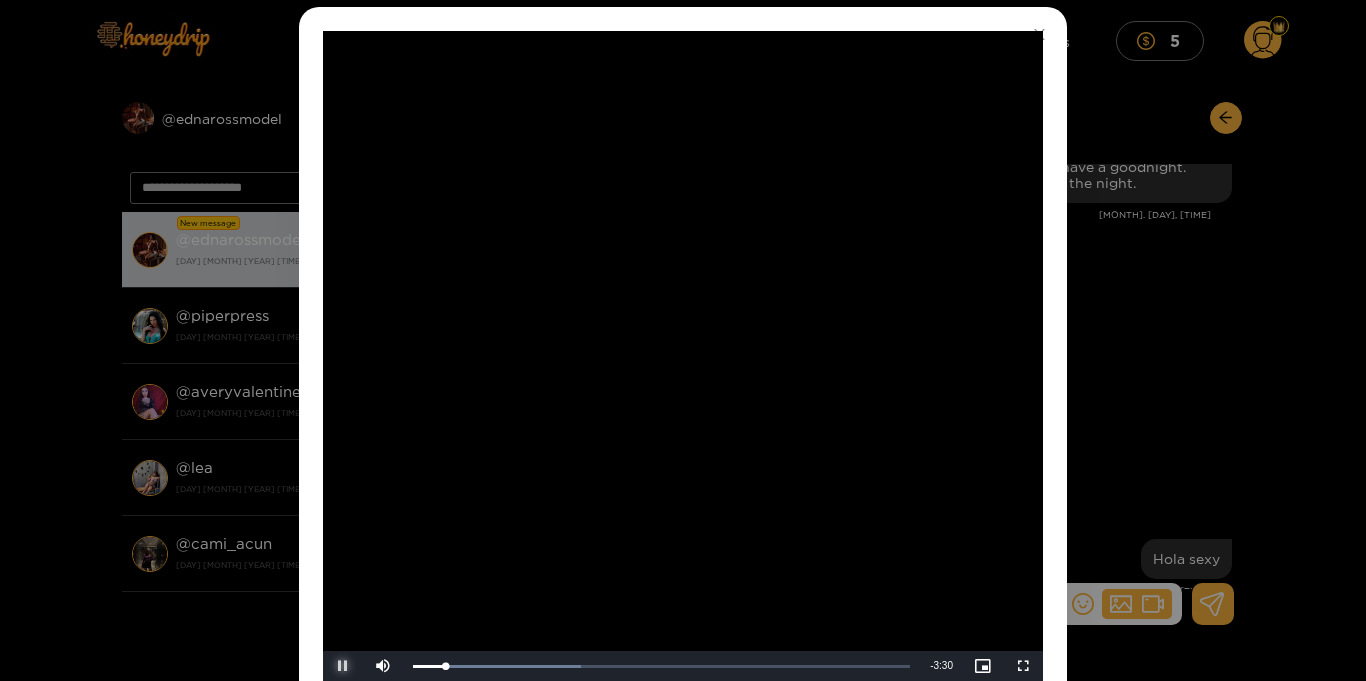 click at bounding box center (343, 666) 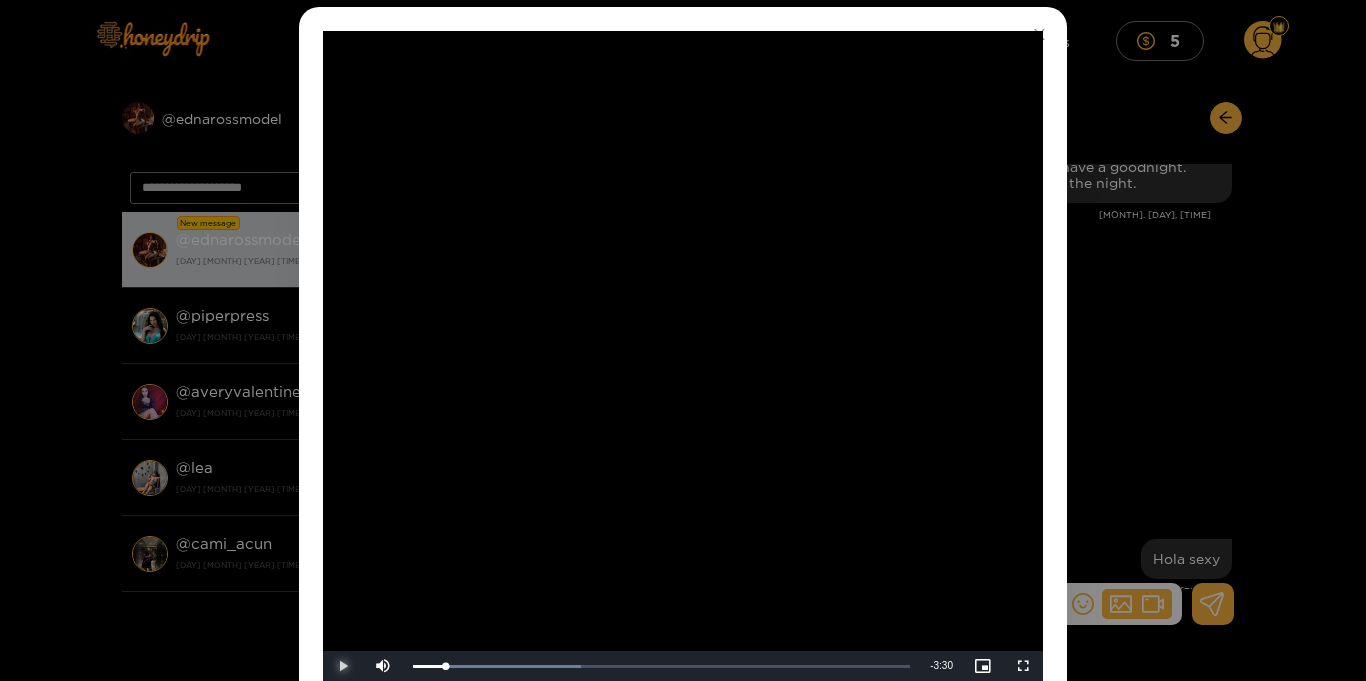 click at bounding box center (343, 666) 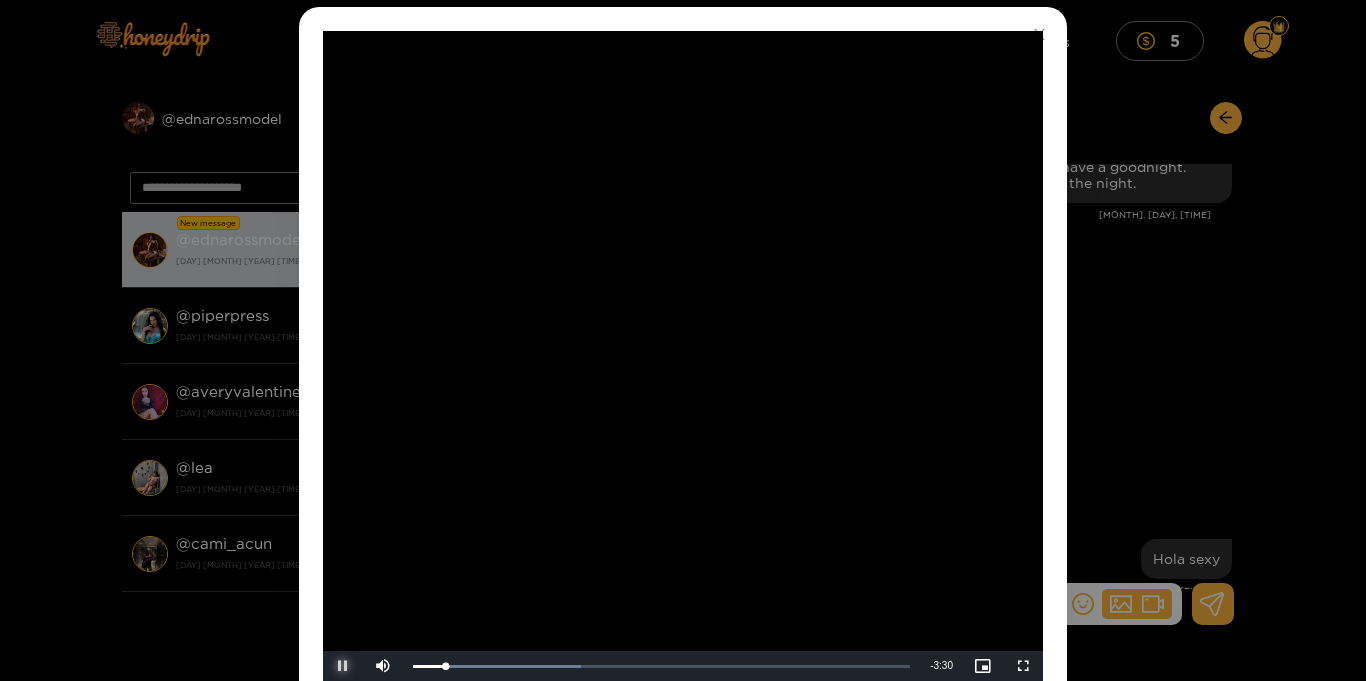 click at bounding box center (343, 666) 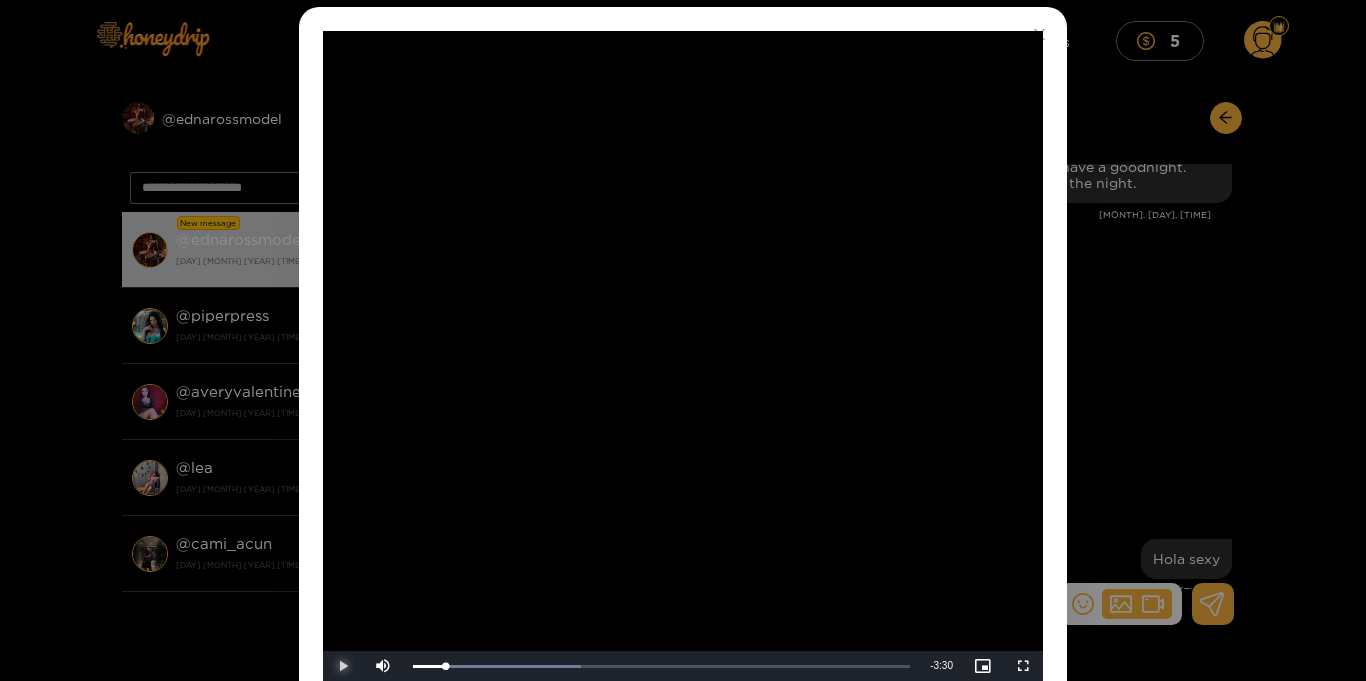 click at bounding box center [343, 666] 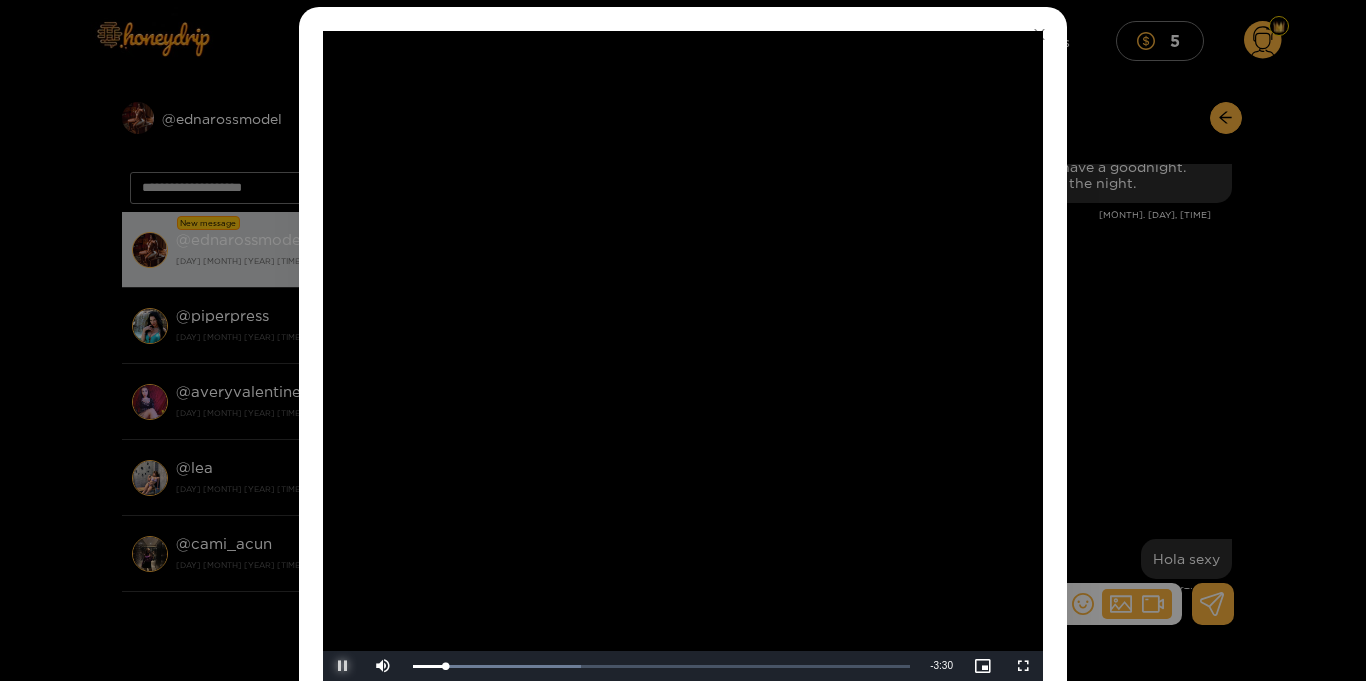 click at bounding box center [343, 666] 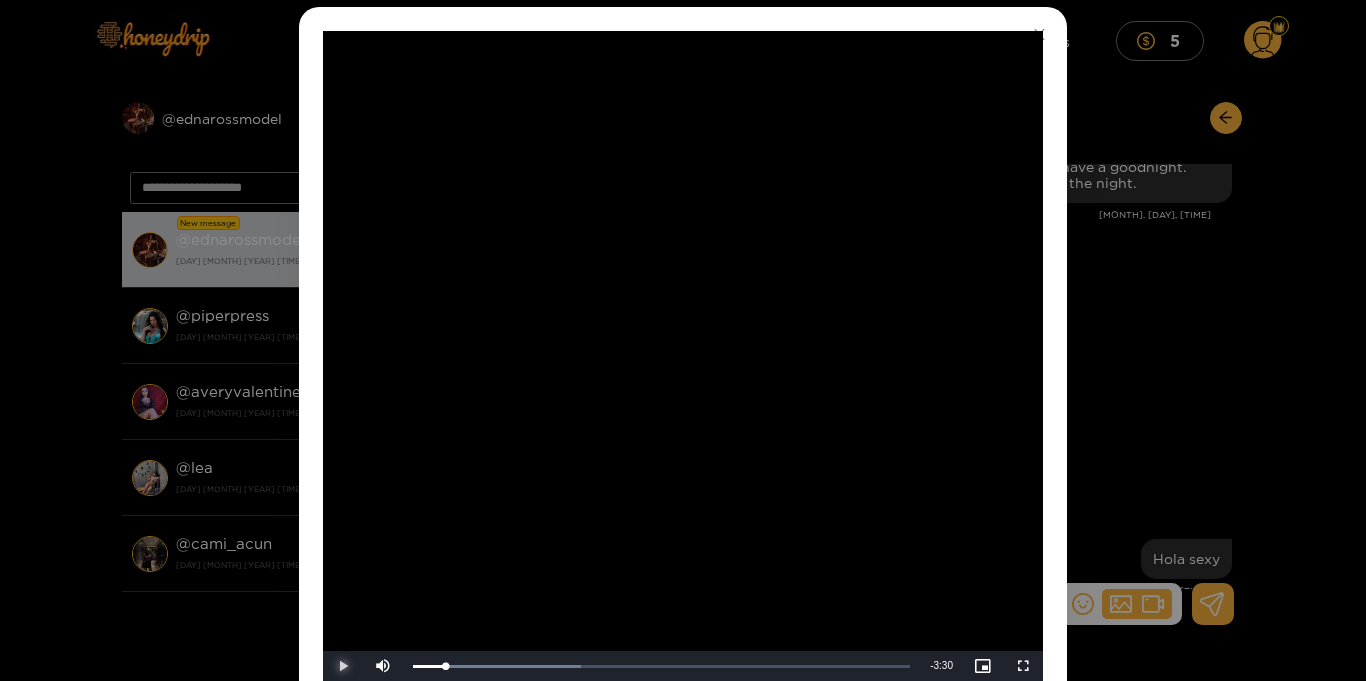 click at bounding box center [343, 666] 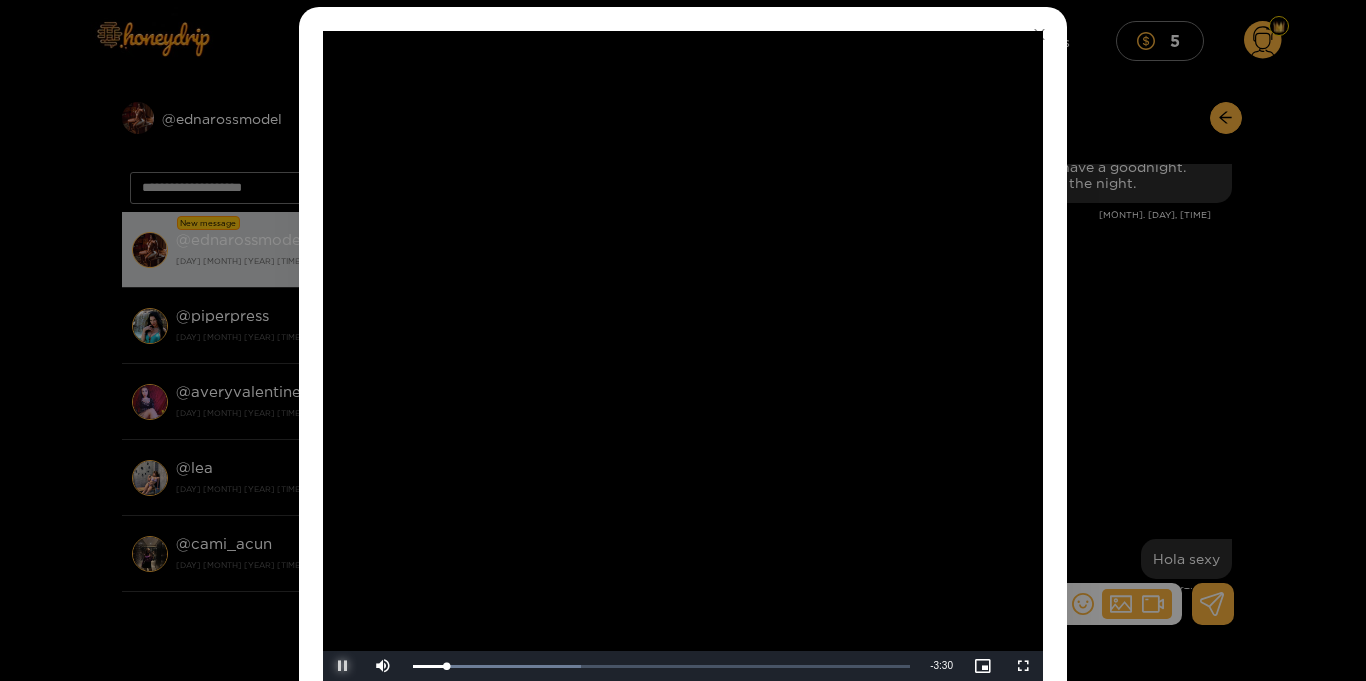 click at bounding box center (343, 666) 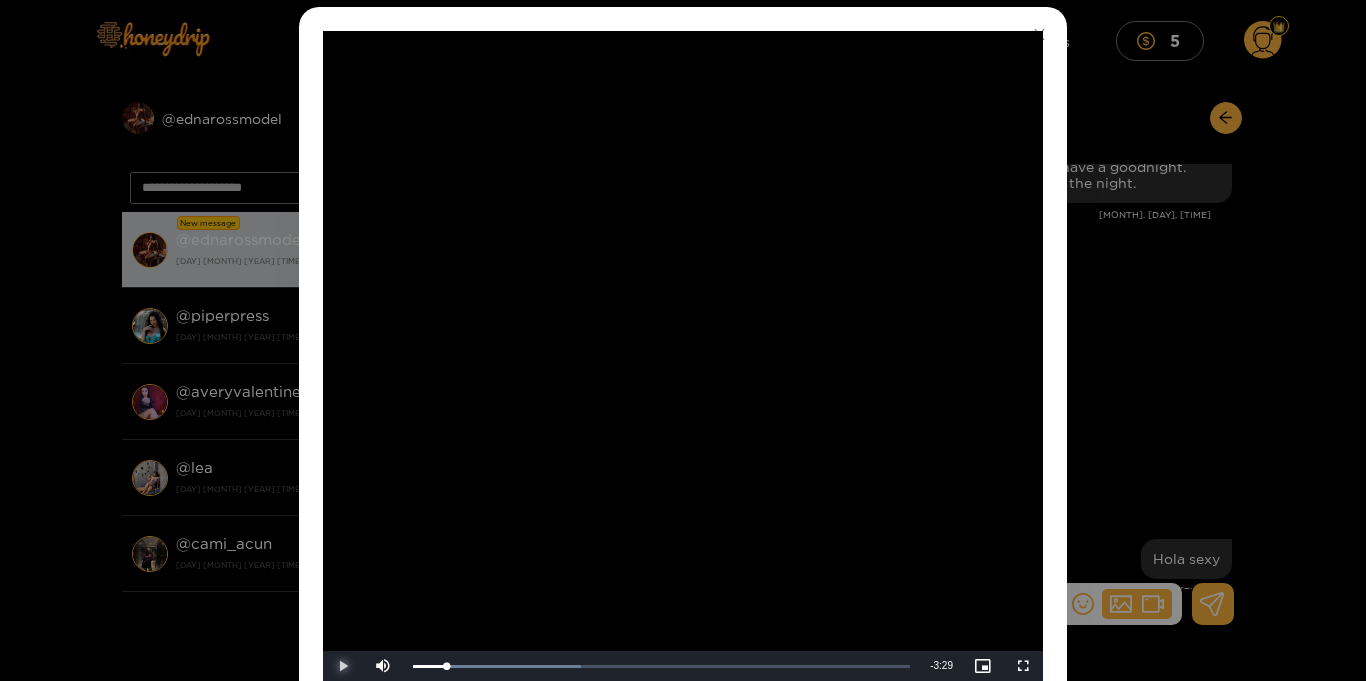 click at bounding box center (343, 666) 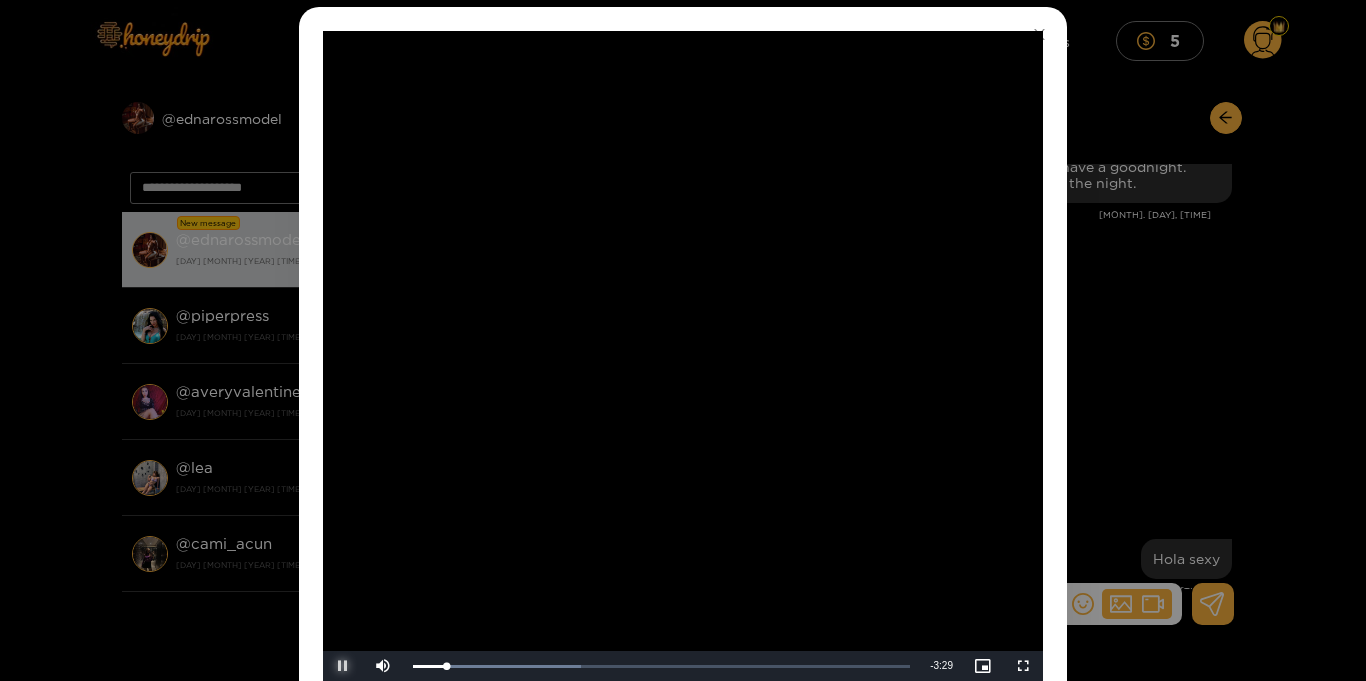 click at bounding box center [343, 666] 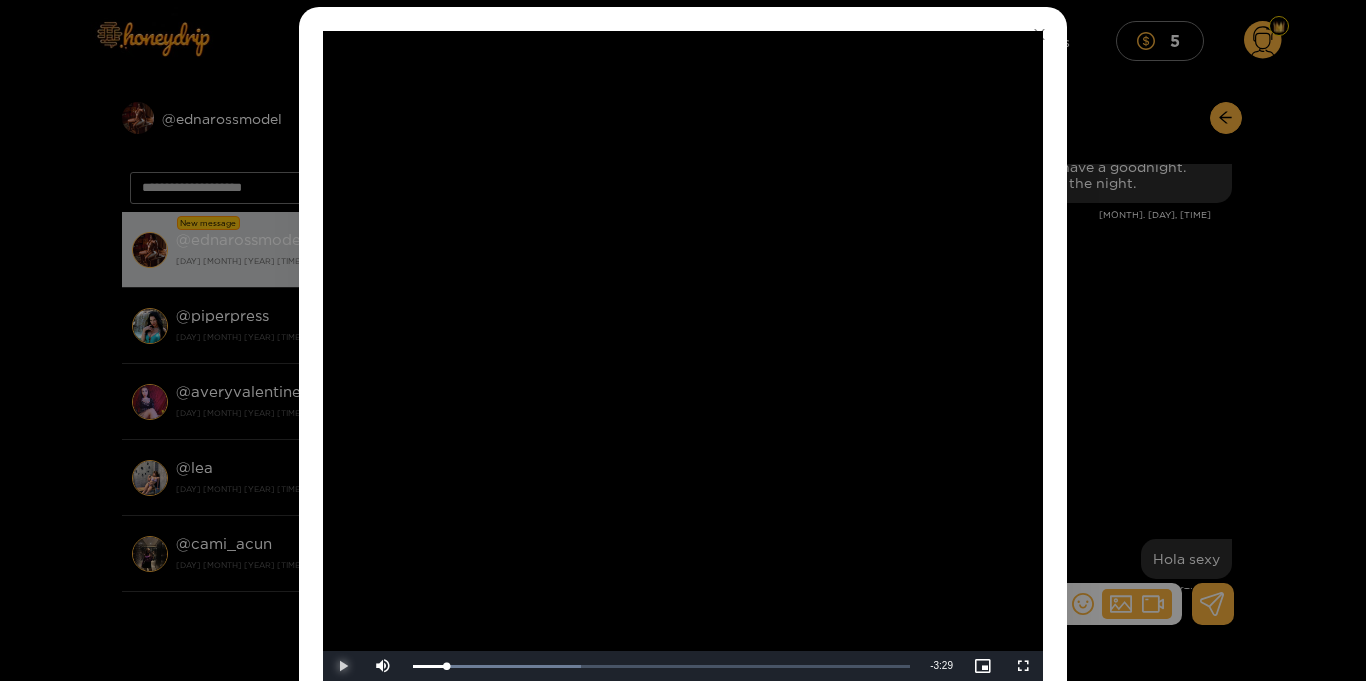 click at bounding box center [343, 666] 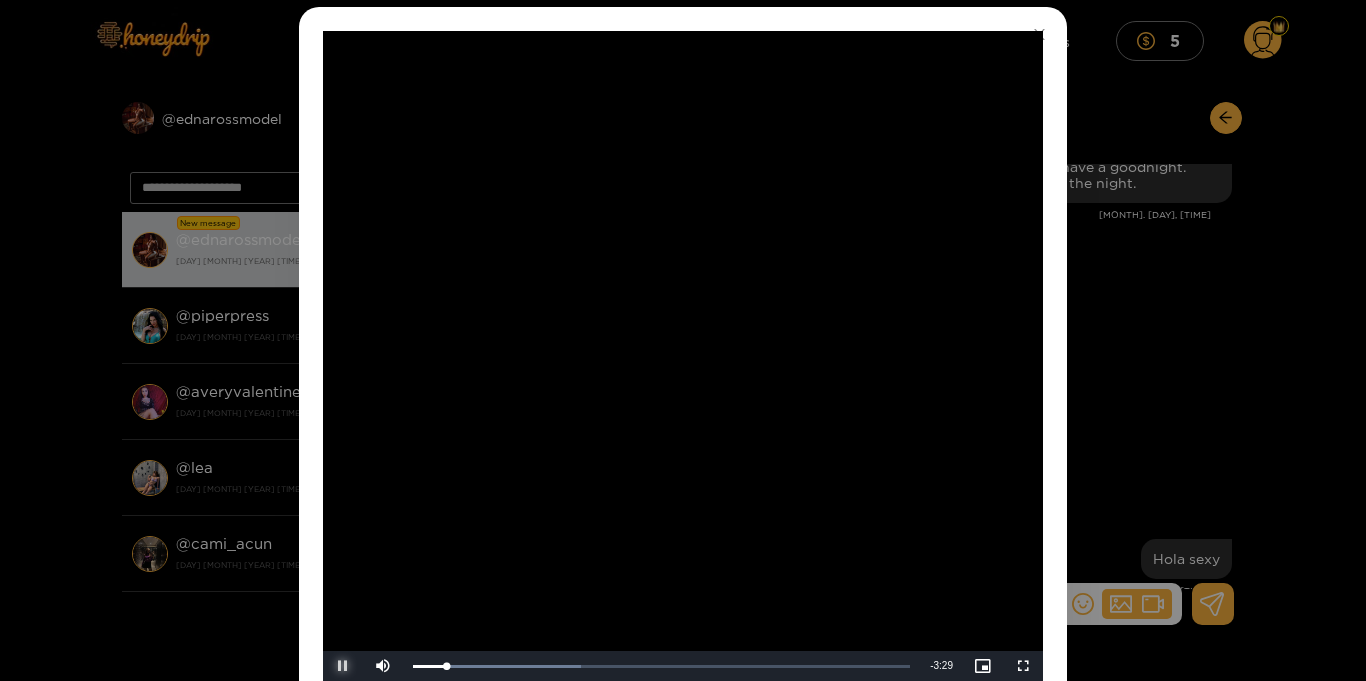 click at bounding box center [343, 666] 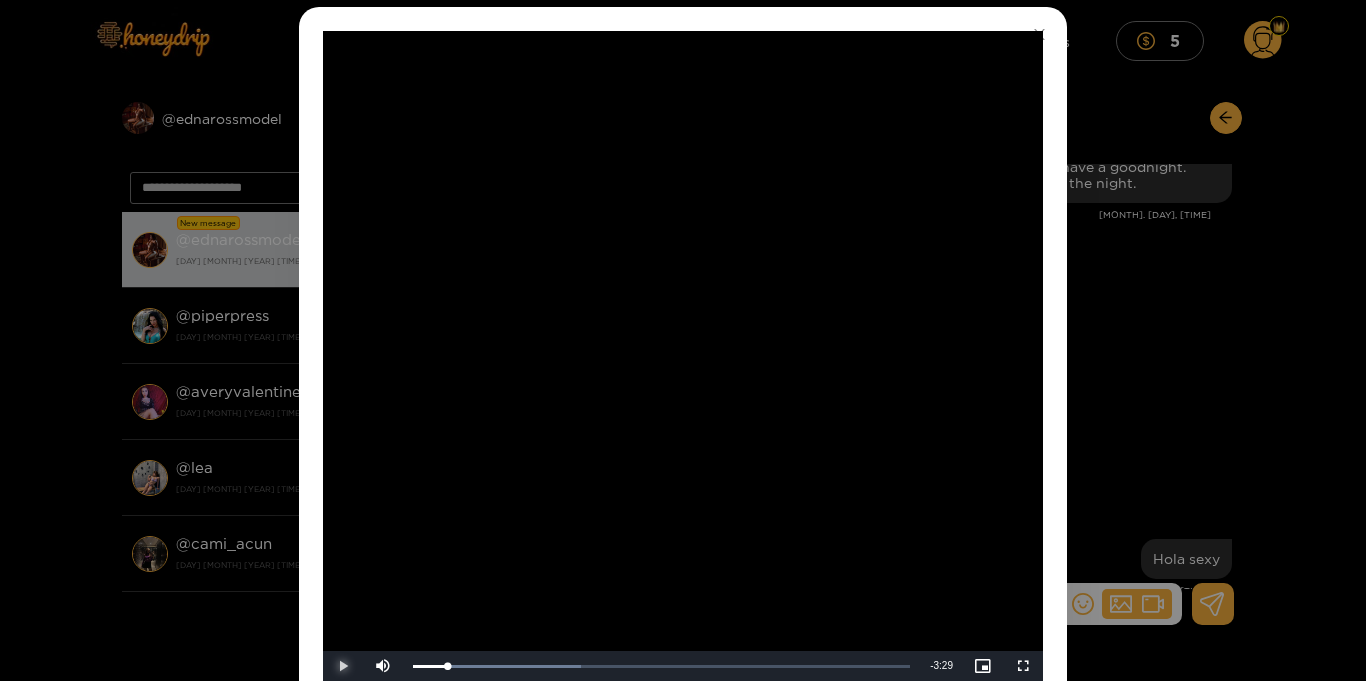 click at bounding box center (343, 666) 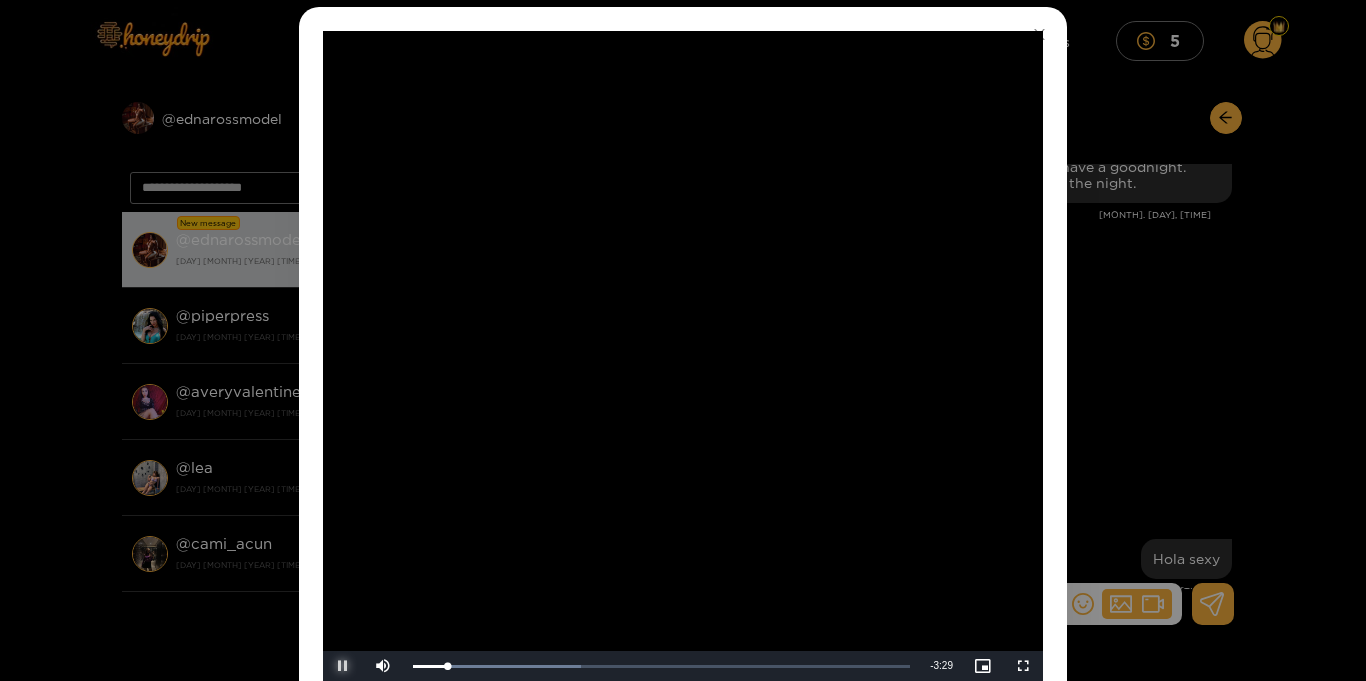 click at bounding box center (343, 666) 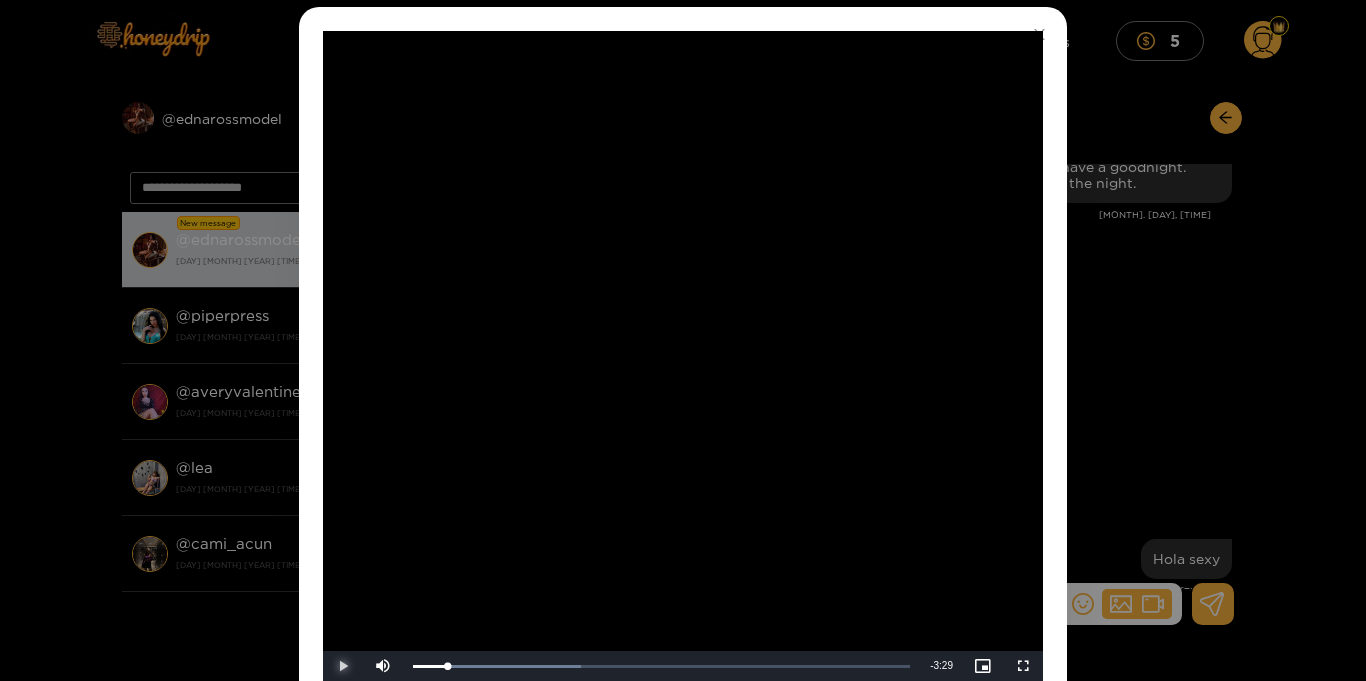 click at bounding box center [343, 666] 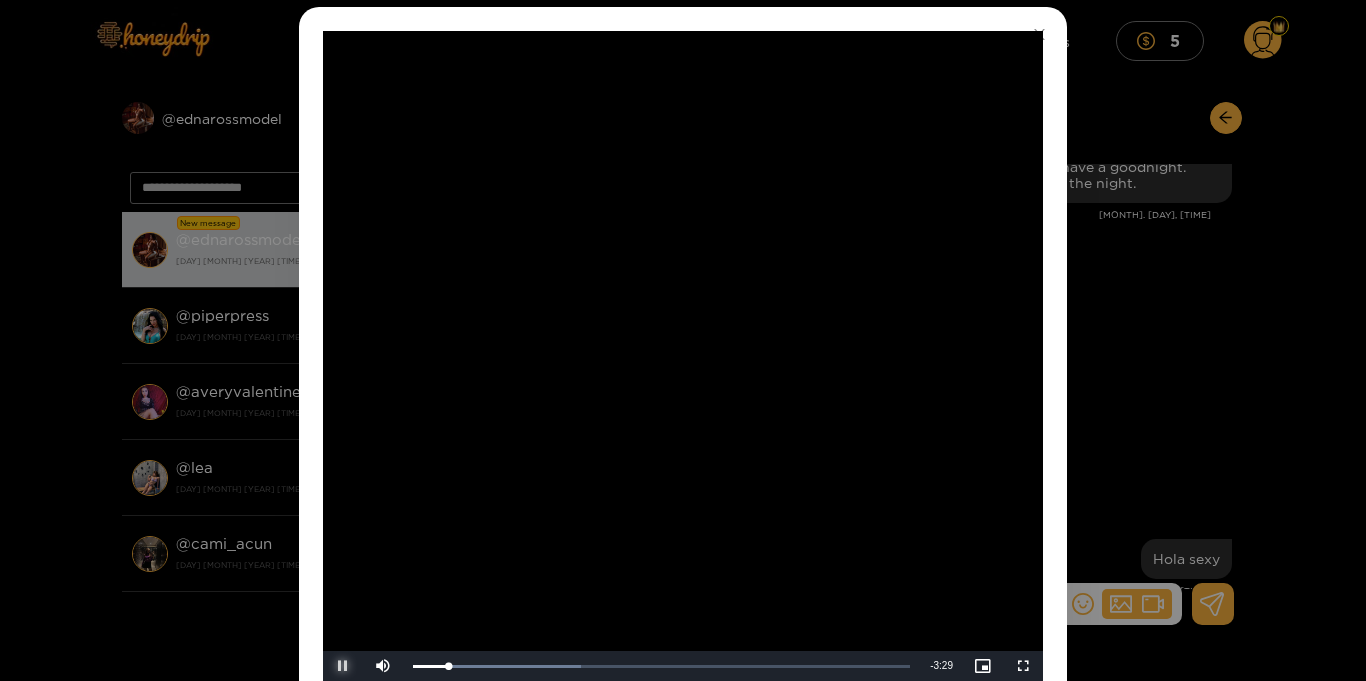 click at bounding box center (343, 666) 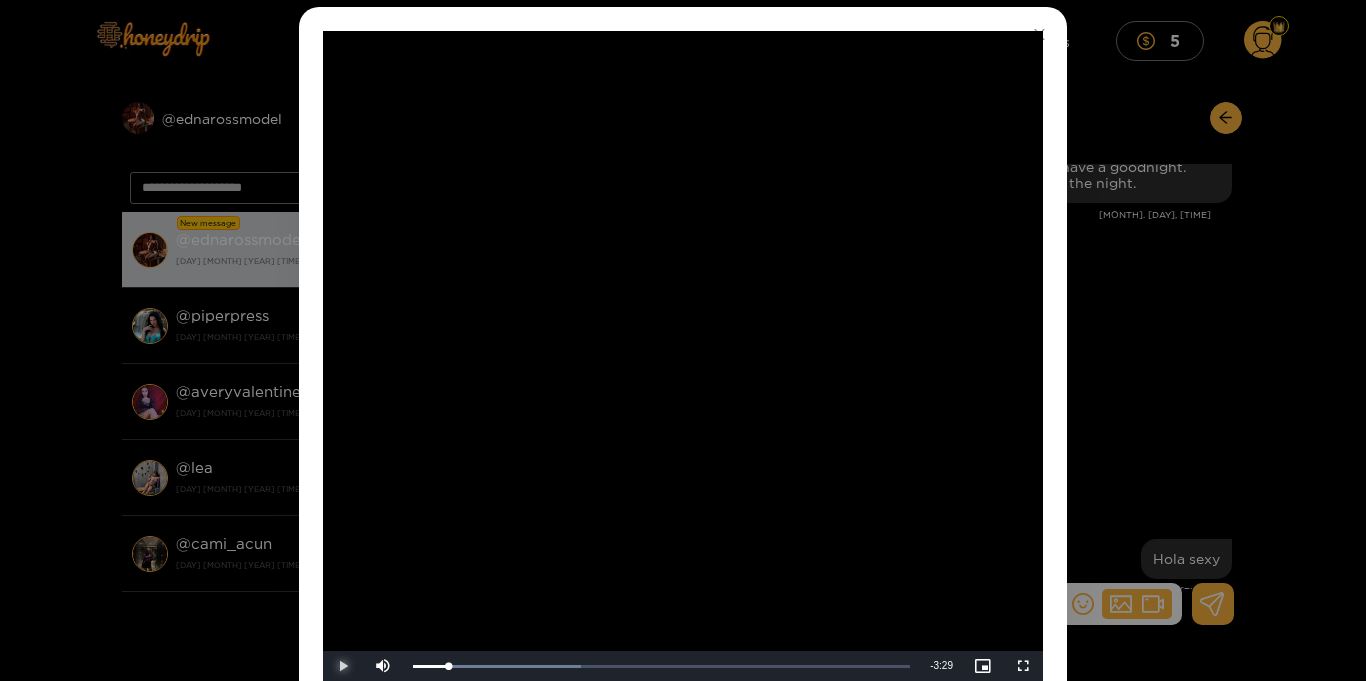click at bounding box center [343, 666] 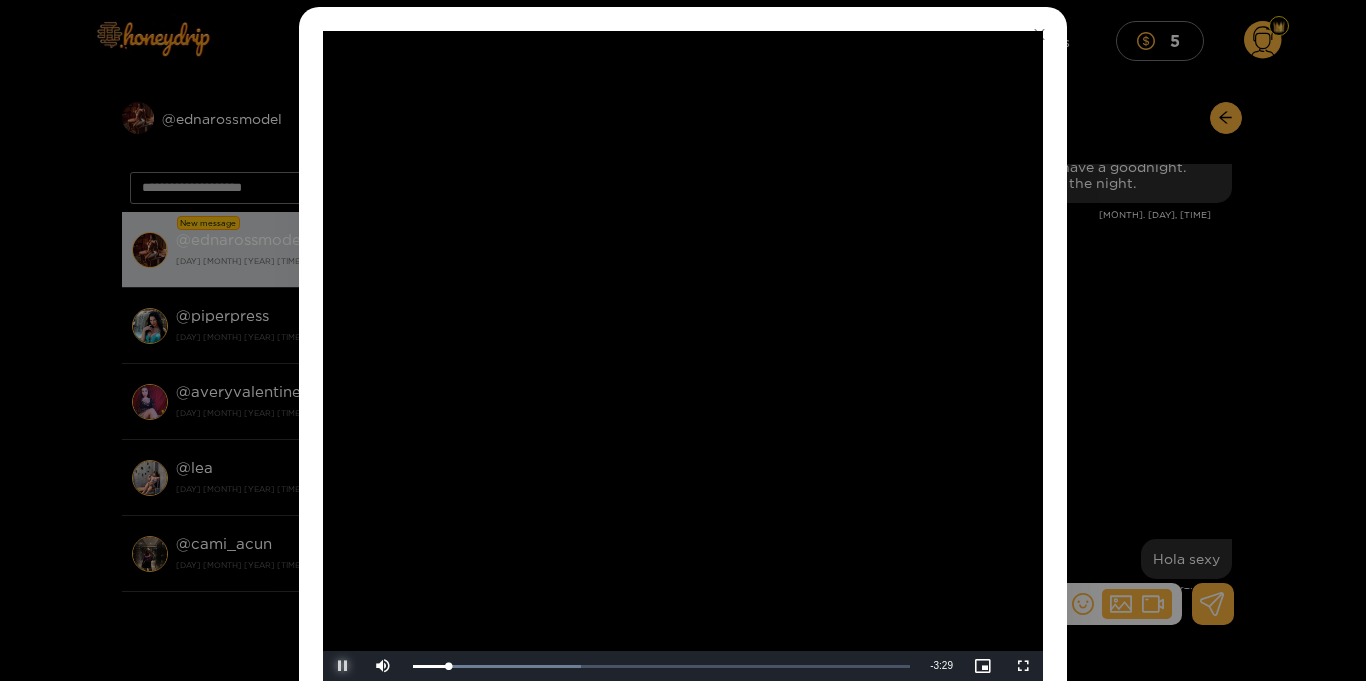 click at bounding box center [343, 666] 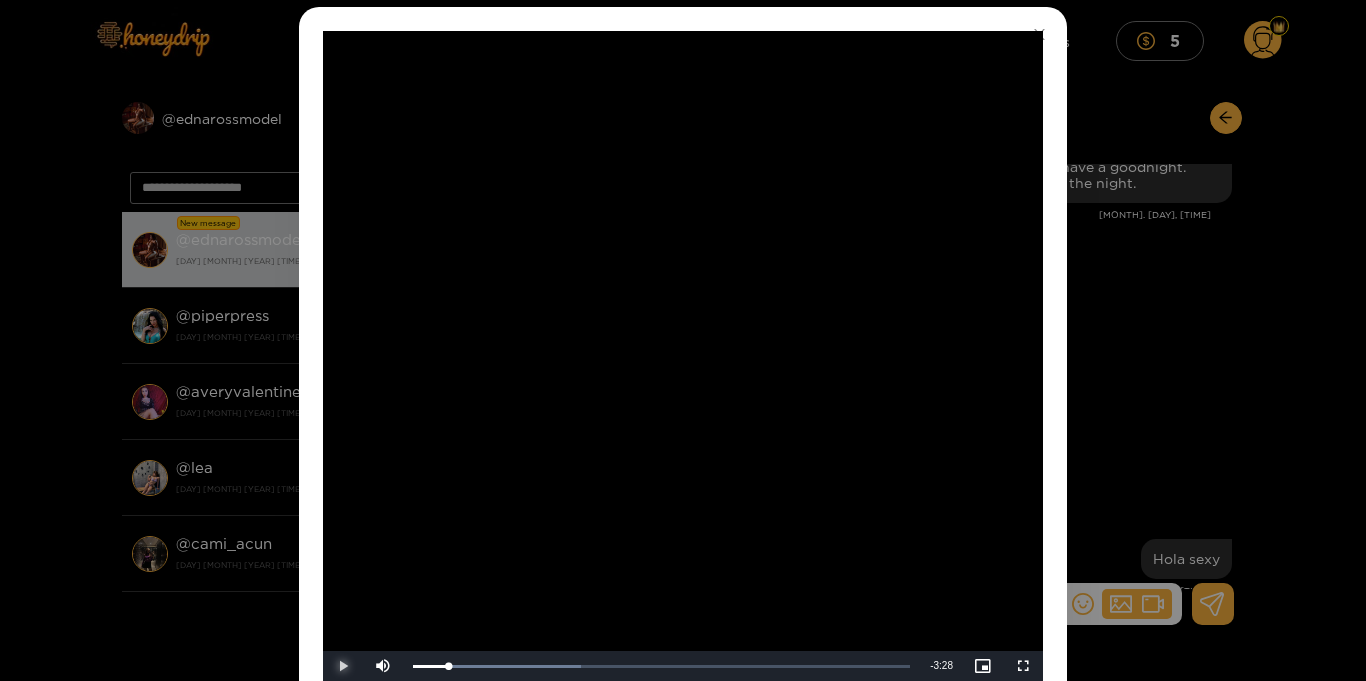 click at bounding box center (343, 666) 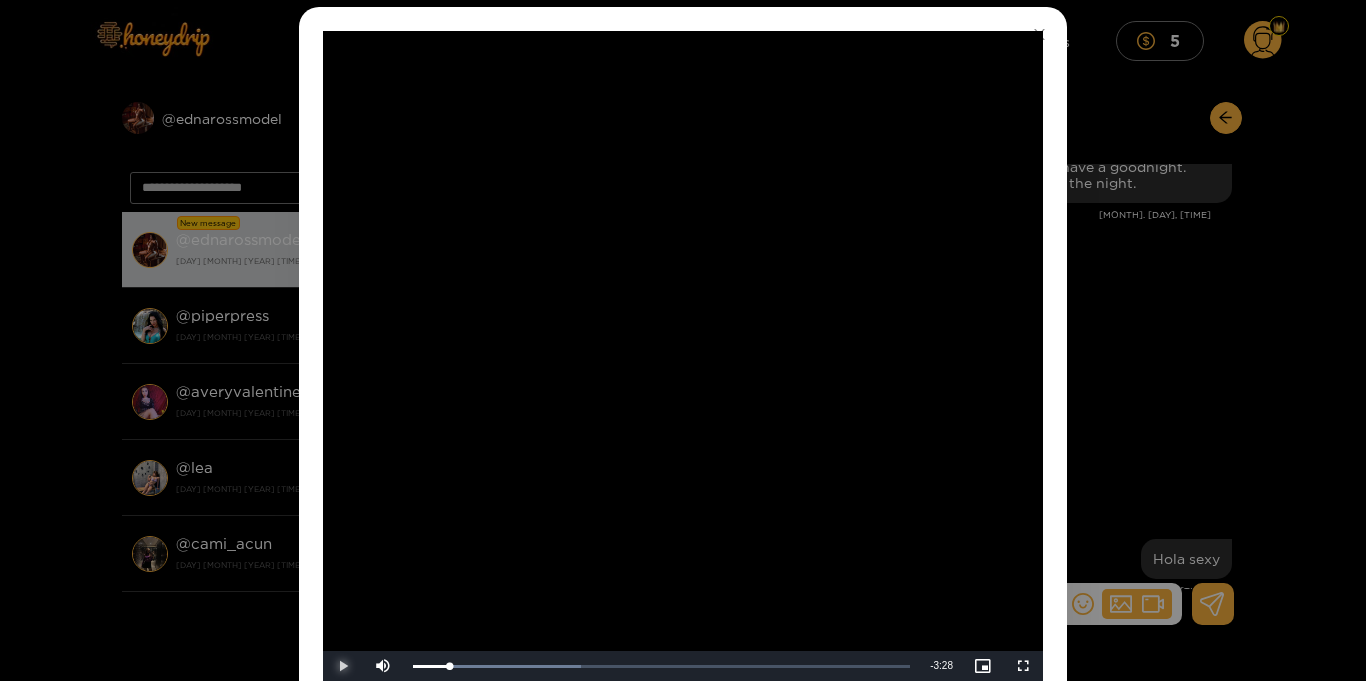 click at bounding box center (343, 666) 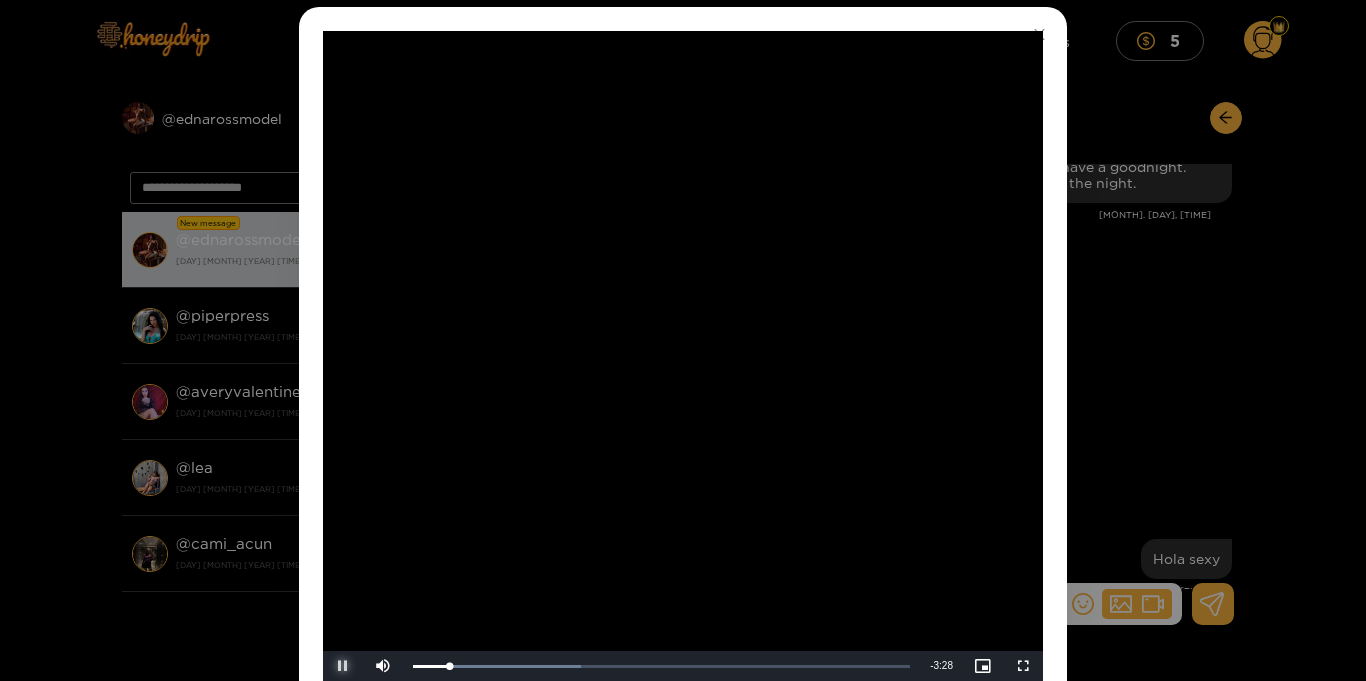 click at bounding box center [343, 666] 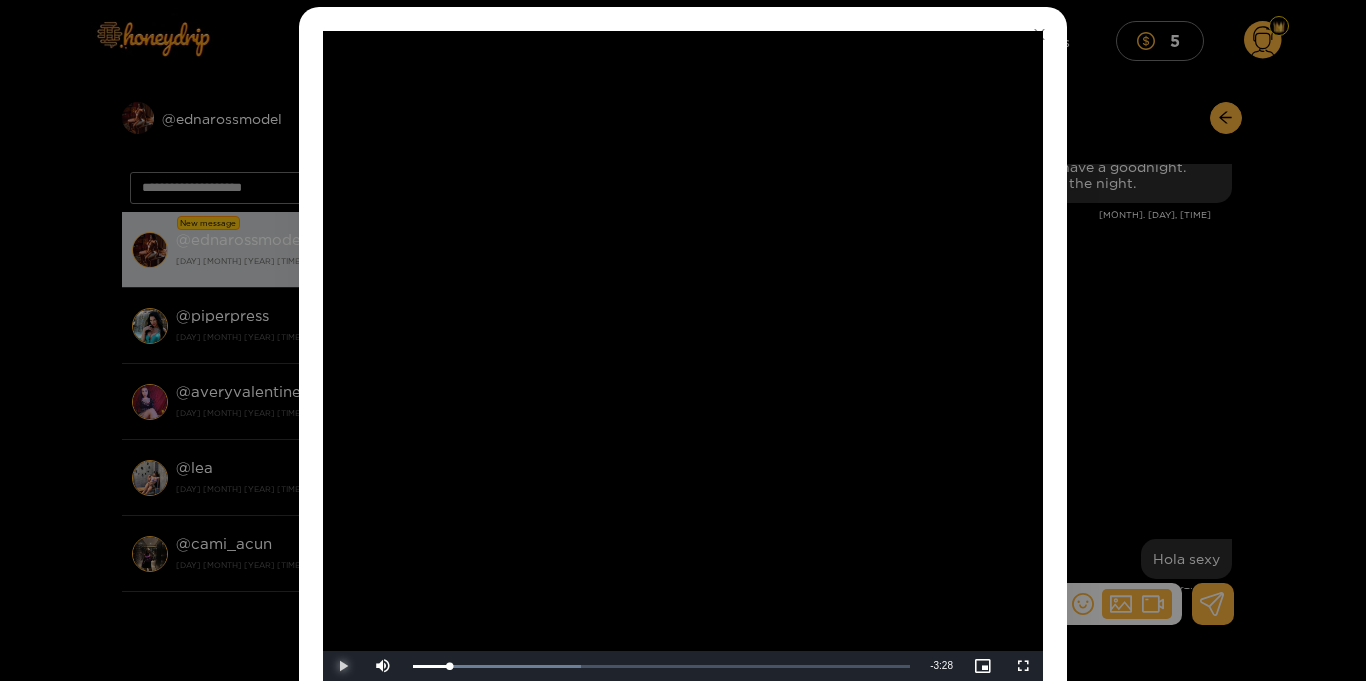 click at bounding box center (343, 666) 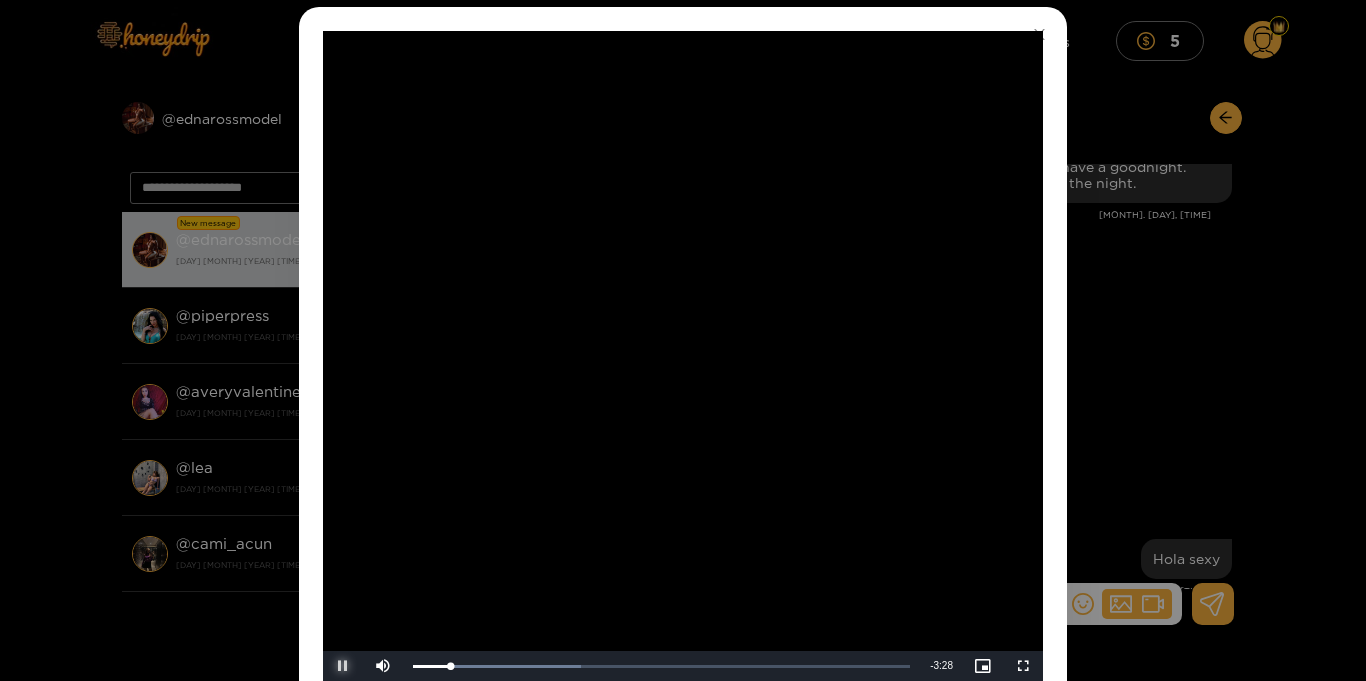 click at bounding box center (343, 666) 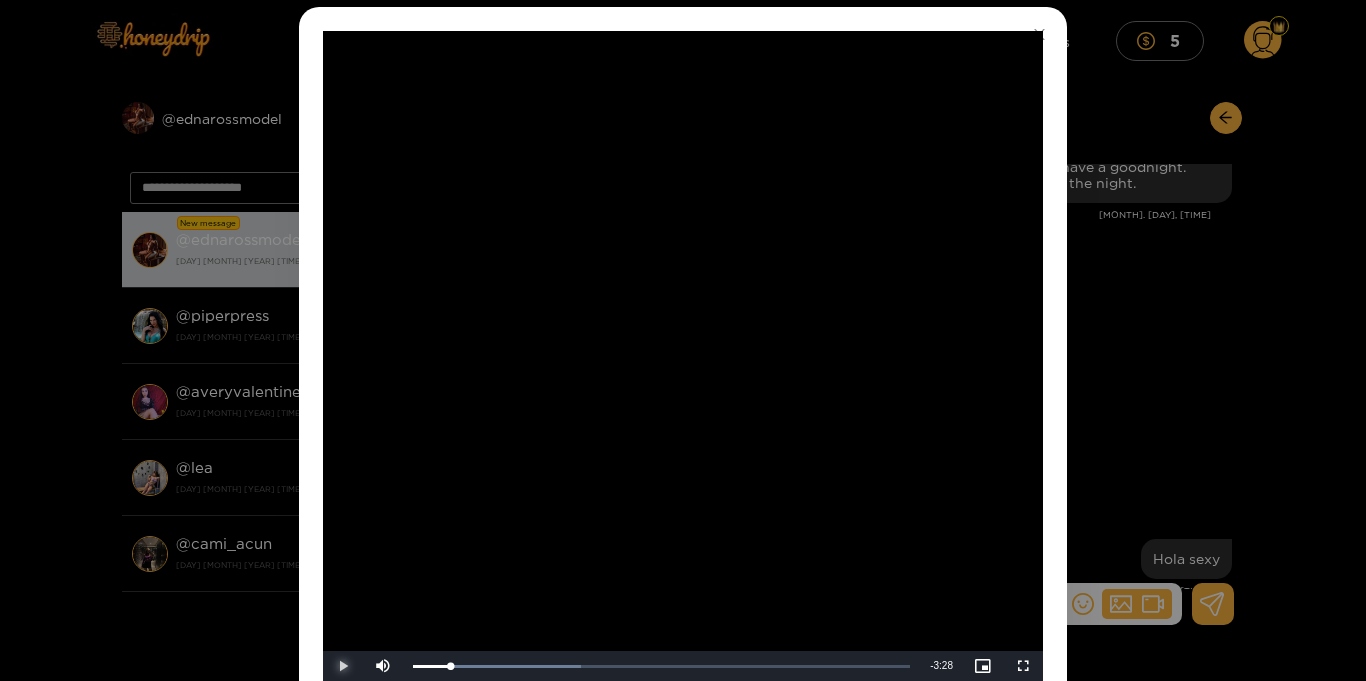 click at bounding box center (343, 666) 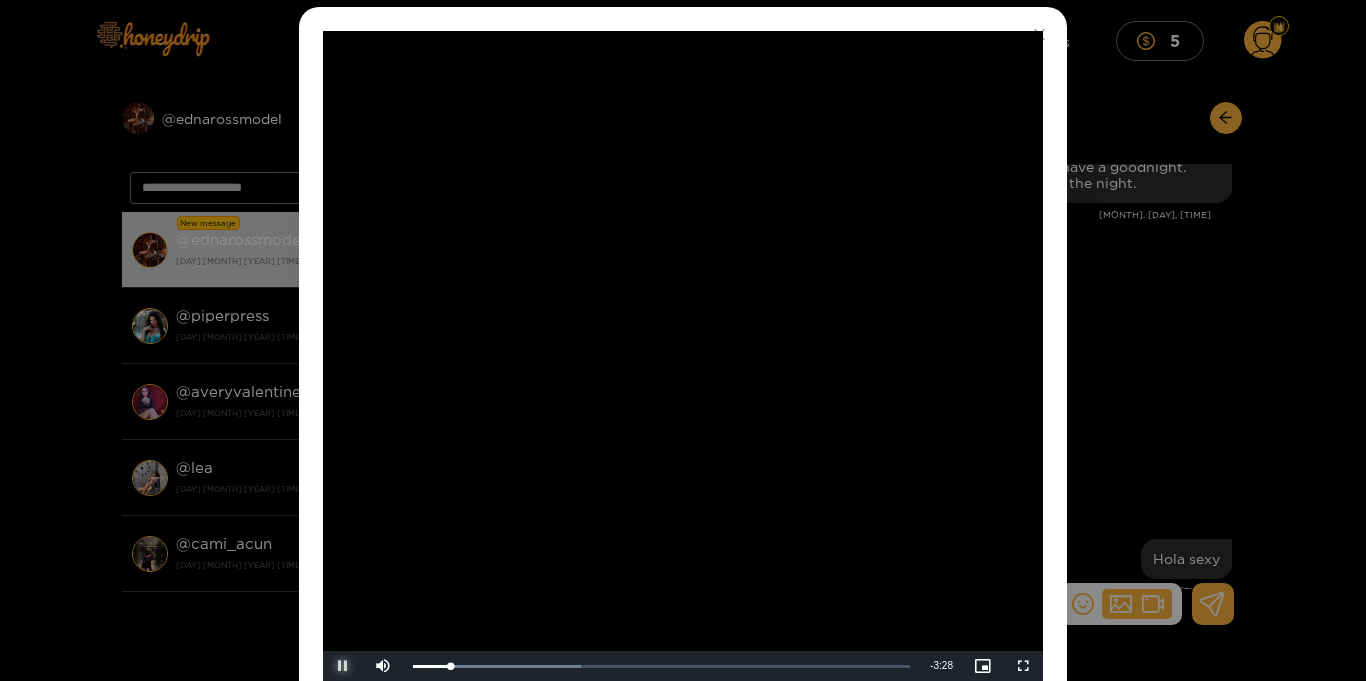 click at bounding box center [343, 666] 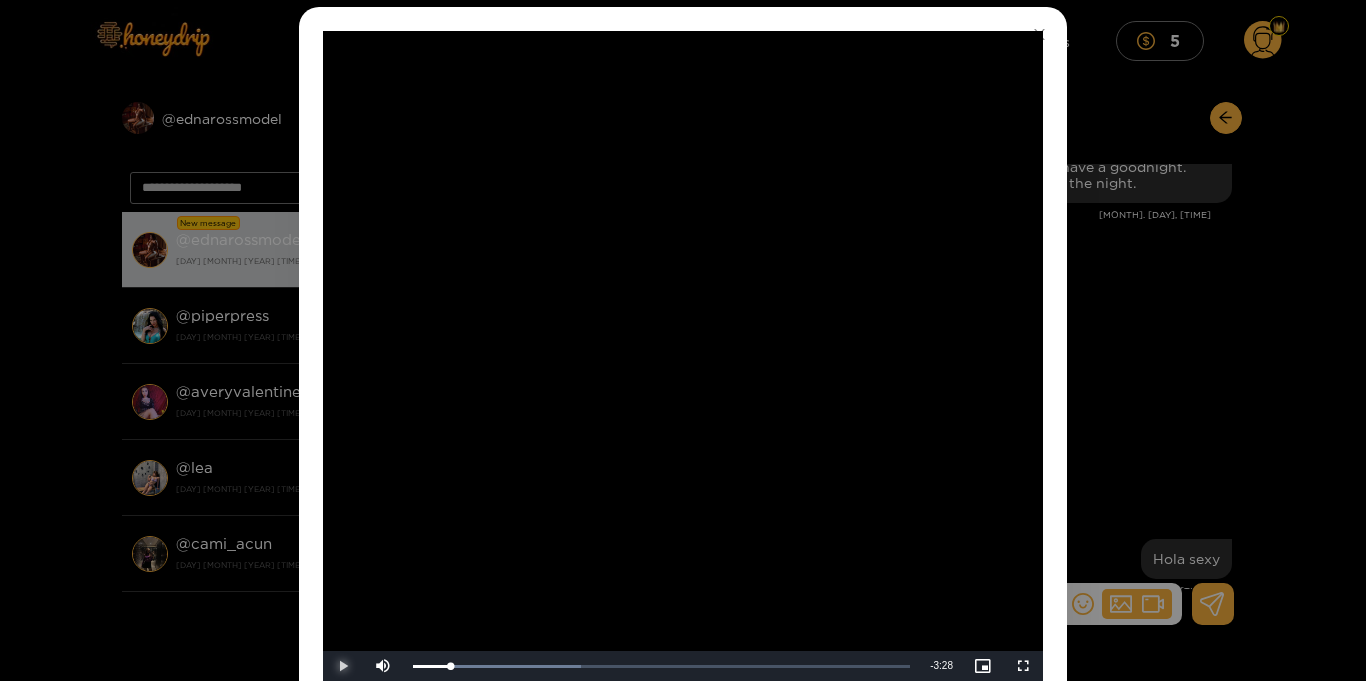 click at bounding box center [343, 666] 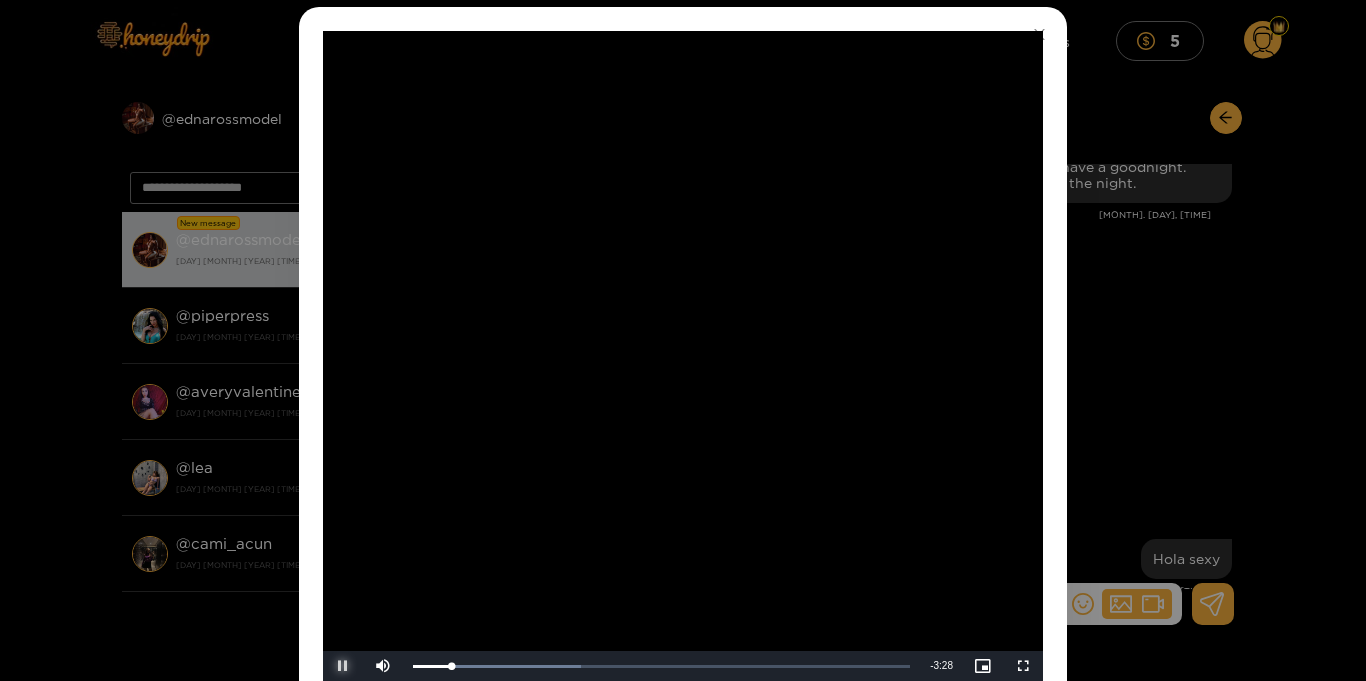 click at bounding box center (343, 666) 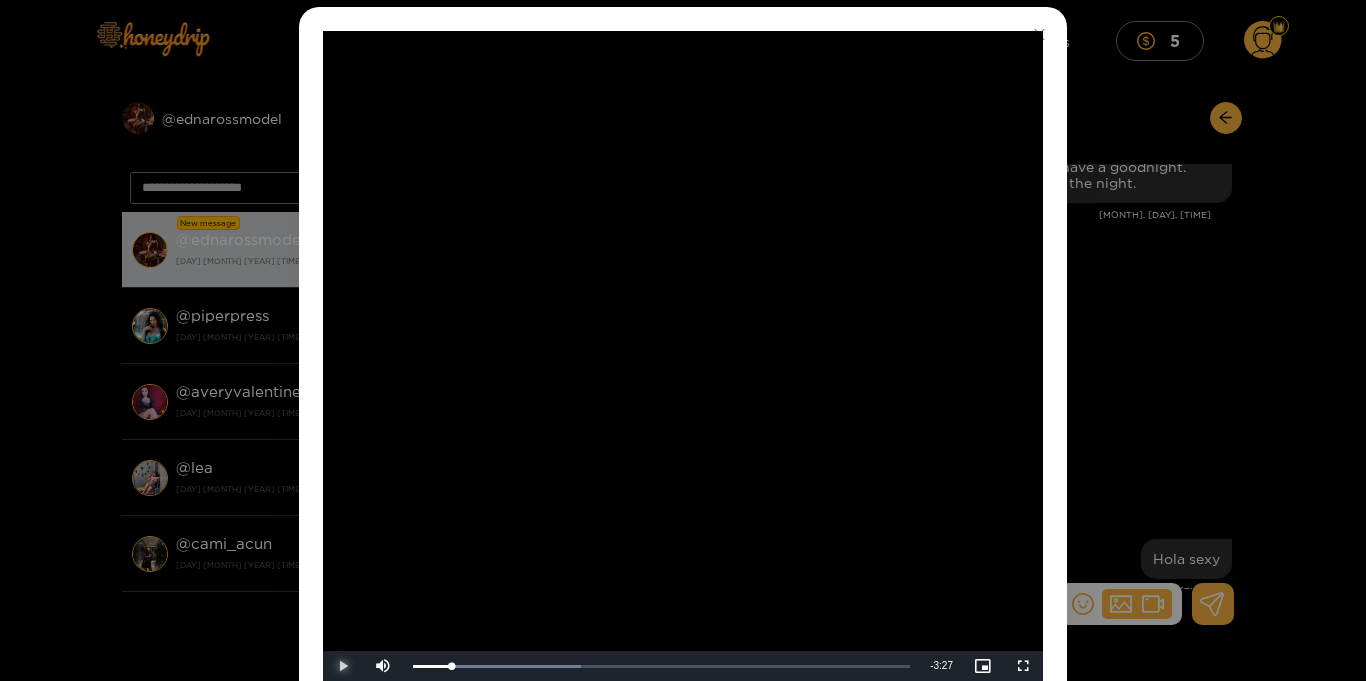click at bounding box center (343, 666) 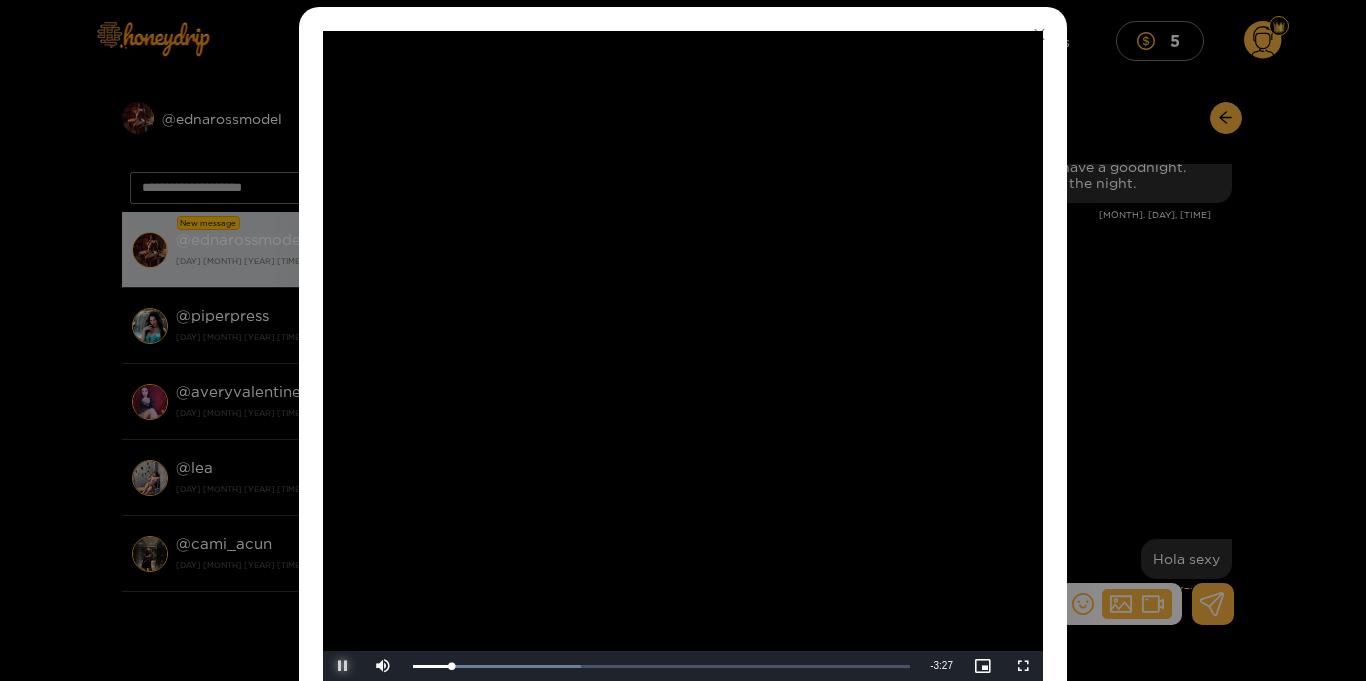 click at bounding box center (343, 666) 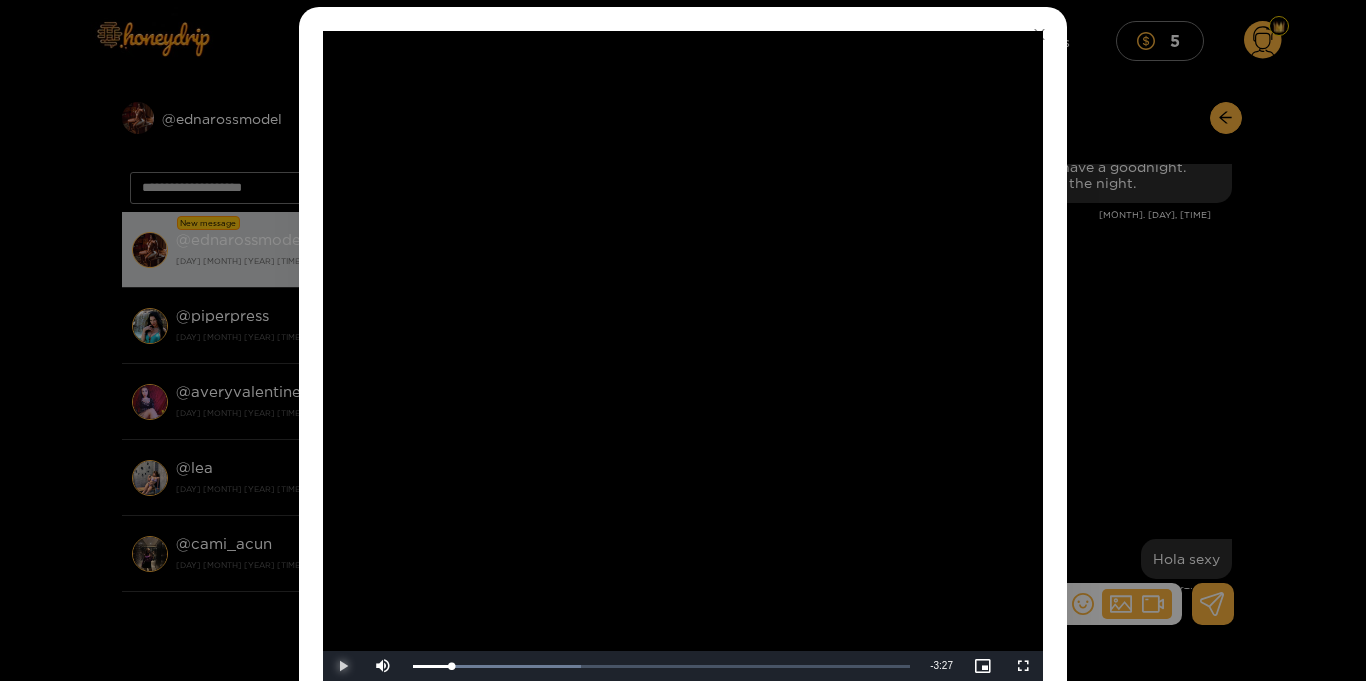click at bounding box center (343, 666) 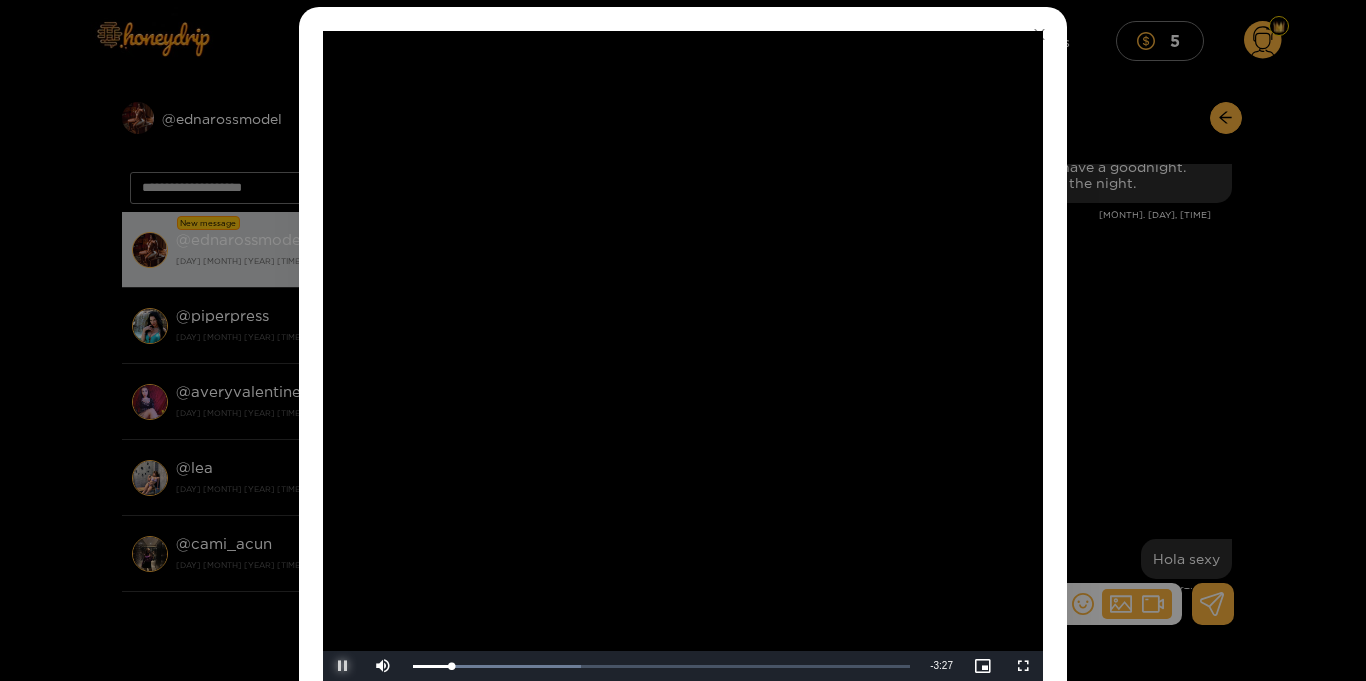 click at bounding box center [343, 666] 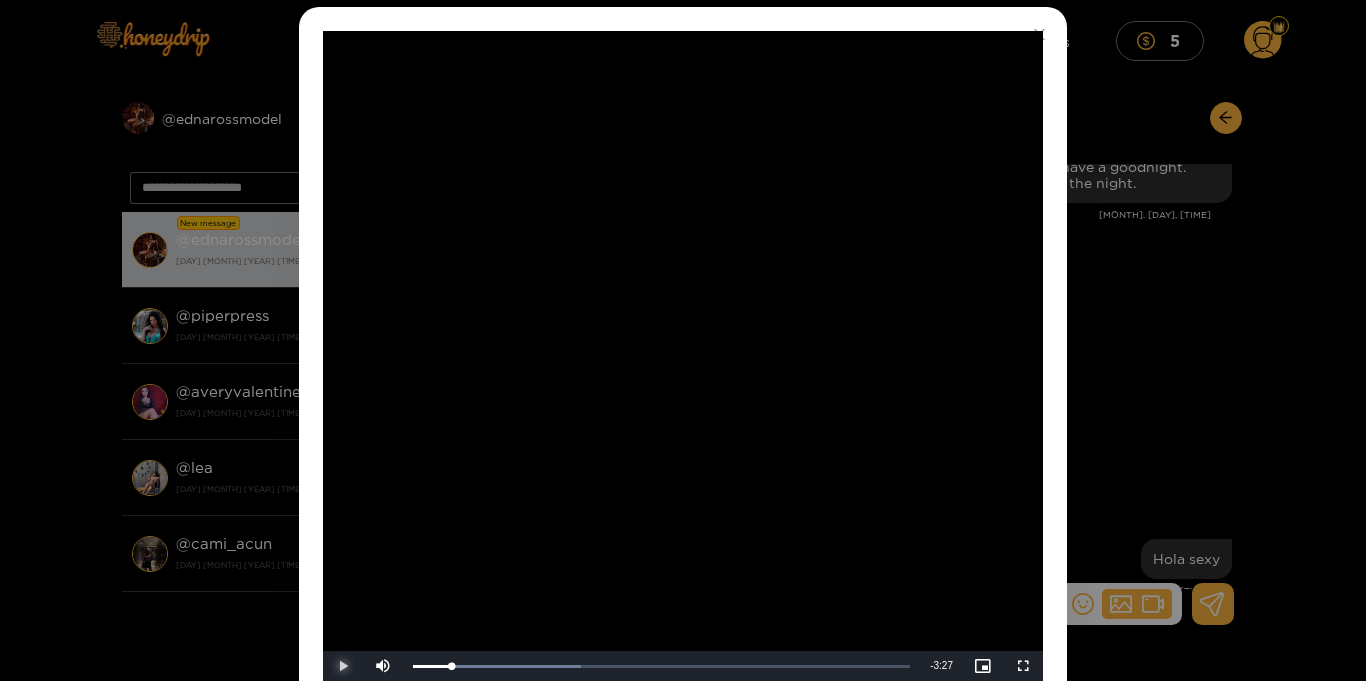 click at bounding box center [343, 666] 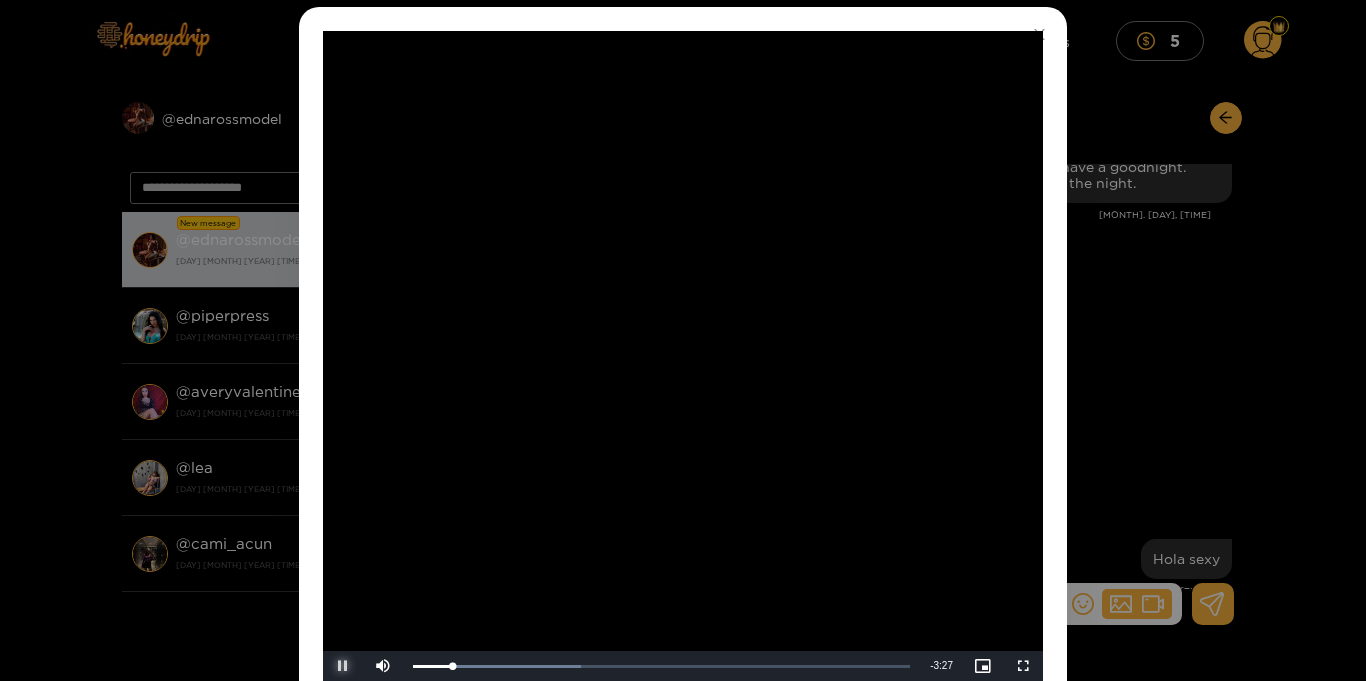click at bounding box center (343, 666) 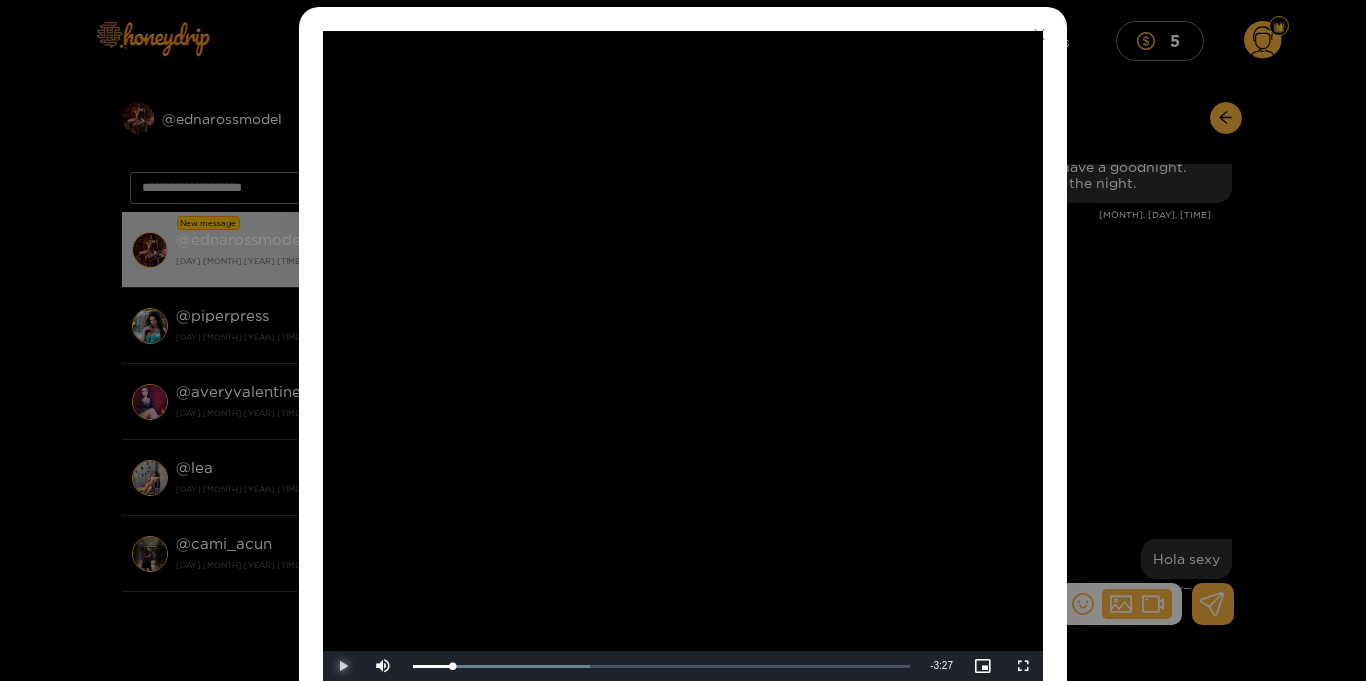 click at bounding box center (343, 666) 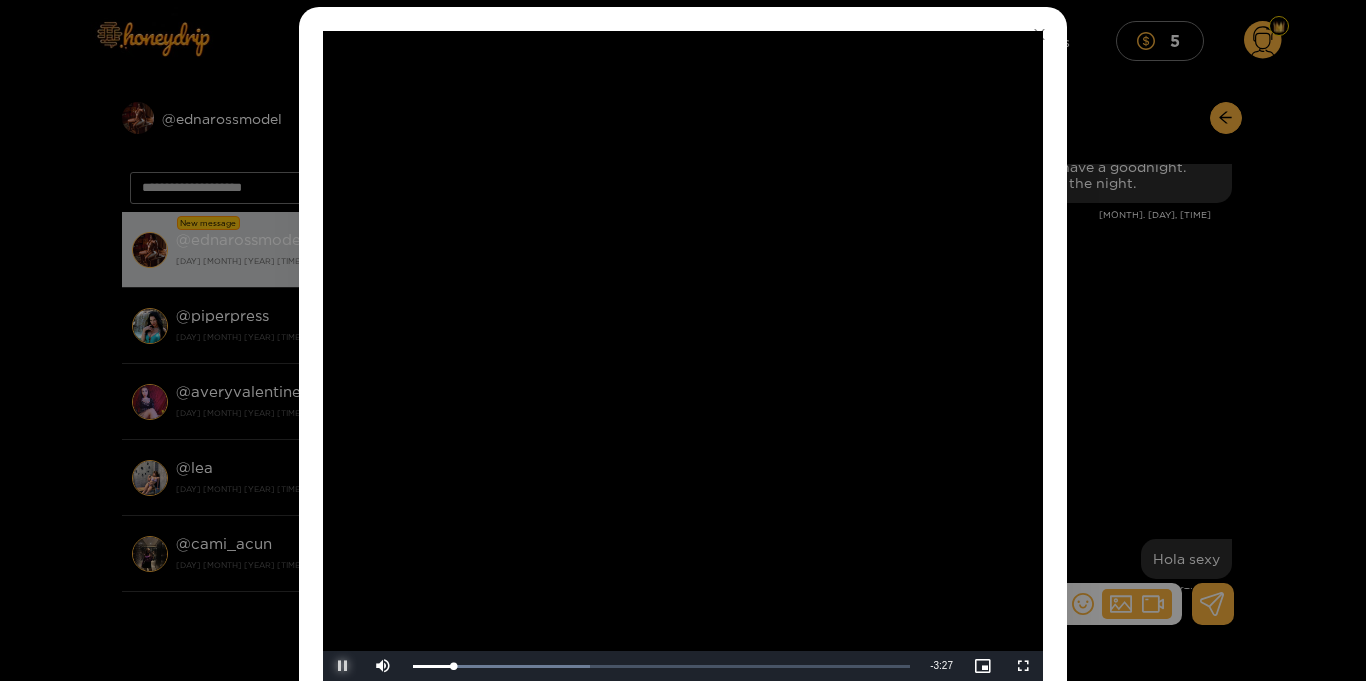 click at bounding box center [343, 666] 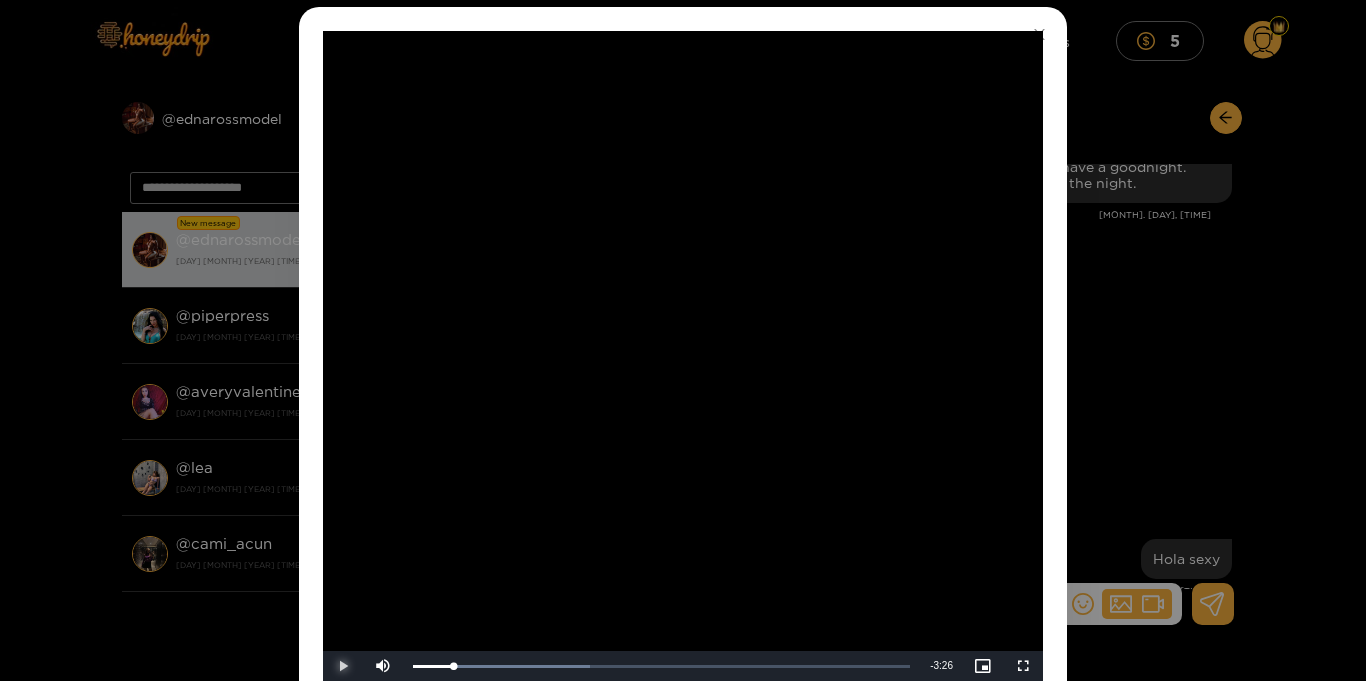 click at bounding box center (343, 666) 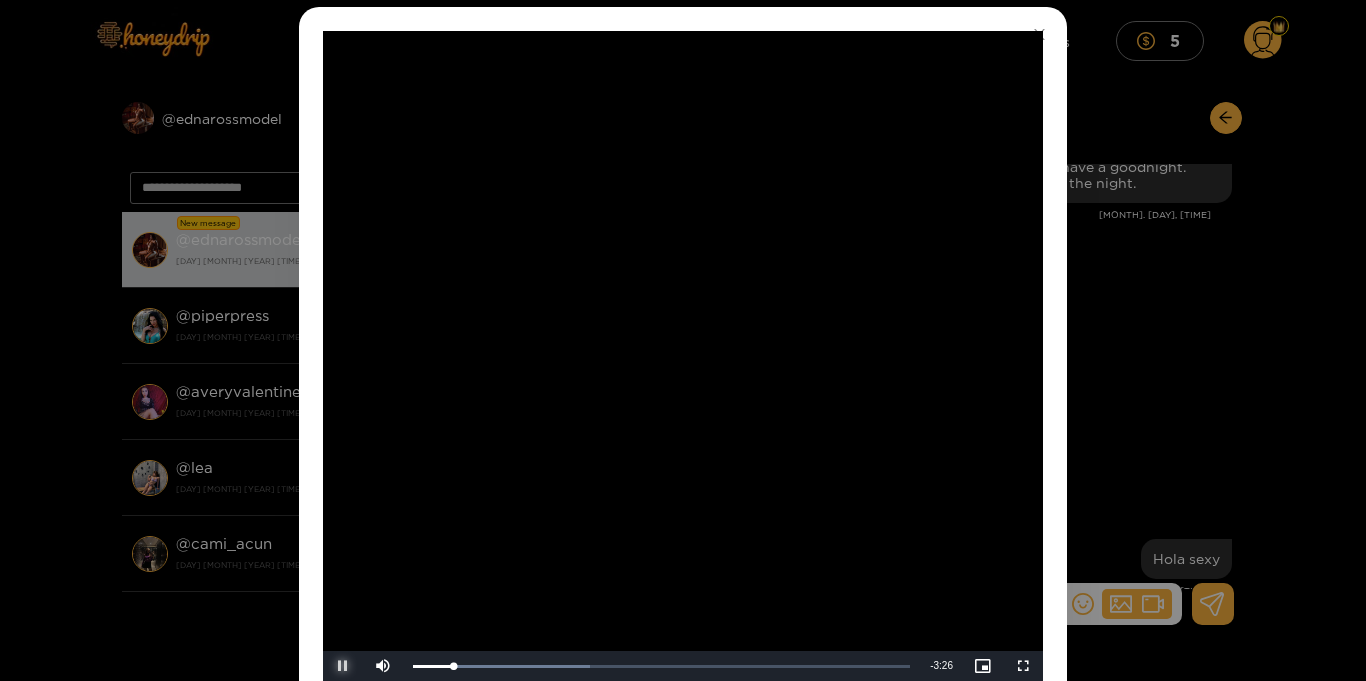 click at bounding box center (343, 666) 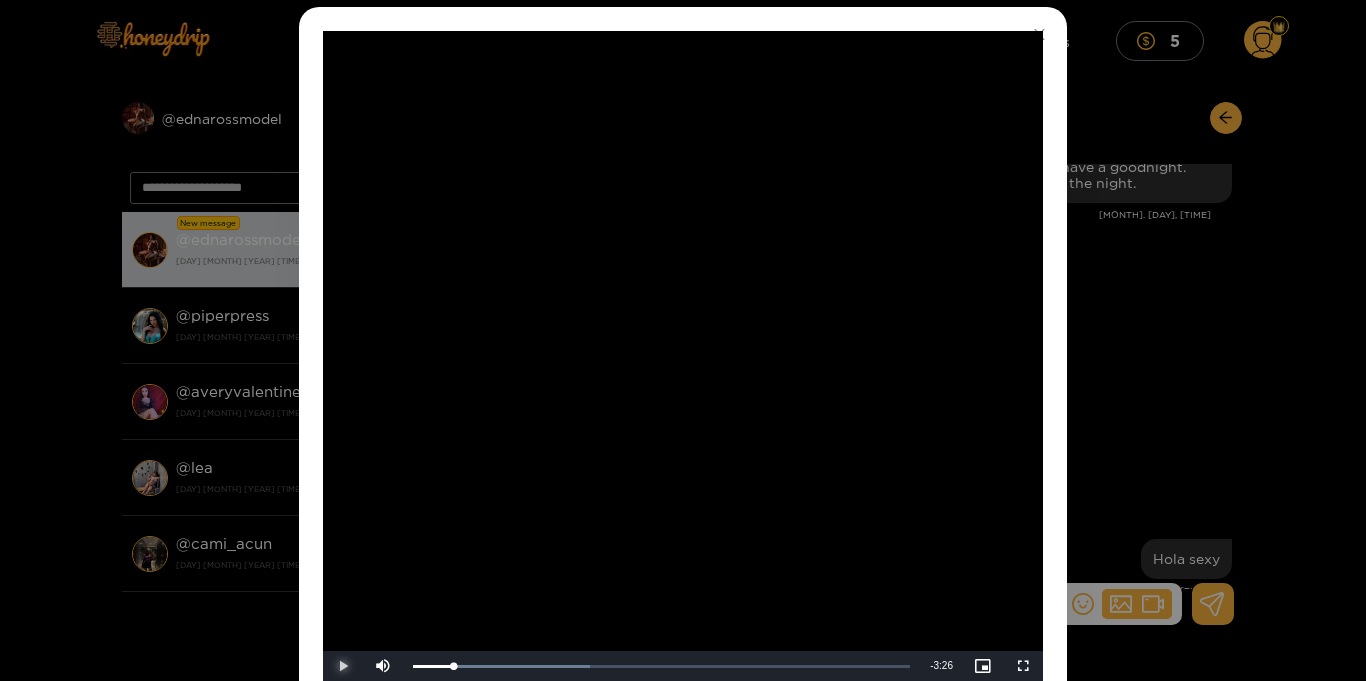 click at bounding box center [343, 666] 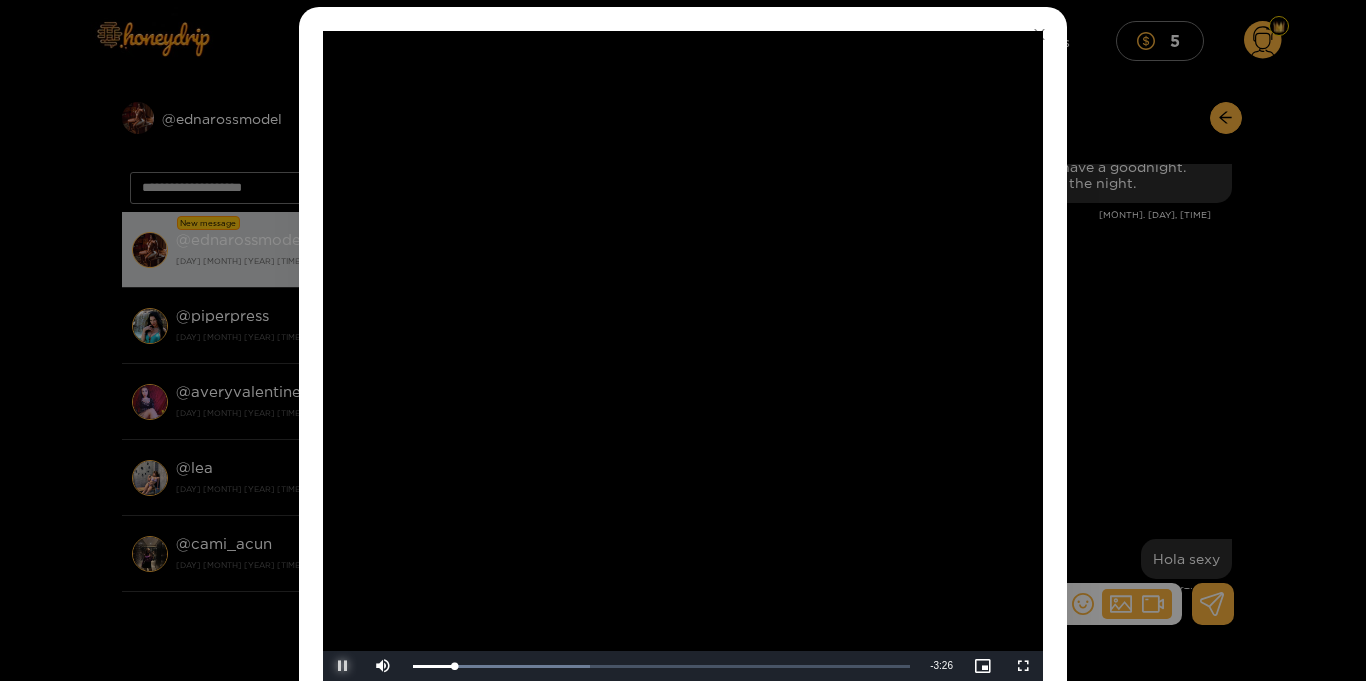 click at bounding box center (343, 666) 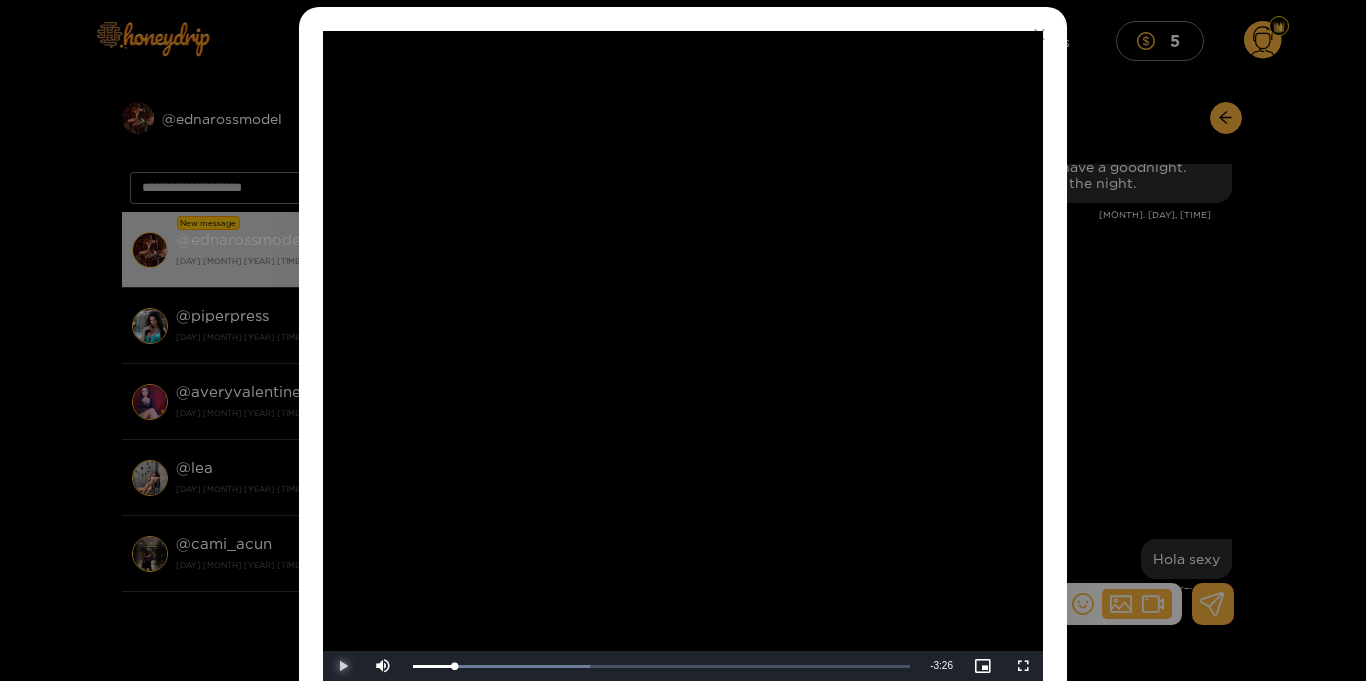 click at bounding box center (343, 666) 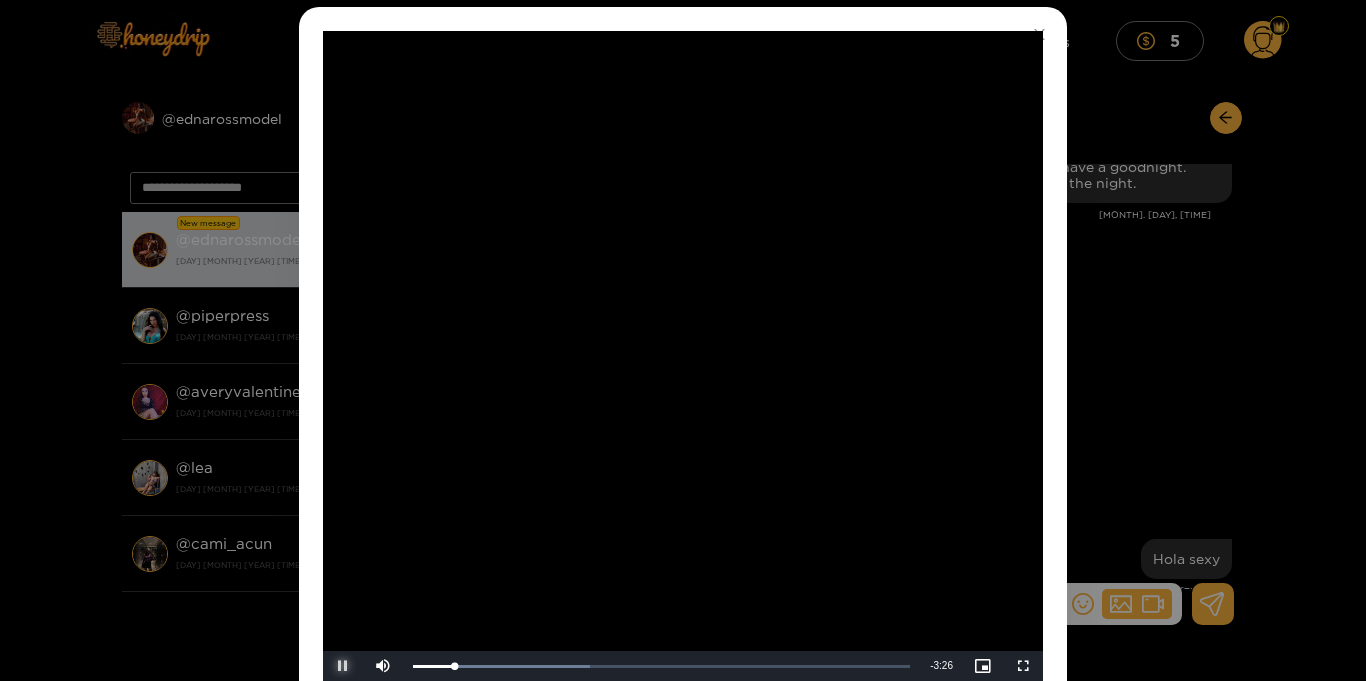 click at bounding box center (343, 666) 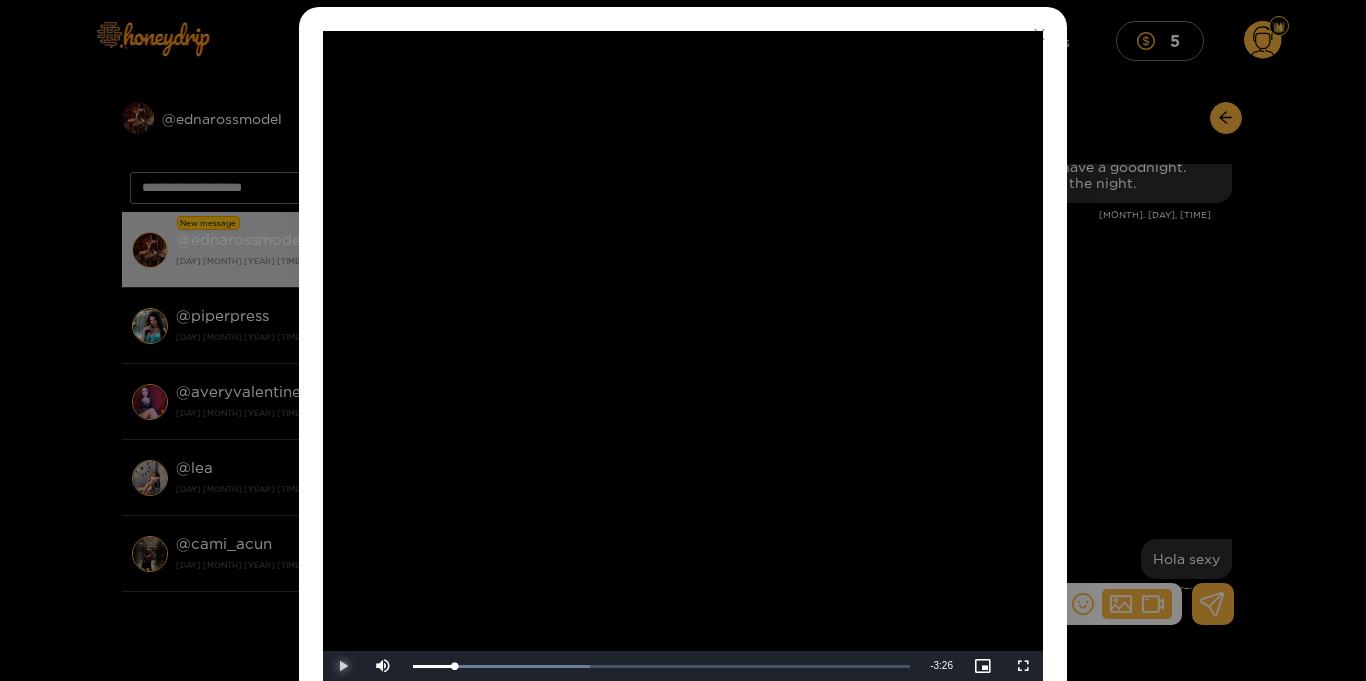 click at bounding box center (343, 666) 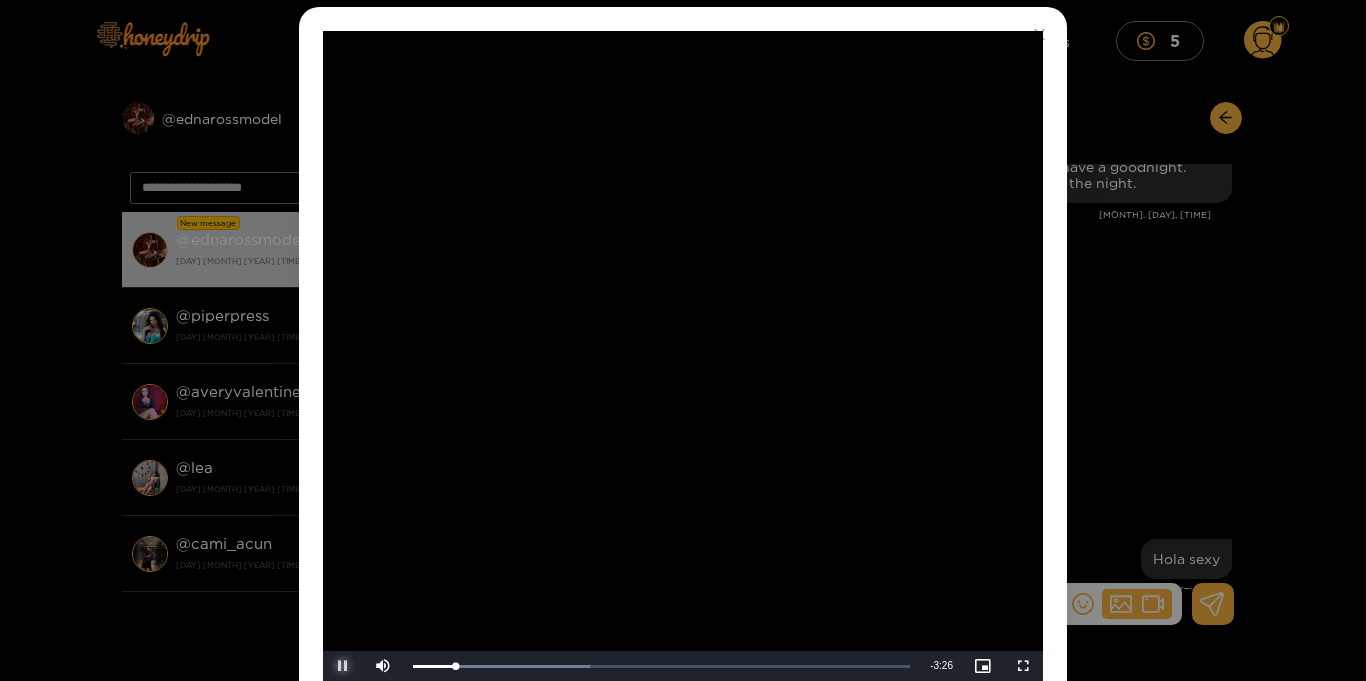 click at bounding box center (343, 666) 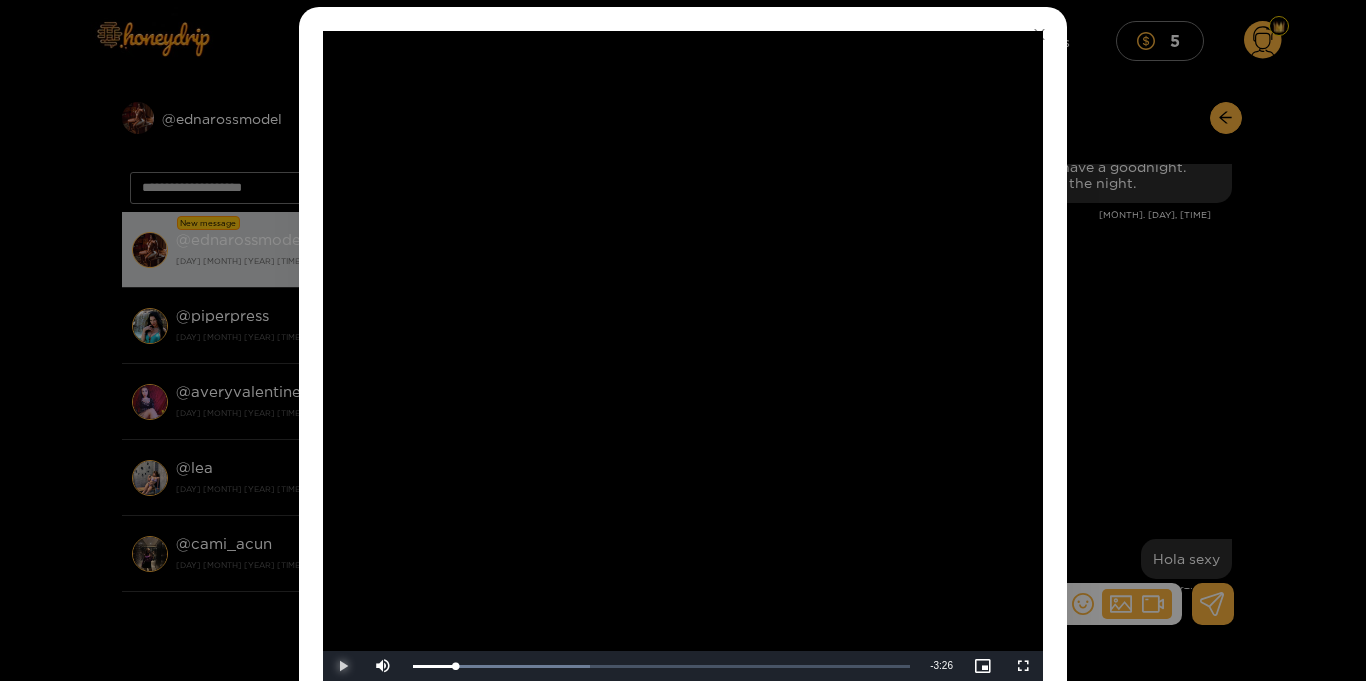 click at bounding box center (343, 666) 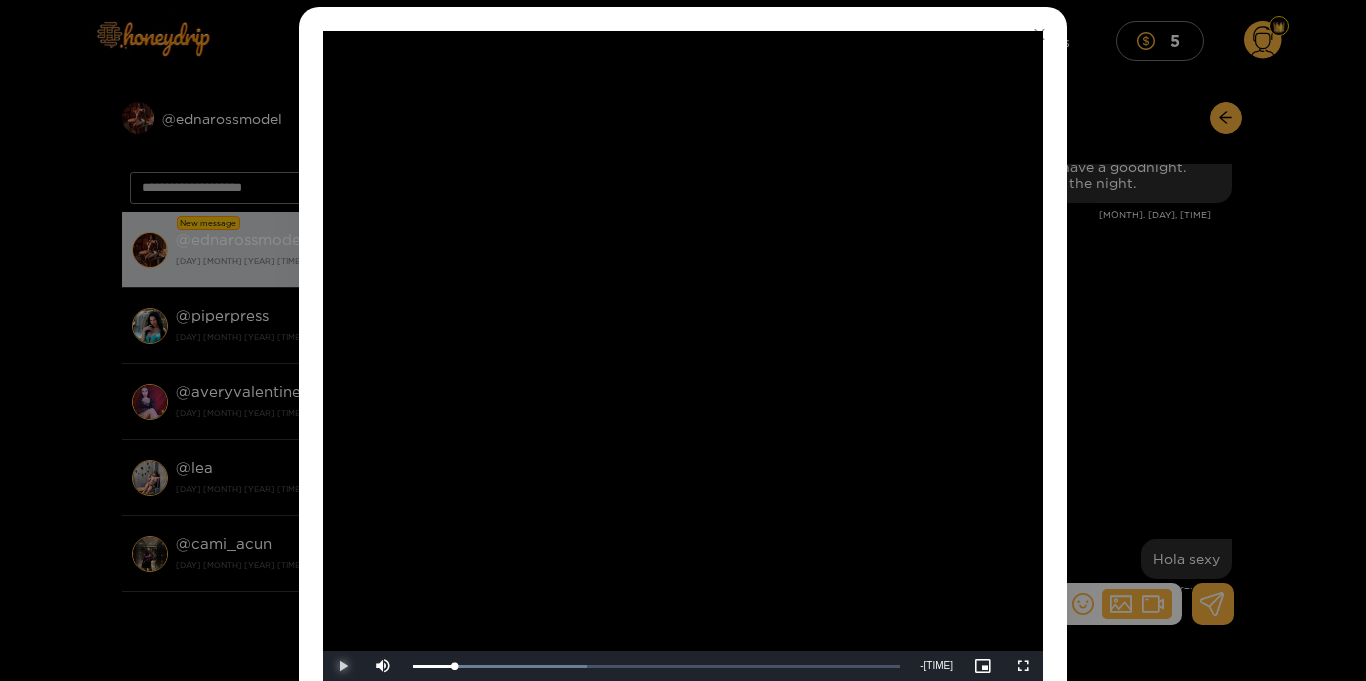 click at bounding box center [343, 666] 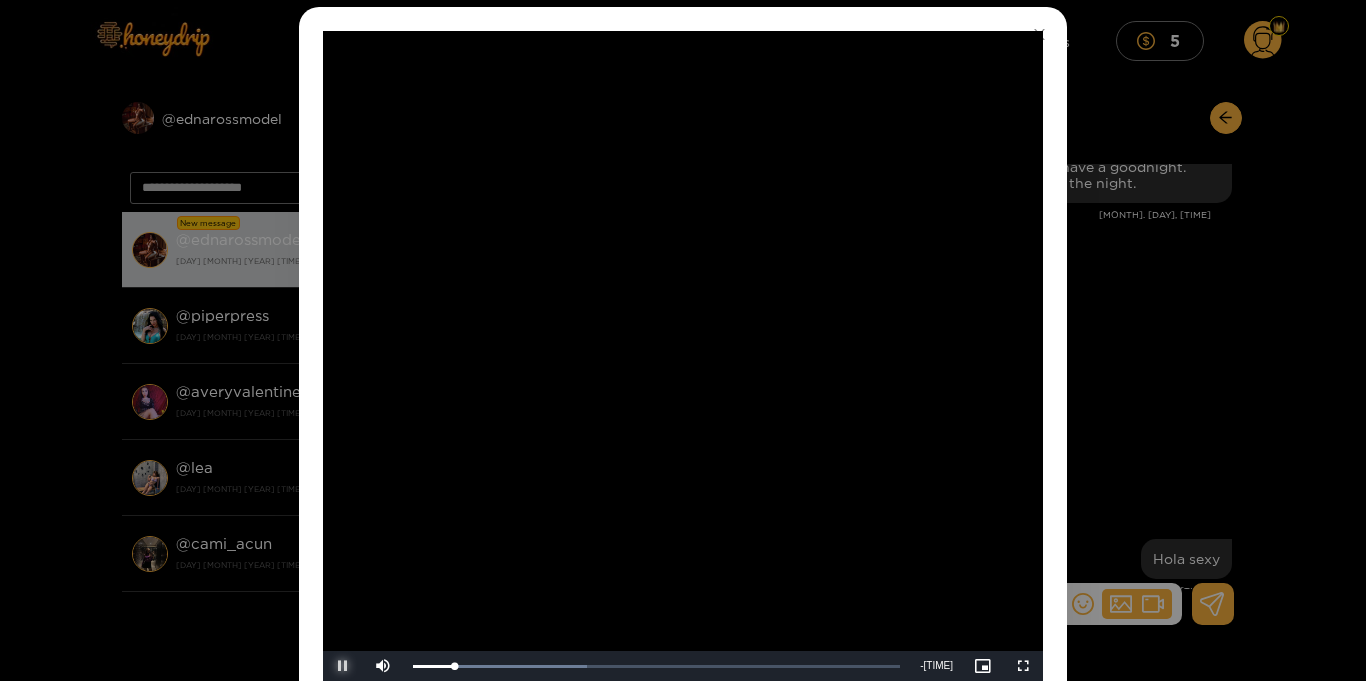 click at bounding box center [343, 666] 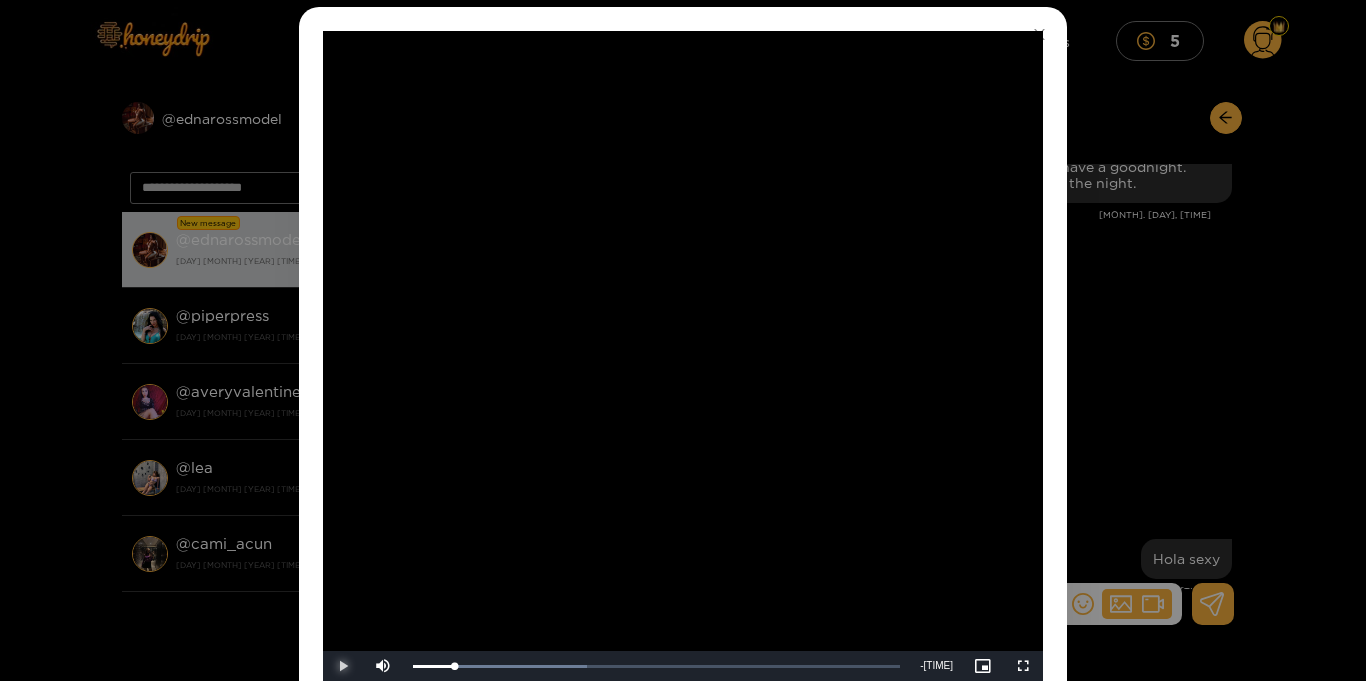 click at bounding box center (343, 666) 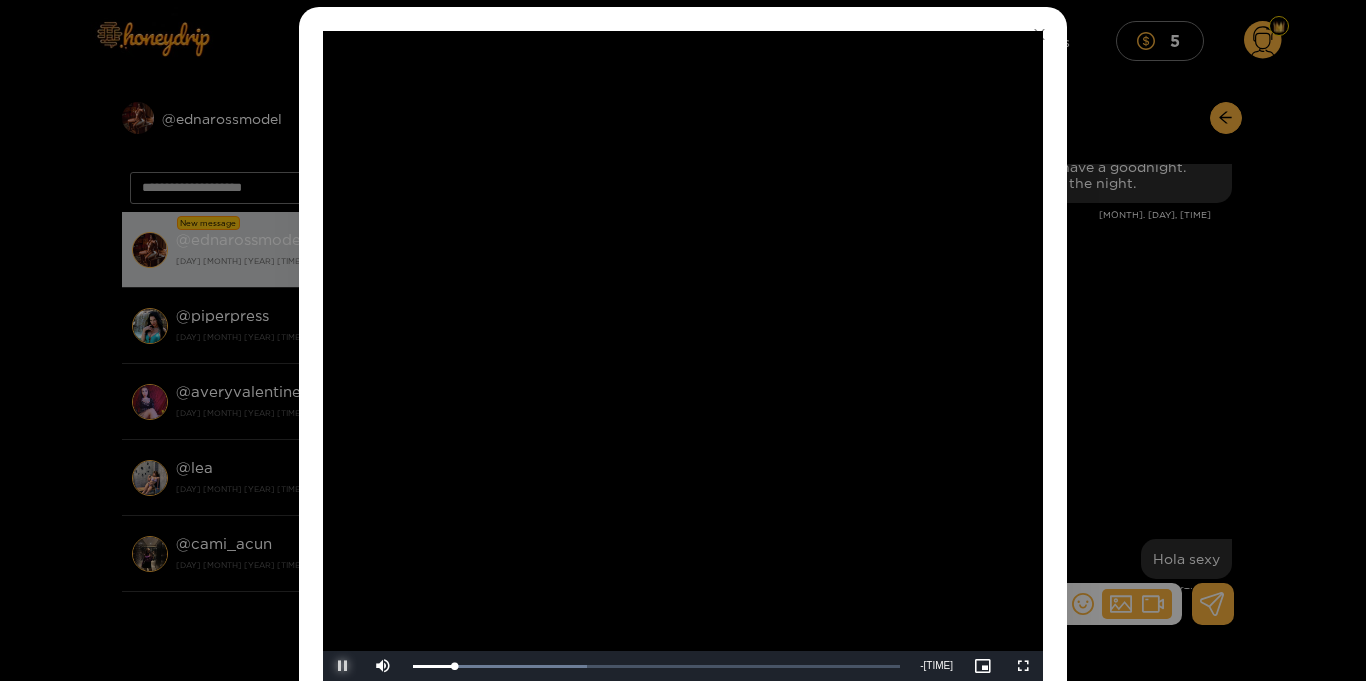 click at bounding box center [343, 666] 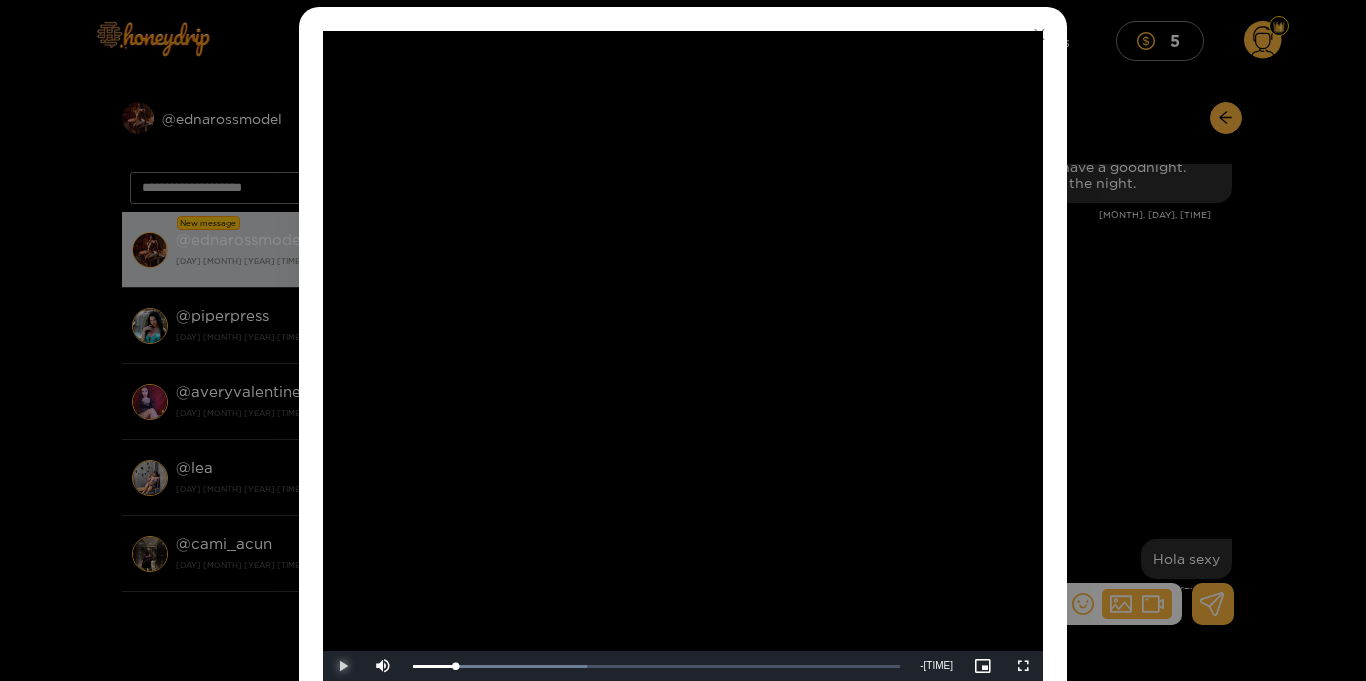 click at bounding box center [343, 666] 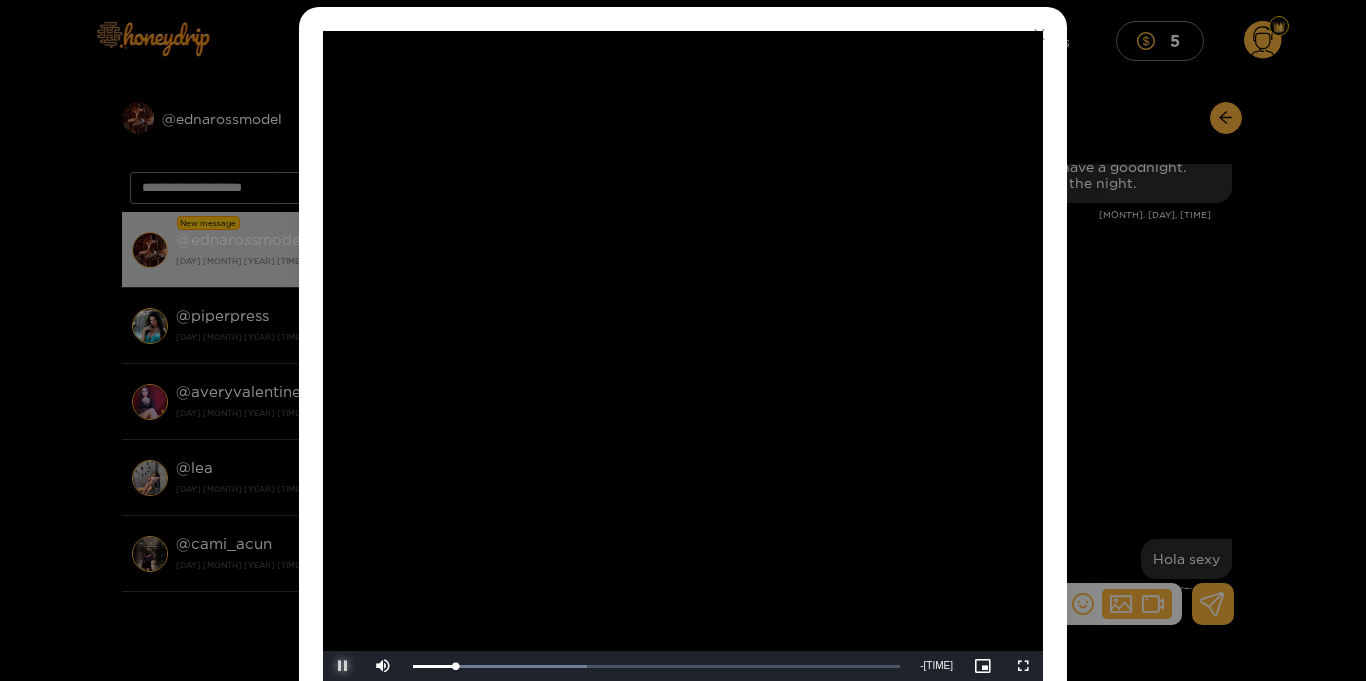 click at bounding box center [343, 666] 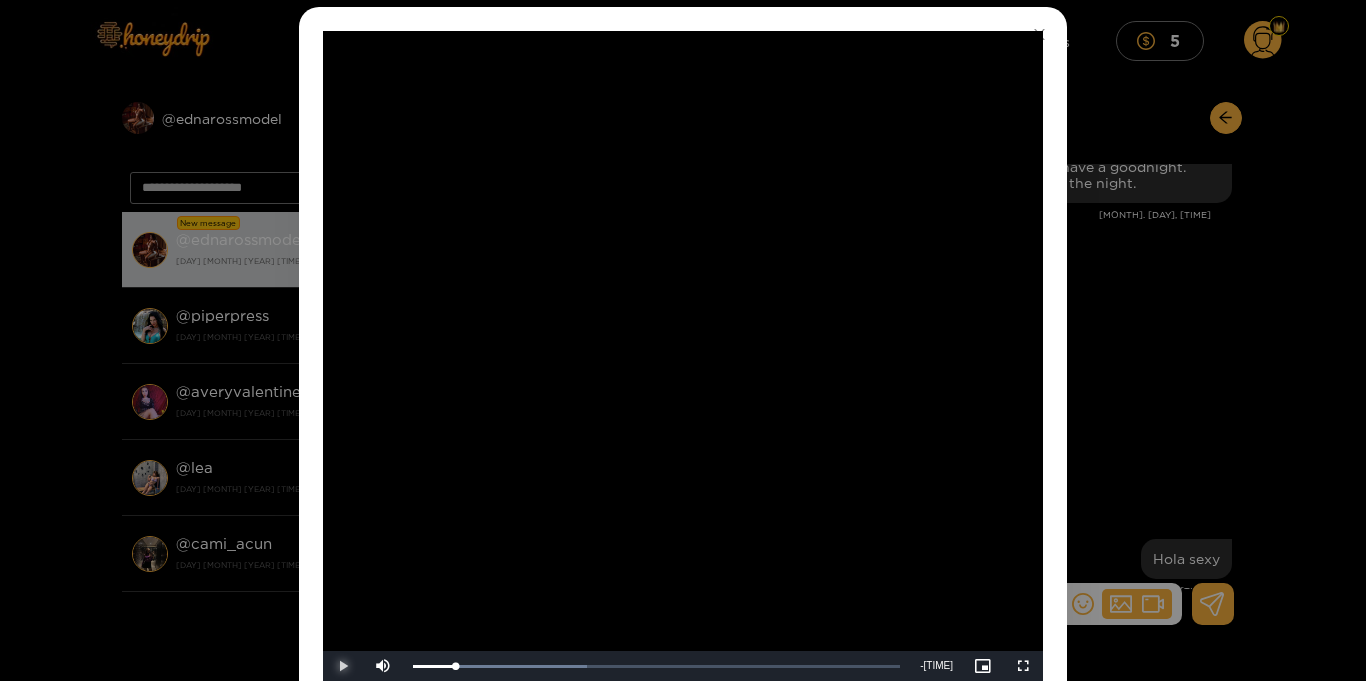 click at bounding box center [343, 666] 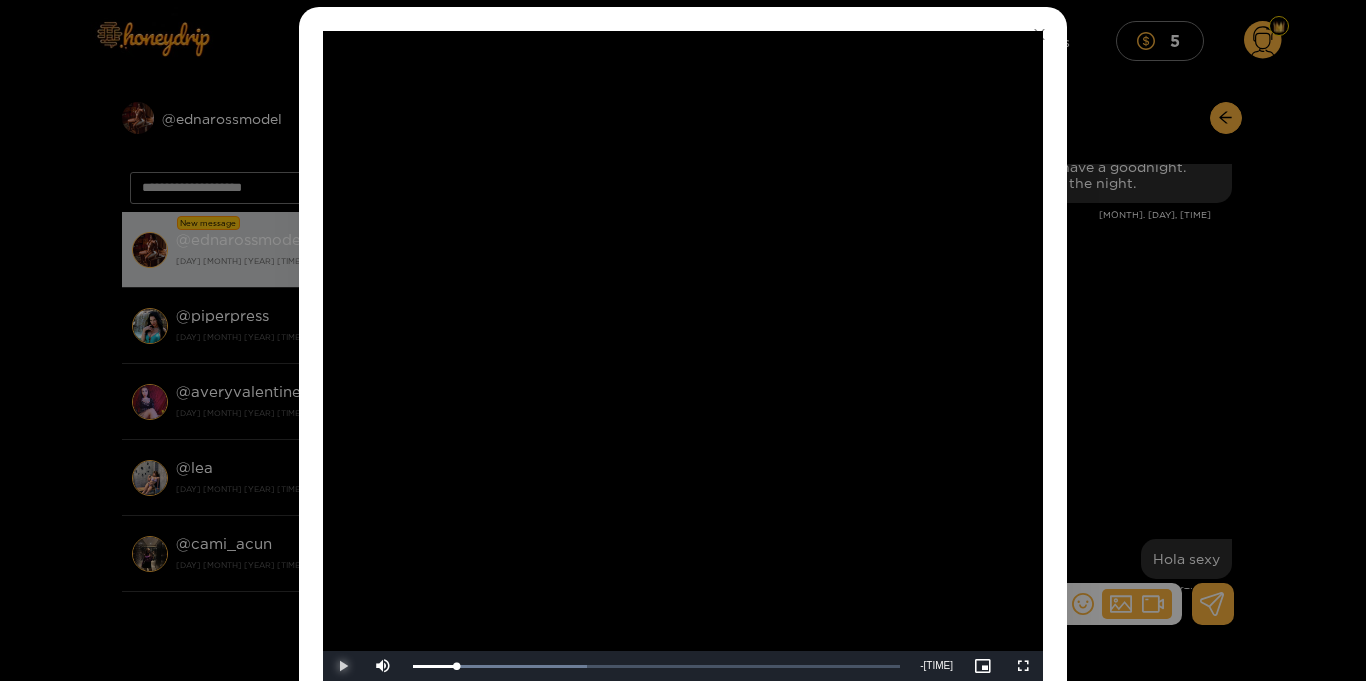 click at bounding box center [343, 666] 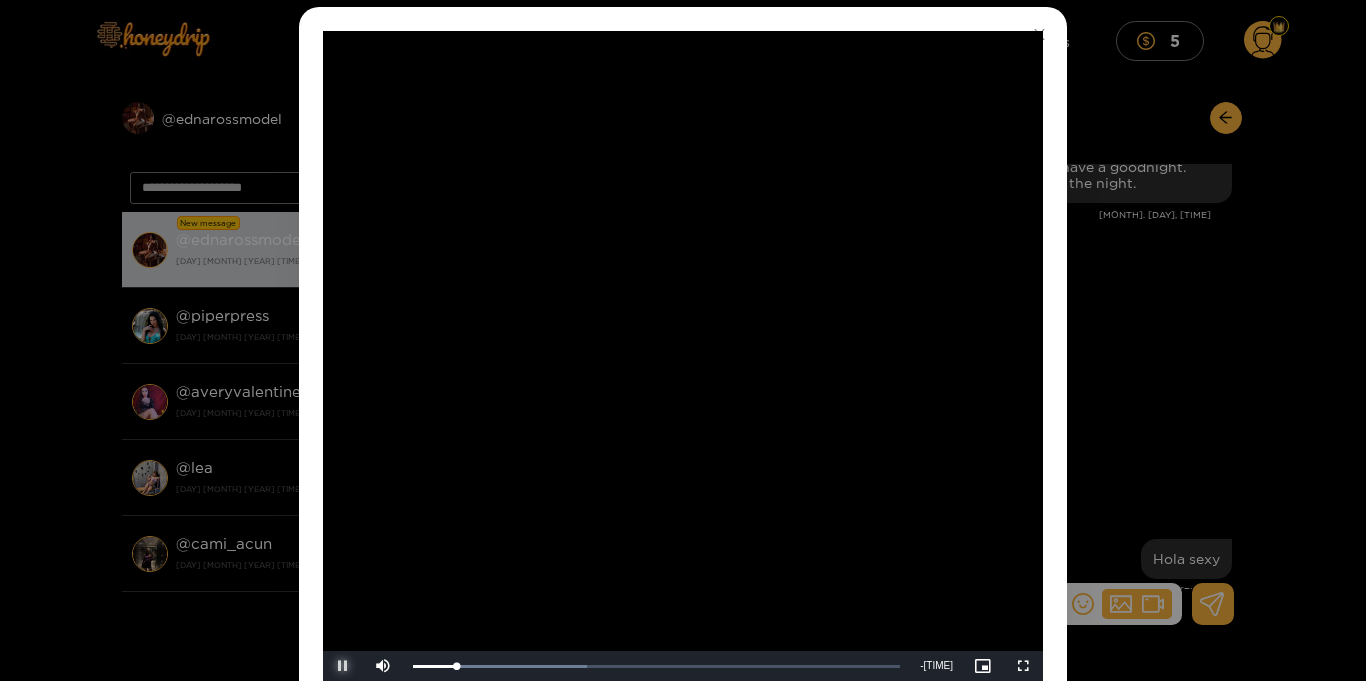click at bounding box center [343, 666] 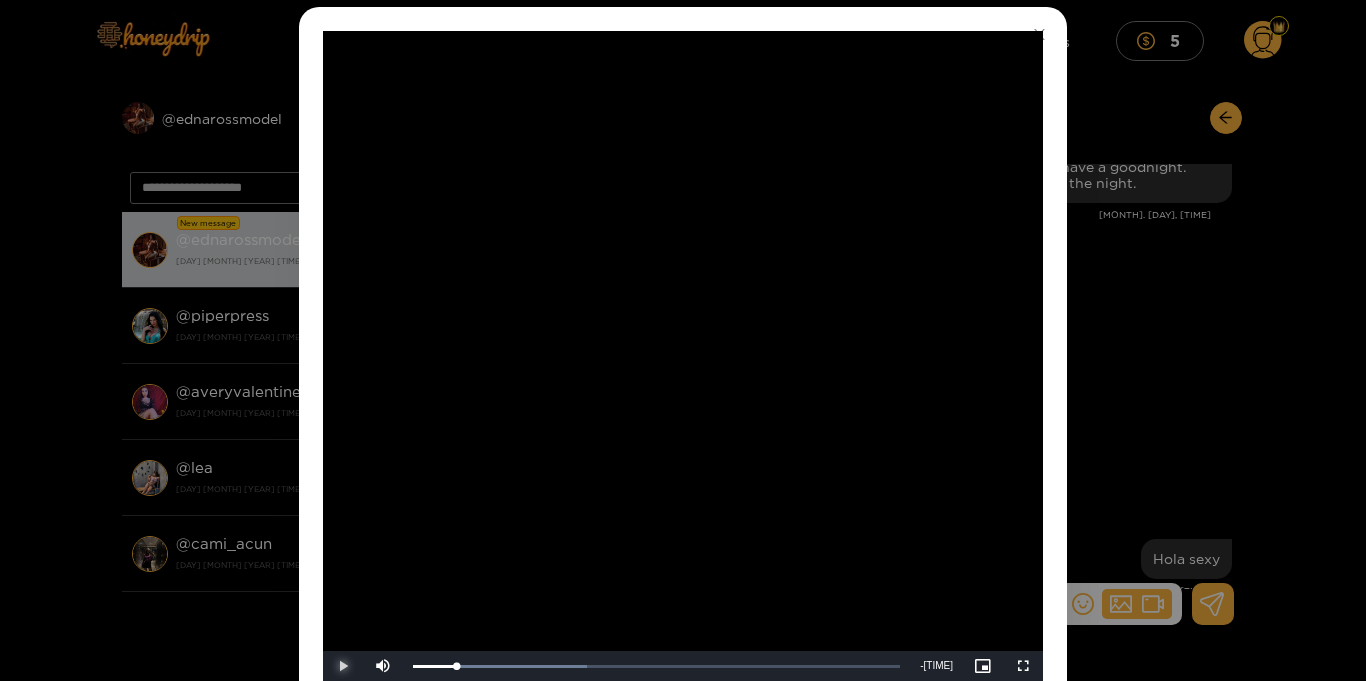 click at bounding box center [343, 666] 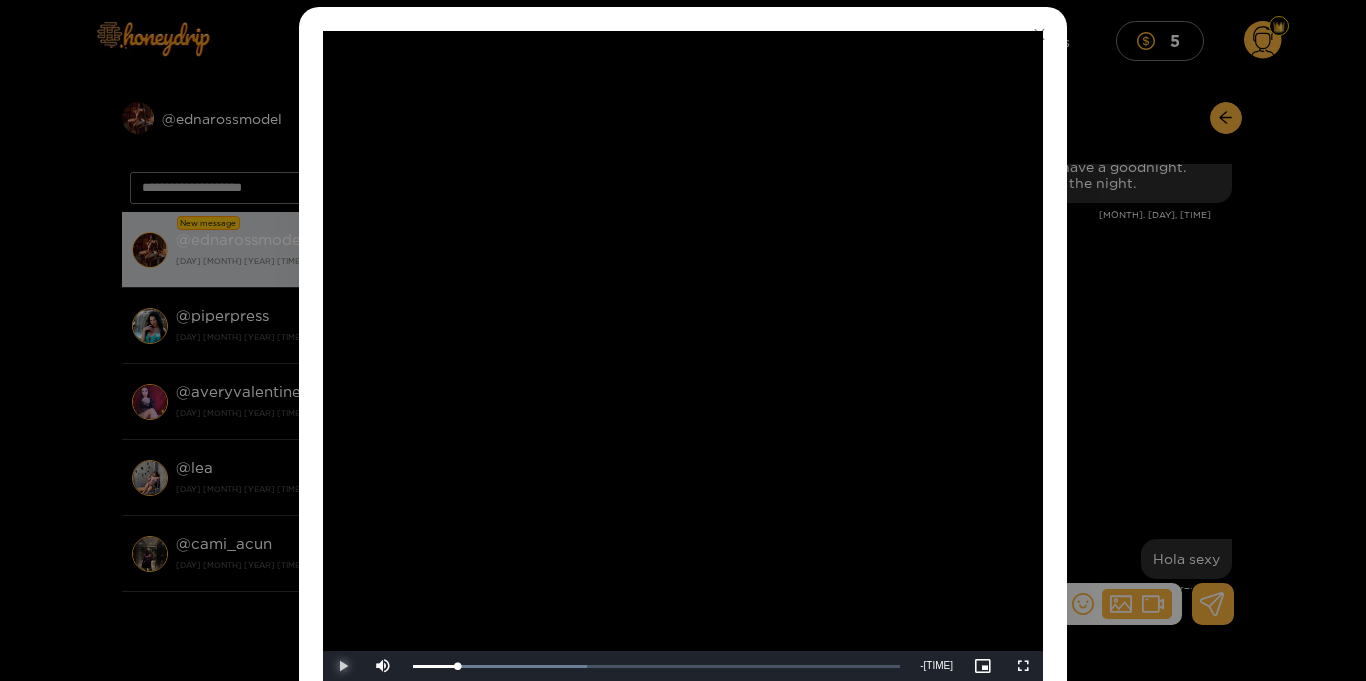 click at bounding box center [343, 666] 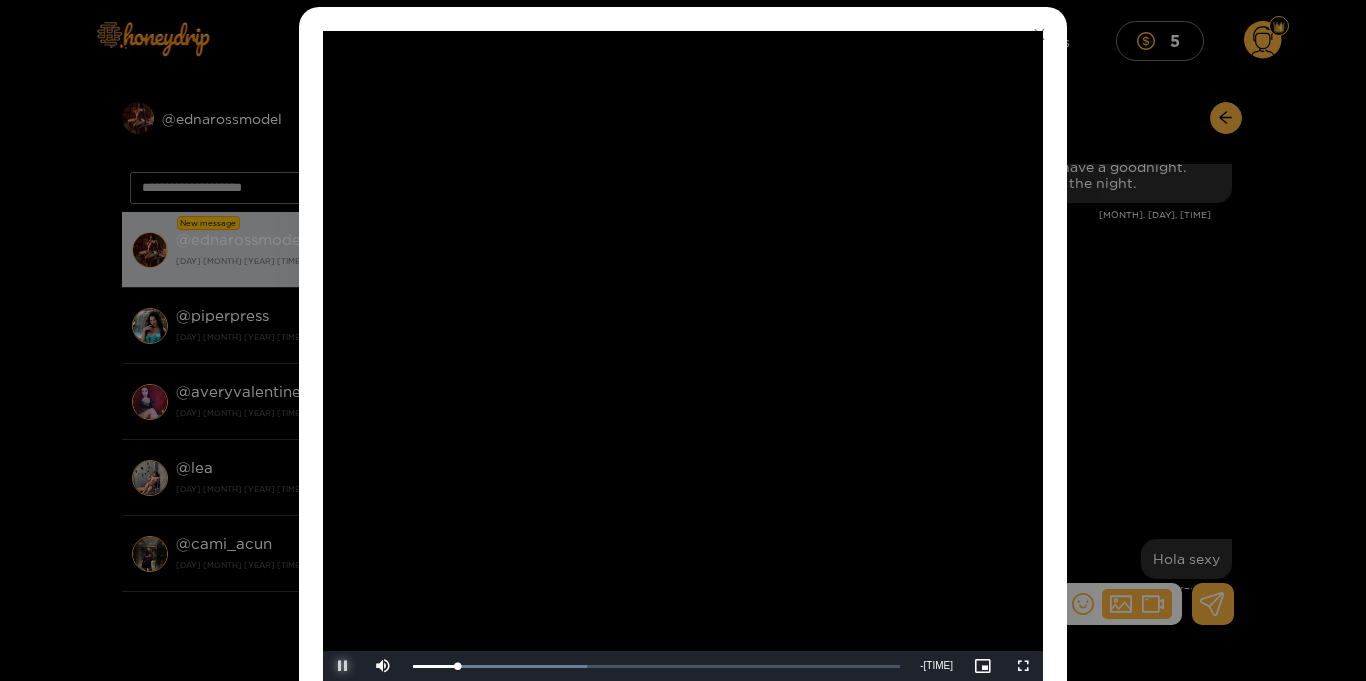 click at bounding box center (343, 666) 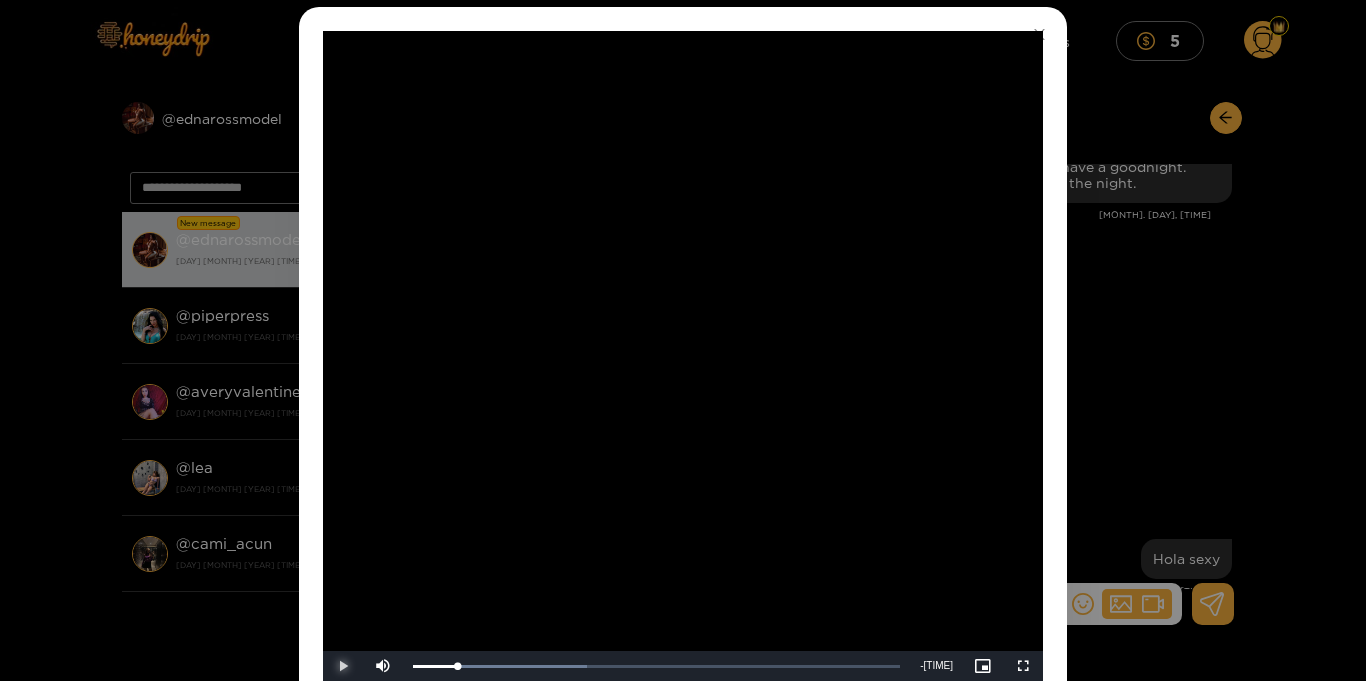 click at bounding box center [343, 666] 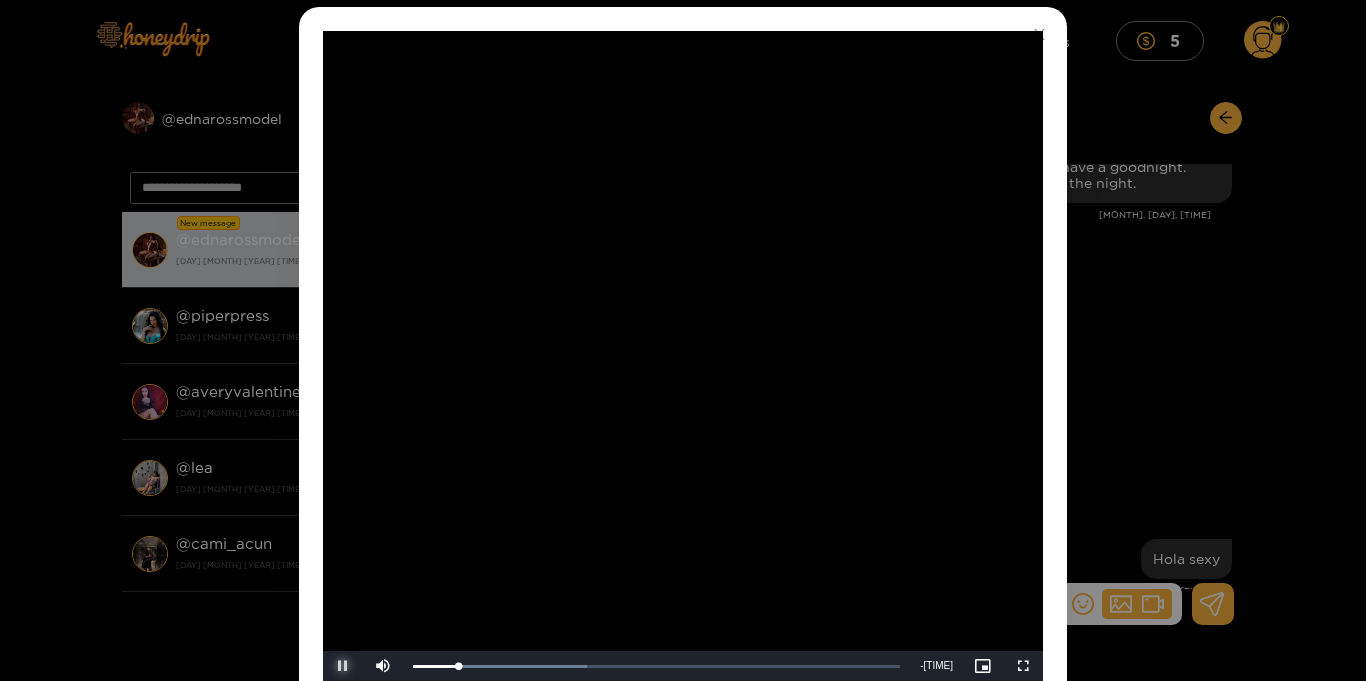 click at bounding box center (343, 666) 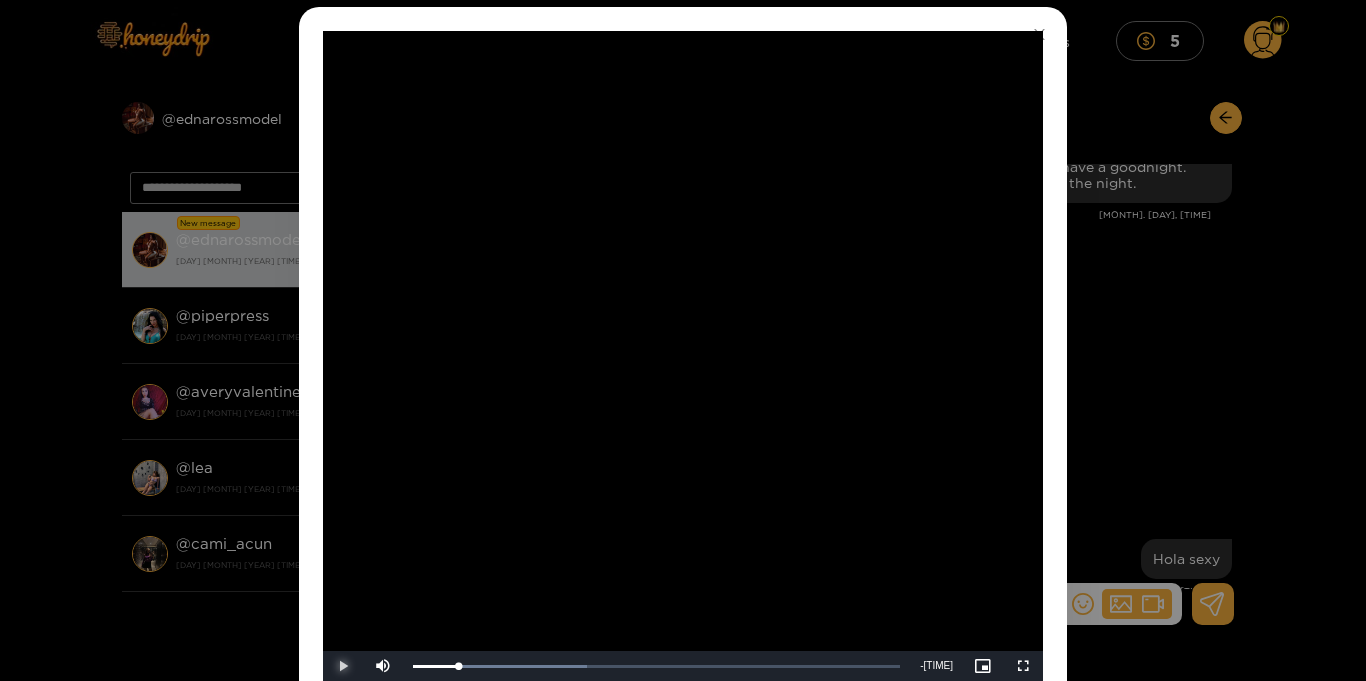 click at bounding box center [343, 666] 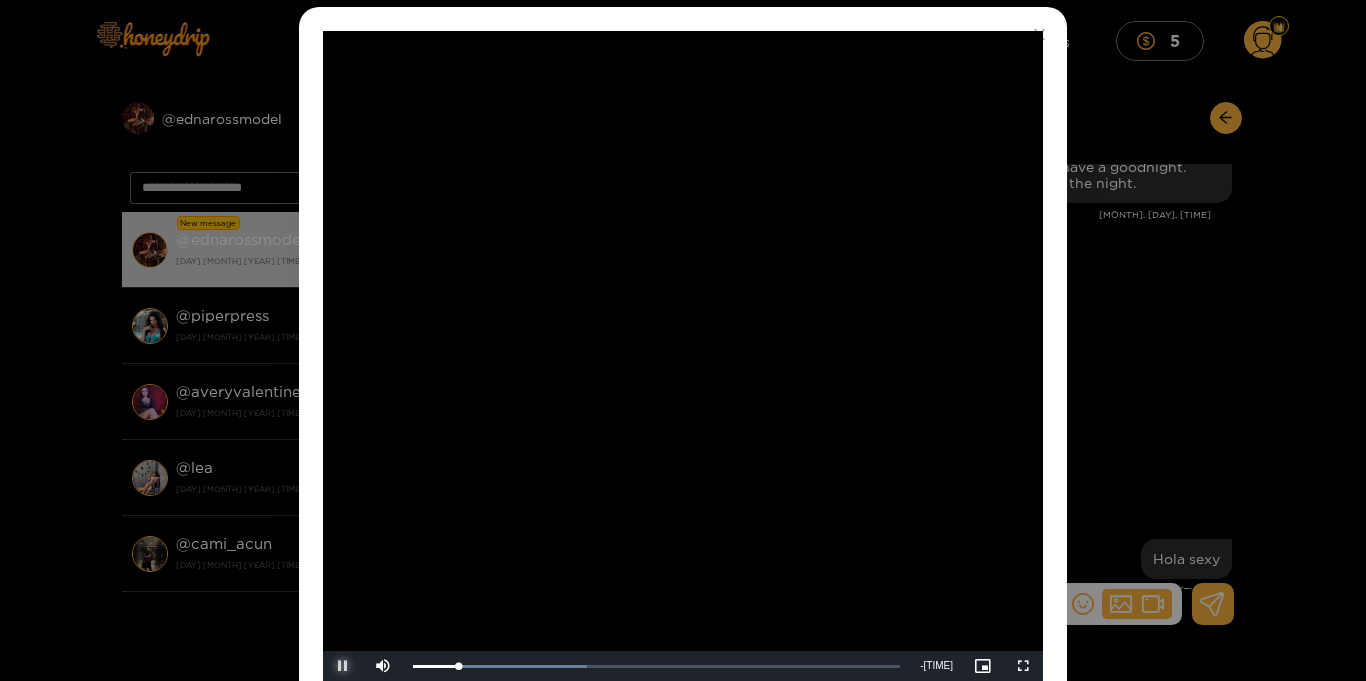 click at bounding box center (343, 666) 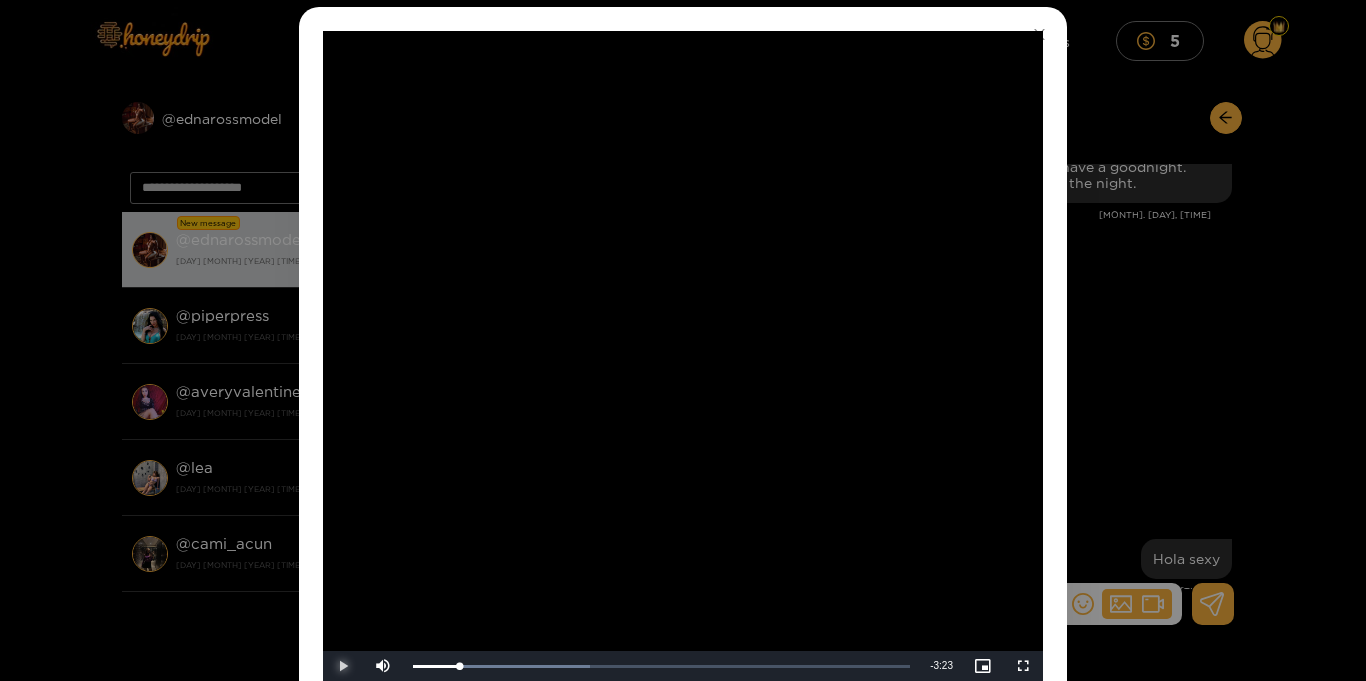 click at bounding box center (343, 666) 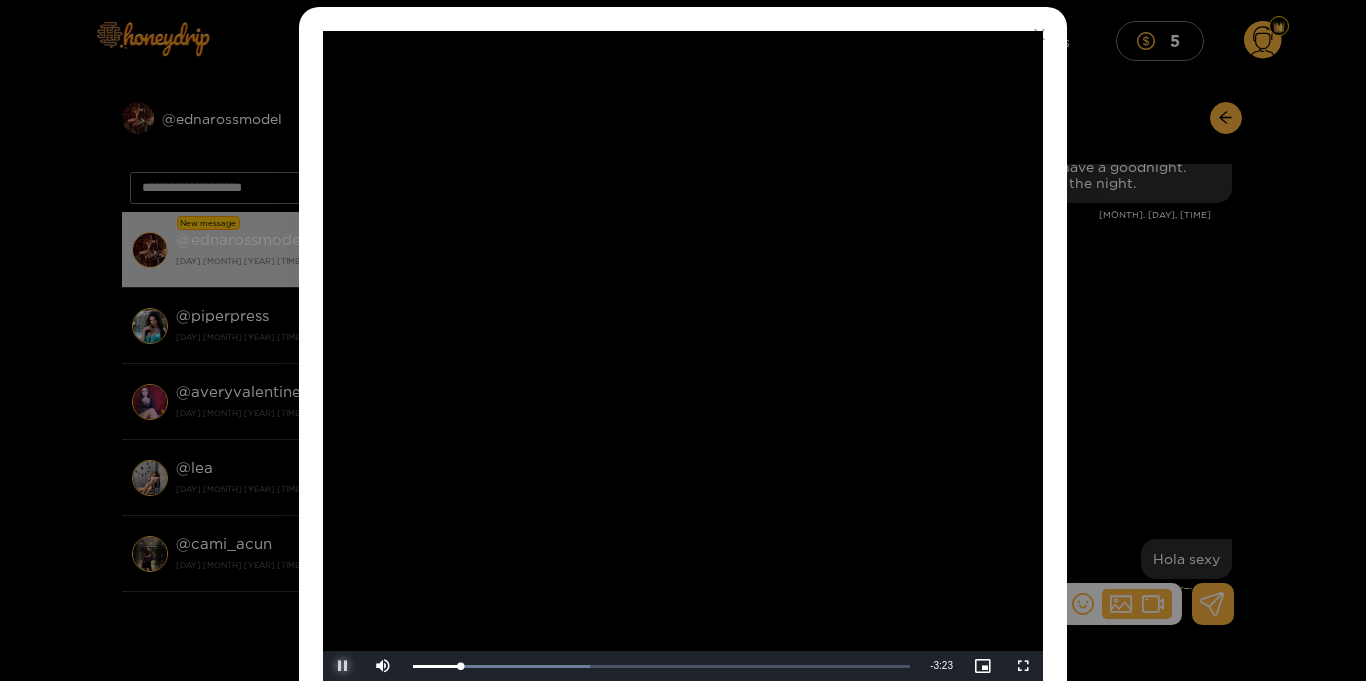 click at bounding box center [343, 666] 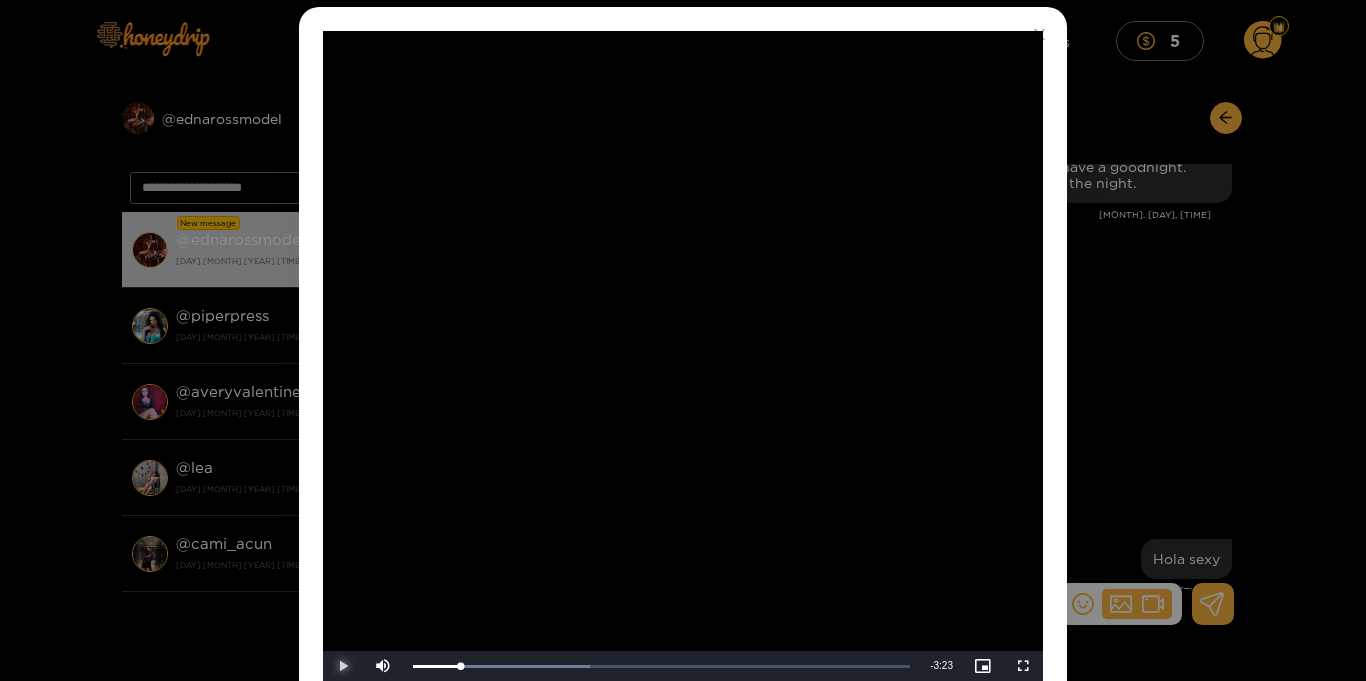 click at bounding box center [343, 666] 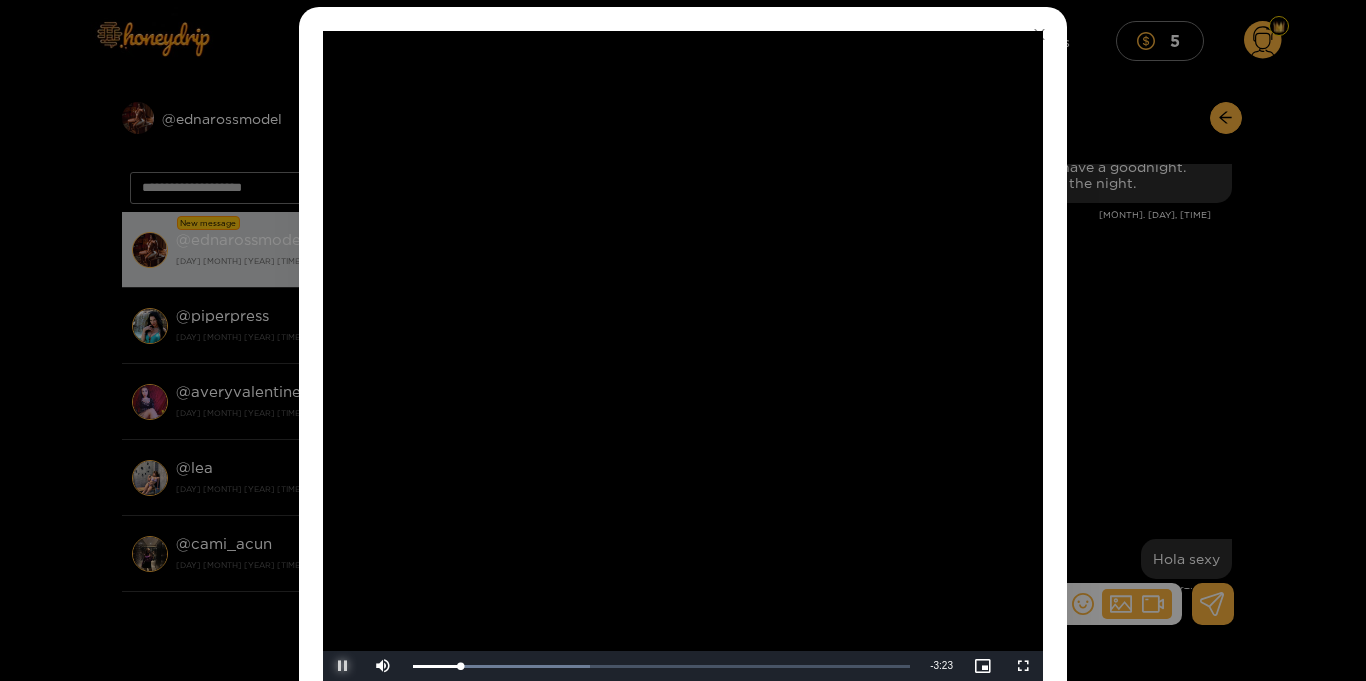 click at bounding box center (343, 666) 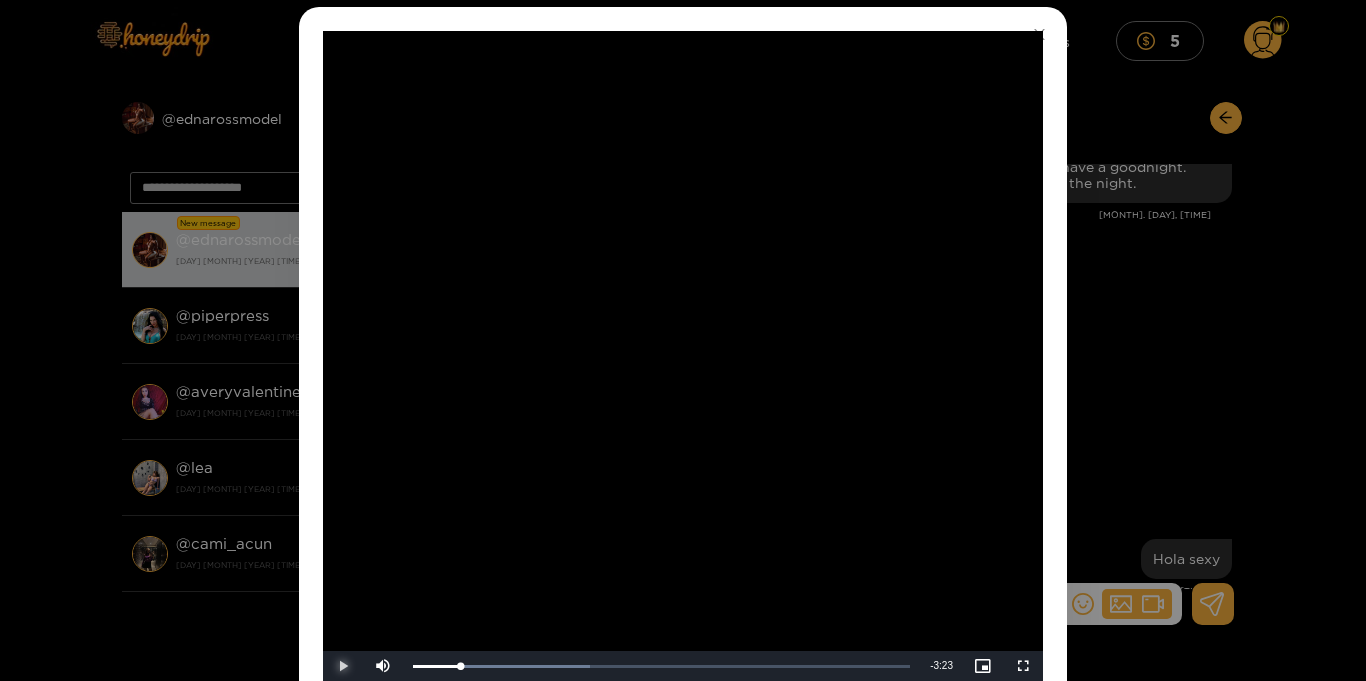 click at bounding box center [343, 666] 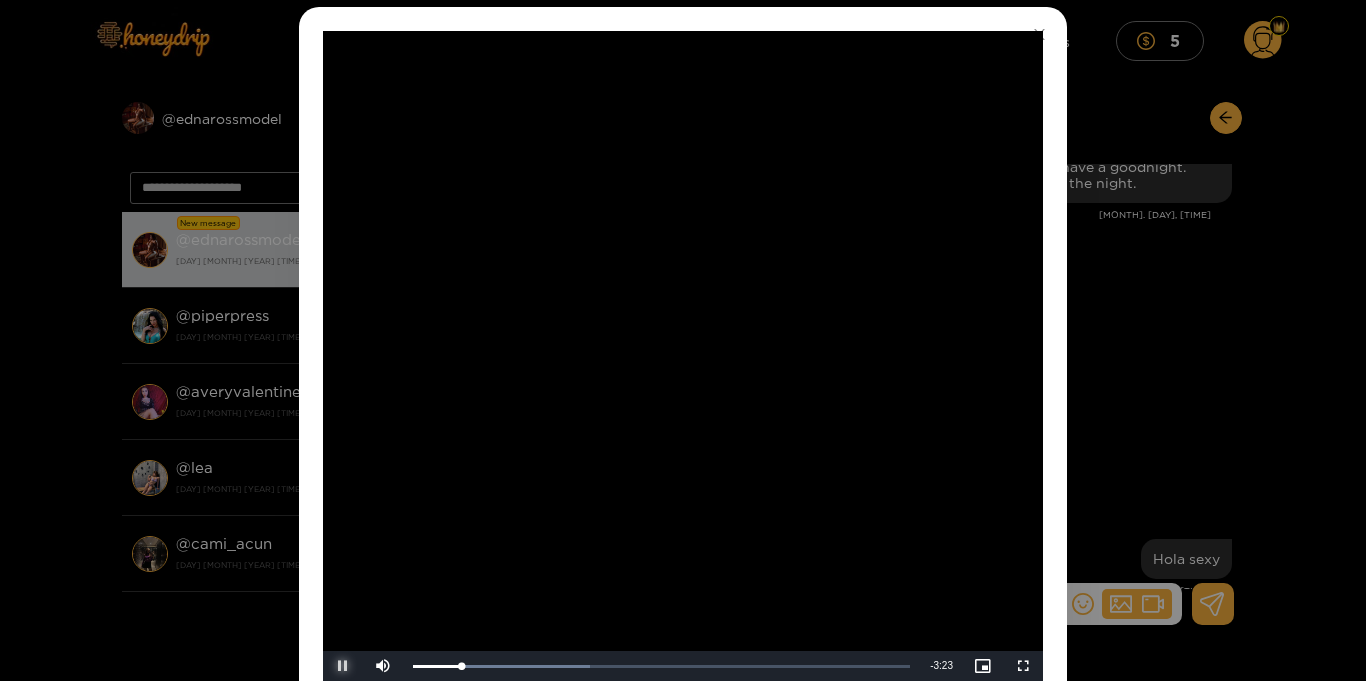 click at bounding box center (343, 666) 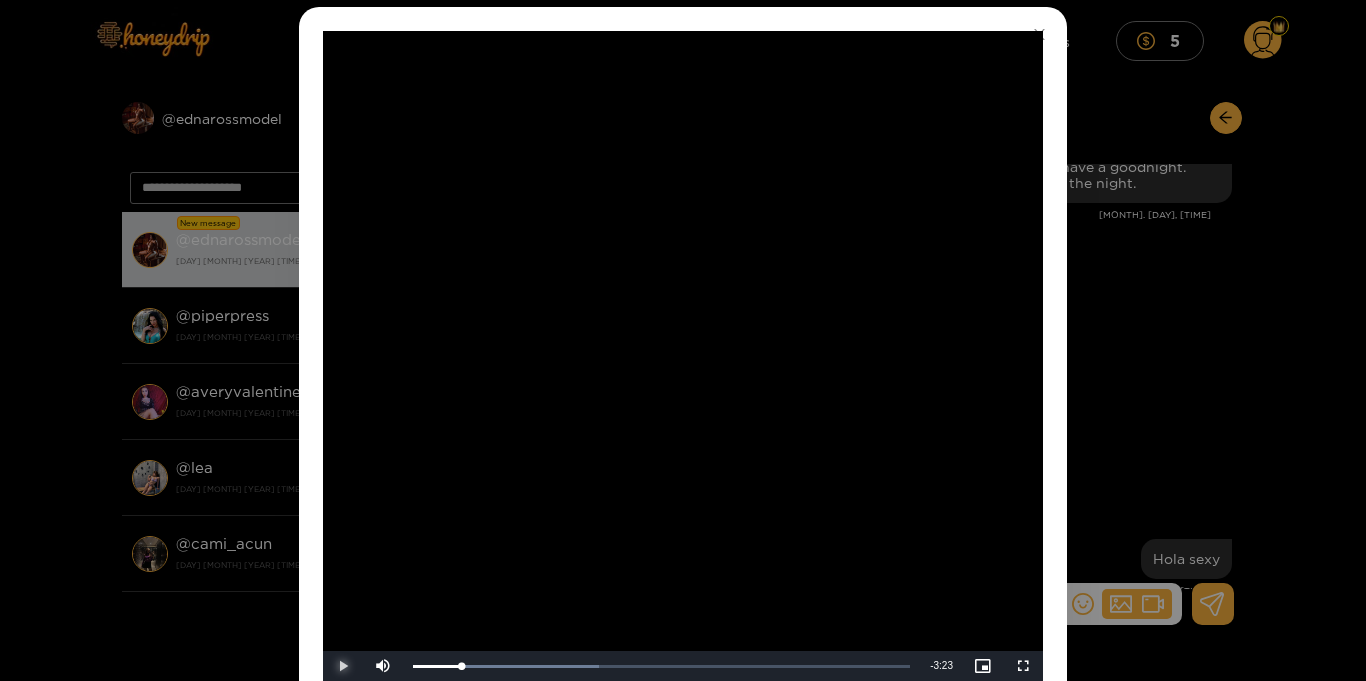 click at bounding box center (343, 666) 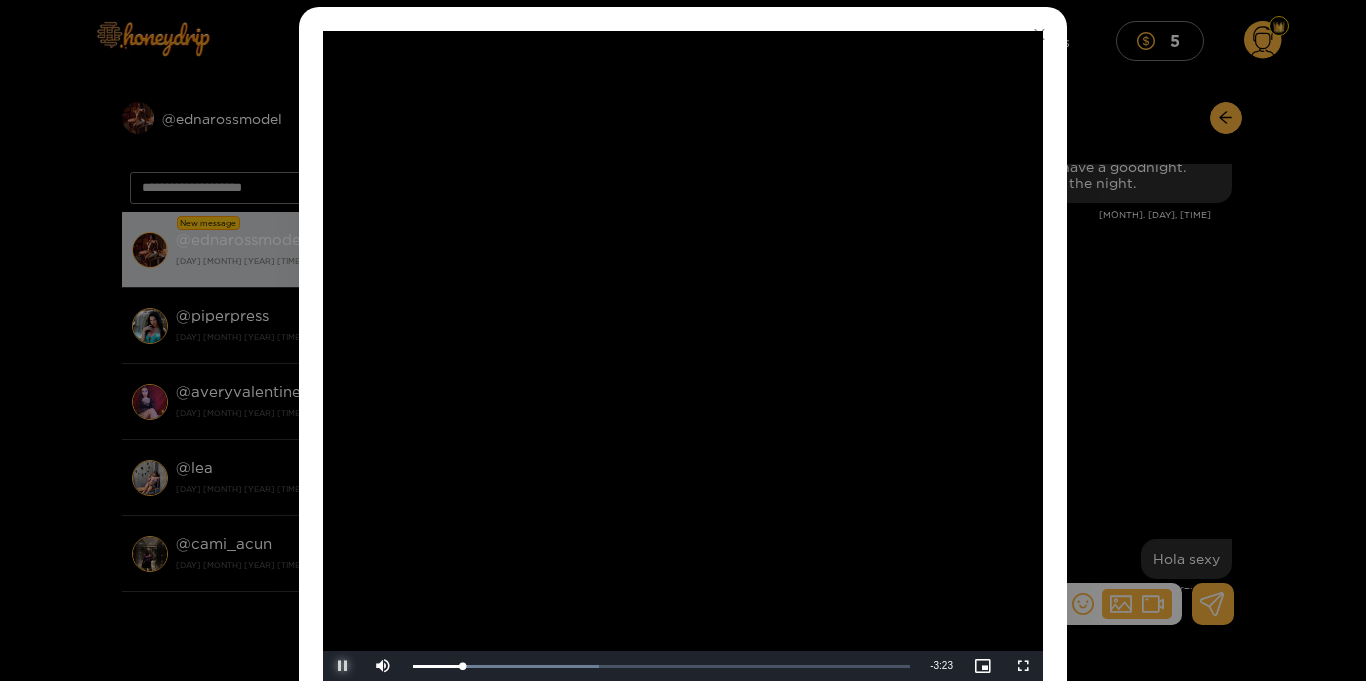 click at bounding box center (343, 666) 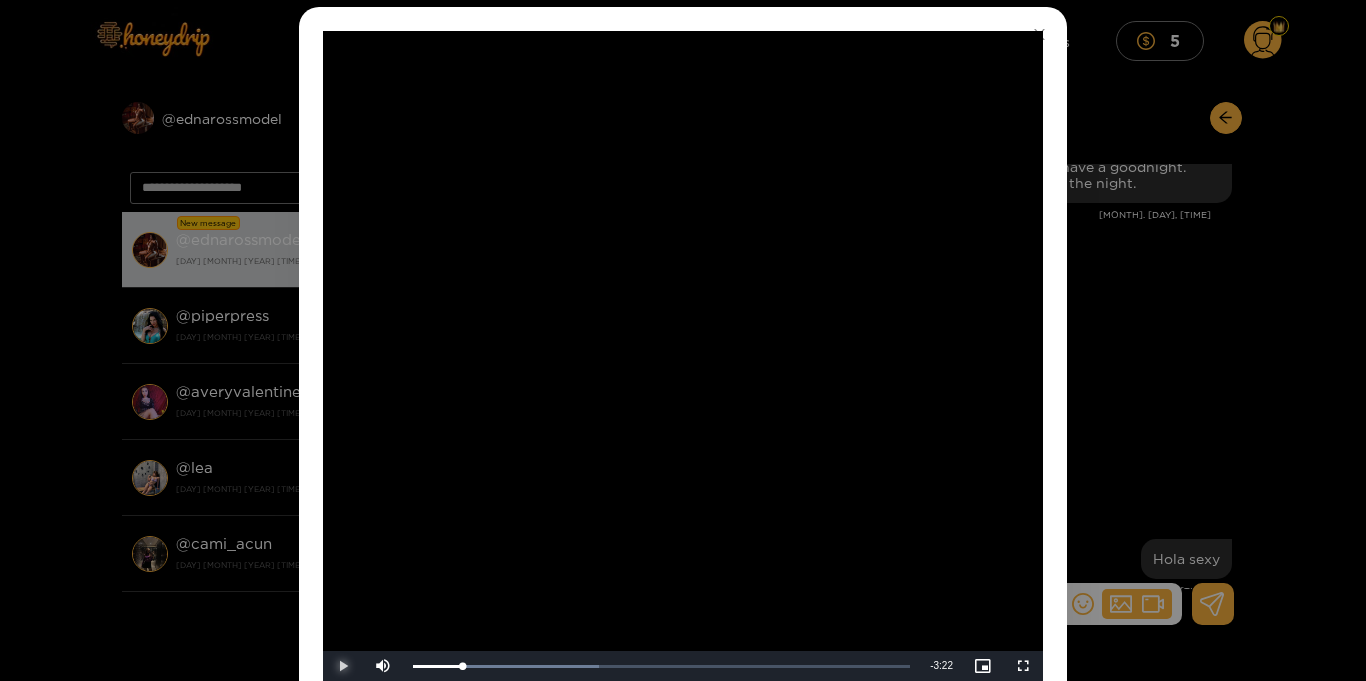 click at bounding box center [343, 666] 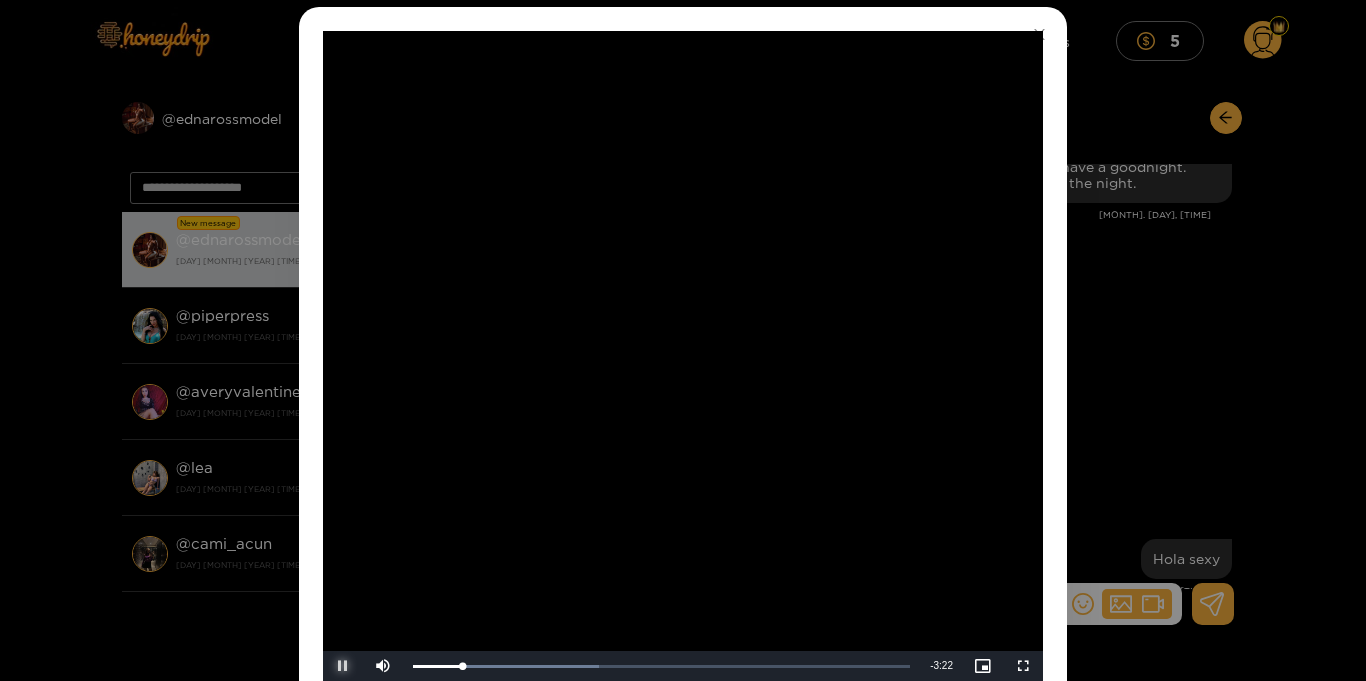 click at bounding box center [343, 666] 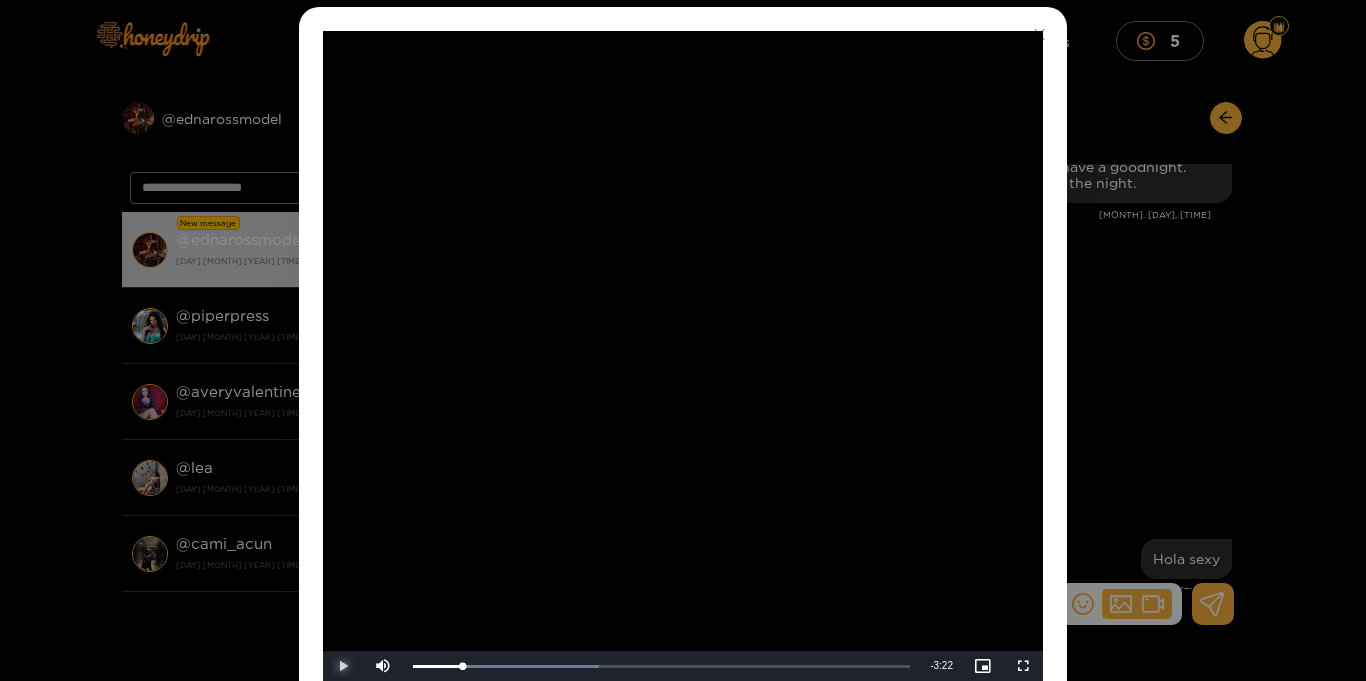 click at bounding box center (343, 666) 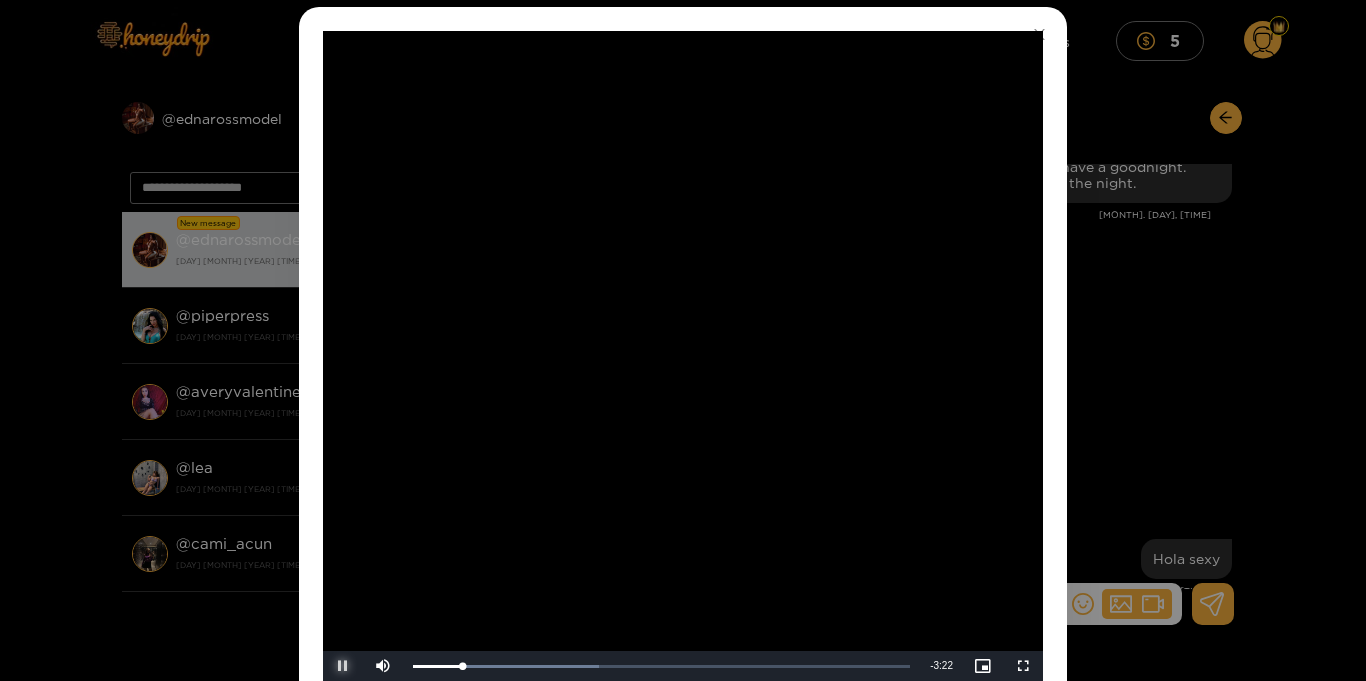 click at bounding box center (343, 666) 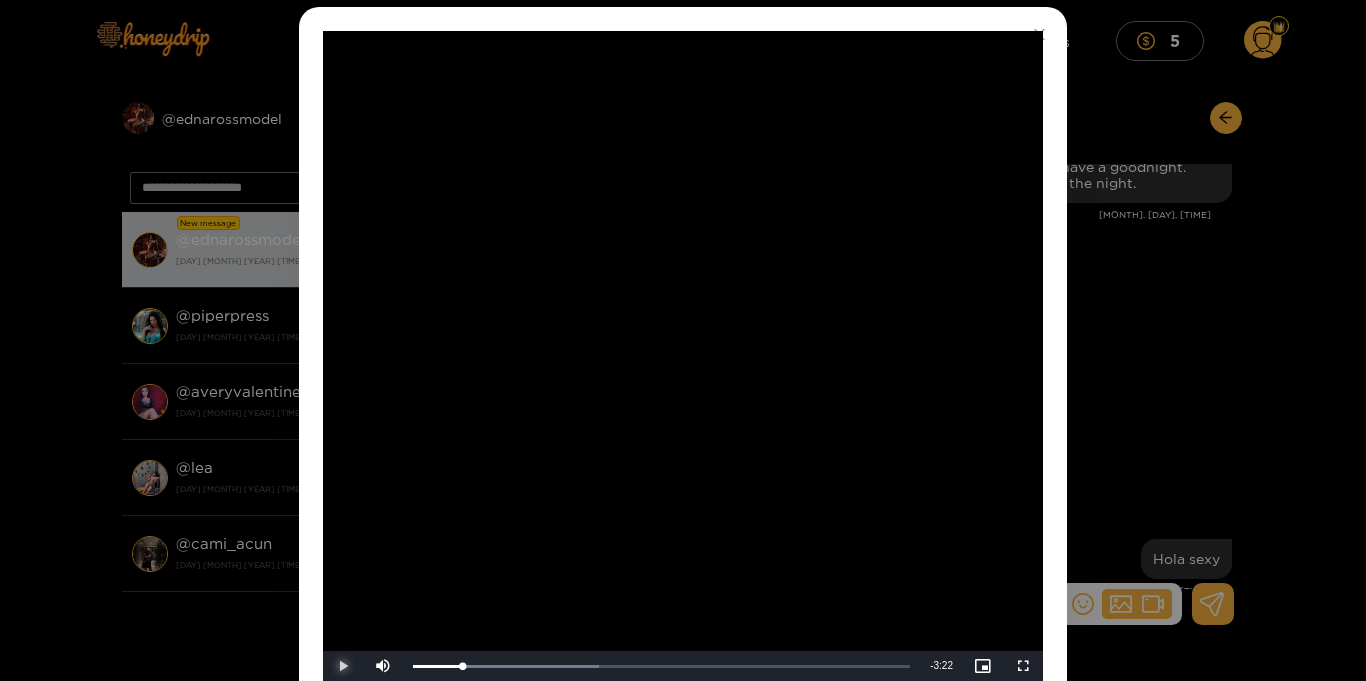 click at bounding box center [343, 666] 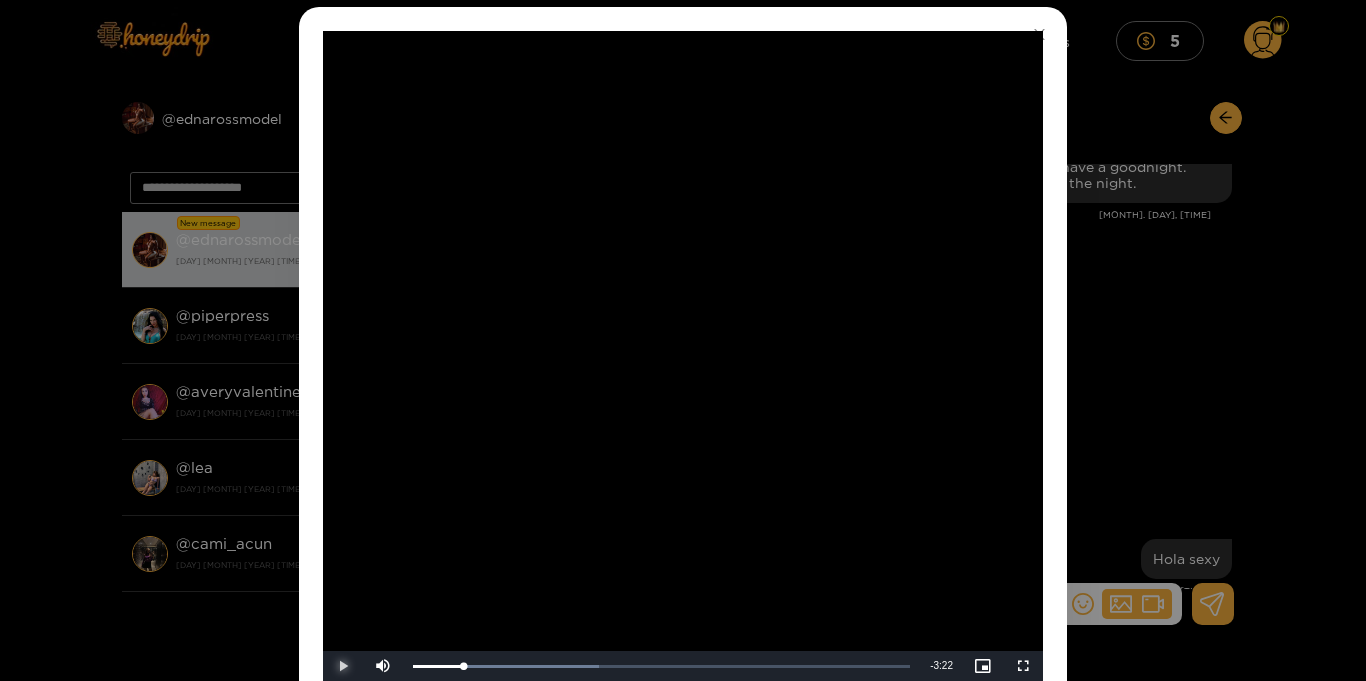 click at bounding box center (343, 666) 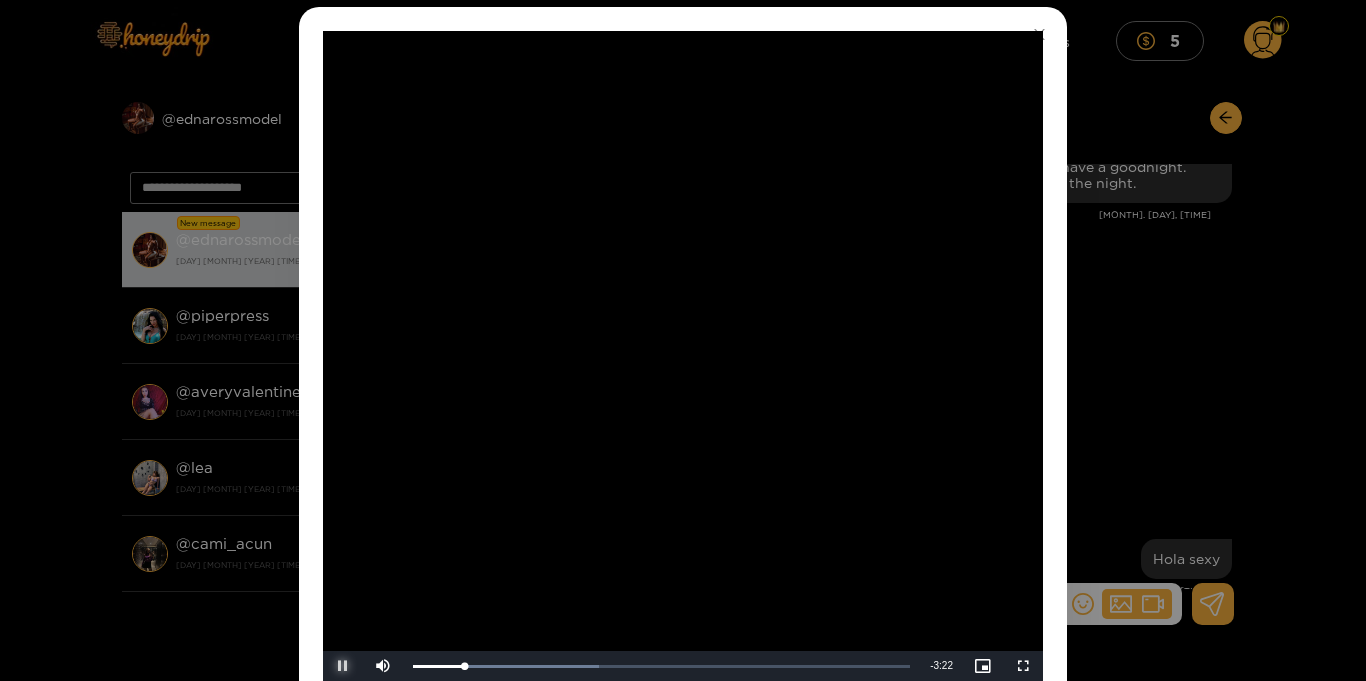 click at bounding box center (343, 666) 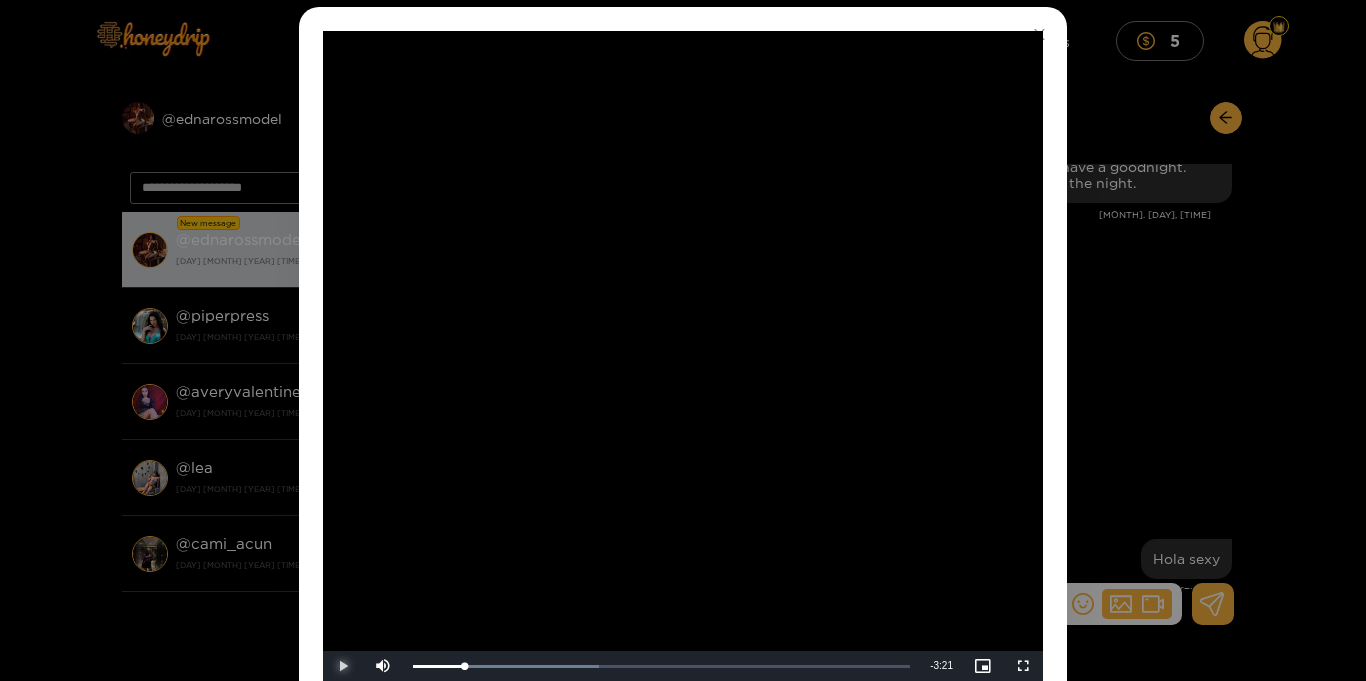 click at bounding box center (343, 666) 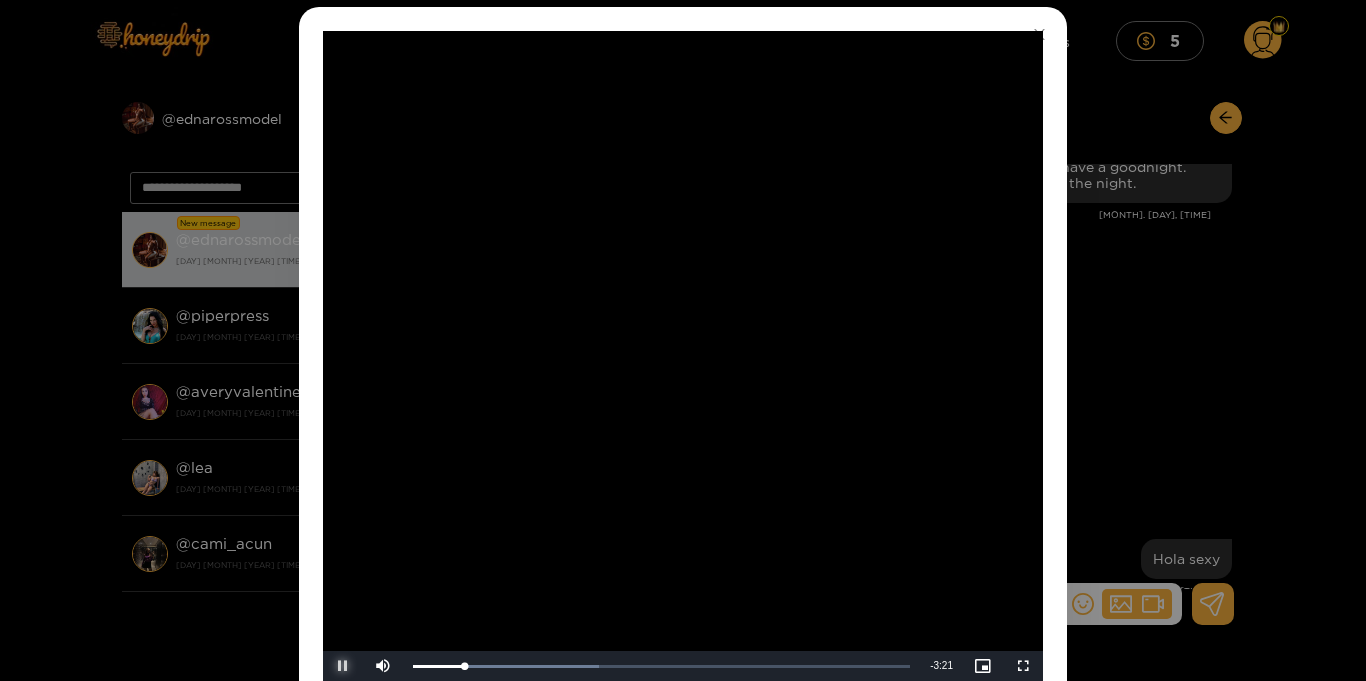 click at bounding box center (343, 666) 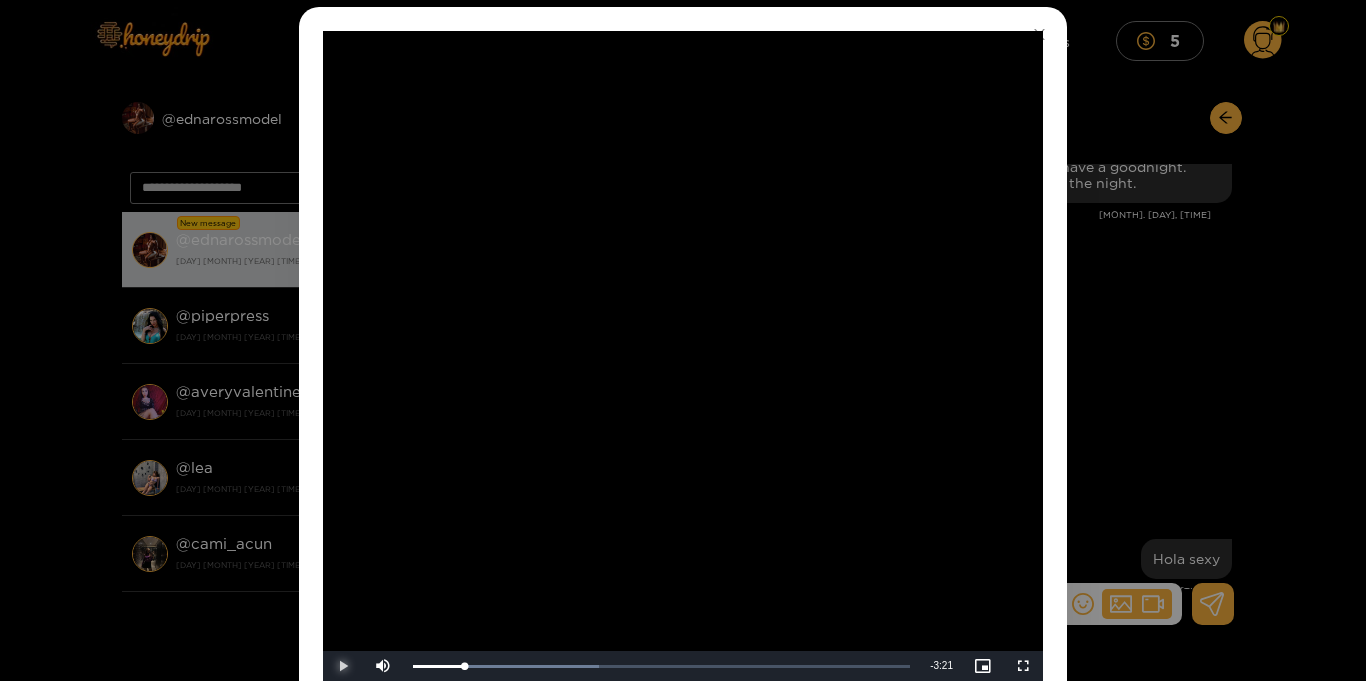 click at bounding box center (343, 666) 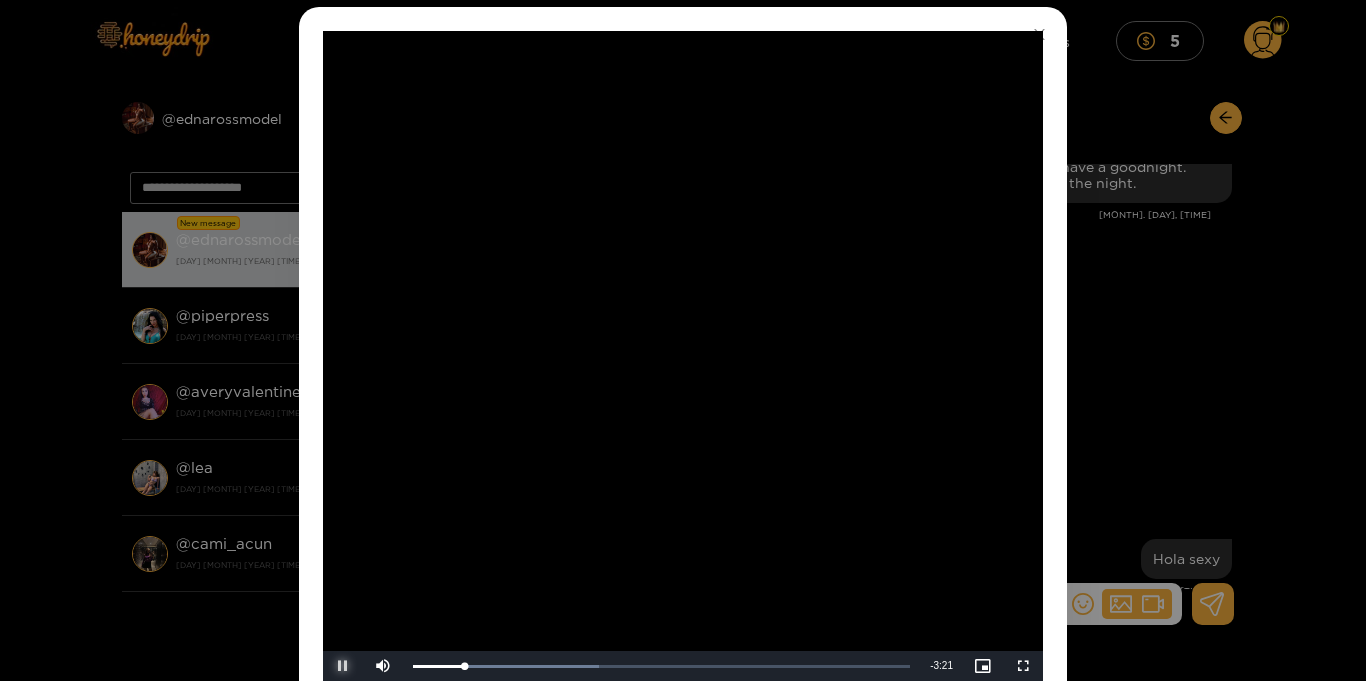 click at bounding box center [343, 666] 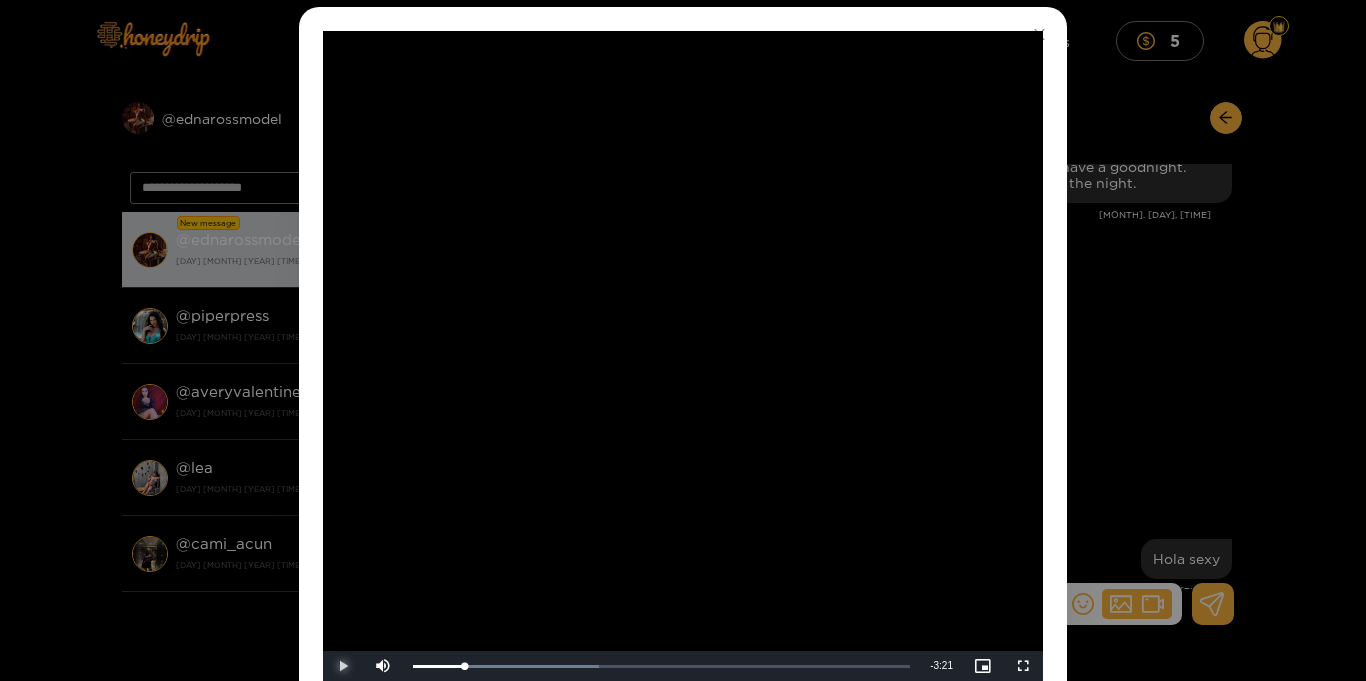 click at bounding box center (343, 666) 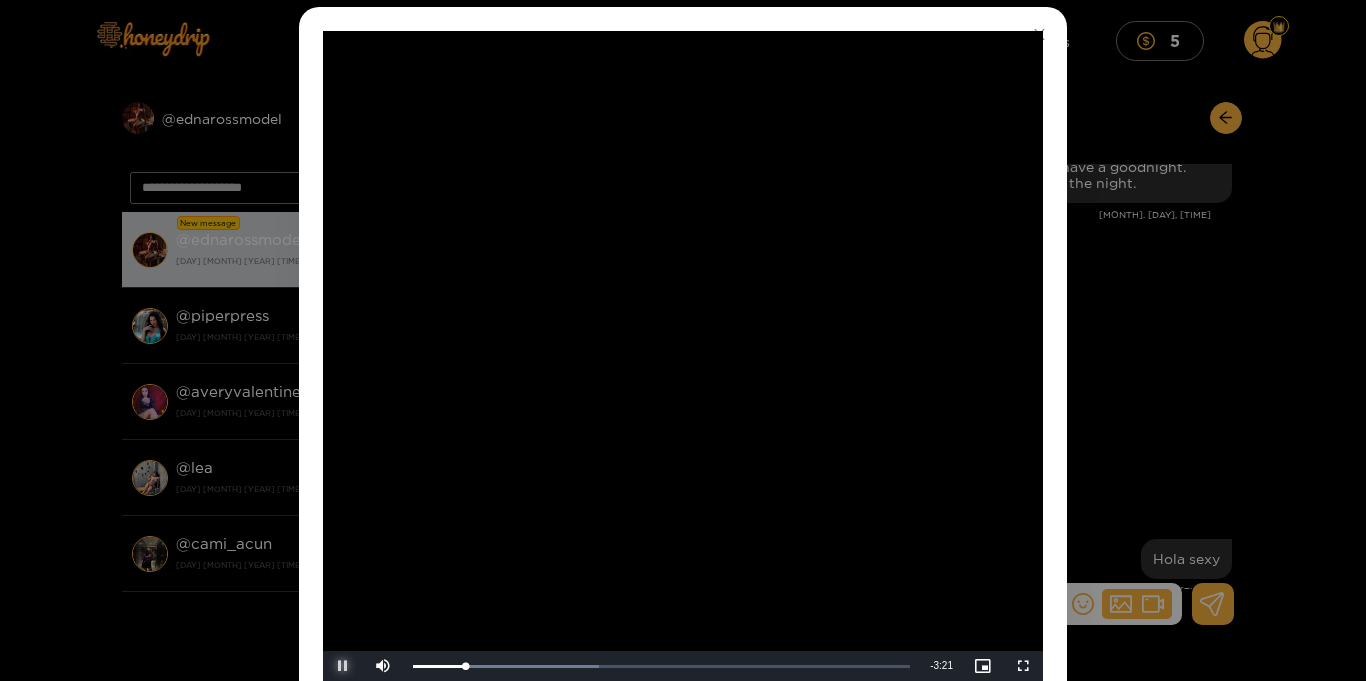 click at bounding box center [343, 666] 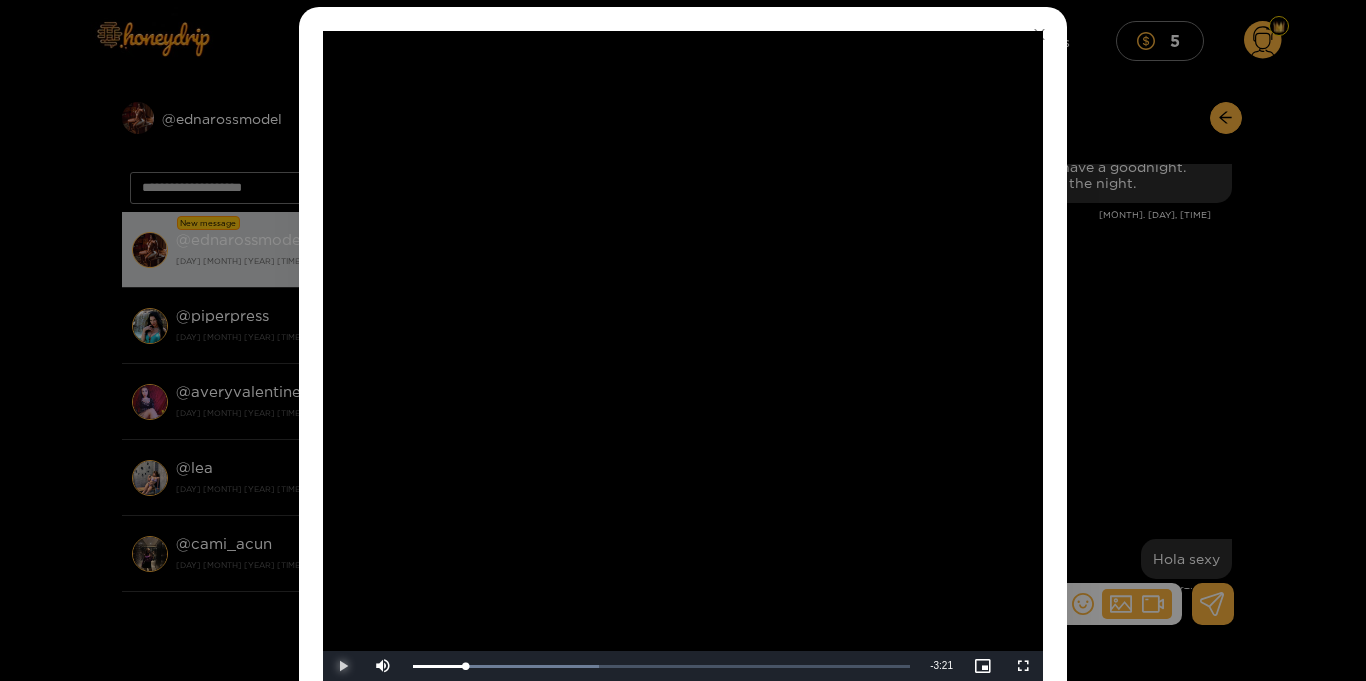 click at bounding box center (343, 666) 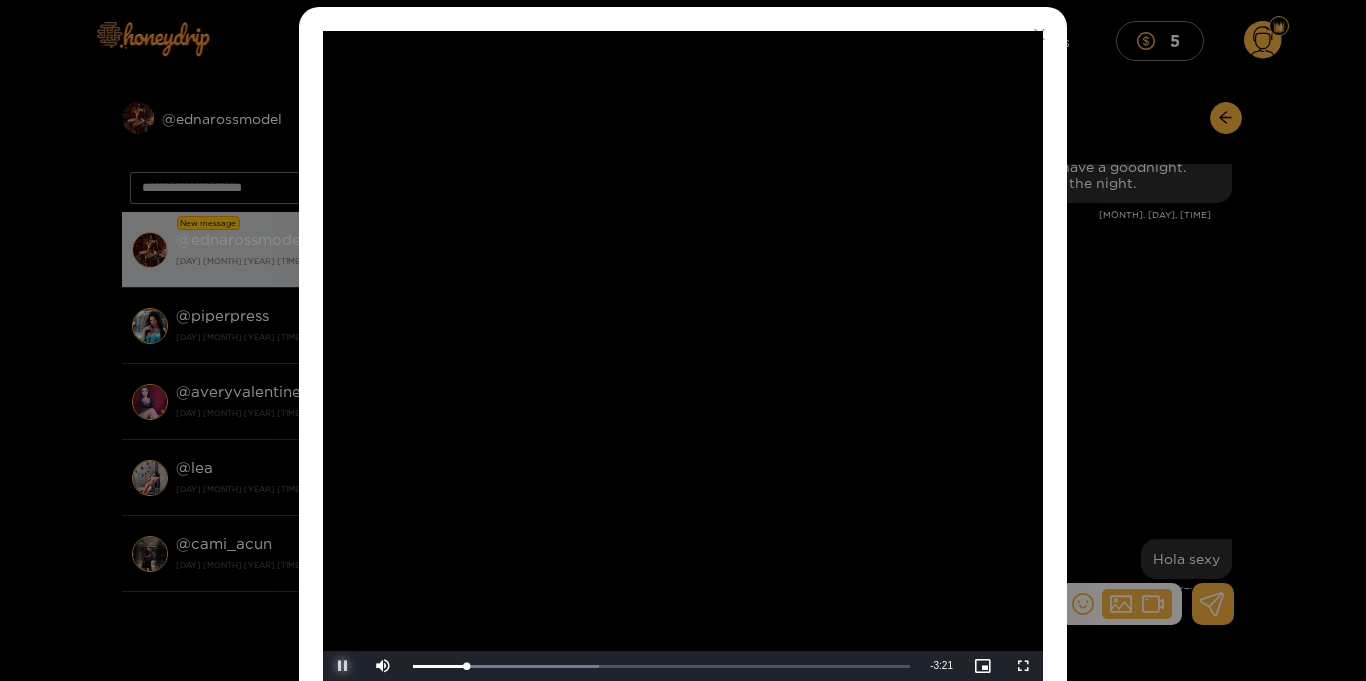 click at bounding box center (343, 666) 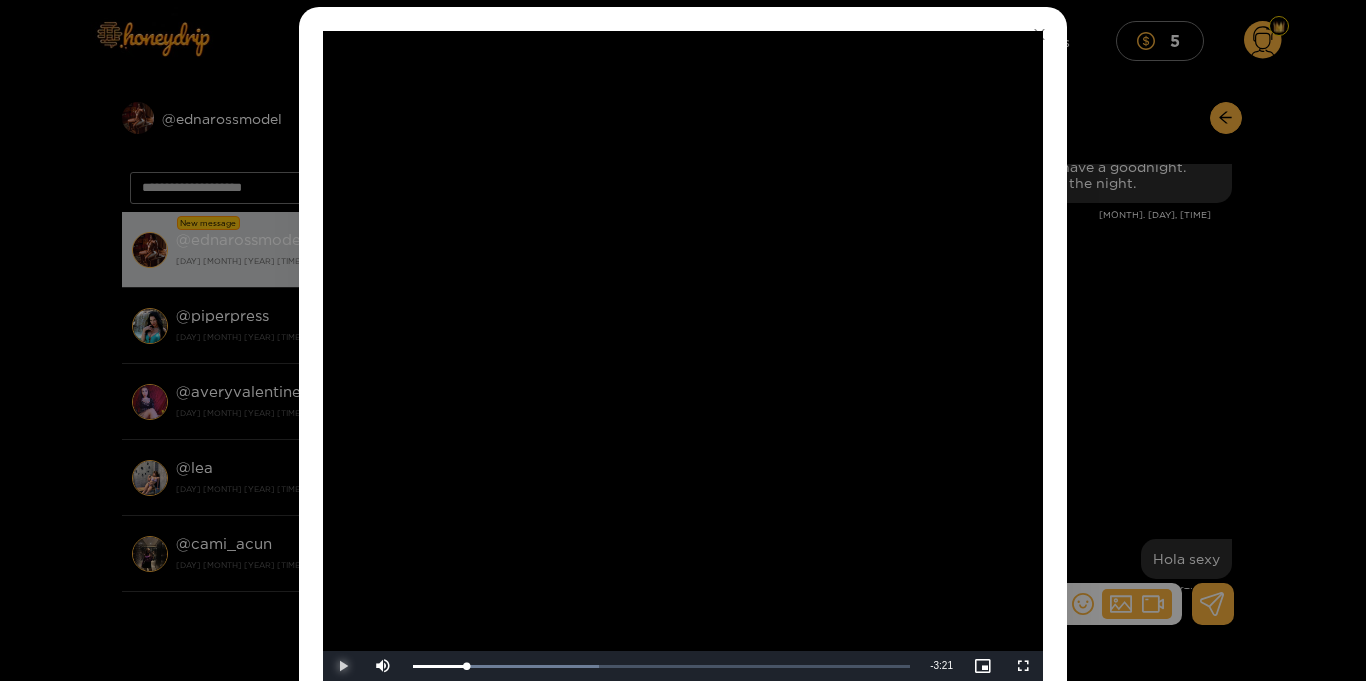 click at bounding box center [343, 666] 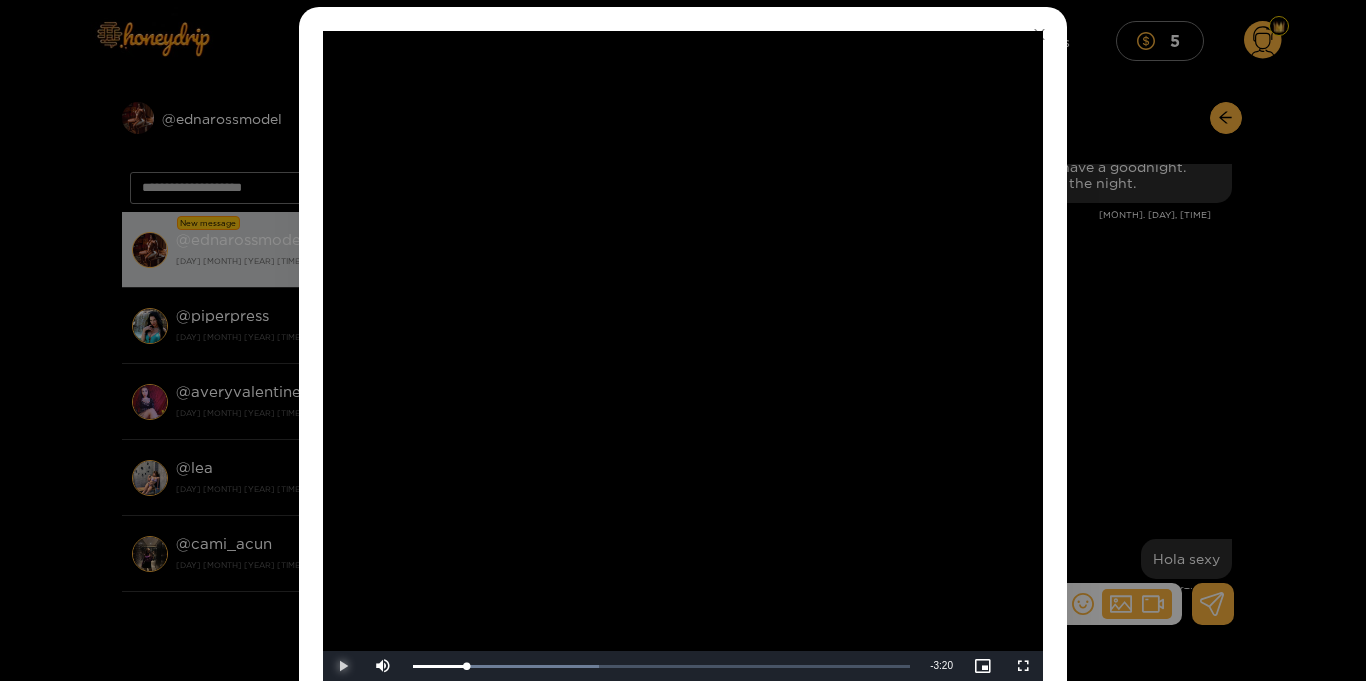 click at bounding box center (343, 666) 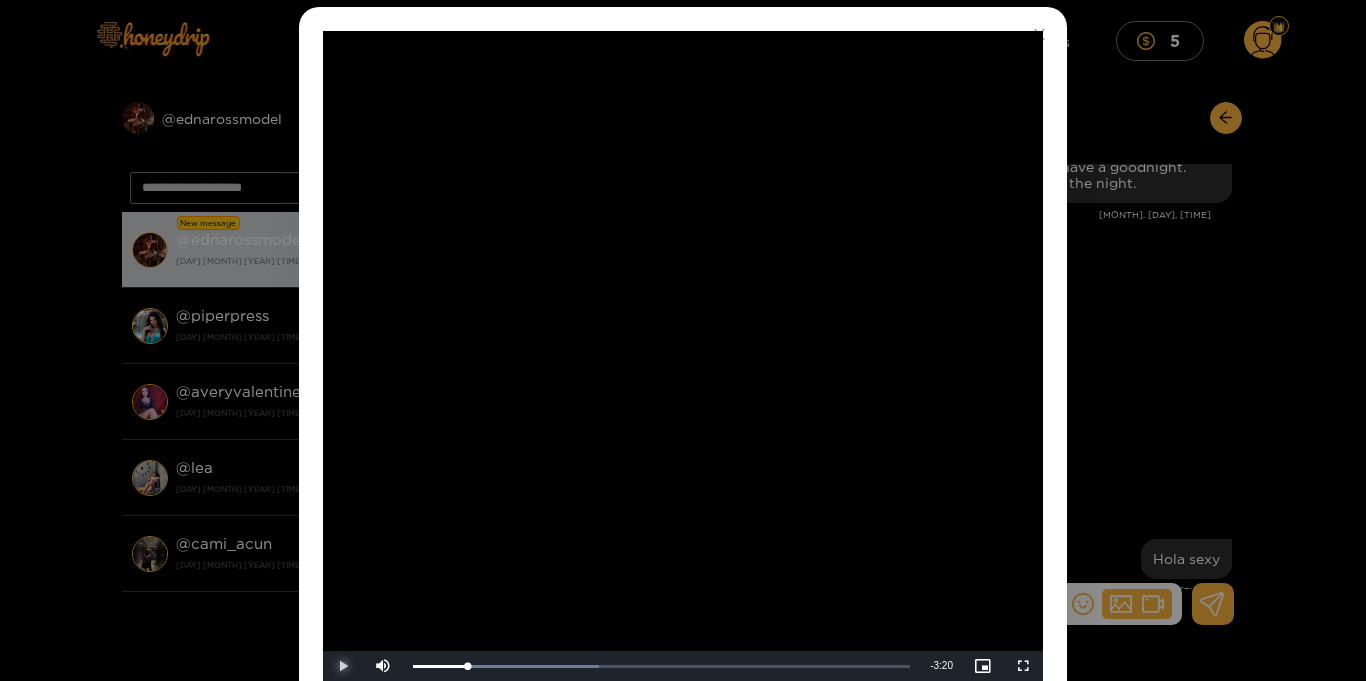click at bounding box center (343, 666) 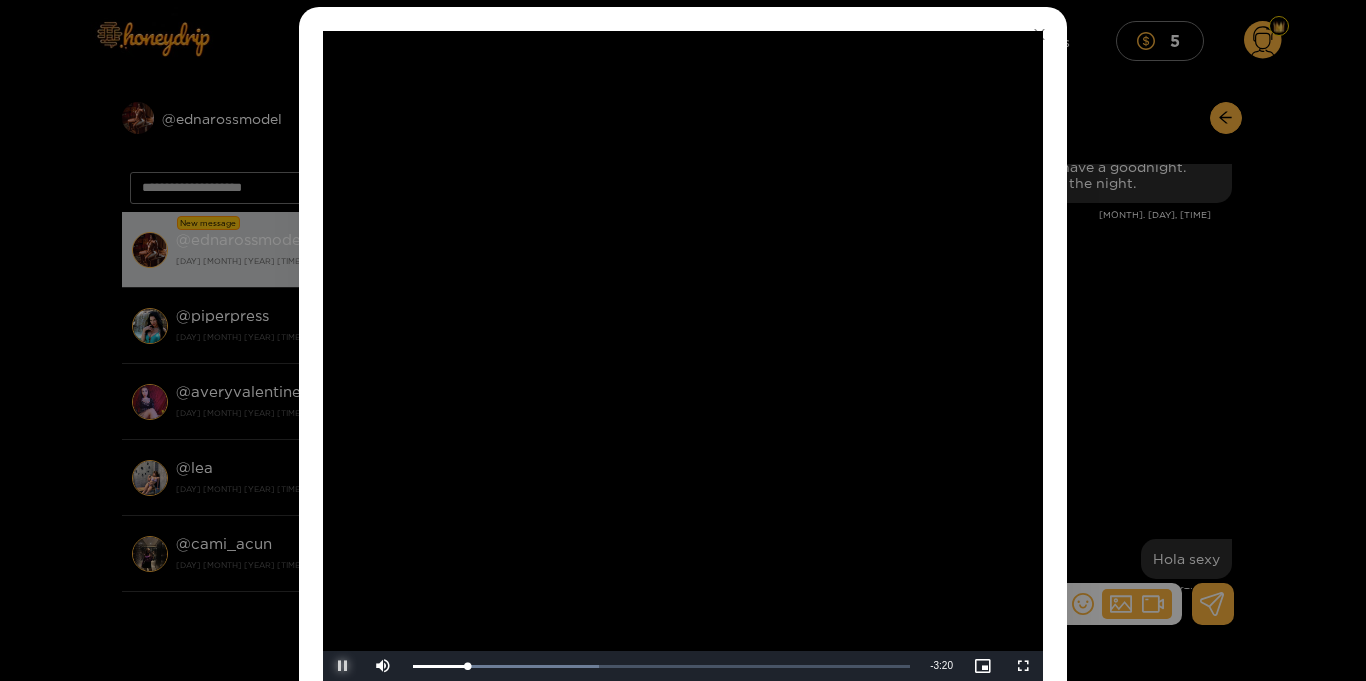 click at bounding box center [343, 666] 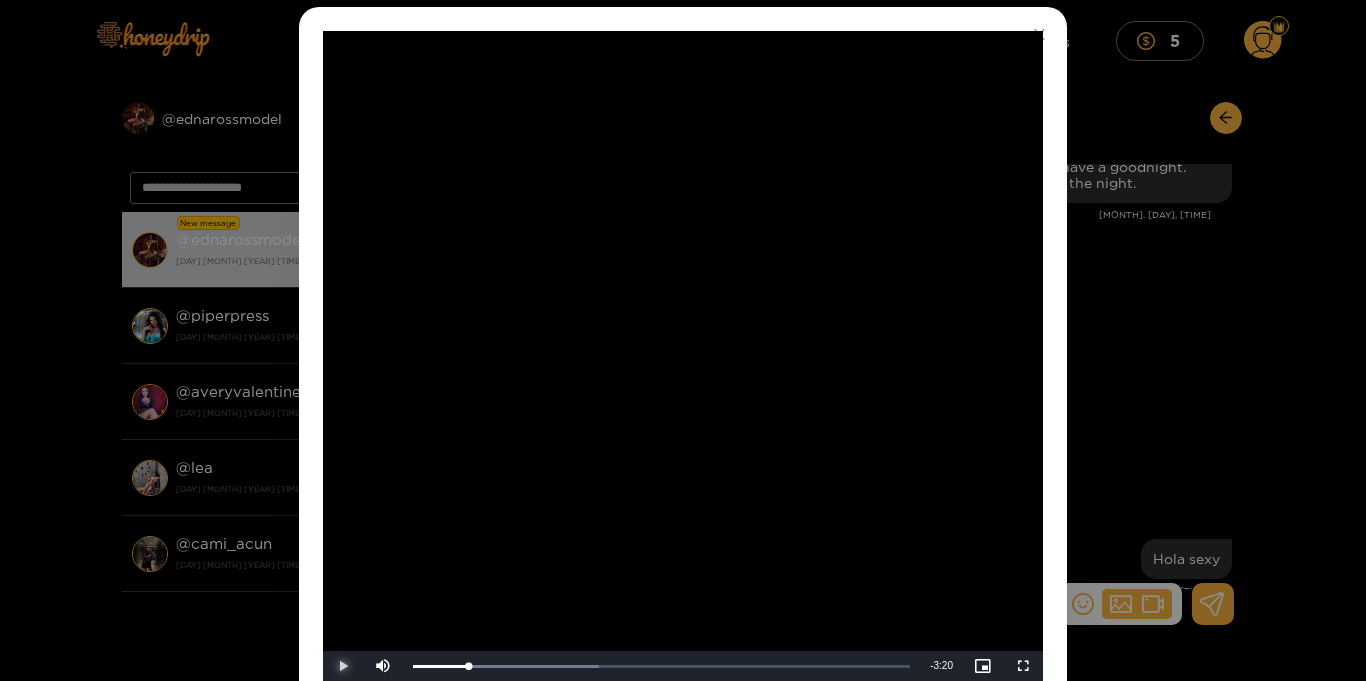 click at bounding box center (343, 666) 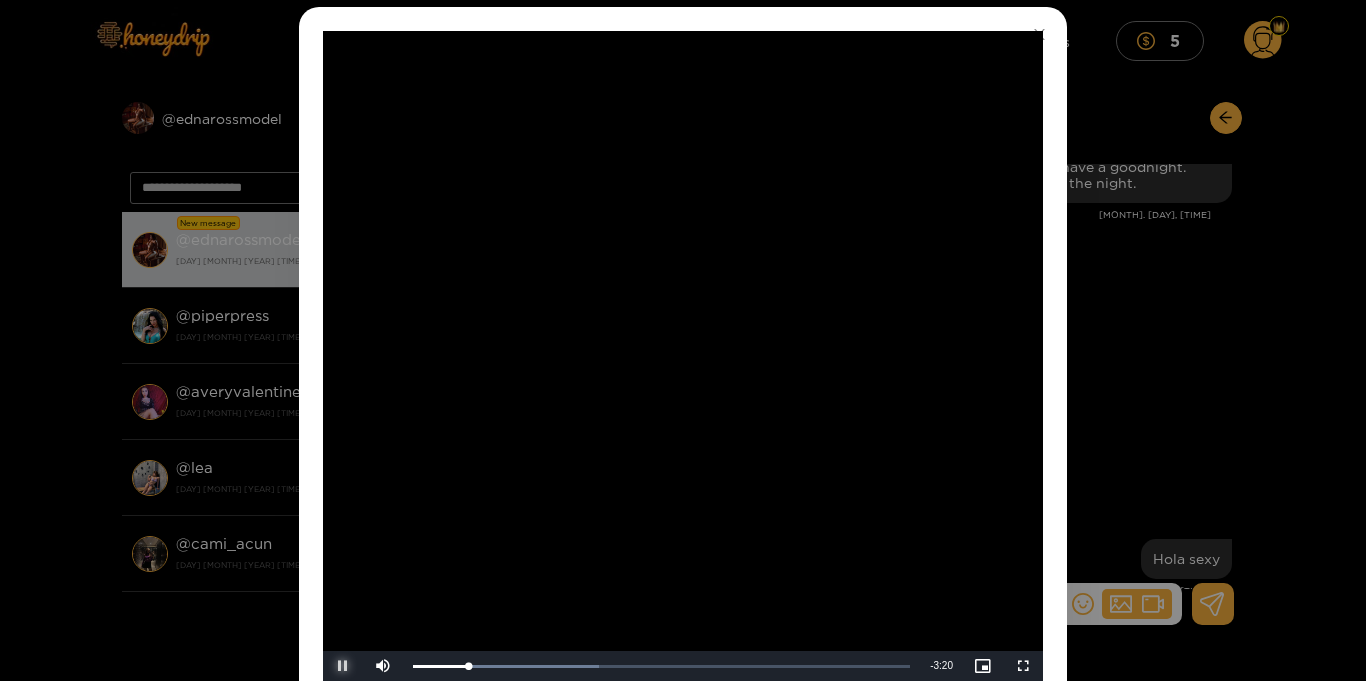 click at bounding box center [343, 666] 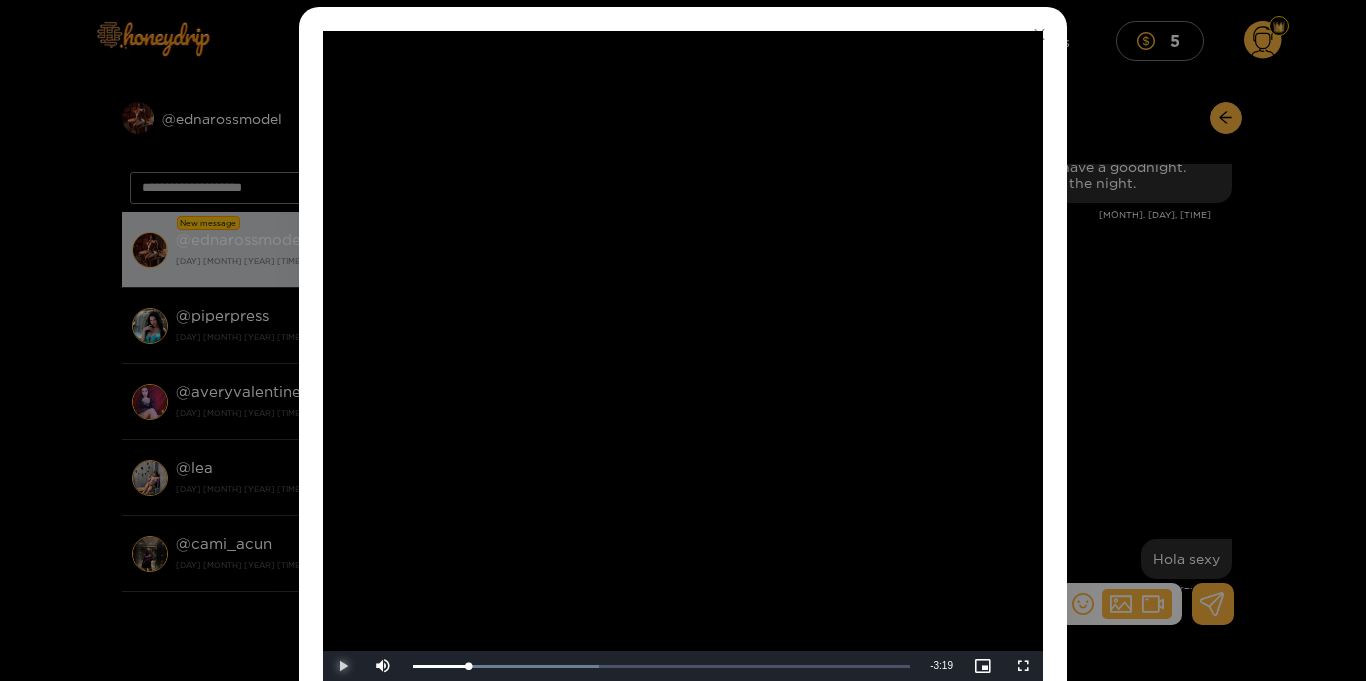 click at bounding box center (343, 666) 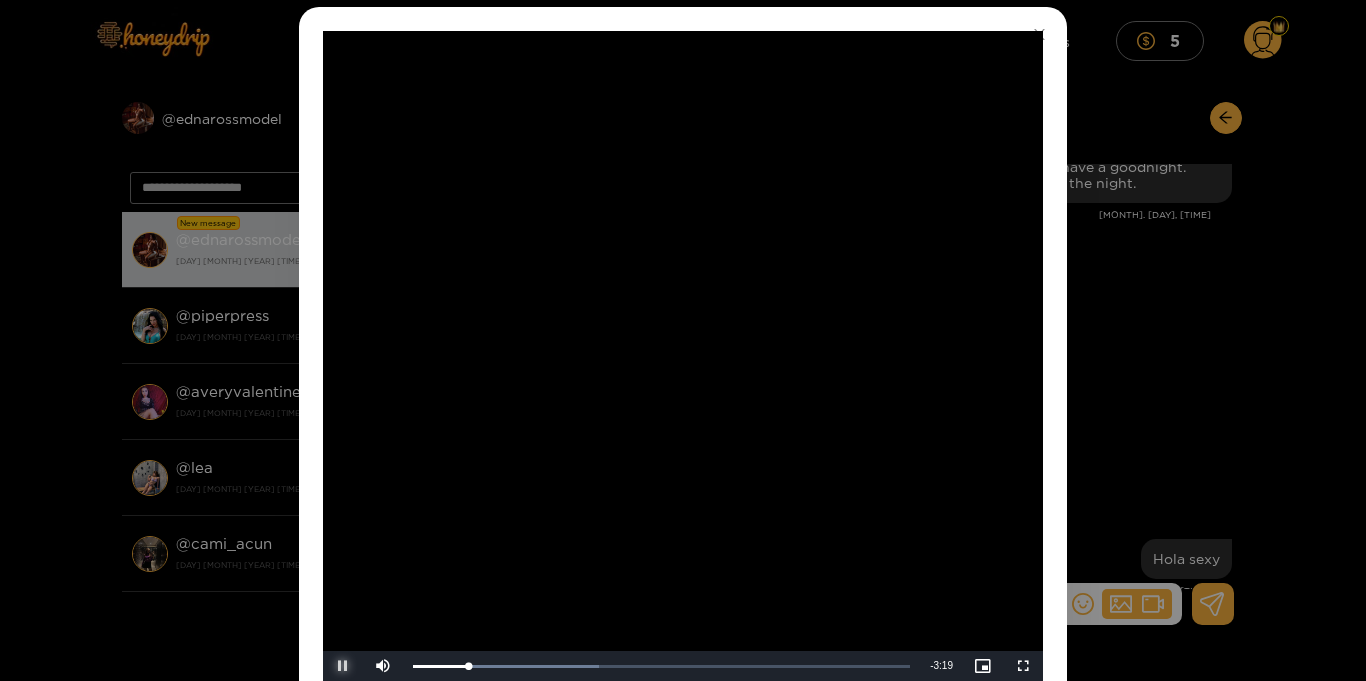 click at bounding box center [343, 666] 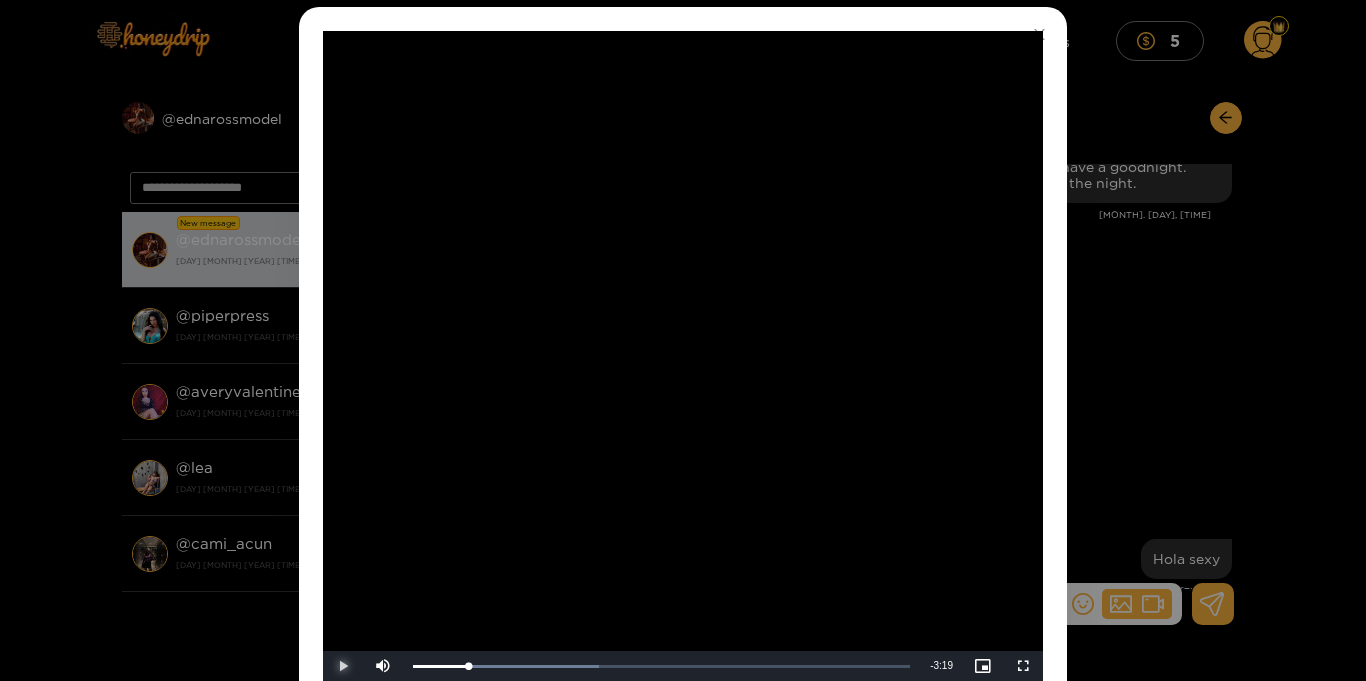 click at bounding box center (343, 666) 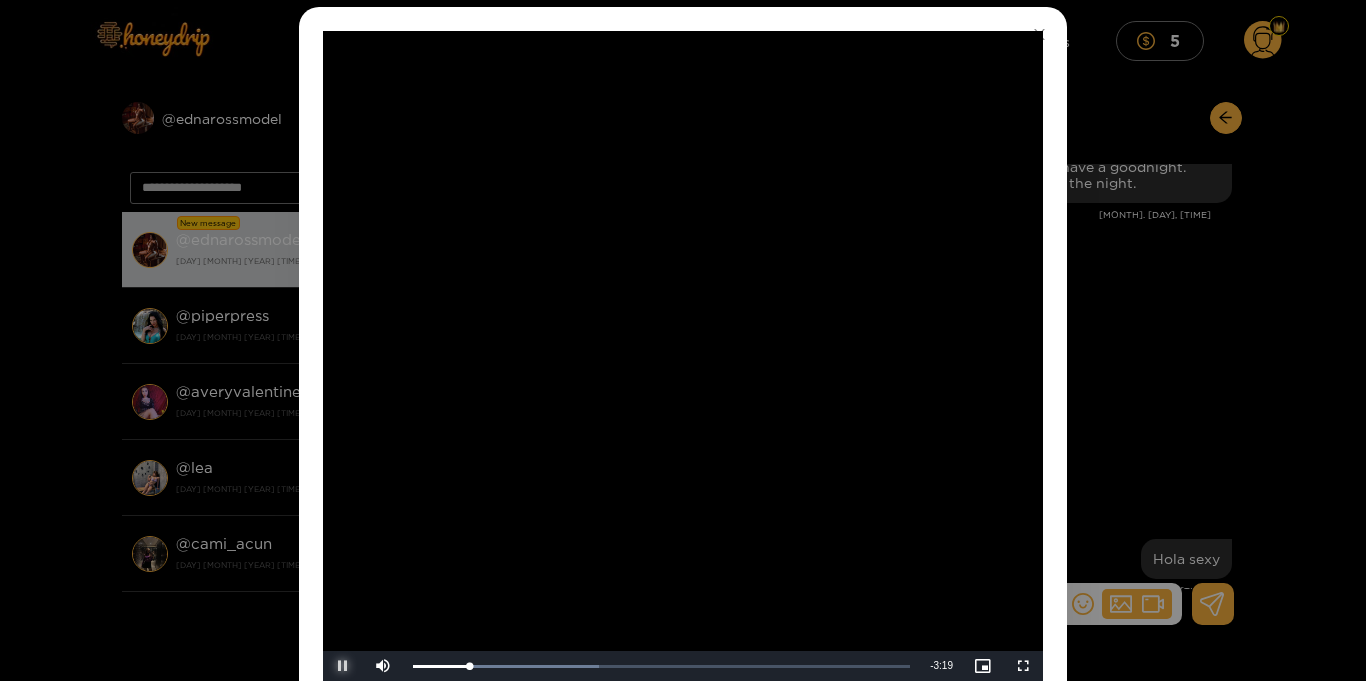 click at bounding box center (343, 666) 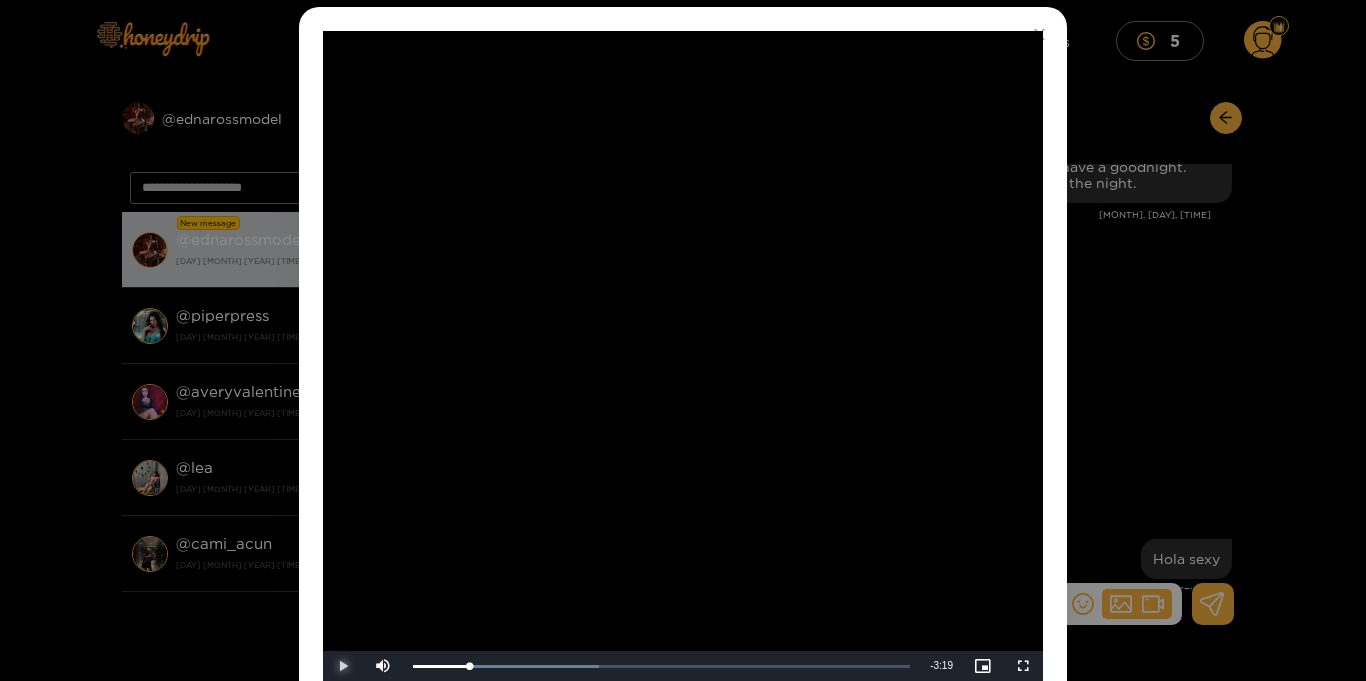 click at bounding box center [343, 666] 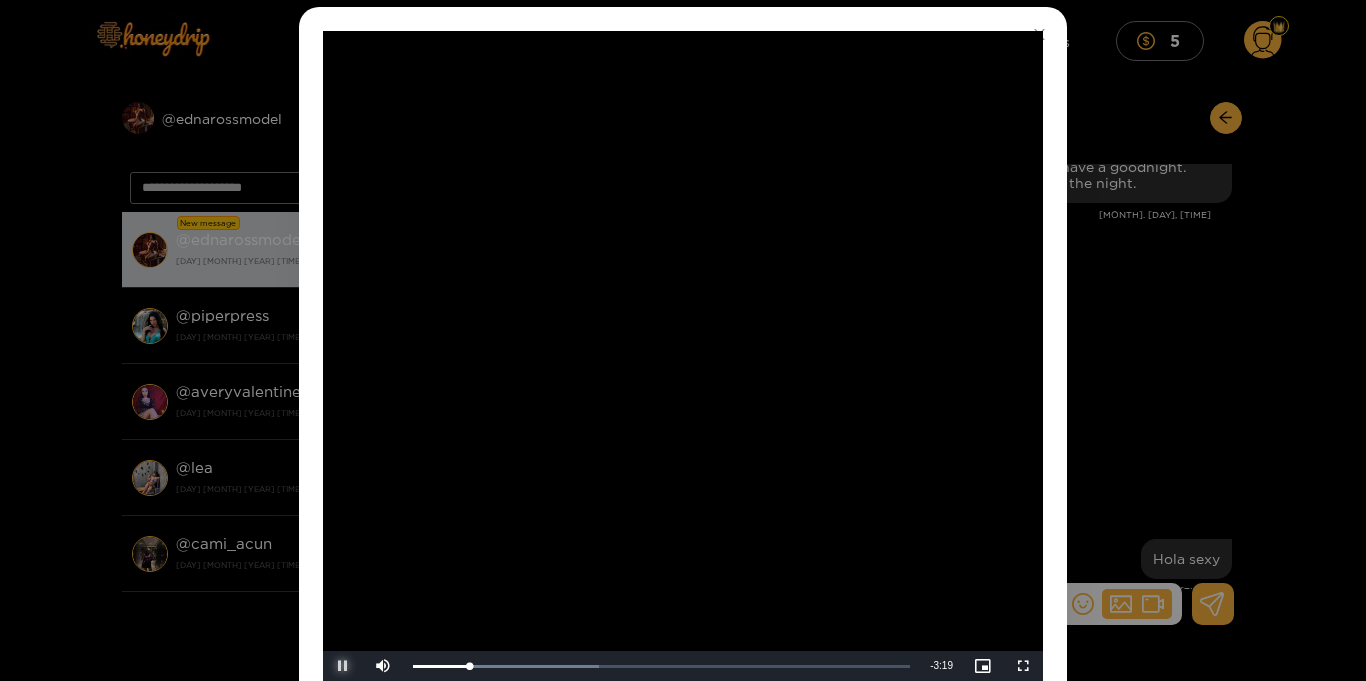 click at bounding box center (343, 666) 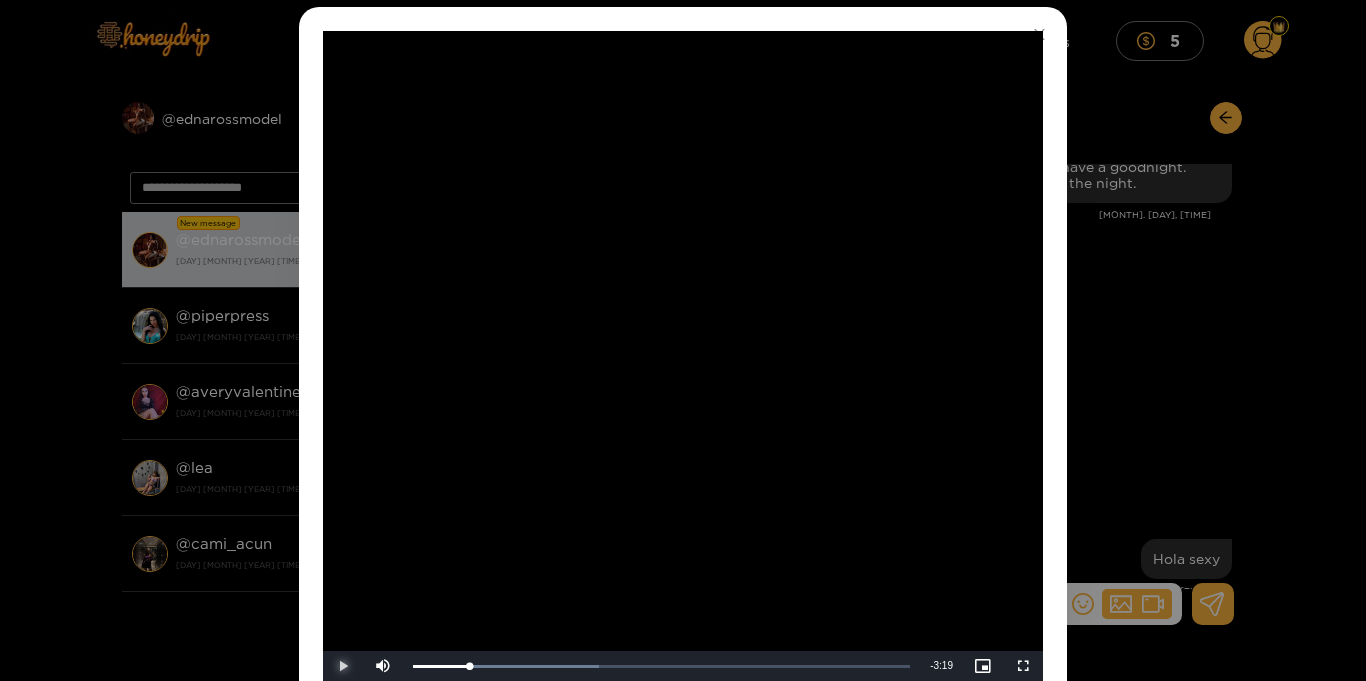 click at bounding box center [343, 666] 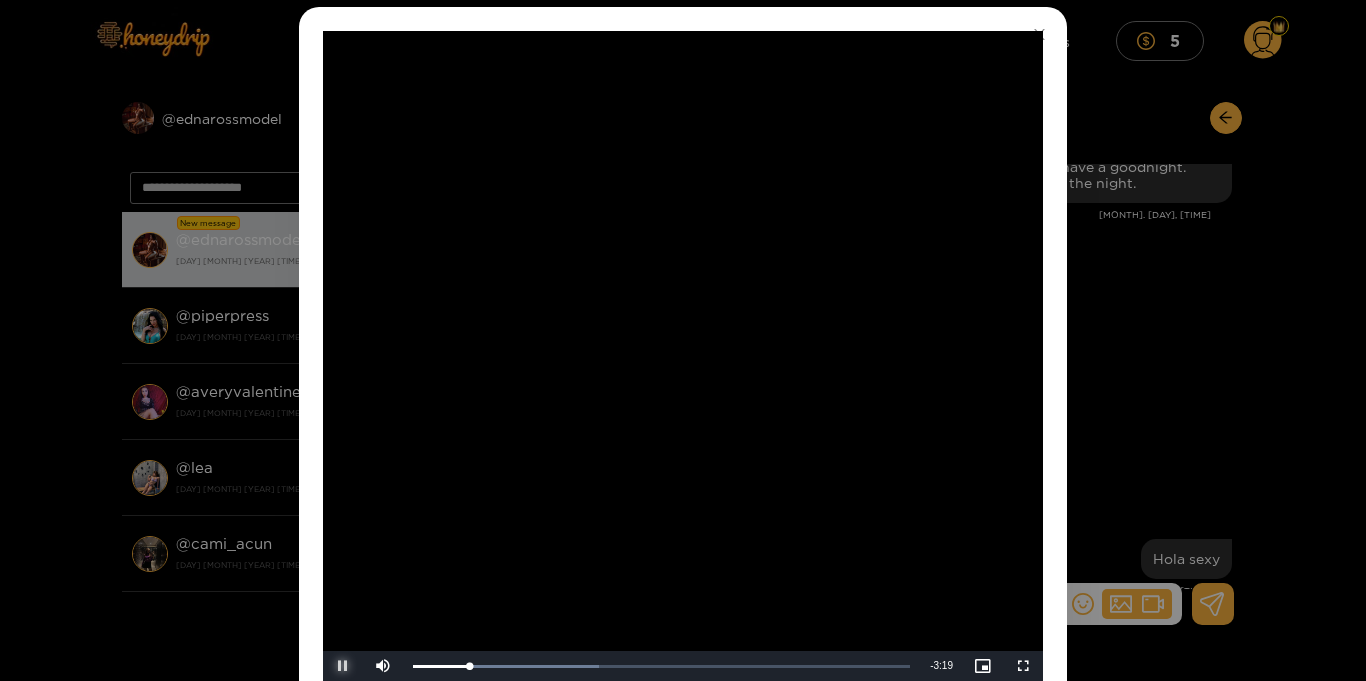 click at bounding box center [343, 666] 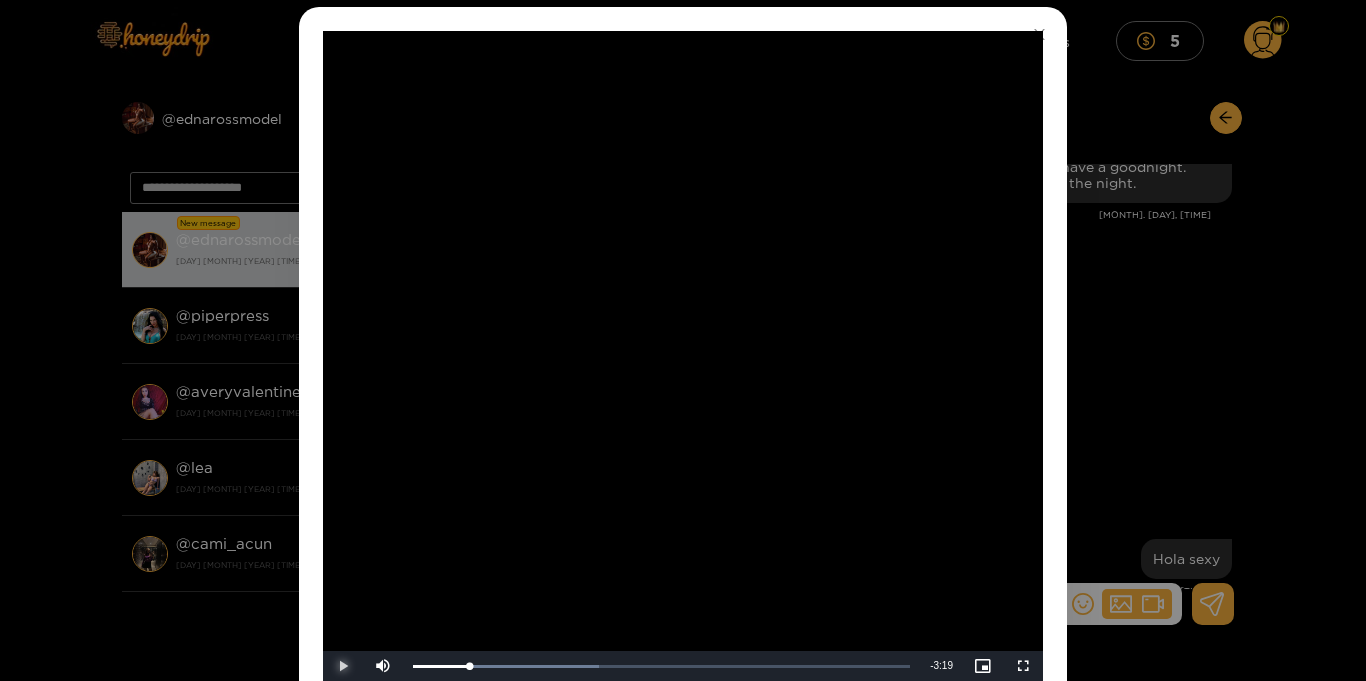 click at bounding box center (343, 666) 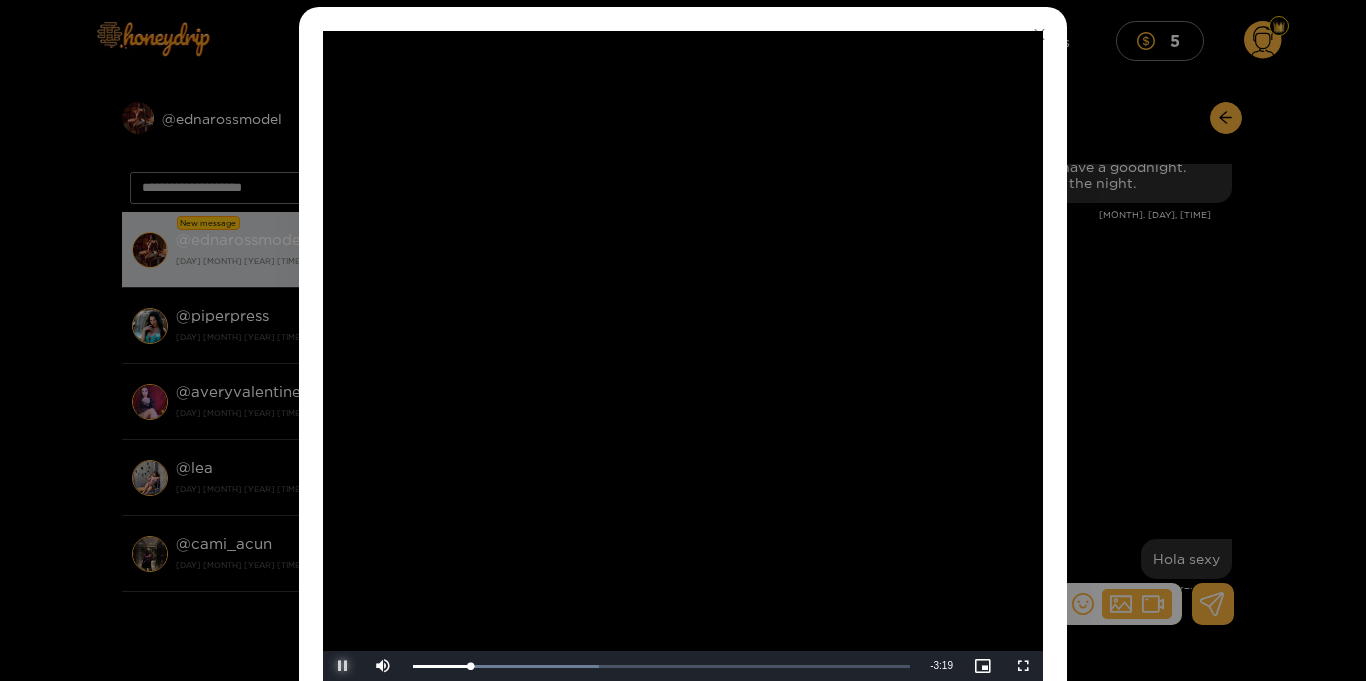 click at bounding box center [343, 666] 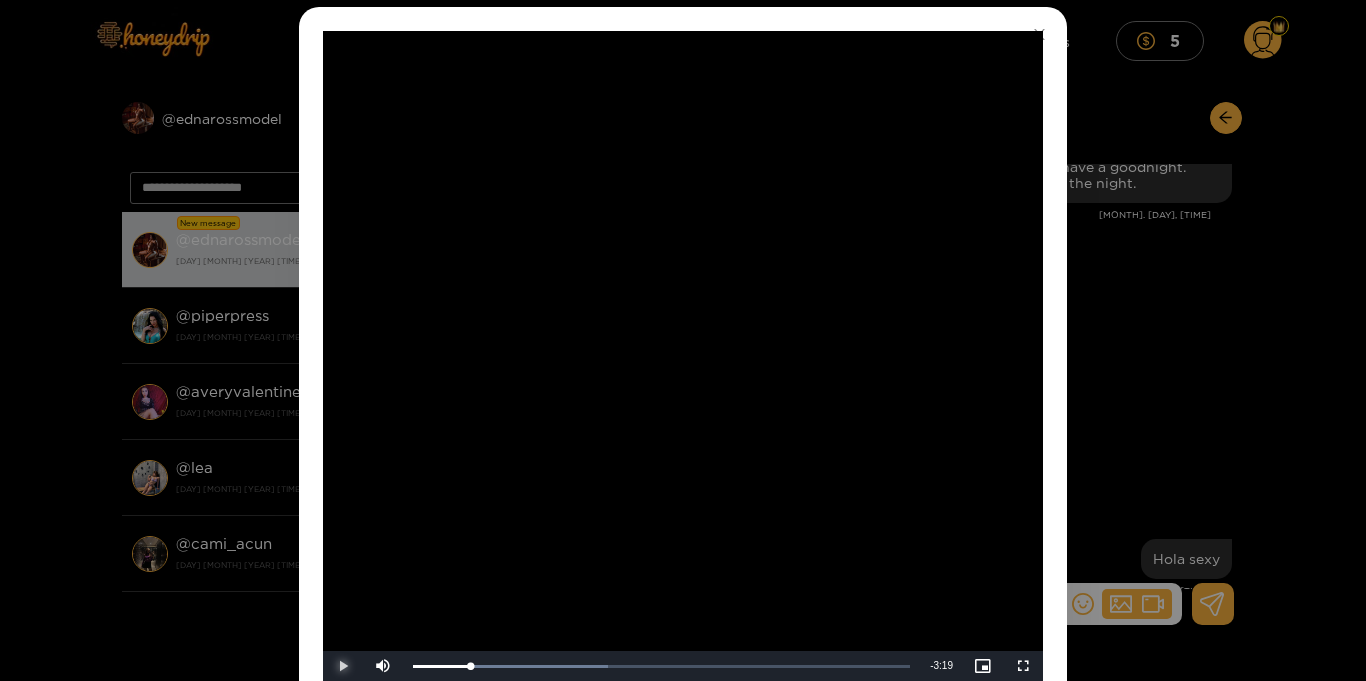 click at bounding box center (343, 666) 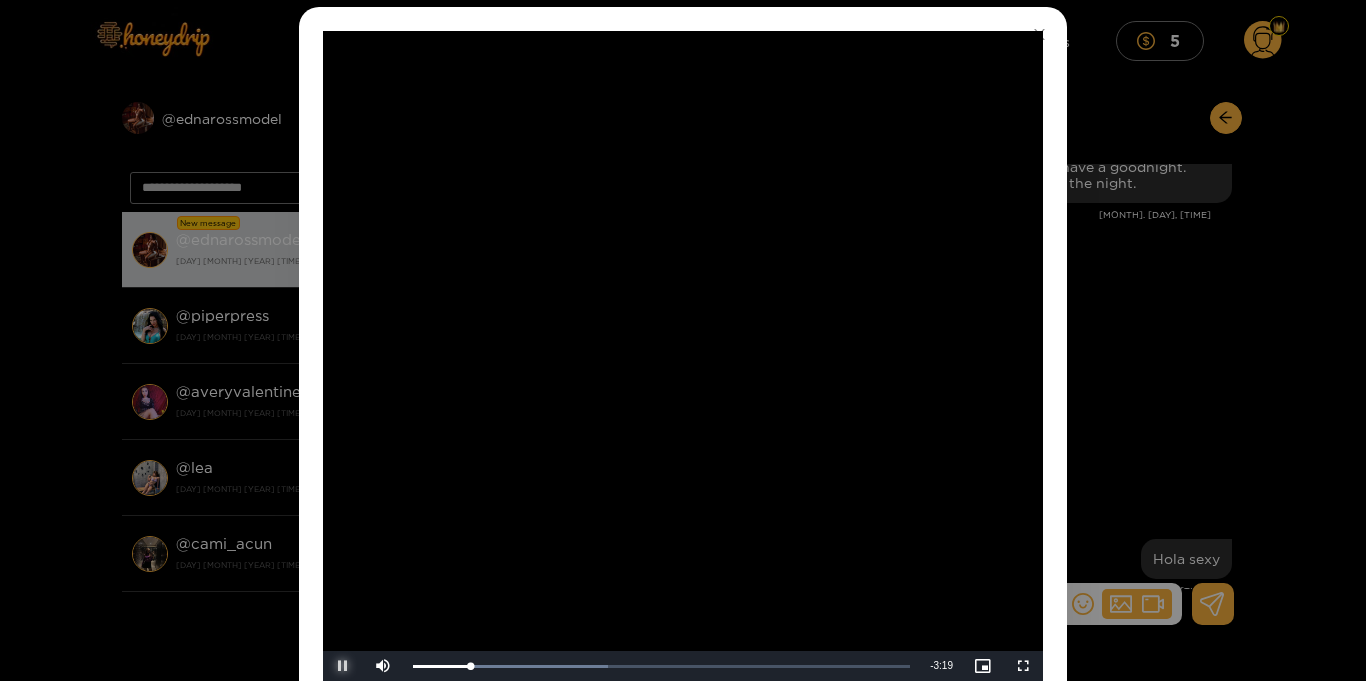 click at bounding box center [343, 666] 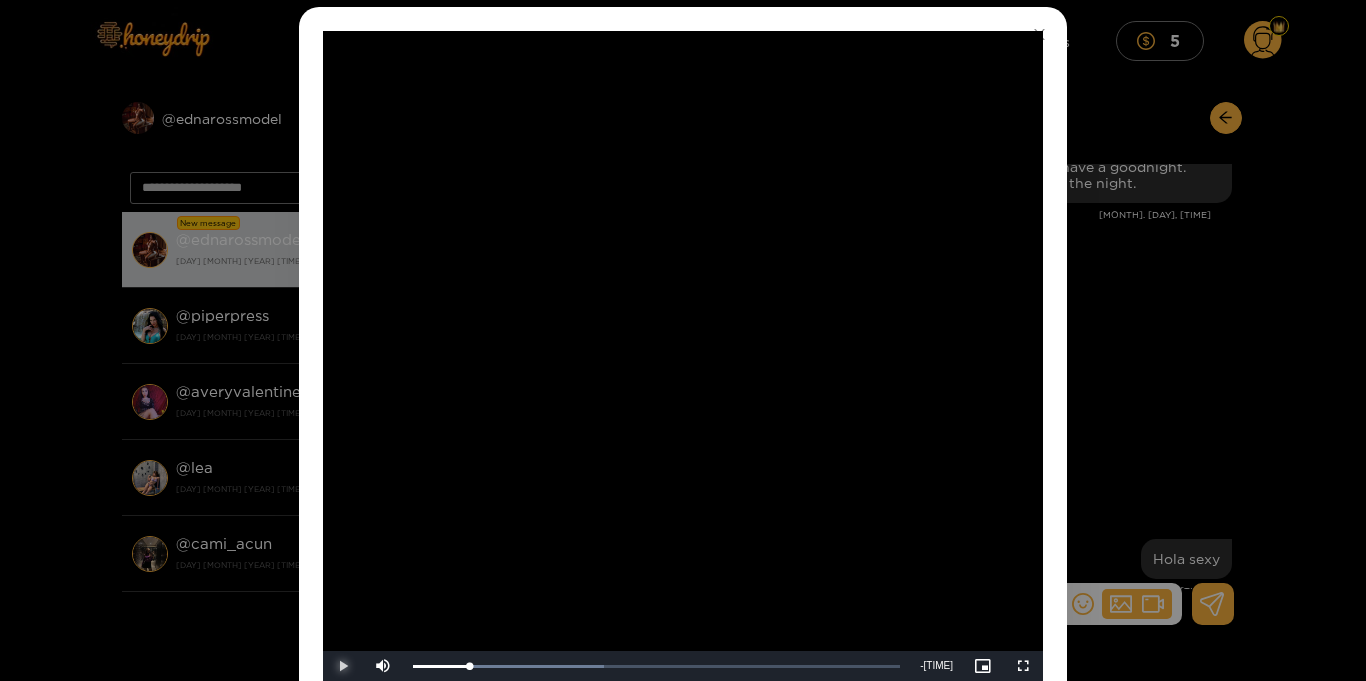 click at bounding box center (343, 666) 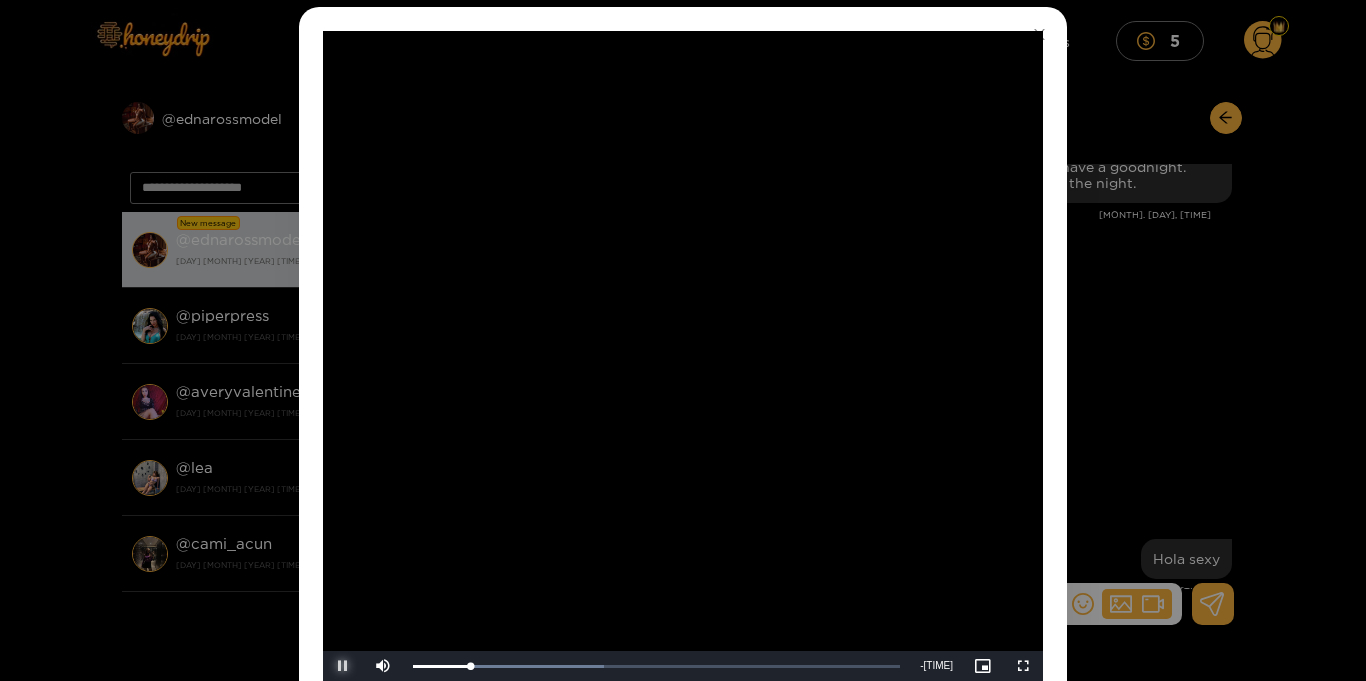 click at bounding box center (343, 666) 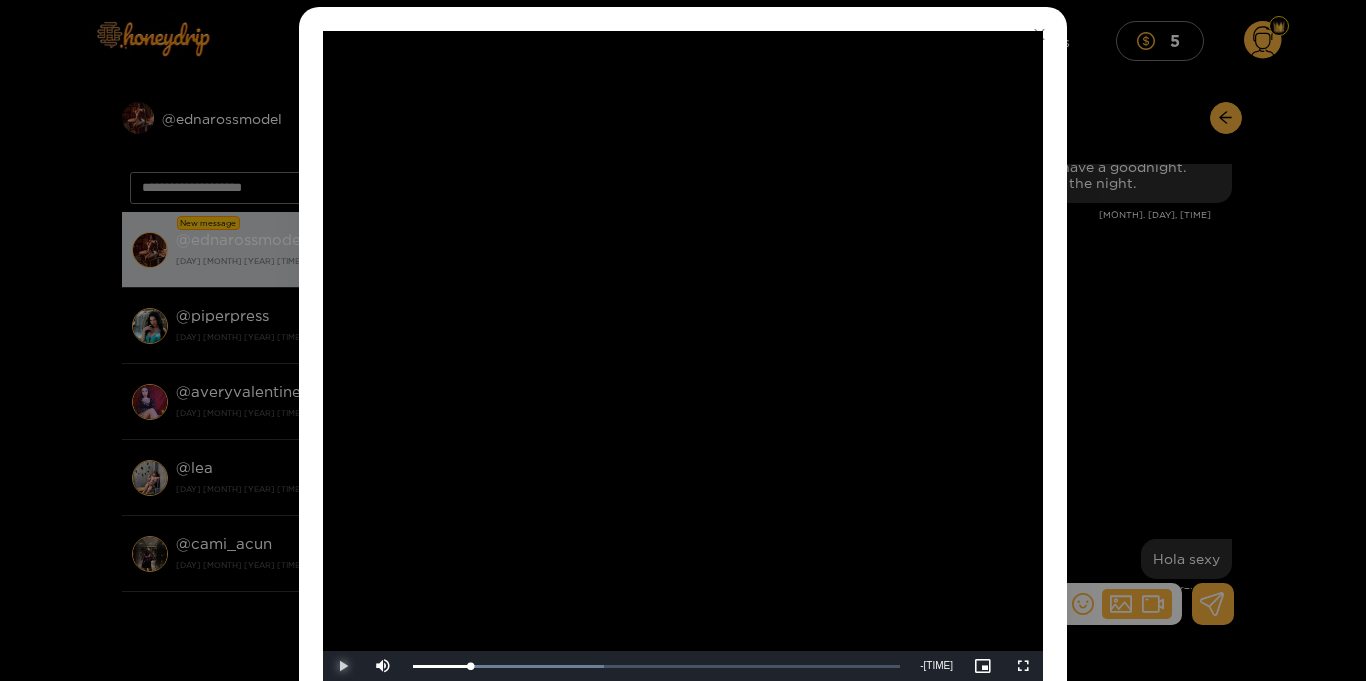 click at bounding box center [343, 666] 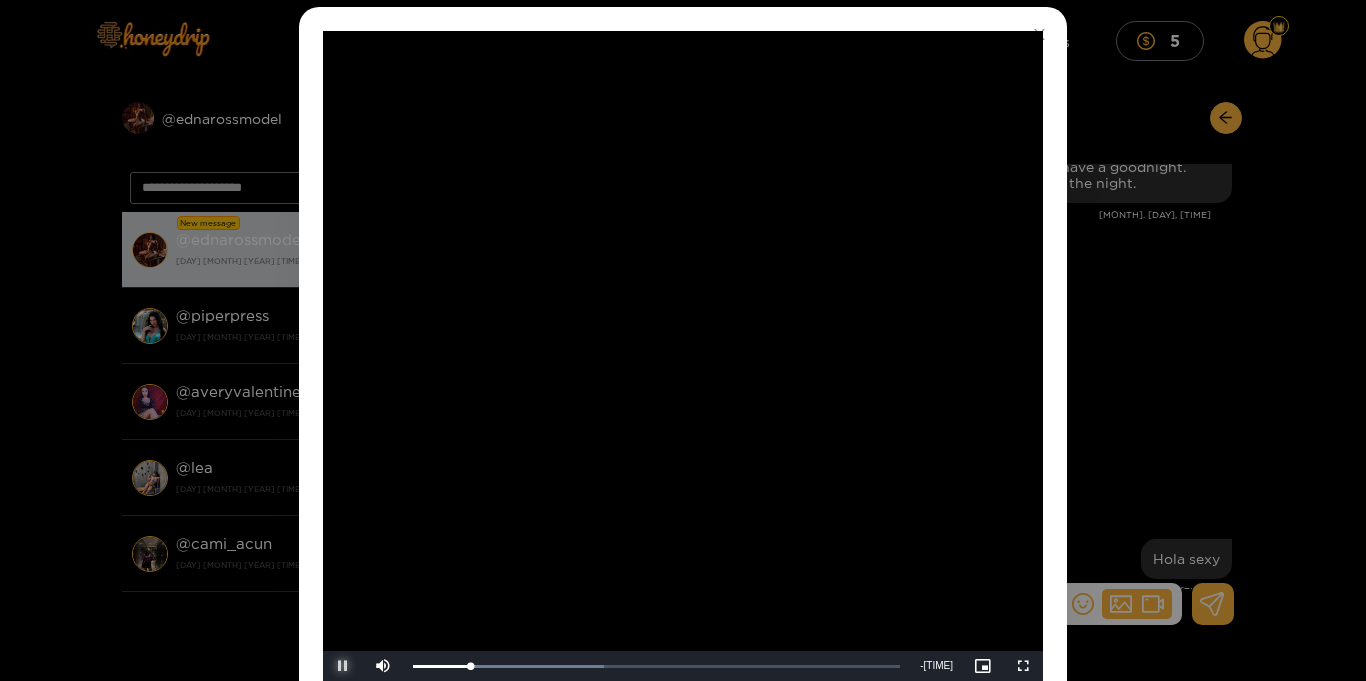 click at bounding box center [343, 666] 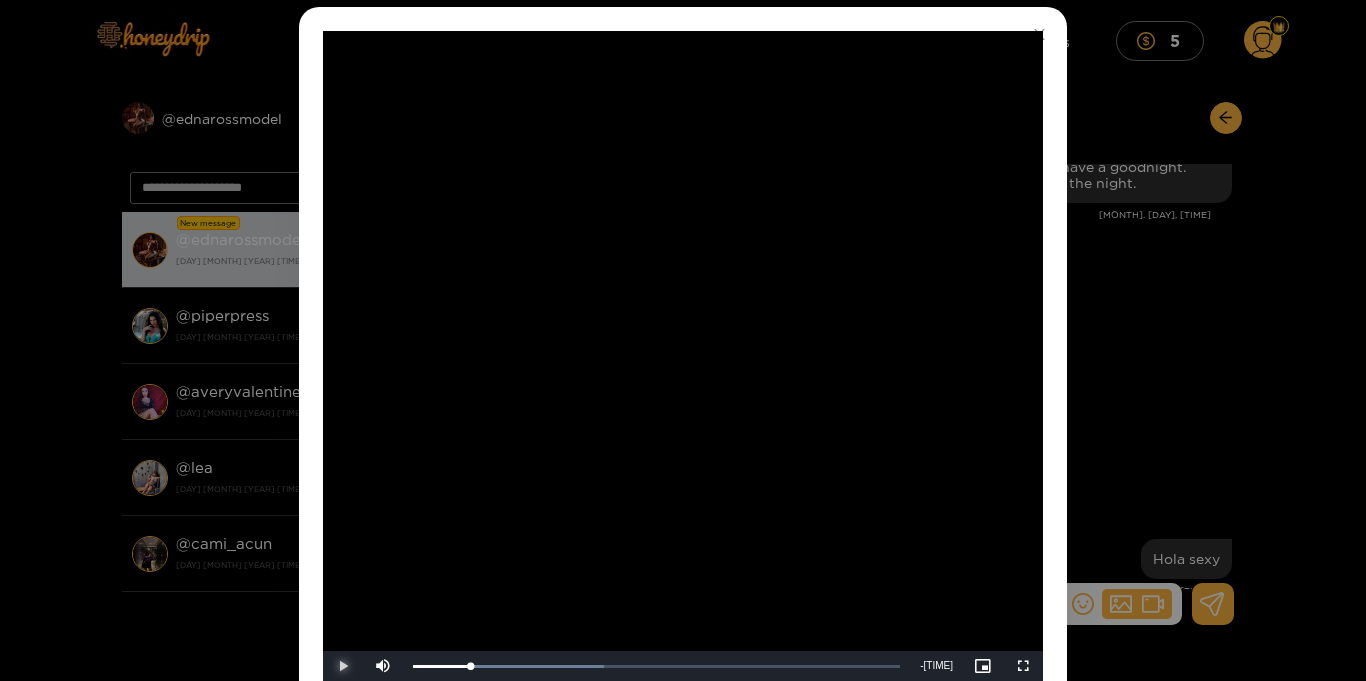 click at bounding box center [343, 666] 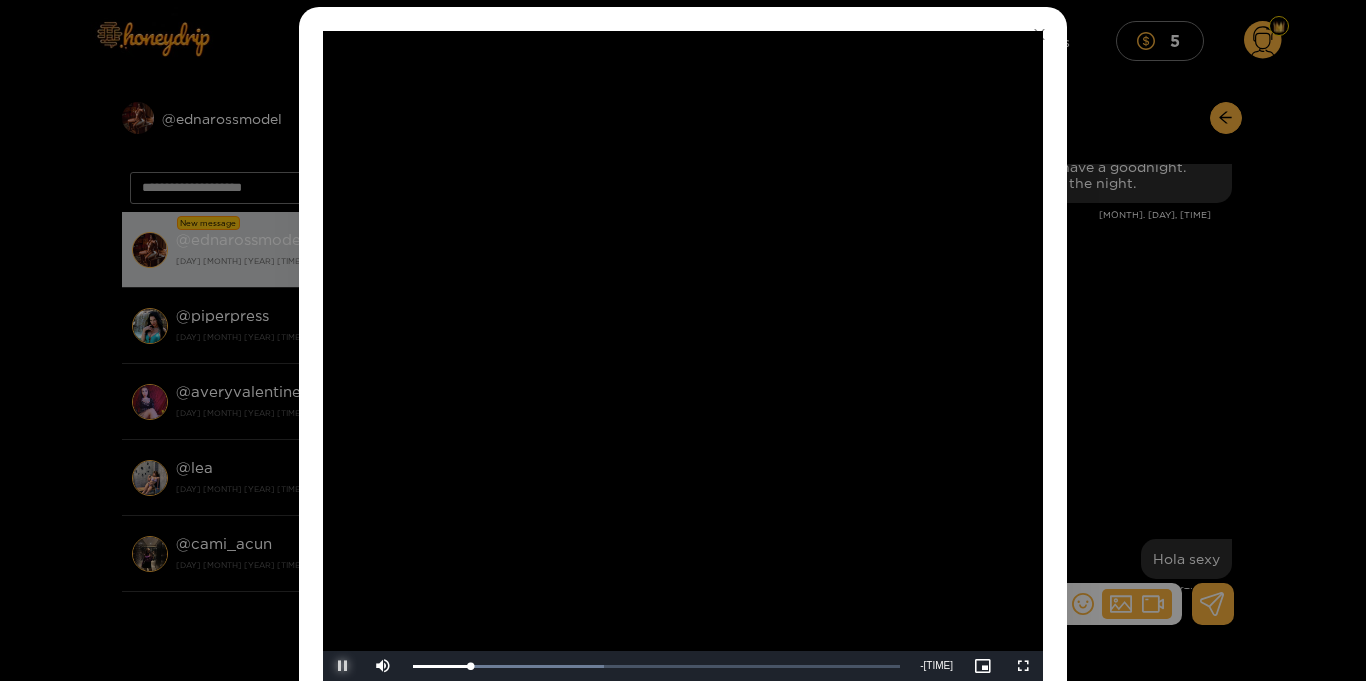 click at bounding box center [343, 666] 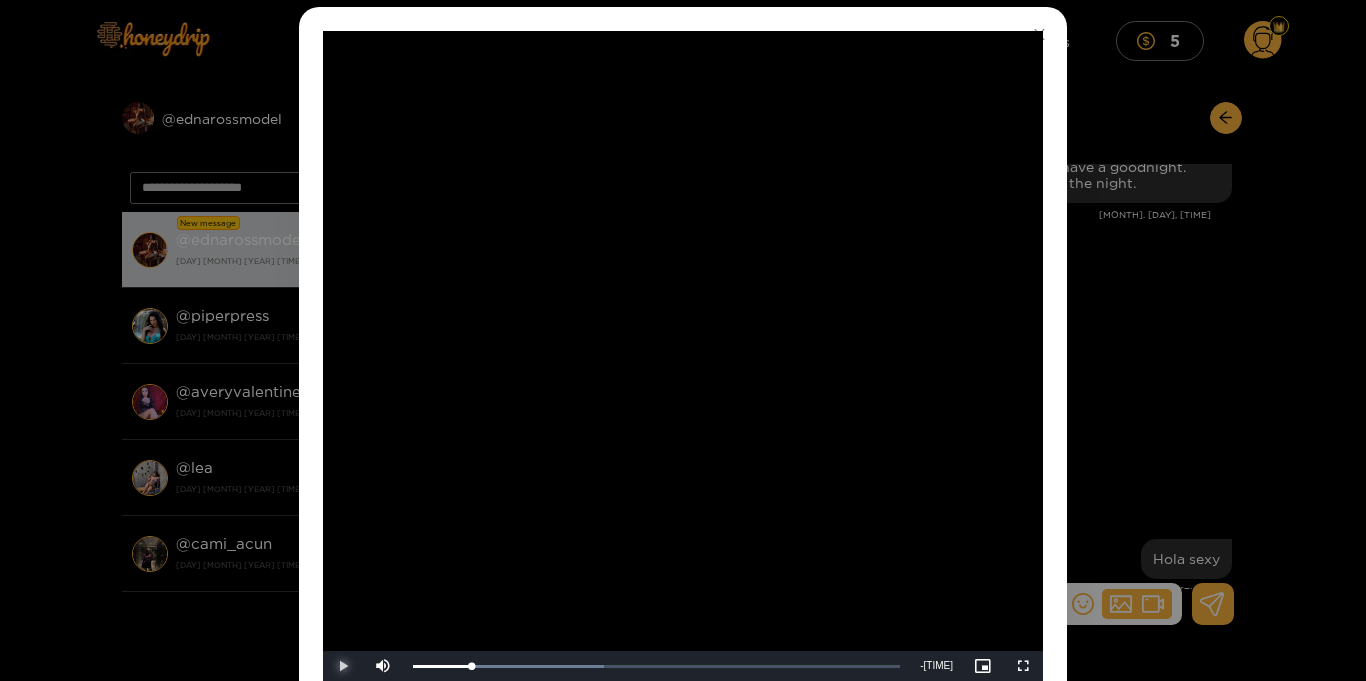 click at bounding box center [343, 666] 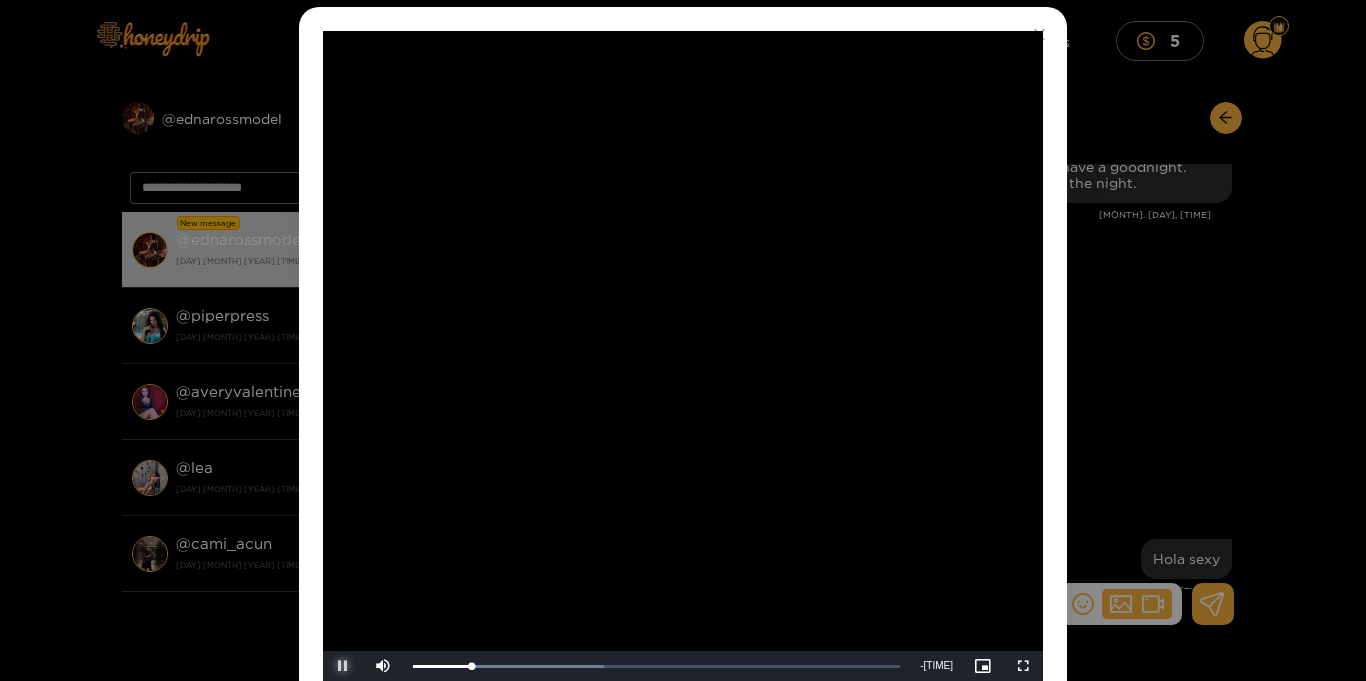 click at bounding box center [343, 666] 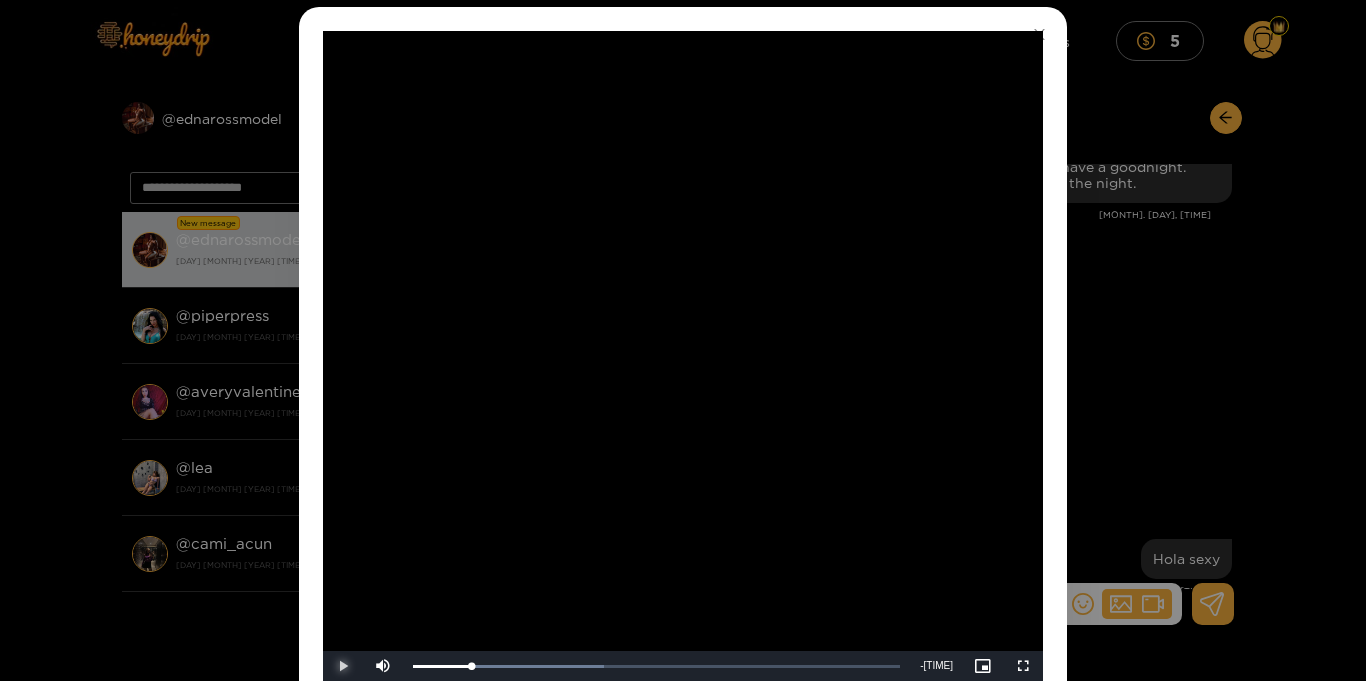 click at bounding box center [343, 666] 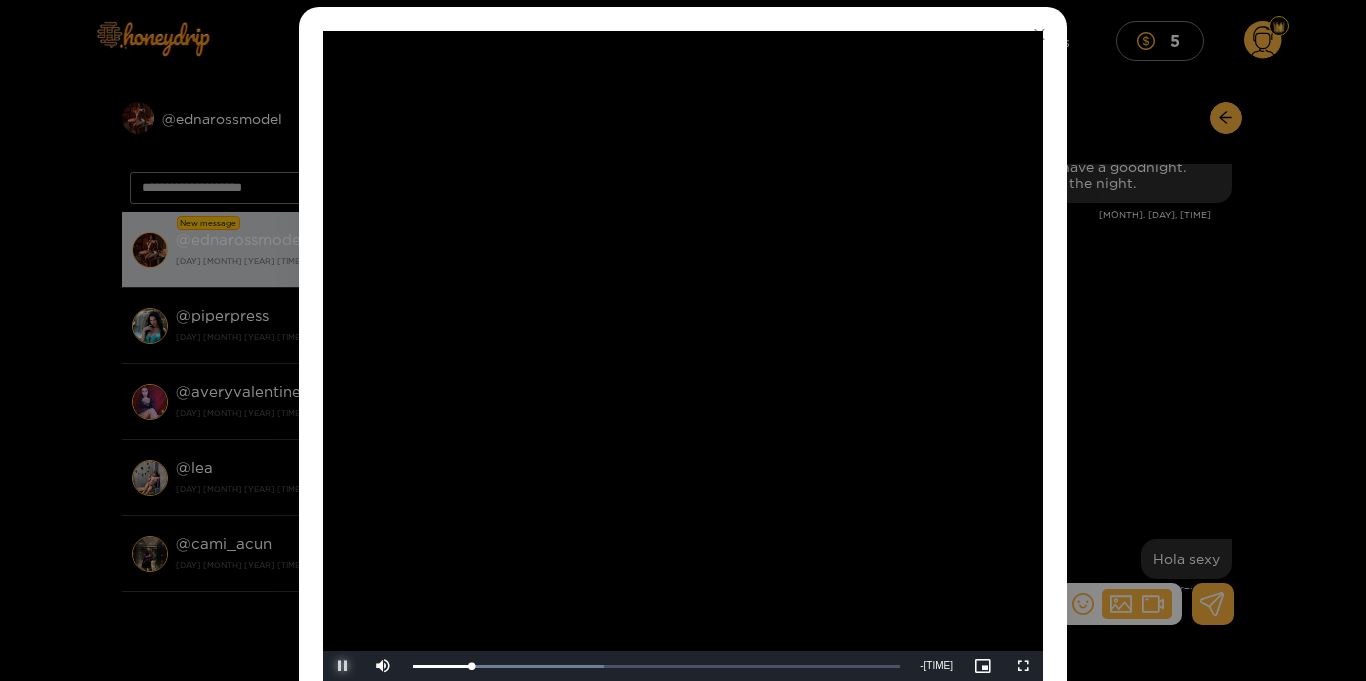 click at bounding box center (343, 666) 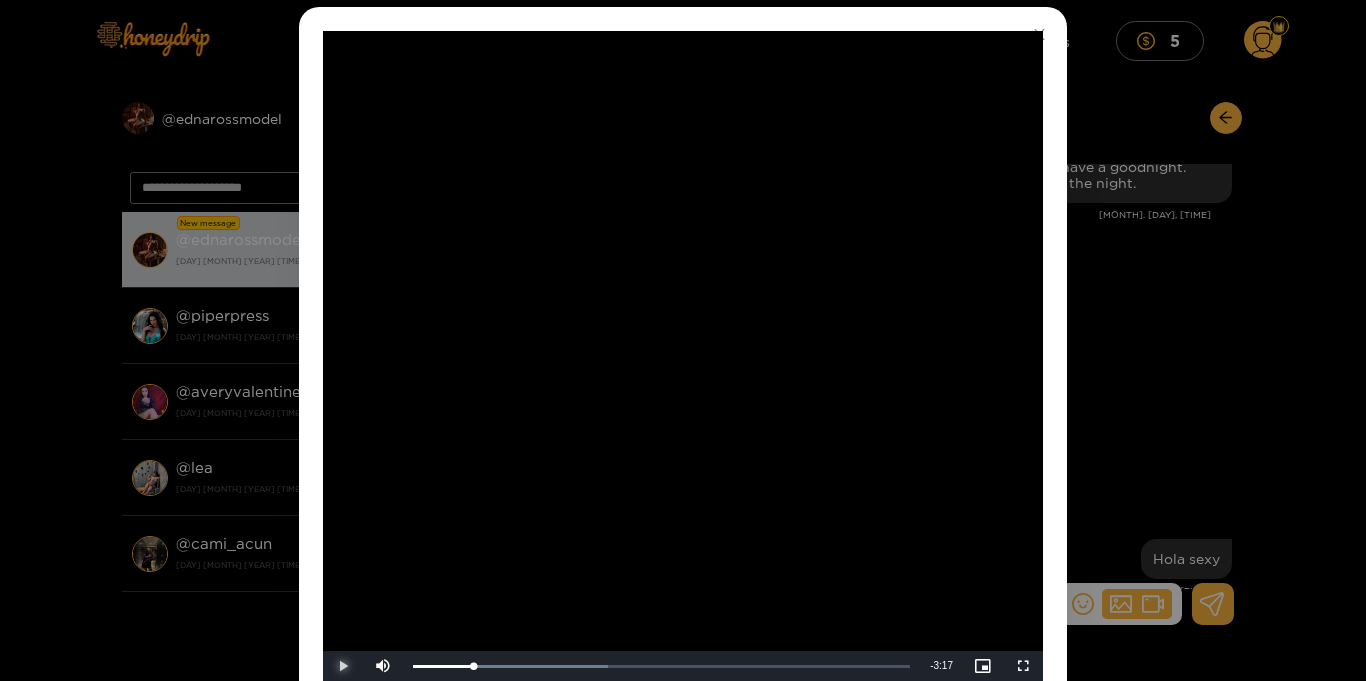 click at bounding box center [343, 666] 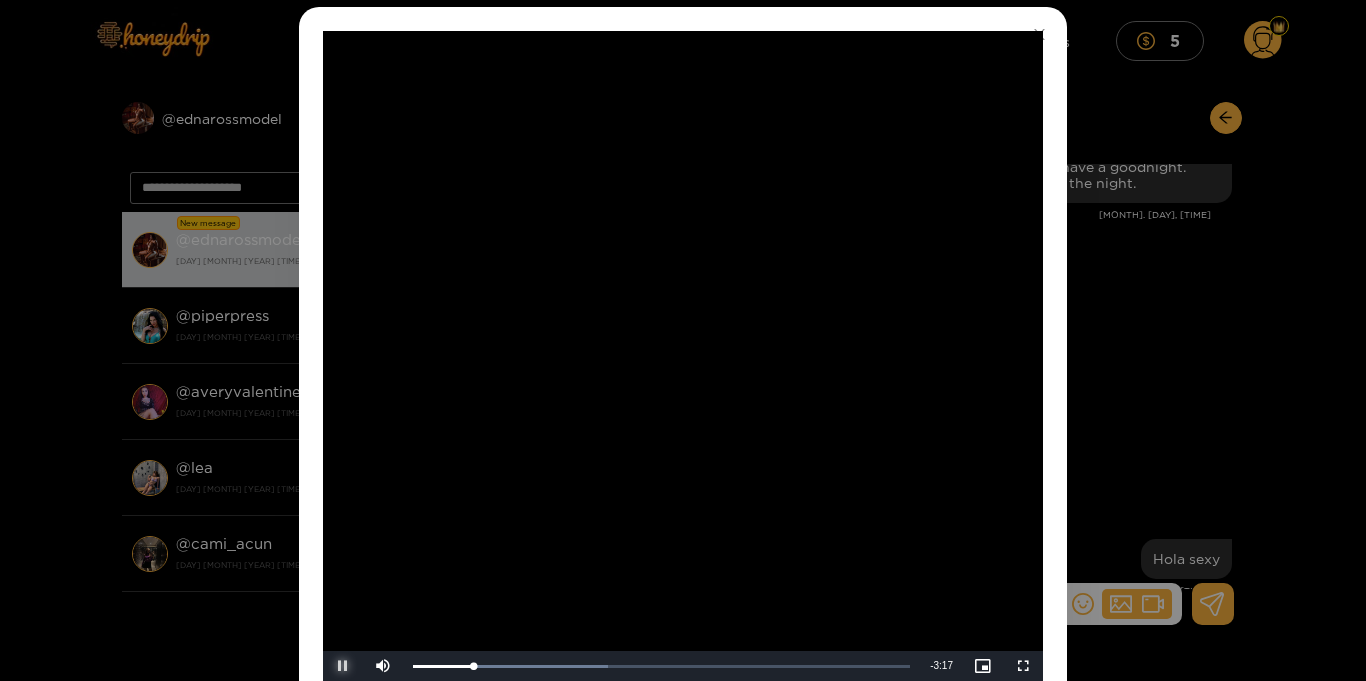 click at bounding box center (343, 666) 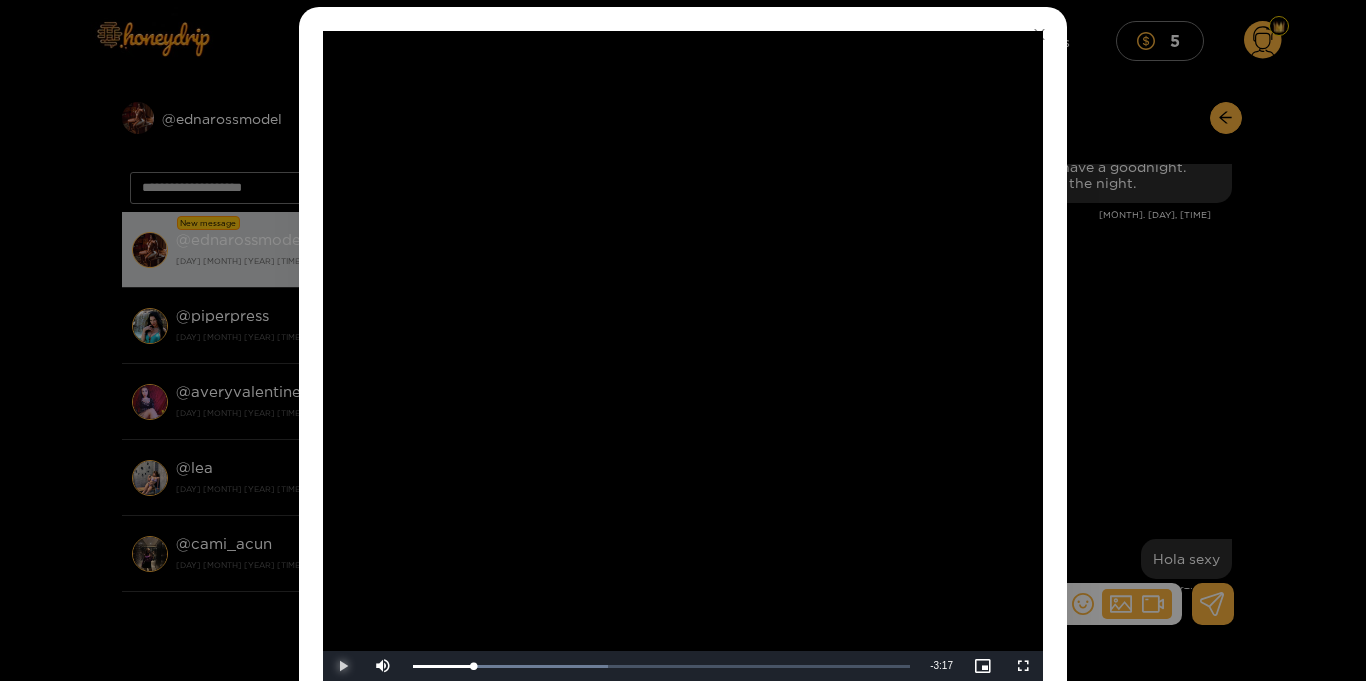 click at bounding box center (343, 666) 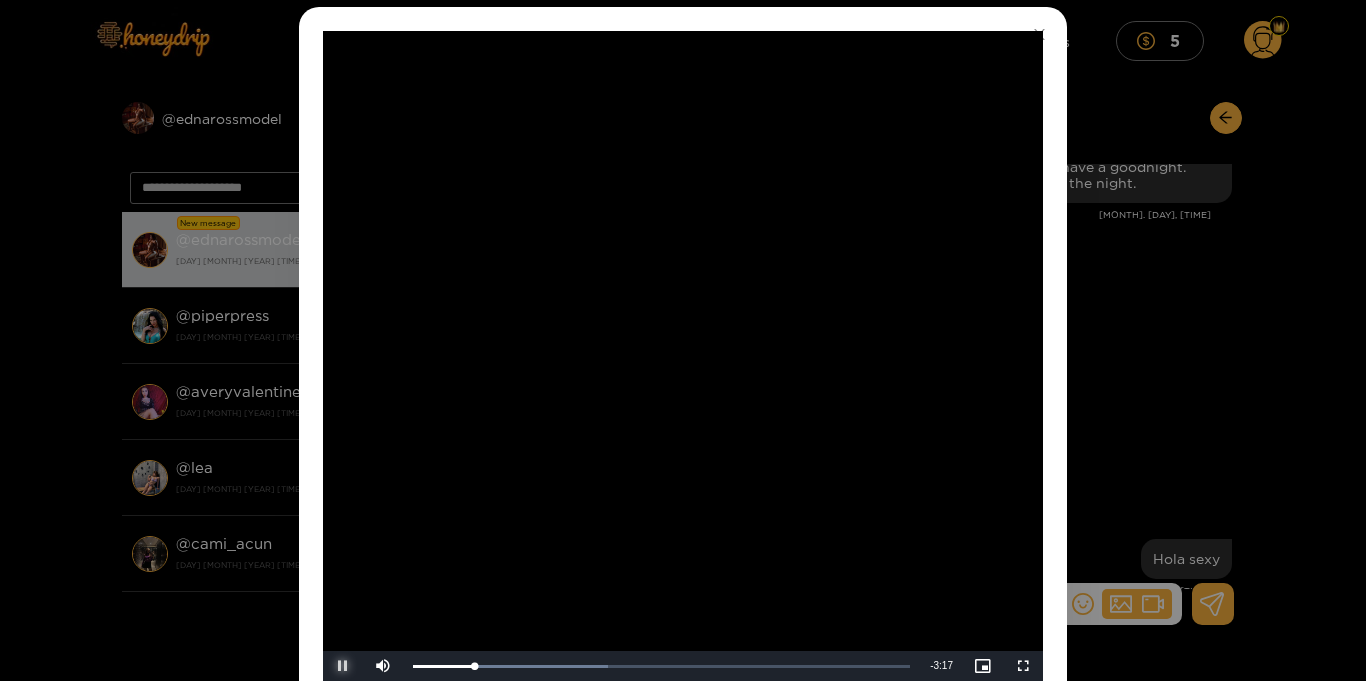 click at bounding box center [343, 666] 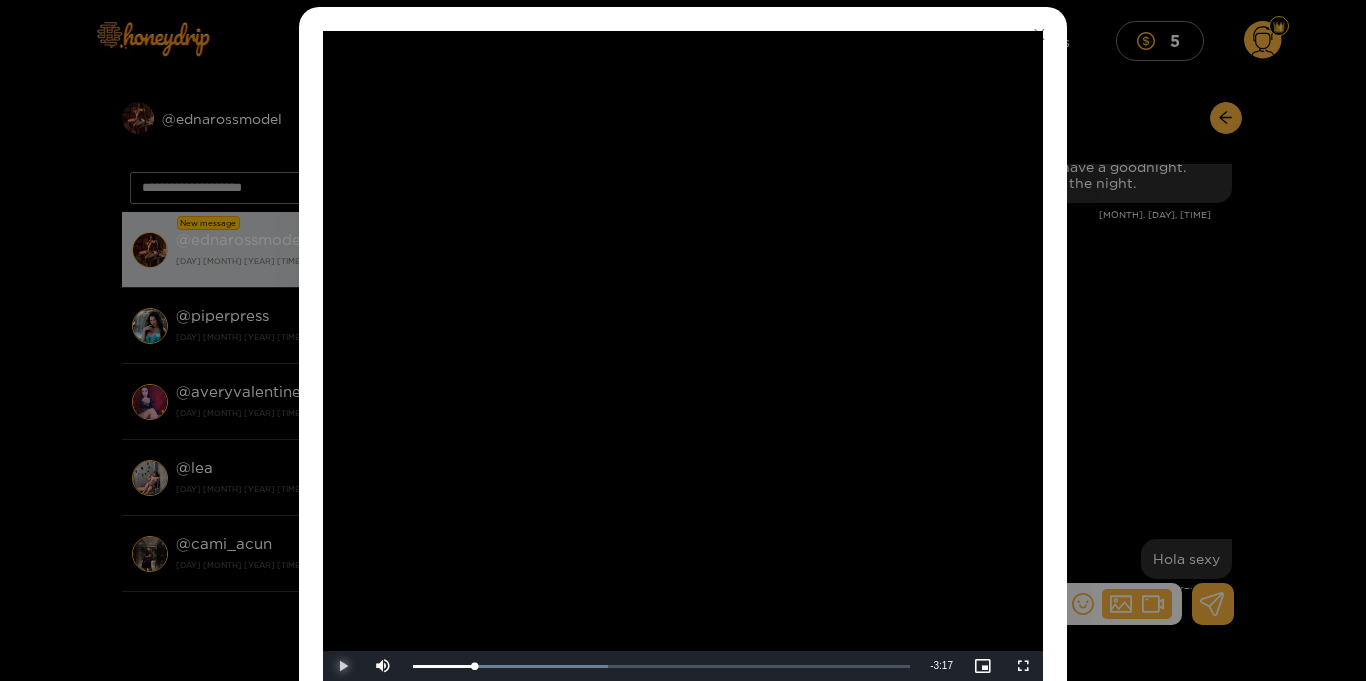 click at bounding box center [343, 666] 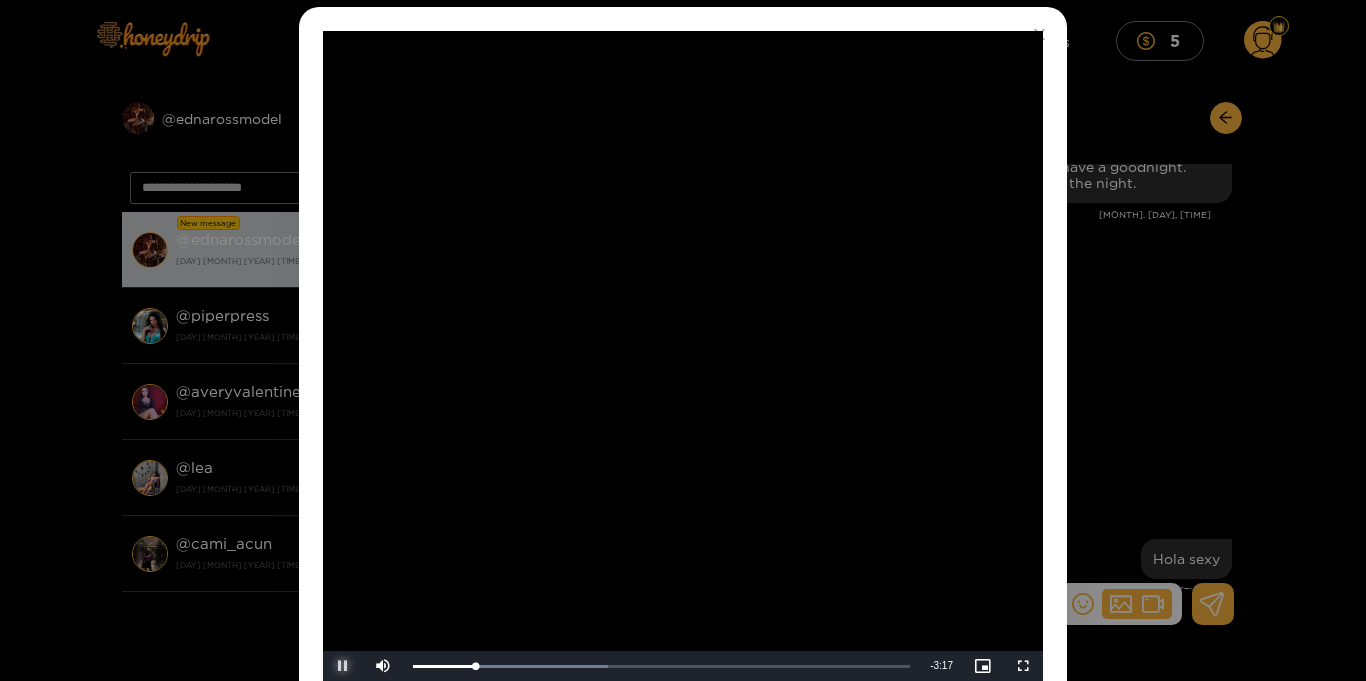 click at bounding box center (343, 666) 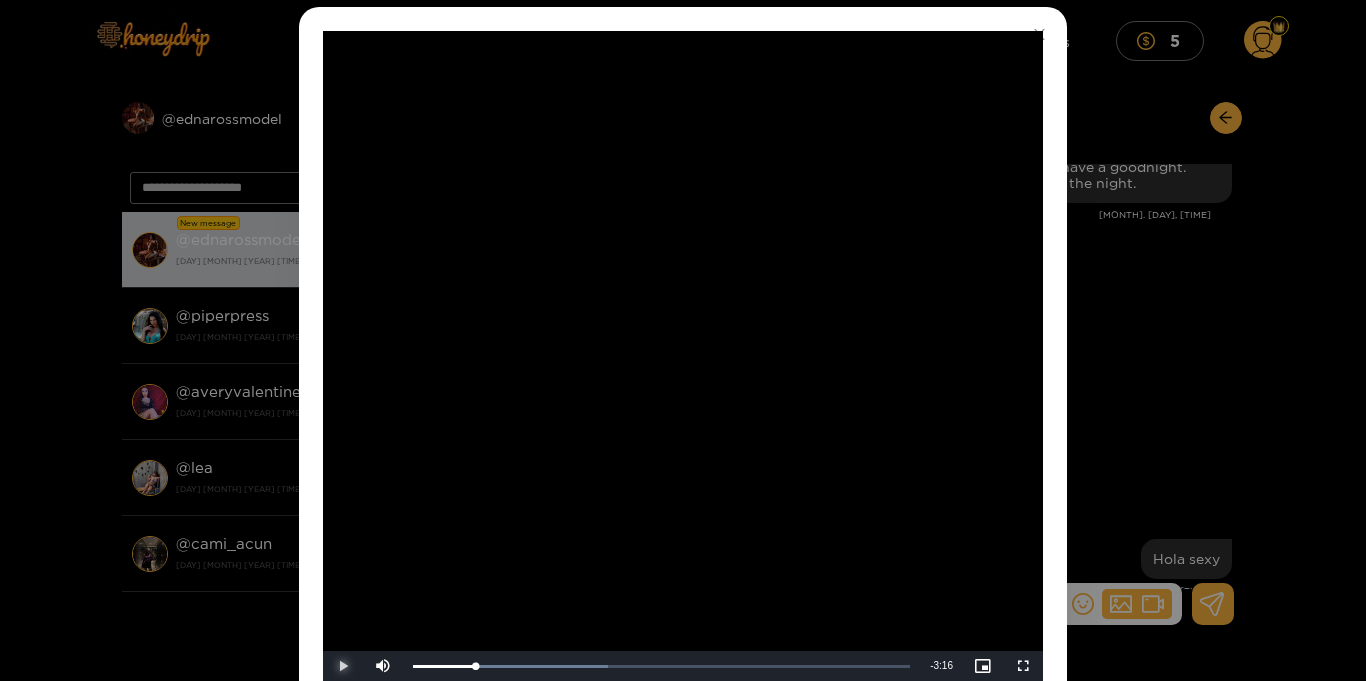 click at bounding box center [343, 666] 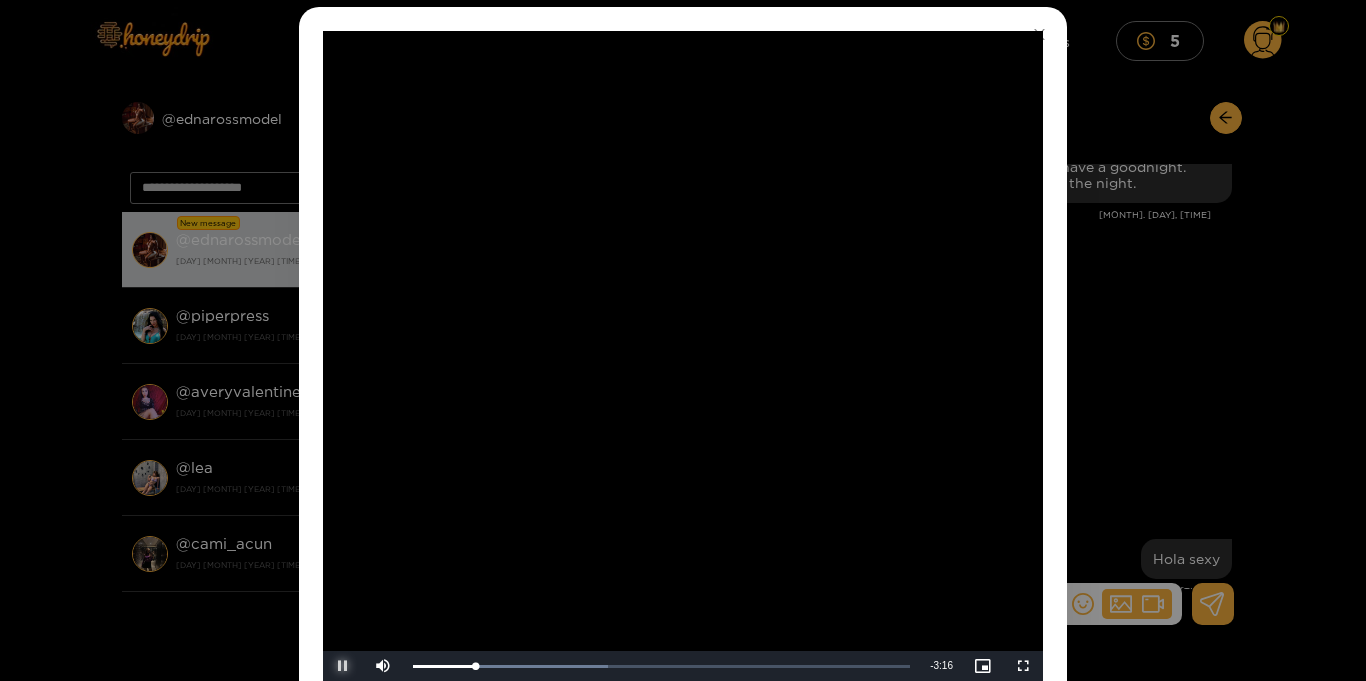 click at bounding box center [343, 666] 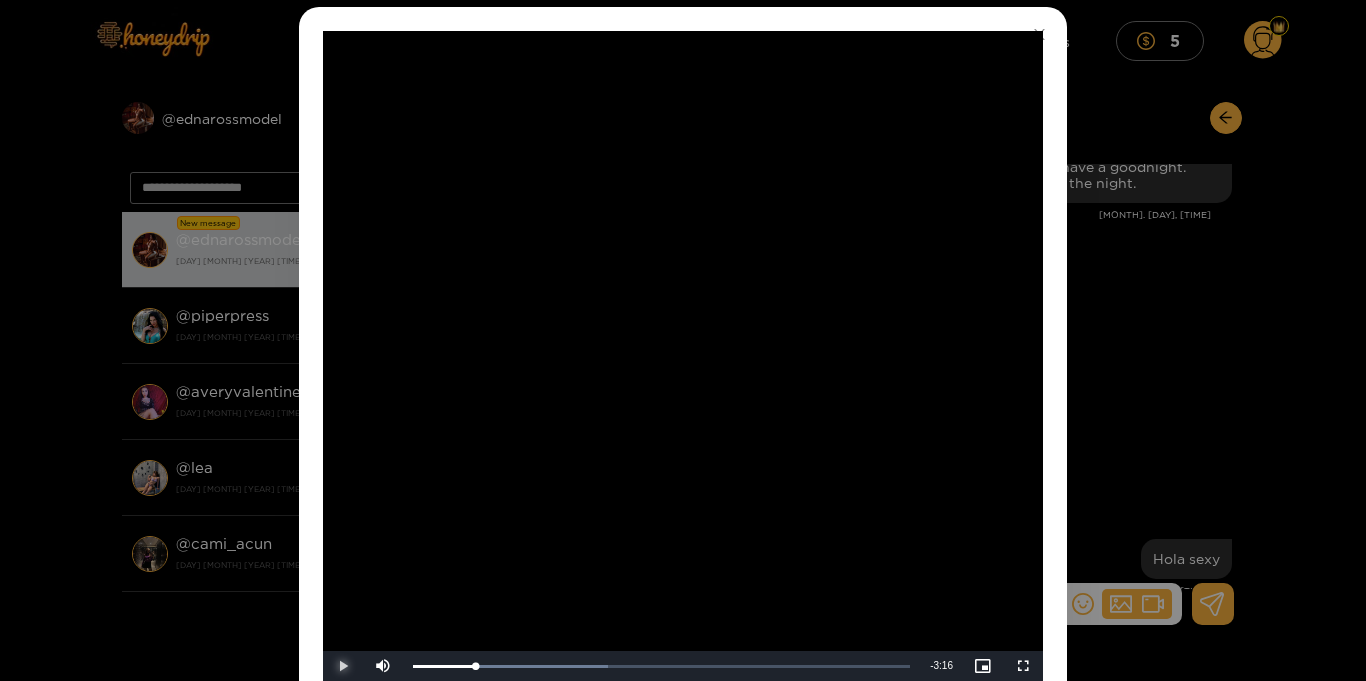 click at bounding box center (343, 666) 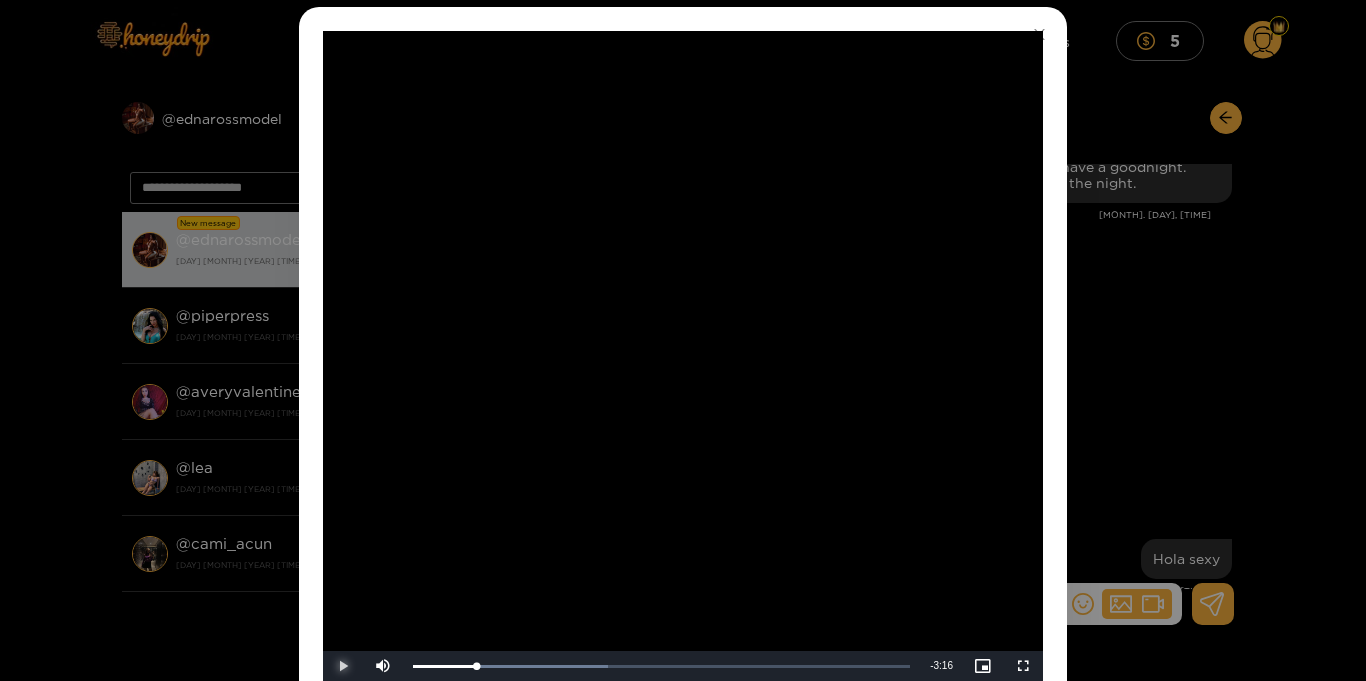 click at bounding box center [343, 666] 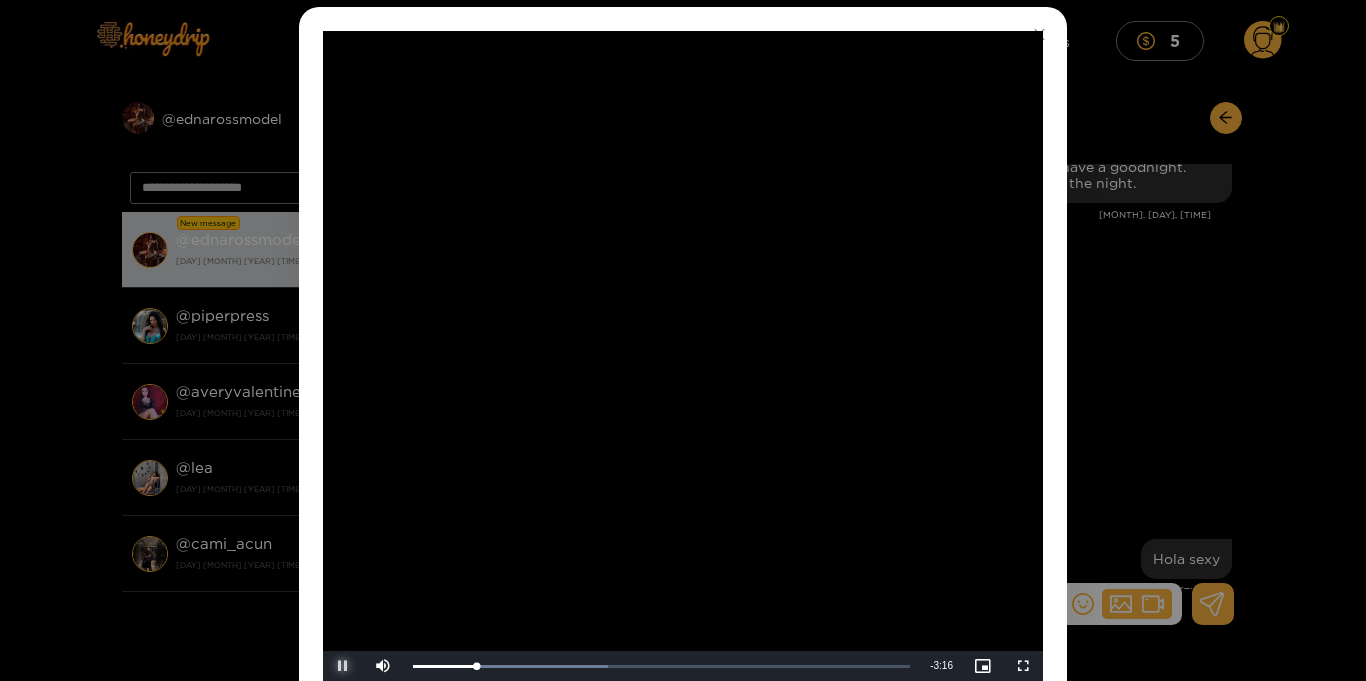 click at bounding box center (343, 666) 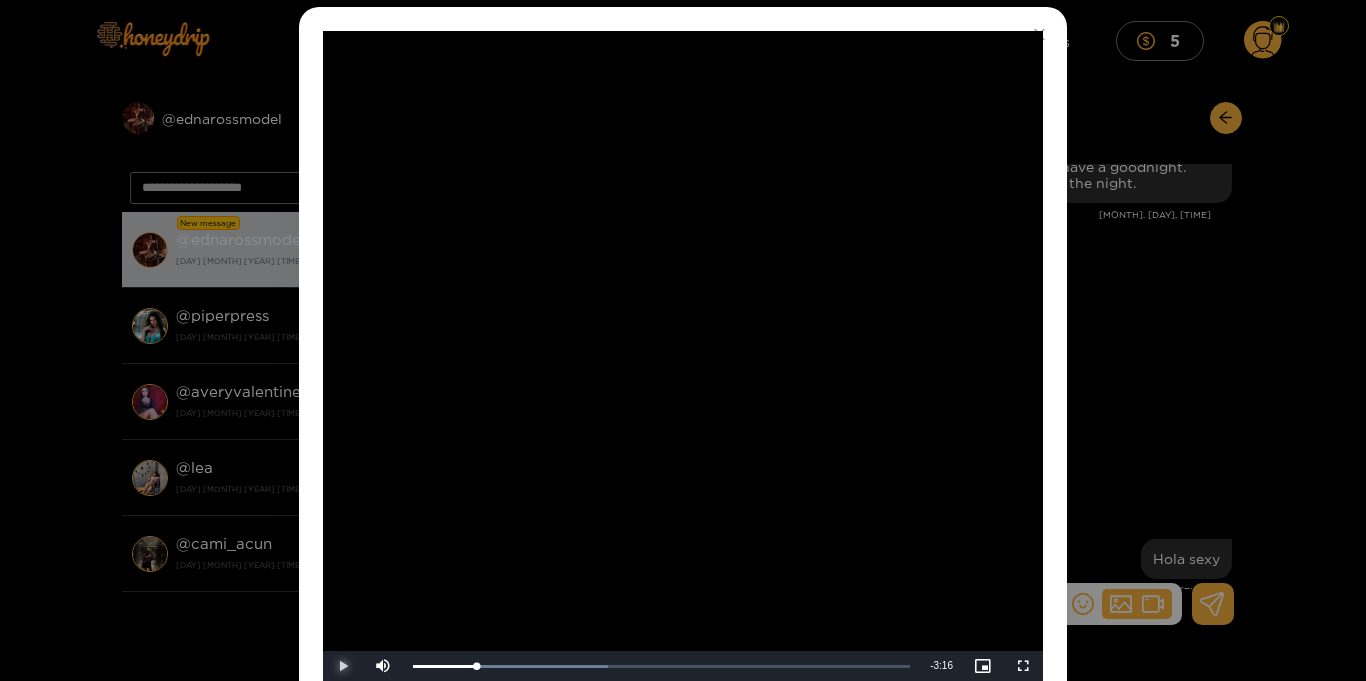 click at bounding box center [343, 666] 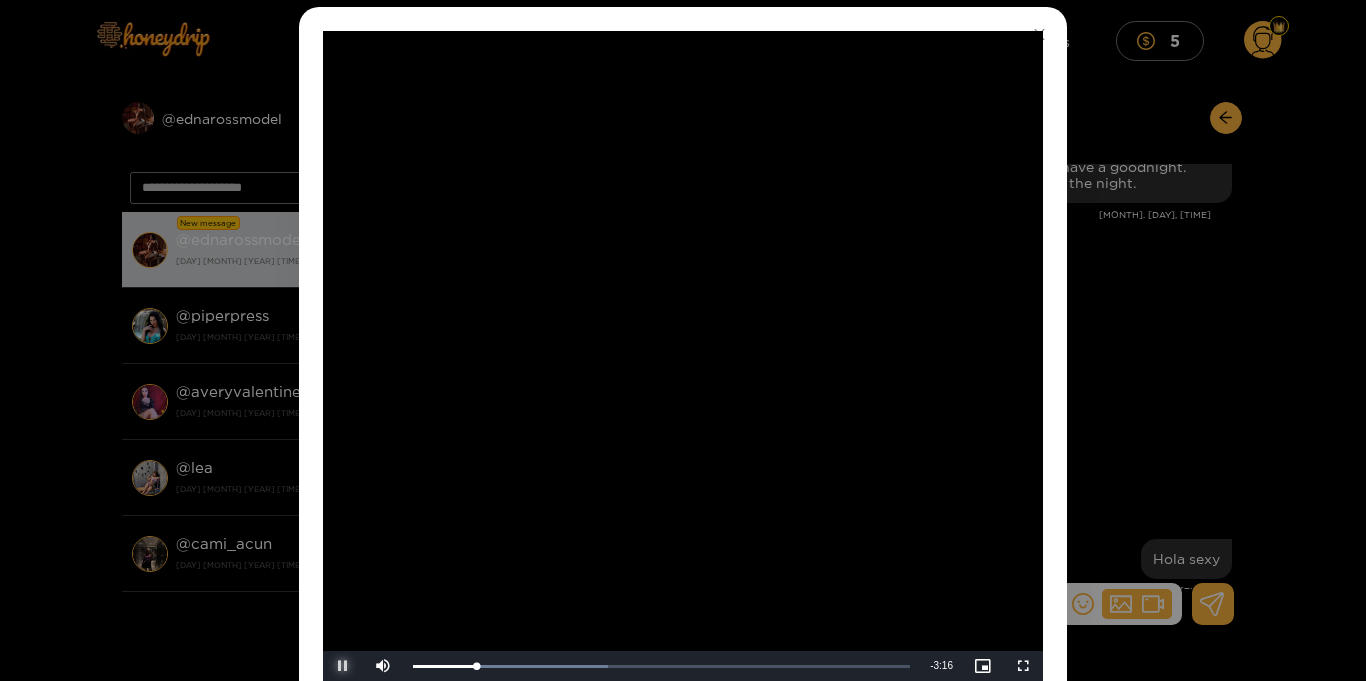 click at bounding box center (343, 666) 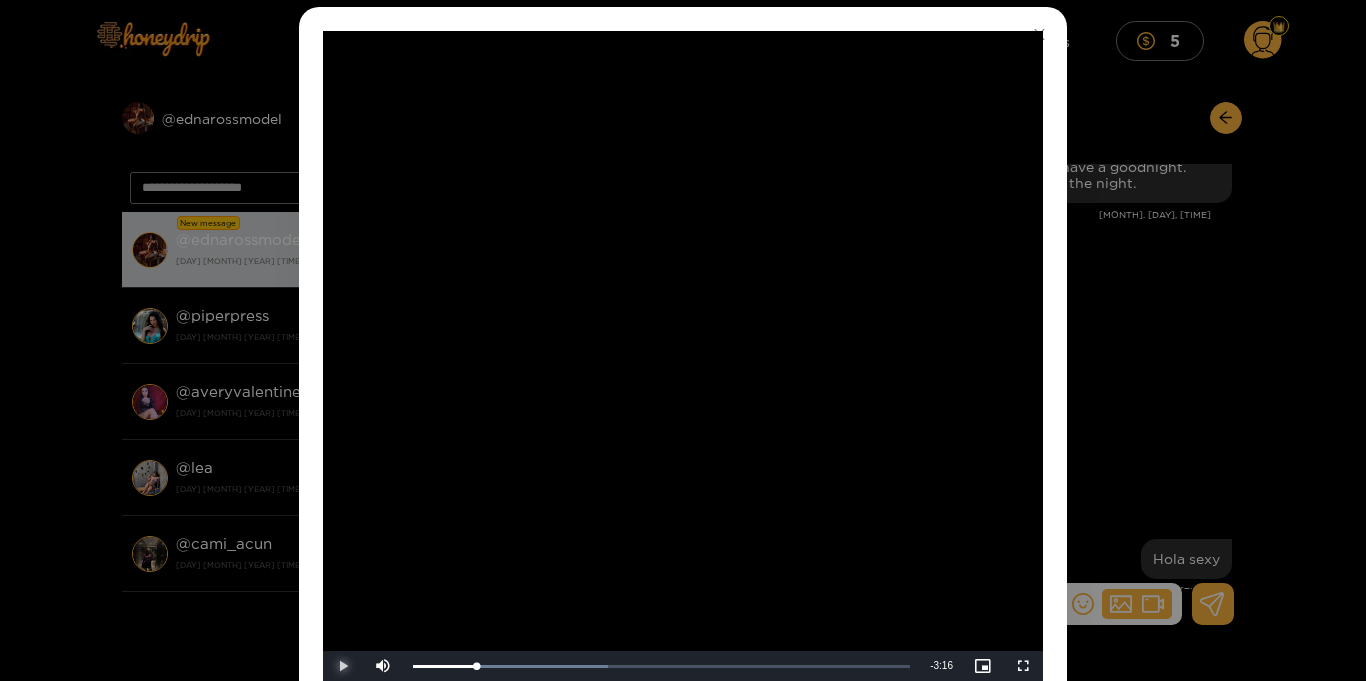 click at bounding box center (343, 666) 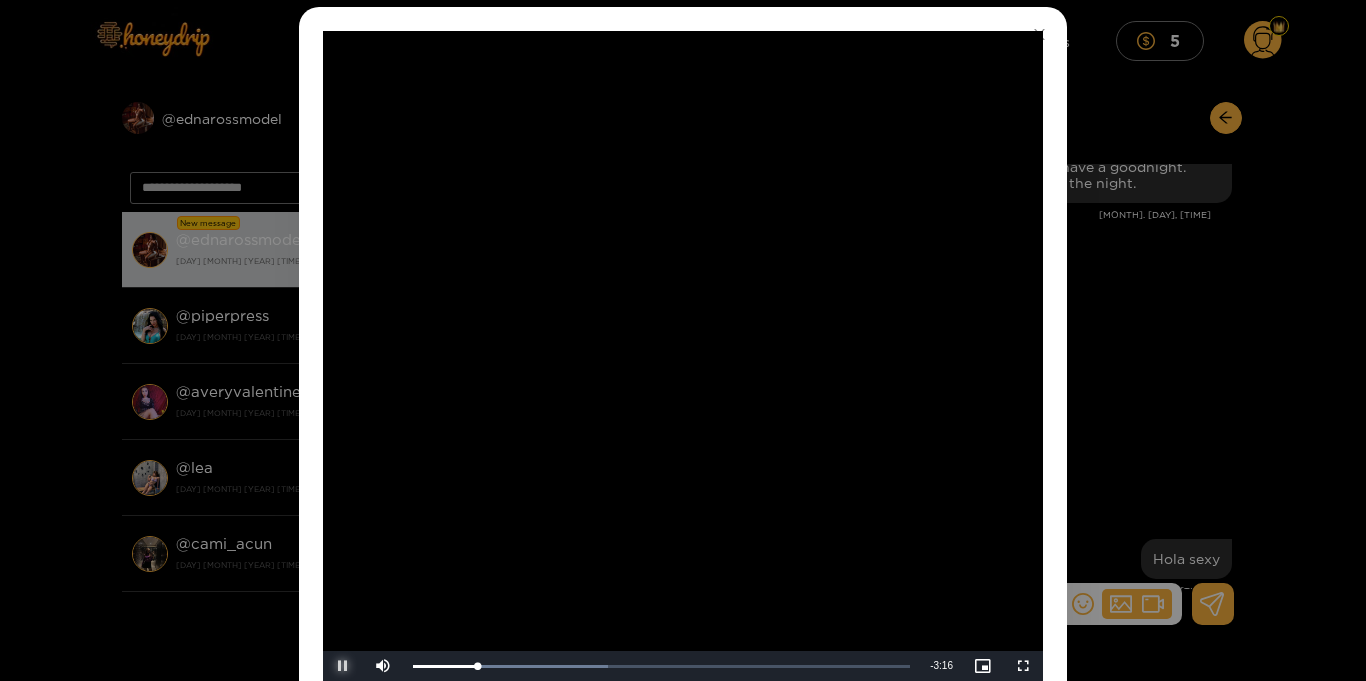 click at bounding box center (343, 666) 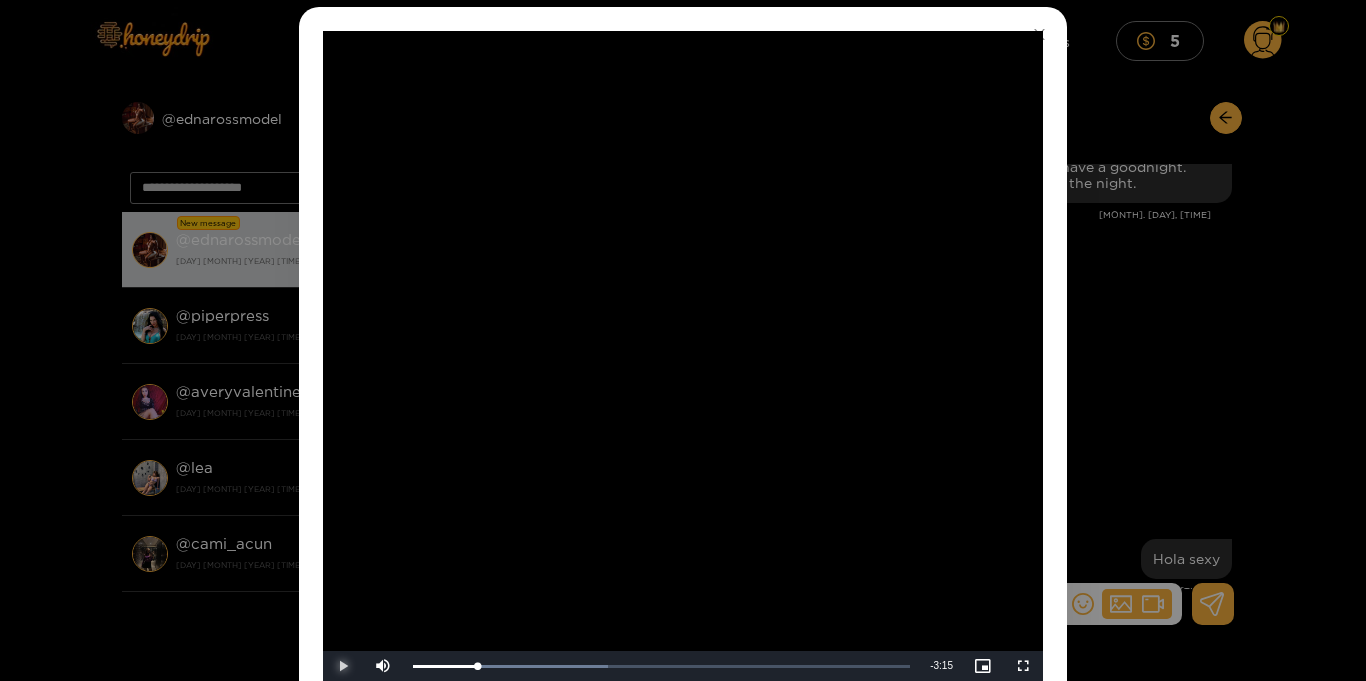 click at bounding box center (343, 666) 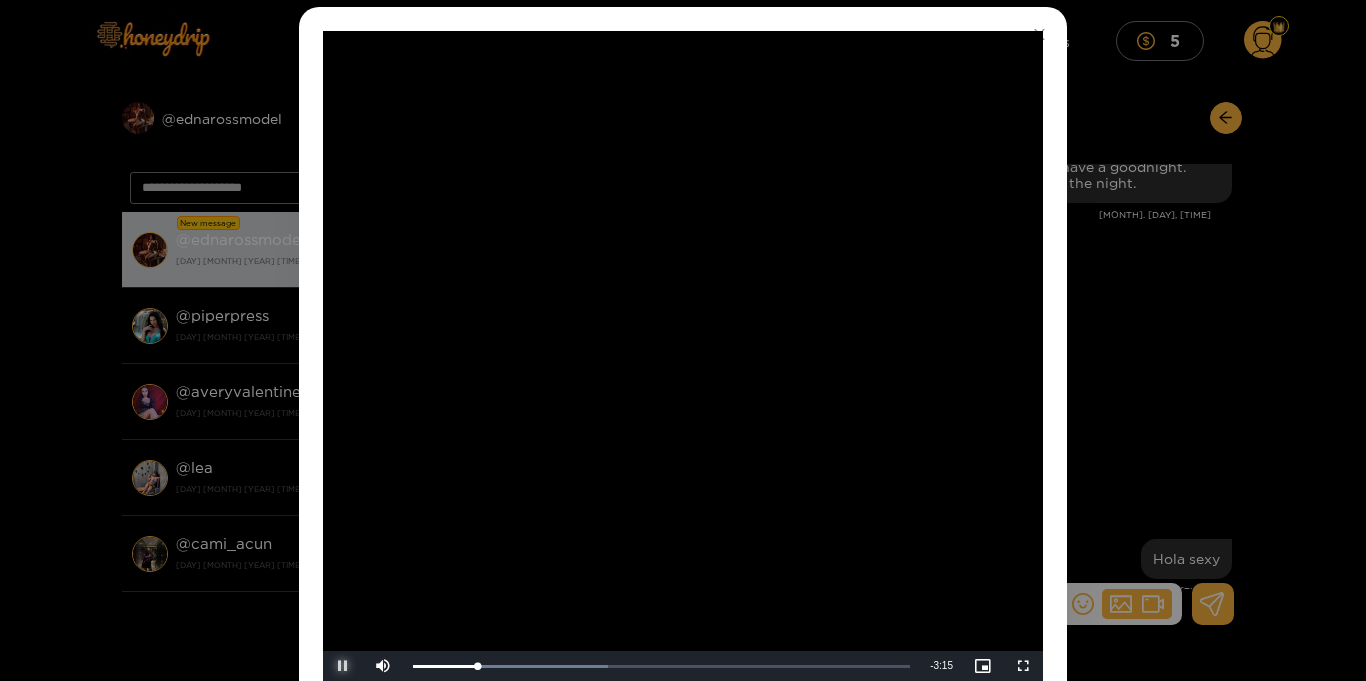 click at bounding box center (343, 666) 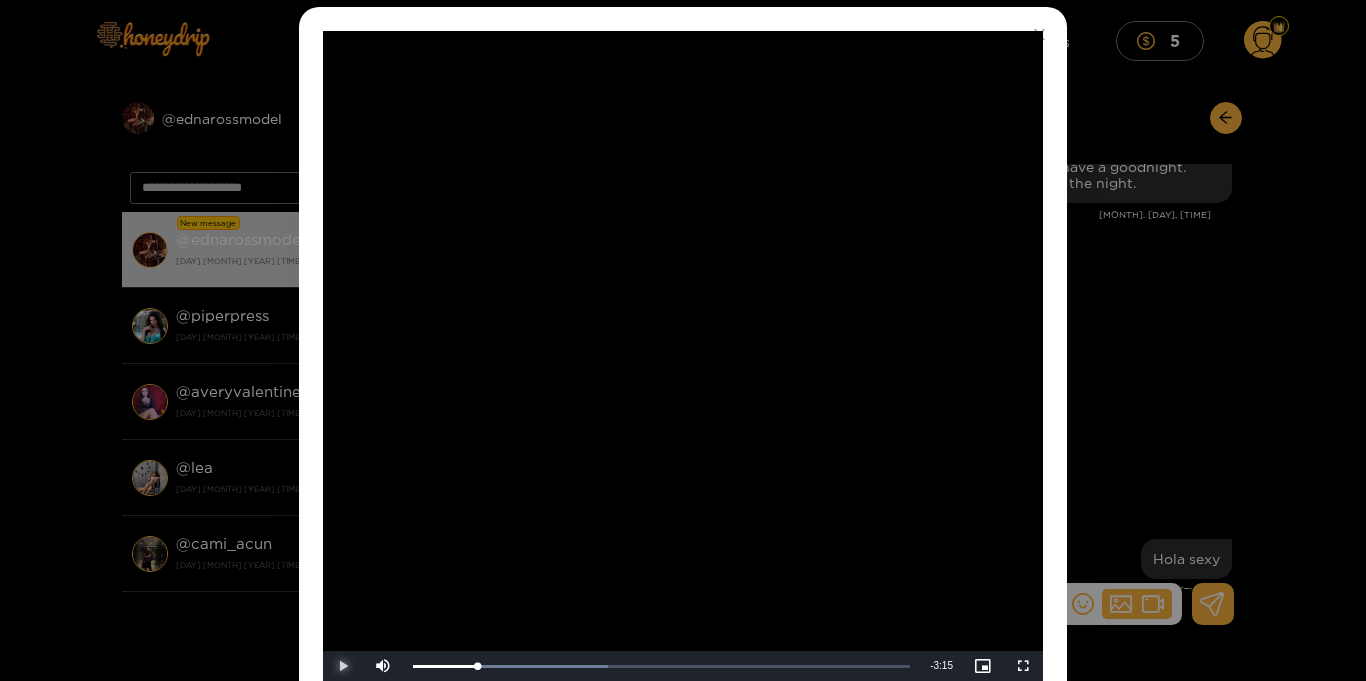 click at bounding box center (343, 666) 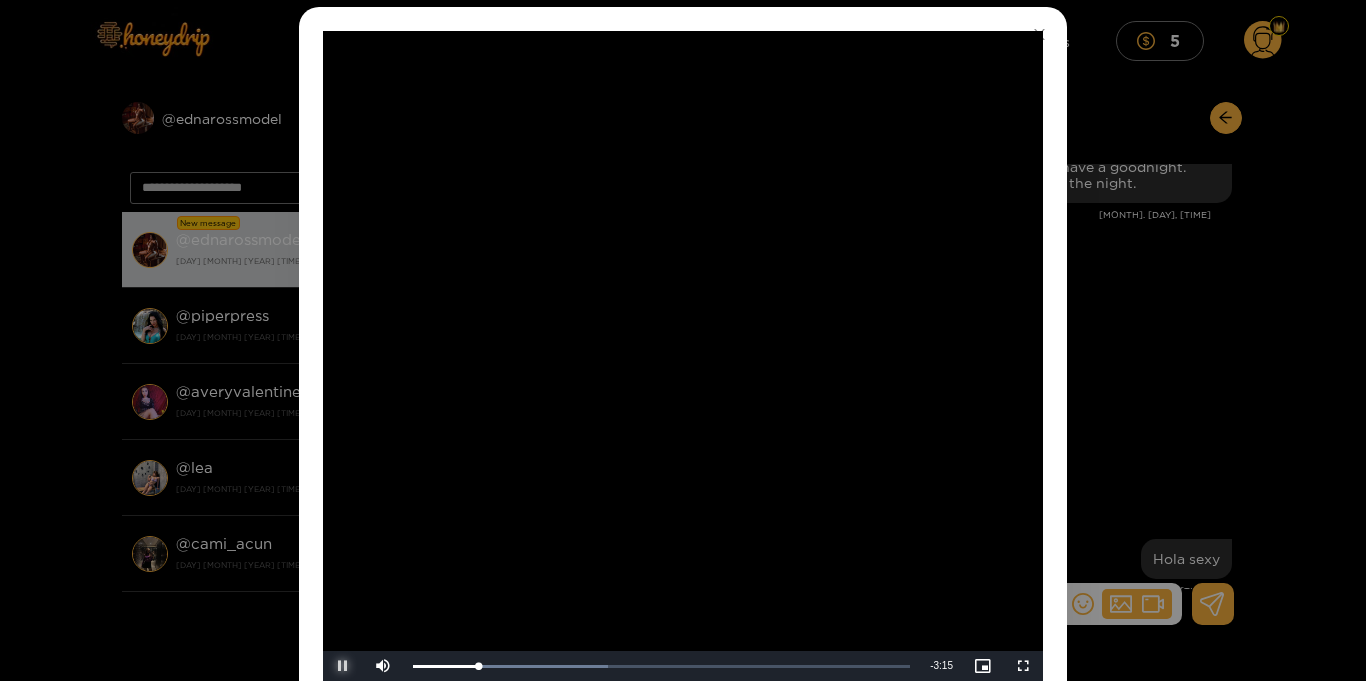 click at bounding box center [343, 666] 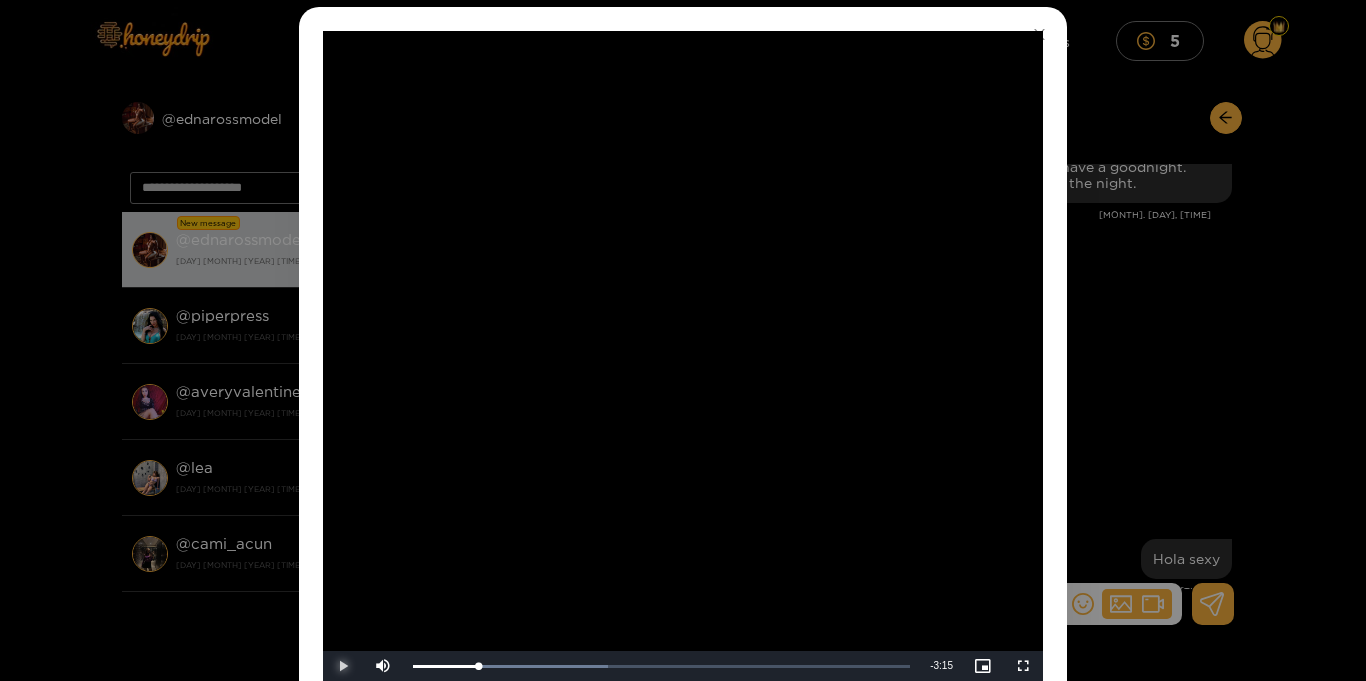 click at bounding box center [343, 666] 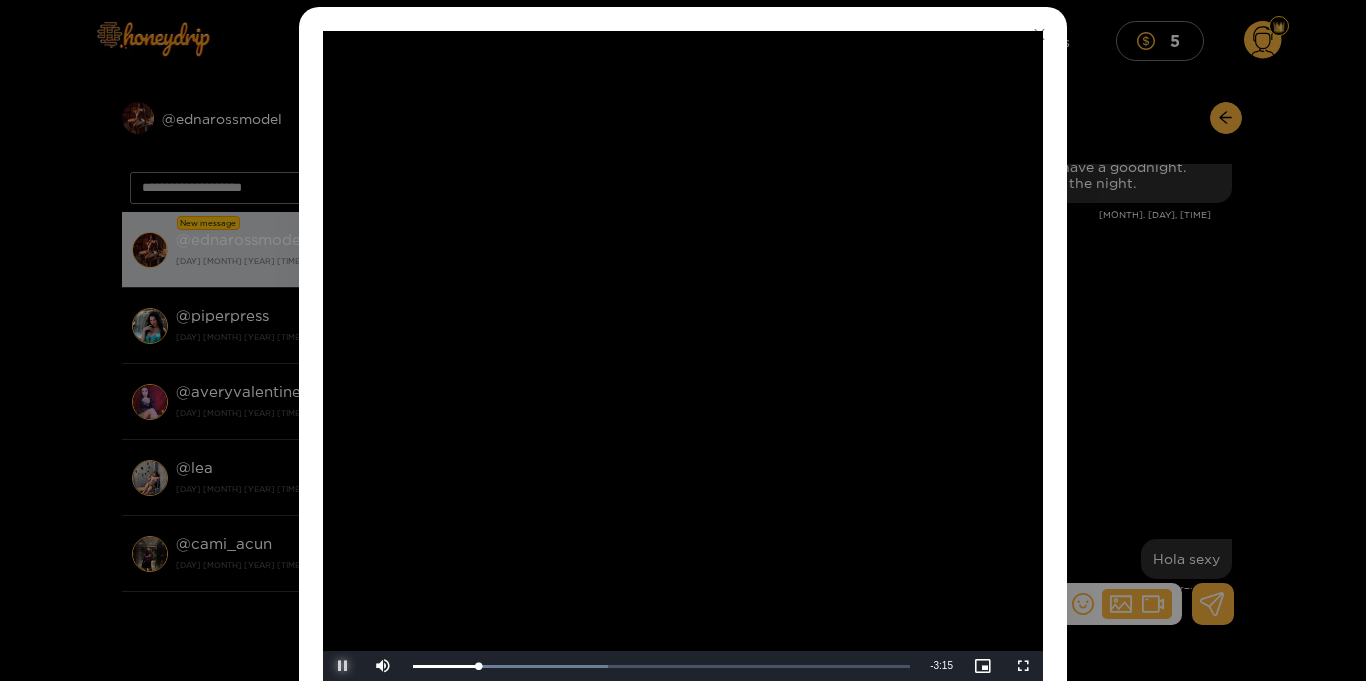 click at bounding box center [343, 666] 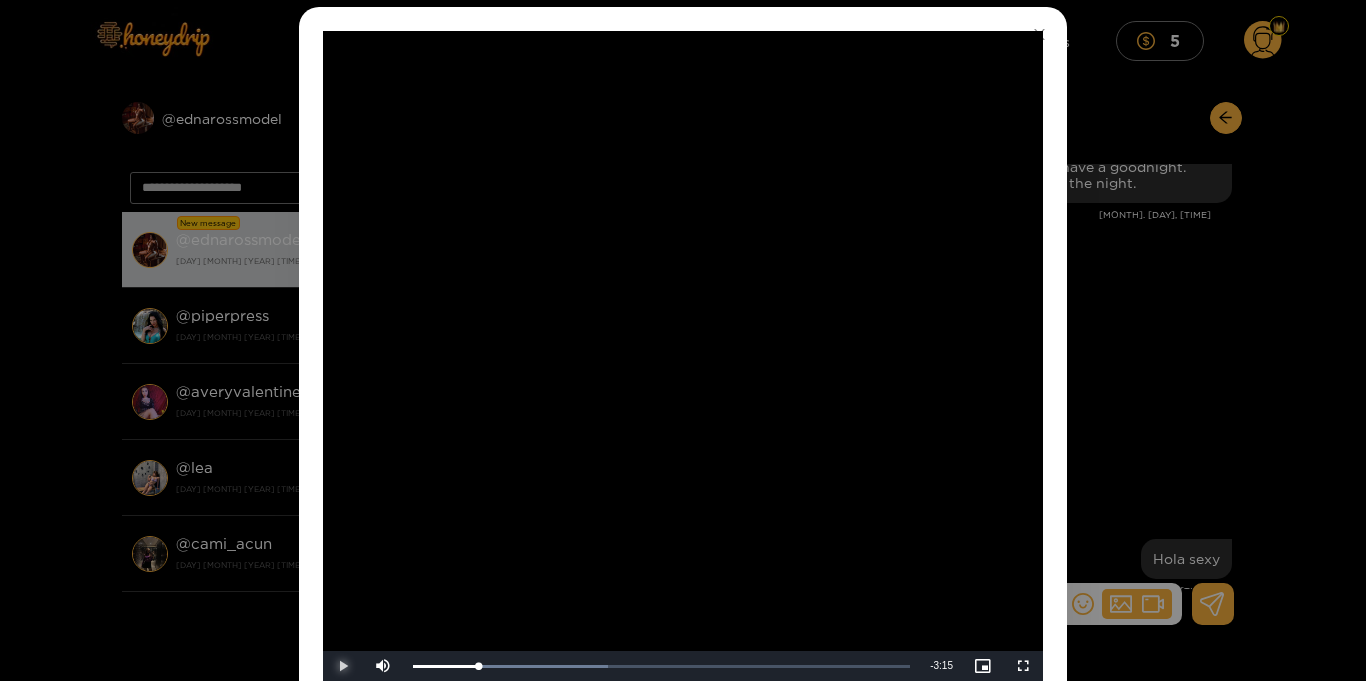 click at bounding box center [343, 666] 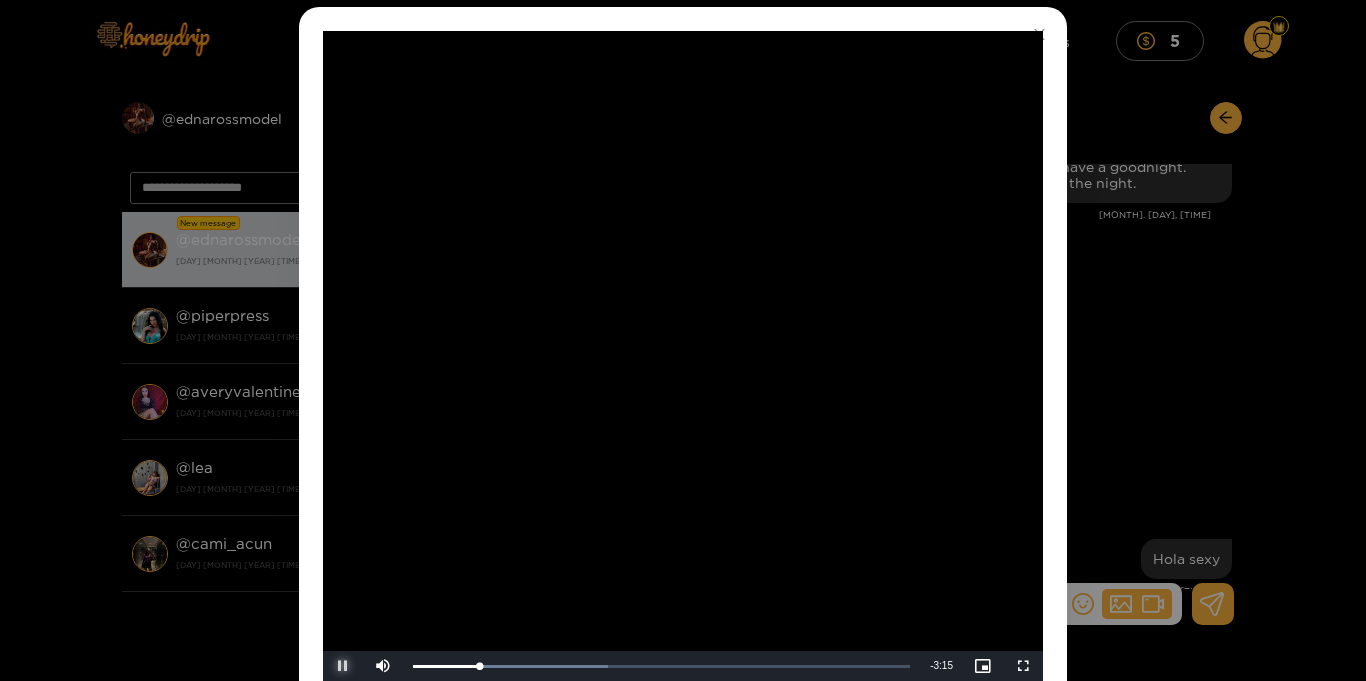 click at bounding box center [343, 666] 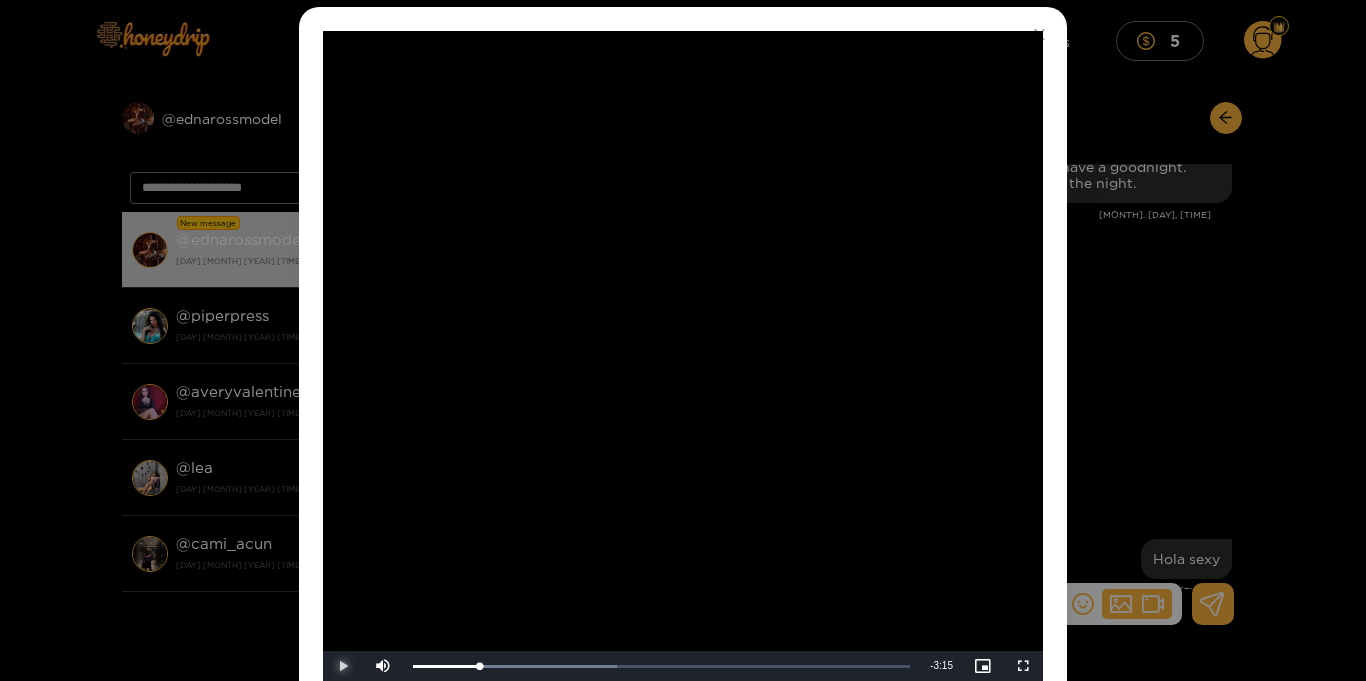 click at bounding box center (343, 666) 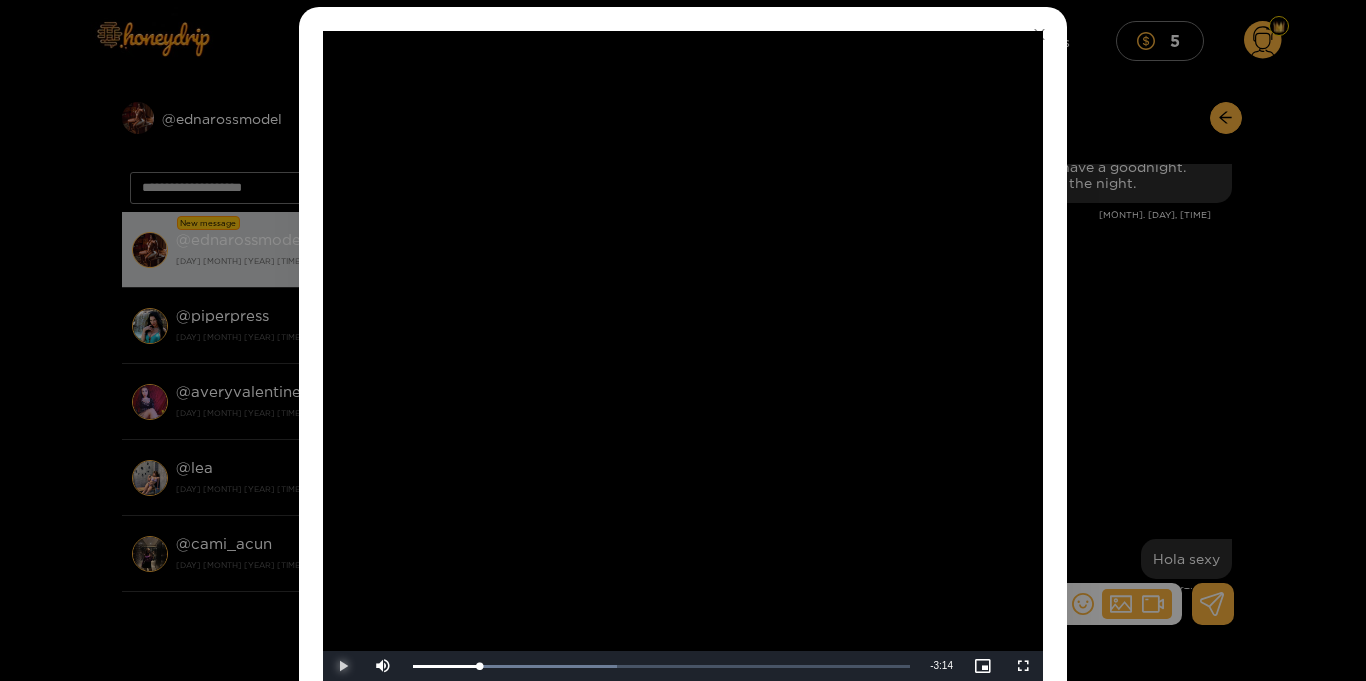 click at bounding box center (343, 666) 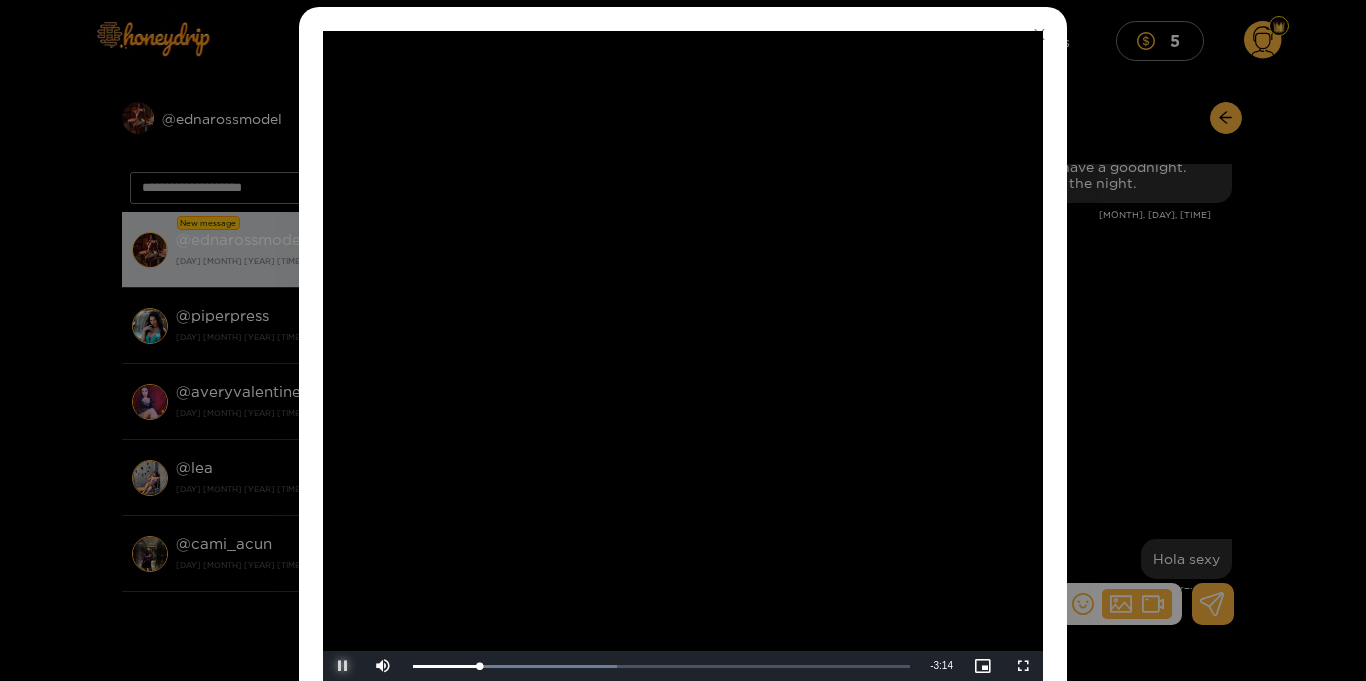 click at bounding box center (343, 666) 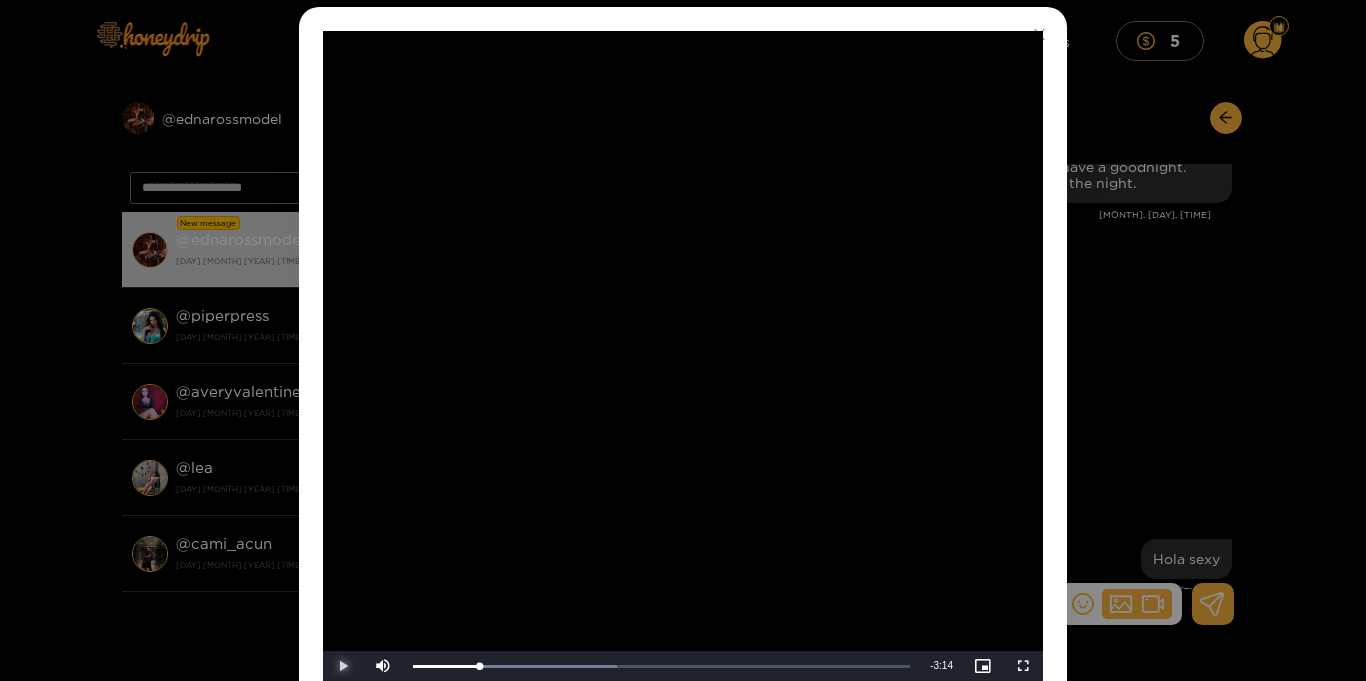 click at bounding box center (343, 666) 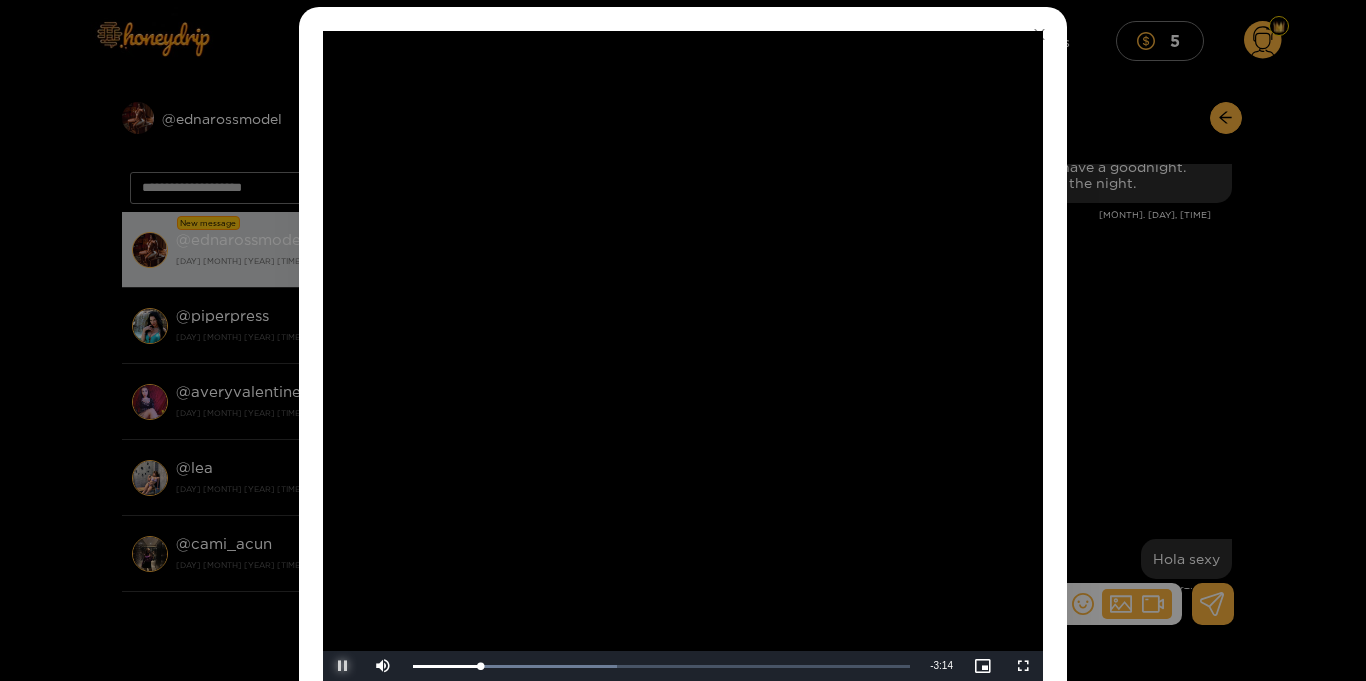 click at bounding box center [343, 666] 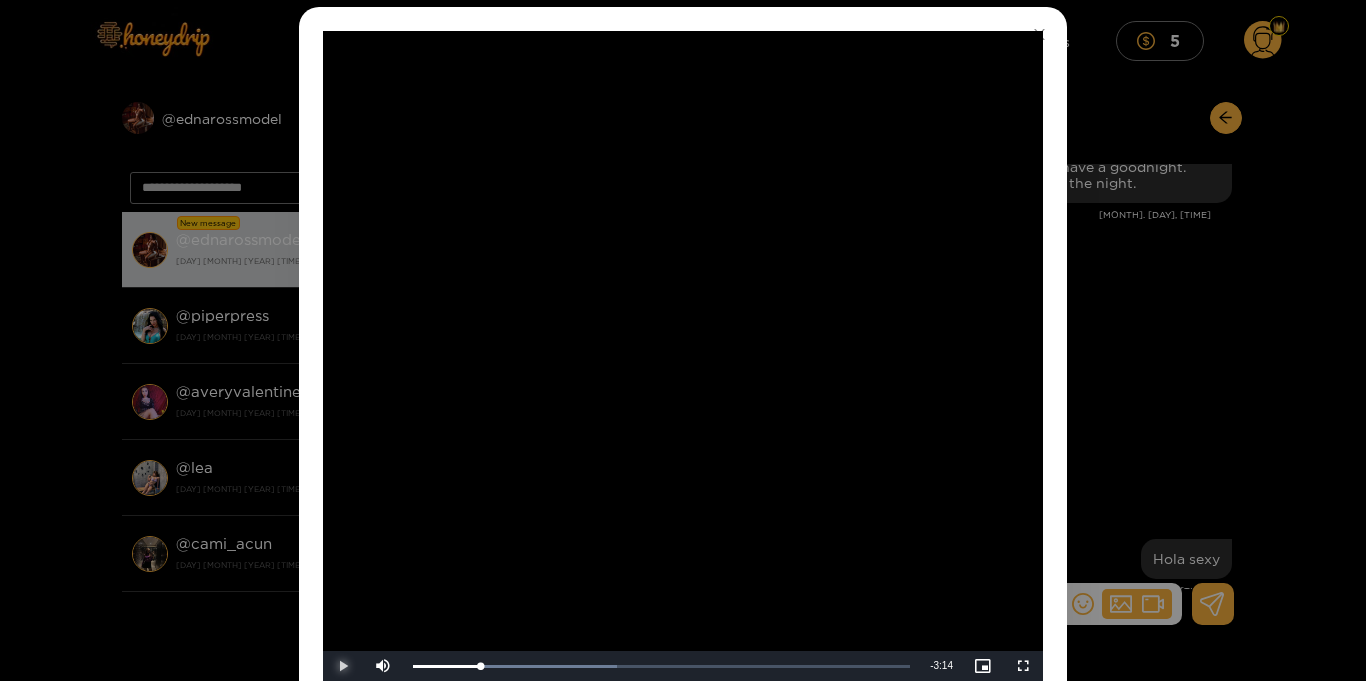 click at bounding box center [343, 666] 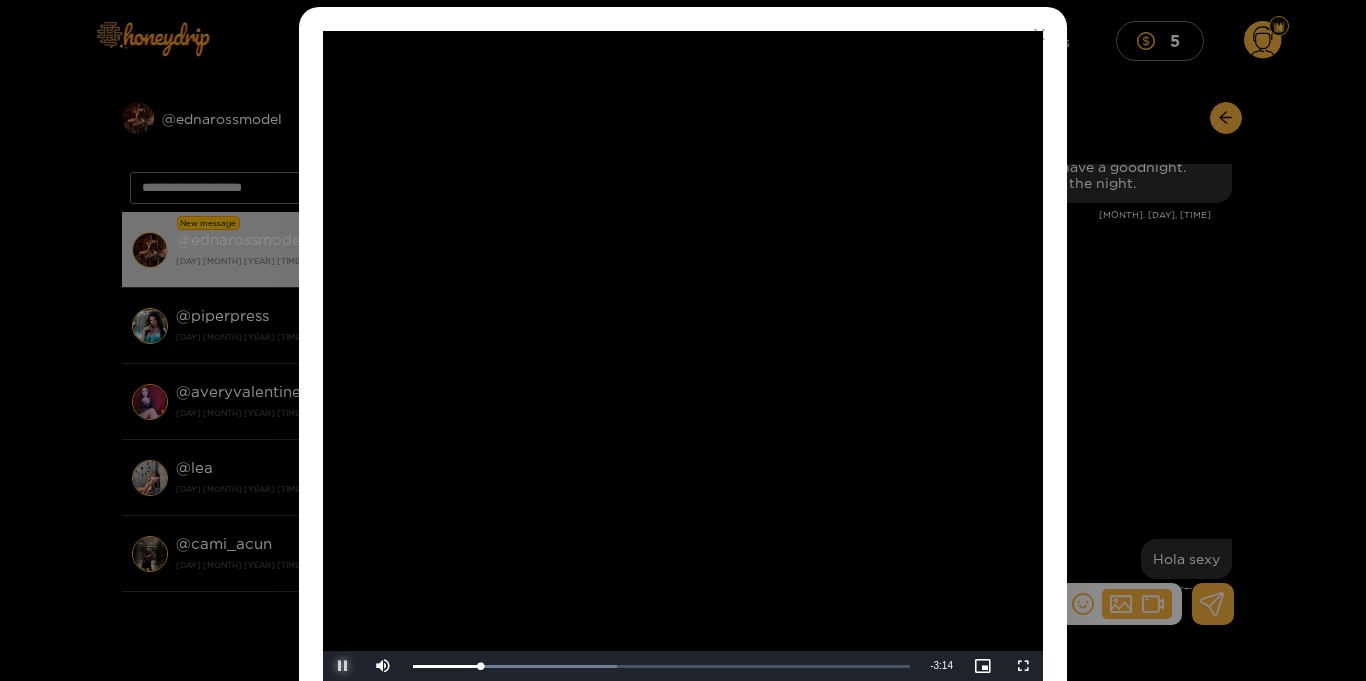 click at bounding box center (343, 666) 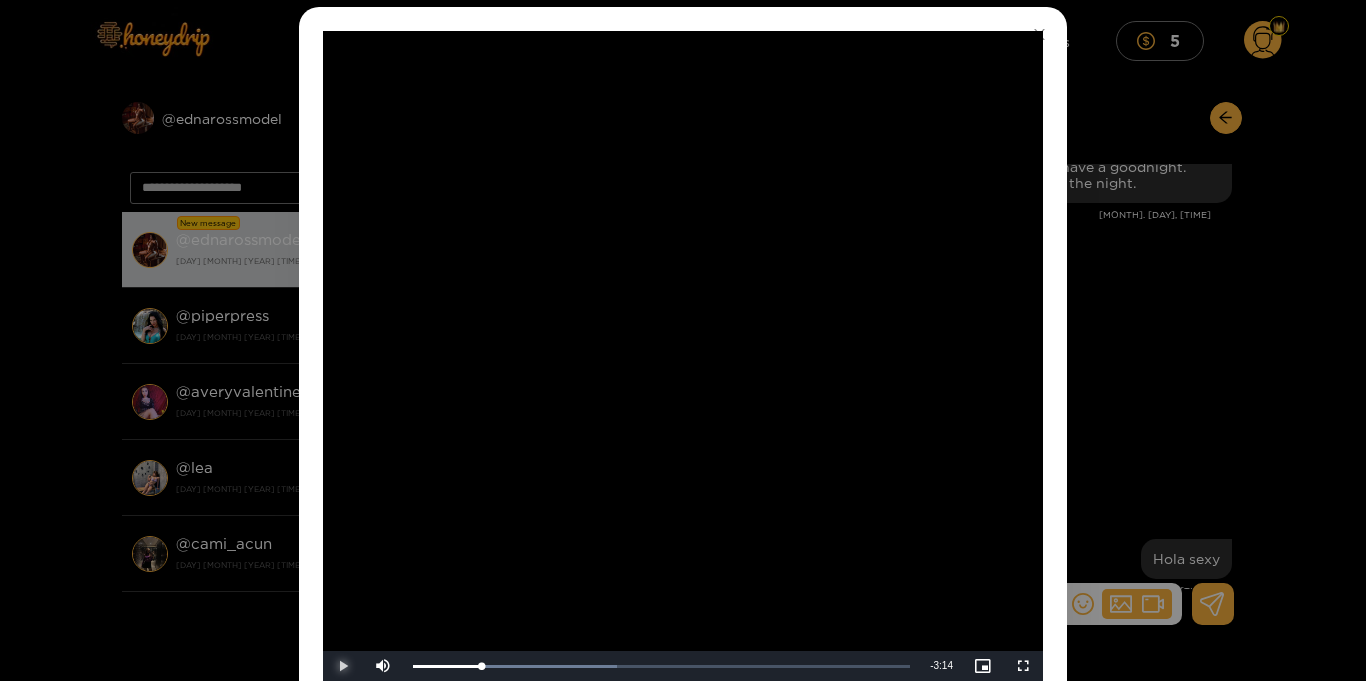 click at bounding box center [343, 666] 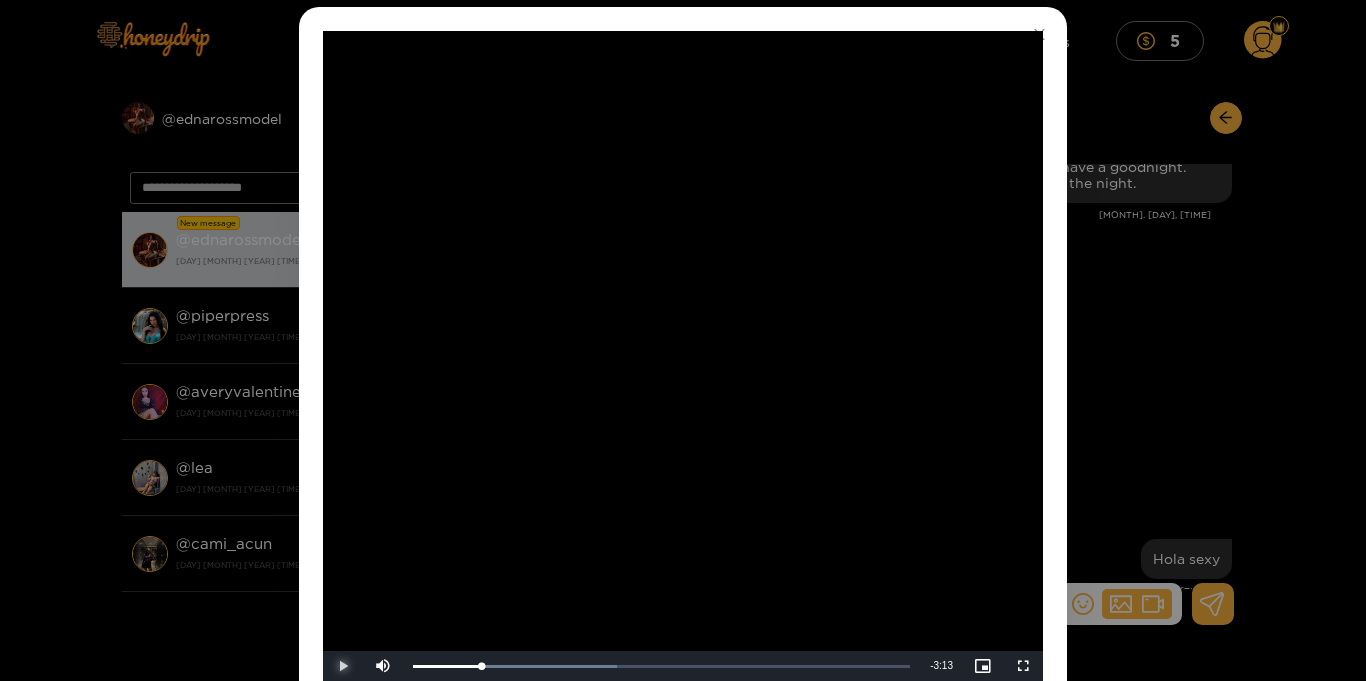 click at bounding box center [343, 666] 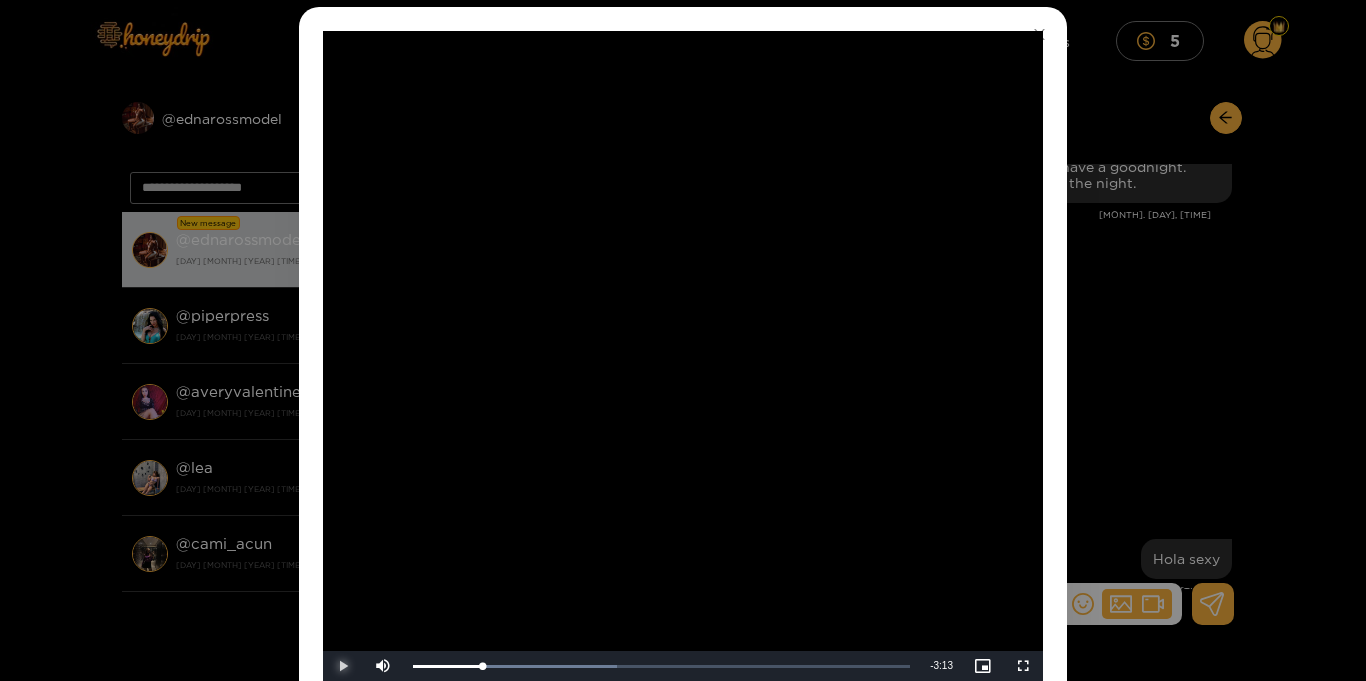 click at bounding box center [343, 666] 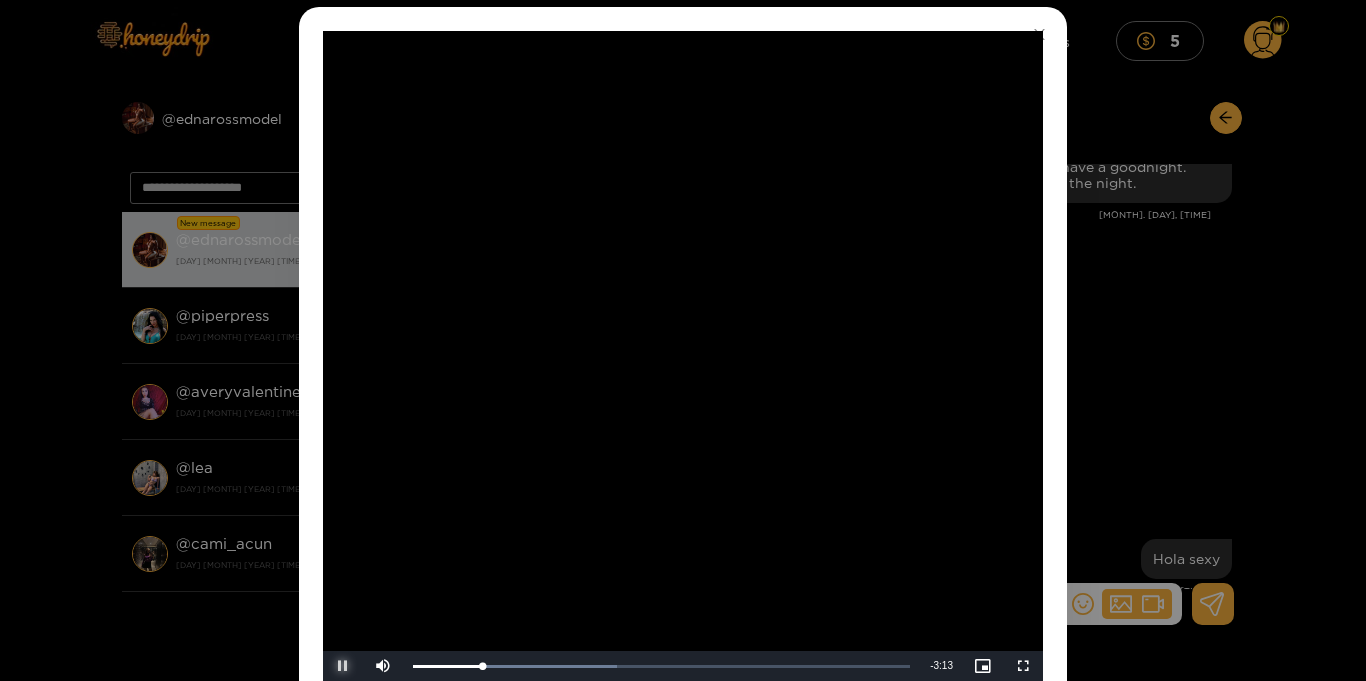click at bounding box center (343, 666) 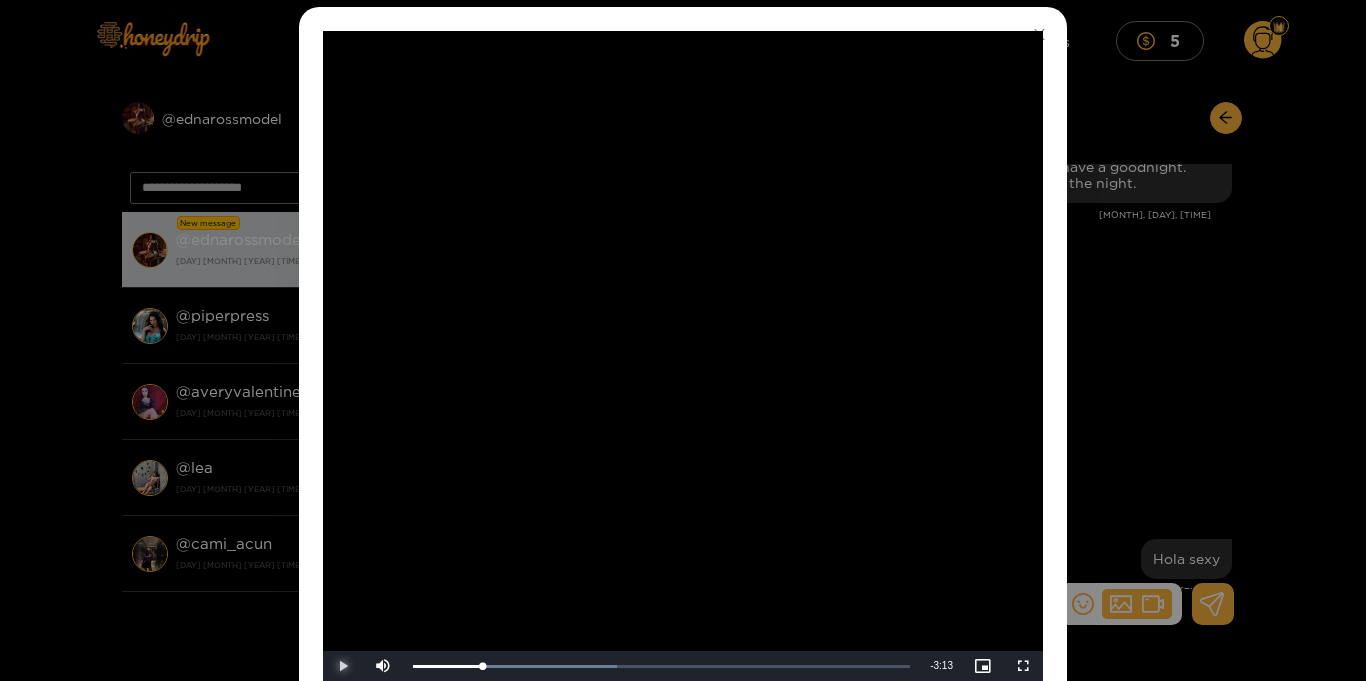 click at bounding box center [343, 666] 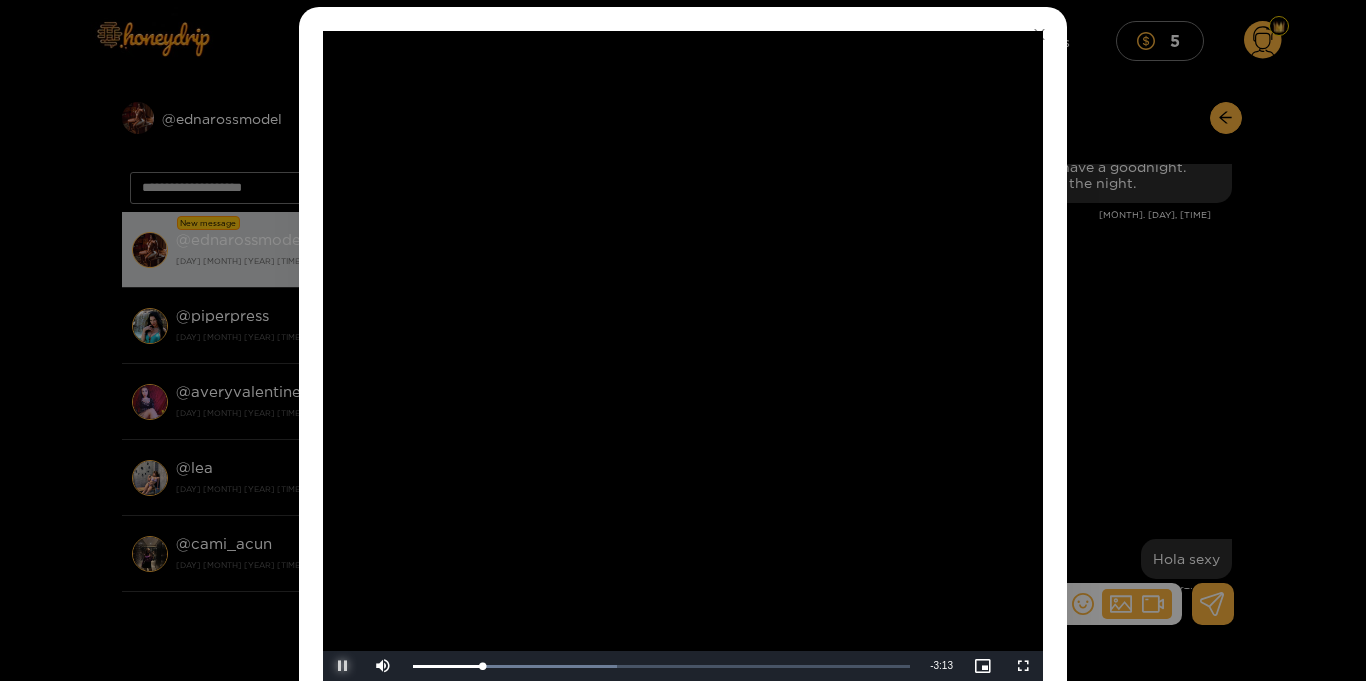 click at bounding box center (343, 666) 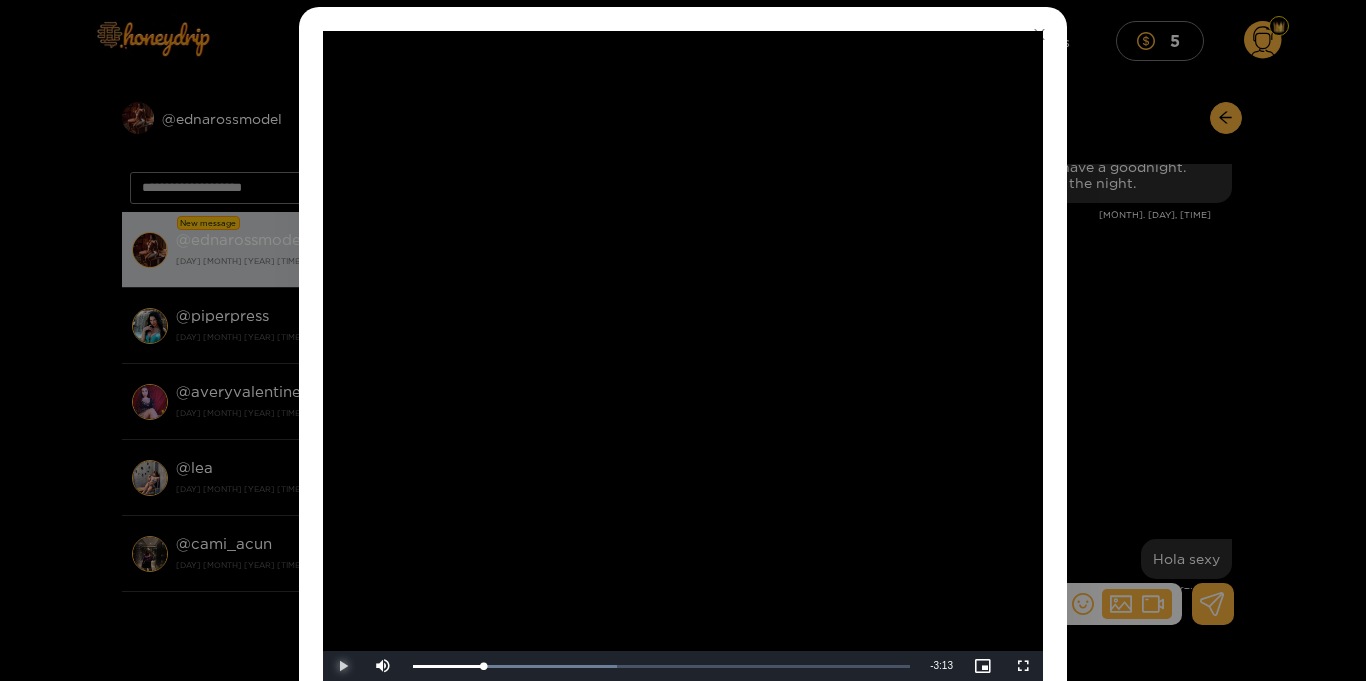 click at bounding box center (343, 666) 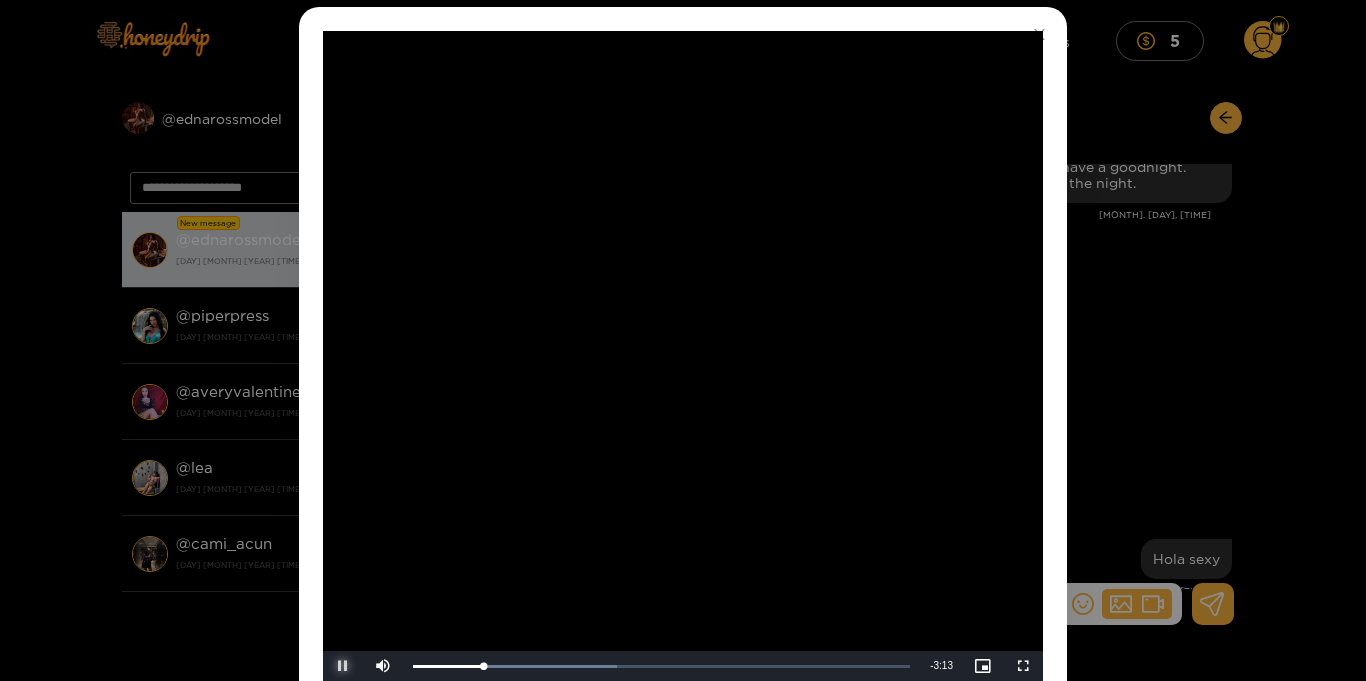 click at bounding box center [343, 666] 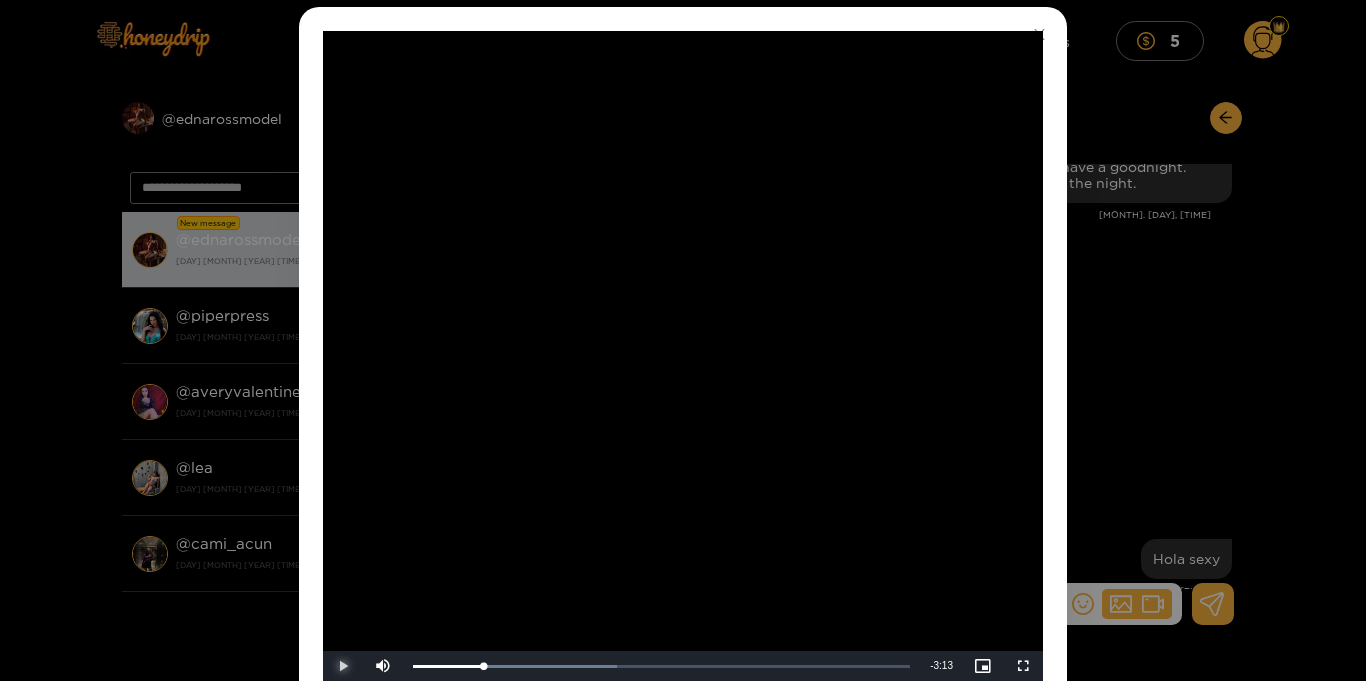 click at bounding box center (343, 666) 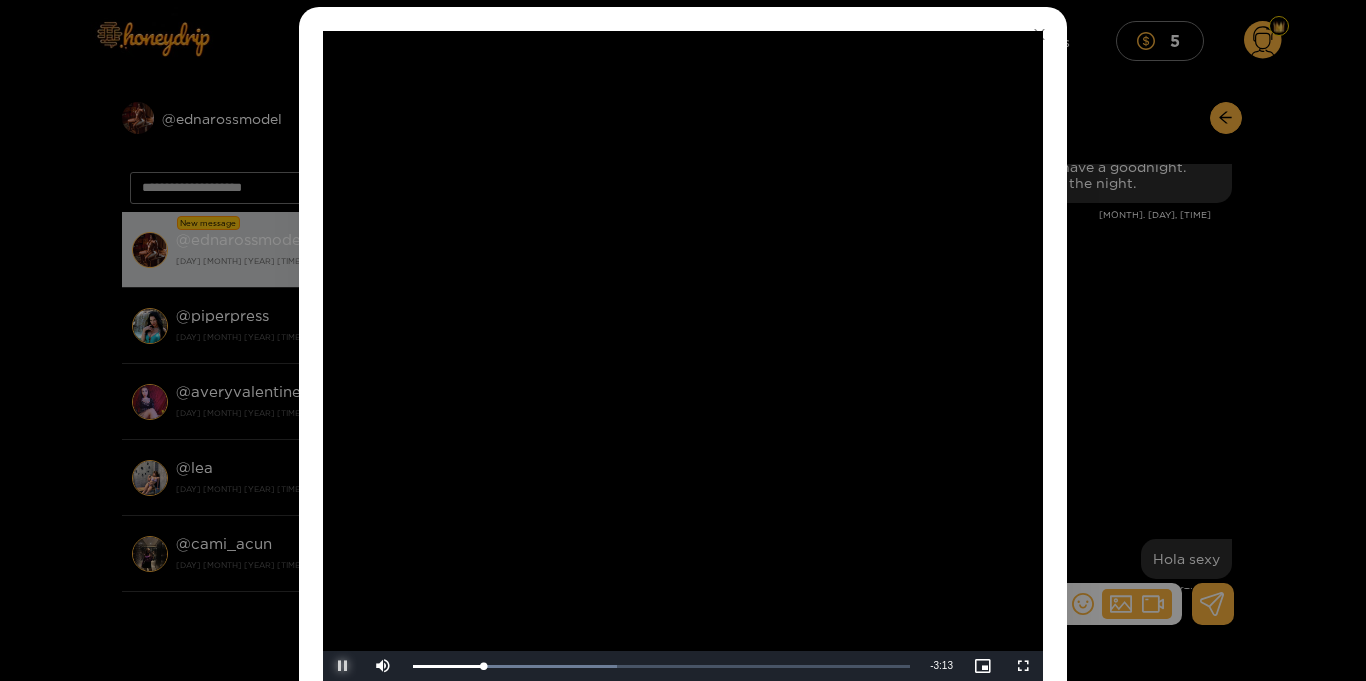 click at bounding box center [343, 666] 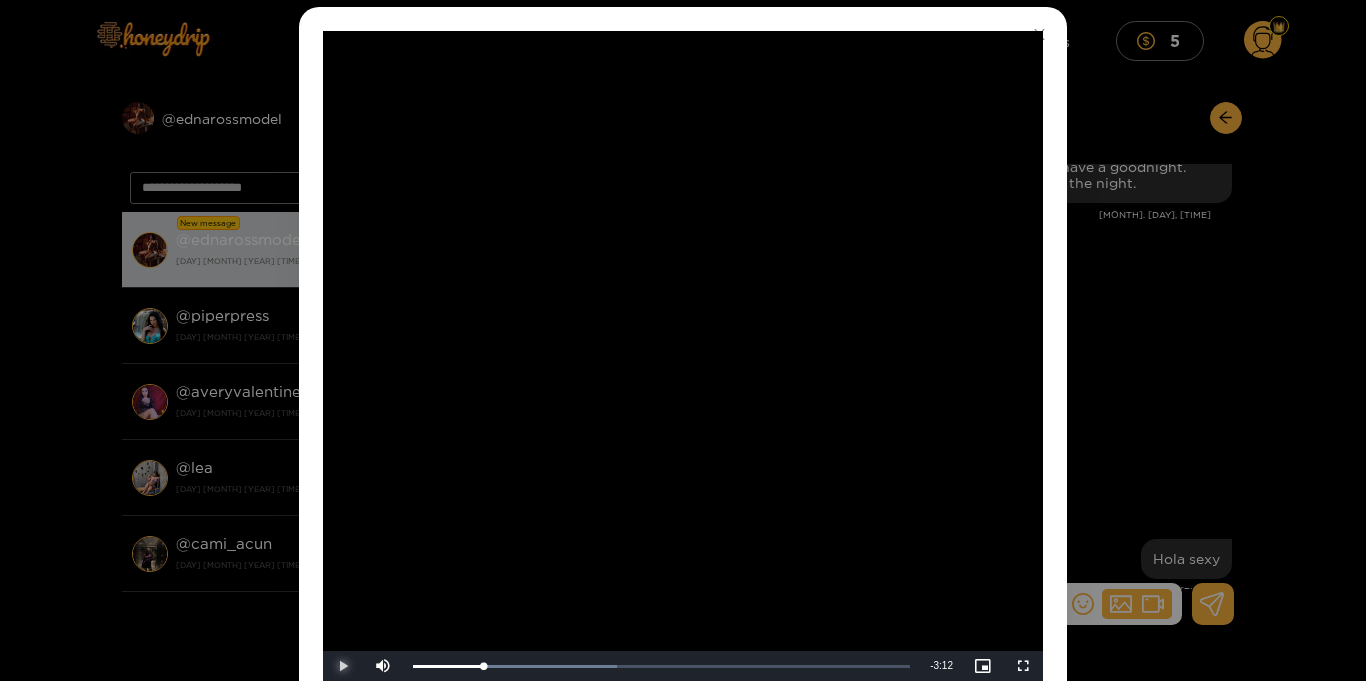 click at bounding box center (343, 666) 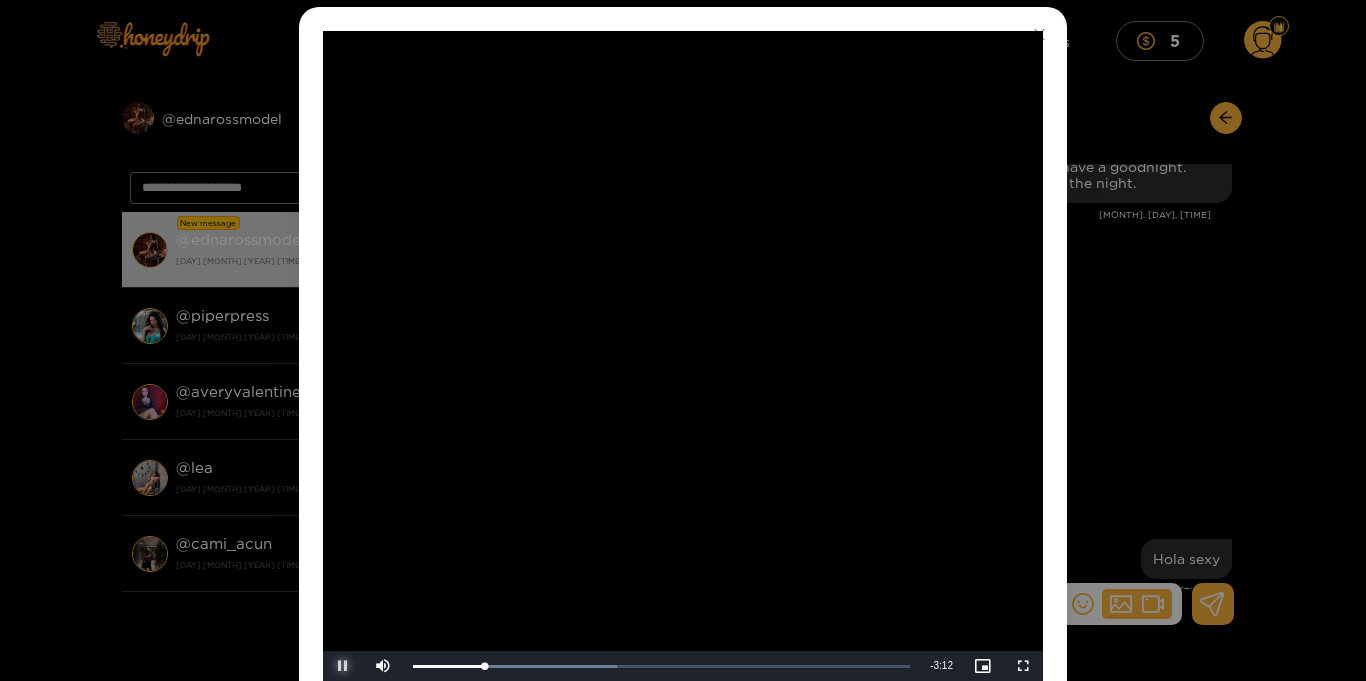 click at bounding box center [343, 666] 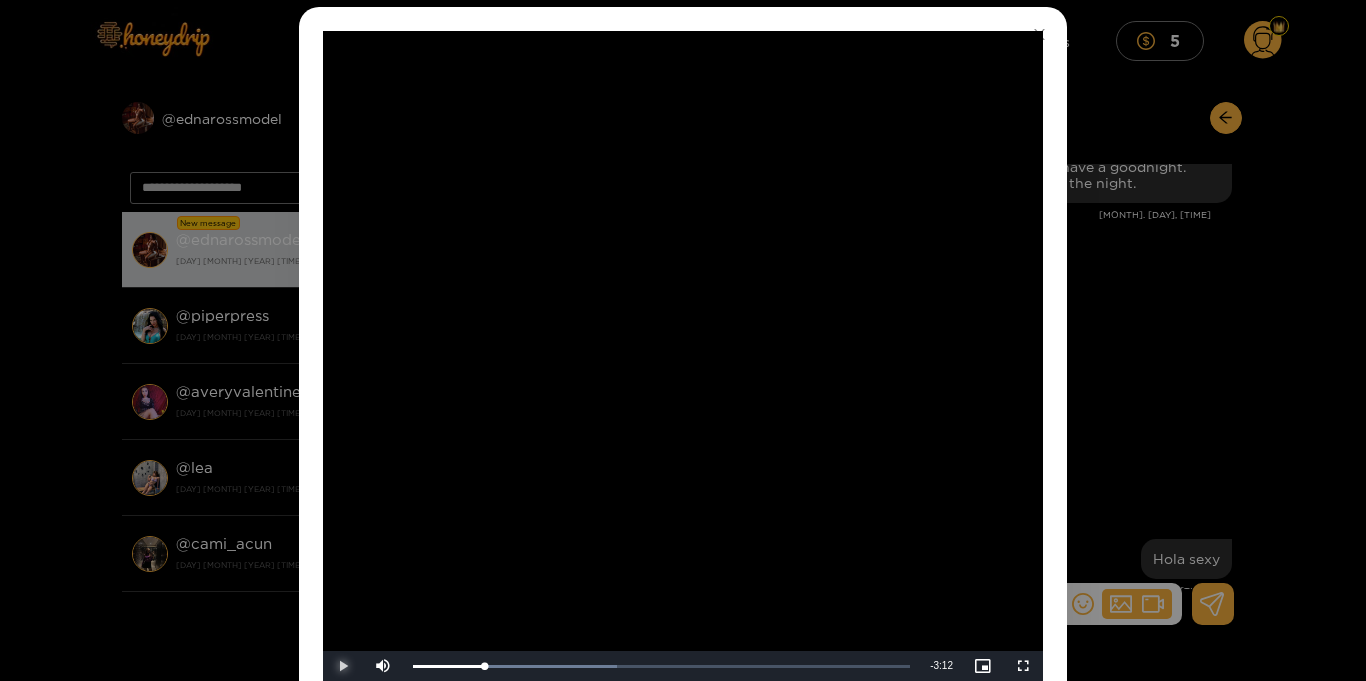 click at bounding box center (343, 666) 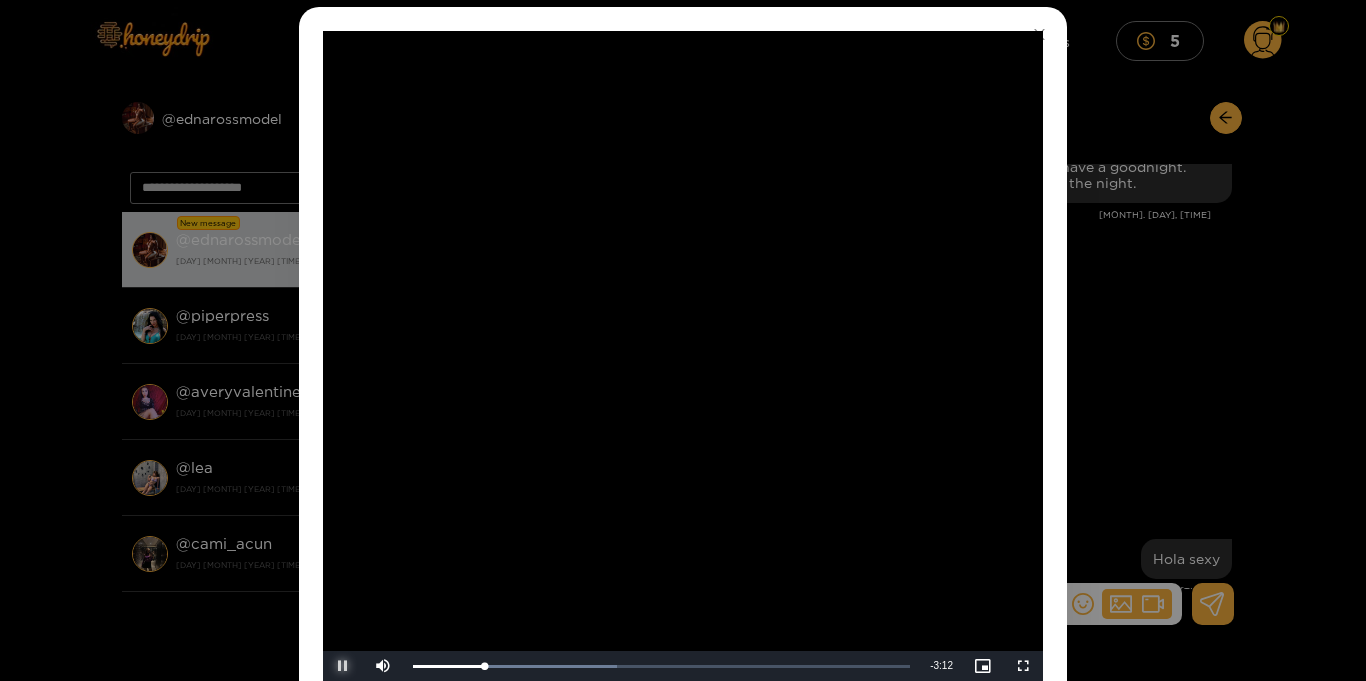 click at bounding box center [343, 666] 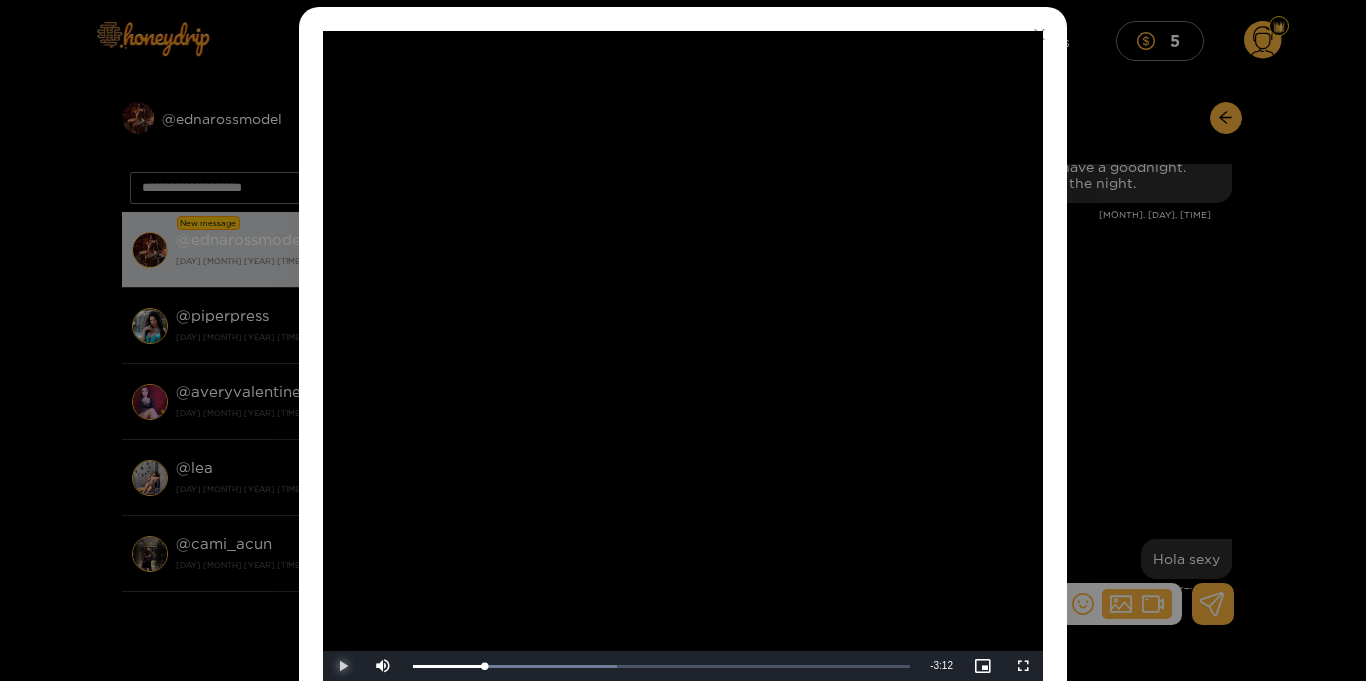 click at bounding box center [343, 666] 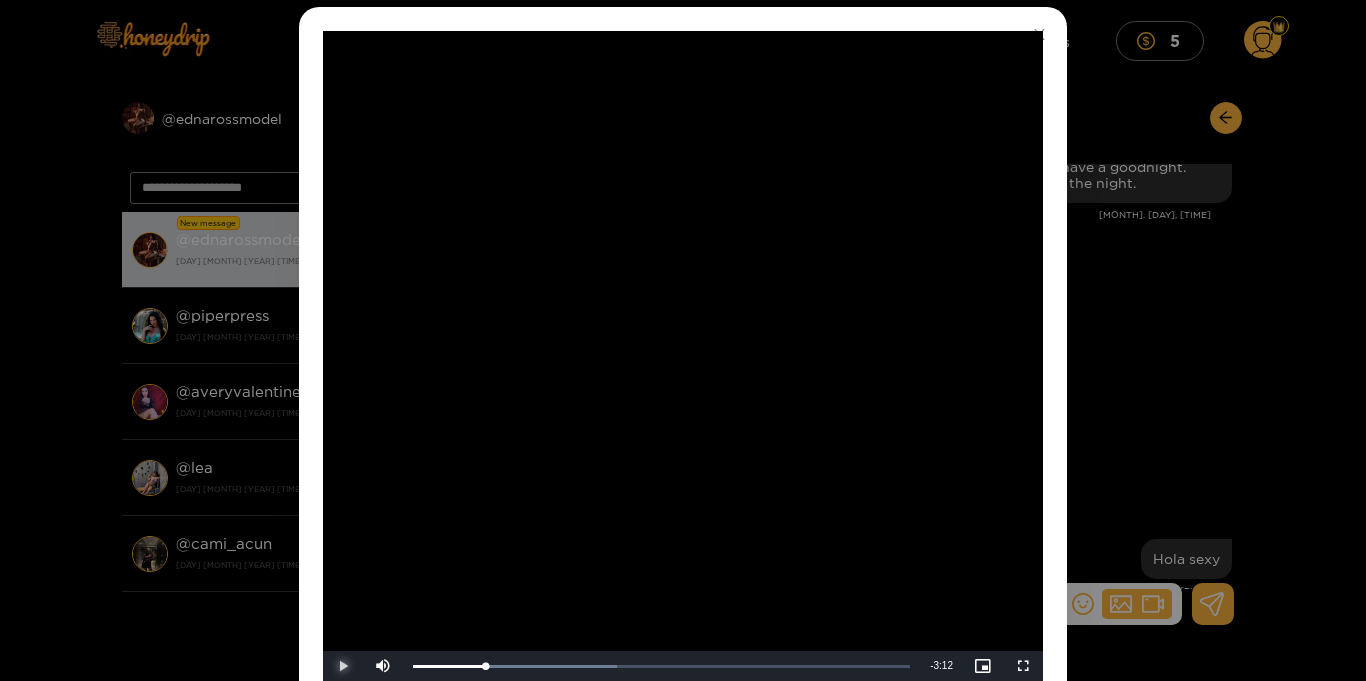 click at bounding box center [343, 666] 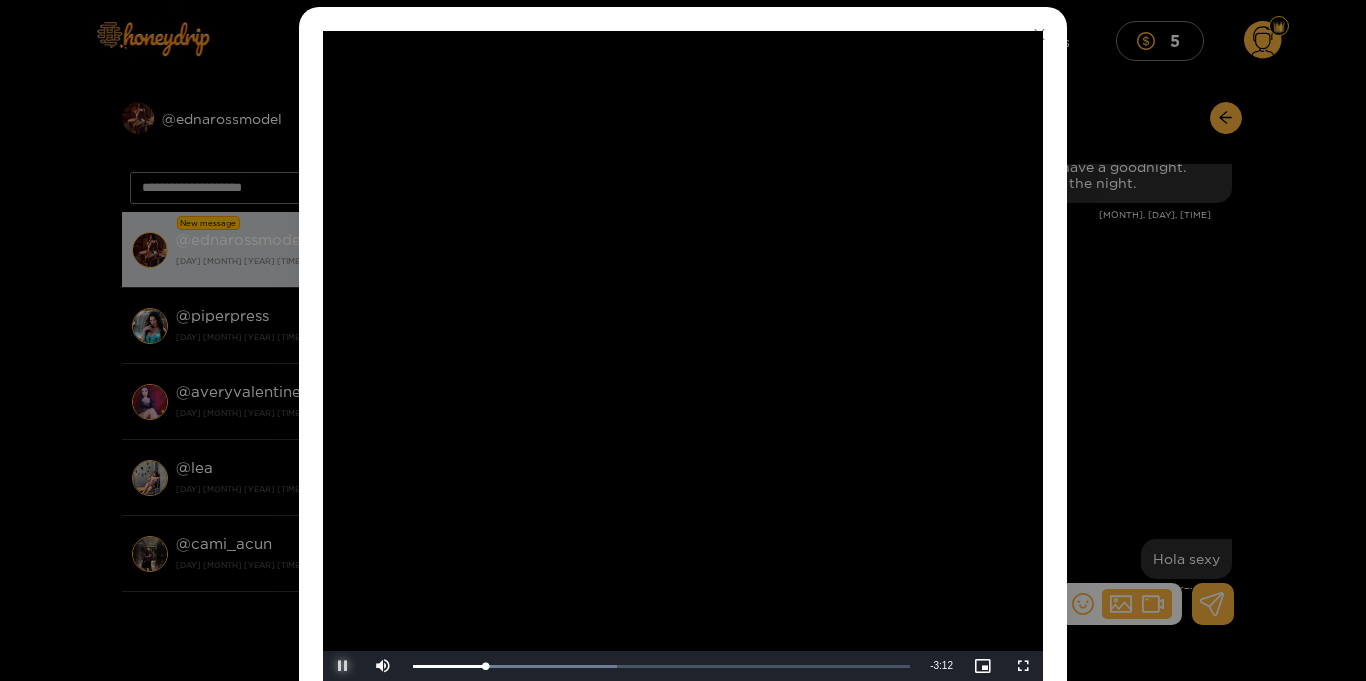 click at bounding box center [343, 666] 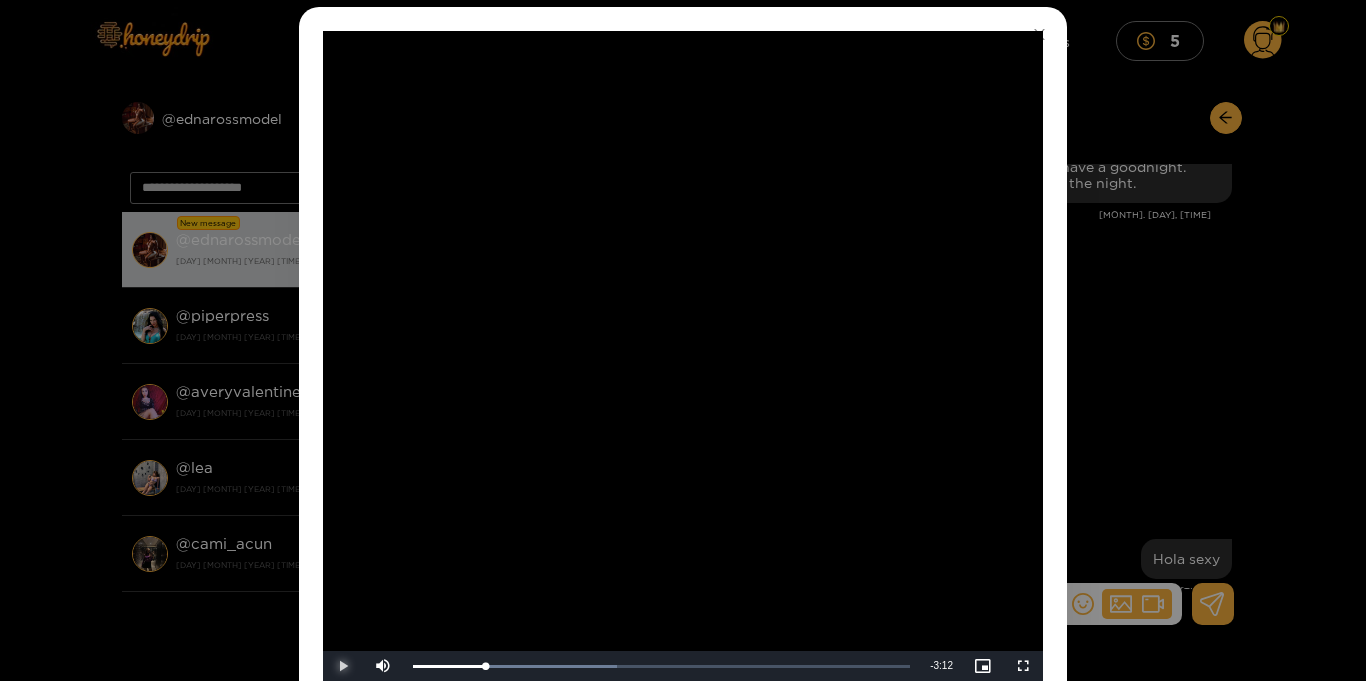 click at bounding box center [343, 666] 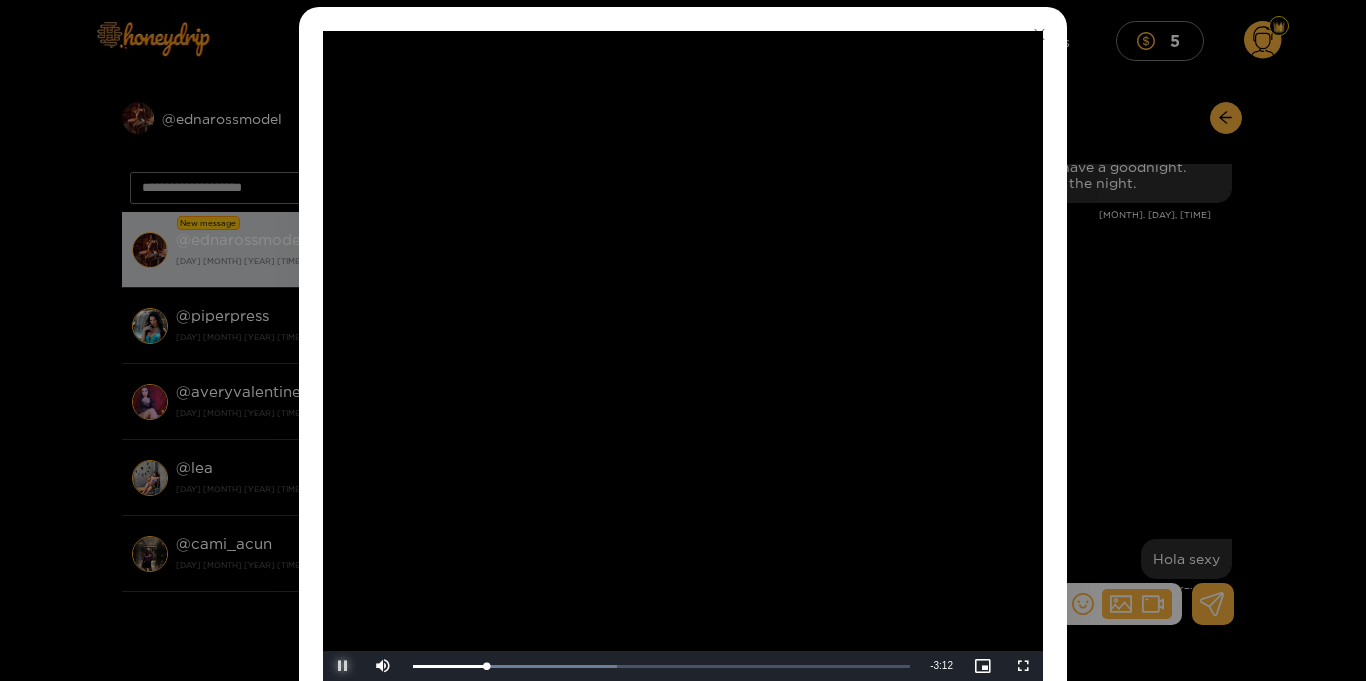 click at bounding box center [343, 666] 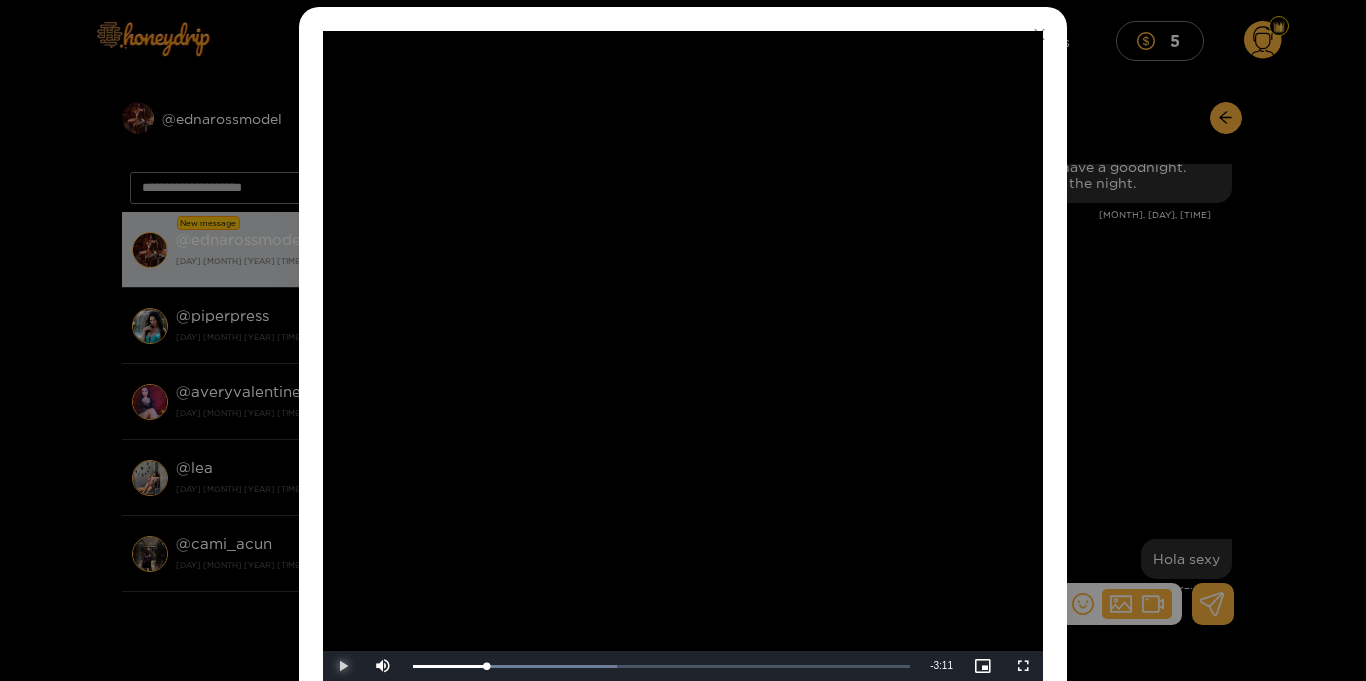 click at bounding box center (343, 666) 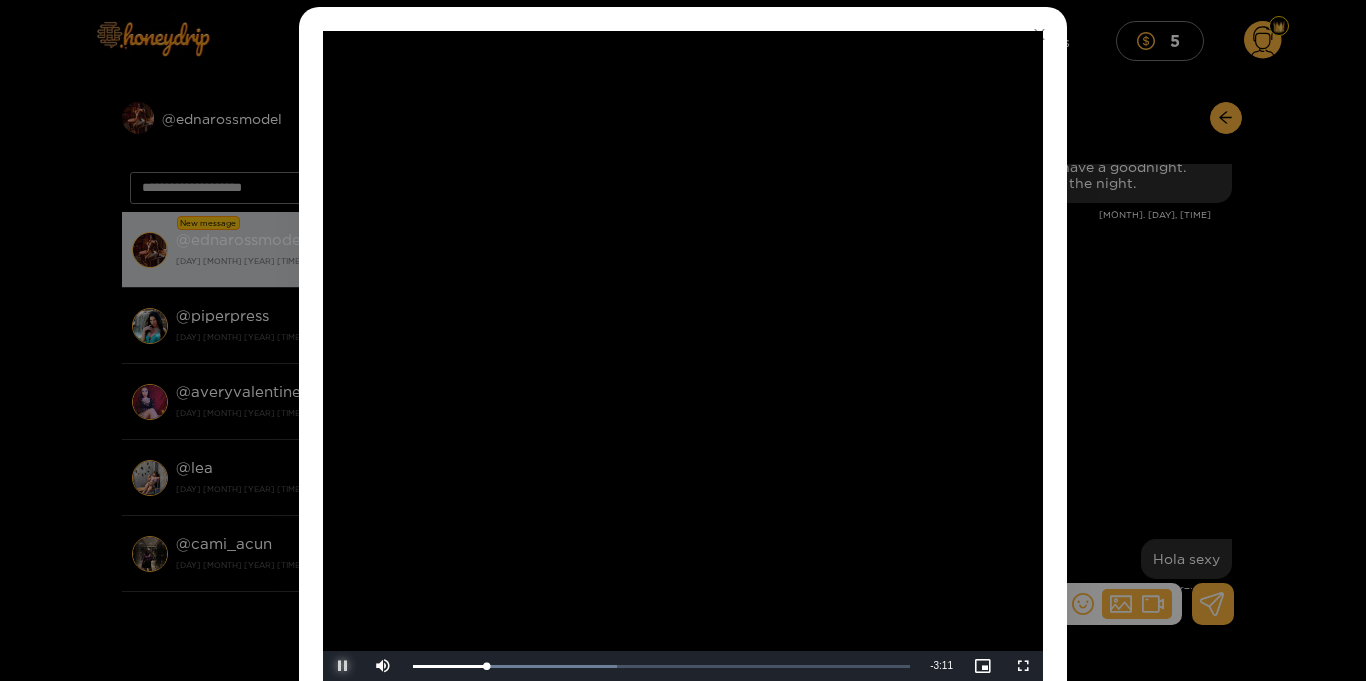 click at bounding box center (343, 666) 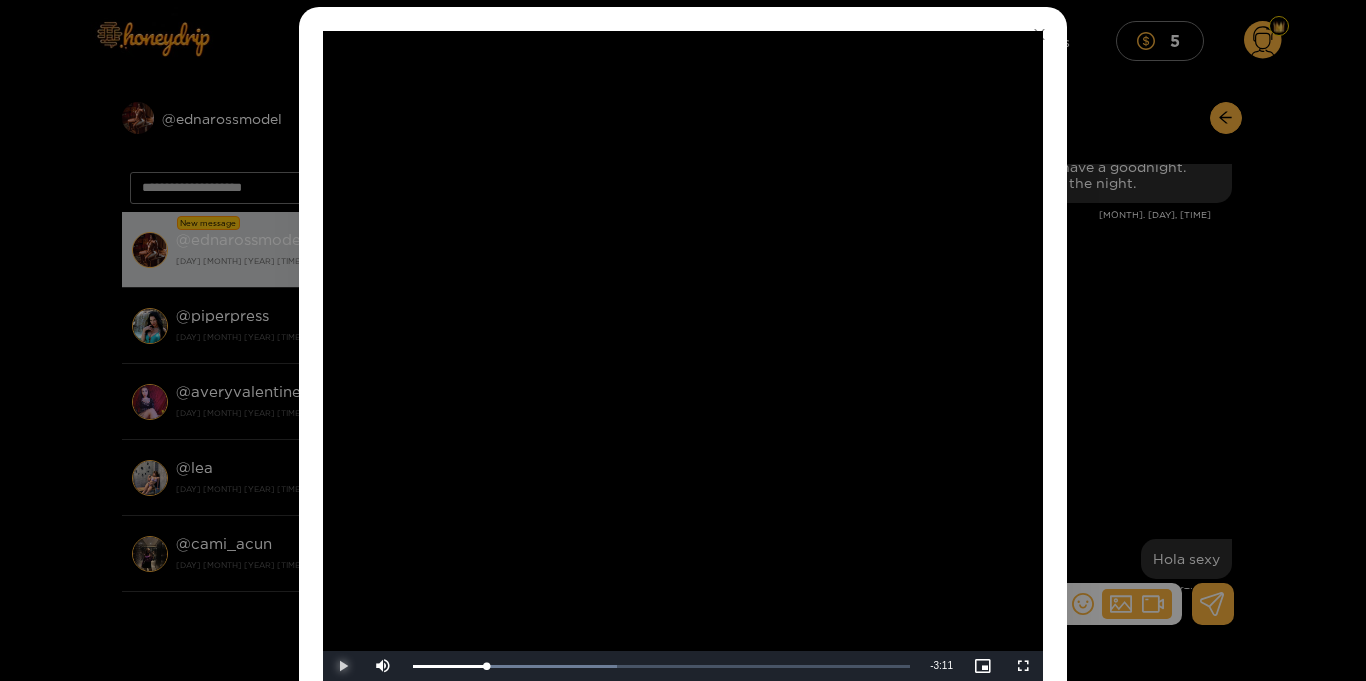 click at bounding box center [343, 666] 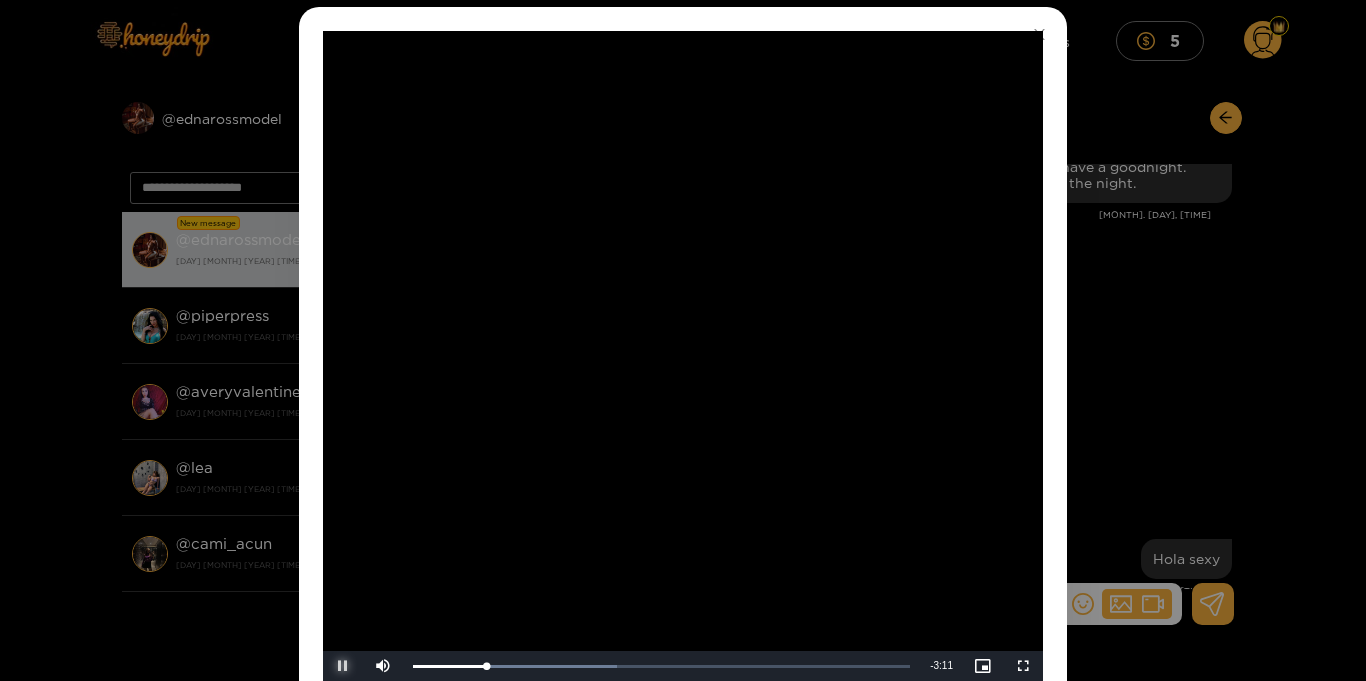 click at bounding box center (343, 666) 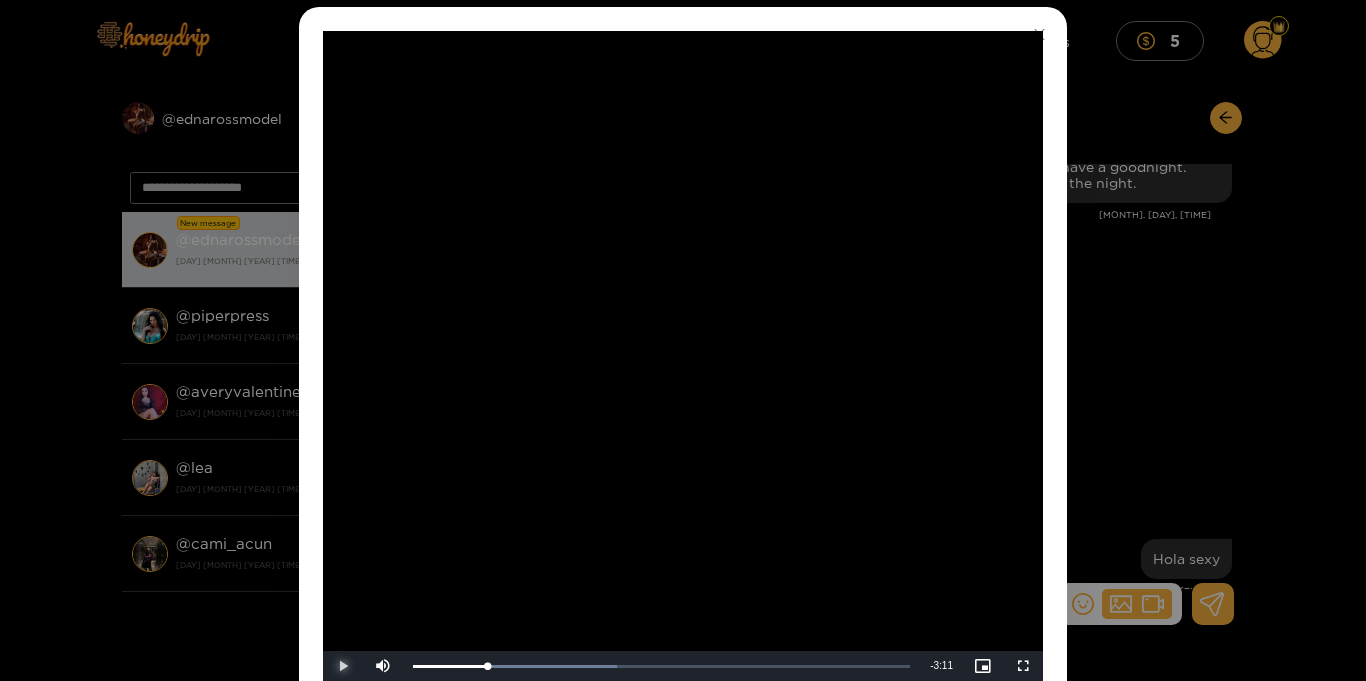 click at bounding box center [343, 666] 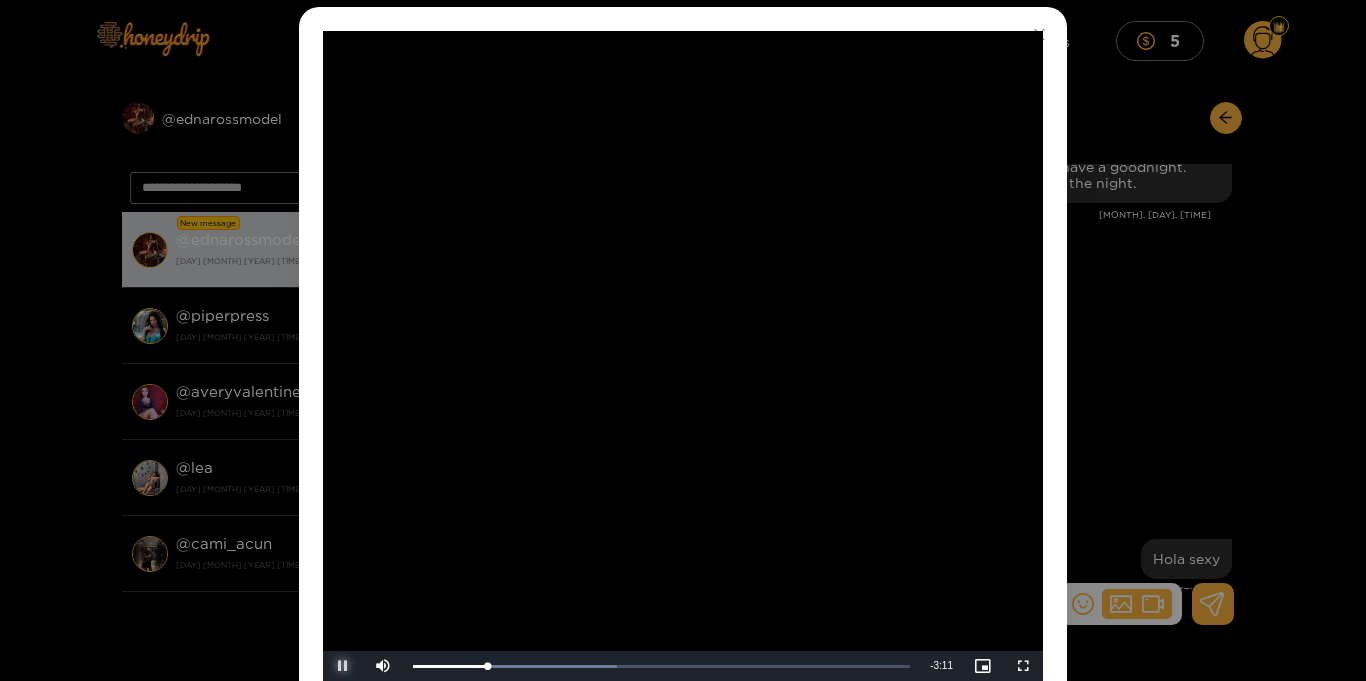 click at bounding box center [343, 666] 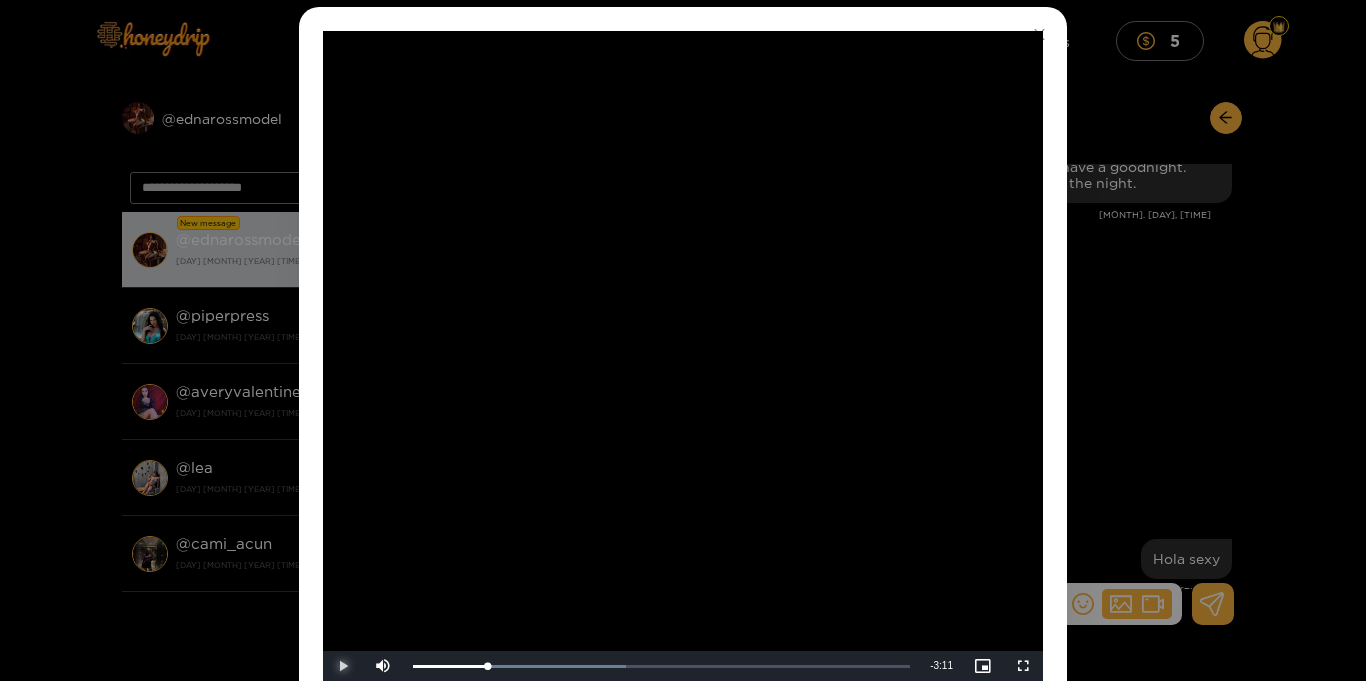 click at bounding box center [343, 666] 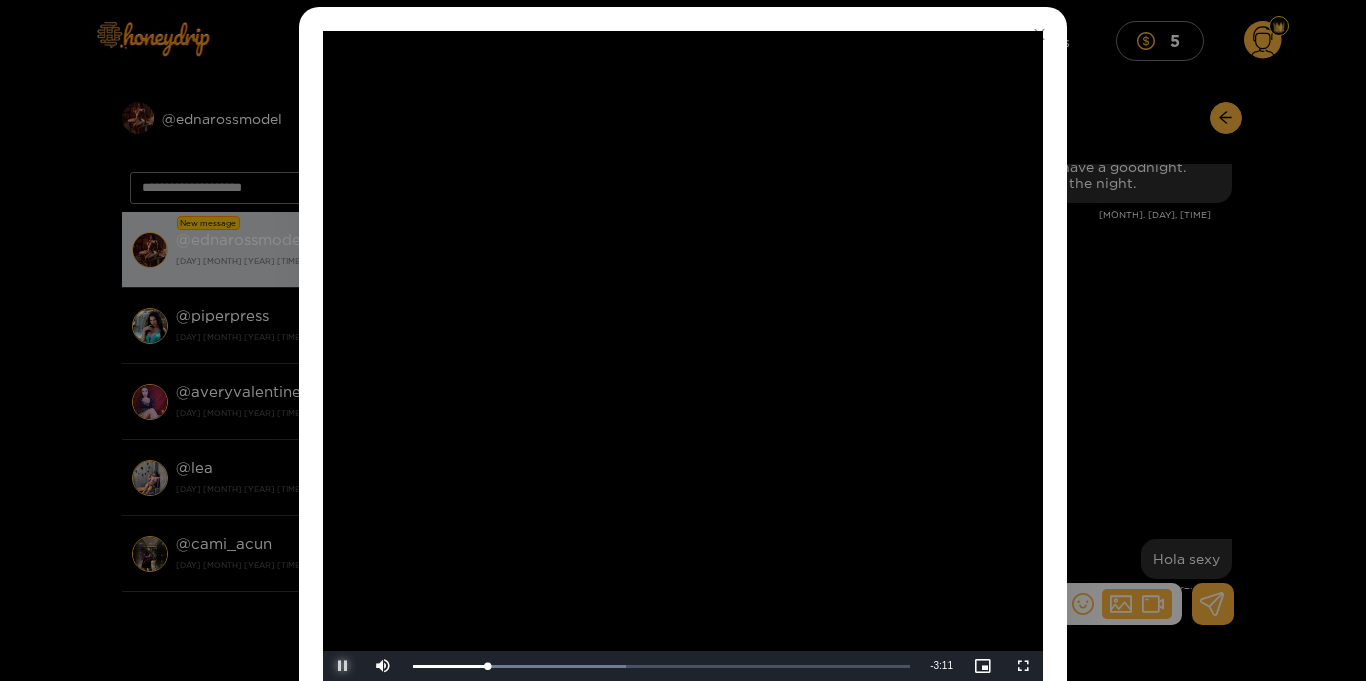 click at bounding box center [343, 666] 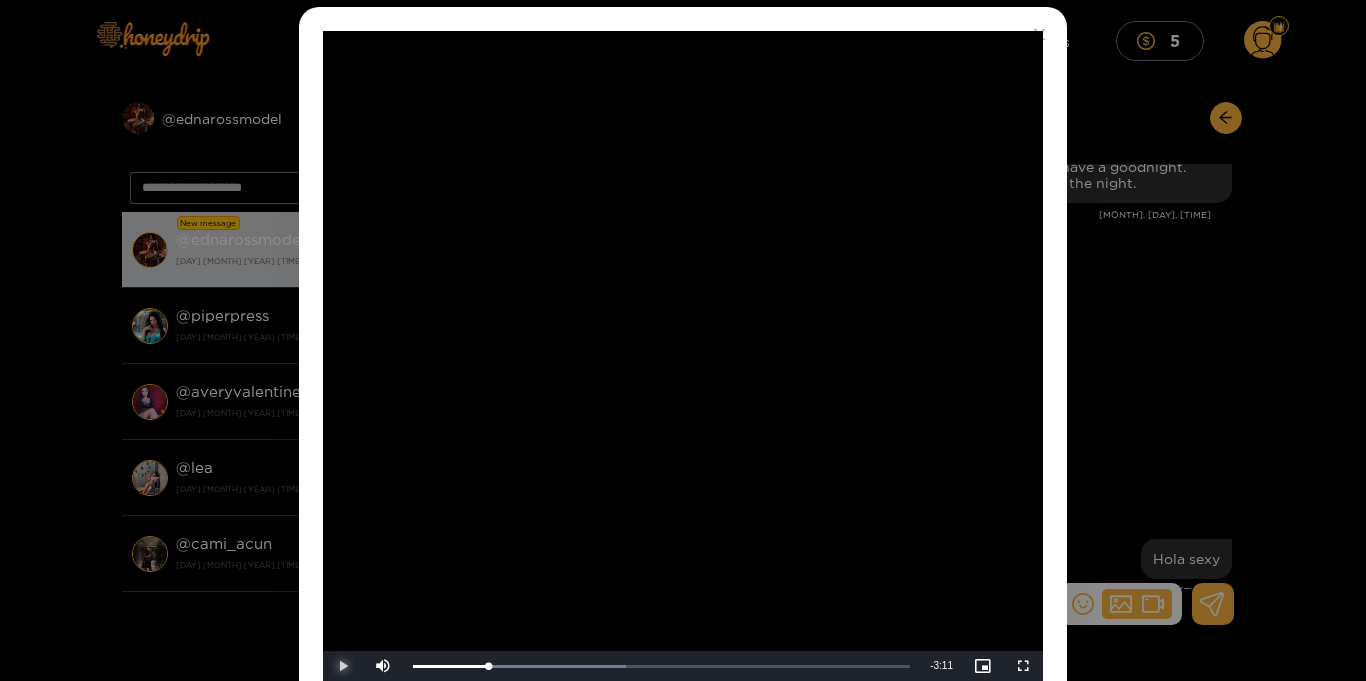 click at bounding box center [343, 666] 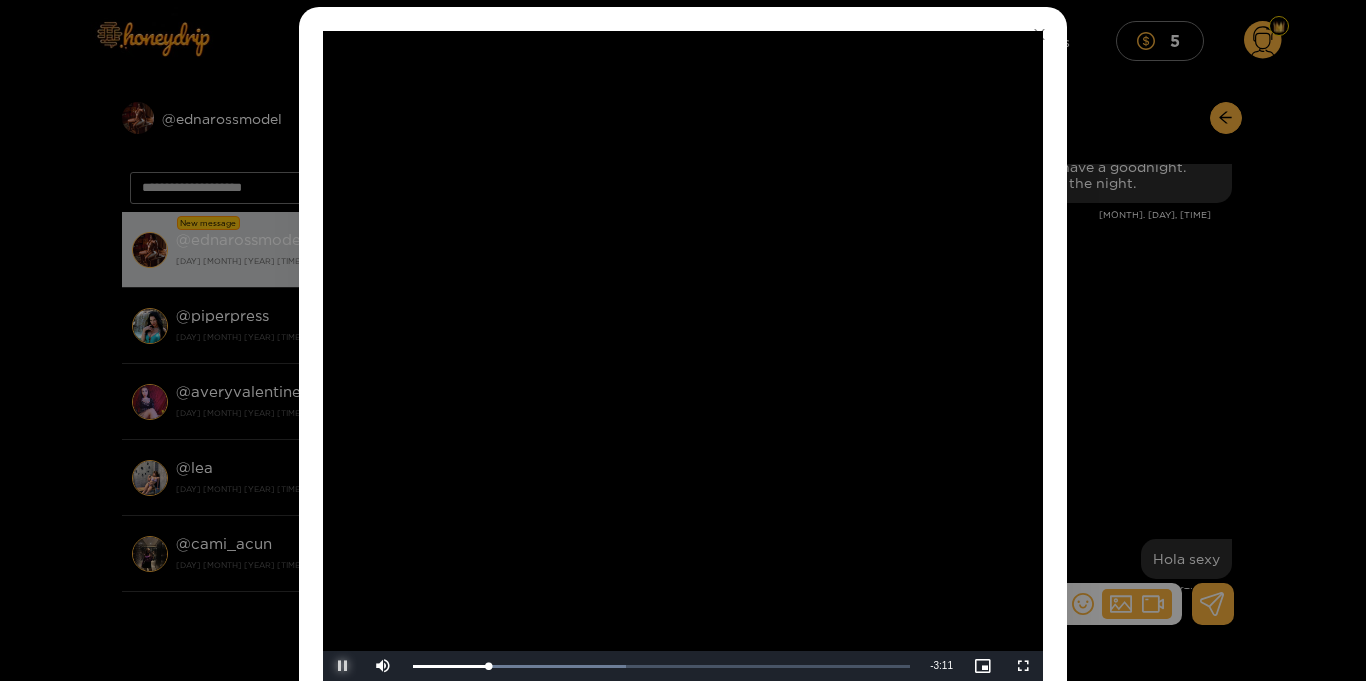 click at bounding box center [343, 666] 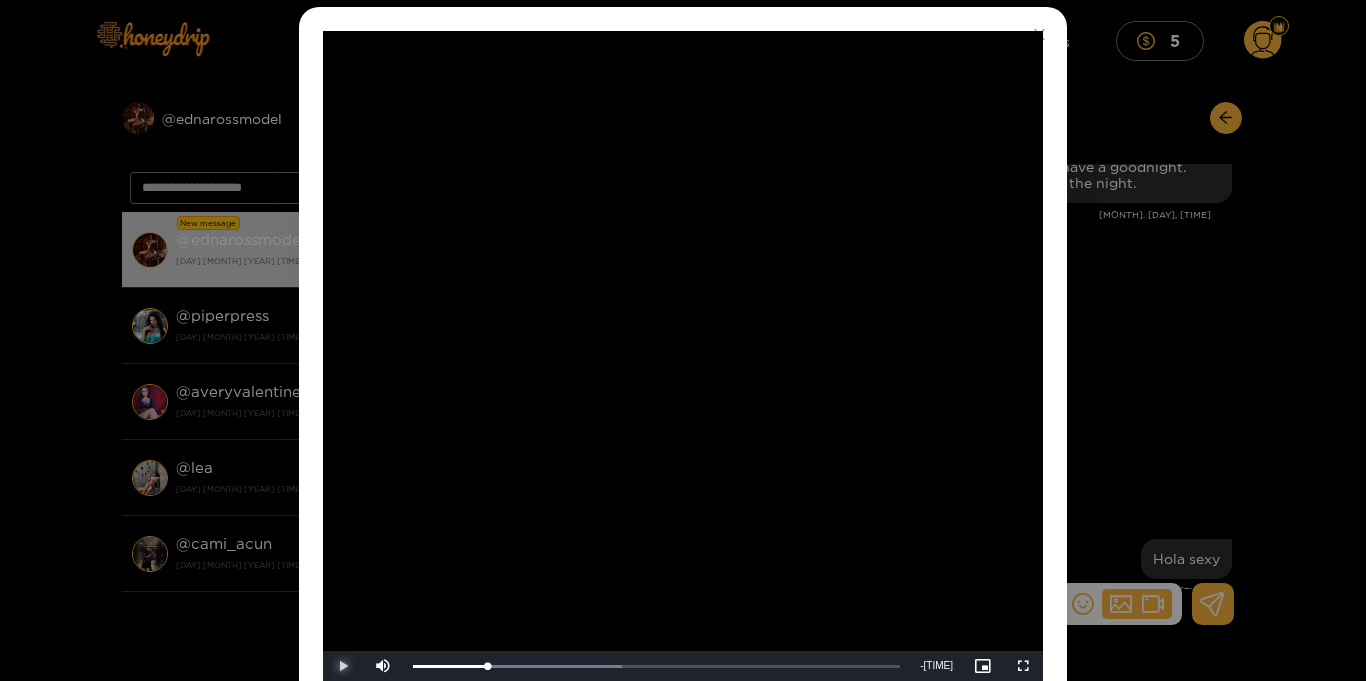 click at bounding box center [343, 666] 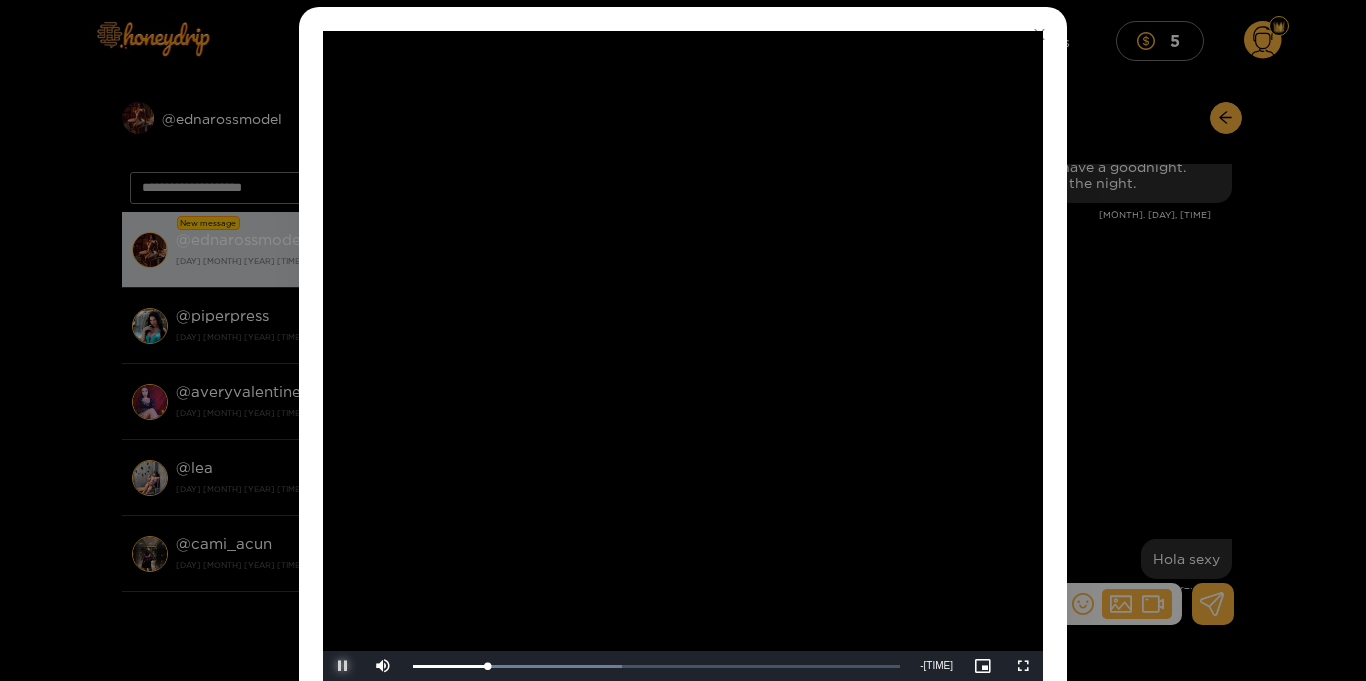 click at bounding box center [343, 666] 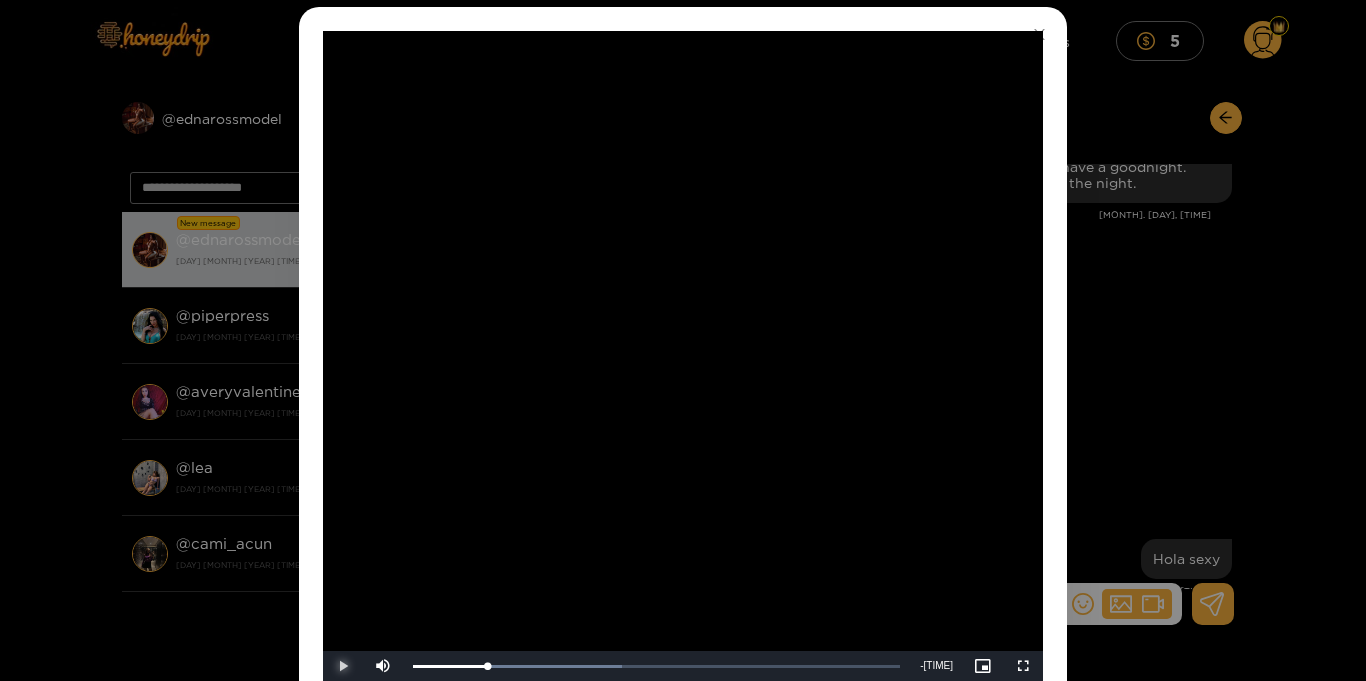 click at bounding box center (343, 666) 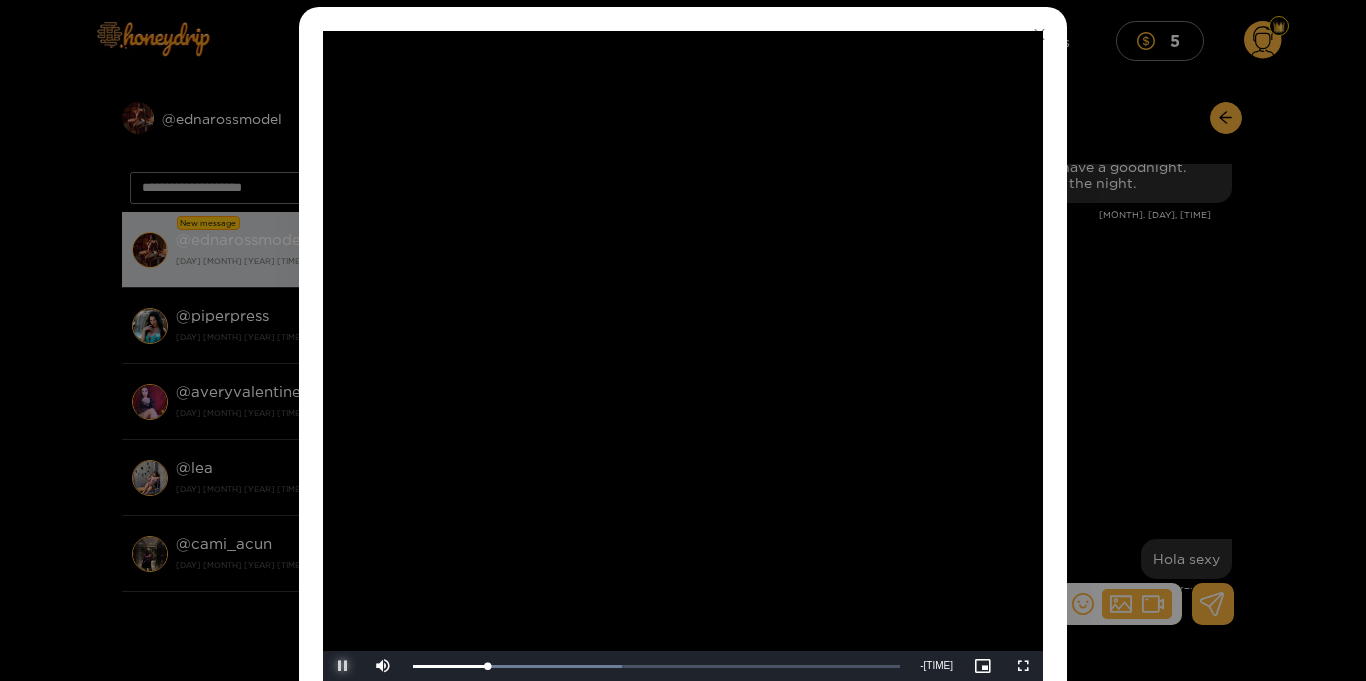 click at bounding box center (343, 666) 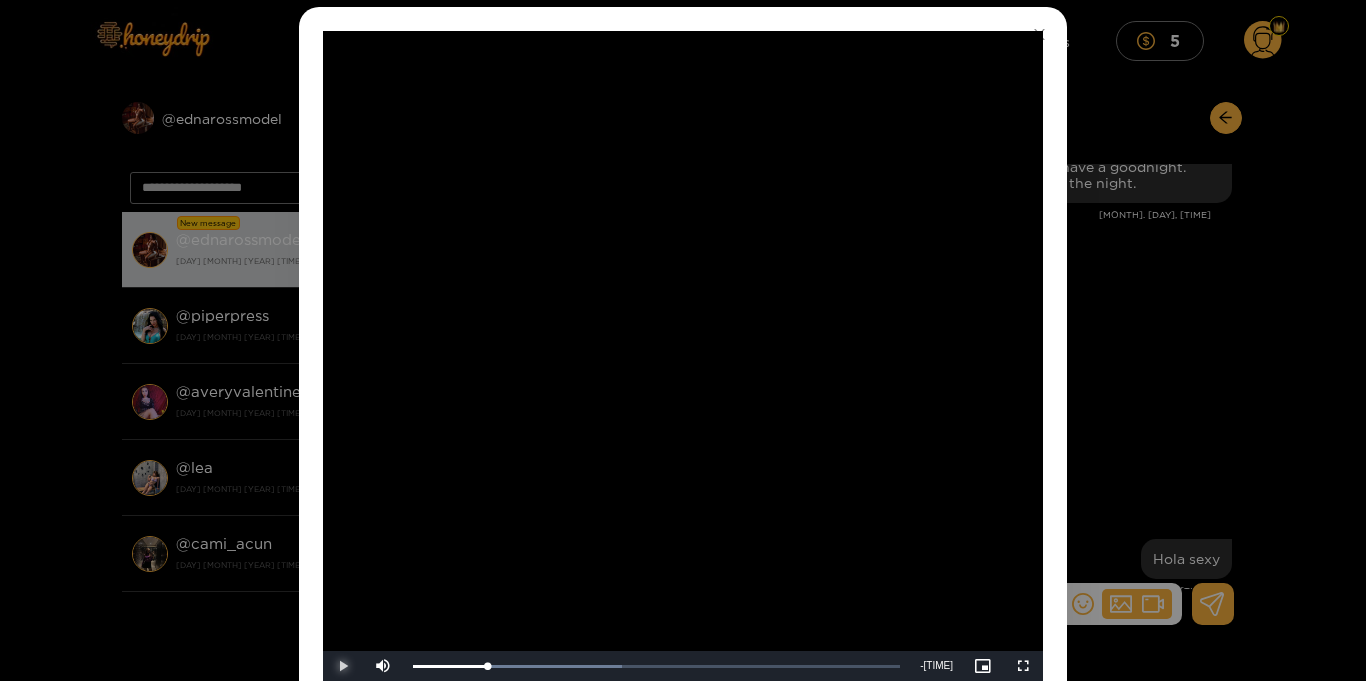 click at bounding box center (343, 666) 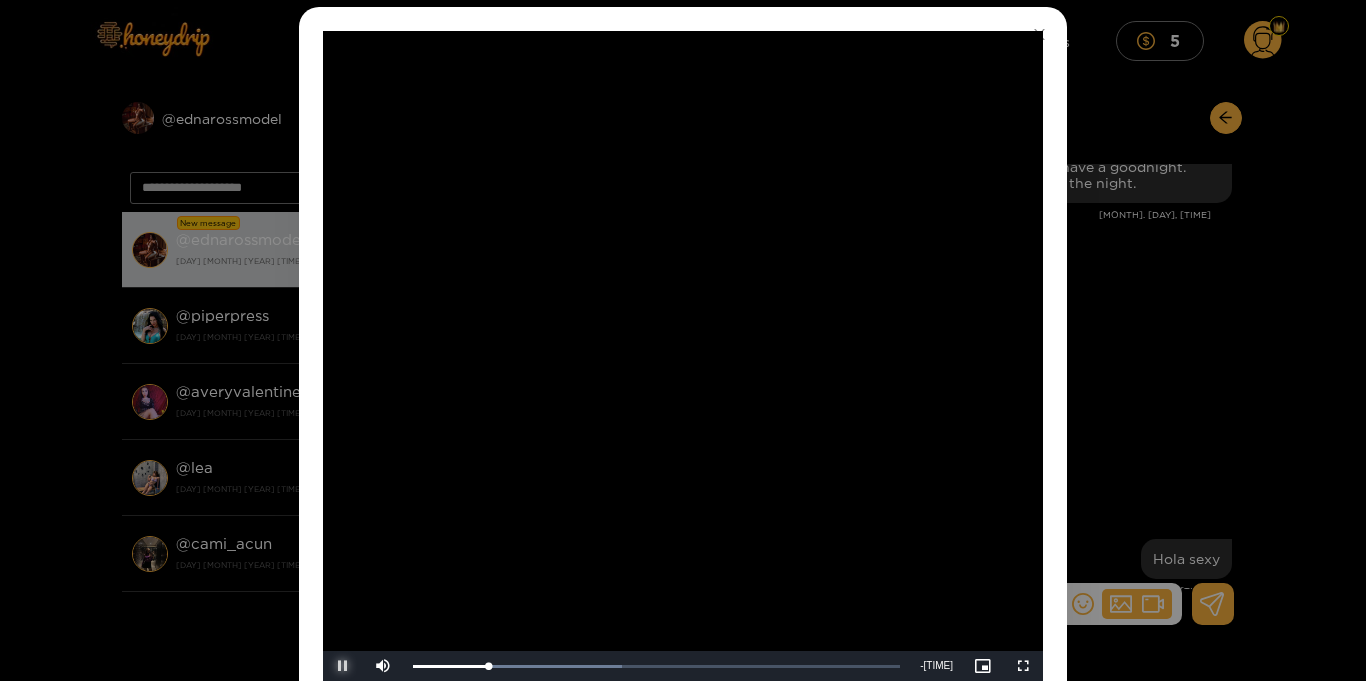 click at bounding box center [343, 666] 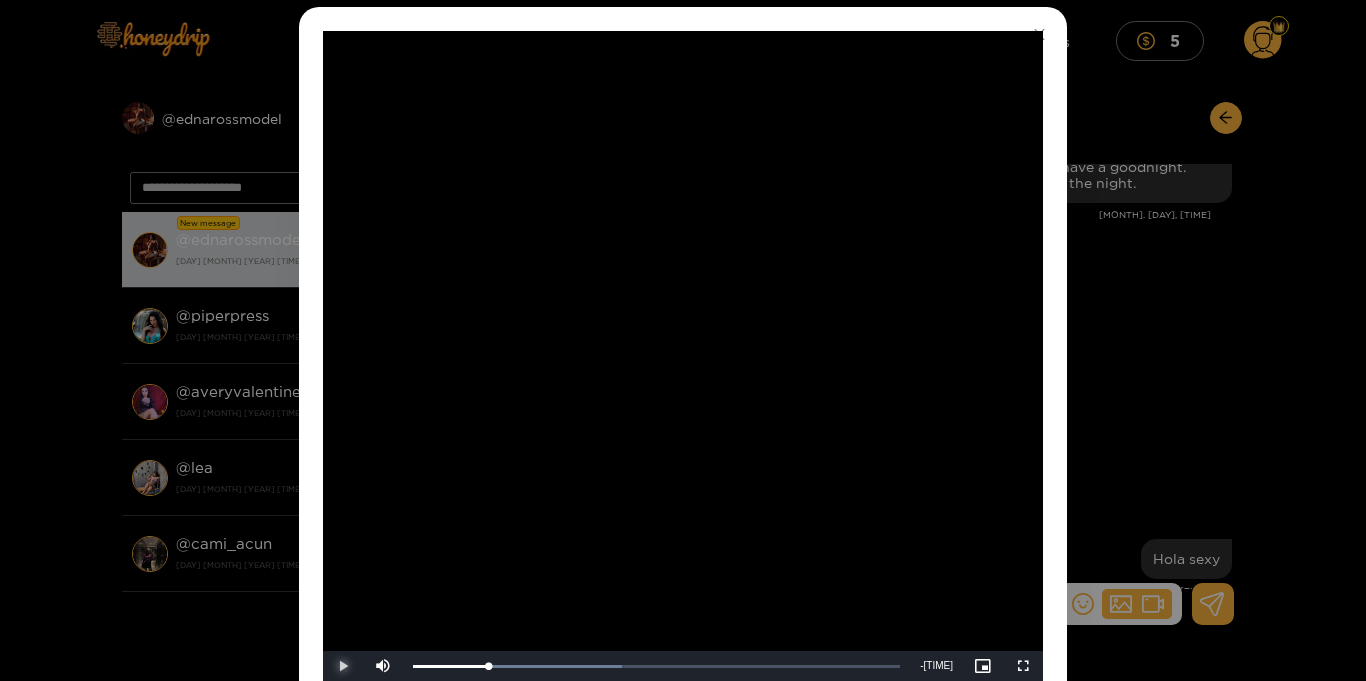 click at bounding box center (343, 666) 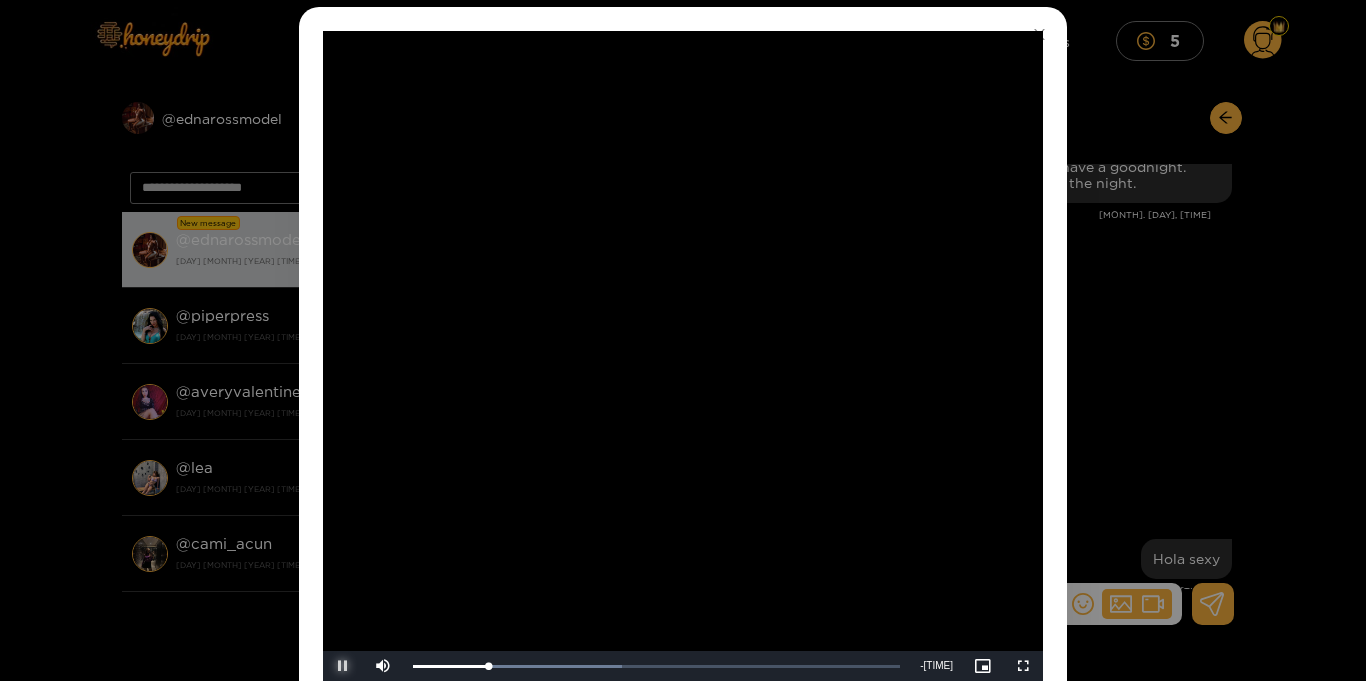 click at bounding box center [343, 666] 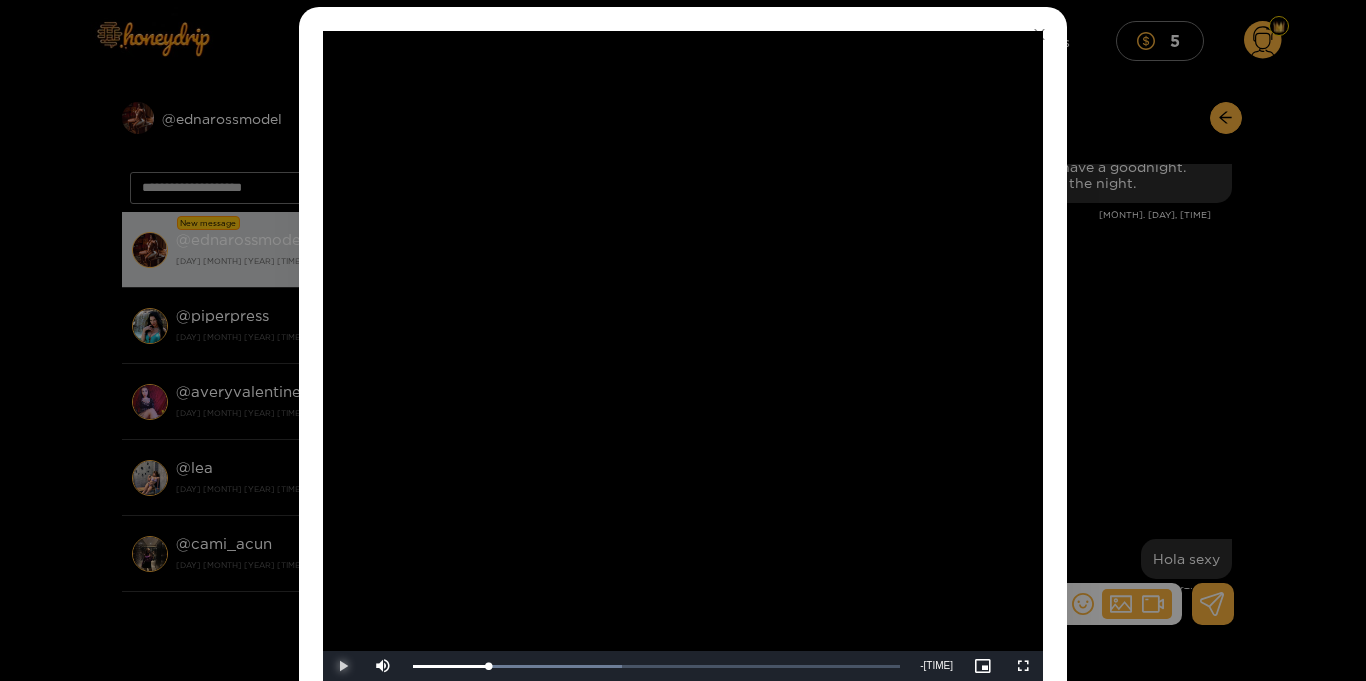 click at bounding box center [343, 666] 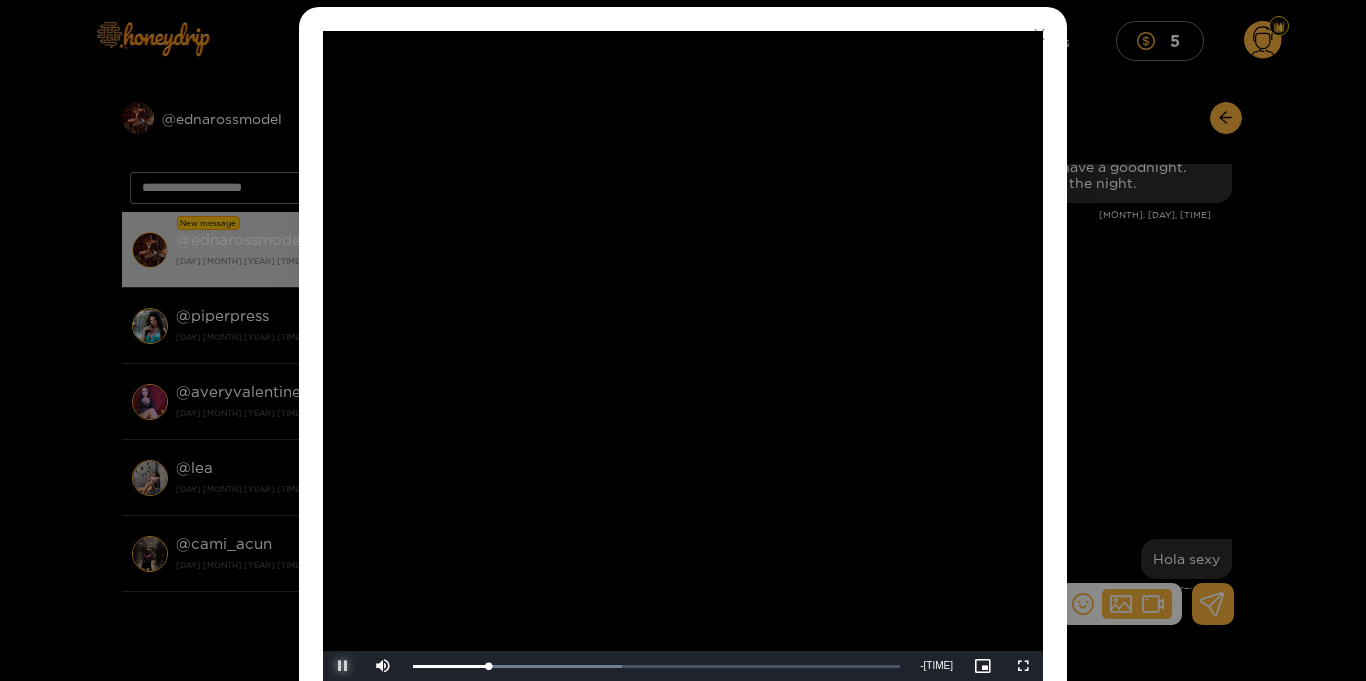 click at bounding box center [343, 666] 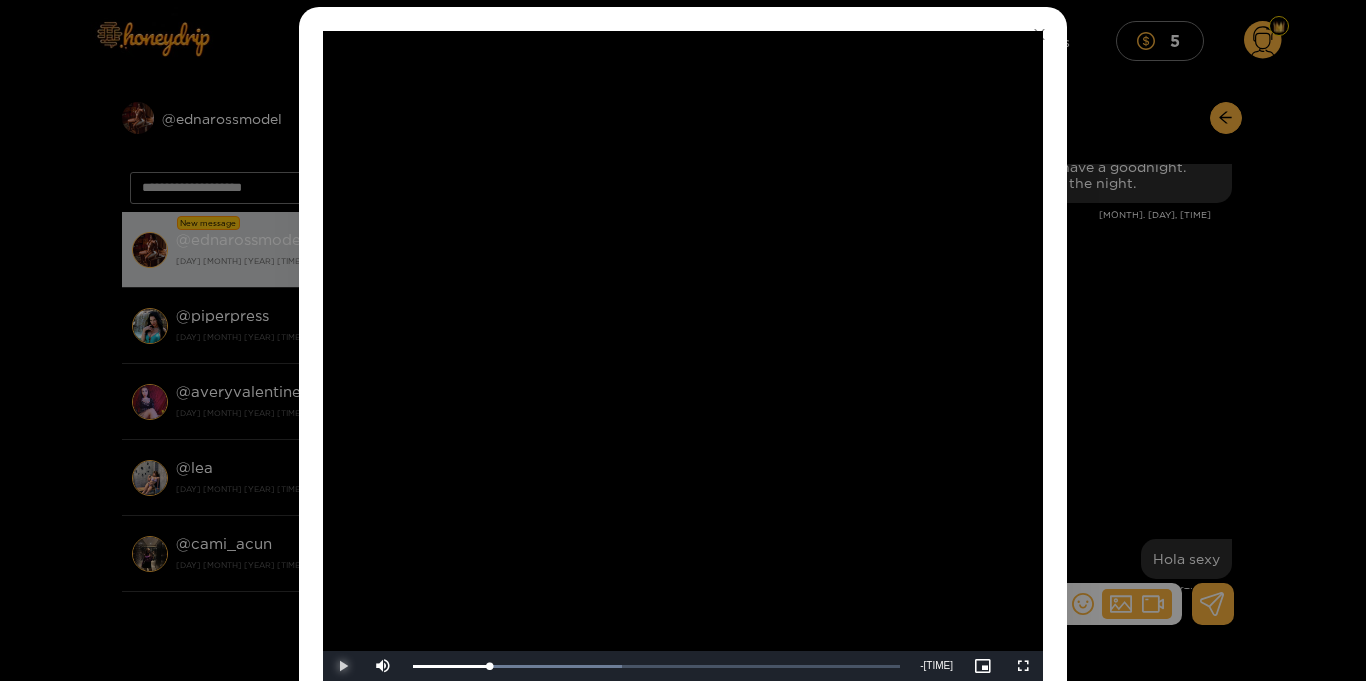 click at bounding box center (343, 666) 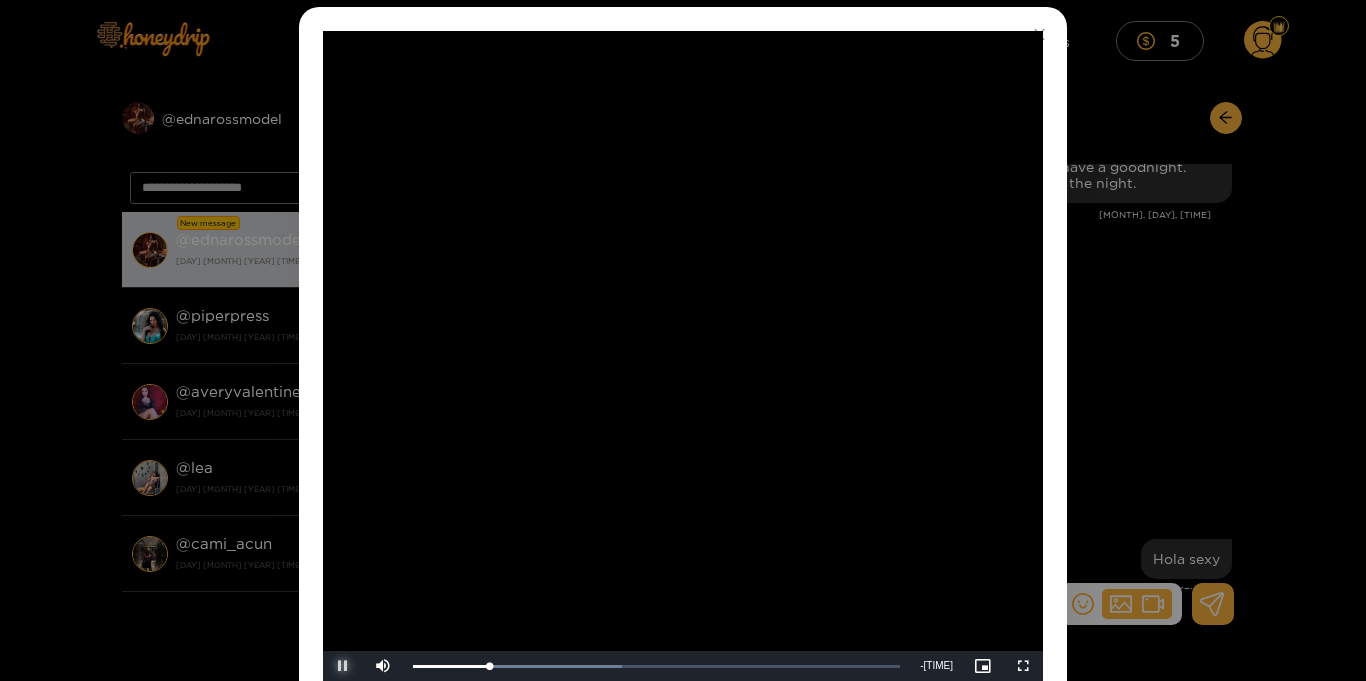 click at bounding box center (343, 666) 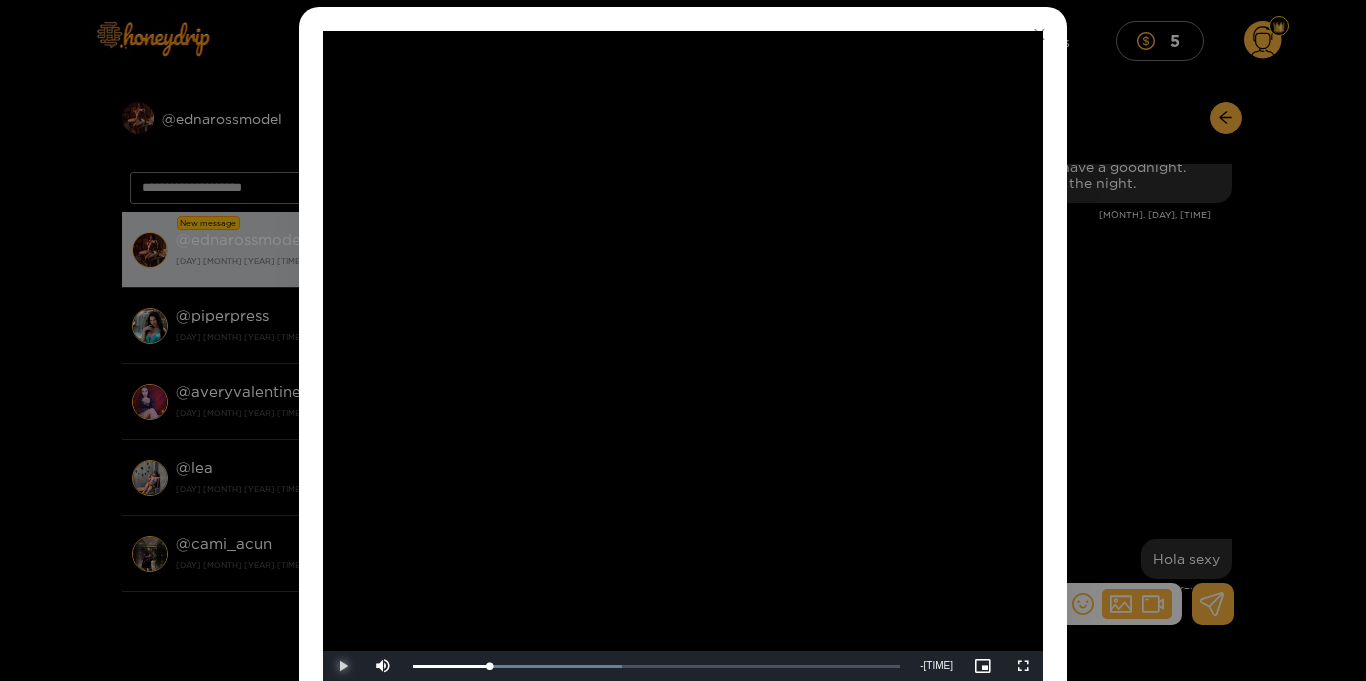 click at bounding box center (343, 666) 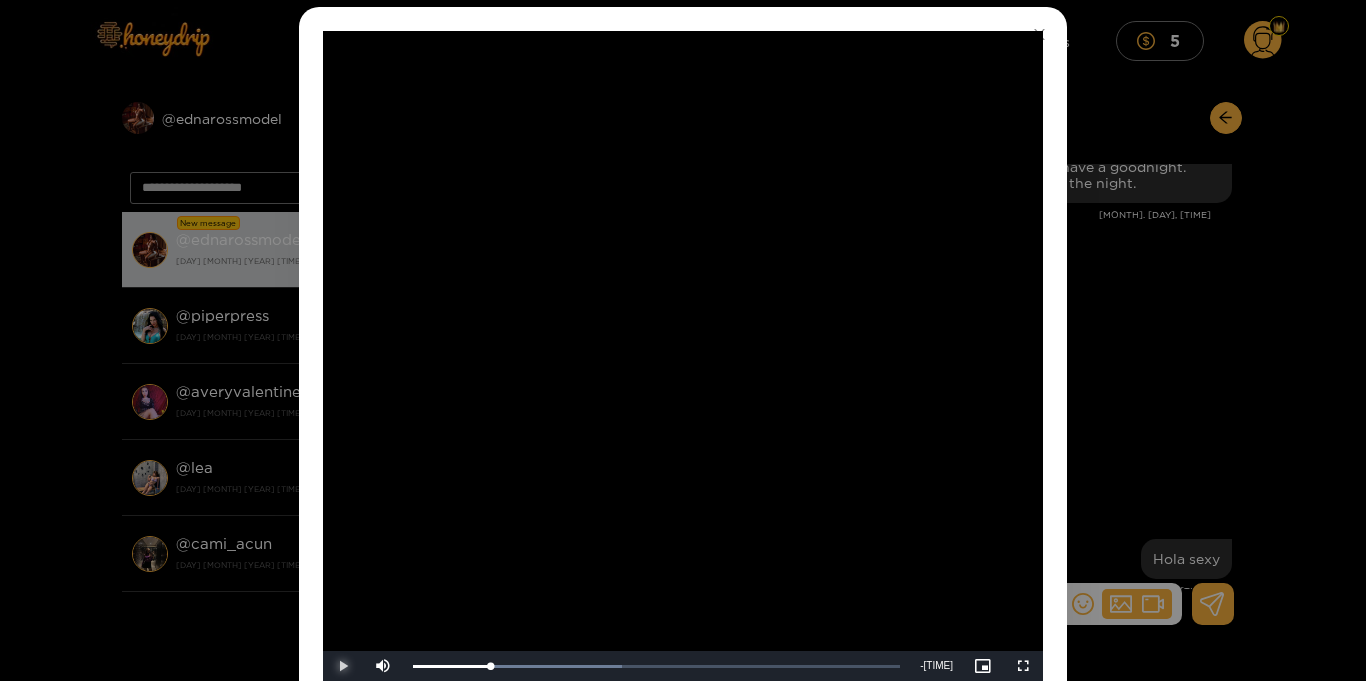 click at bounding box center [343, 666] 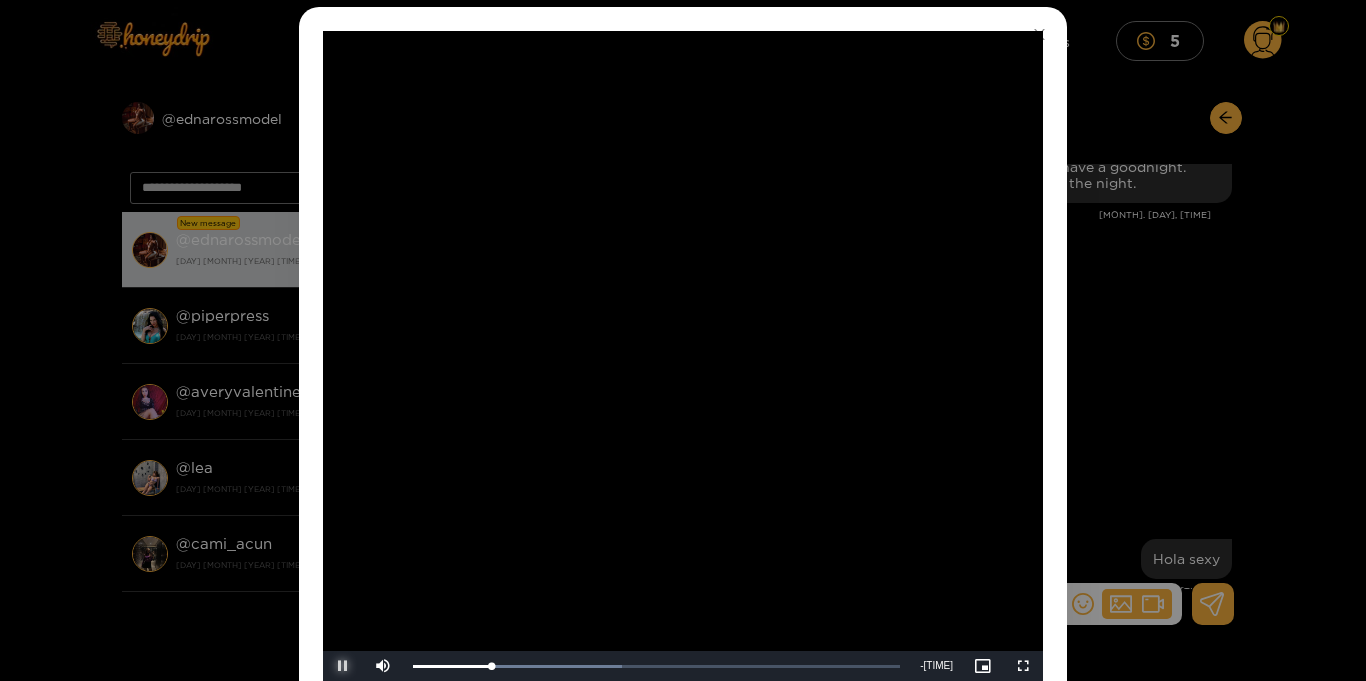 click at bounding box center [343, 666] 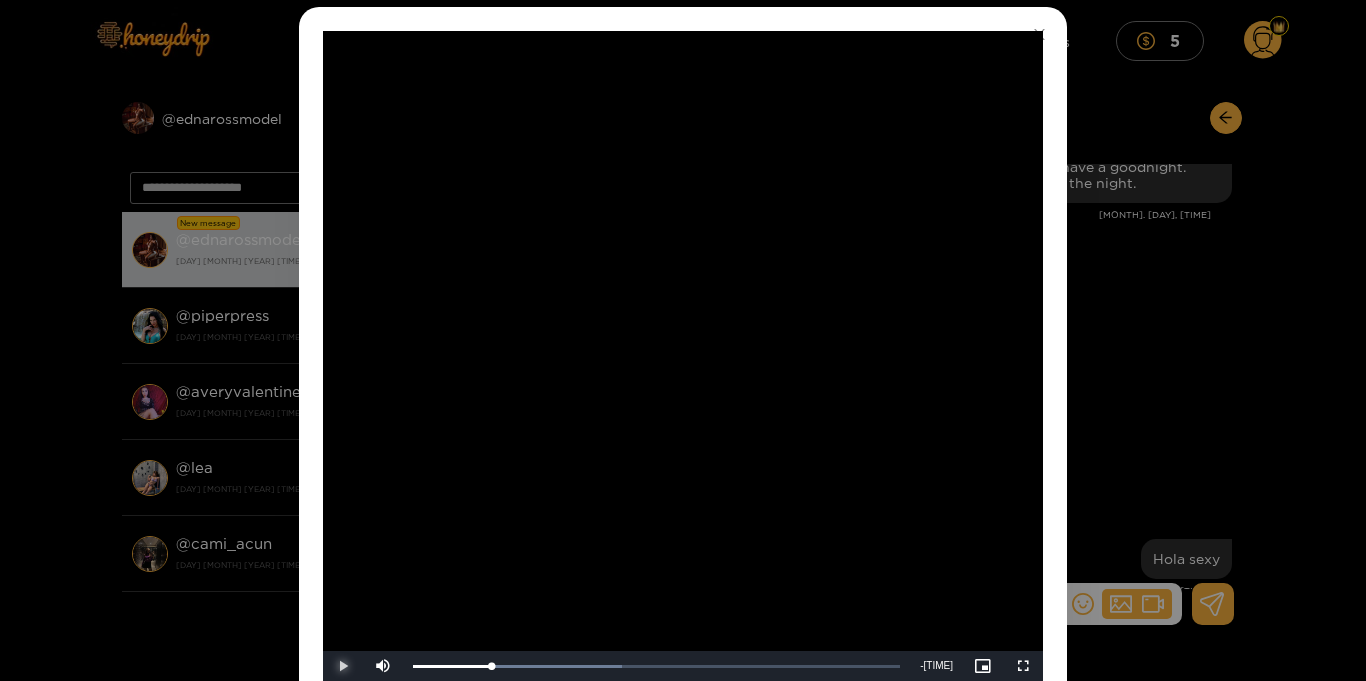 click at bounding box center (343, 666) 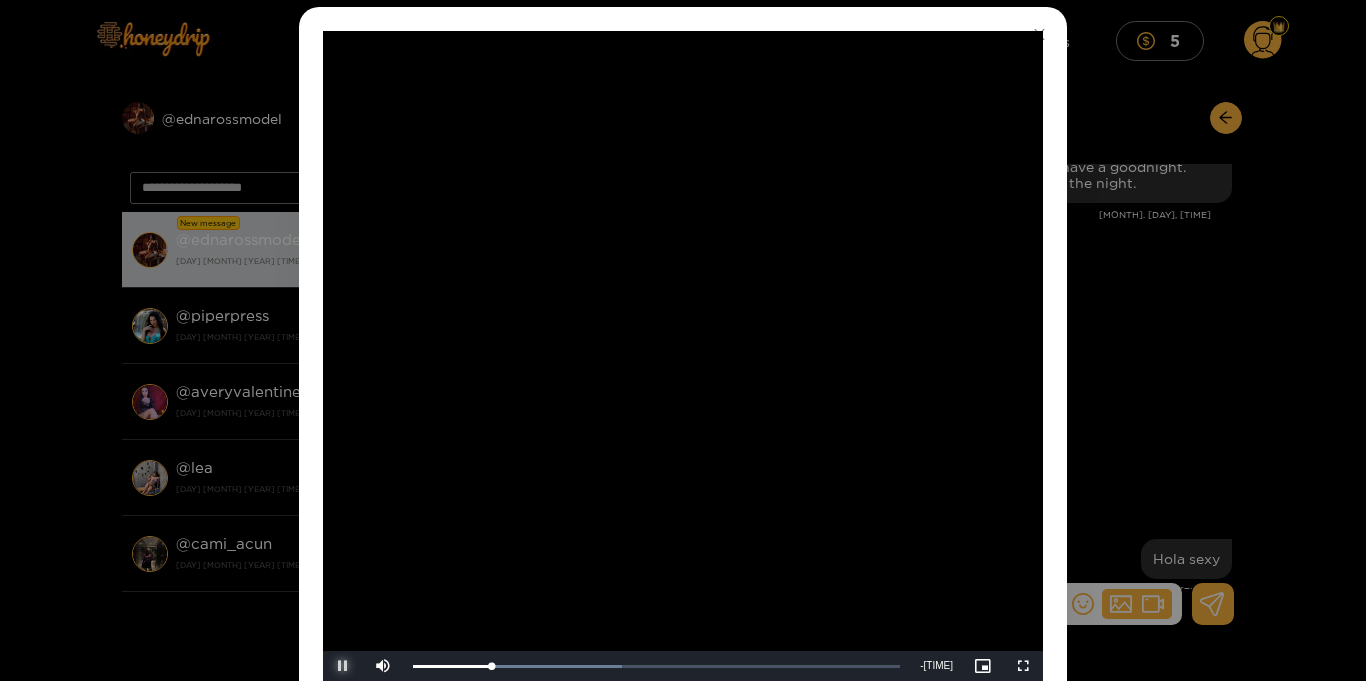 click at bounding box center [343, 666] 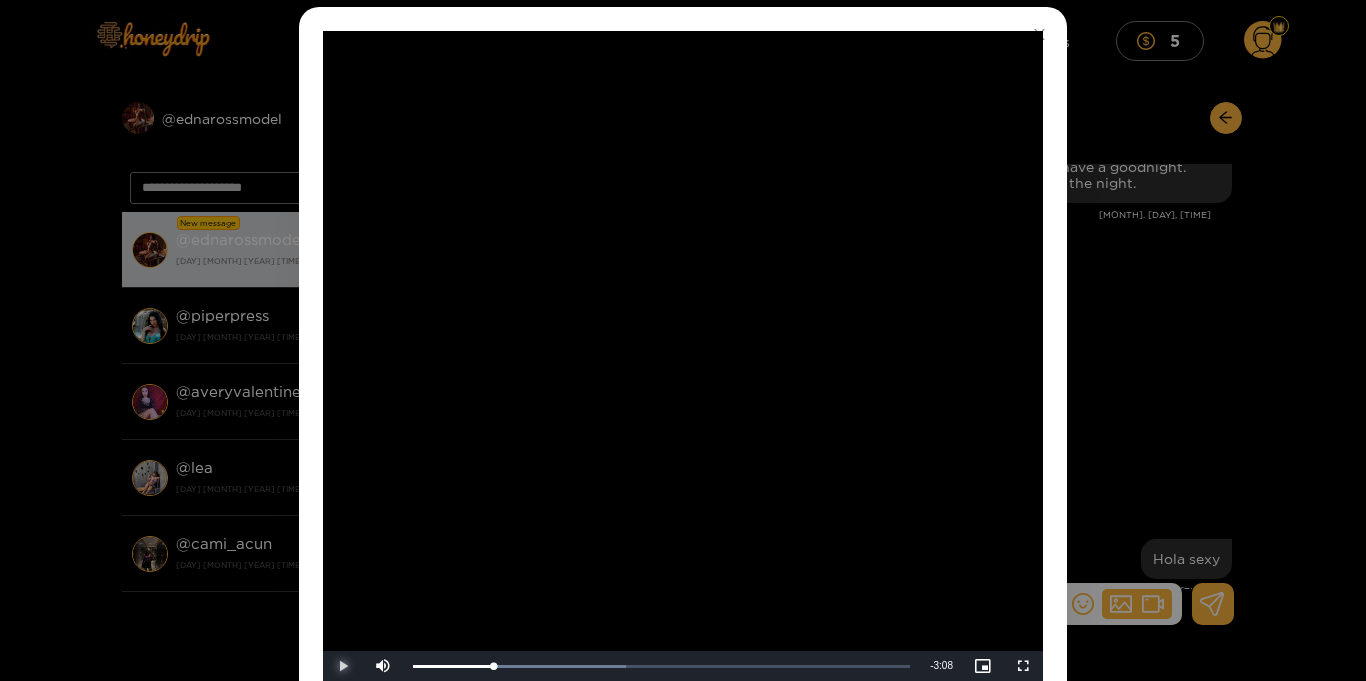 click at bounding box center (343, 666) 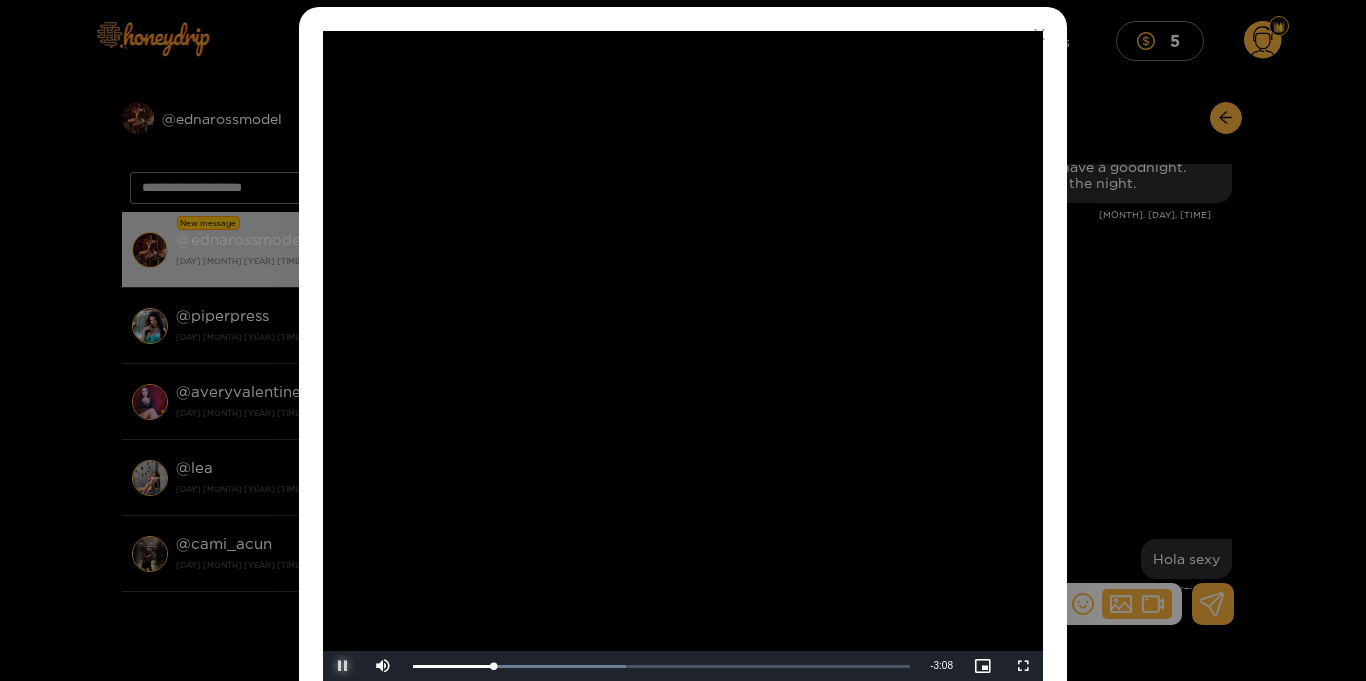 click at bounding box center [343, 666] 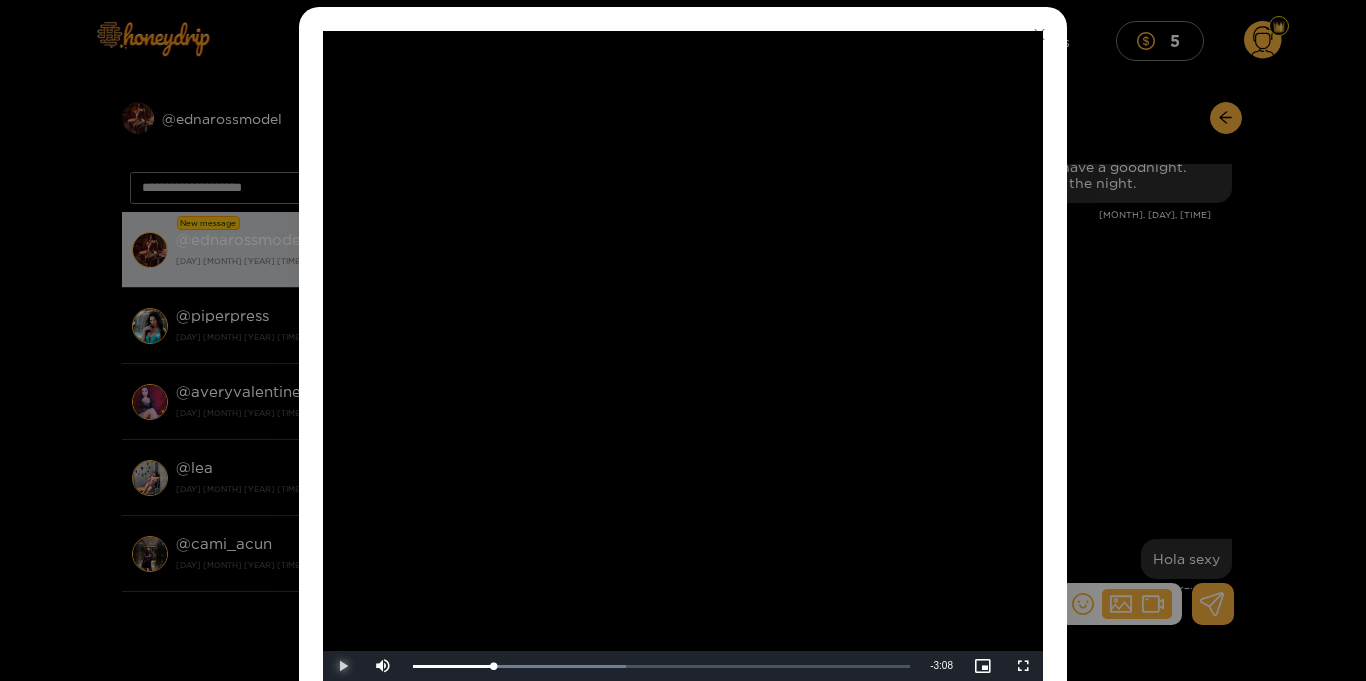click at bounding box center [343, 666] 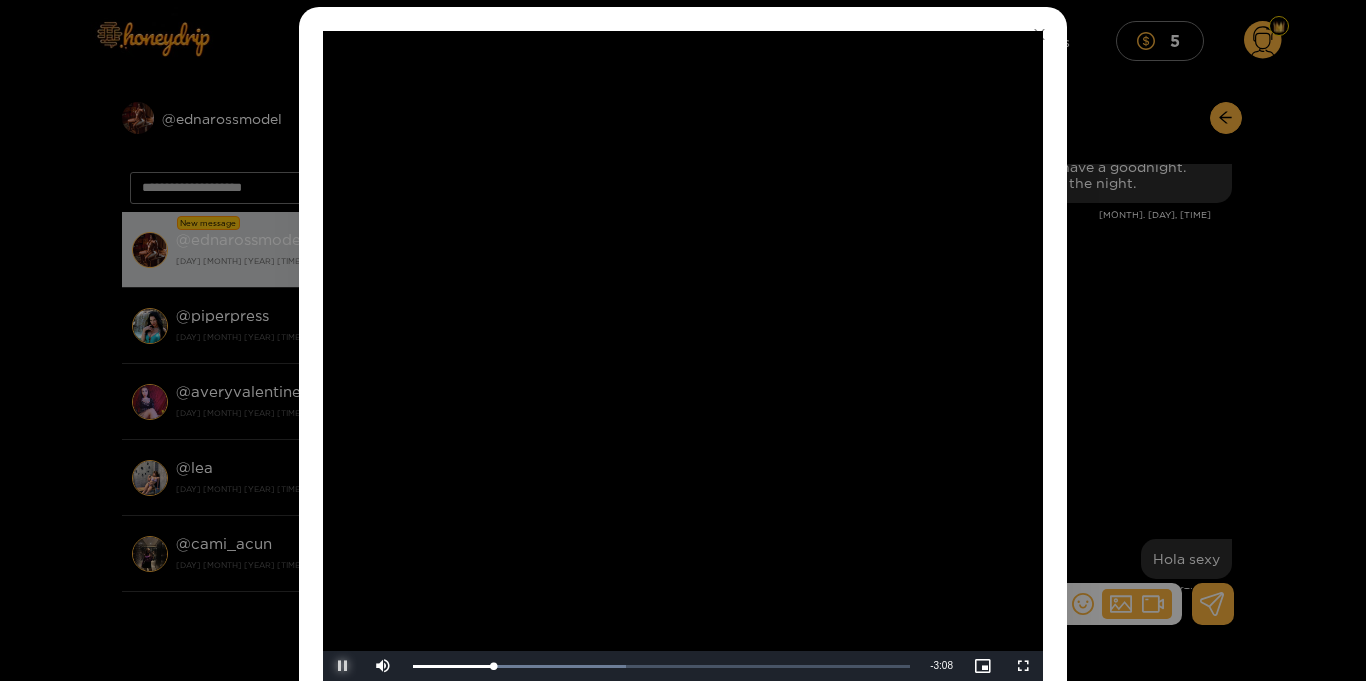 click at bounding box center (343, 666) 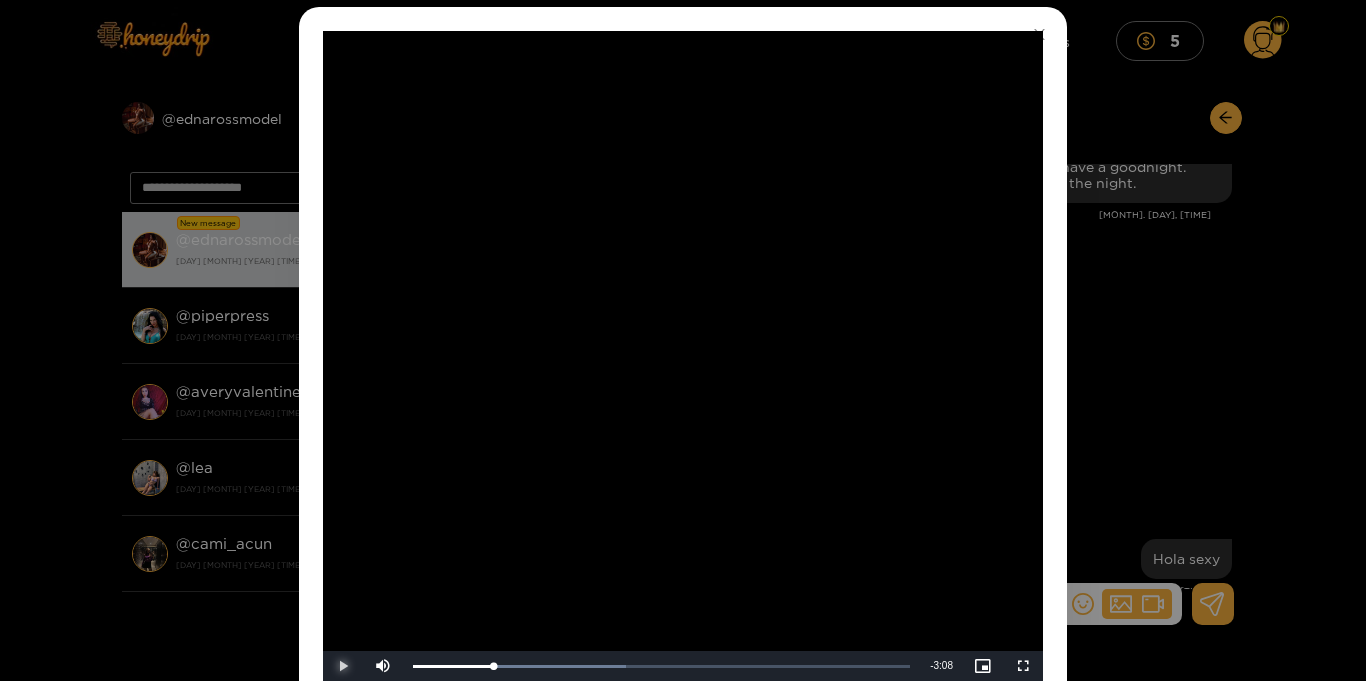 click at bounding box center [343, 666] 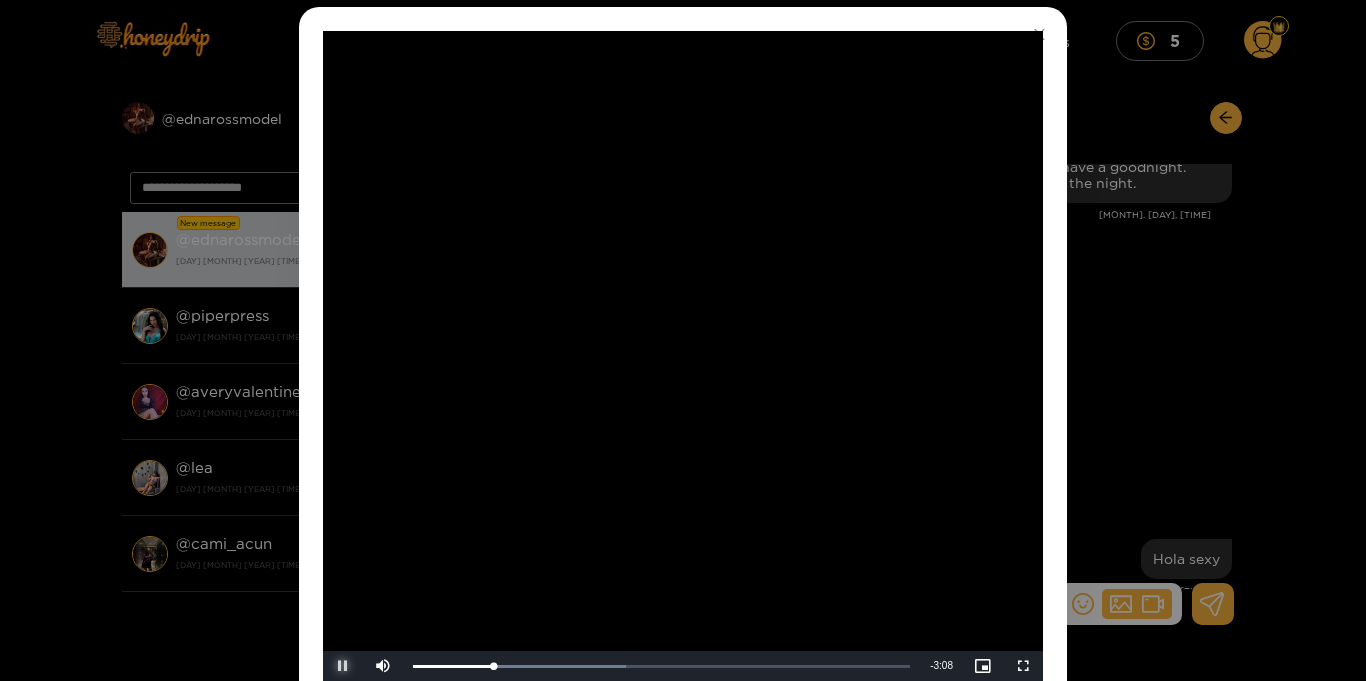 click at bounding box center (343, 666) 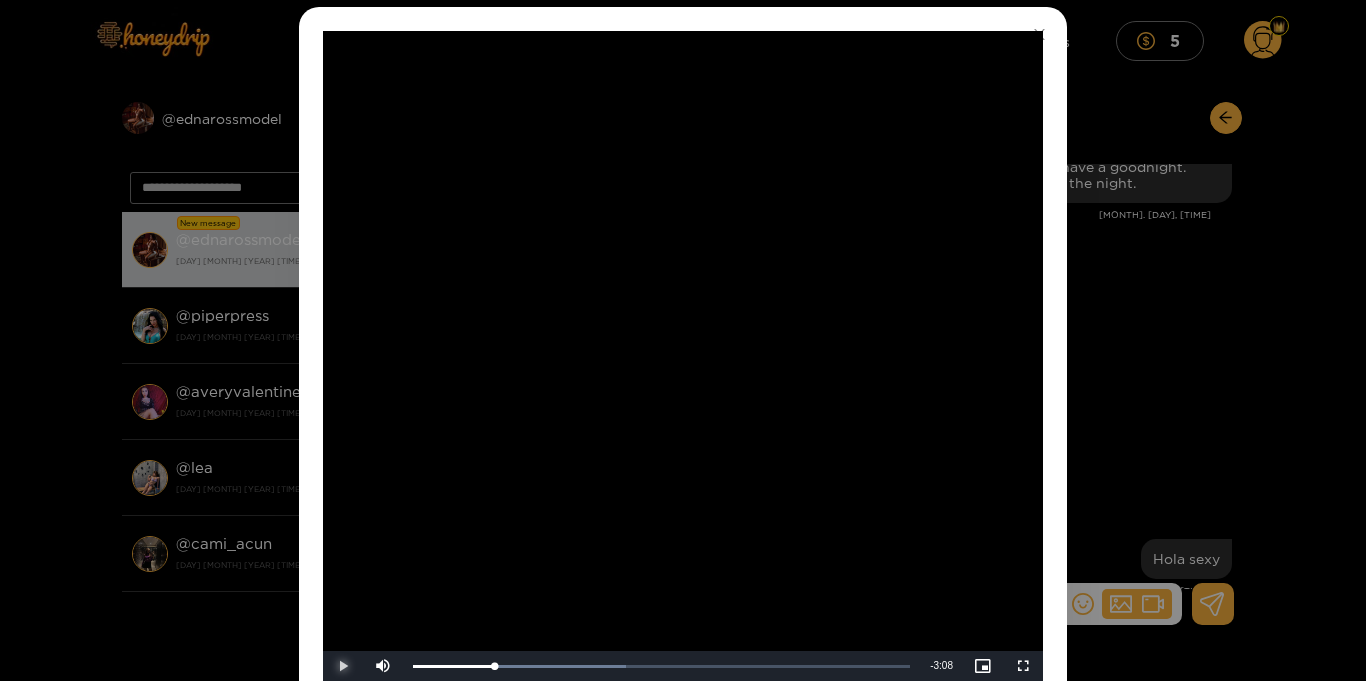 click at bounding box center (343, 666) 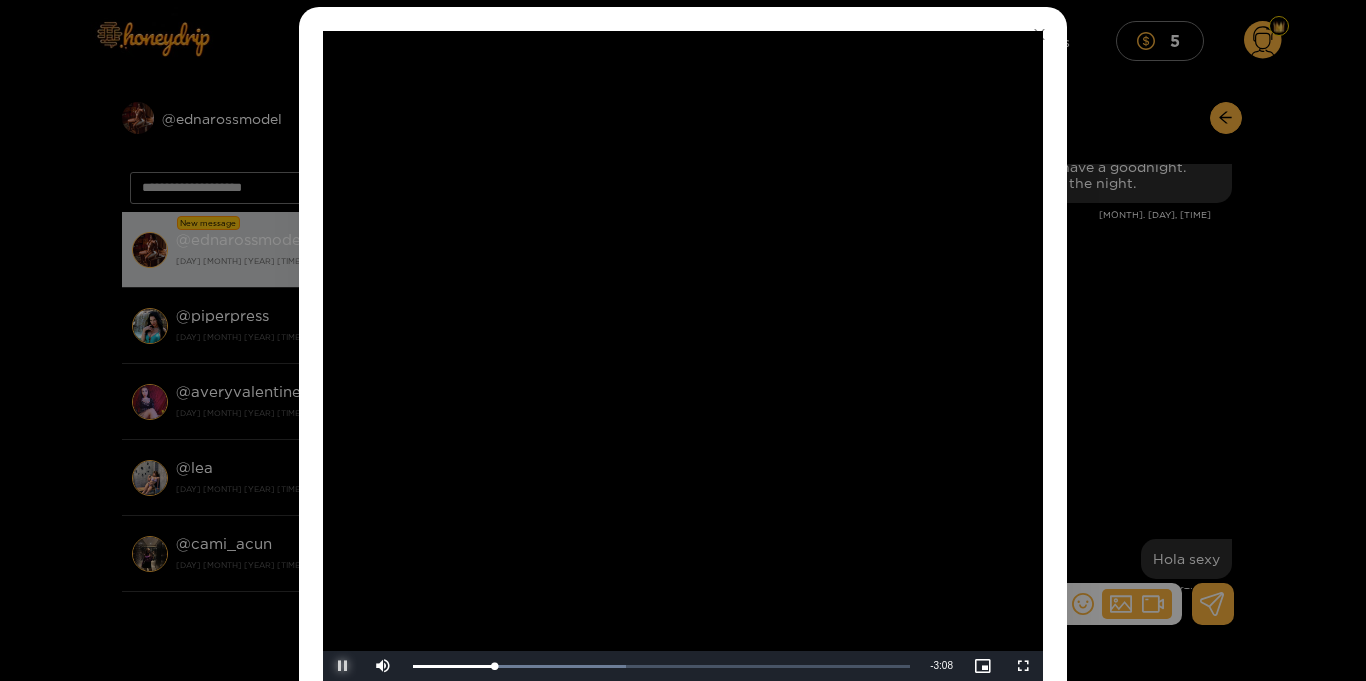 click at bounding box center [343, 666] 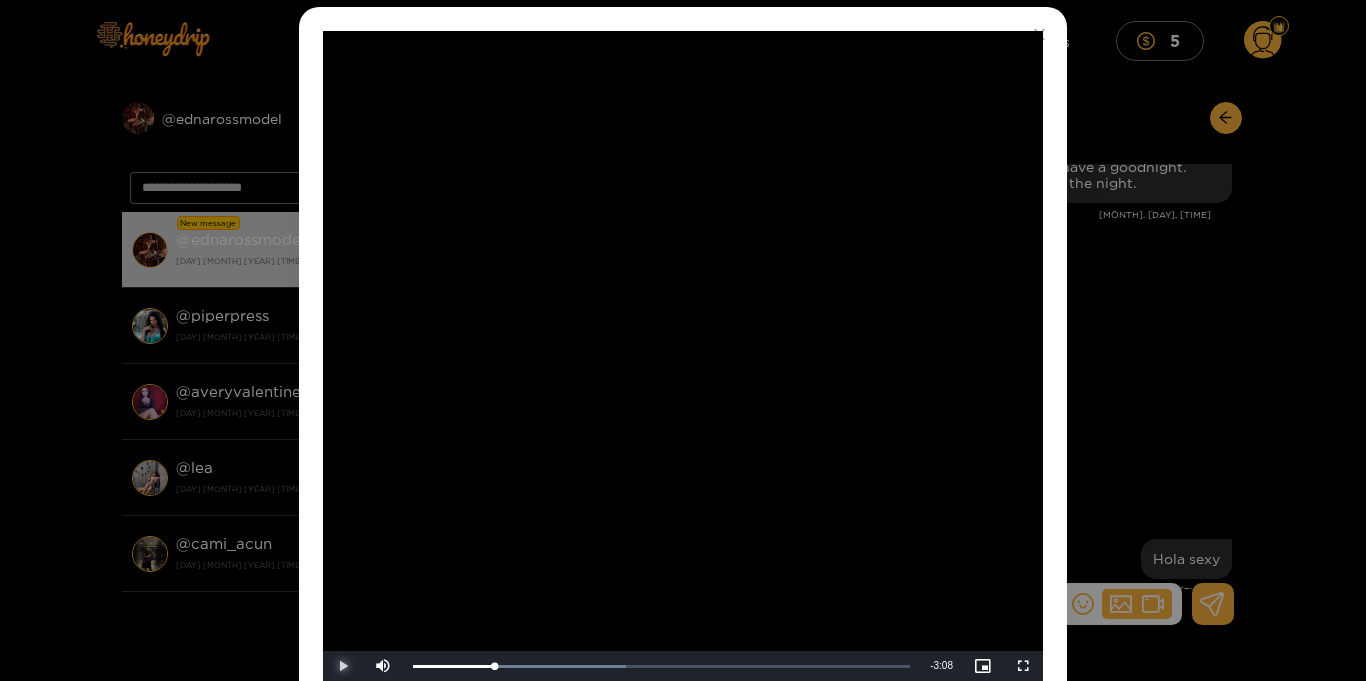 click at bounding box center [343, 666] 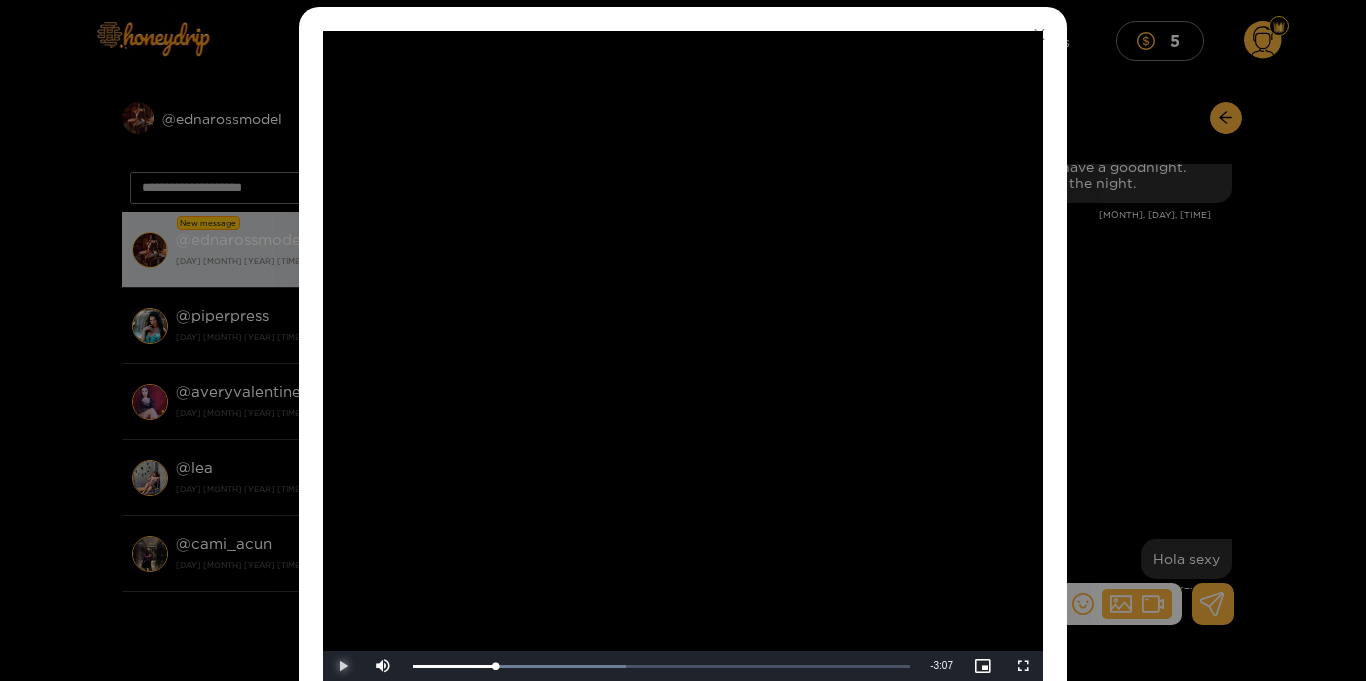 click at bounding box center [343, 666] 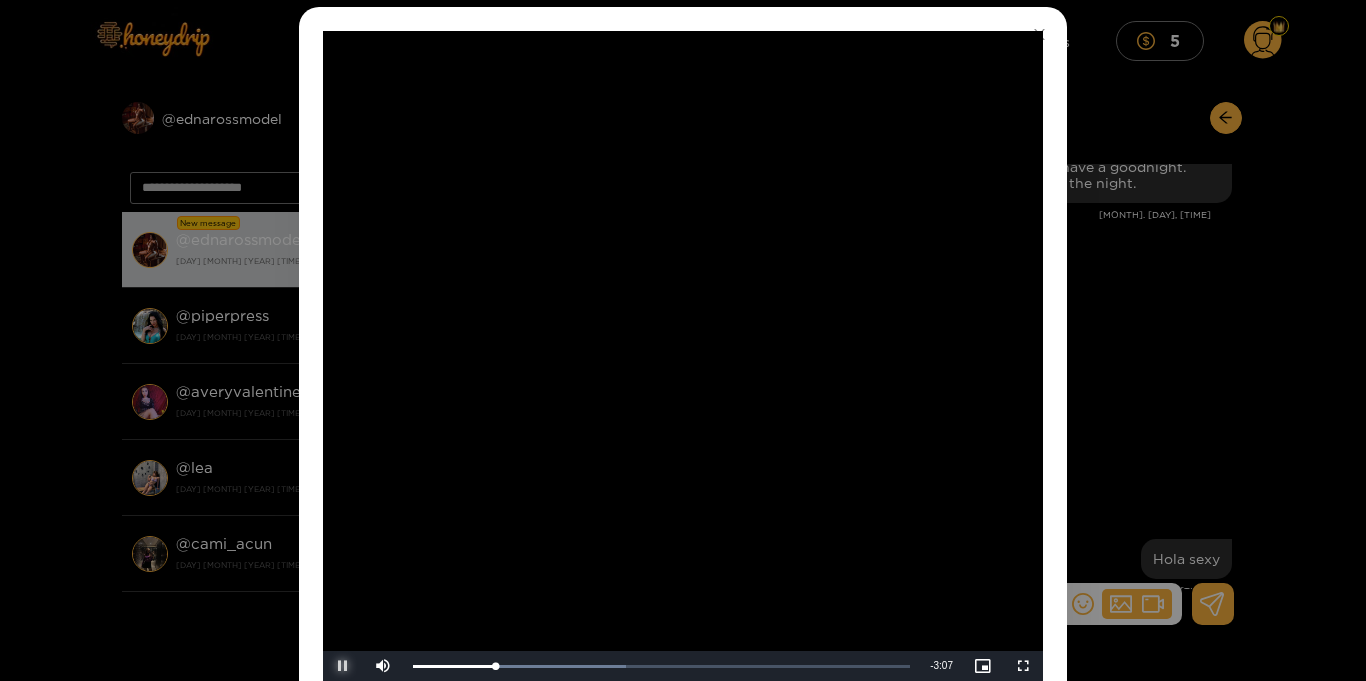 click at bounding box center [343, 666] 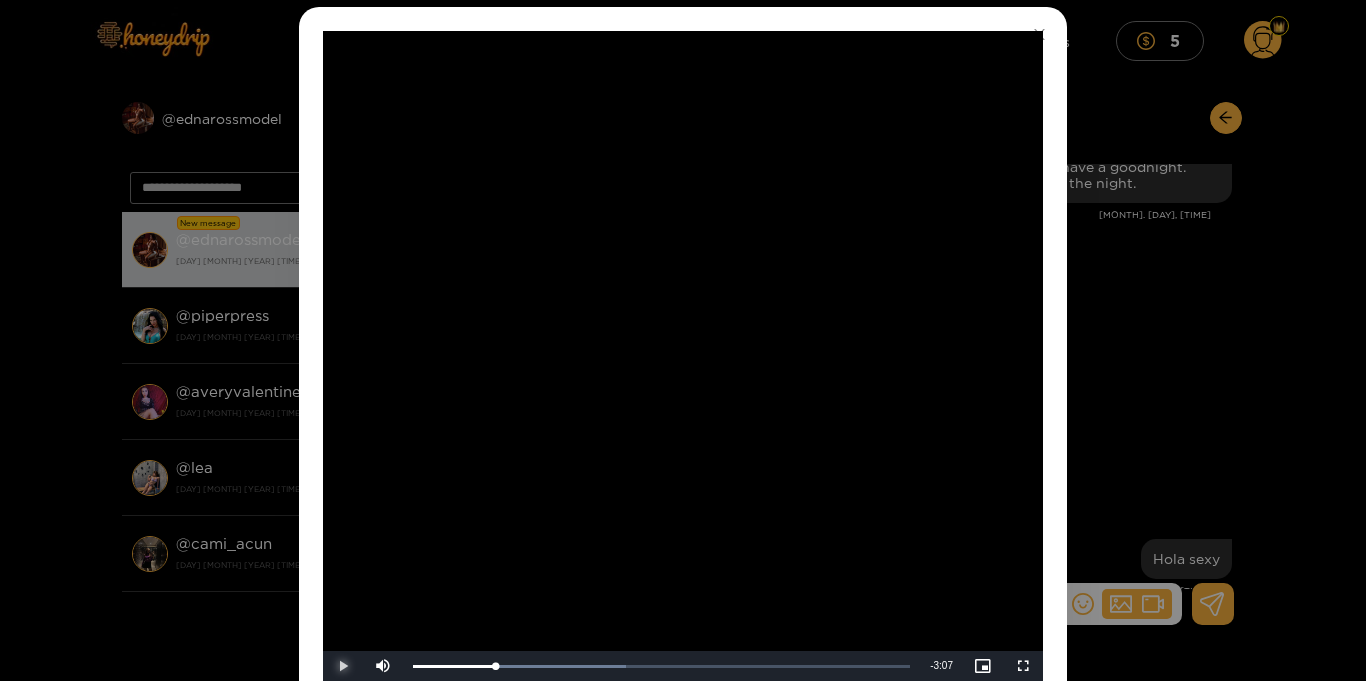 click at bounding box center (343, 666) 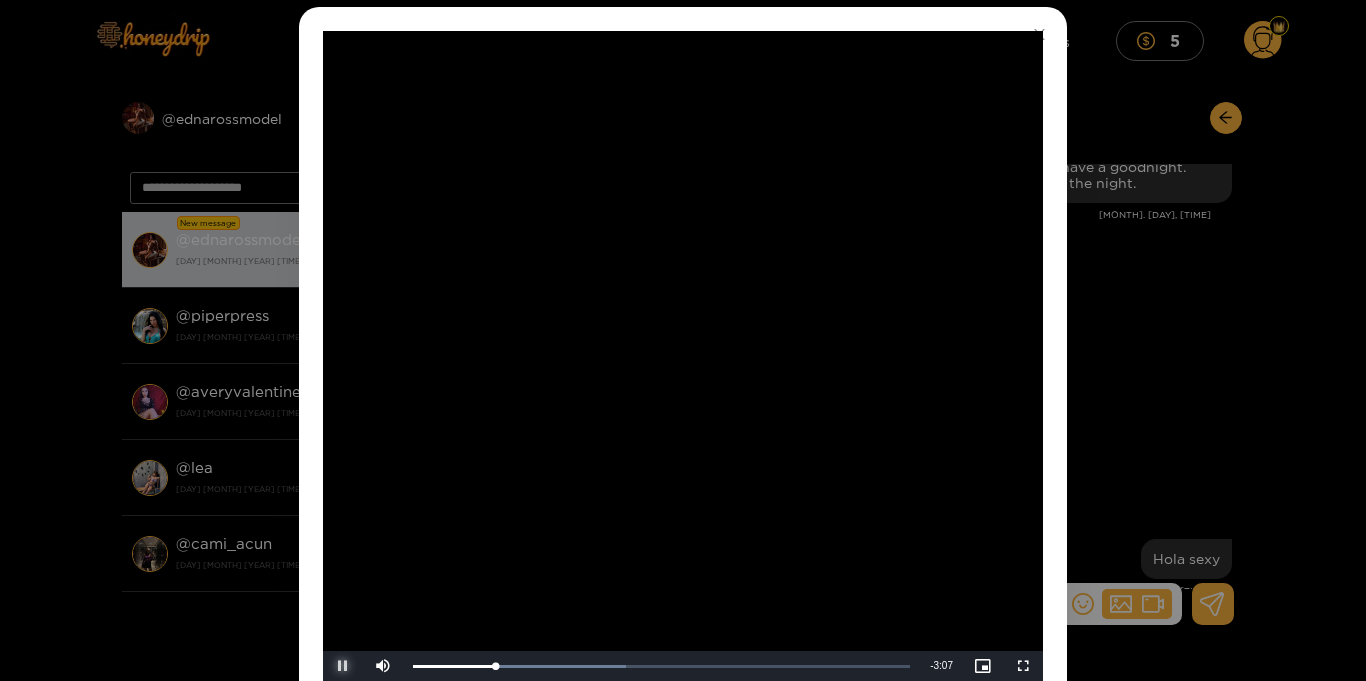 click at bounding box center (343, 666) 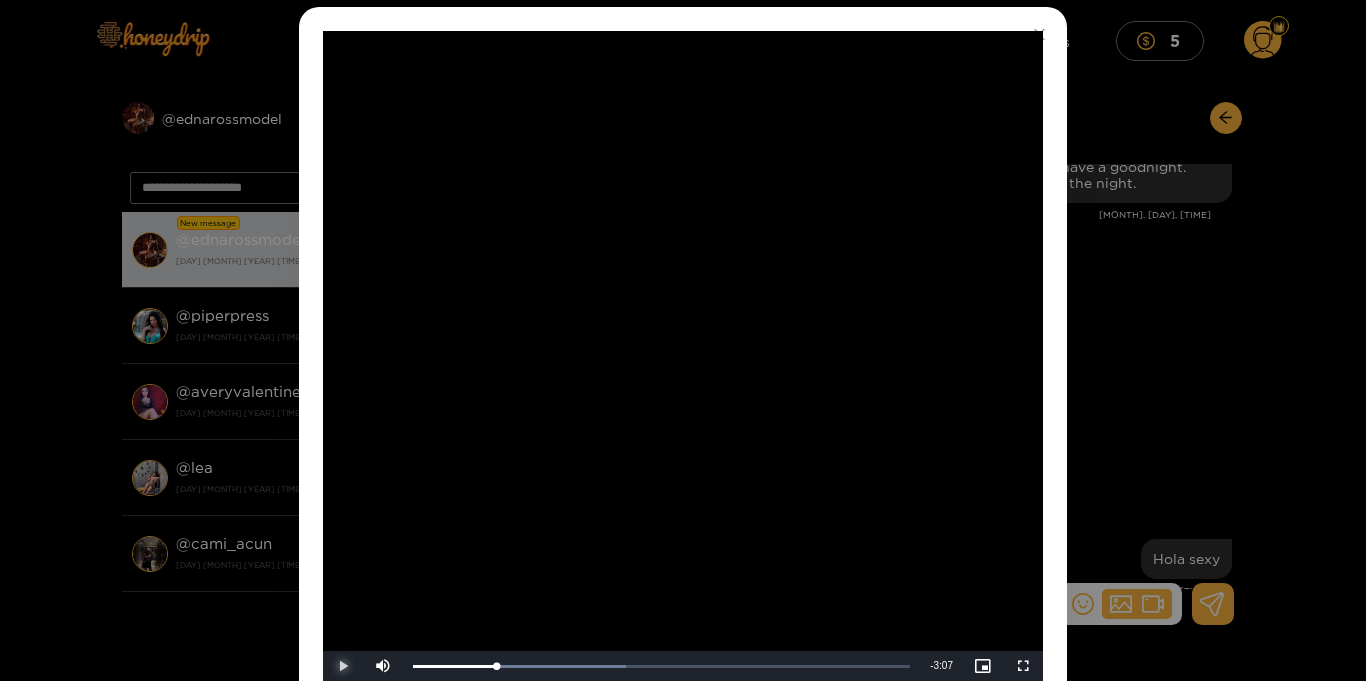 click at bounding box center (343, 666) 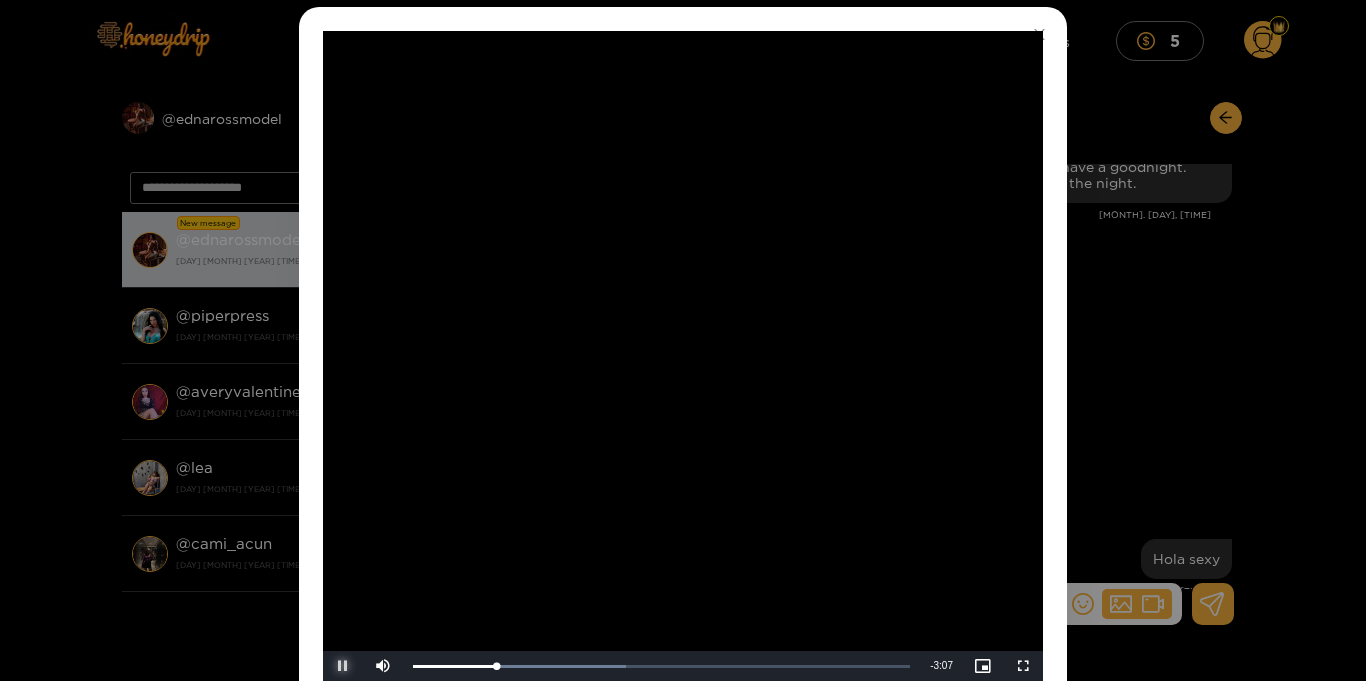 click at bounding box center [343, 666] 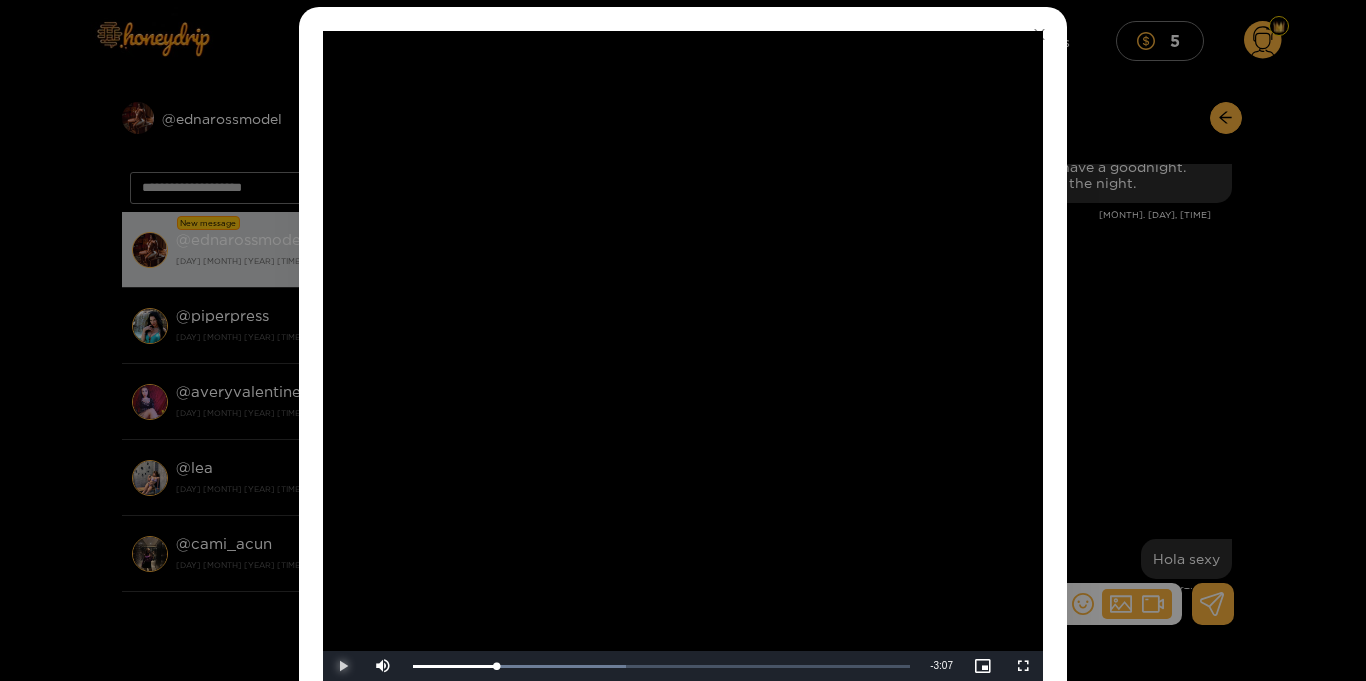 click at bounding box center (343, 666) 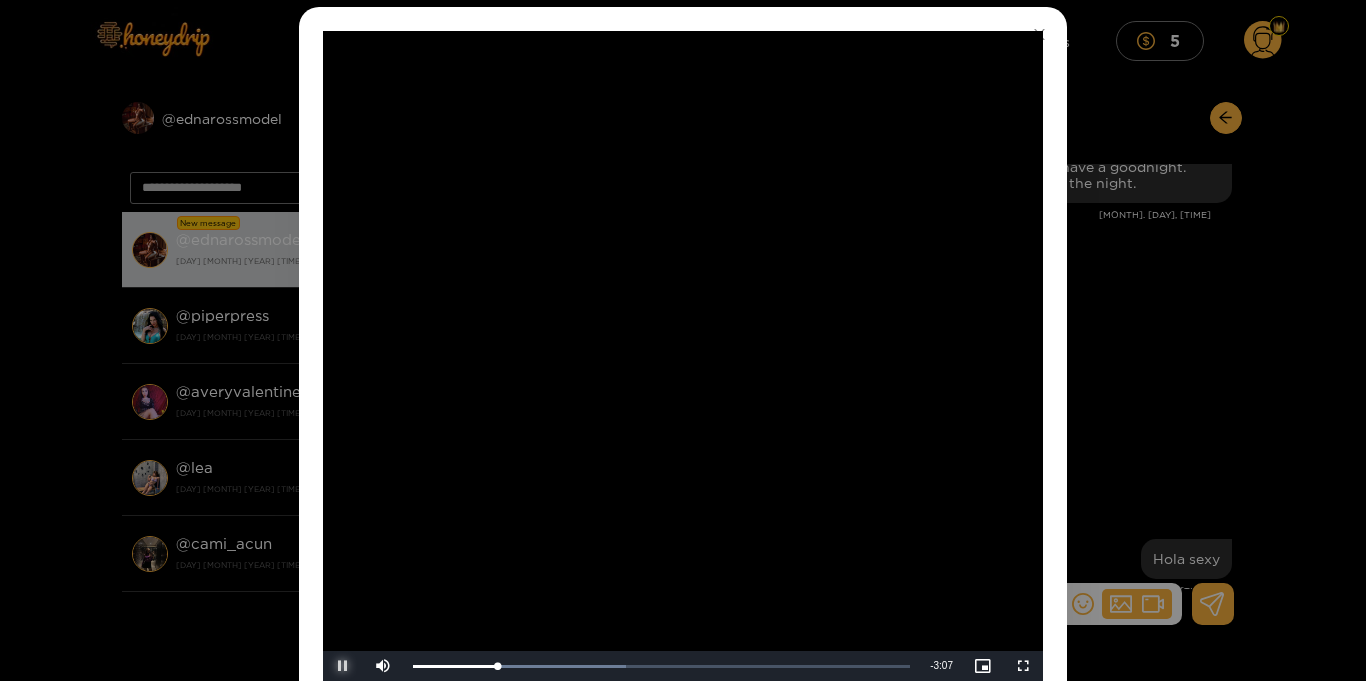 click at bounding box center [343, 666] 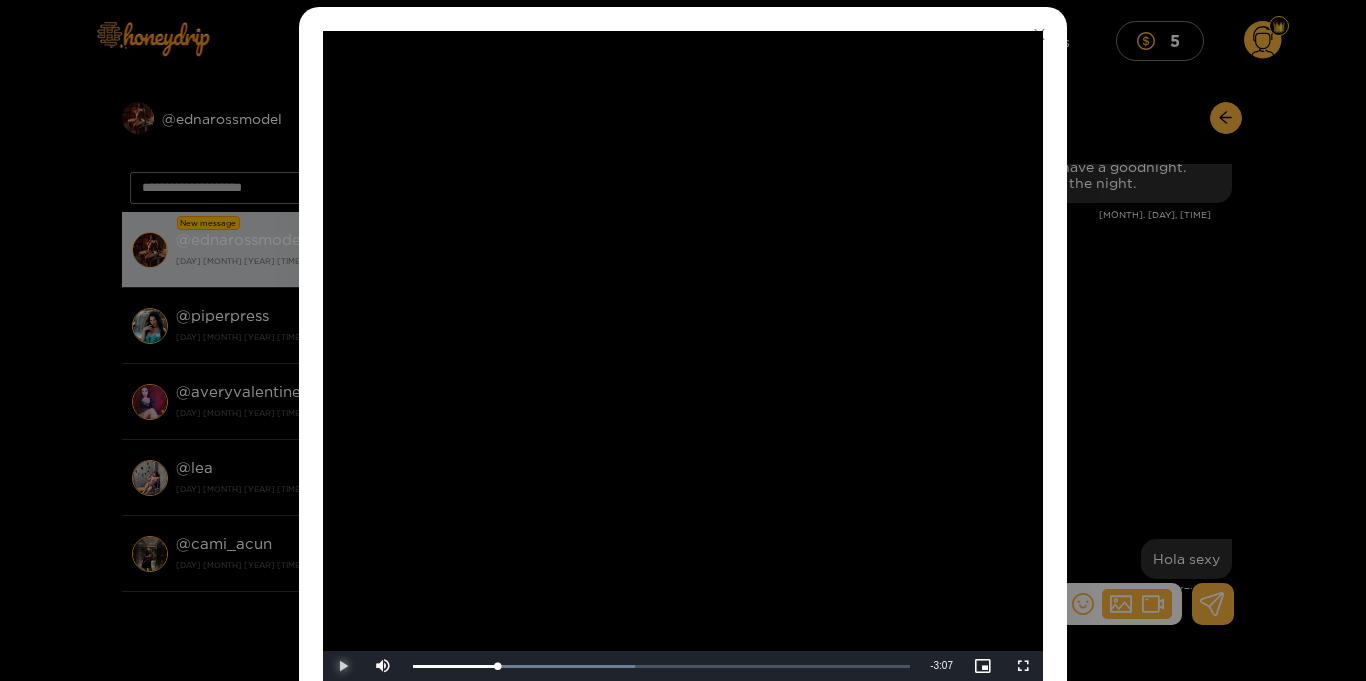click at bounding box center (343, 666) 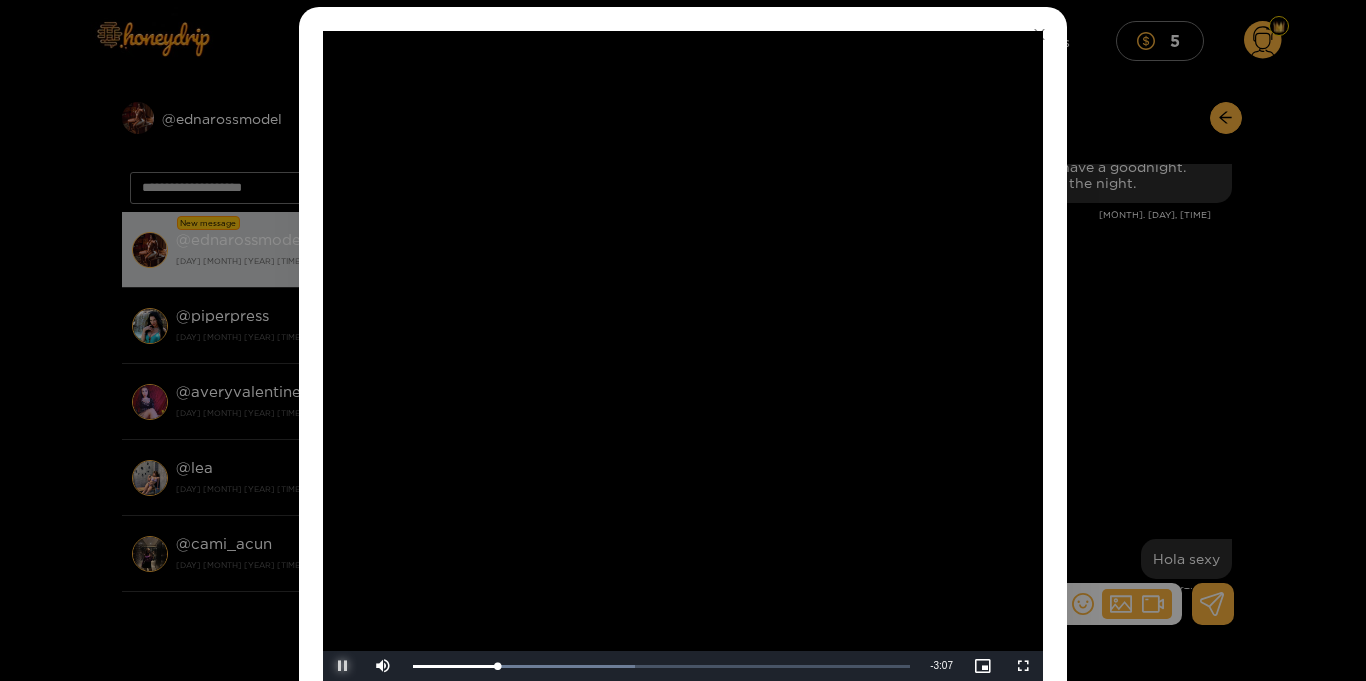 click at bounding box center [343, 666] 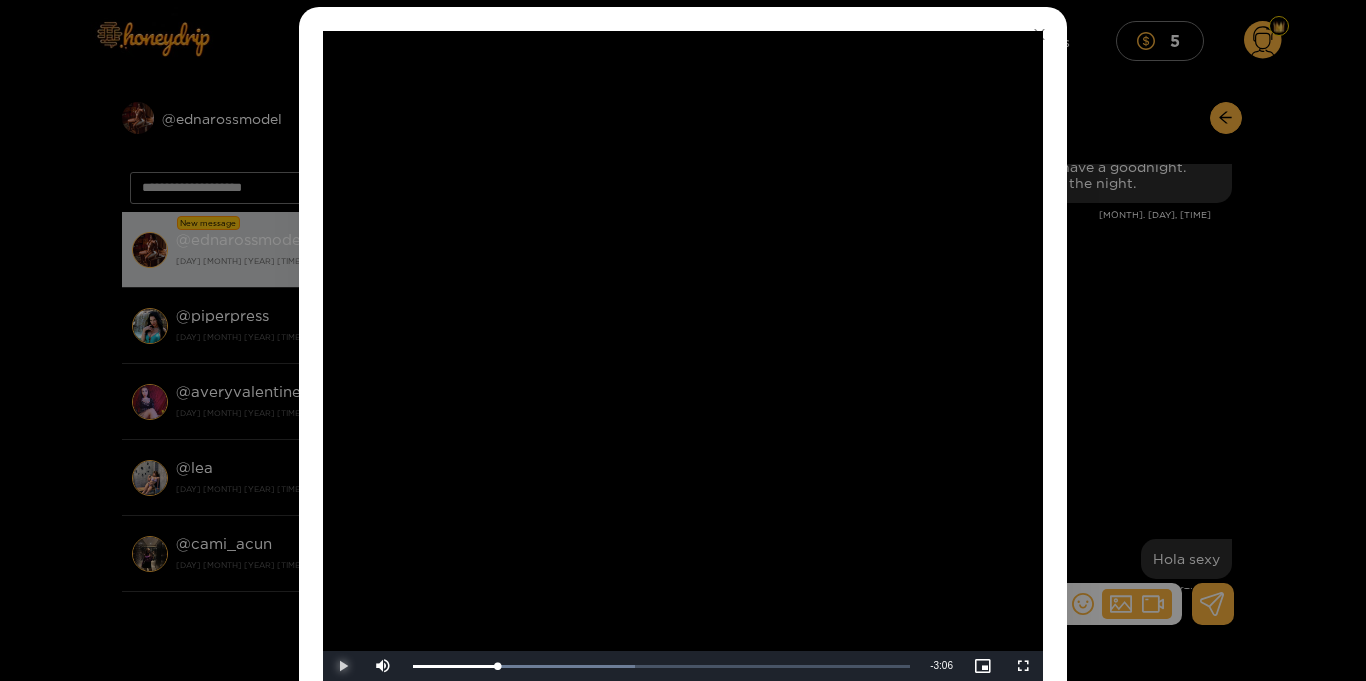 click at bounding box center [343, 666] 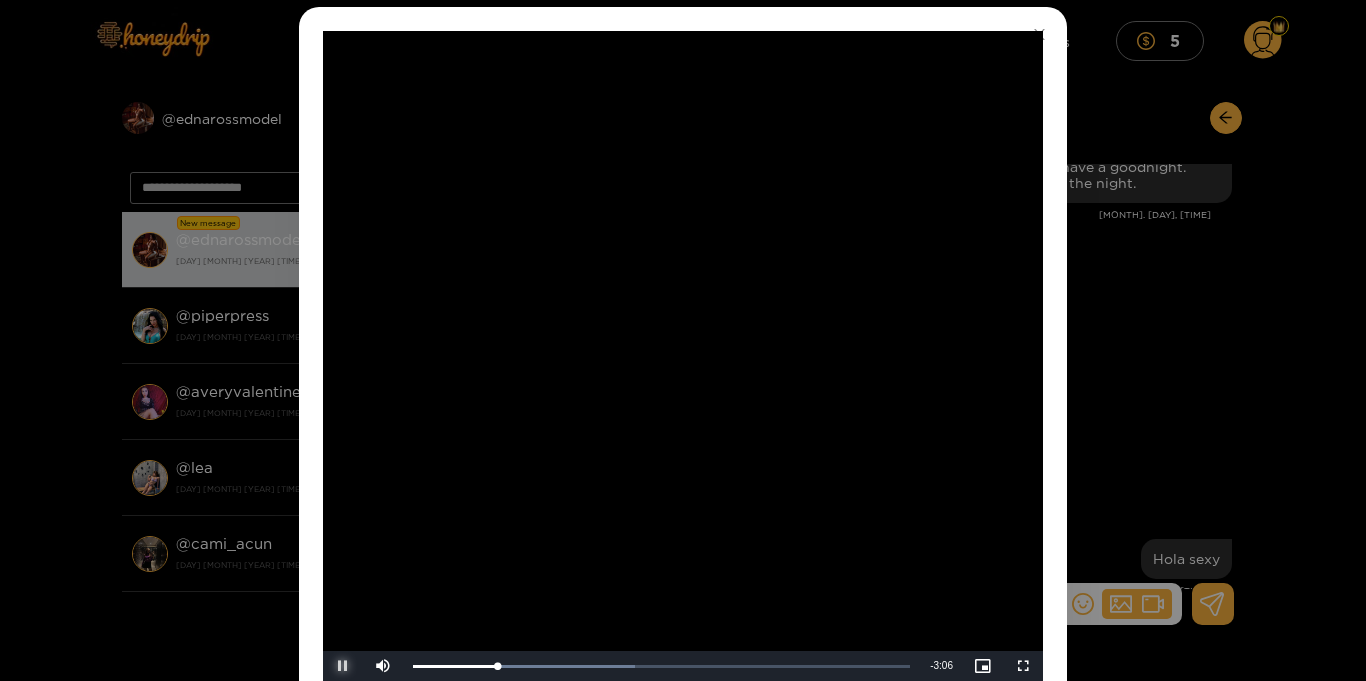 click at bounding box center (343, 666) 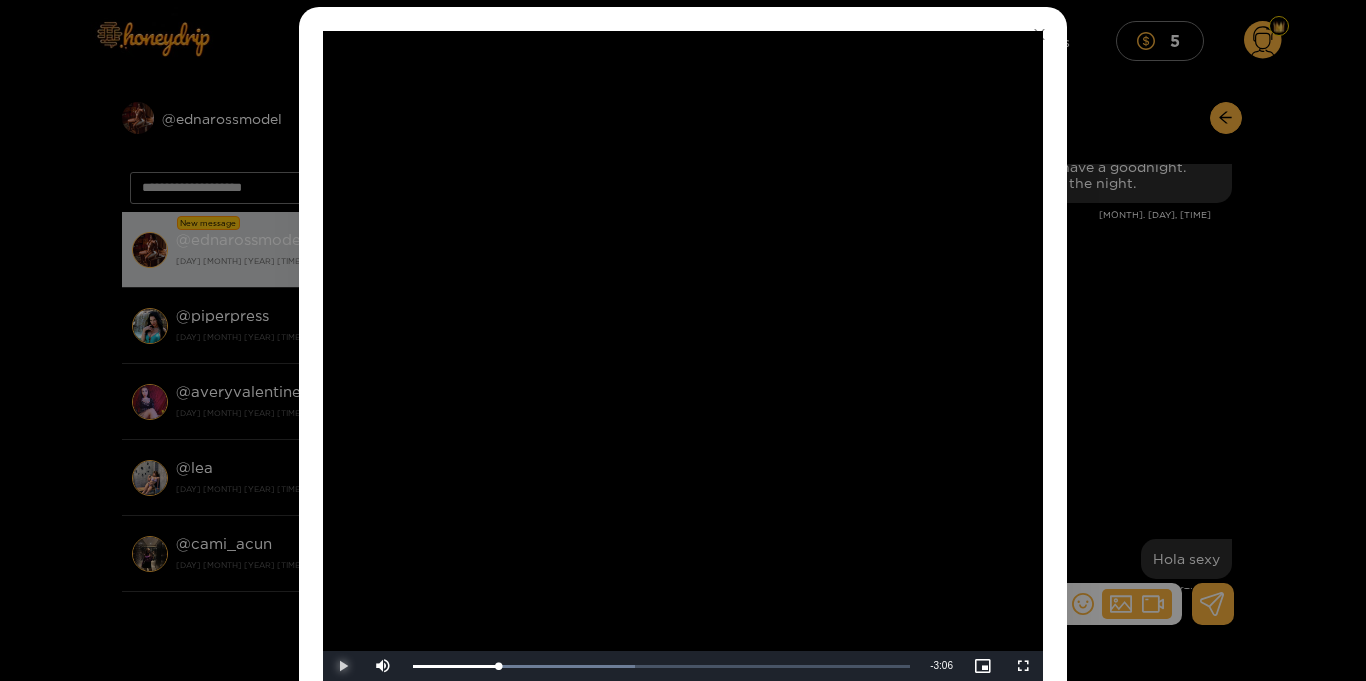 click at bounding box center (343, 666) 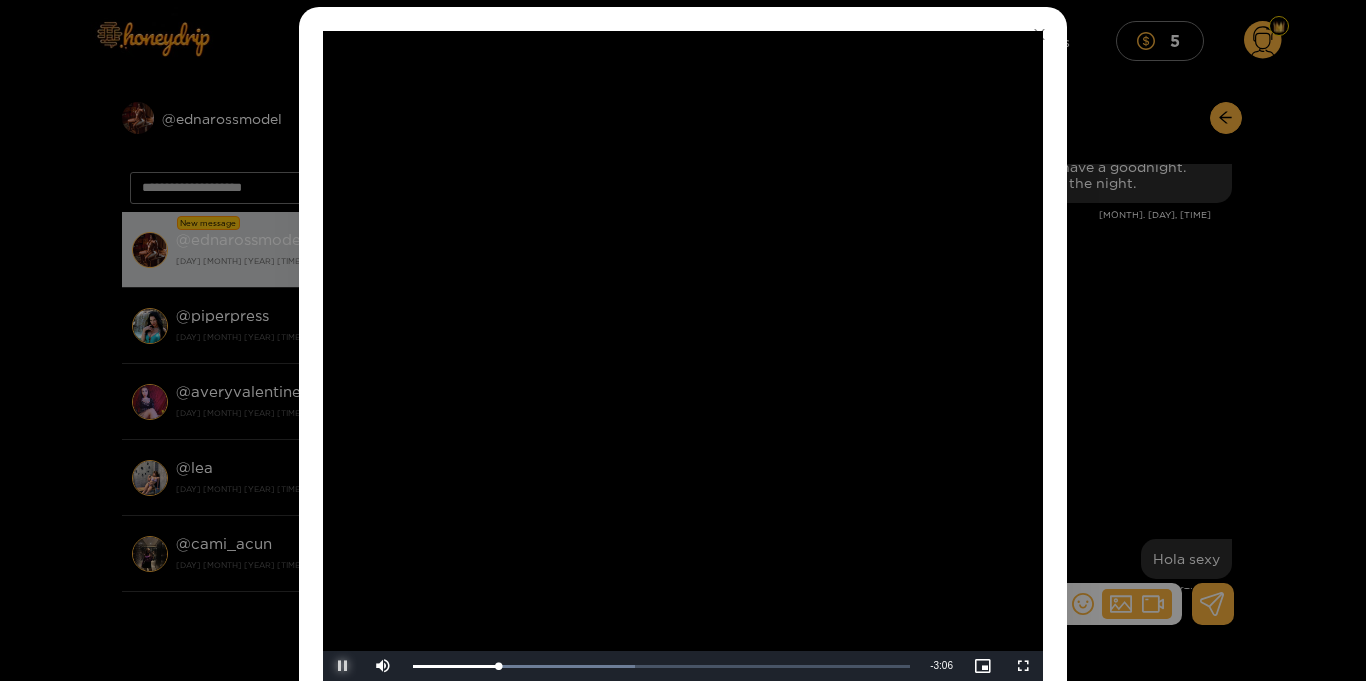 click at bounding box center [343, 666] 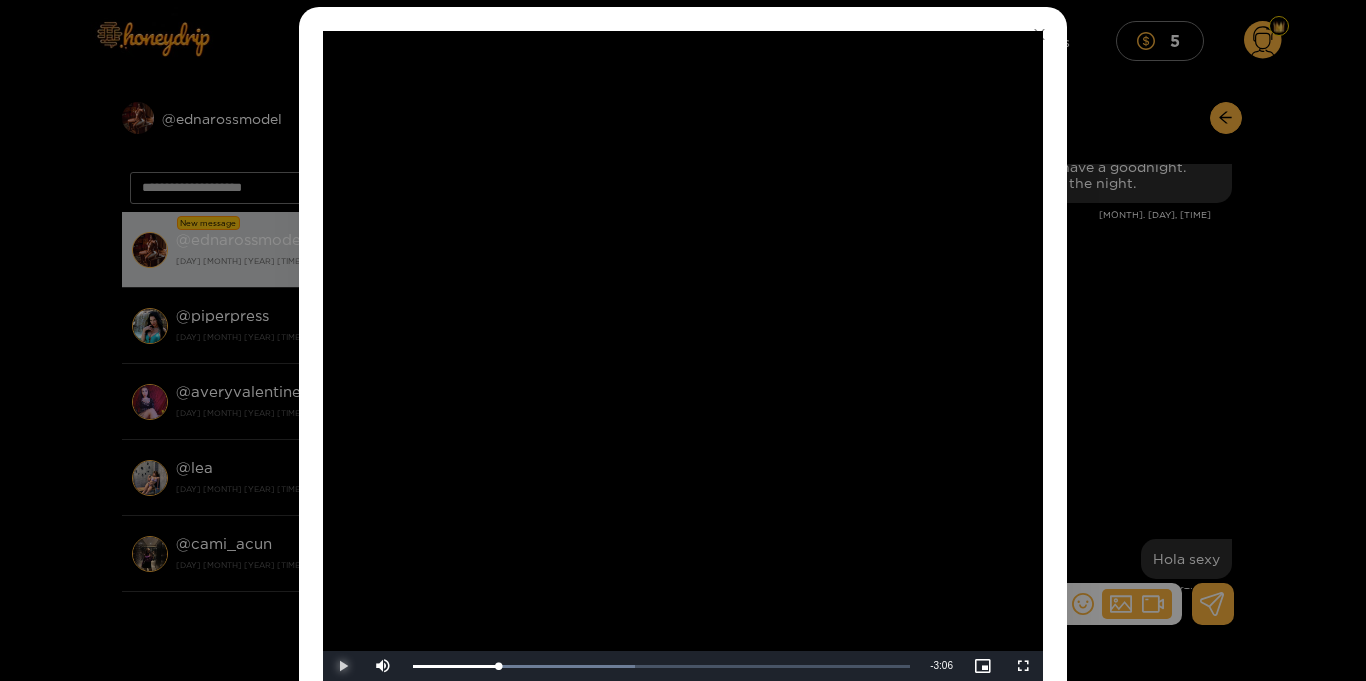 click at bounding box center [343, 666] 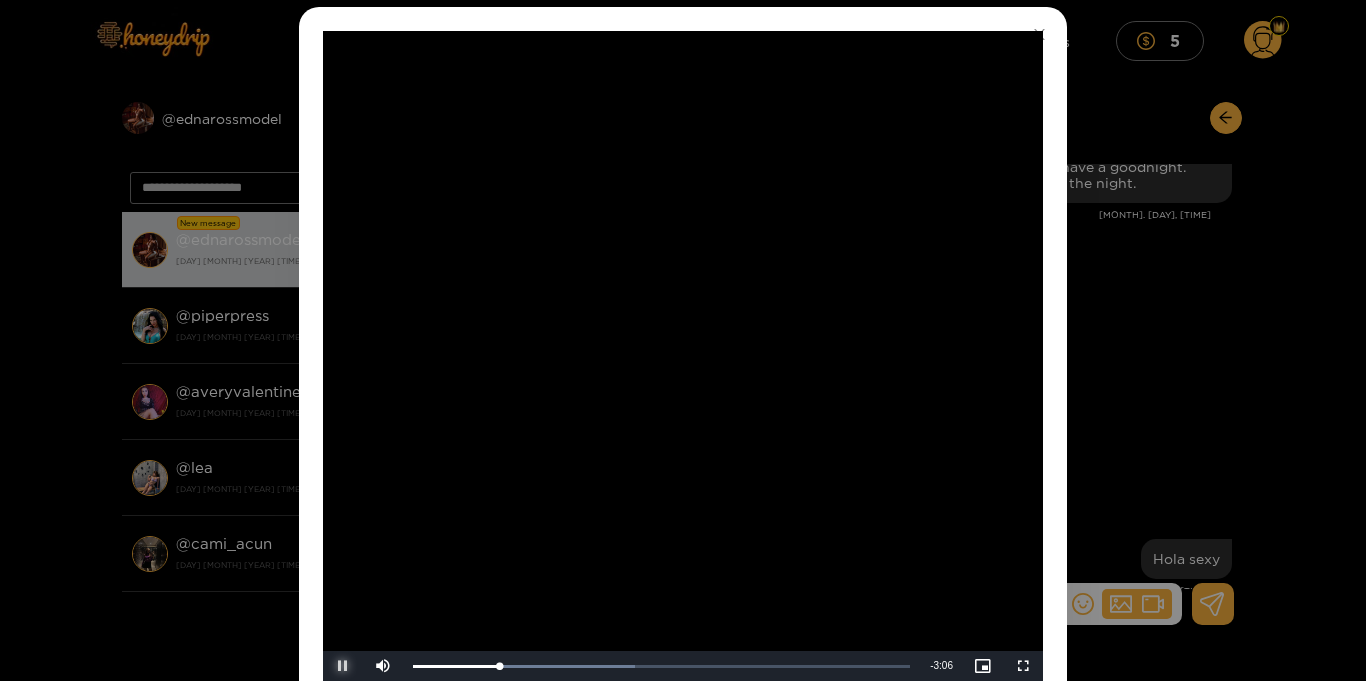 click at bounding box center [343, 666] 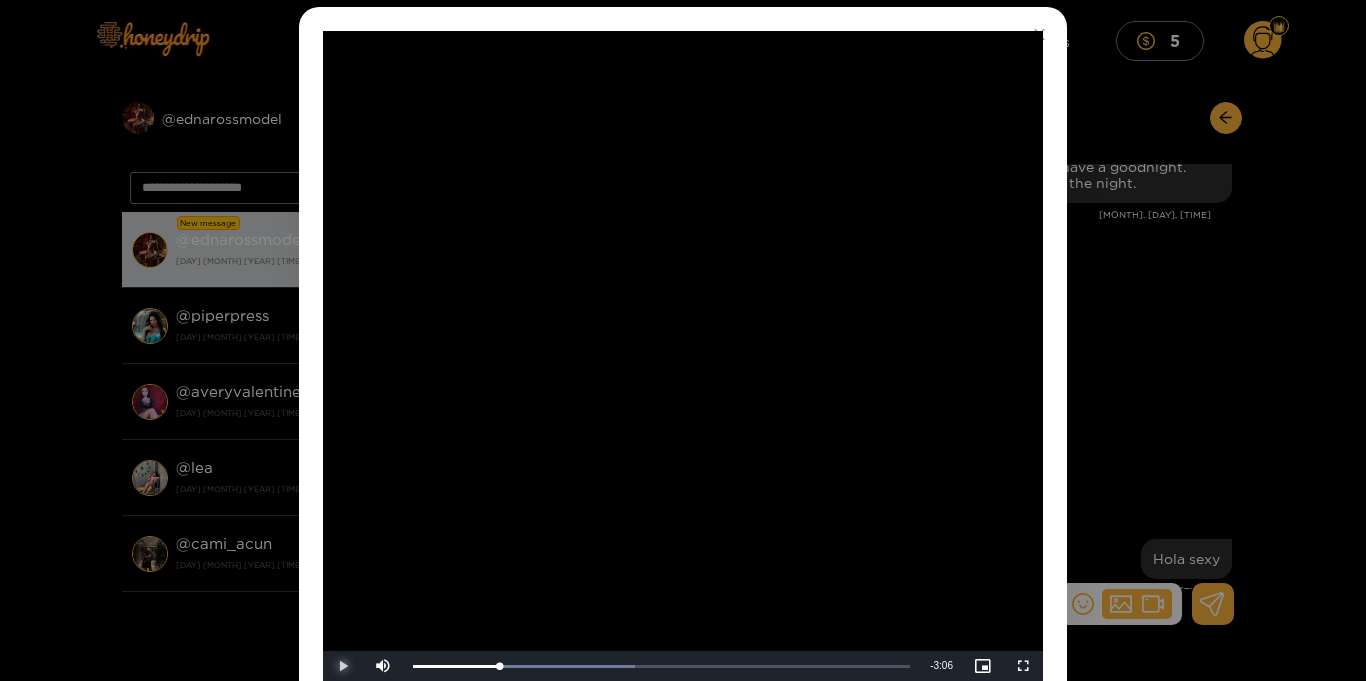 click at bounding box center (343, 666) 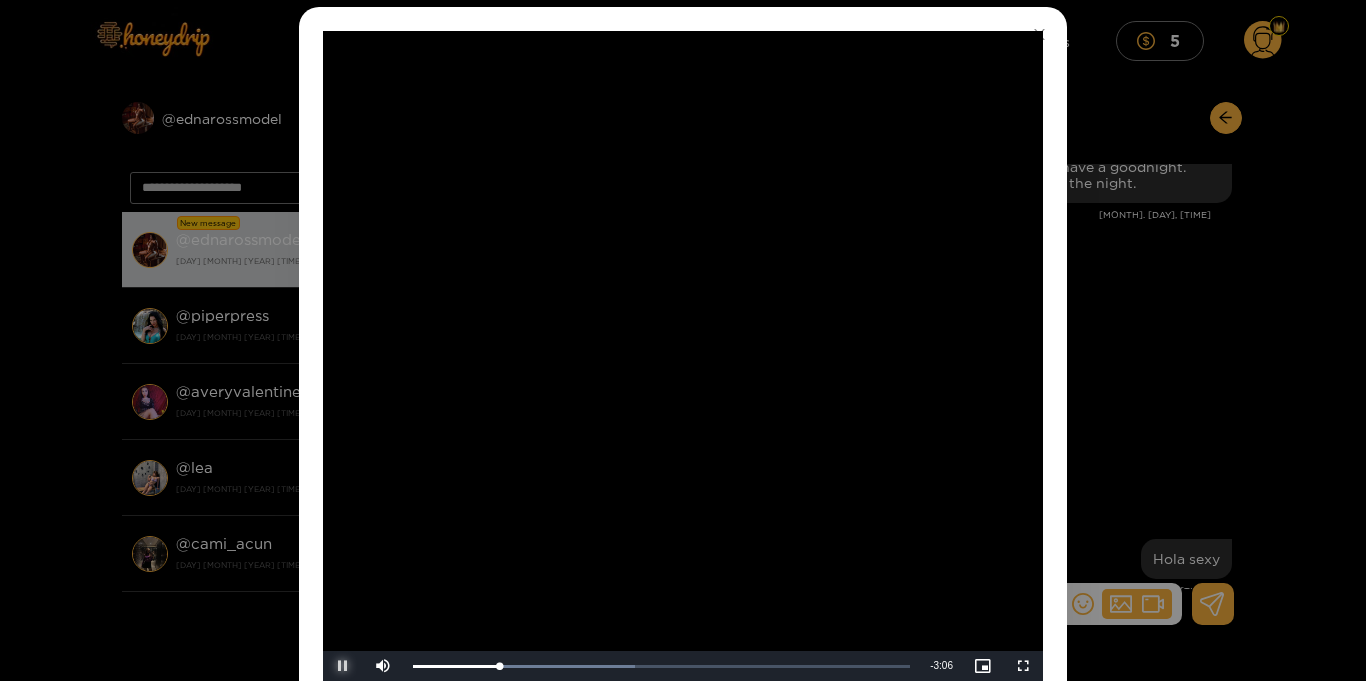 click at bounding box center (343, 666) 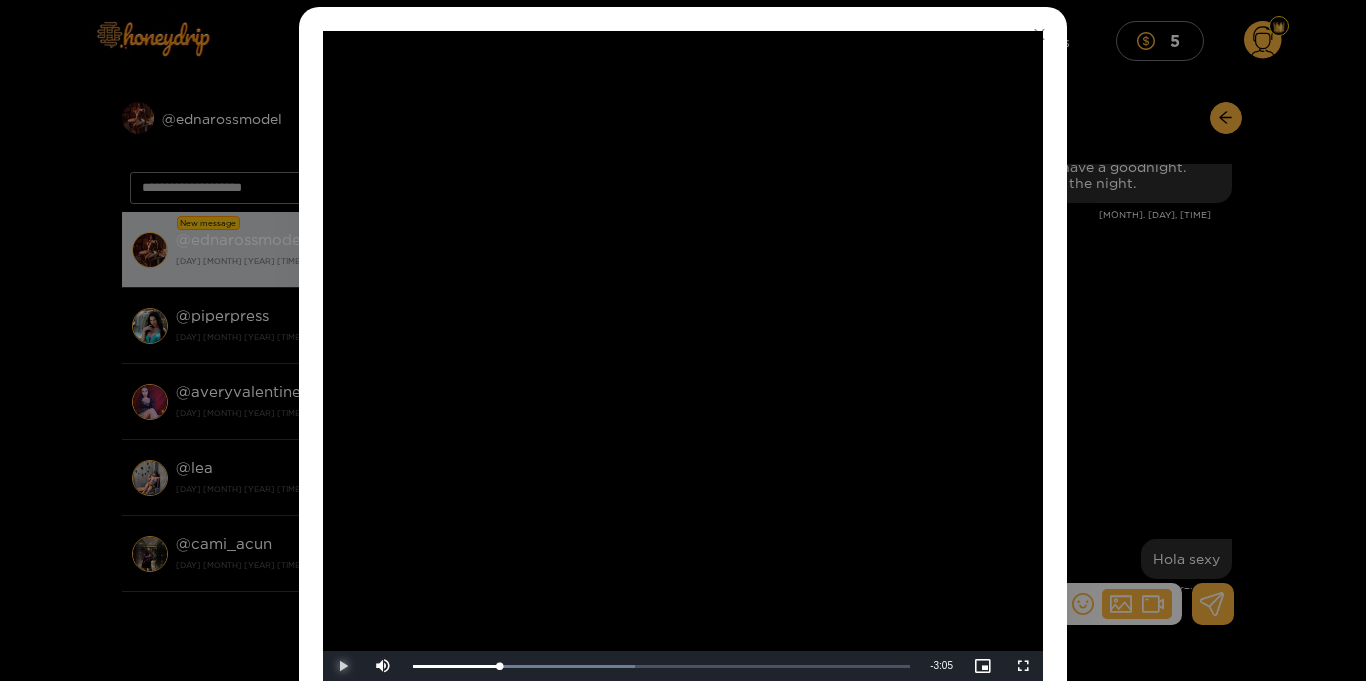 click at bounding box center (343, 666) 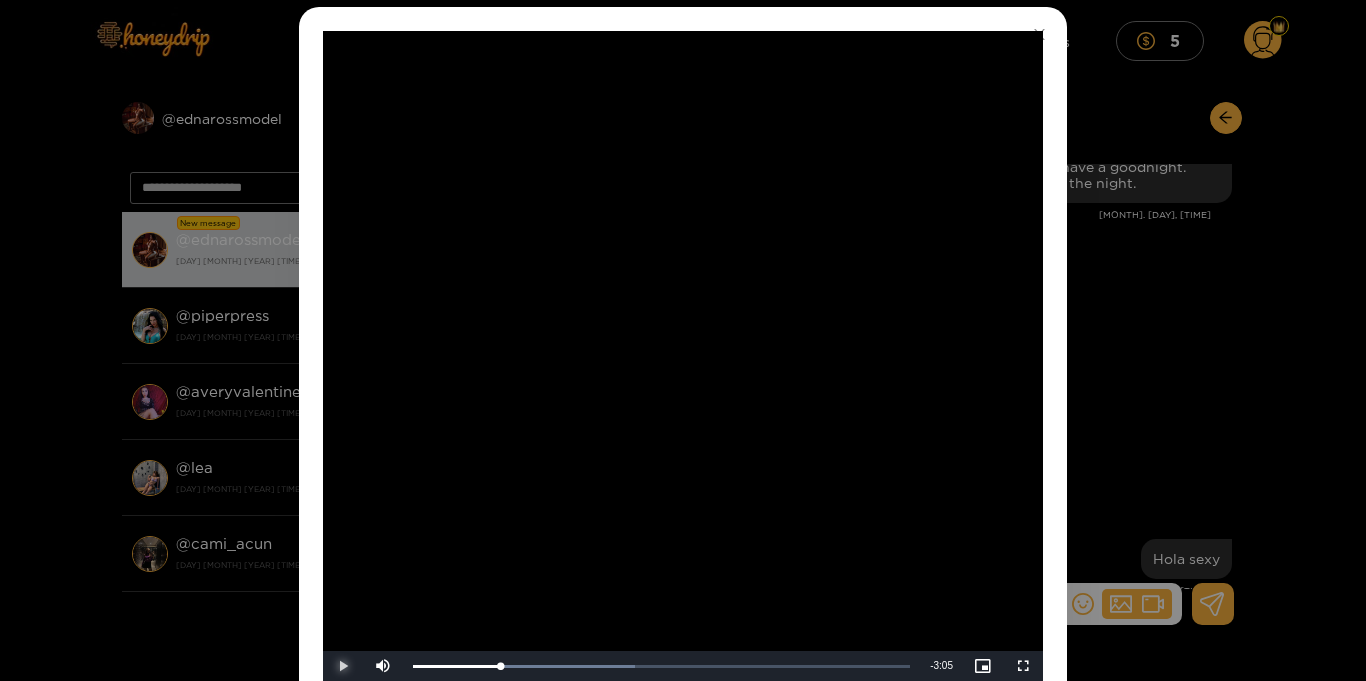 click at bounding box center [343, 666] 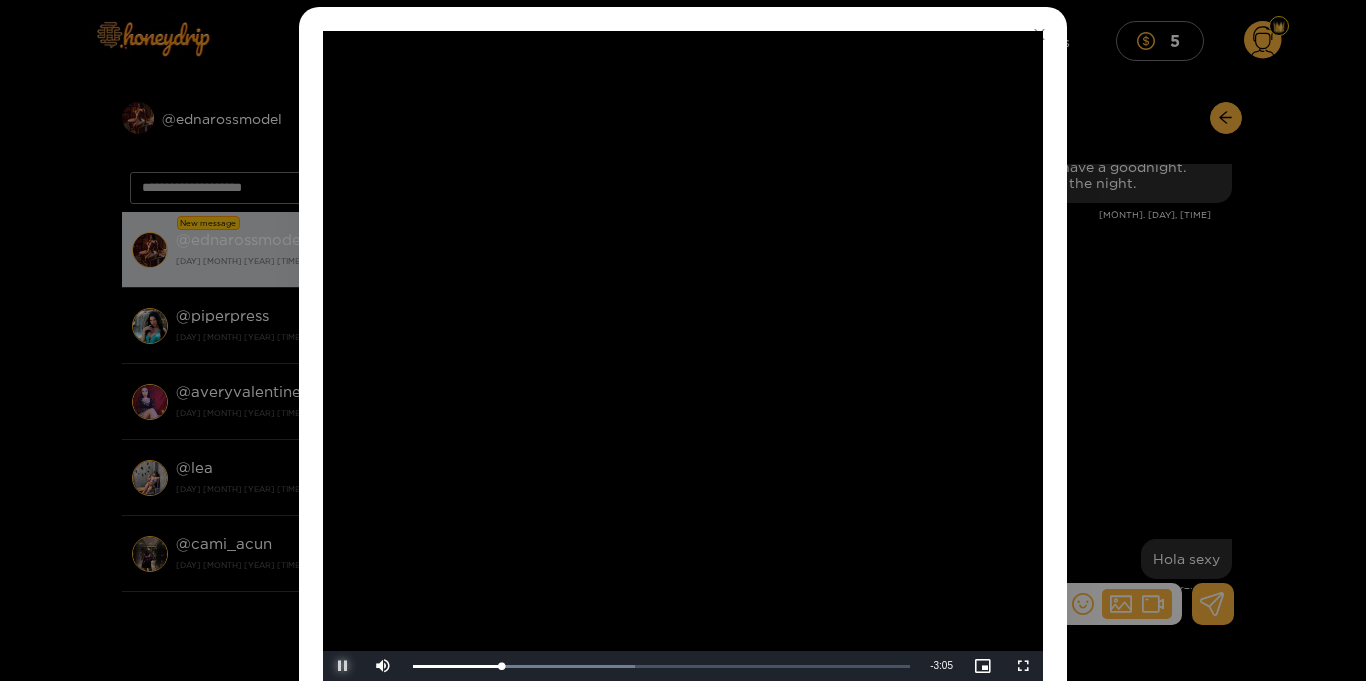 click at bounding box center (343, 666) 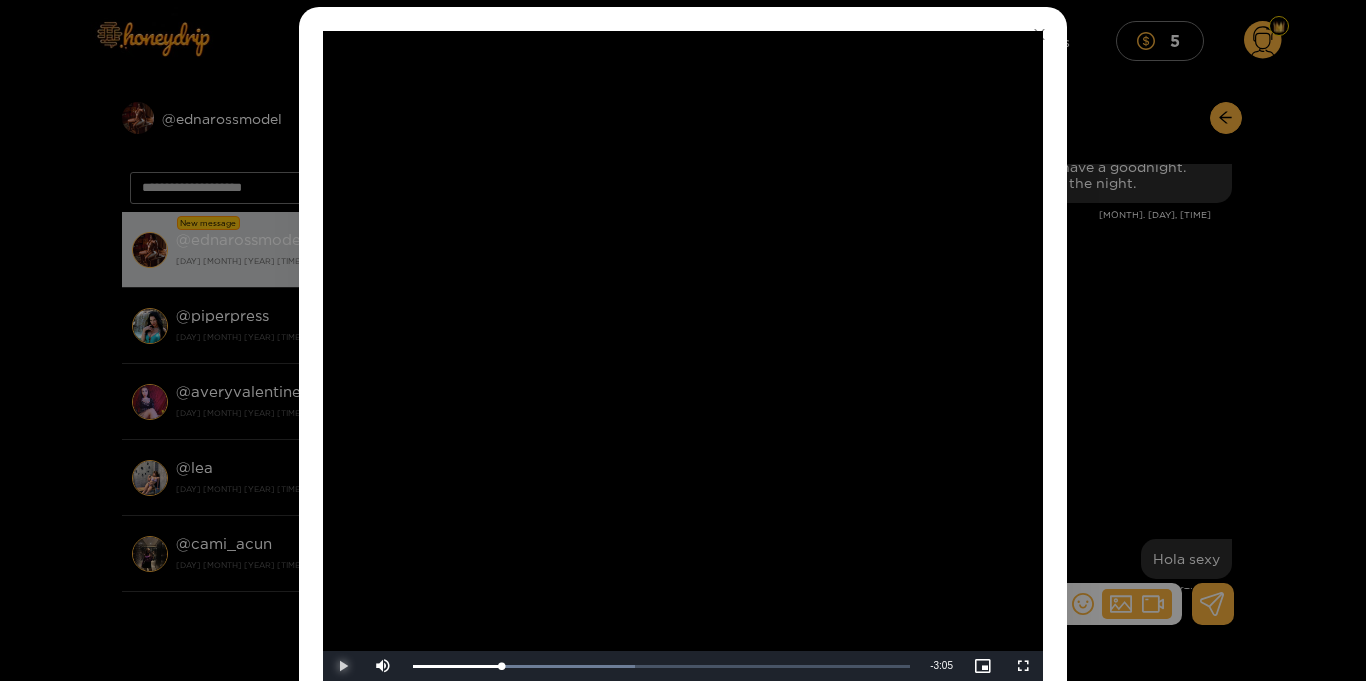 click at bounding box center [343, 666] 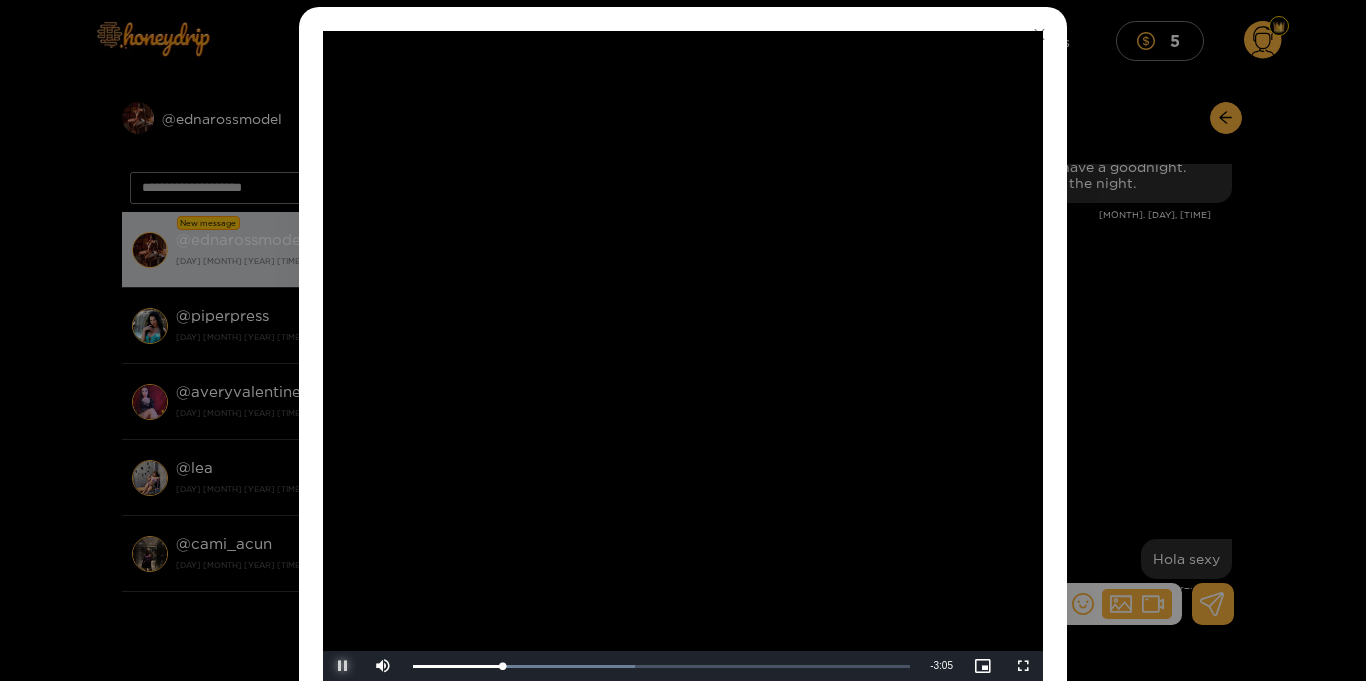 click at bounding box center (343, 666) 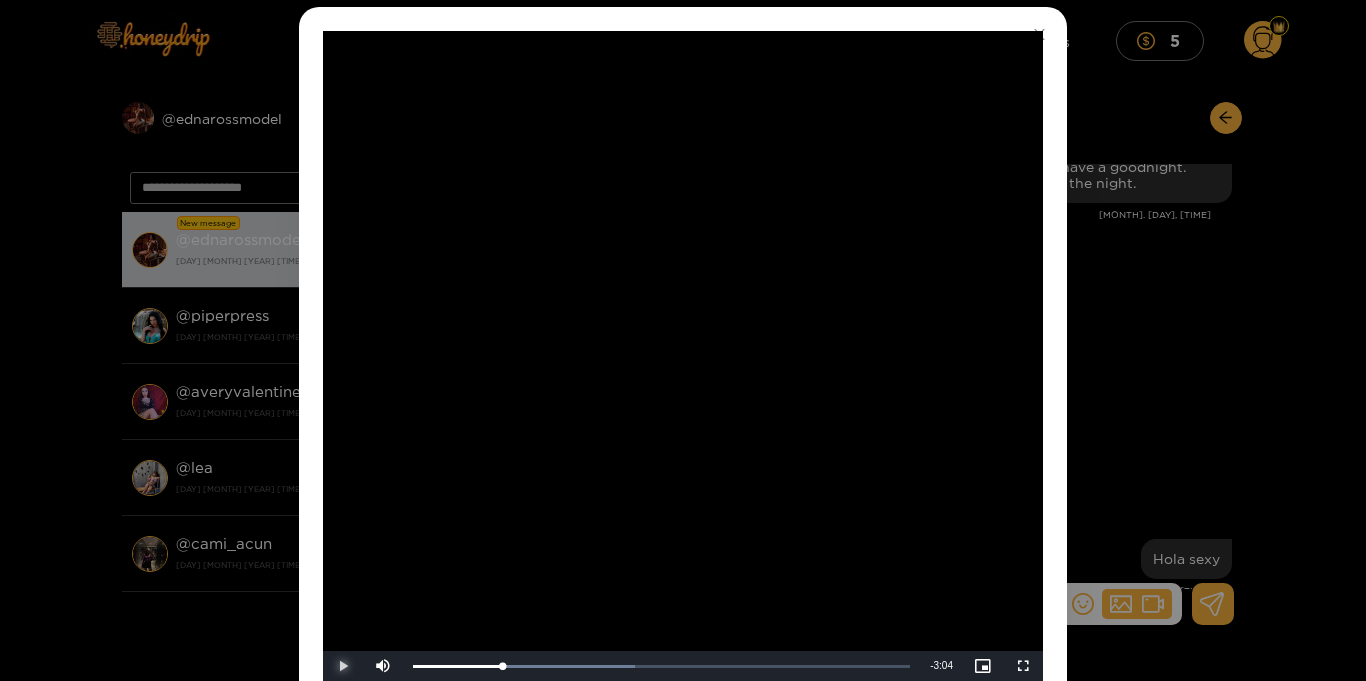 click at bounding box center [343, 666] 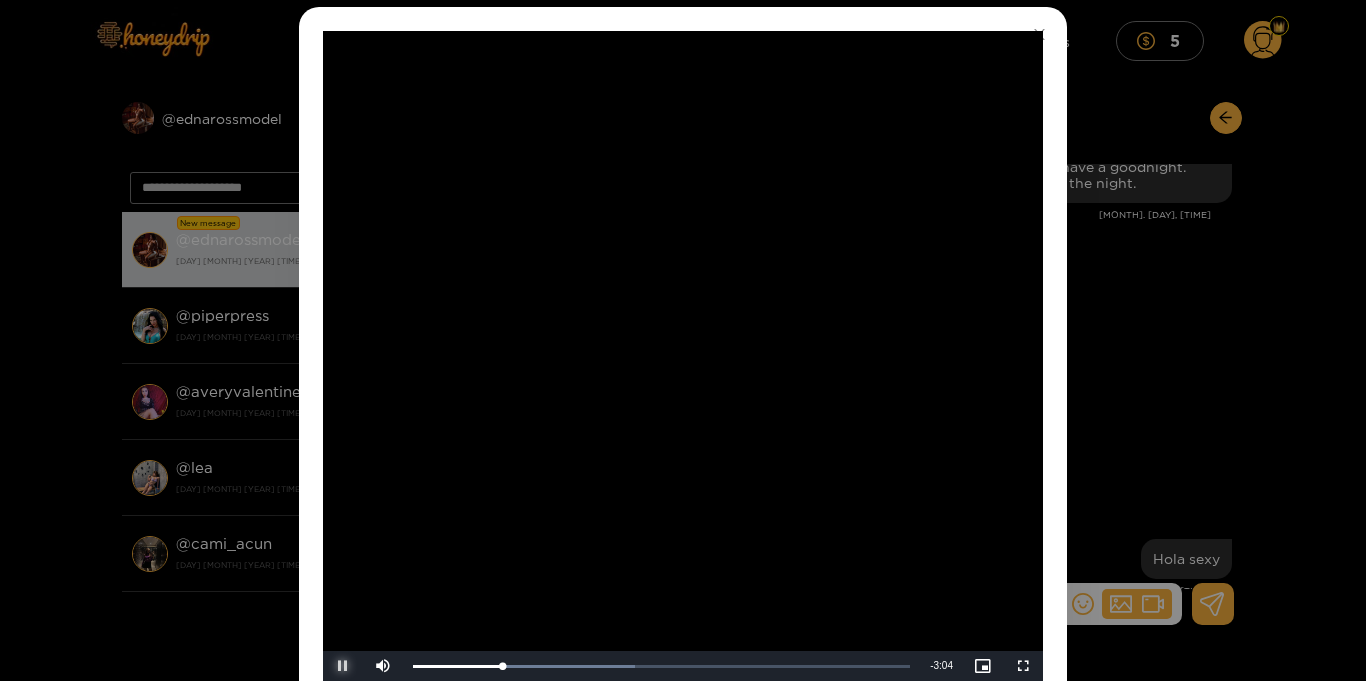 click at bounding box center [343, 666] 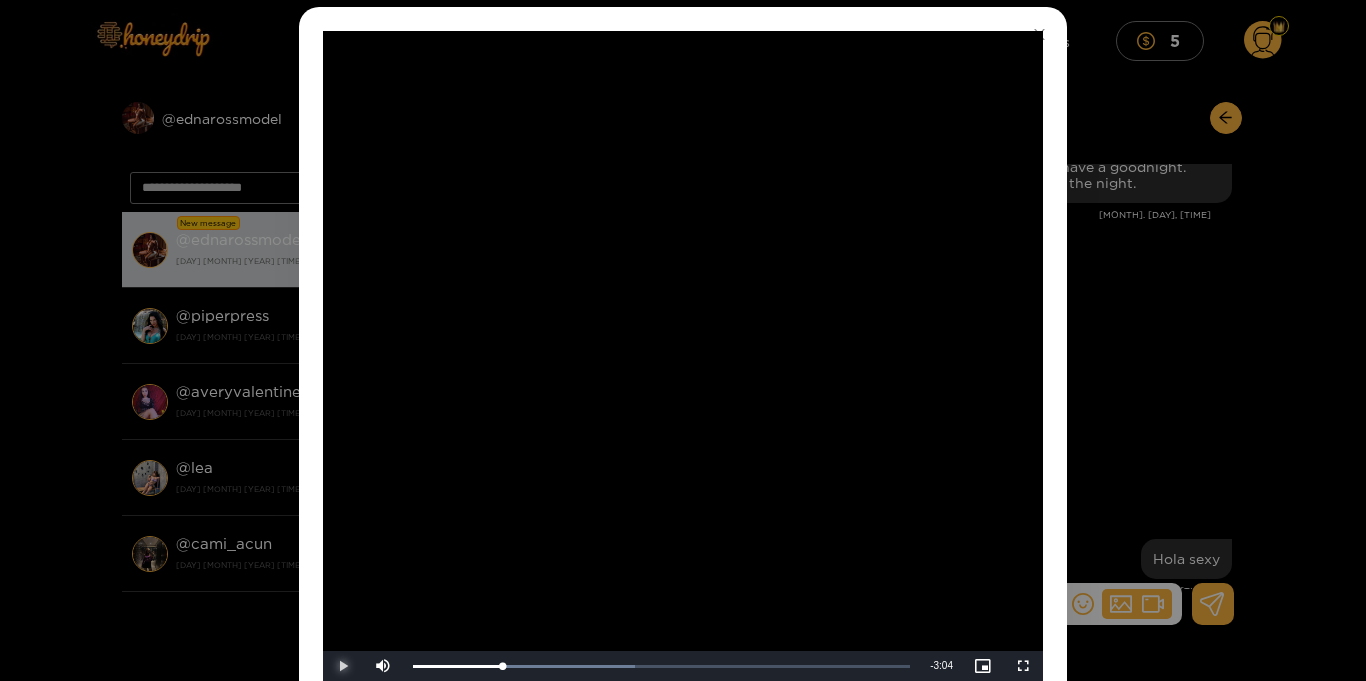 click at bounding box center [343, 666] 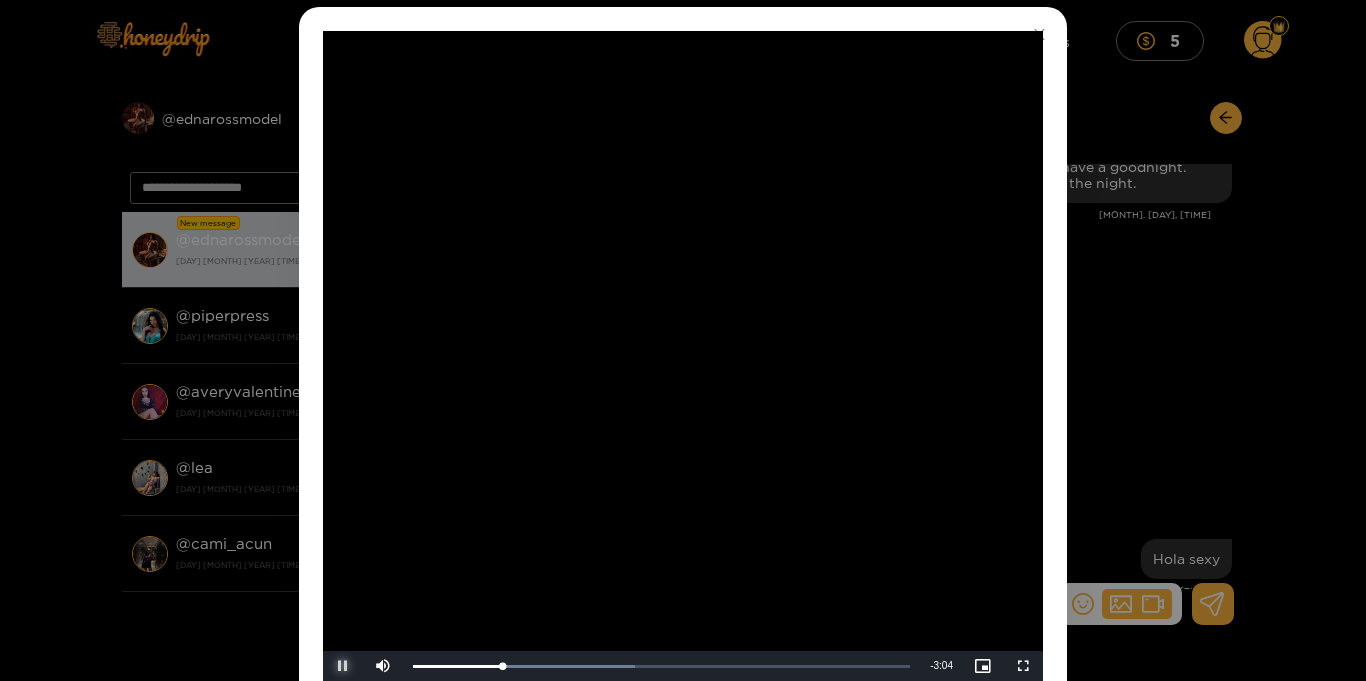 click at bounding box center (343, 666) 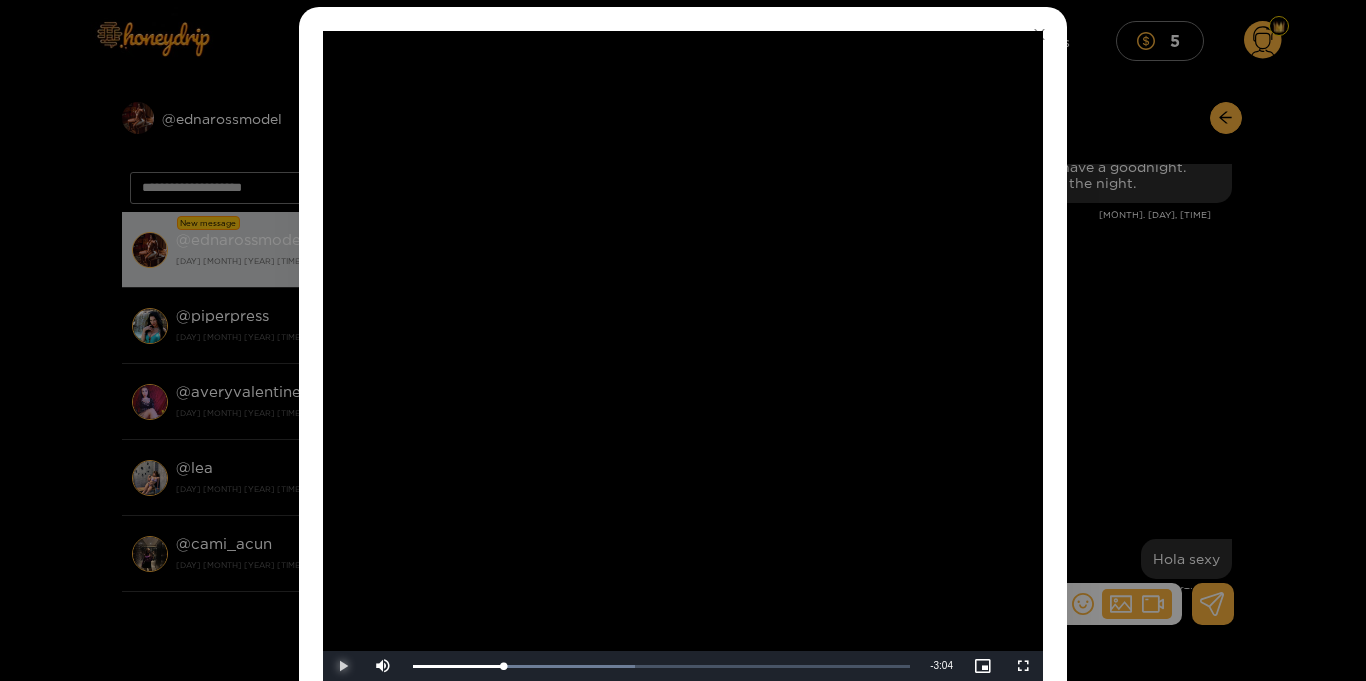 click at bounding box center (343, 666) 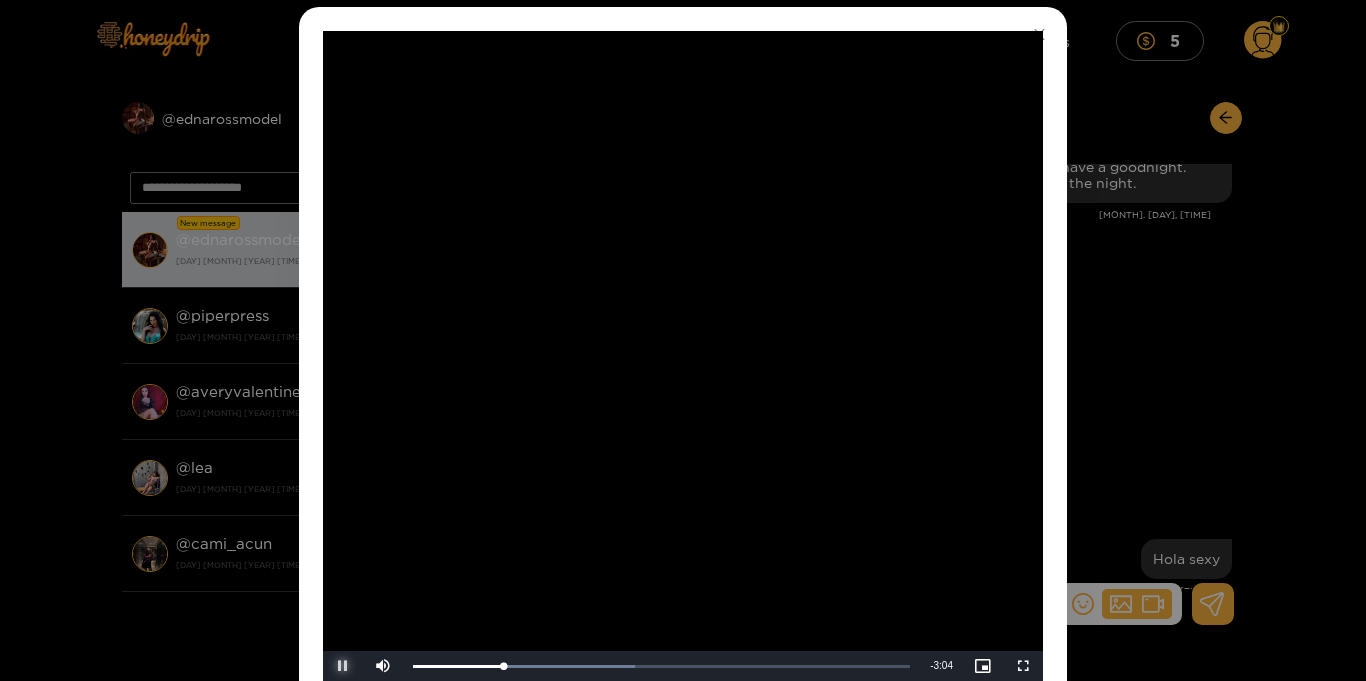 click at bounding box center [343, 666] 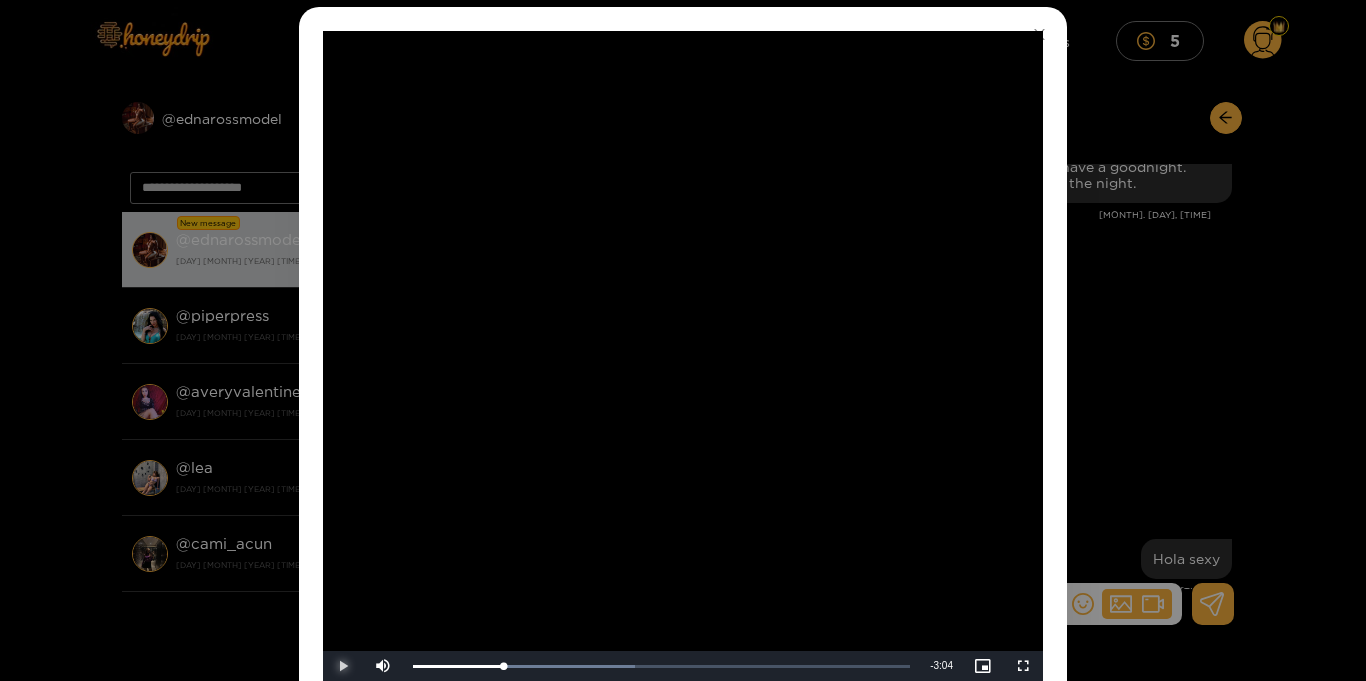 click at bounding box center (343, 666) 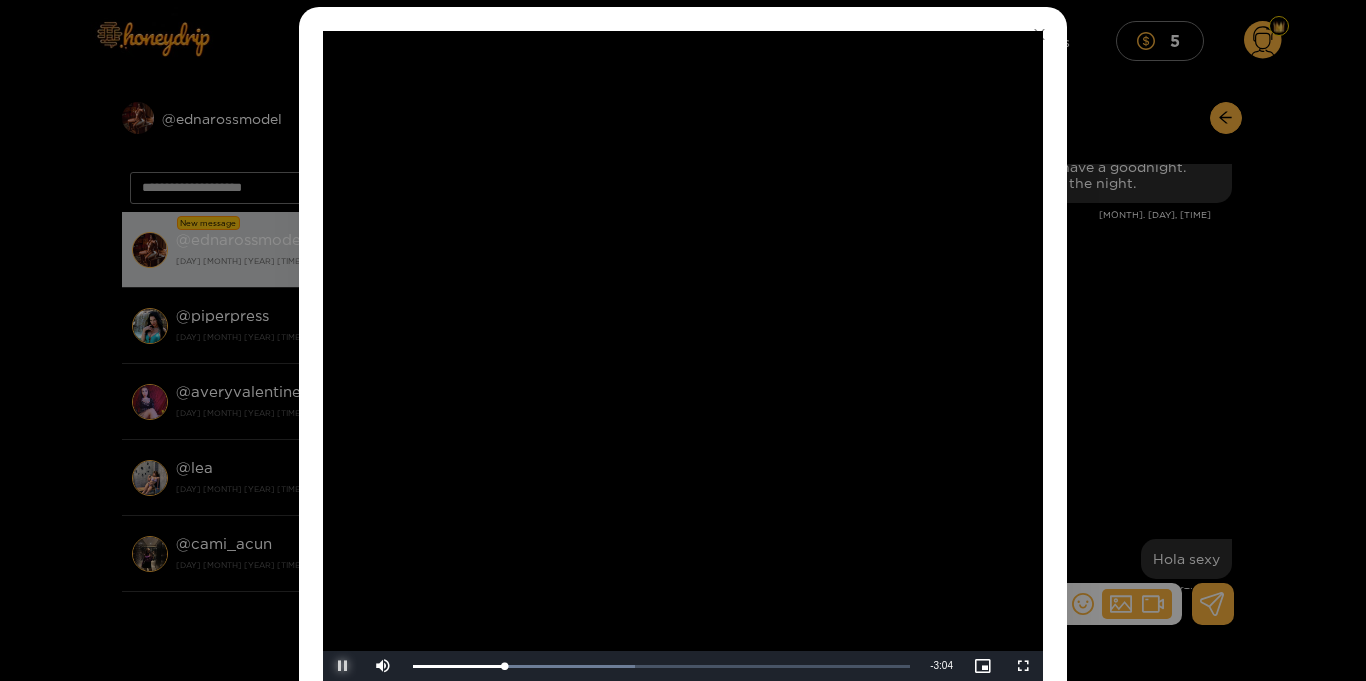click at bounding box center [343, 666] 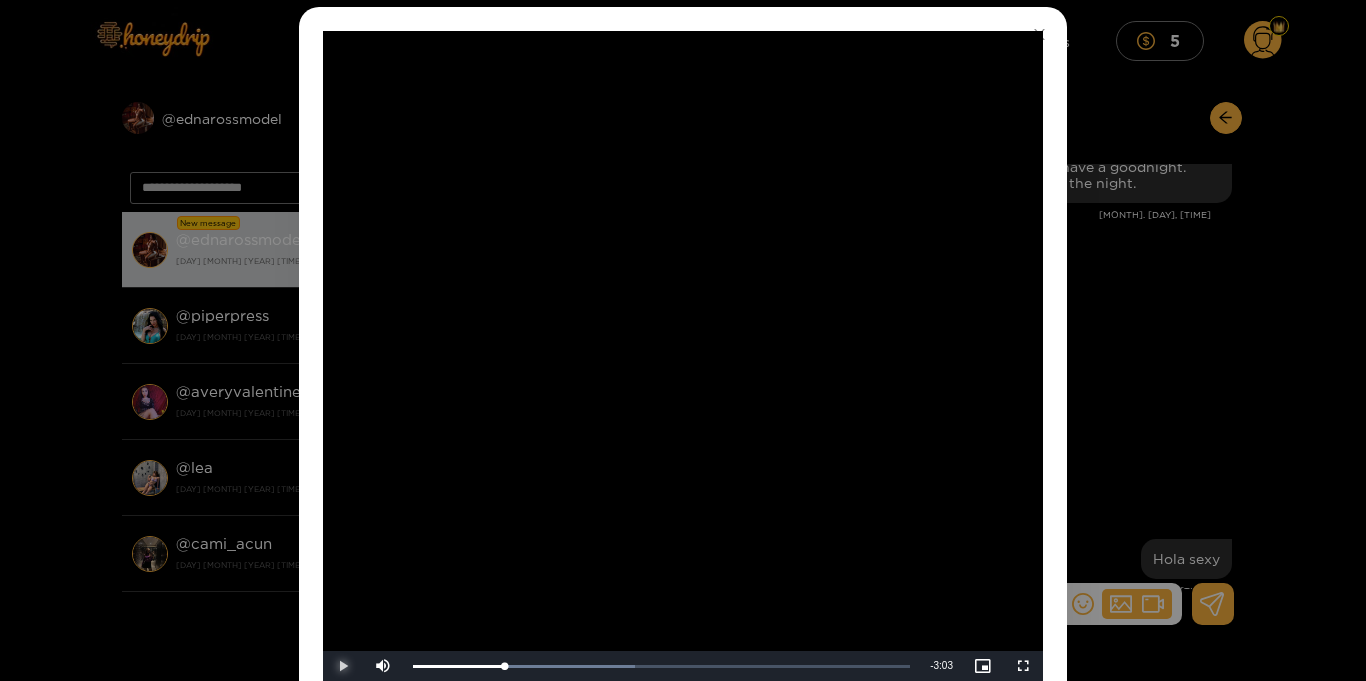 click at bounding box center [343, 666] 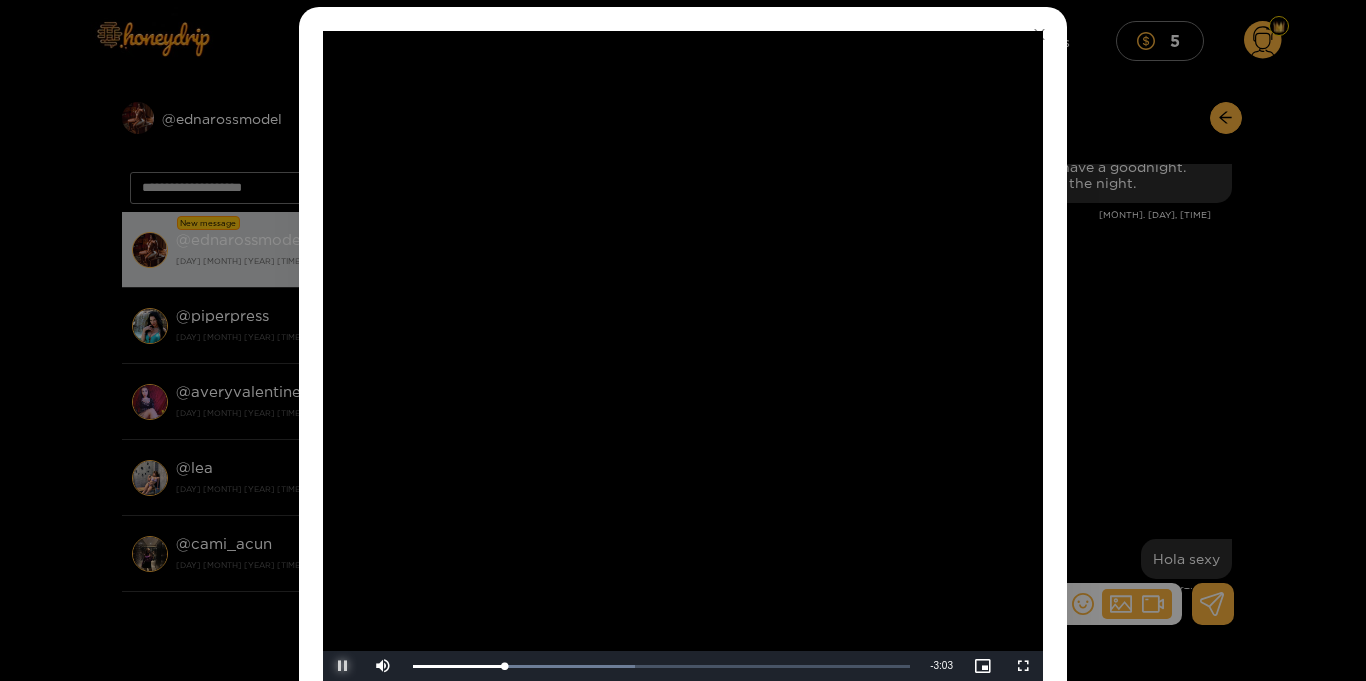 click at bounding box center (343, 666) 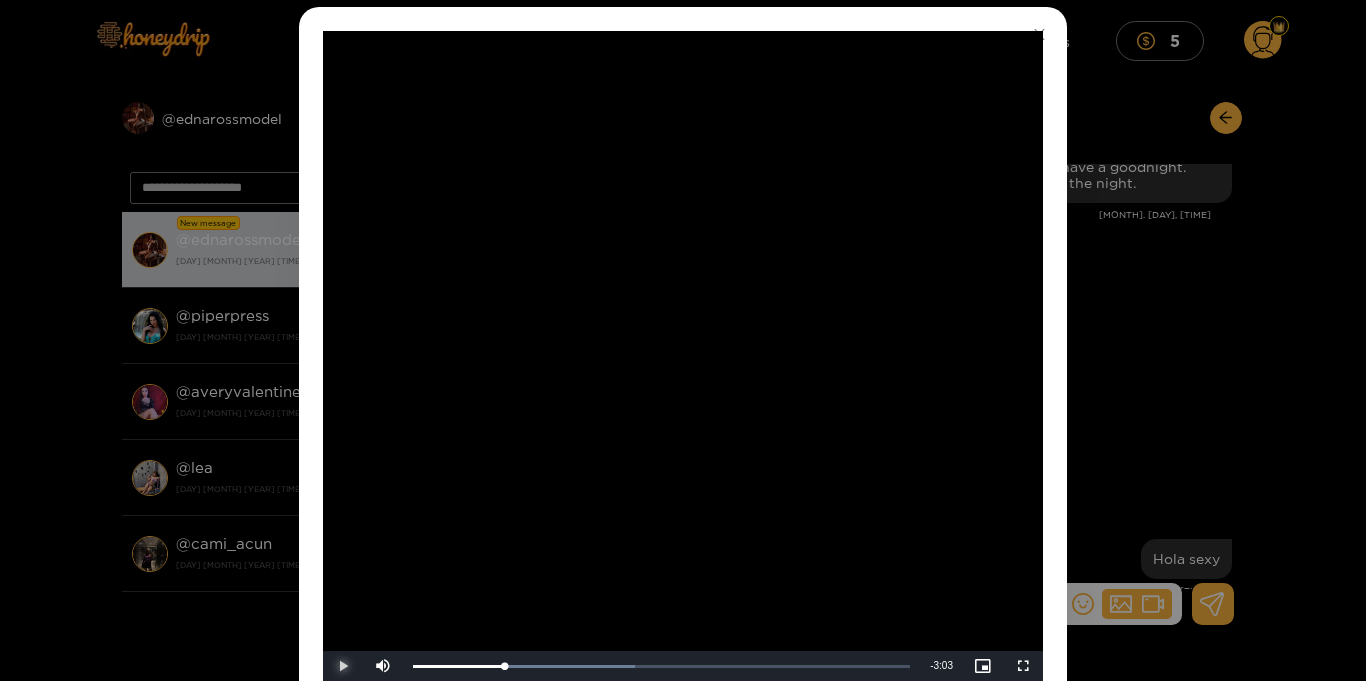 click at bounding box center [343, 666] 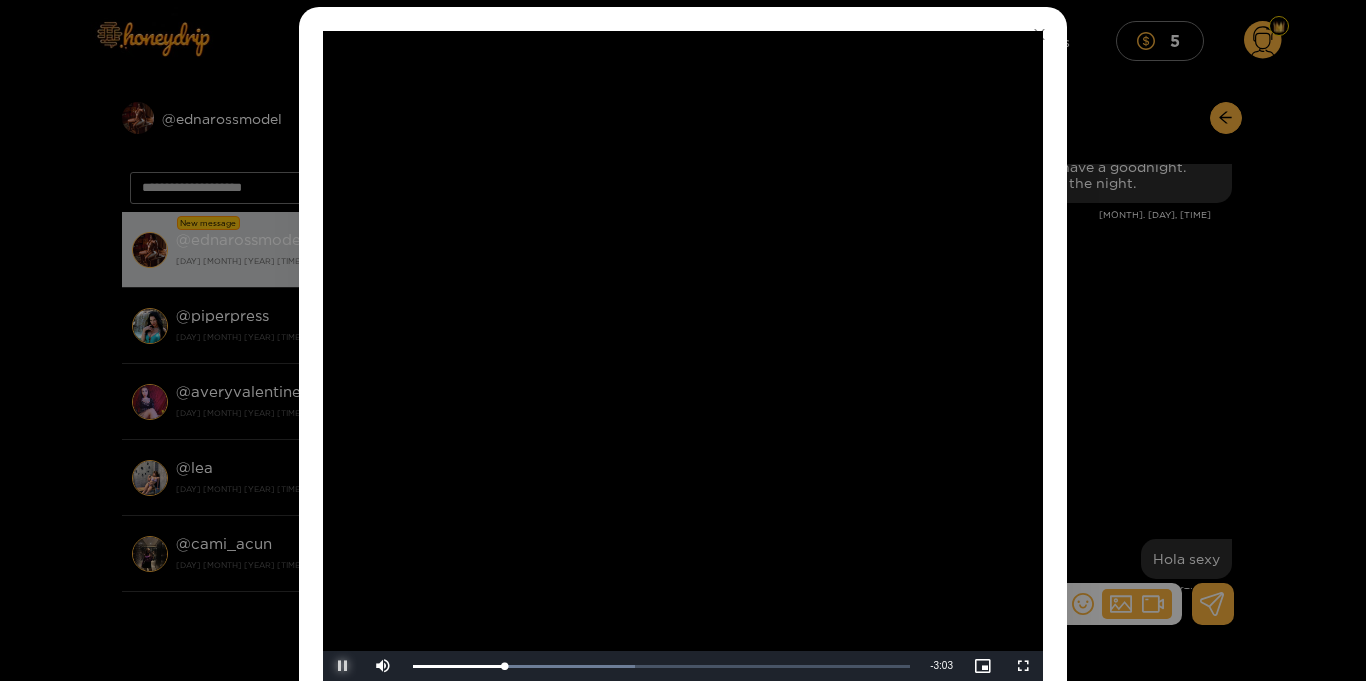 click at bounding box center [343, 666] 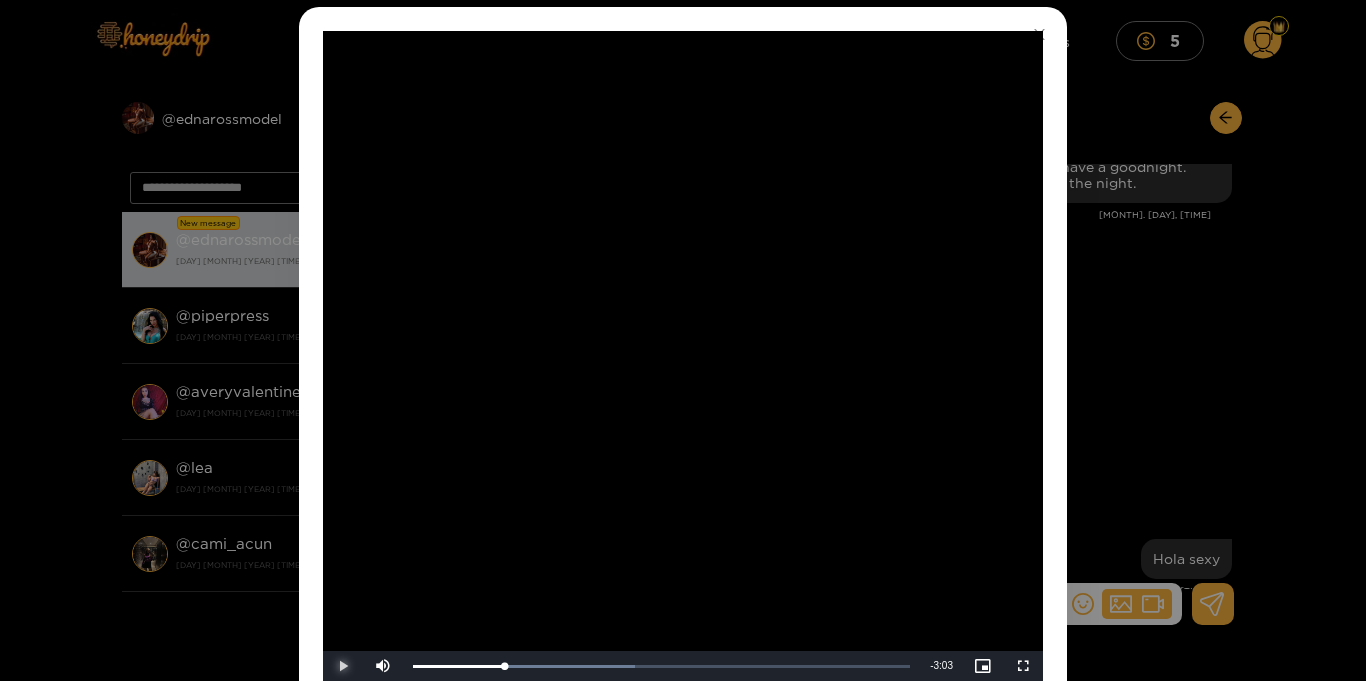 click at bounding box center (343, 666) 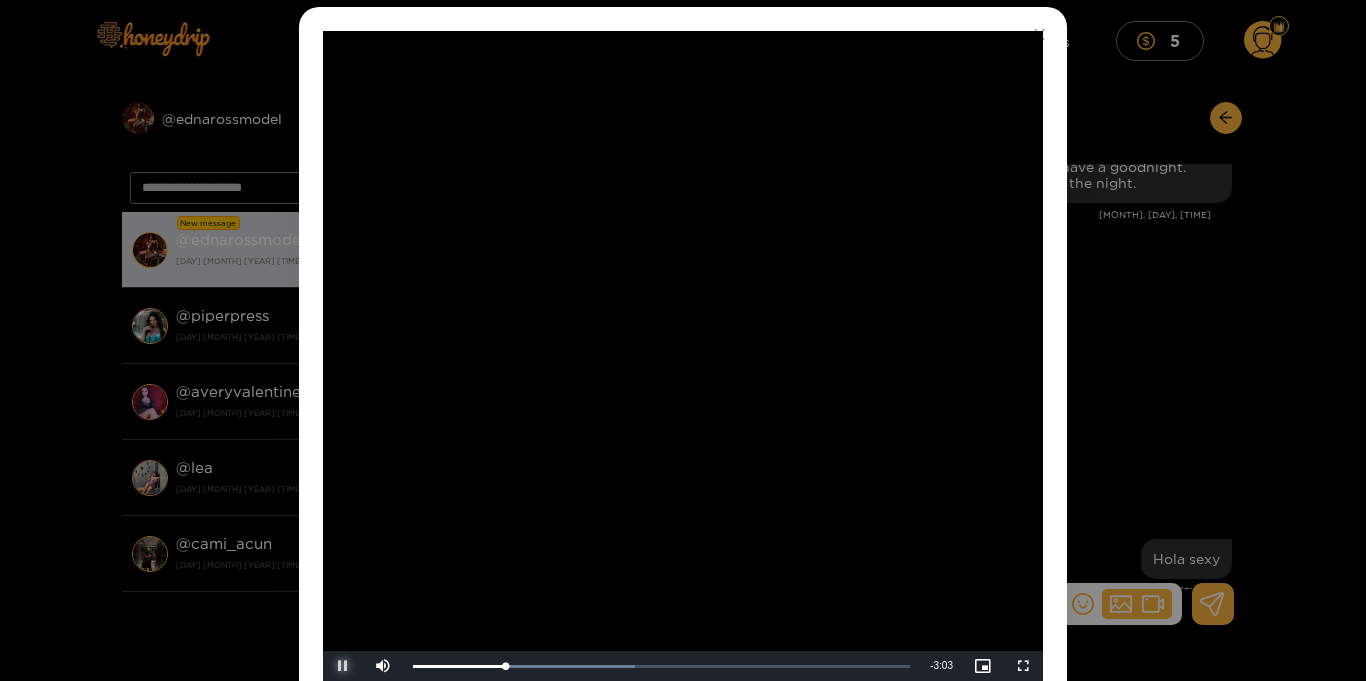 click at bounding box center [343, 666] 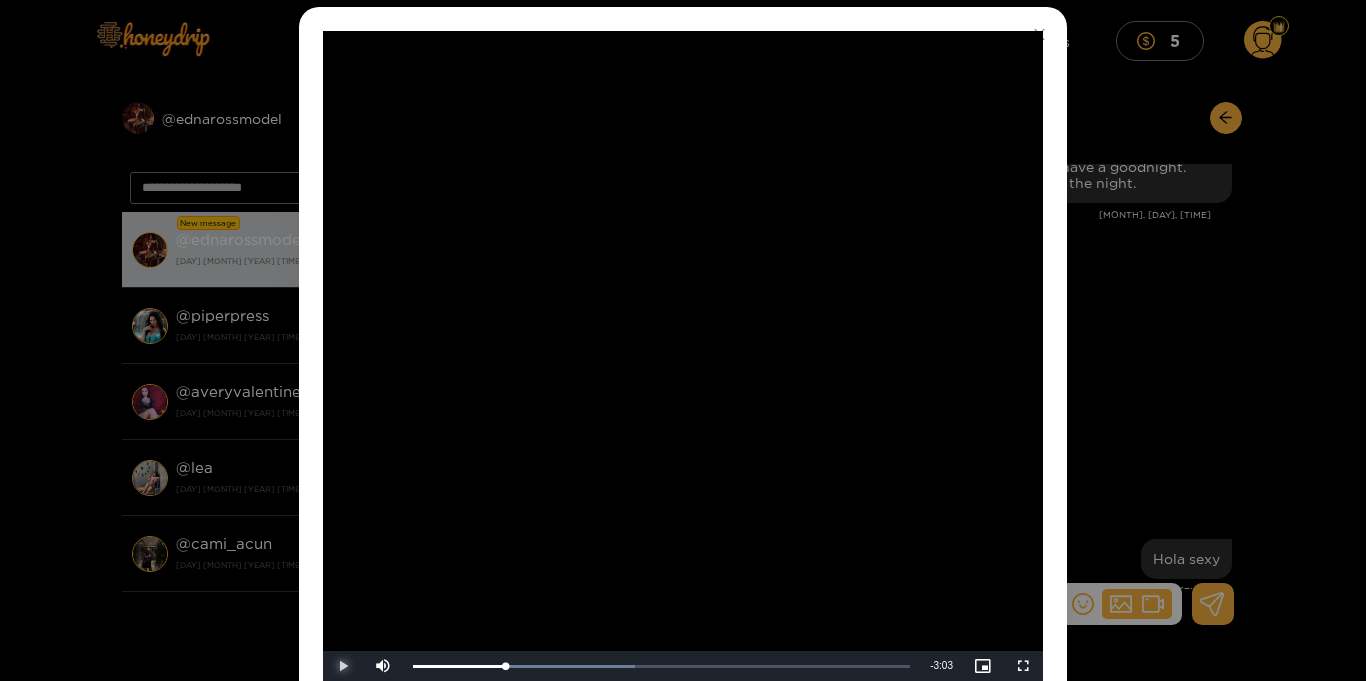 click at bounding box center [343, 666] 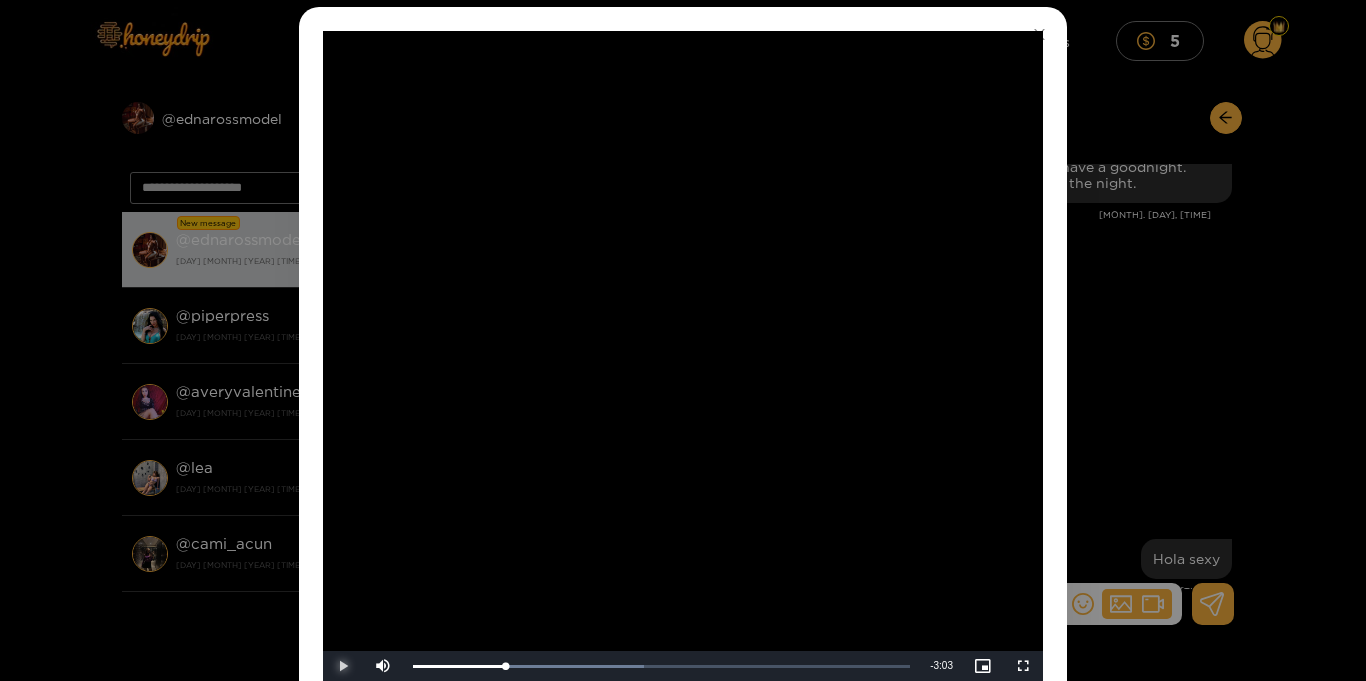 click at bounding box center [343, 666] 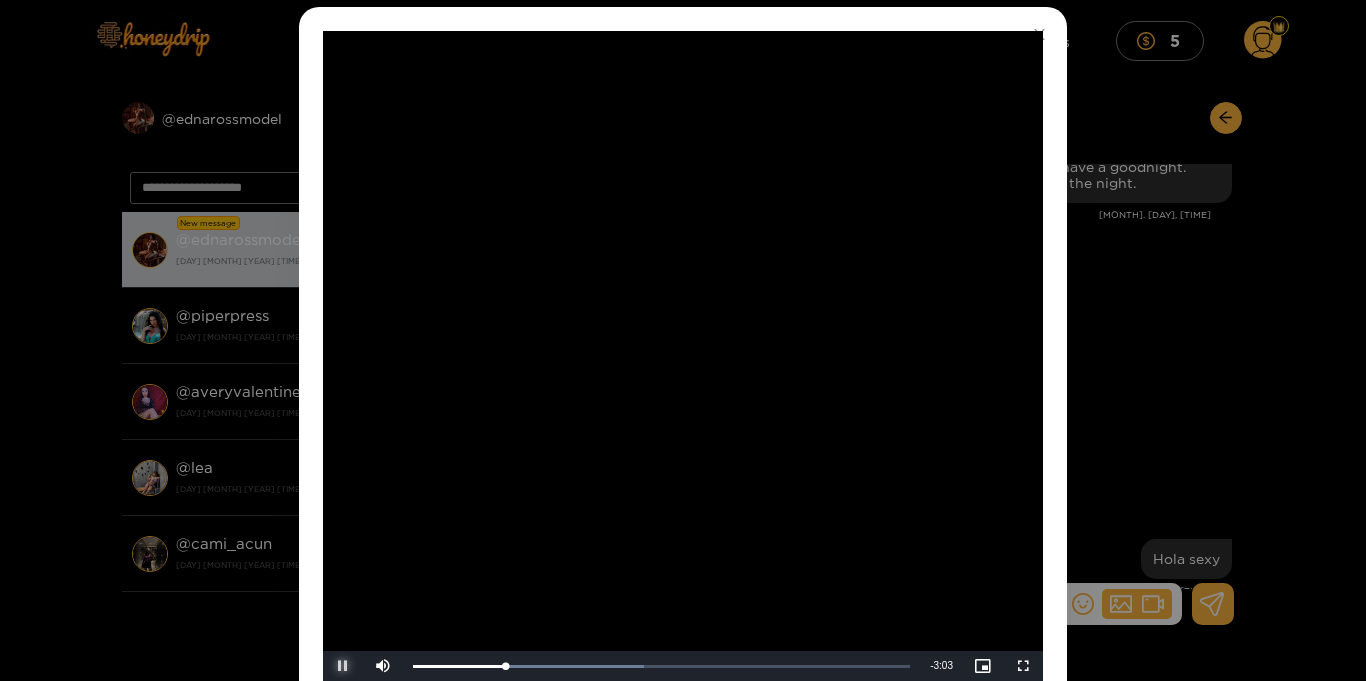 click at bounding box center (343, 666) 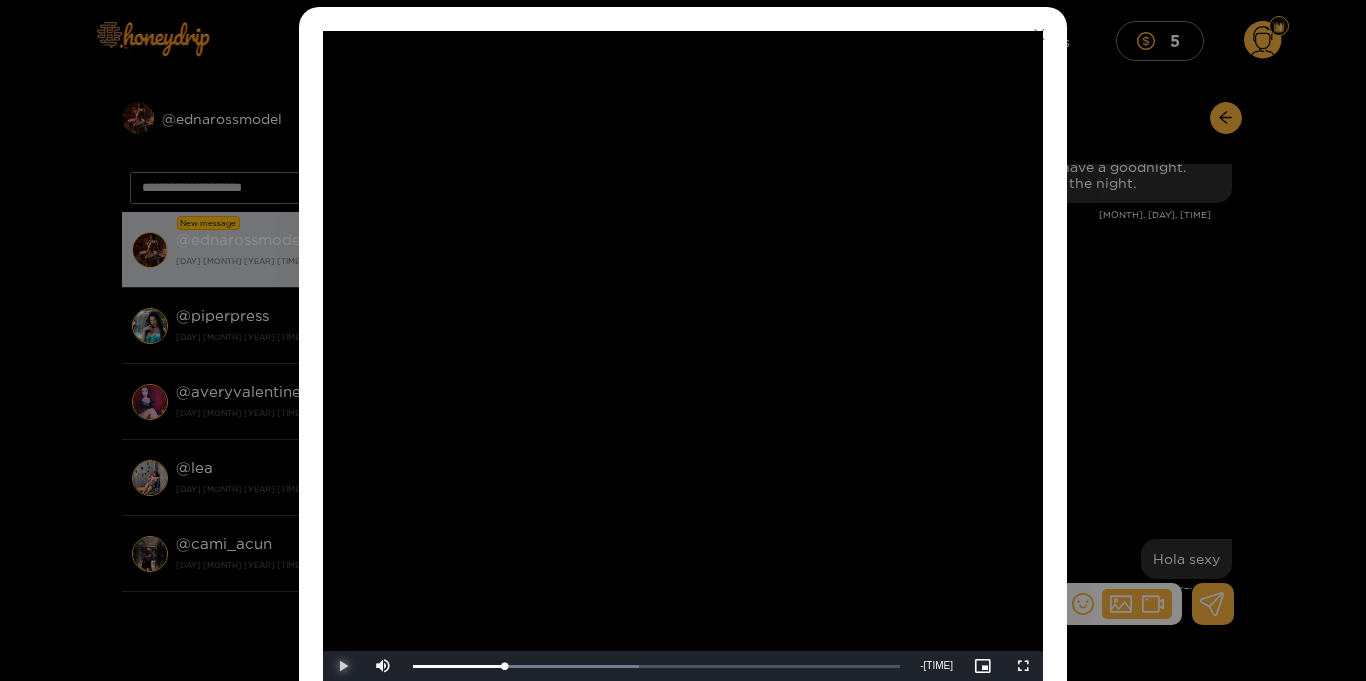 click at bounding box center [343, 666] 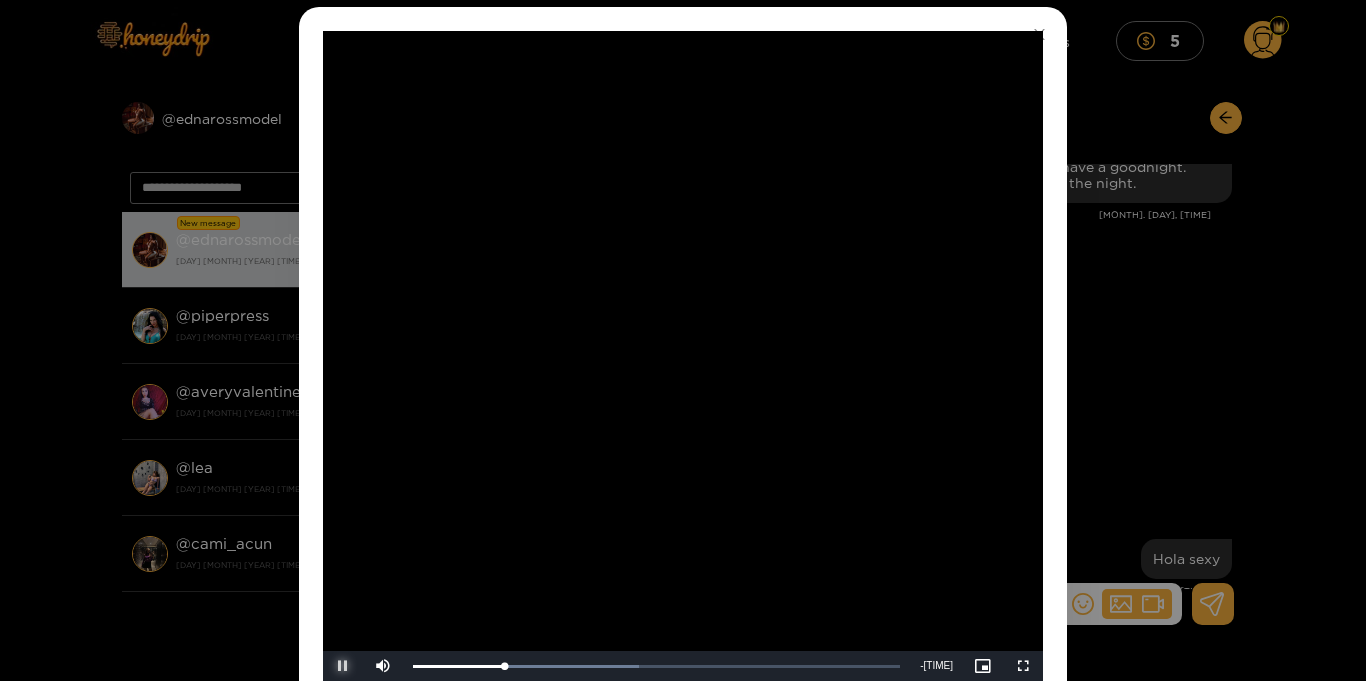 click at bounding box center (343, 666) 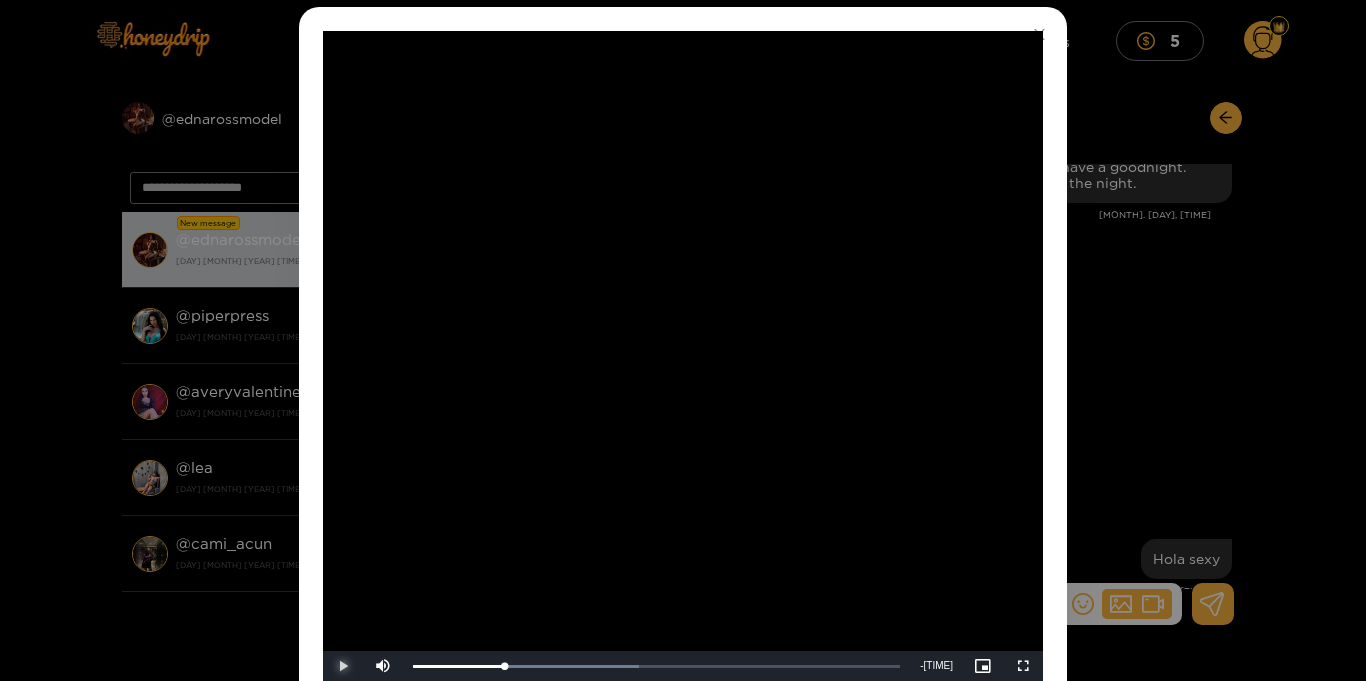 click at bounding box center (343, 666) 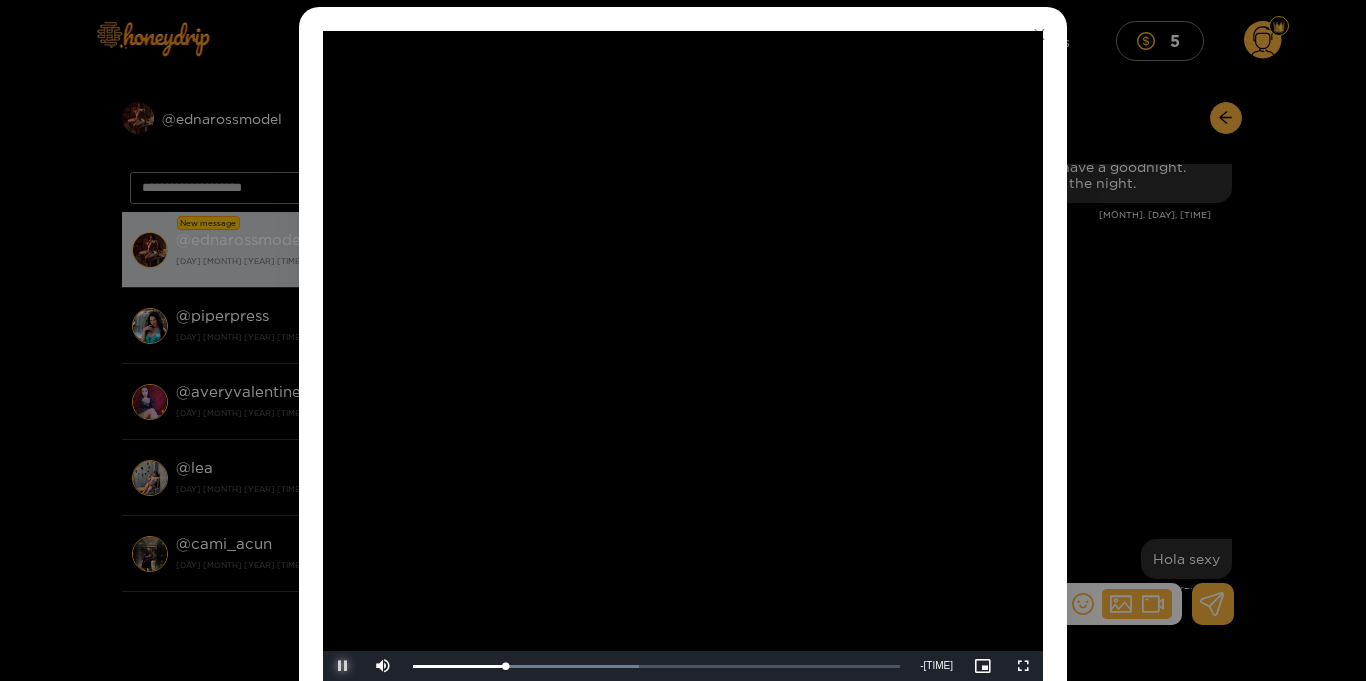 click at bounding box center [343, 666] 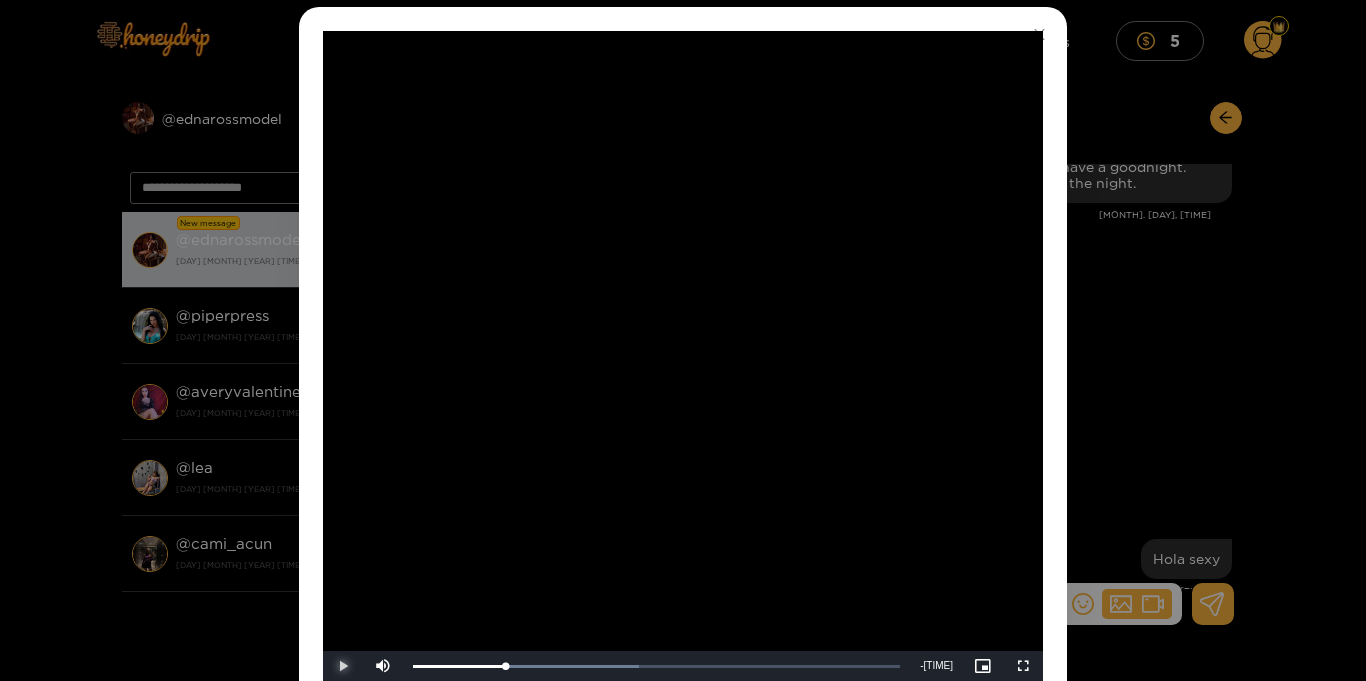click at bounding box center [343, 666] 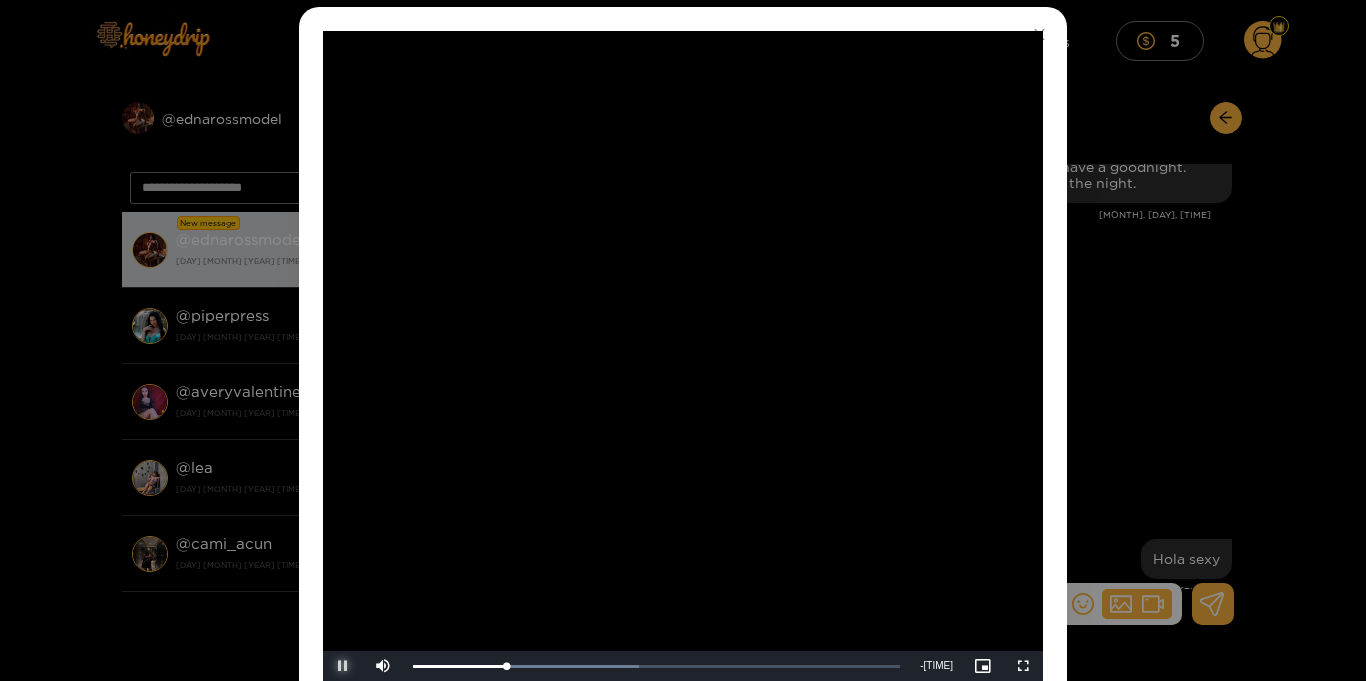 click at bounding box center [343, 666] 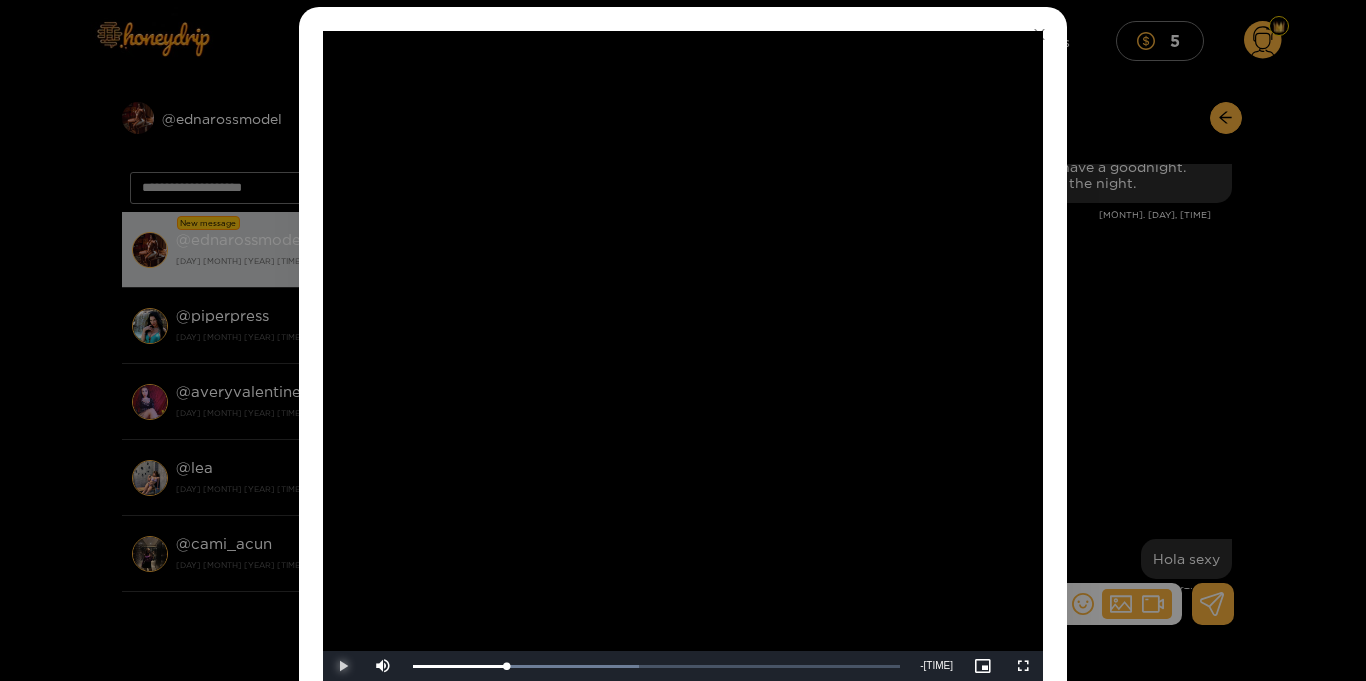 click at bounding box center [343, 666] 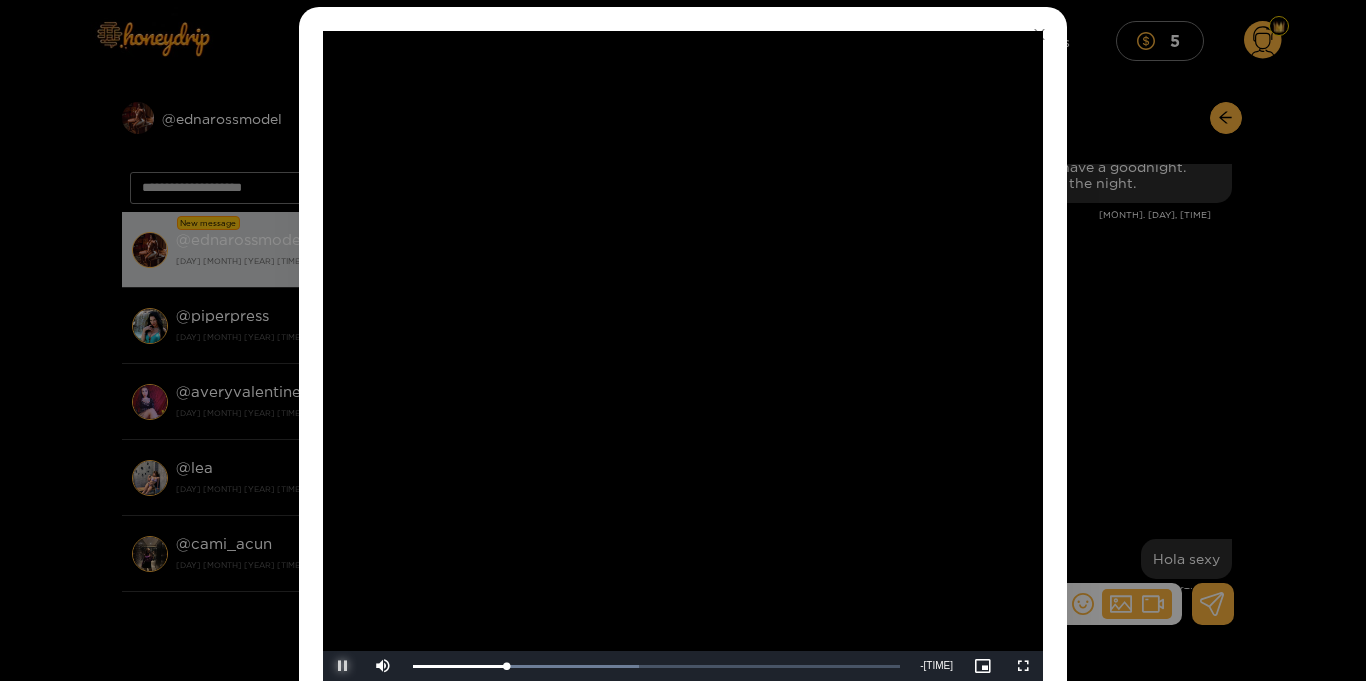 click at bounding box center (343, 666) 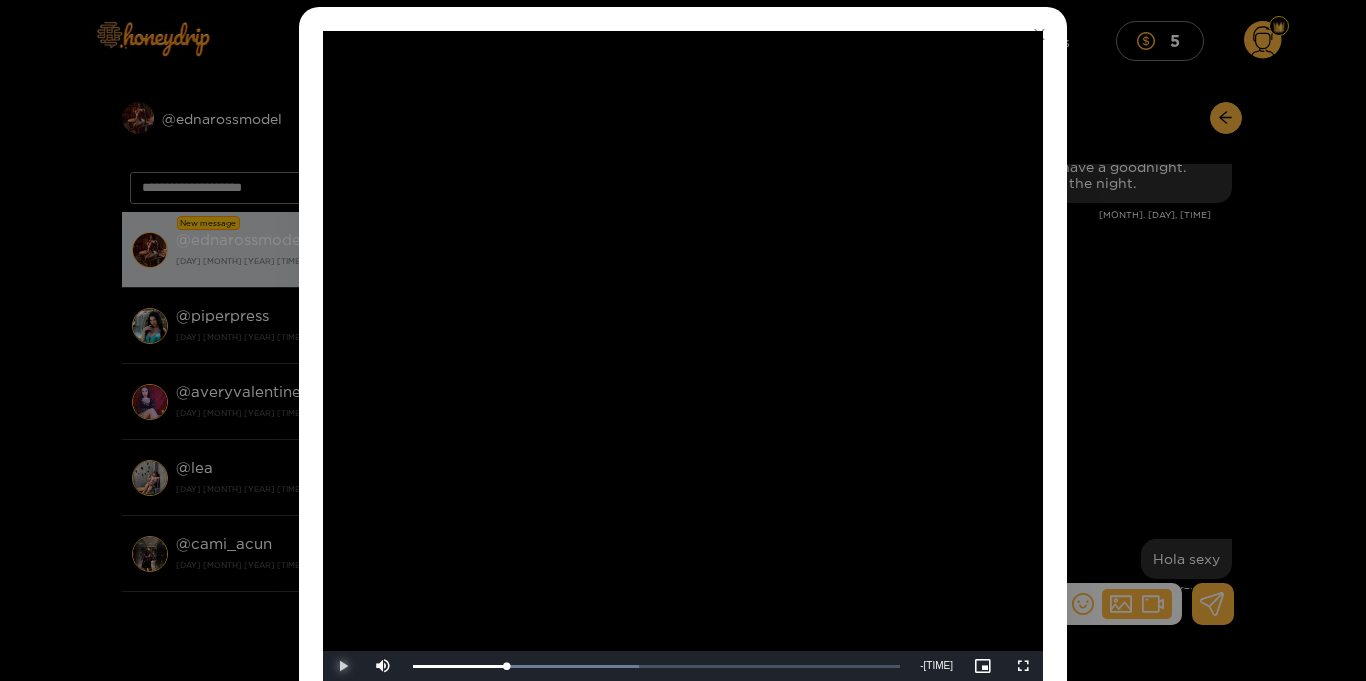 click at bounding box center (343, 666) 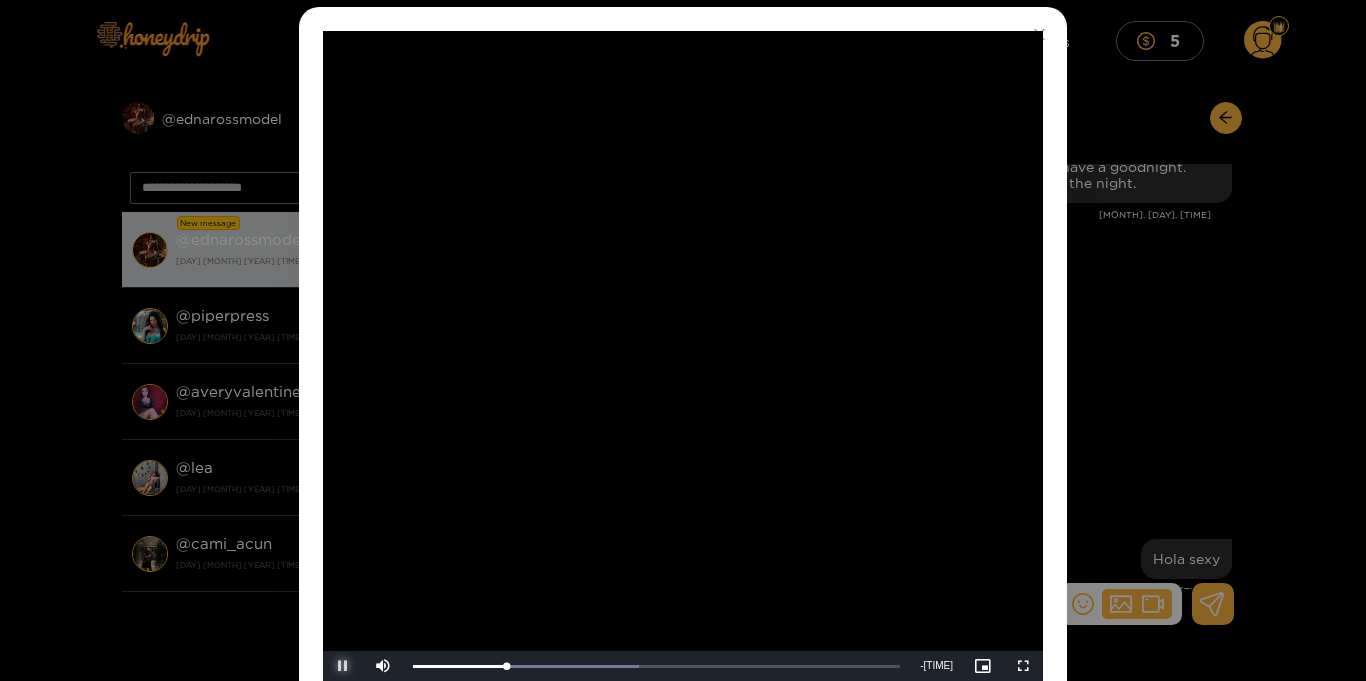click at bounding box center (343, 666) 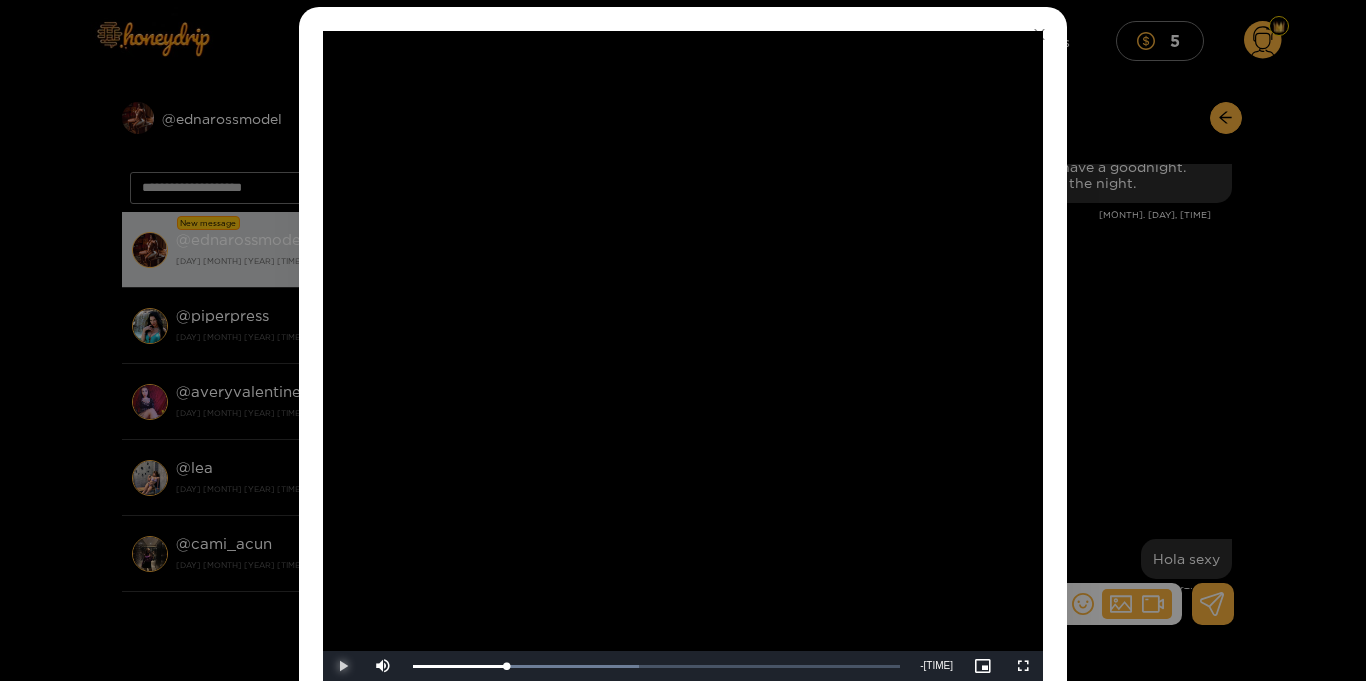 click at bounding box center [343, 666] 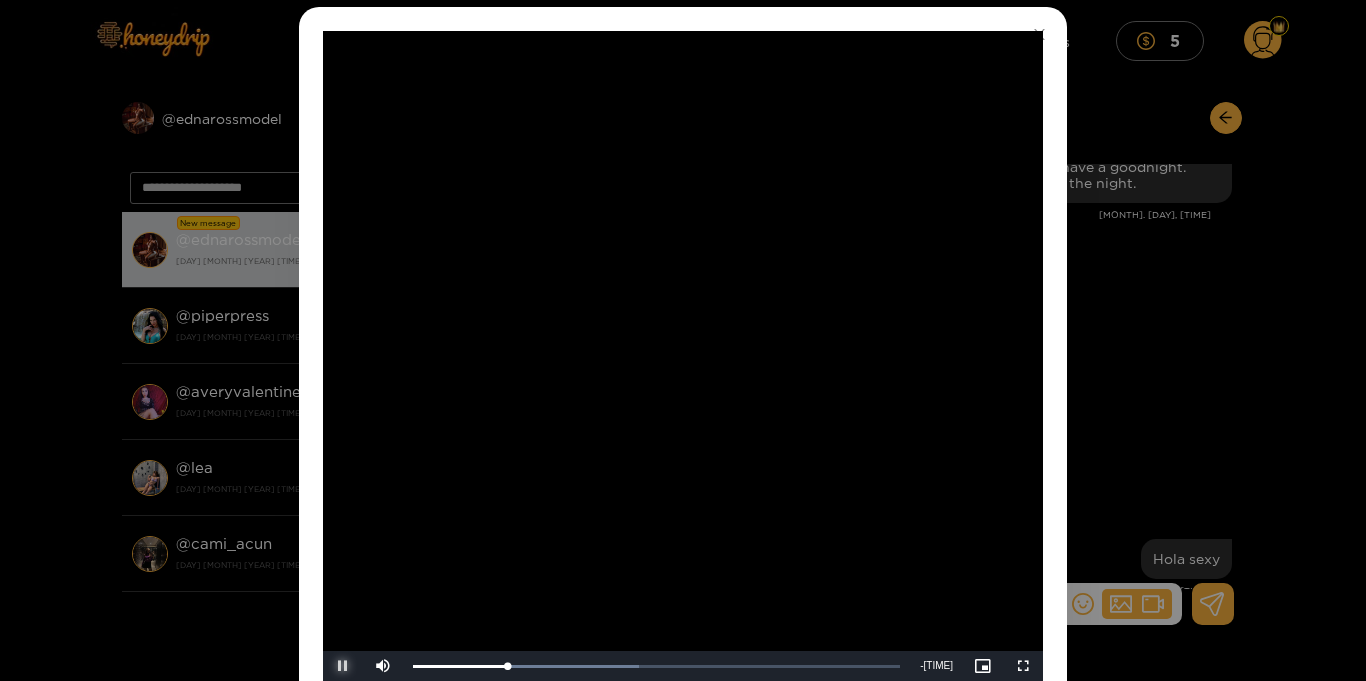click at bounding box center (343, 666) 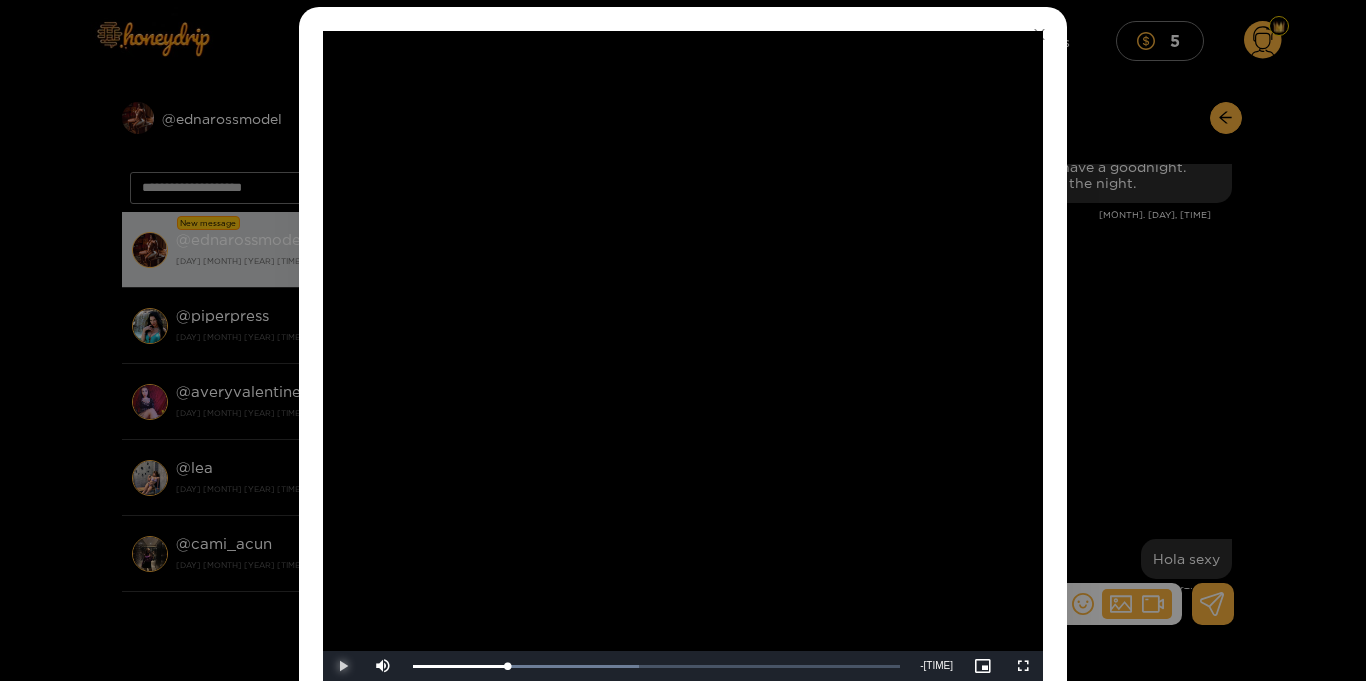 click at bounding box center (343, 666) 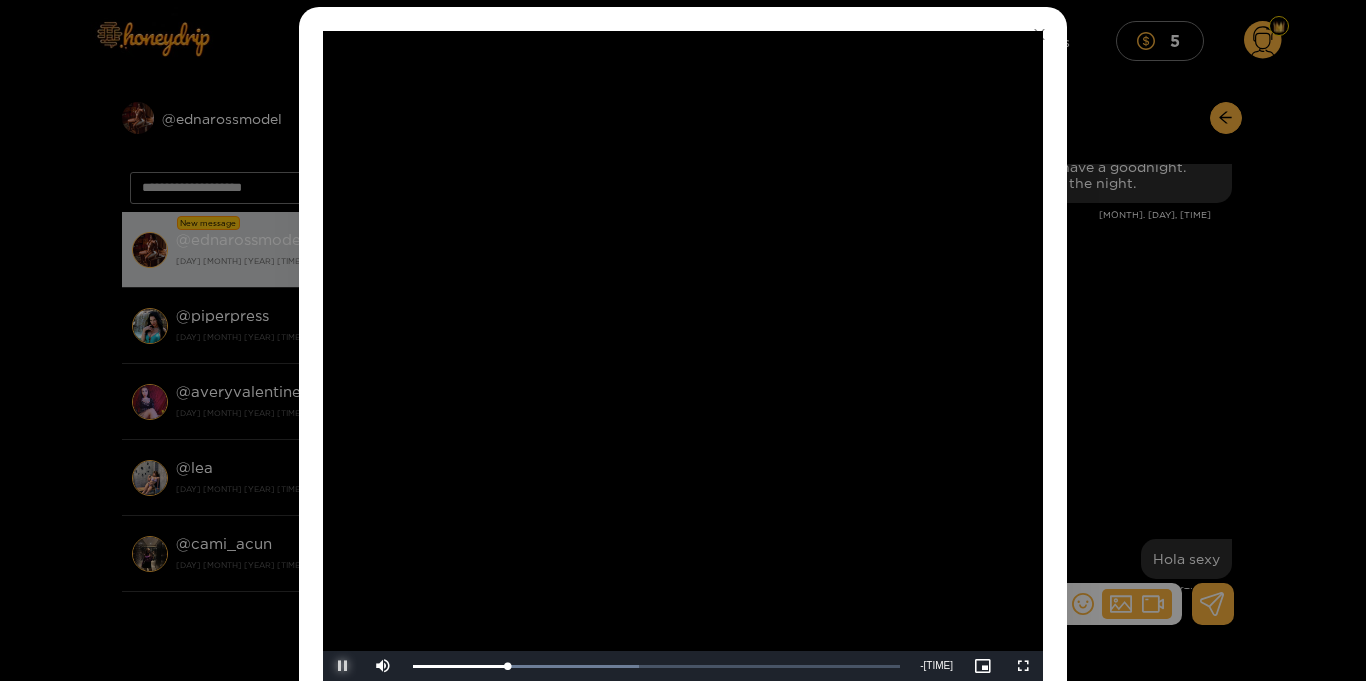 click at bounding box center (343, 666) 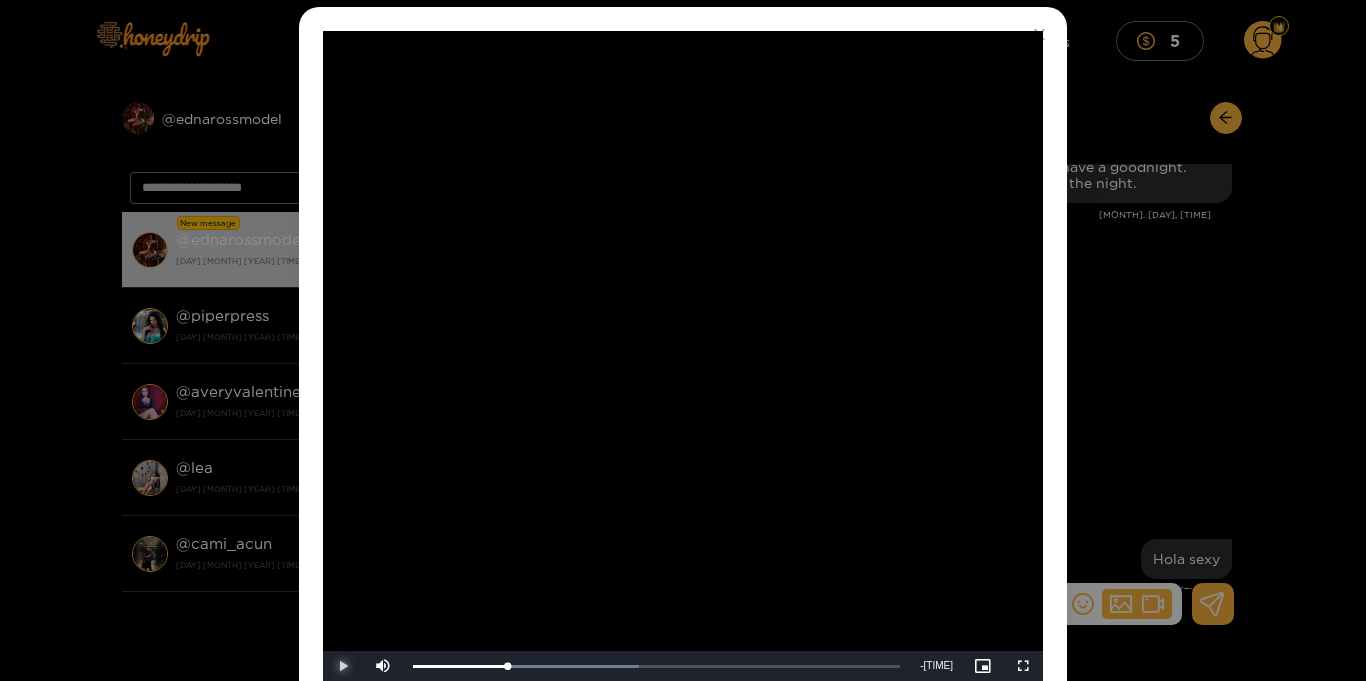 click at bounding box center (343, 666) 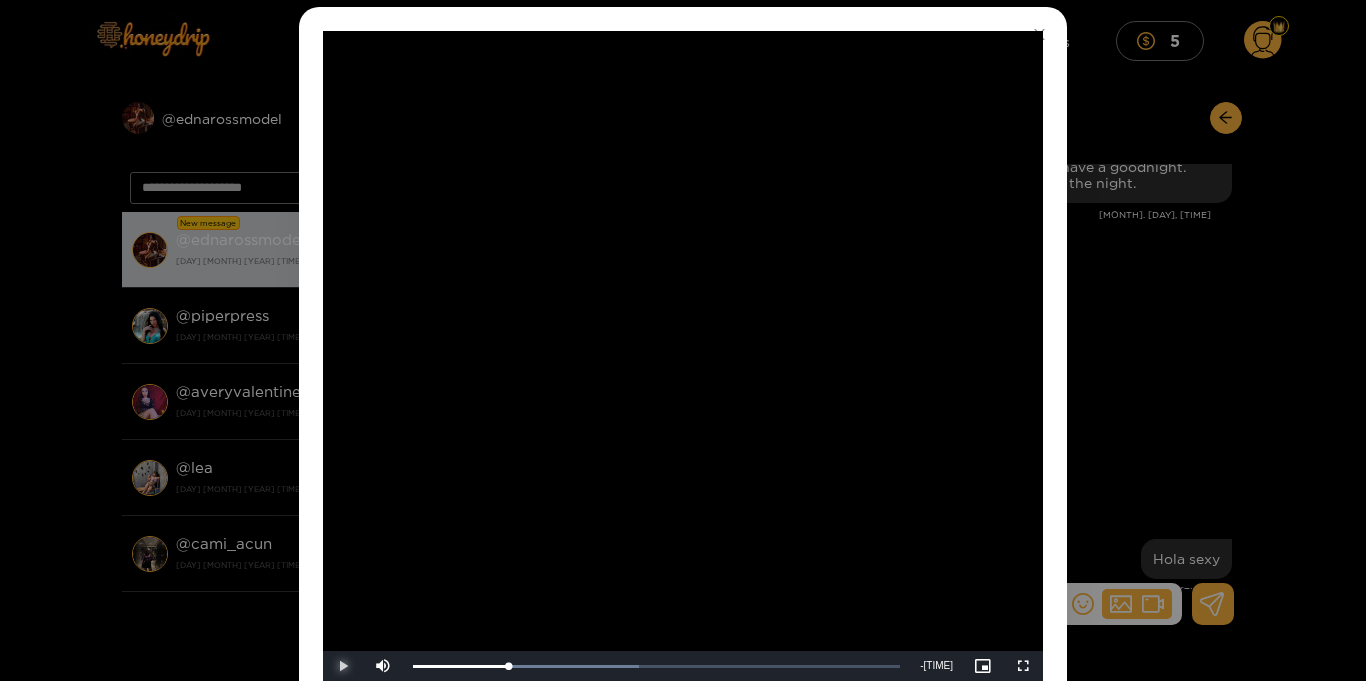 click at bounding box center [343, 666] 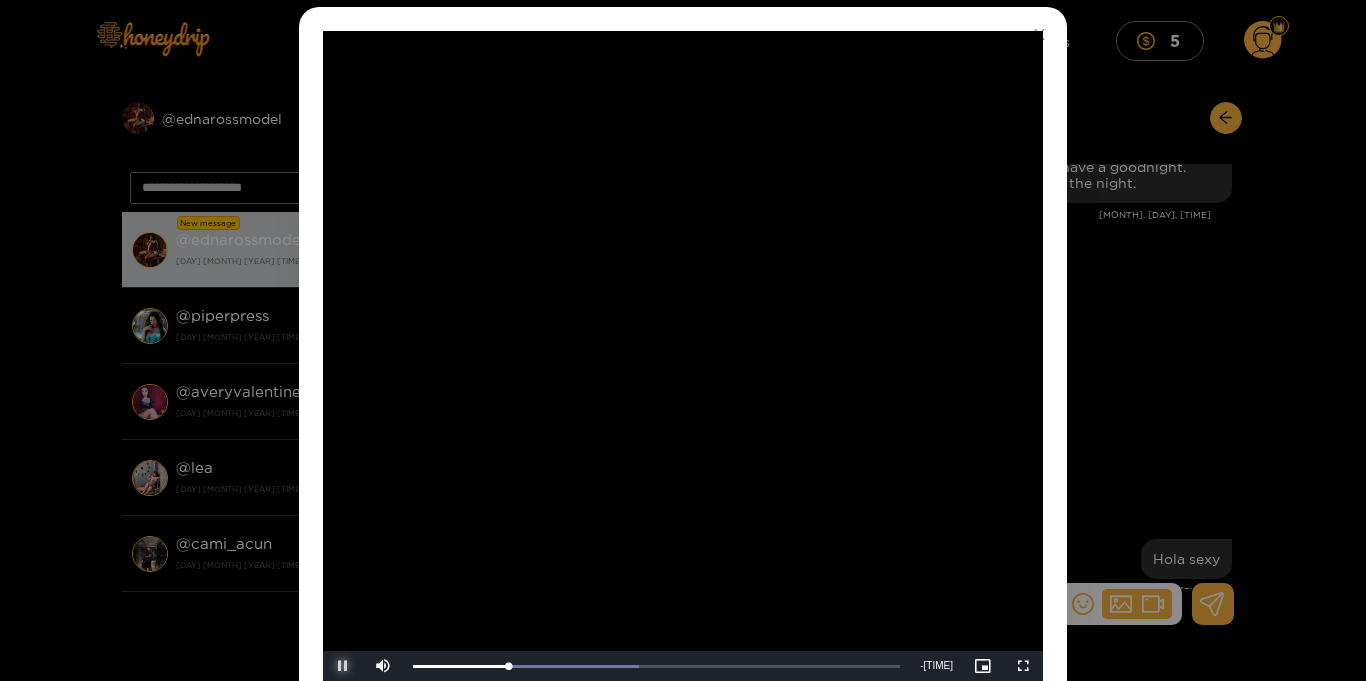 click at bounding box center (343, 666) 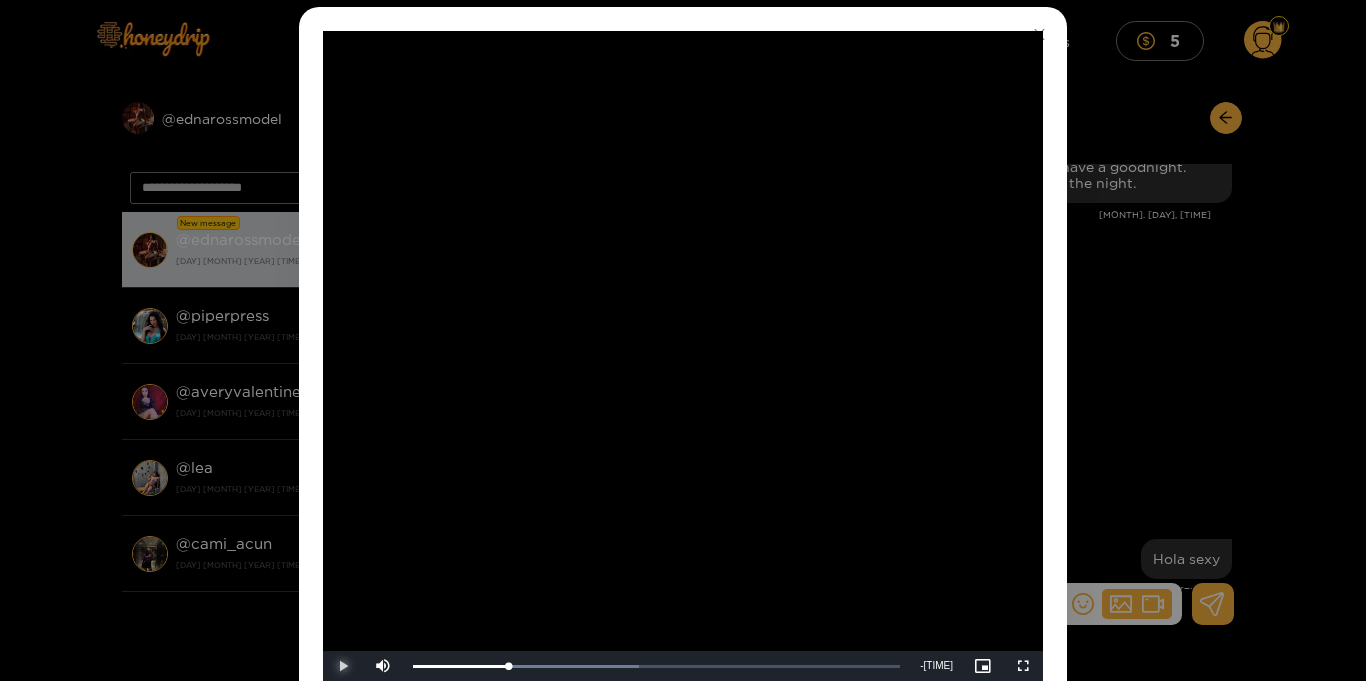 click at bounding box center [343, 666] 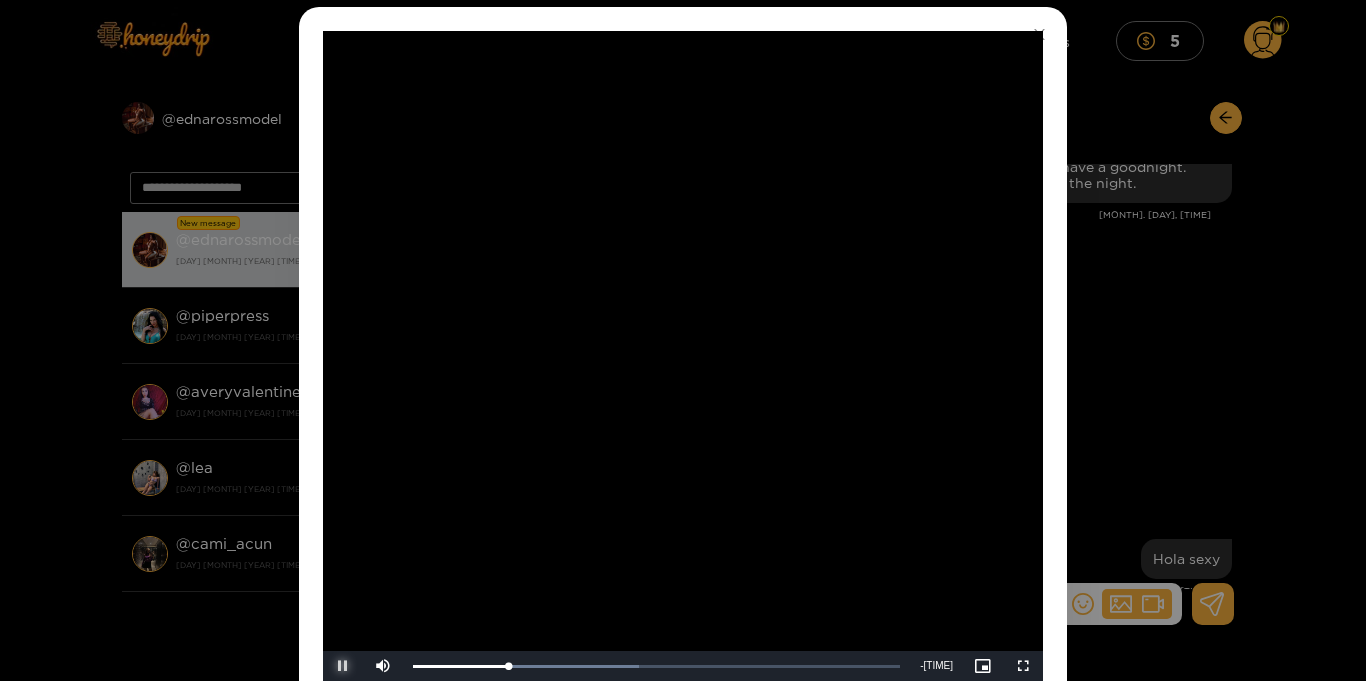 click at bounding box center [343, 666] 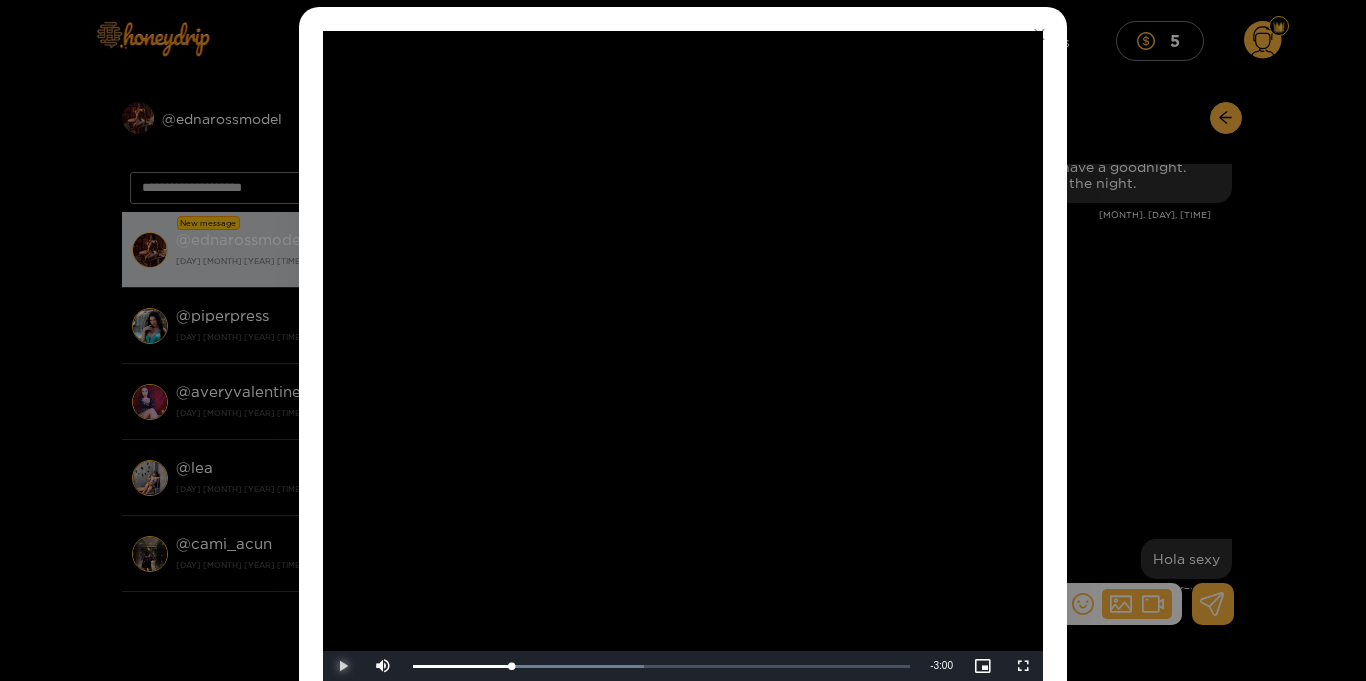 click at bounding box center (343, 666) 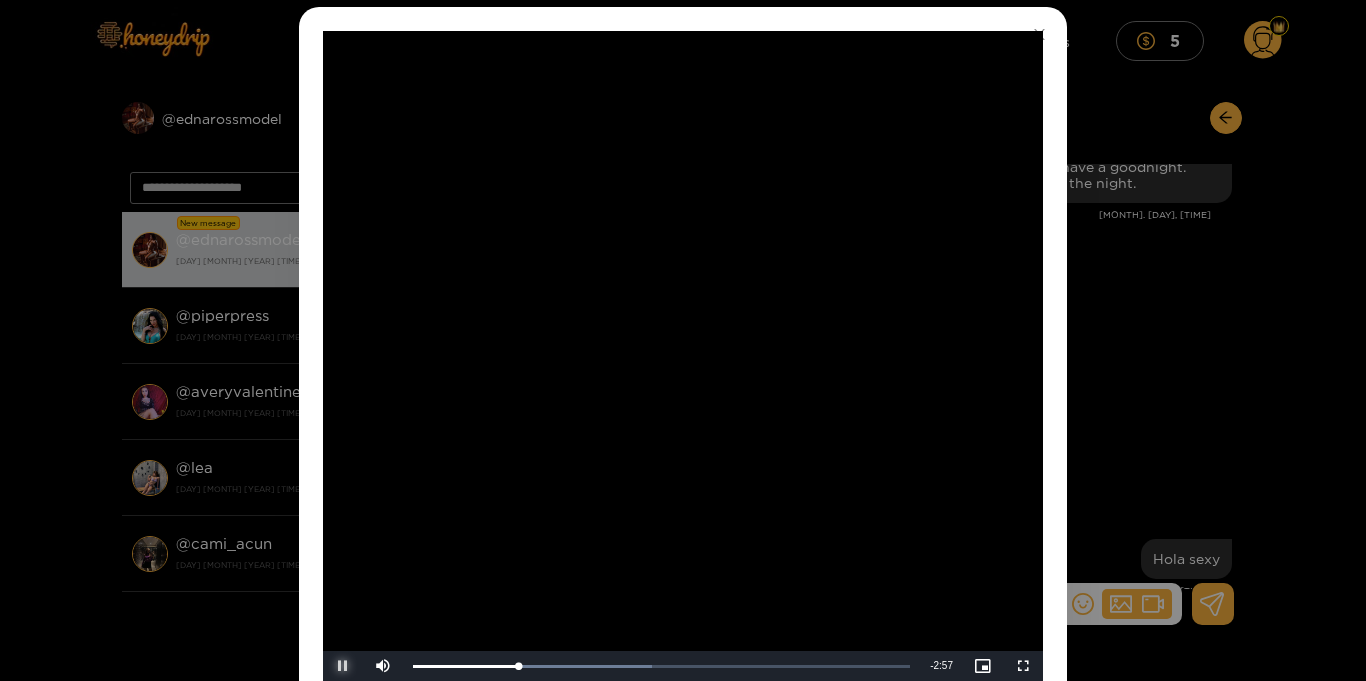 click at bounding box center [343, 666] 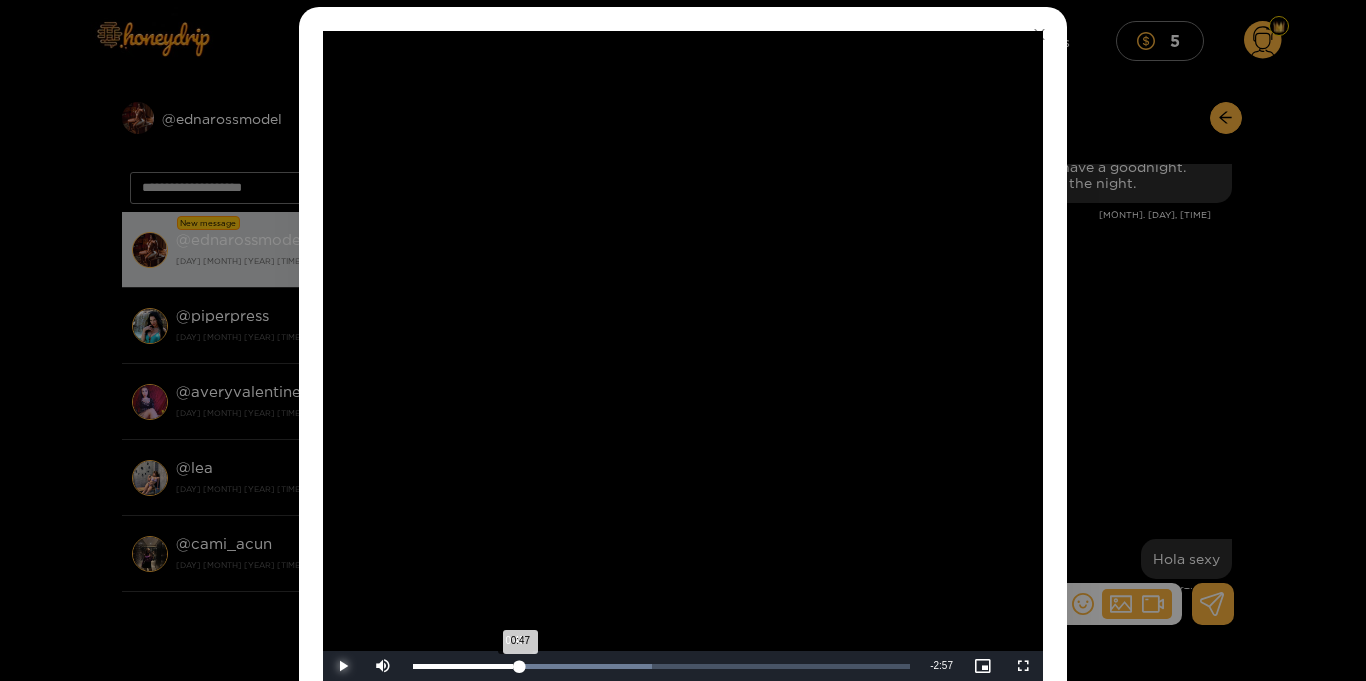 click on "0:47" at bounding box center [466, 666] 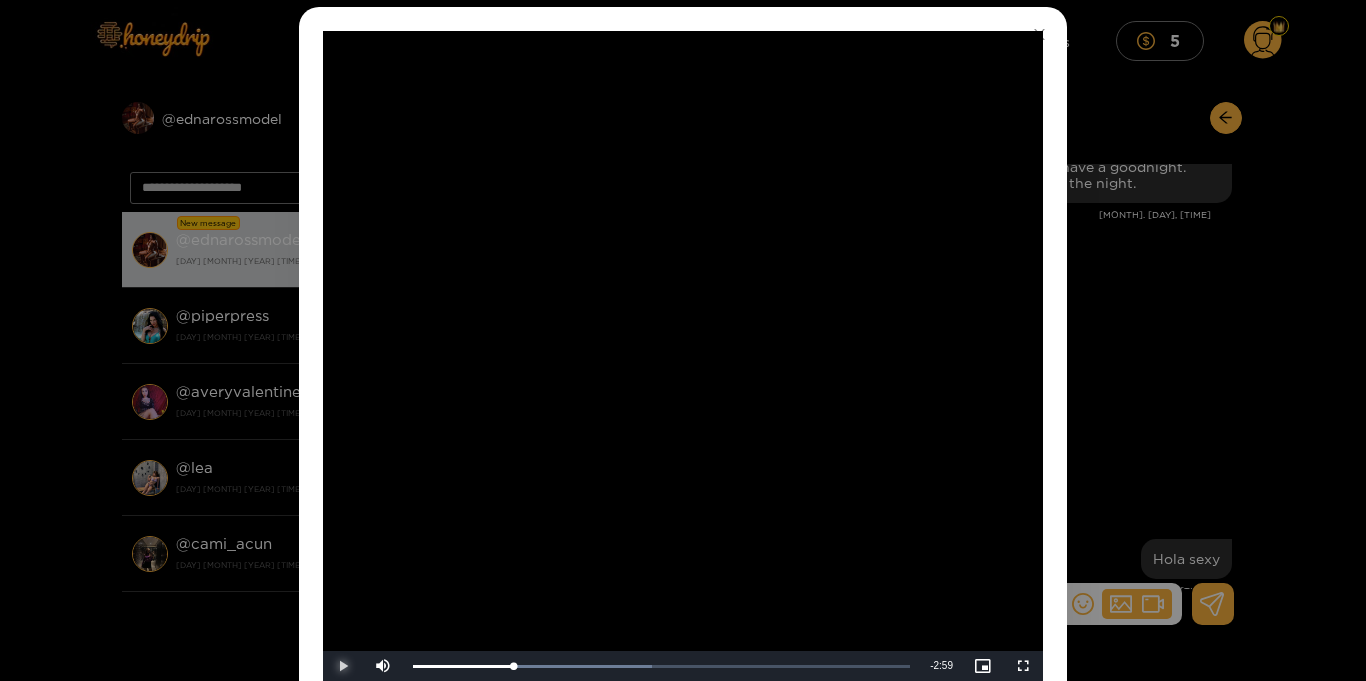click at bounding box center [343, 666] 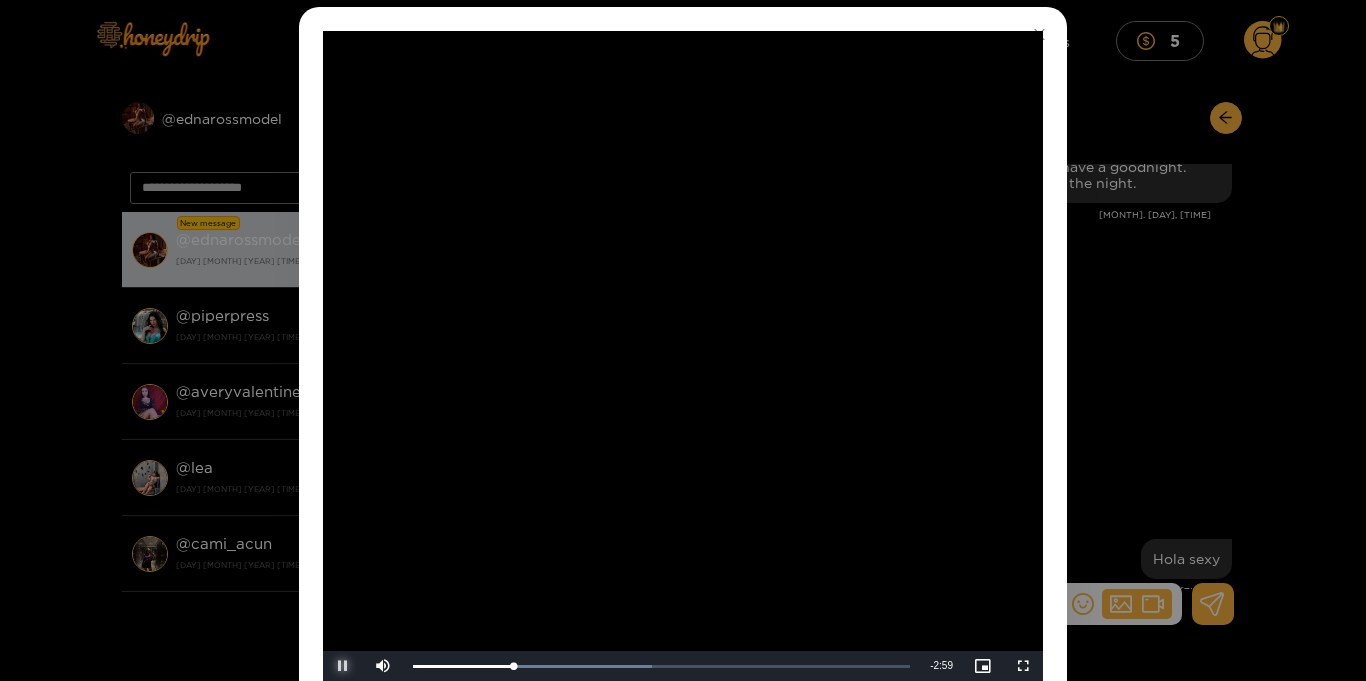 click at bounding box center [343, 666] 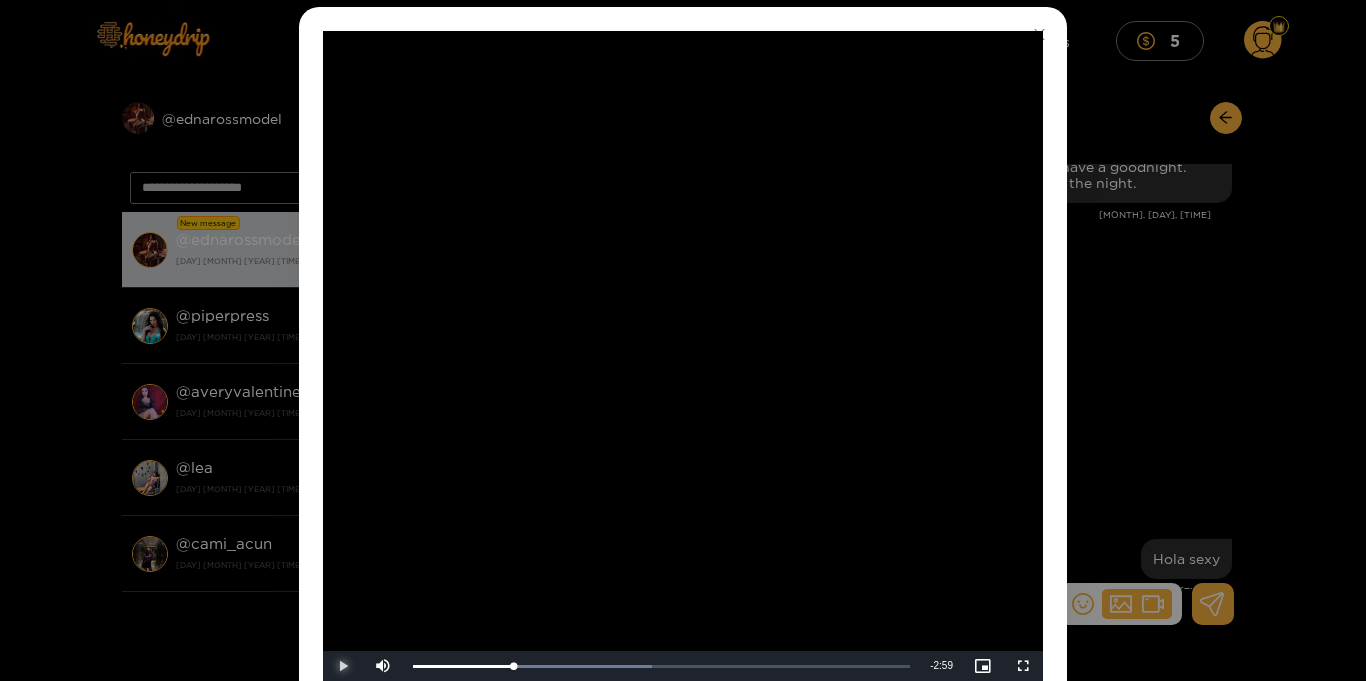 click at bounding box center (343, 666) 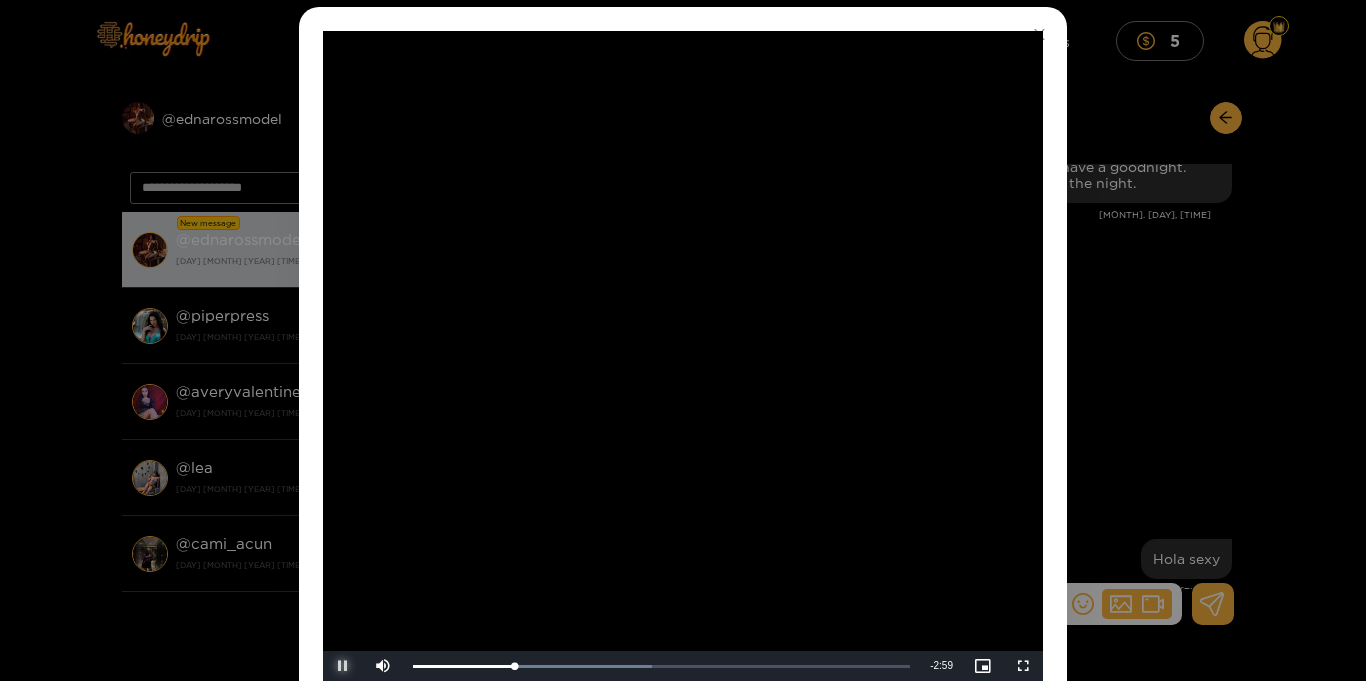 click at bounding box center (343, 666) 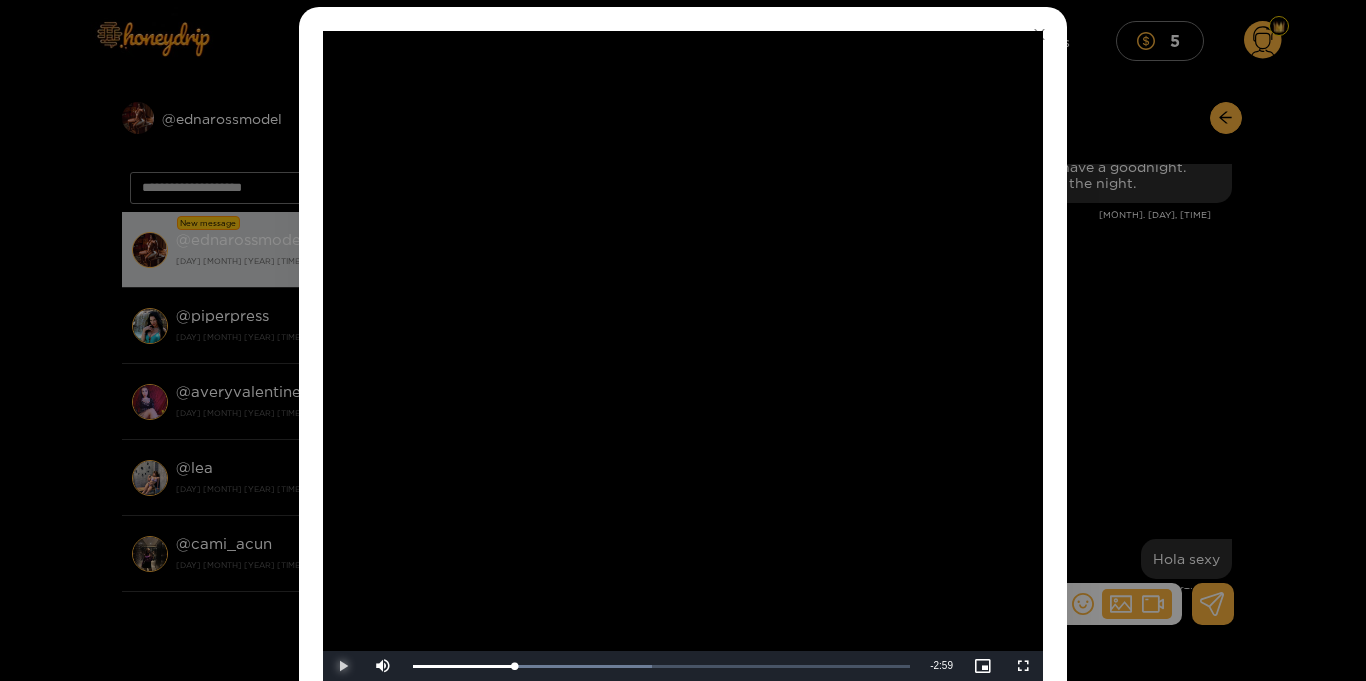 click at bounding box center (343, 666) 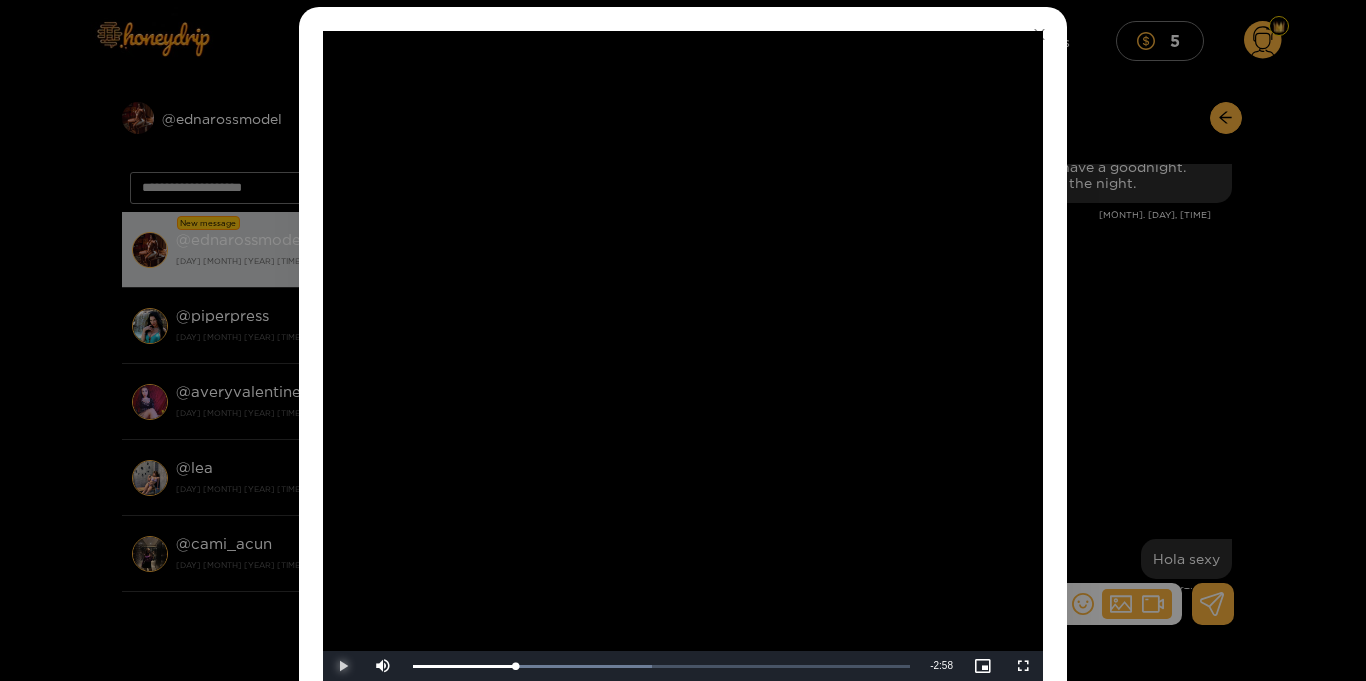 click at bounding box center (343, 666) 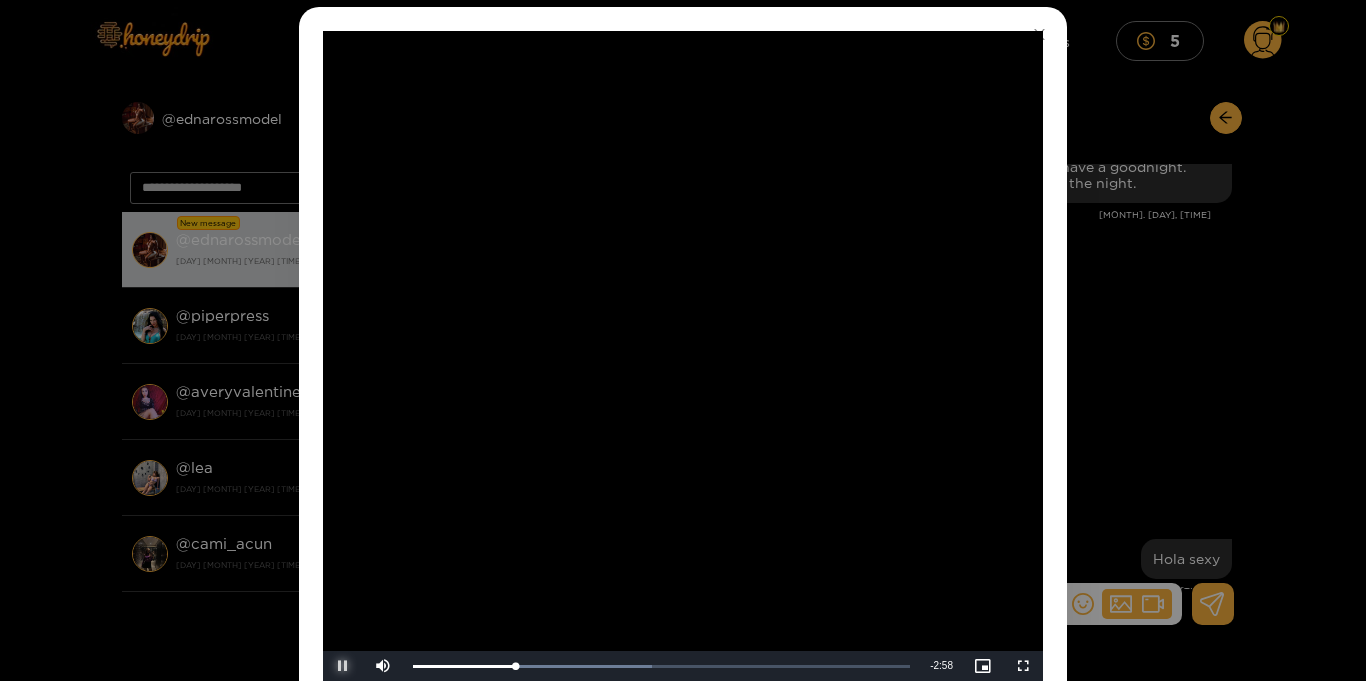 click at bounding box center [343, 666] 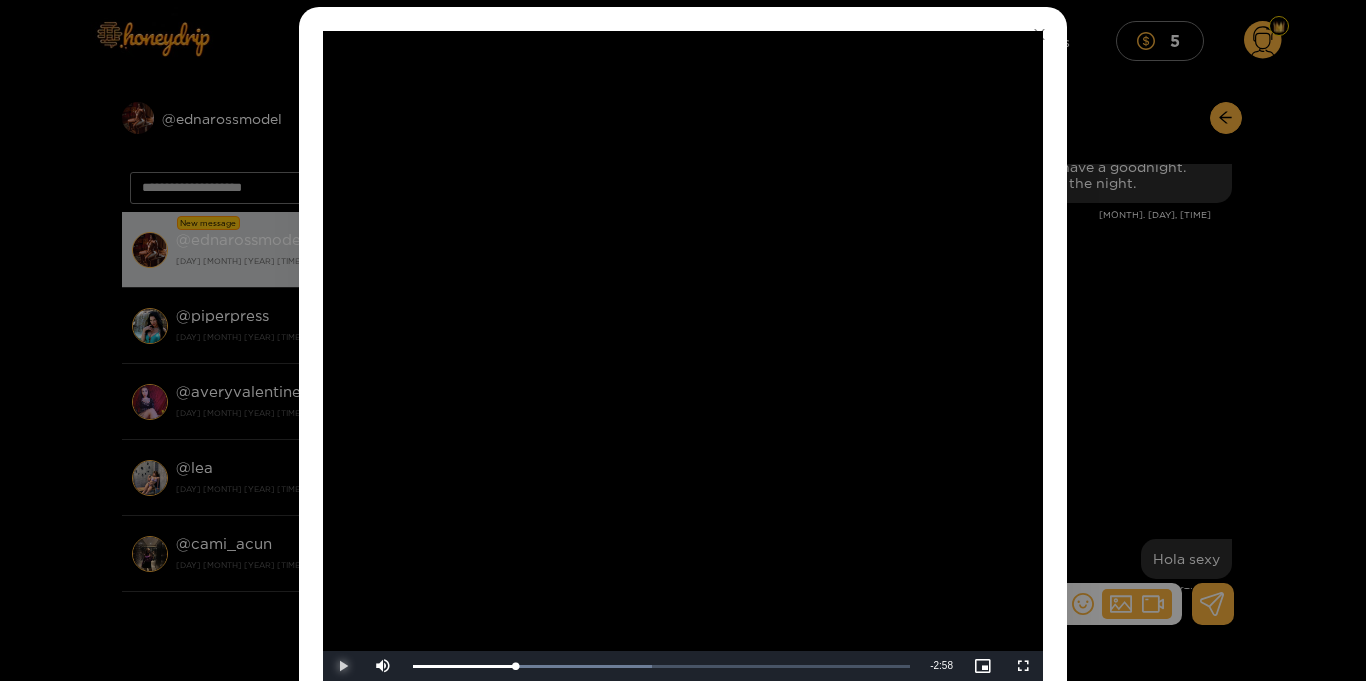 click at bounding box center (343, 666) 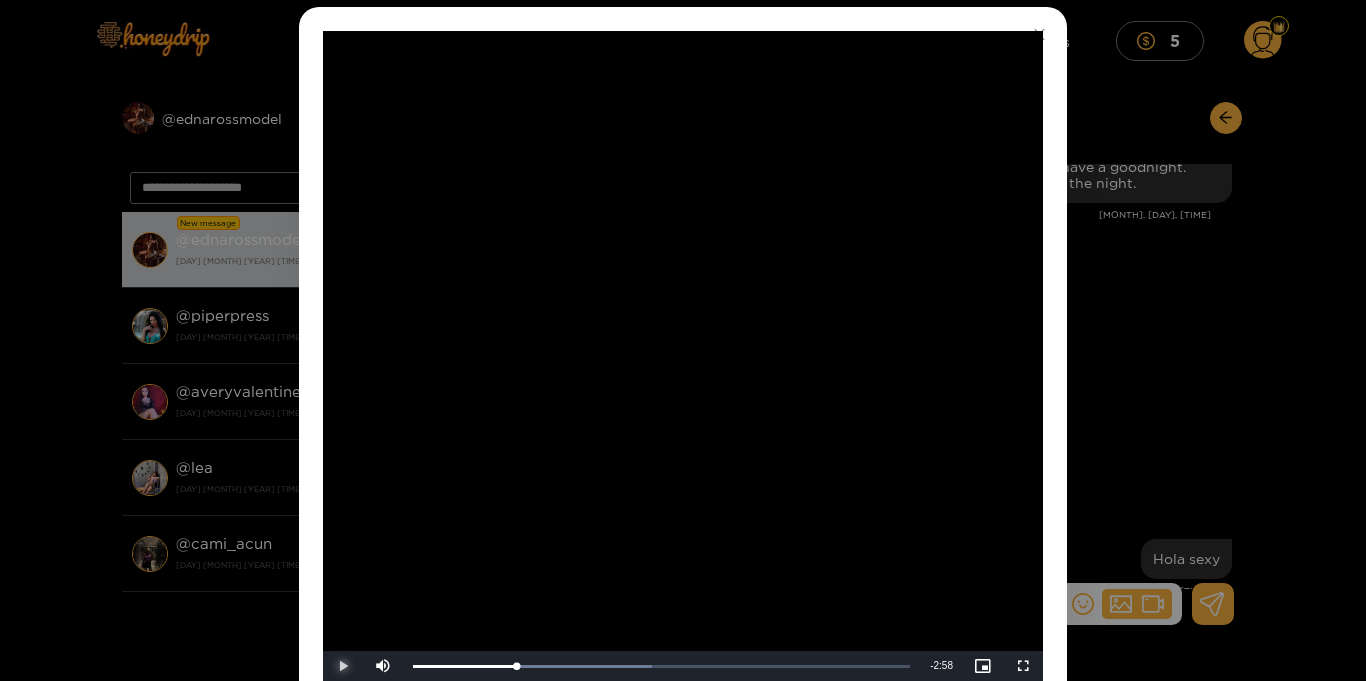 click at bounding box center (343, 666) 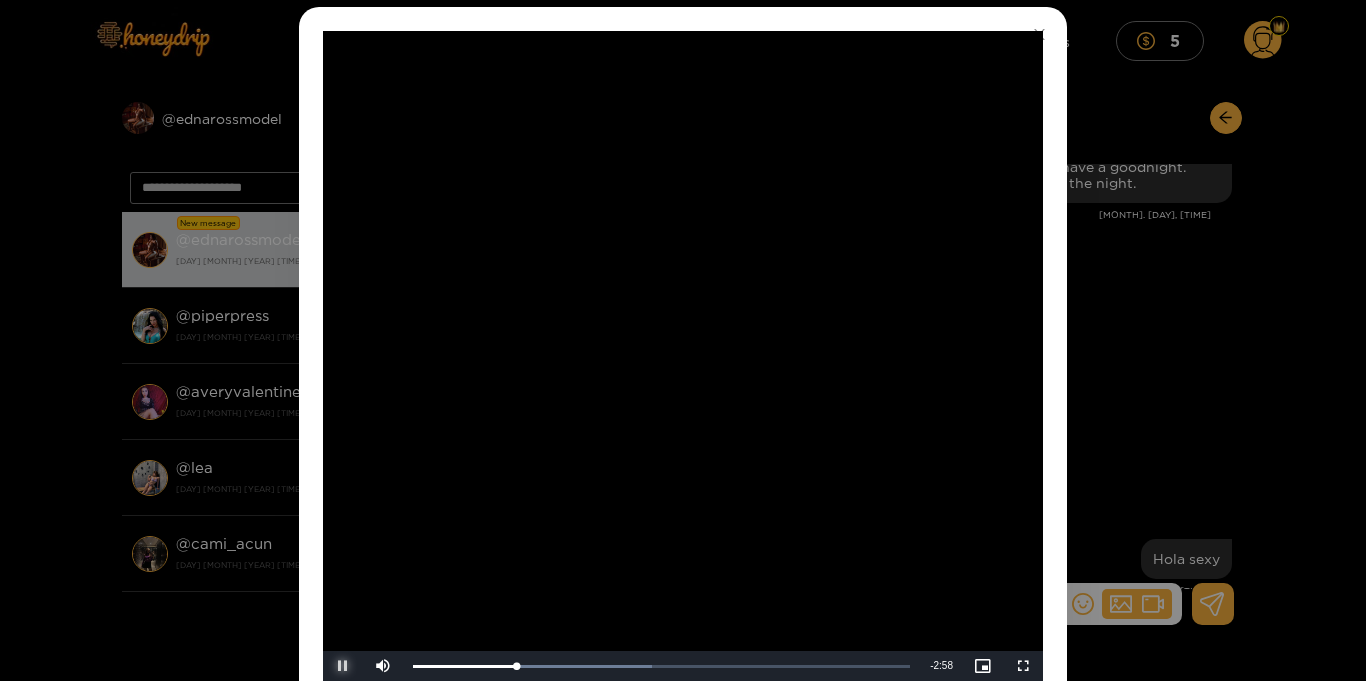 click at bounding box center (343, 666) 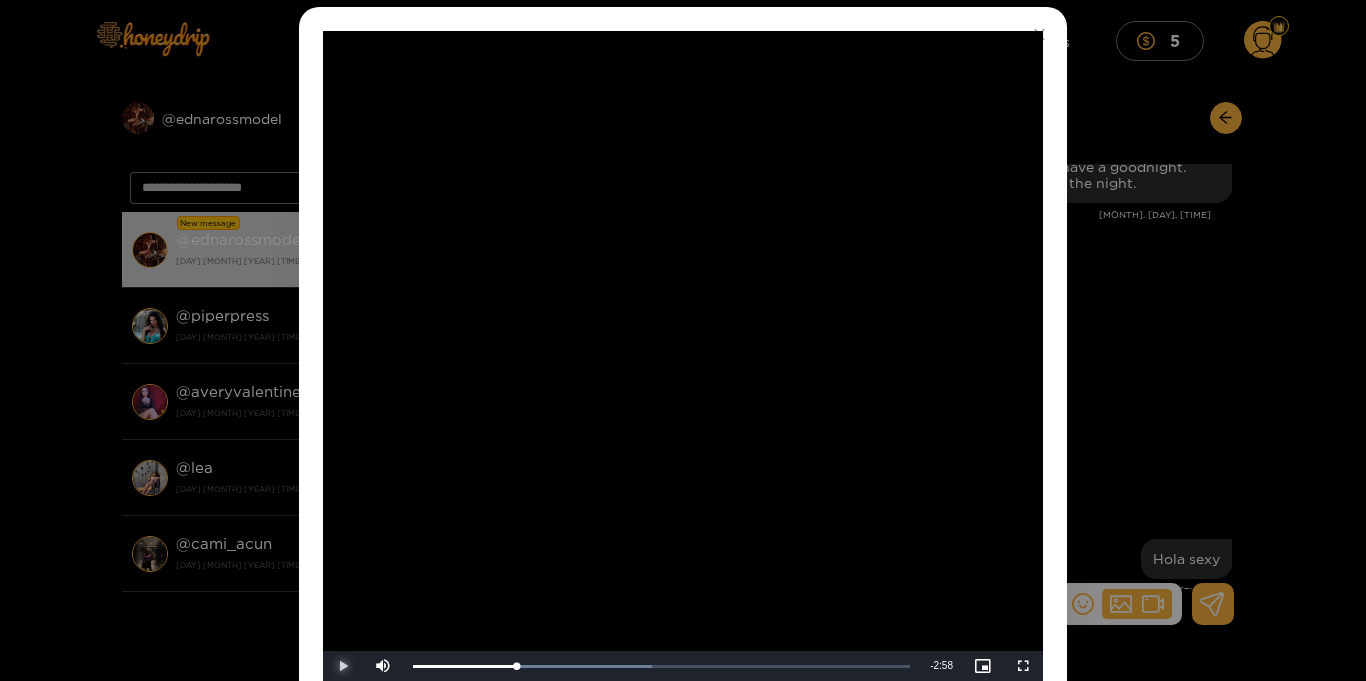 click at bounding box center (343, 666) 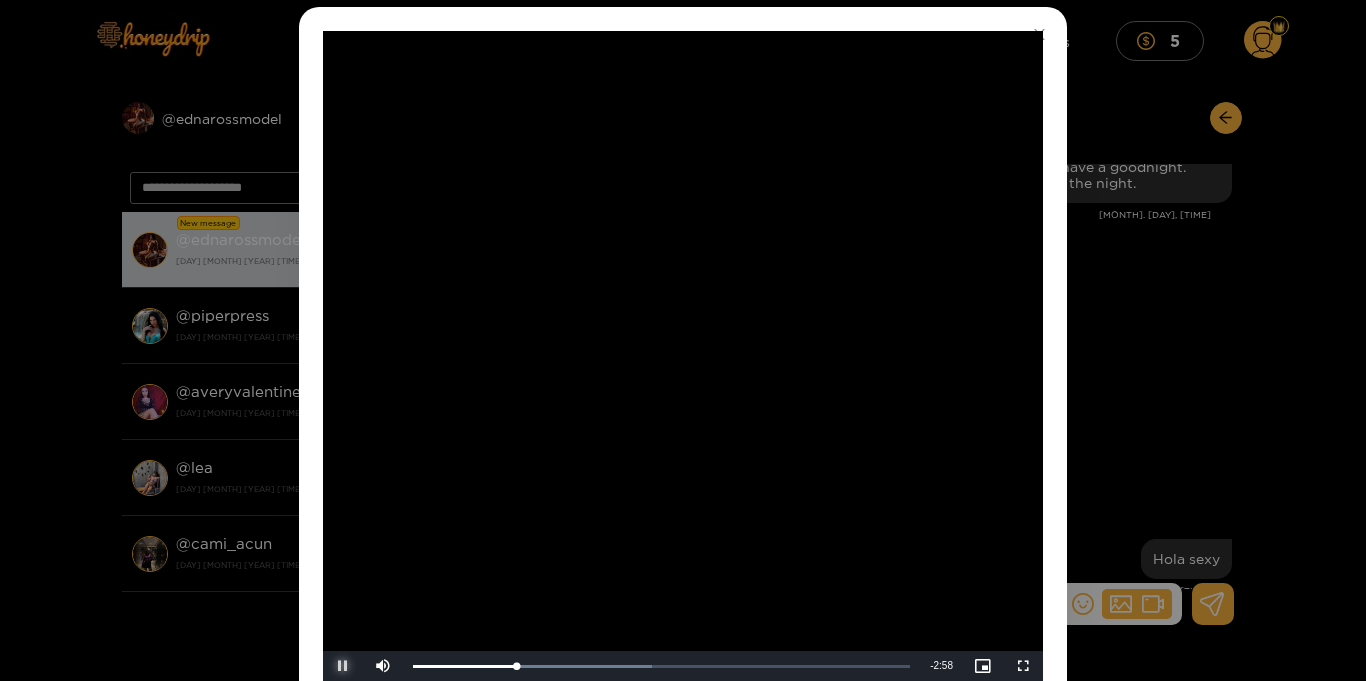 click at bounding box center [343, 666] 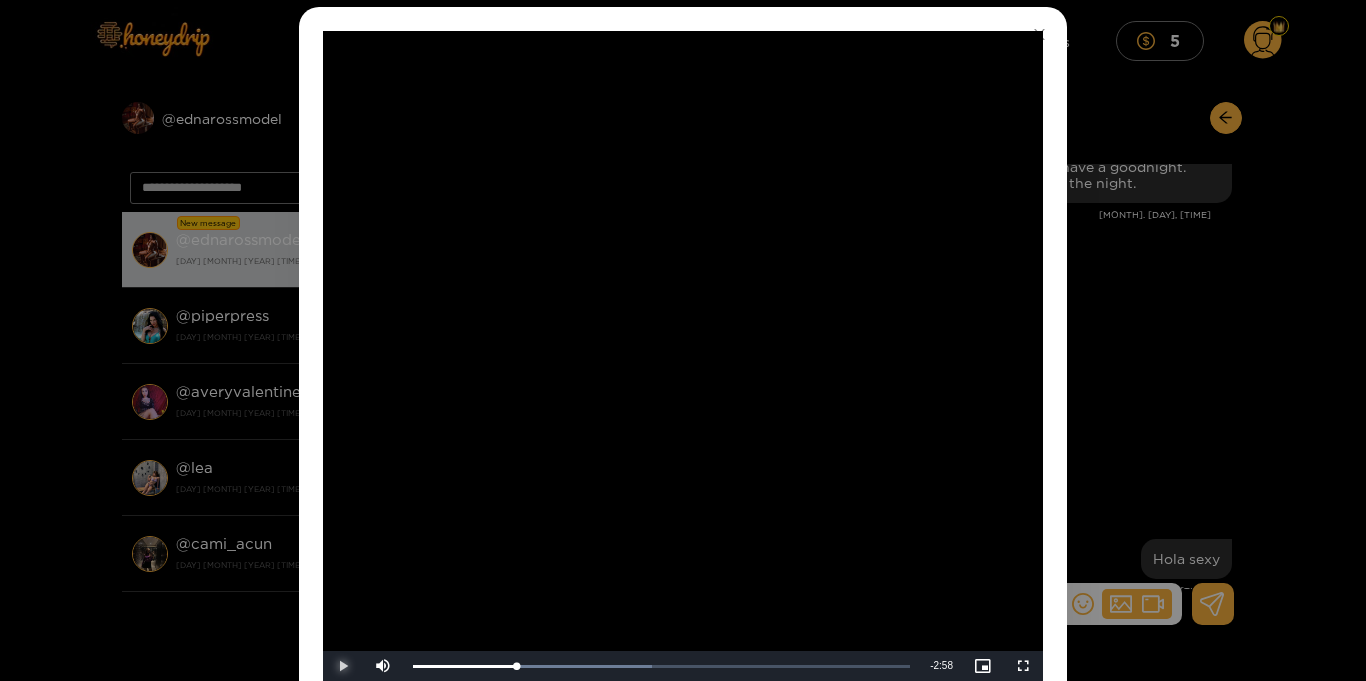 click at bounding box center [343, 666] 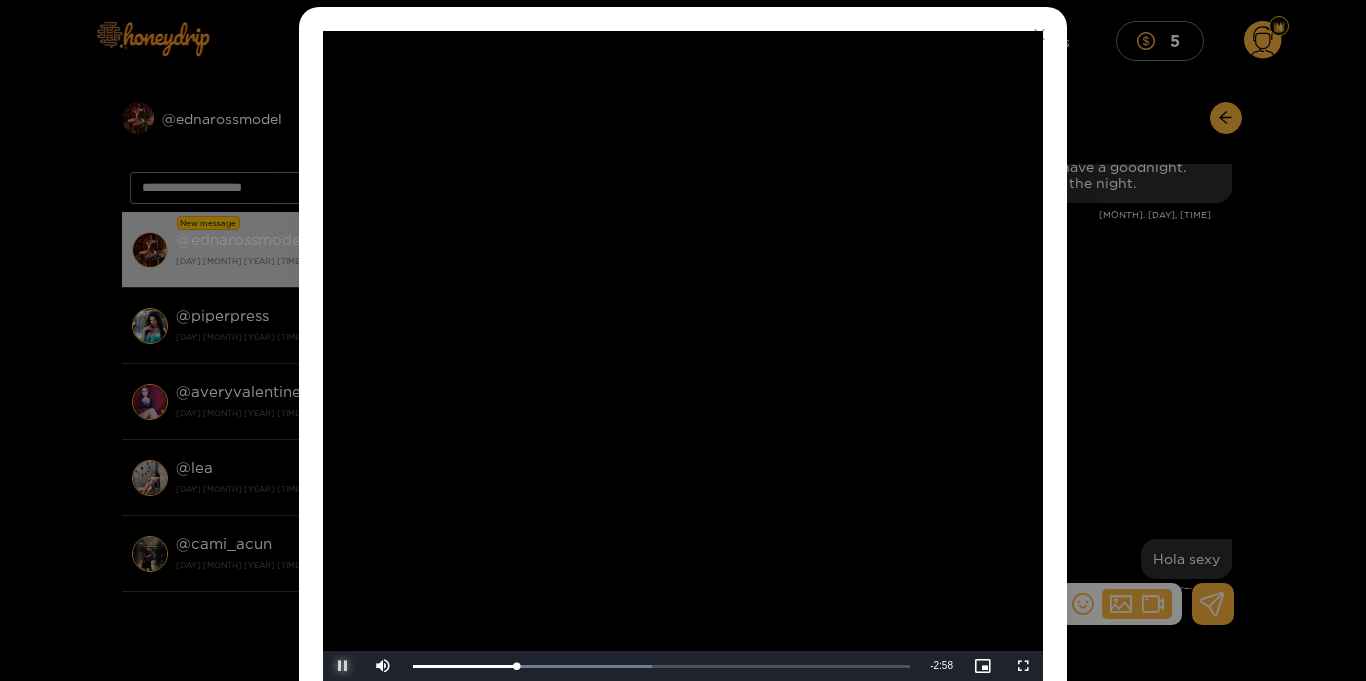click at bounding box center (343, 666) 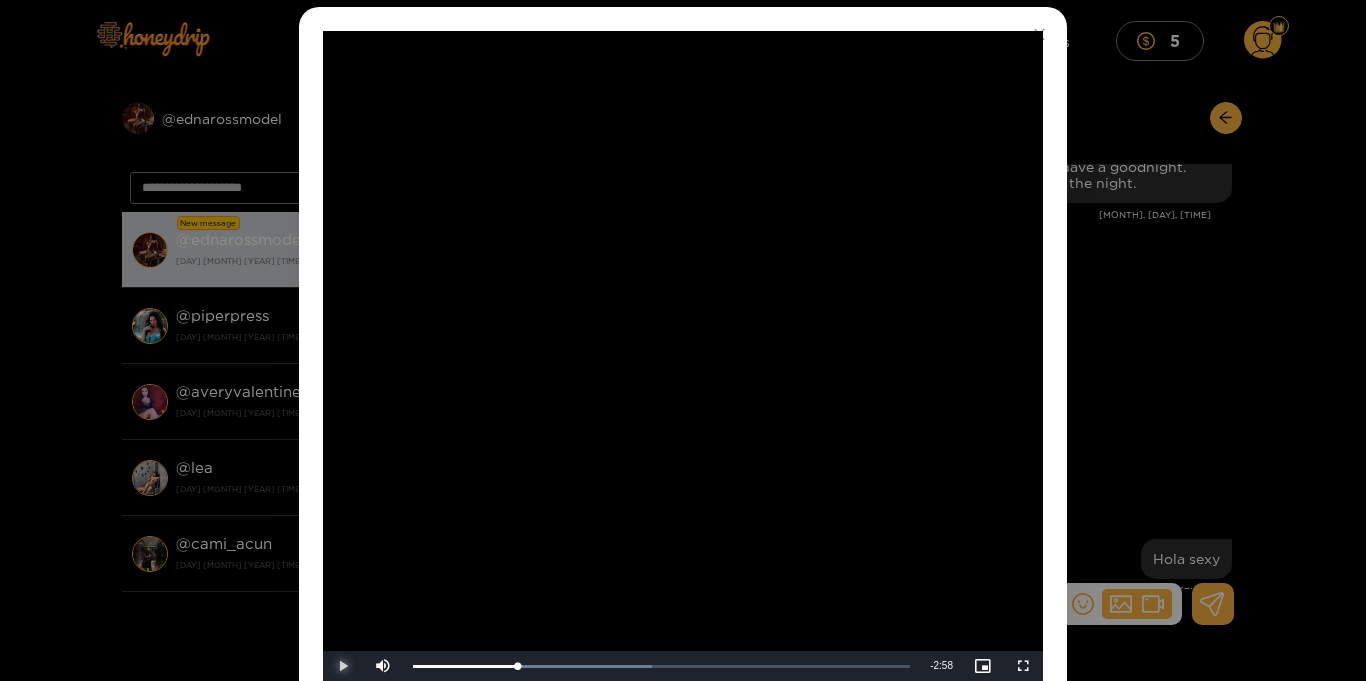 click at bounding box center [343, 666] 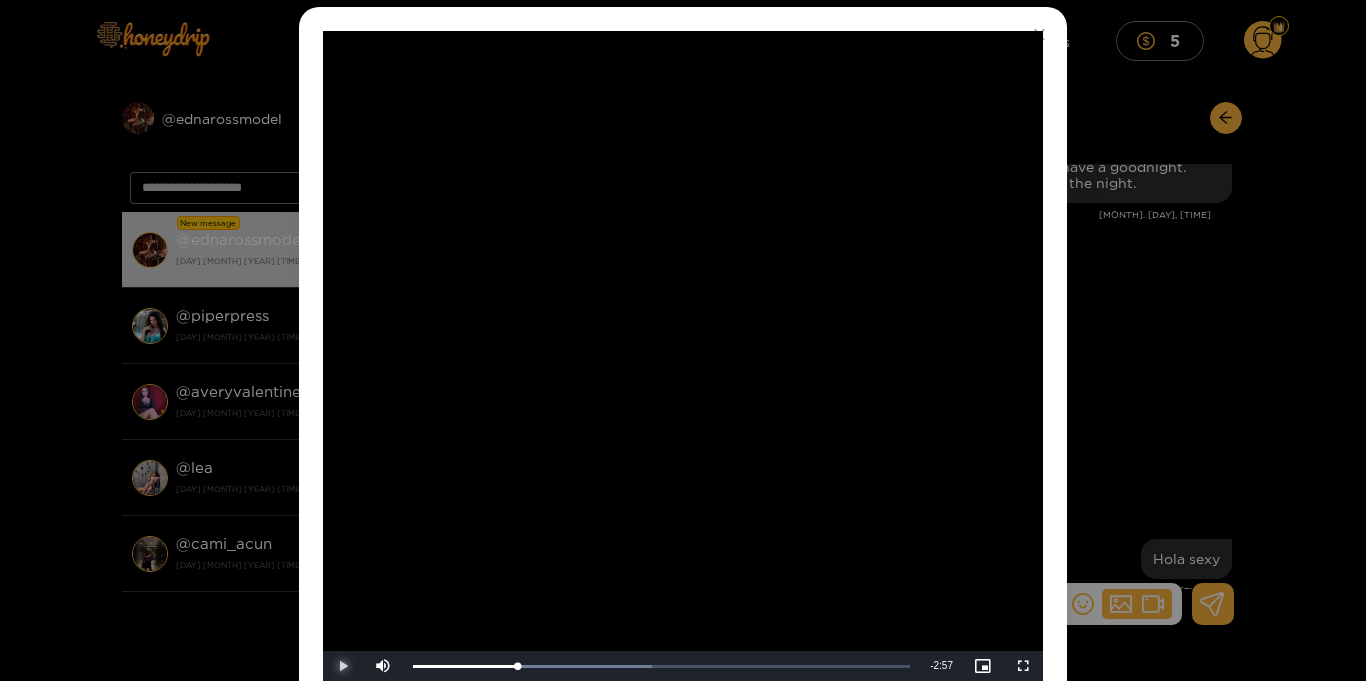 click at bounding box center (343, 666) 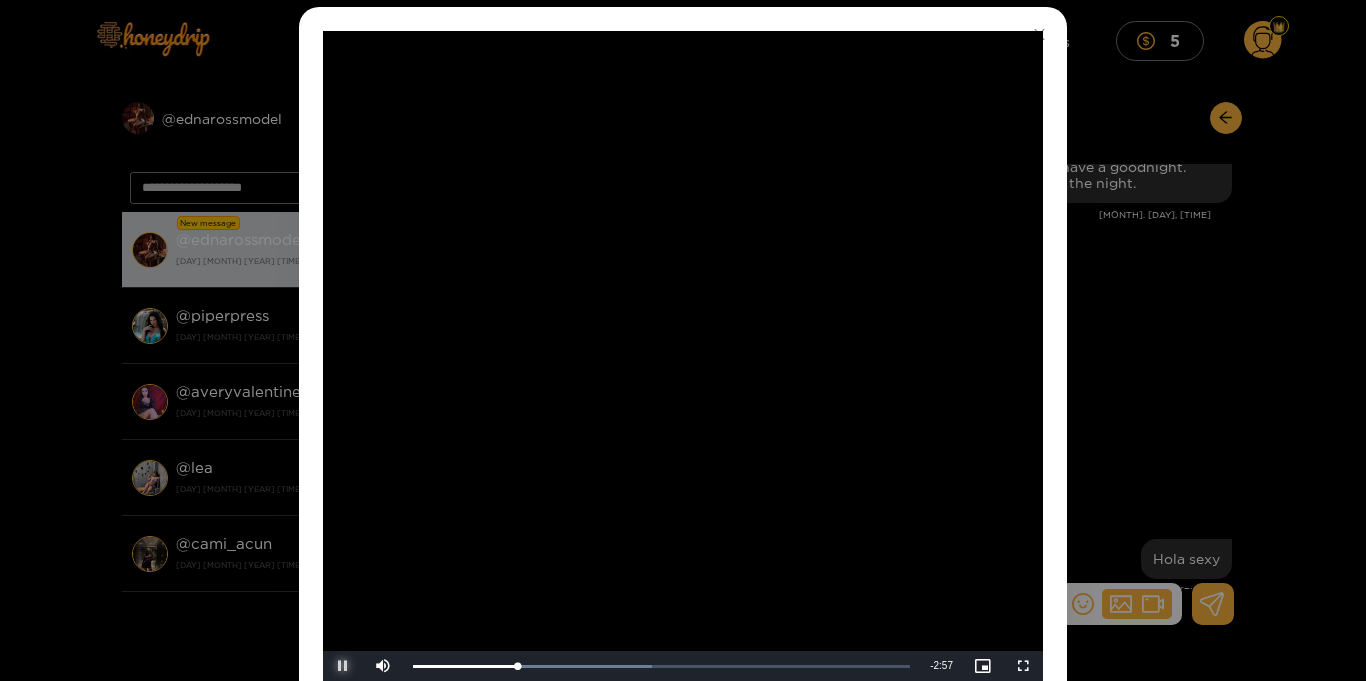 click at bounding box center (343, 666) 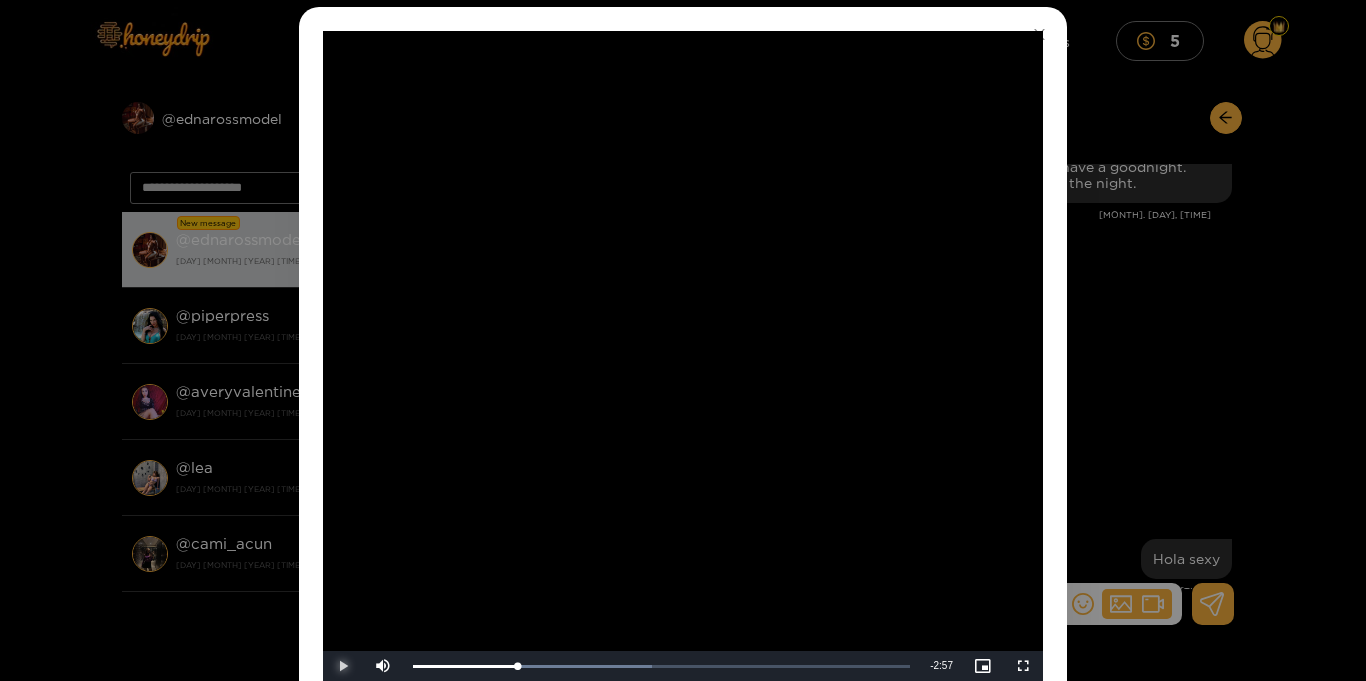 click at bounding box center (343, 666) 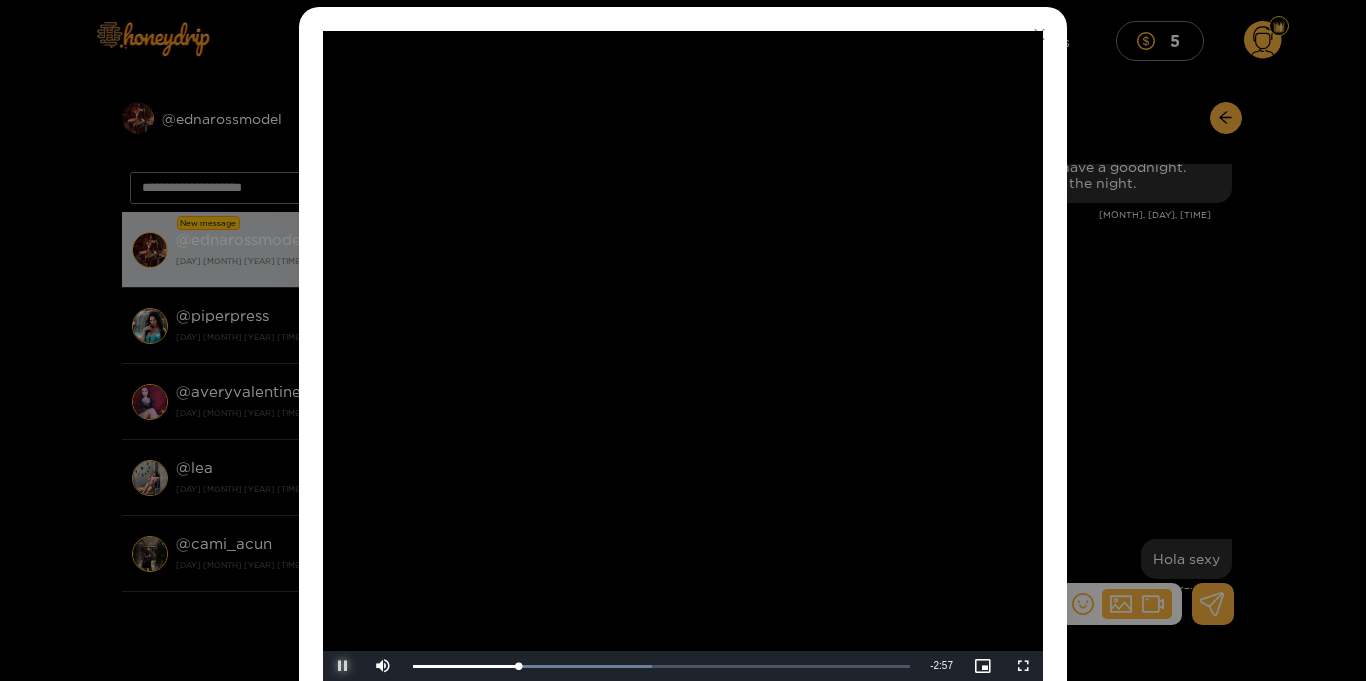 click at bounding box center [343, 666] 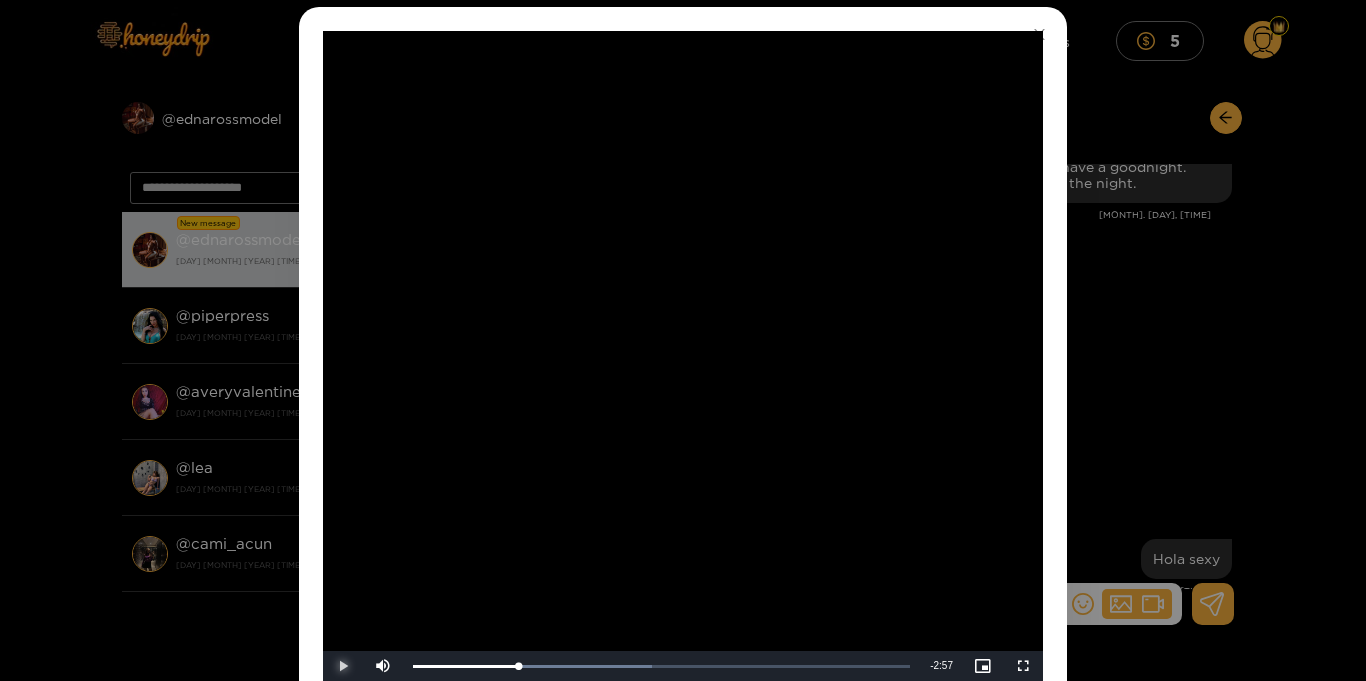 click at bounding box center (343, 666) 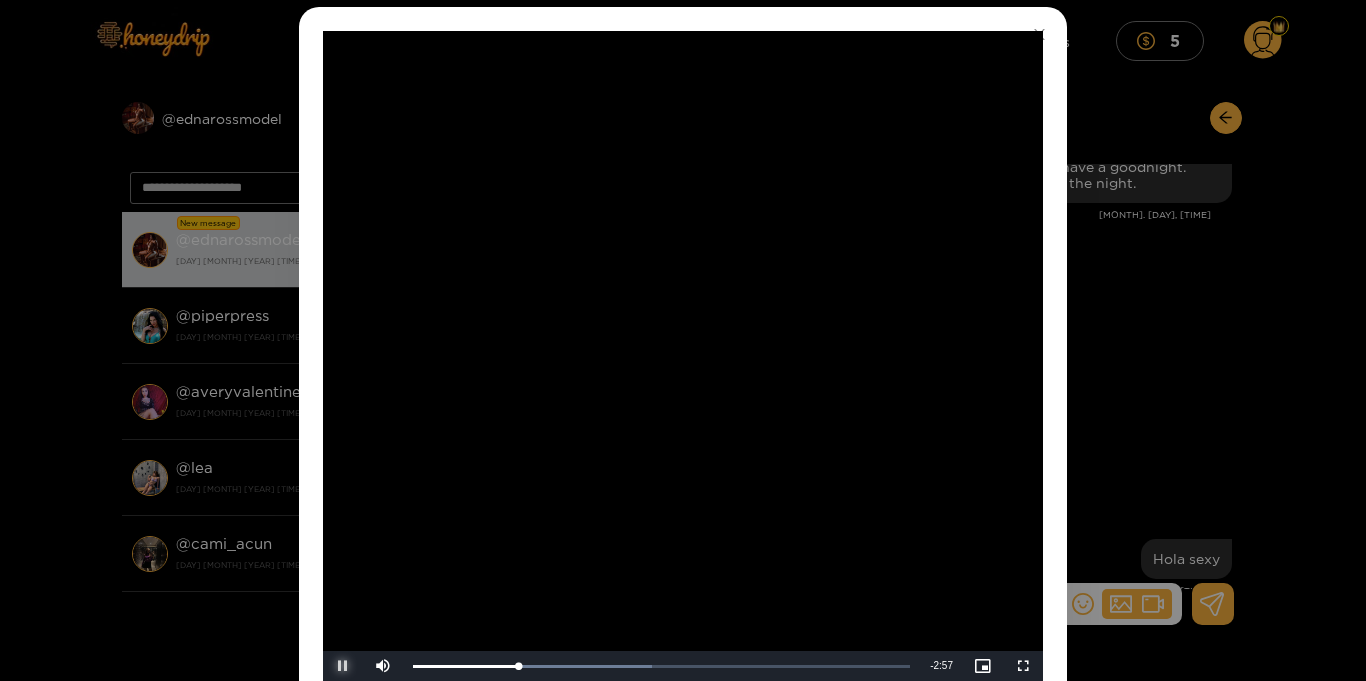 click at bounding box center (343, 666) 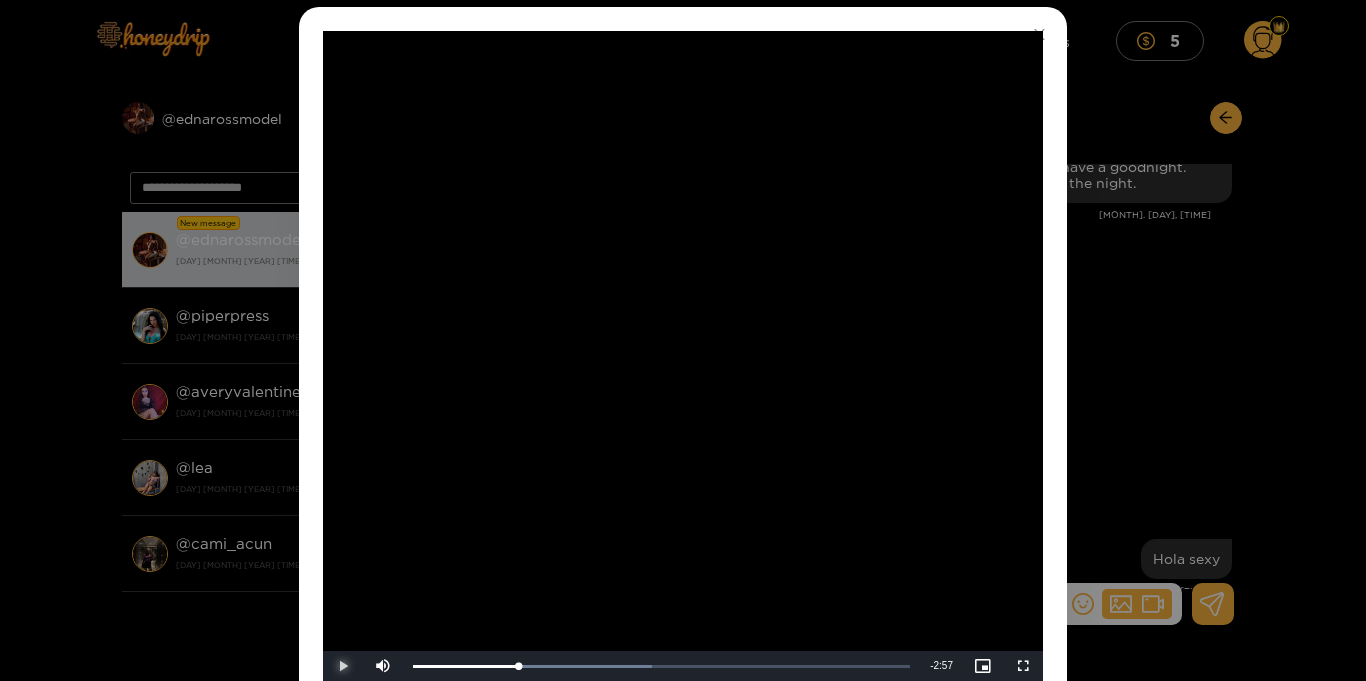 click at bounding box center (343, 666) 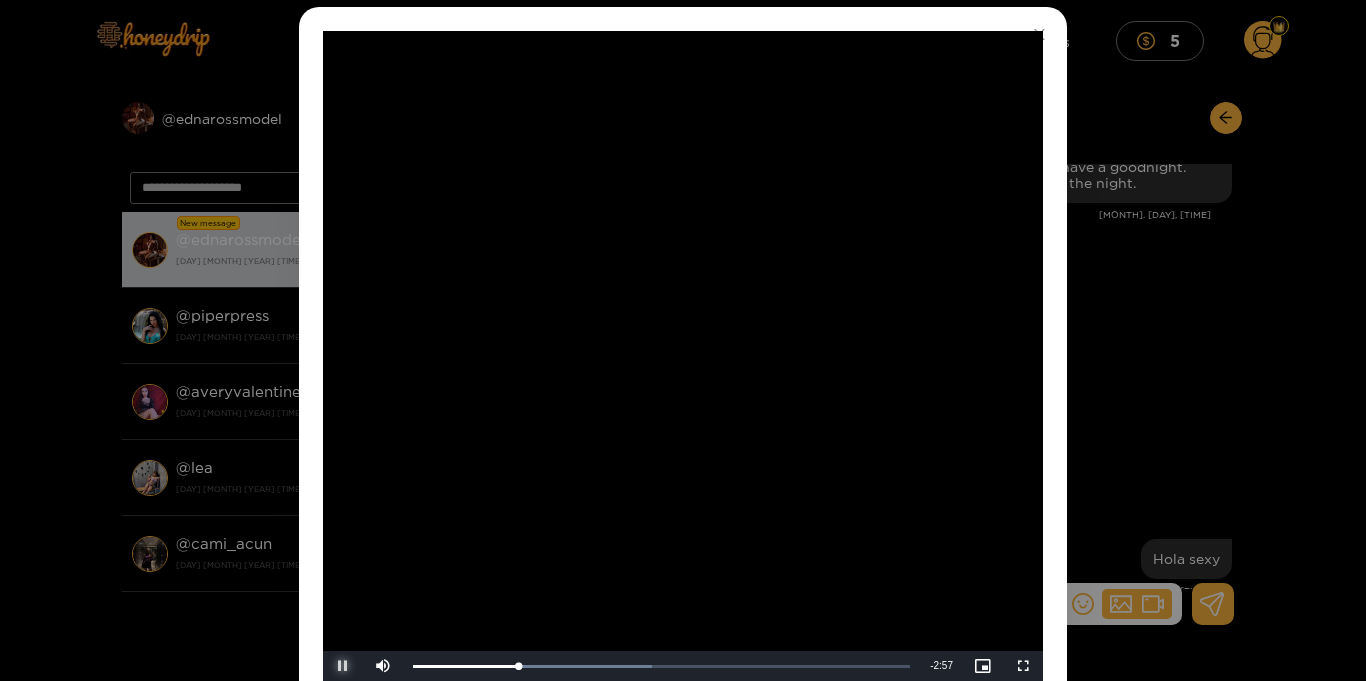 click at bounding box center [343, 666] 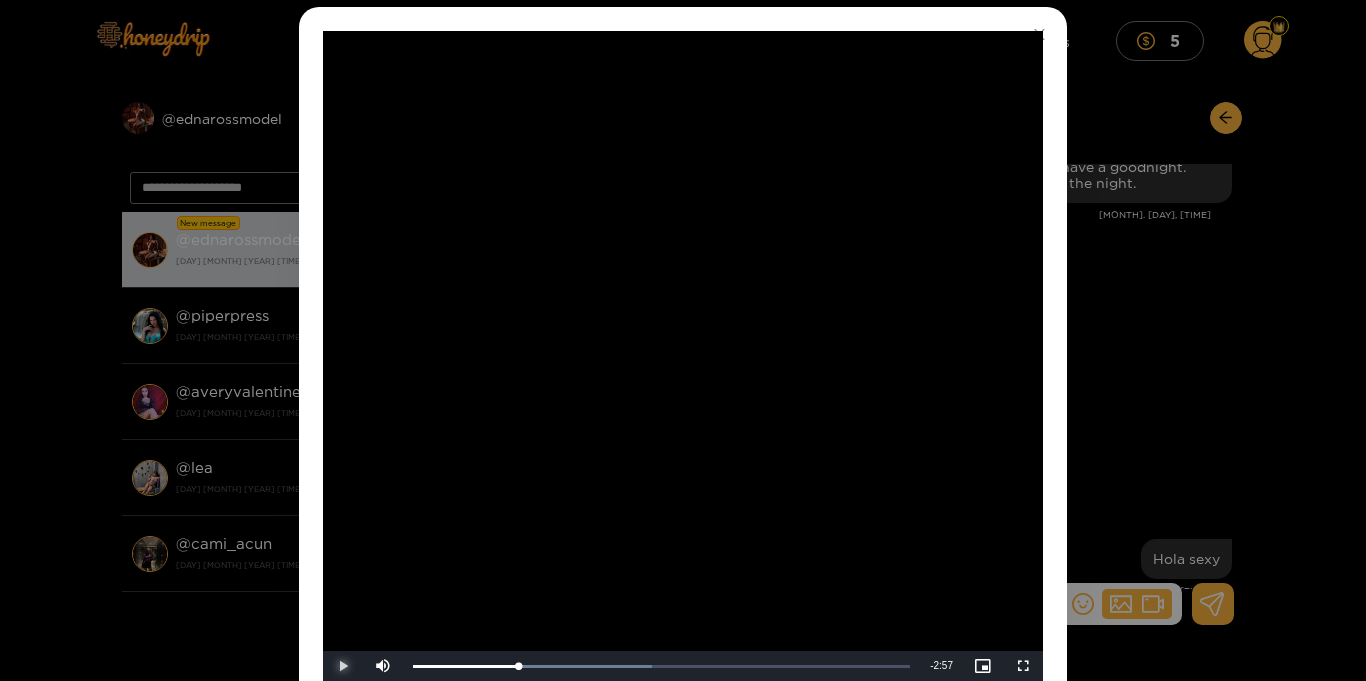 click at bounding box center [343, 666] 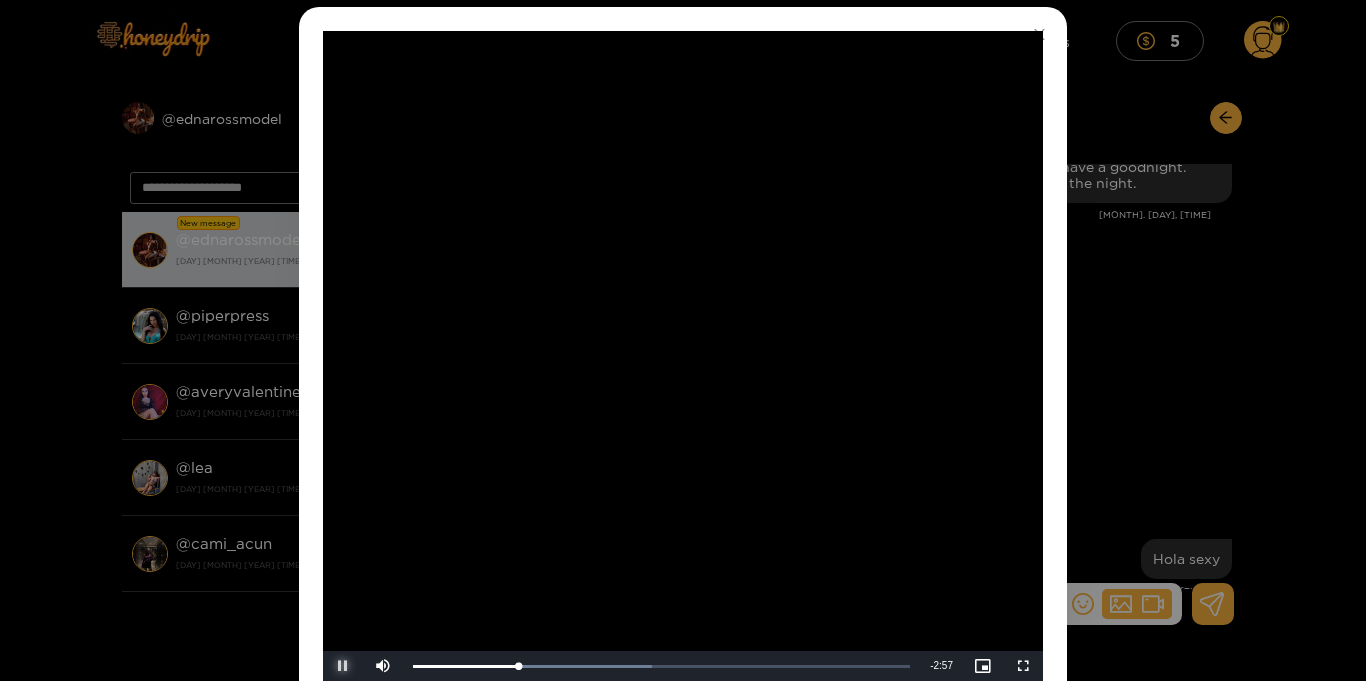 click at bounding box center (343, 666) 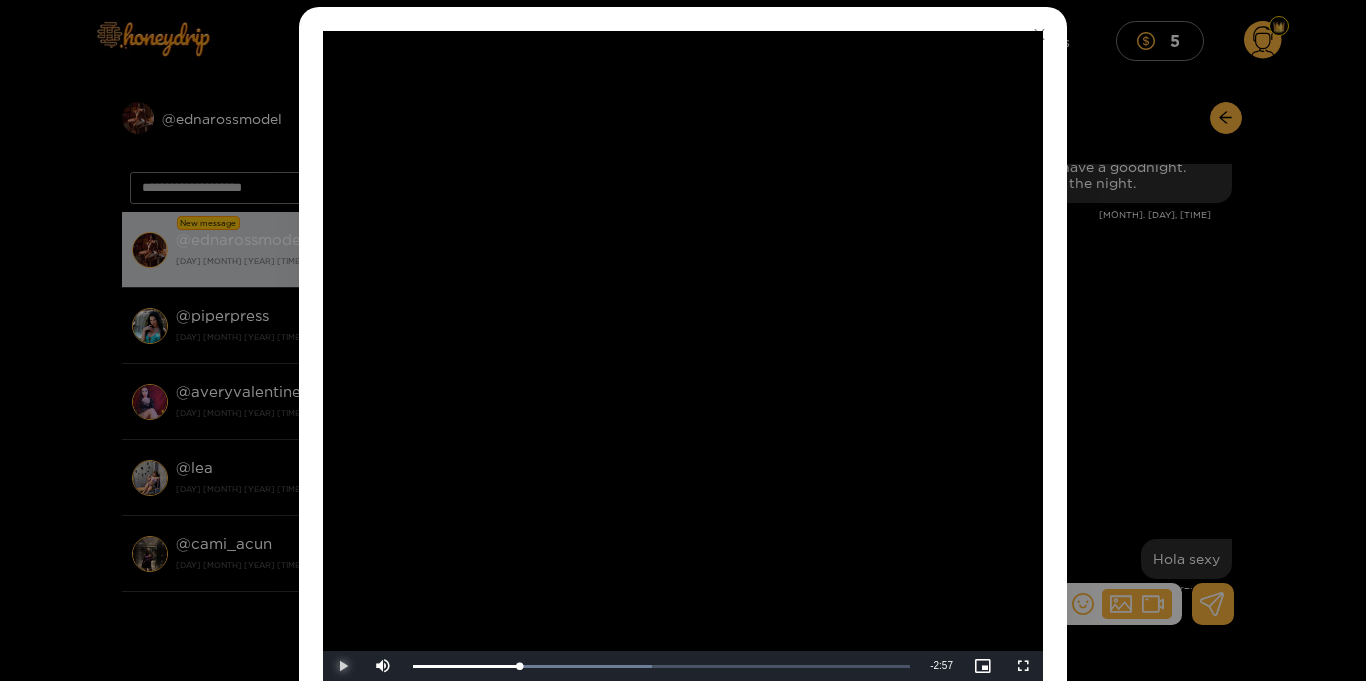 click at bounding box center [343, 666] 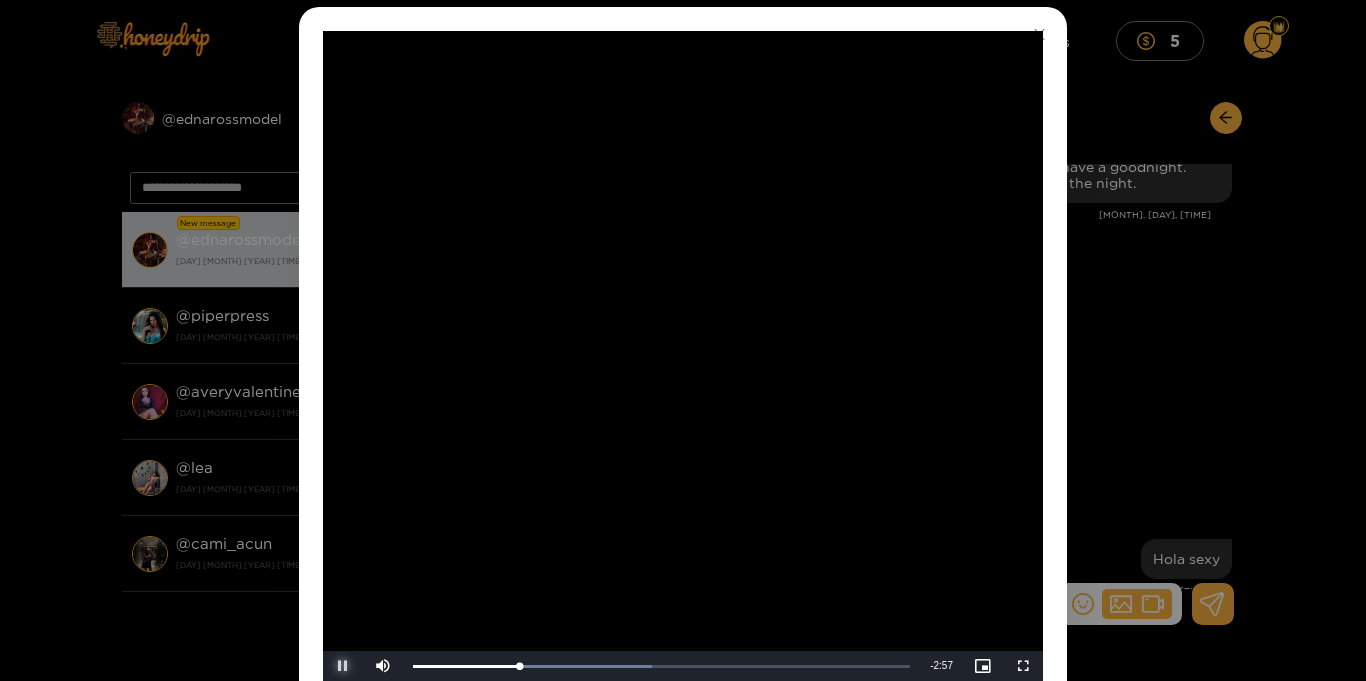 click at bounding box center [343, 666] 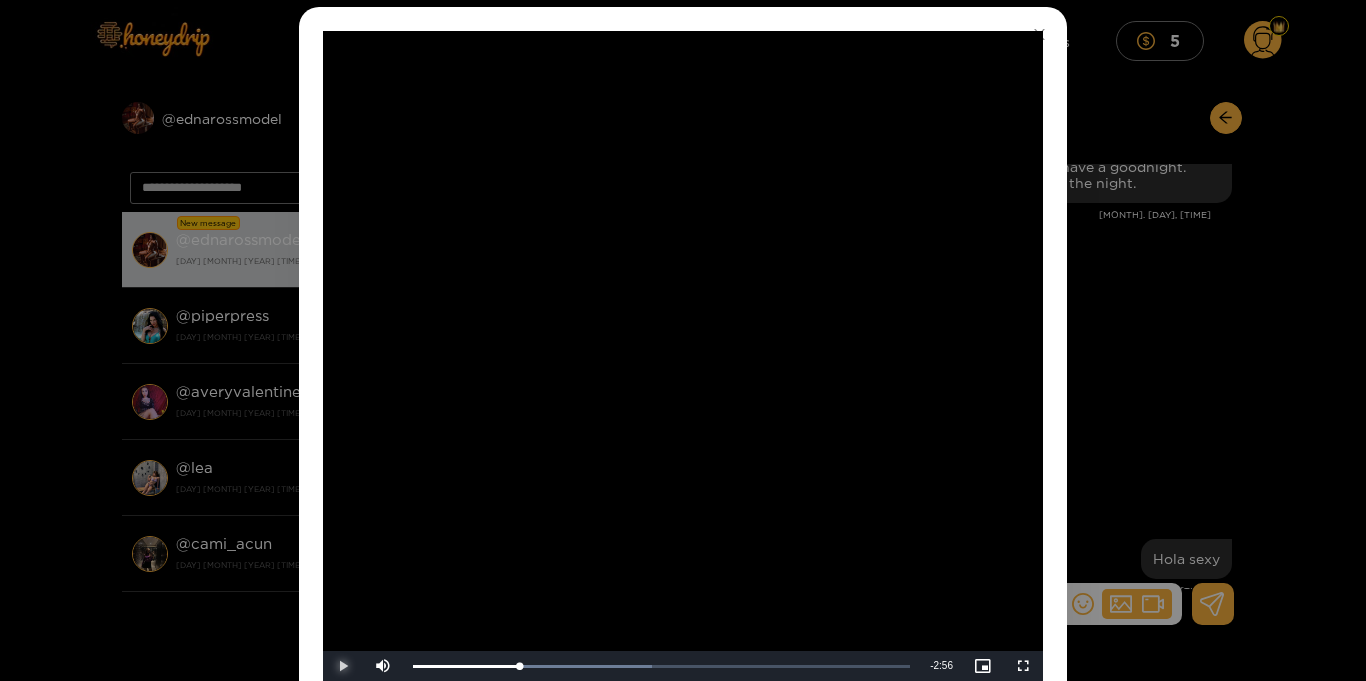 click at bounding box center [343, 666] 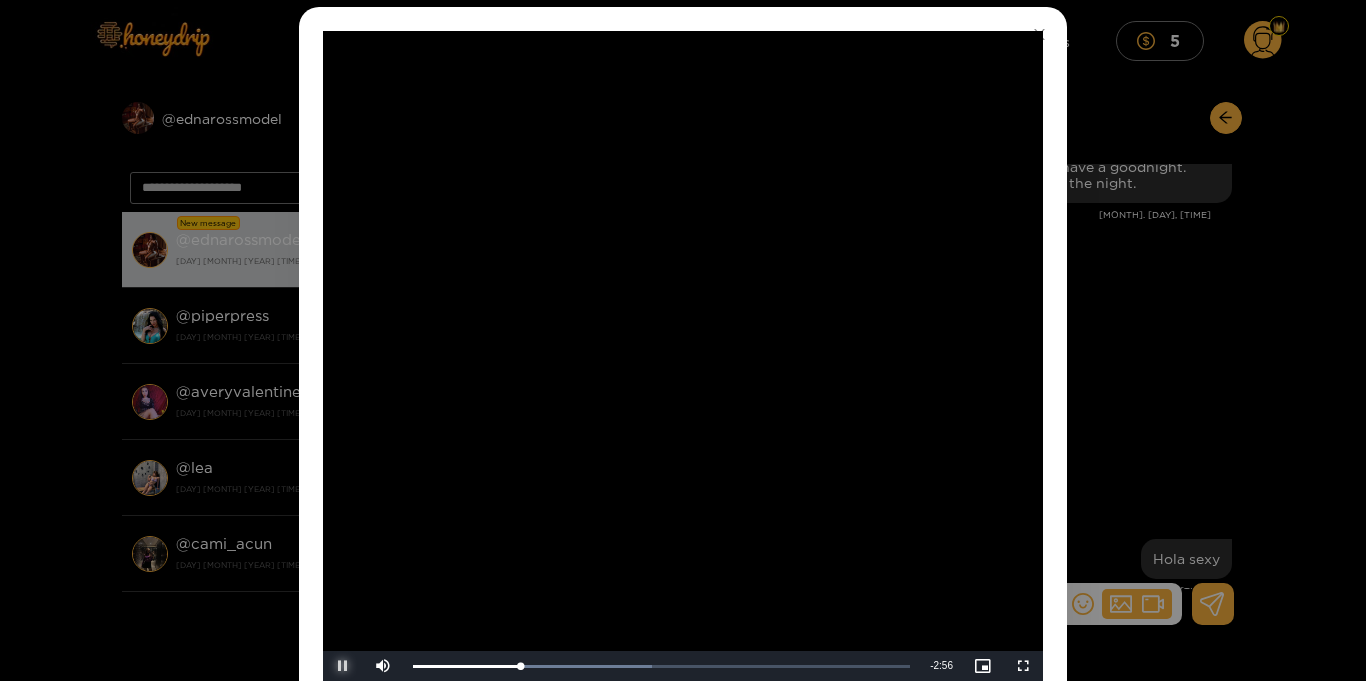 click at bounding box center (343, 666) 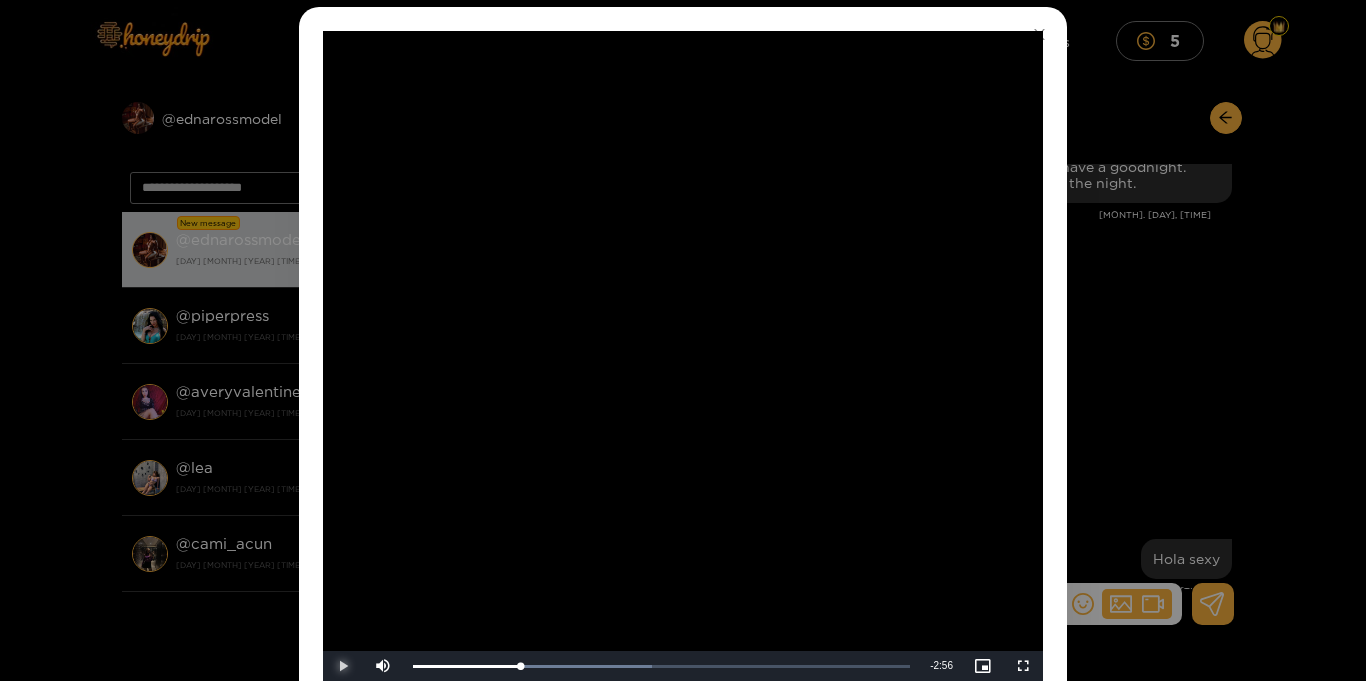 click at bounding box center [343, 666] 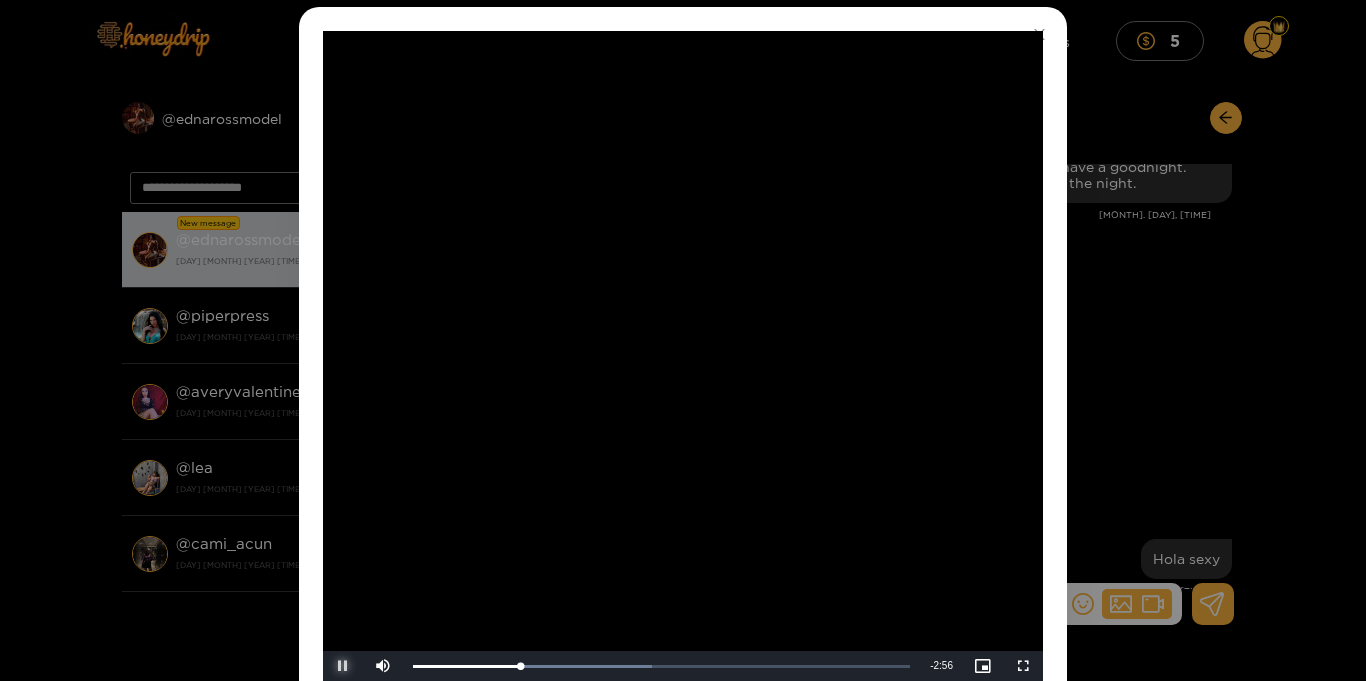 click at bounding box center [343, 666] 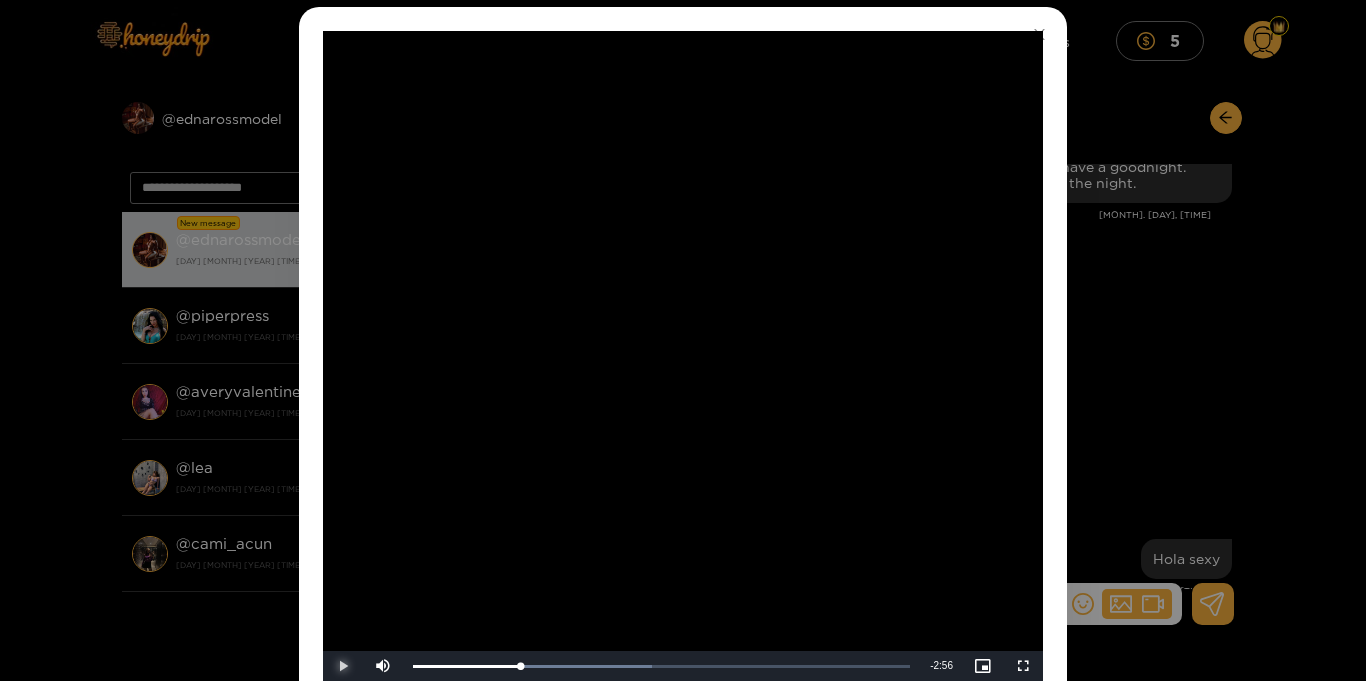 click at bounding box center [343, 666] 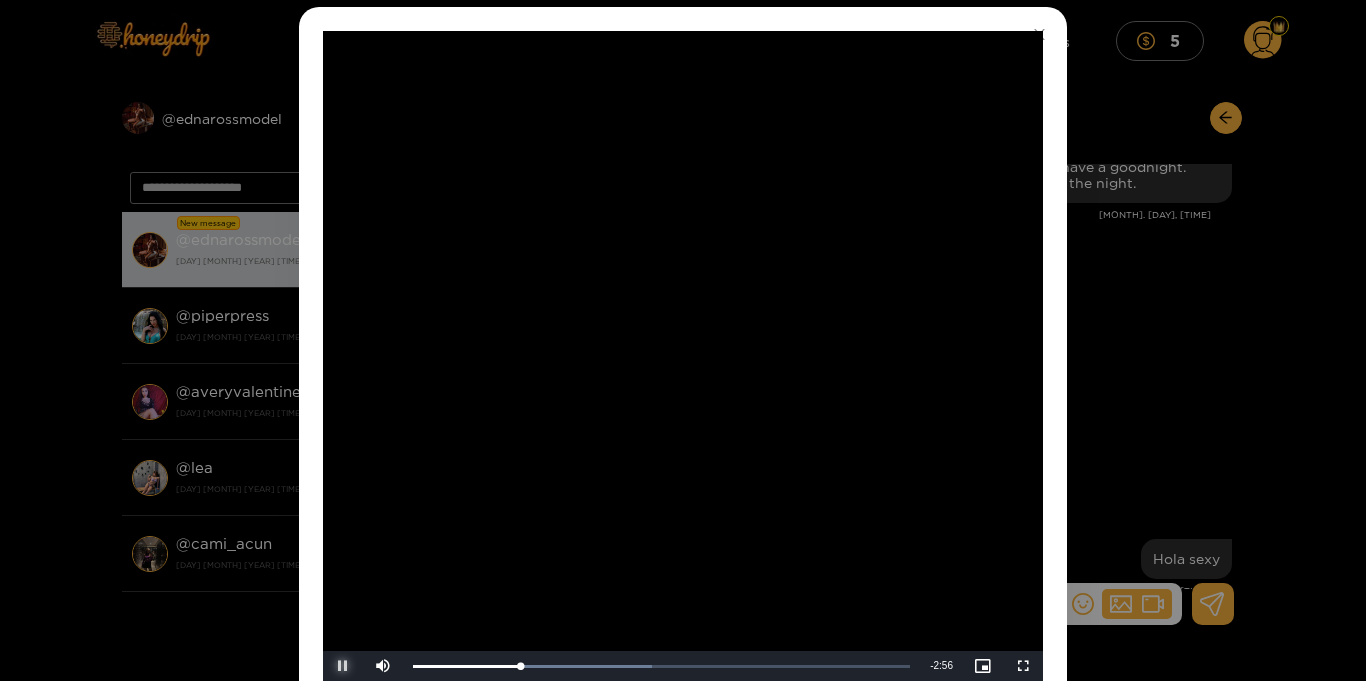 click at bounding box center [343, 666] 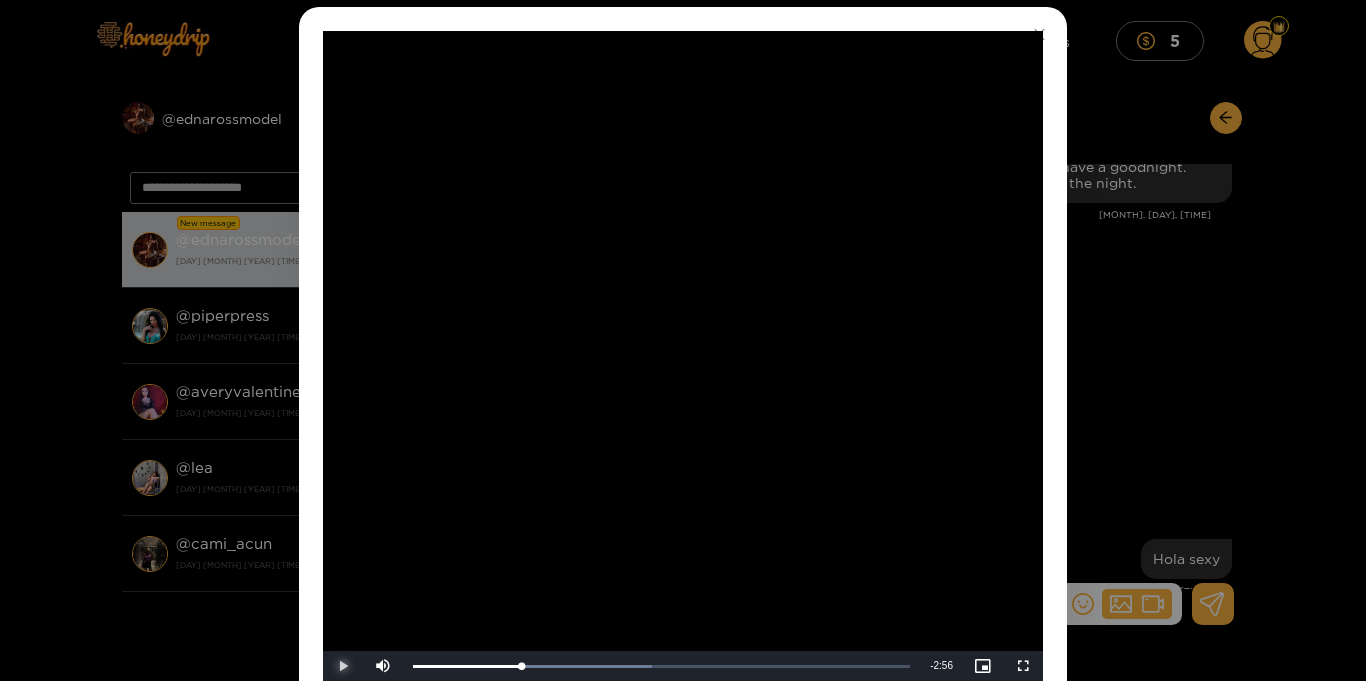 click at bounding box center [343, 666] 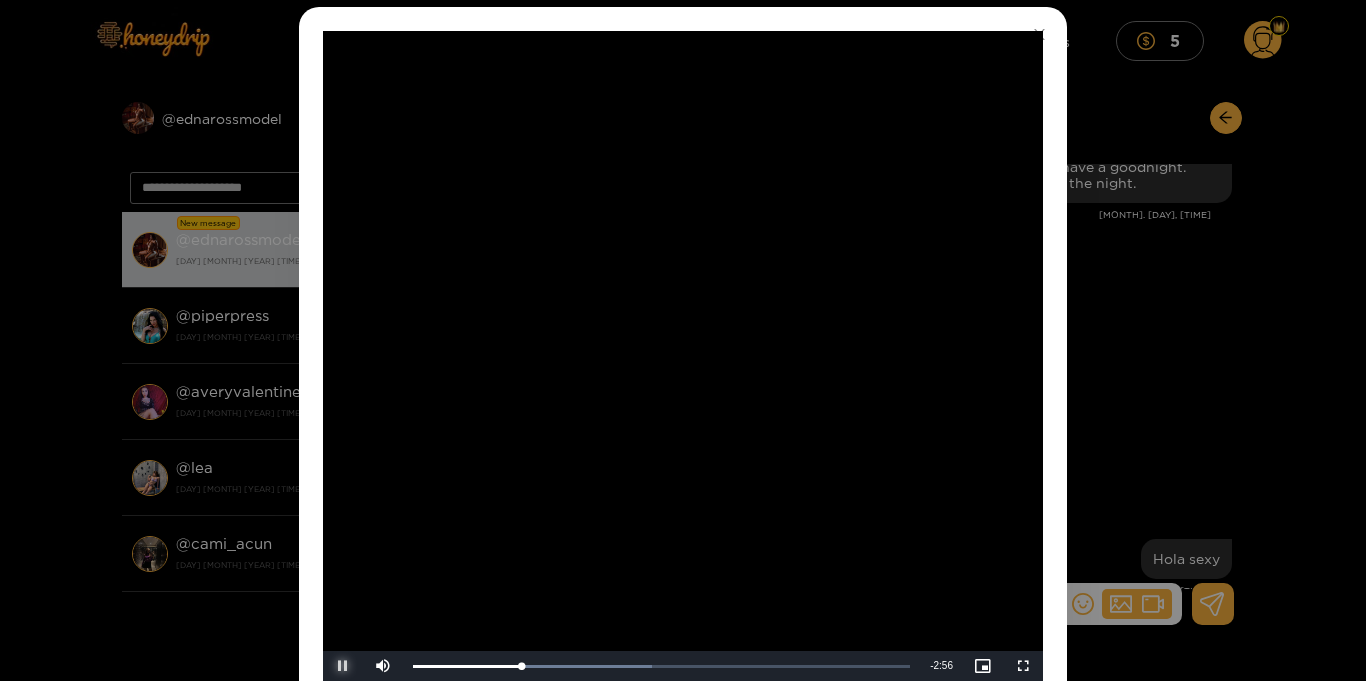 click at bounding box center [343, 666] 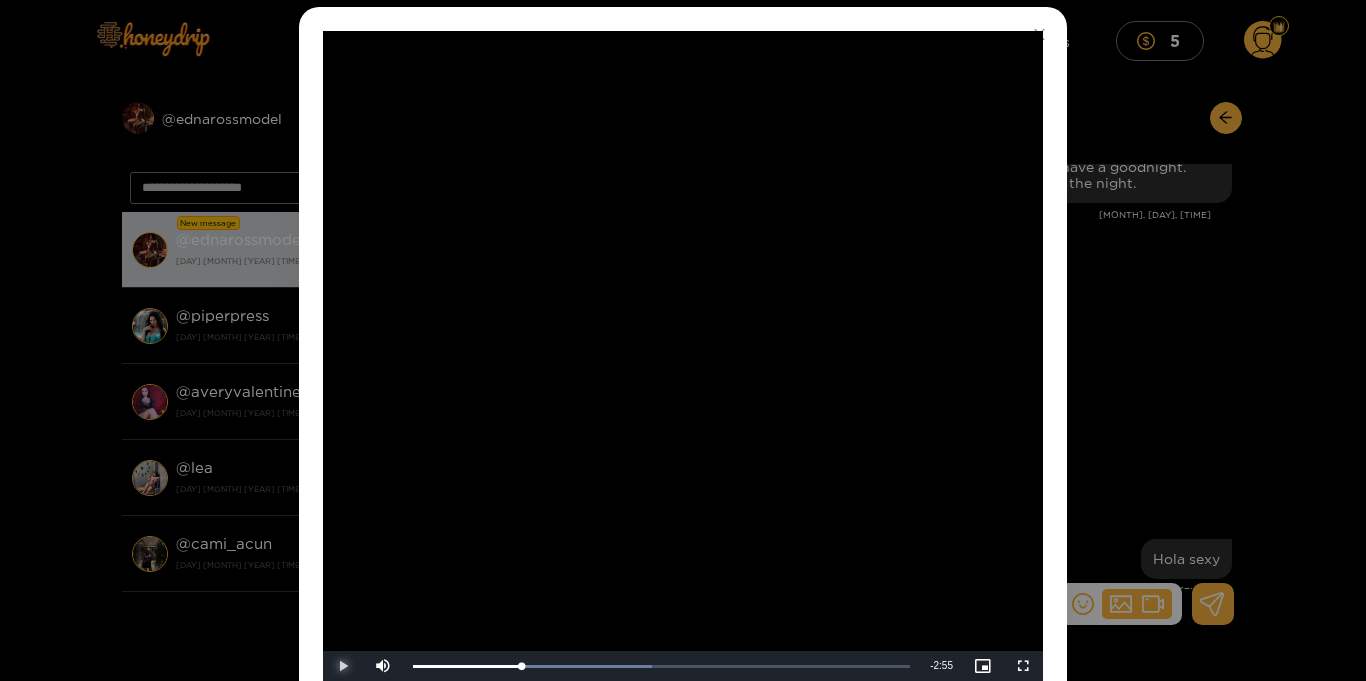 click at bounding box center [343, 666] 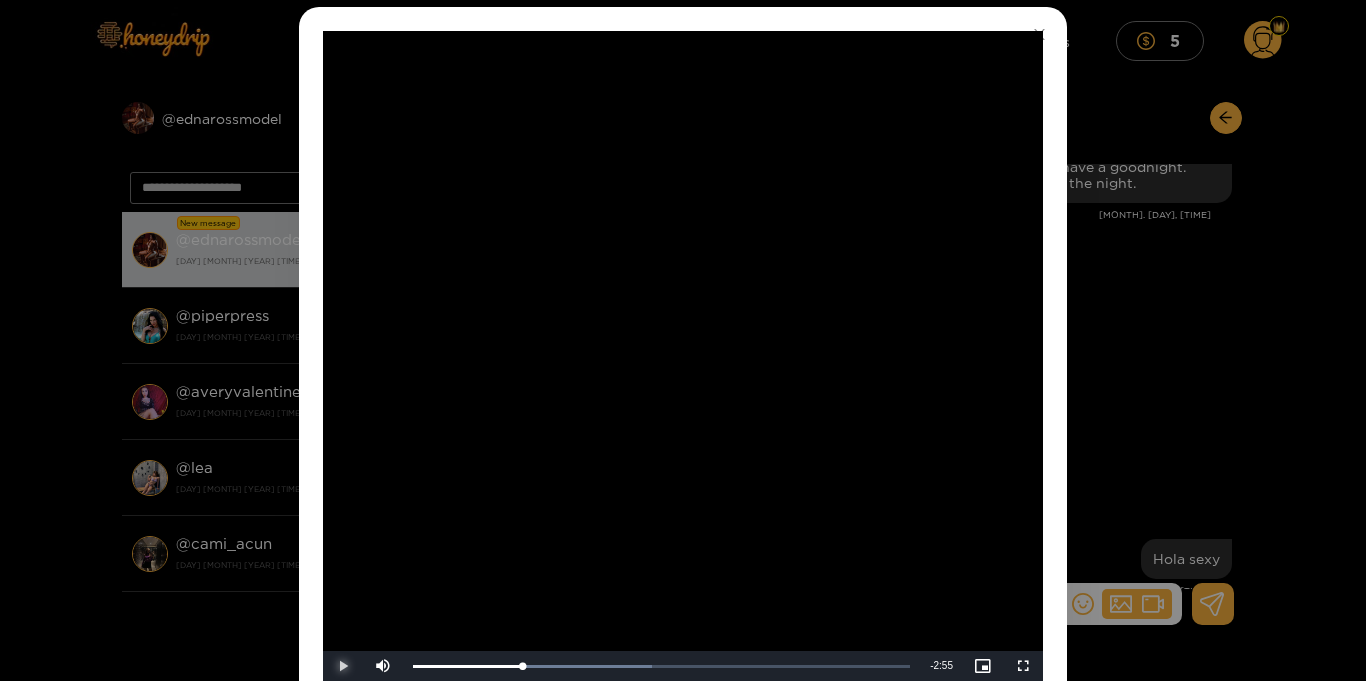 click at bounding box center [343, 666] 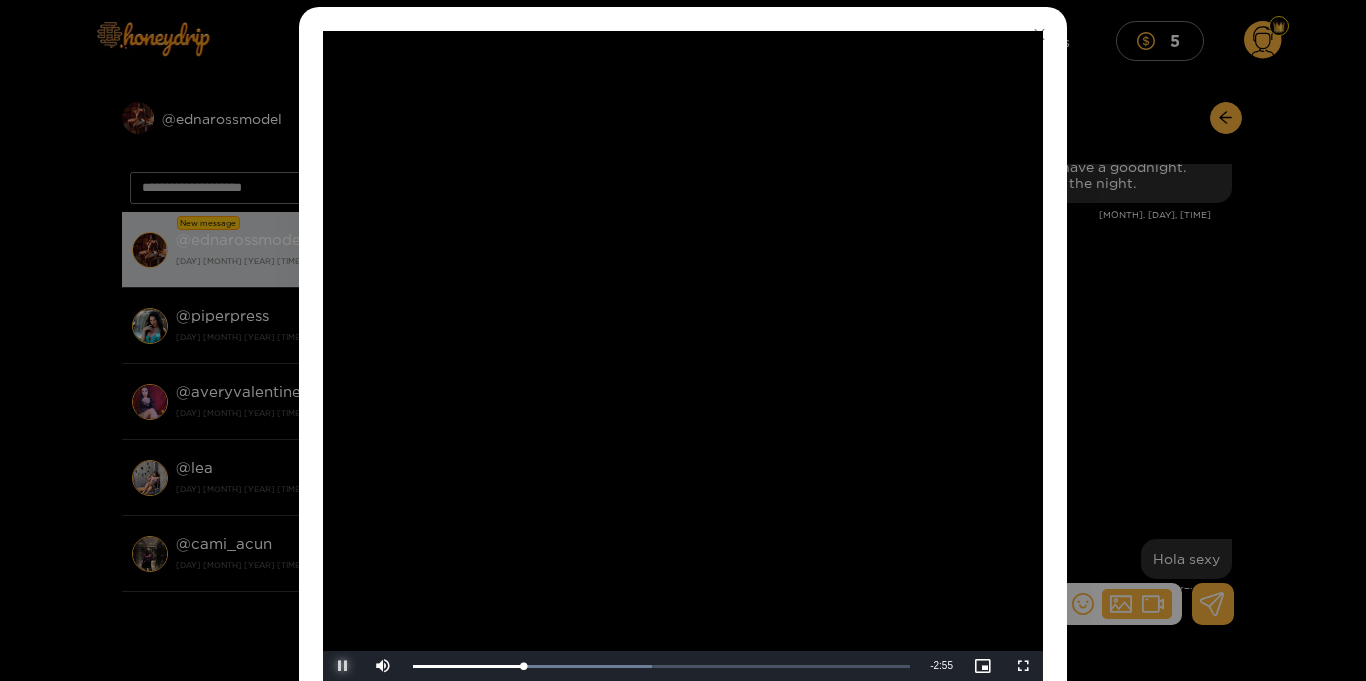 click at bounding box center [343, 666] 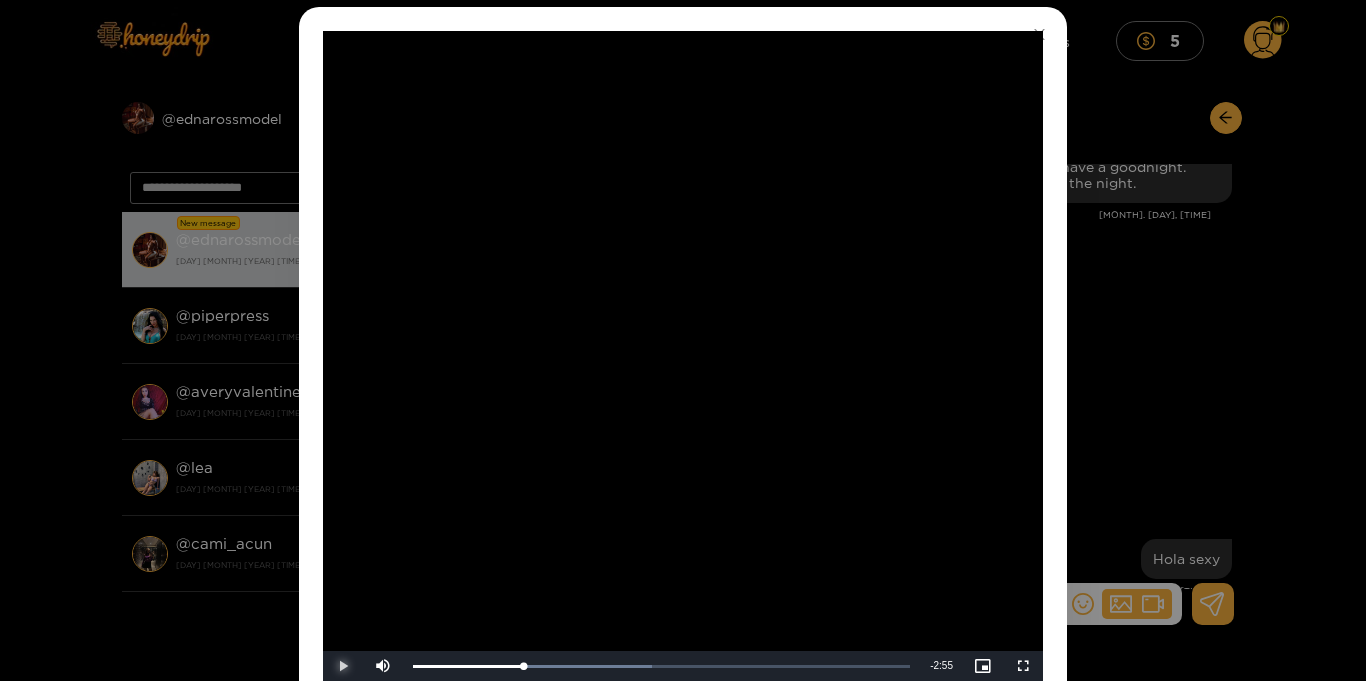 click at bounding box center [343, 666] 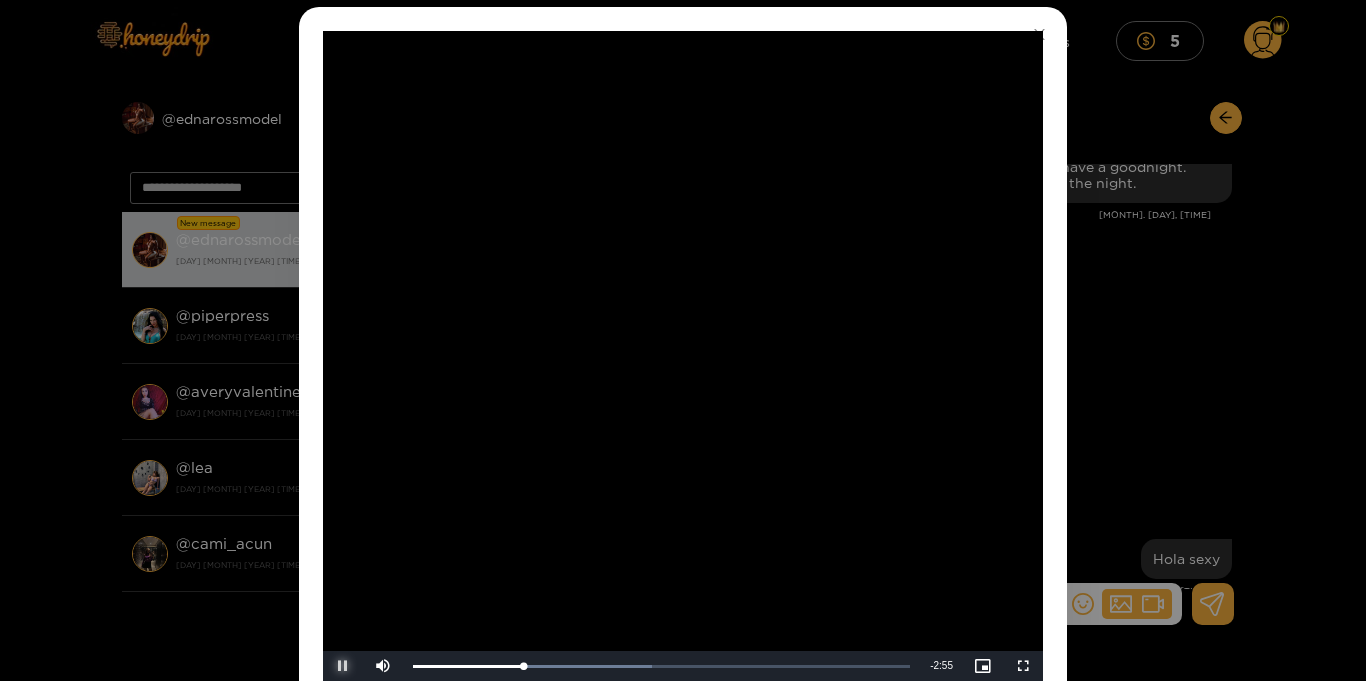 click at bounding box center [343, 666] 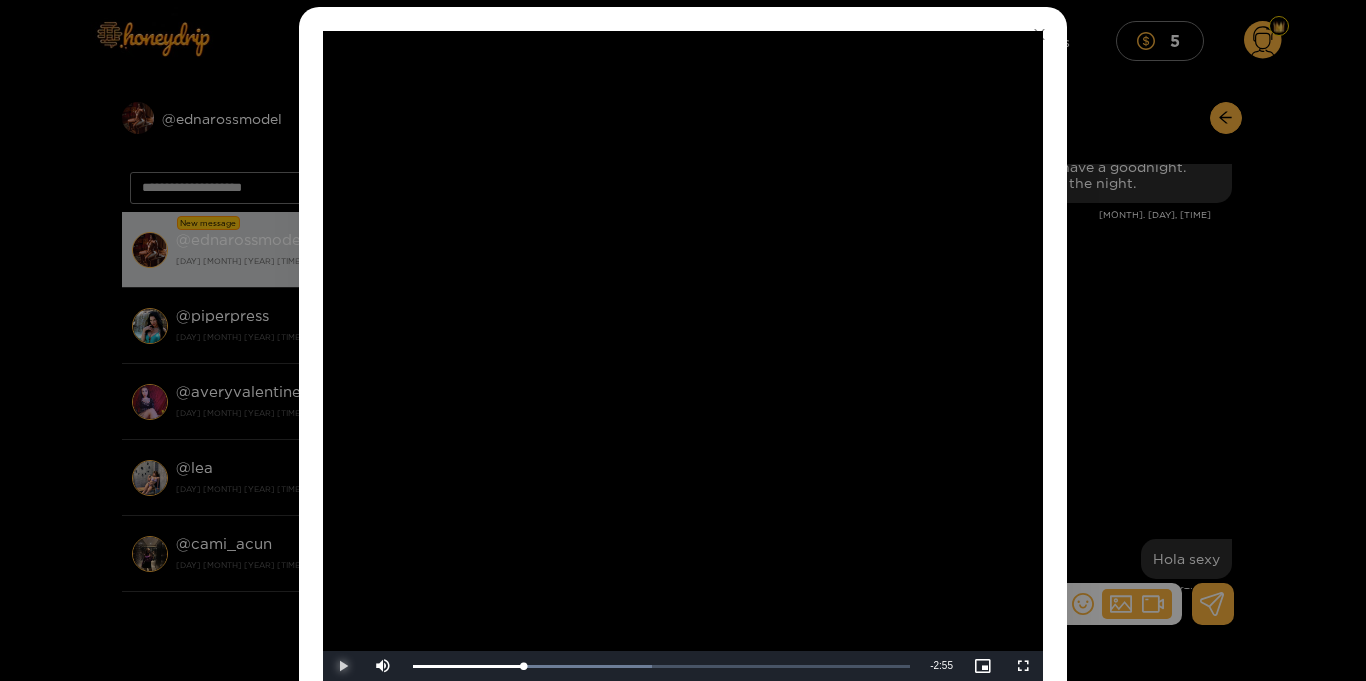 click at bounding box center [343, 666] 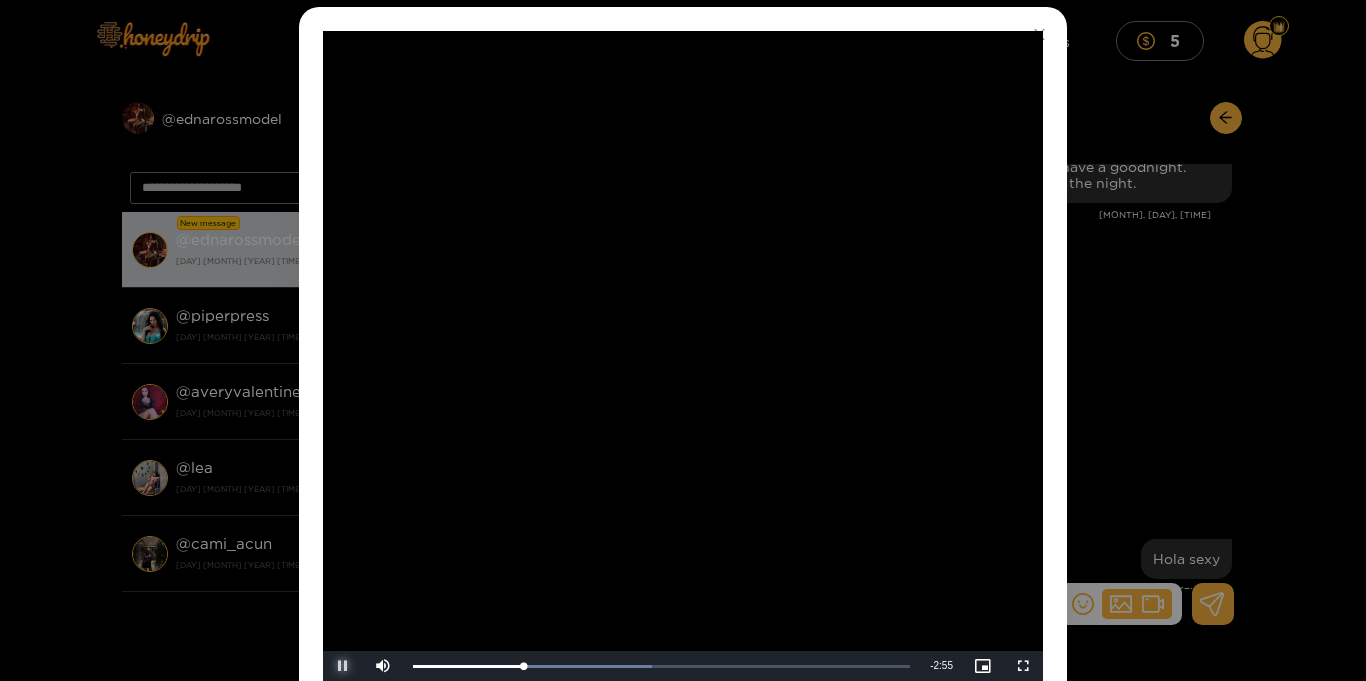 click at bounding box center [343, 666] 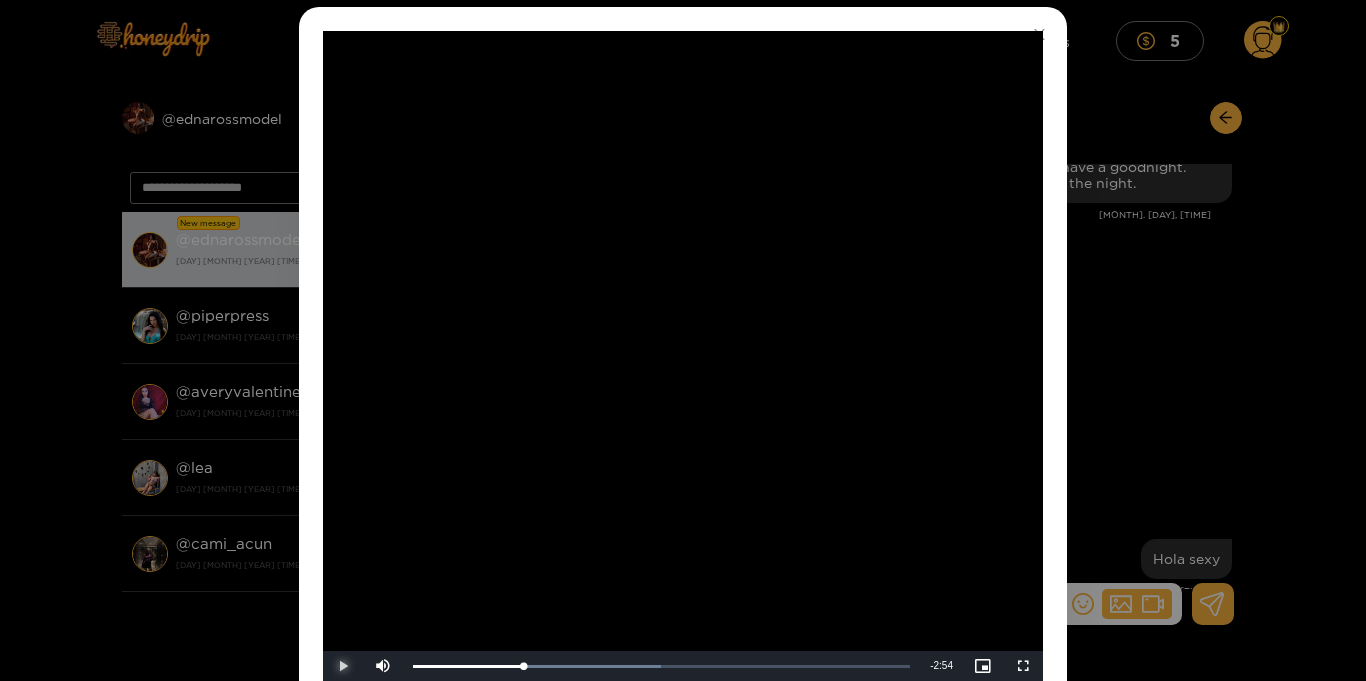 click at bounding box center (343, 666) 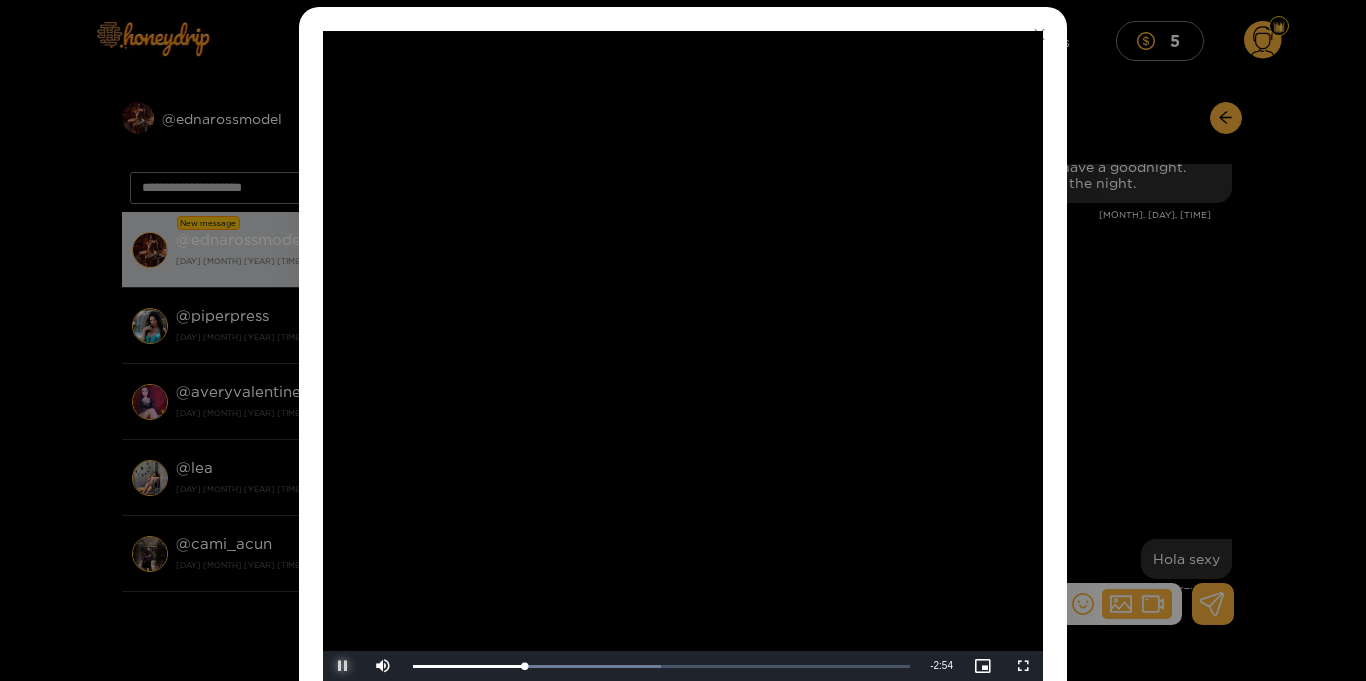 click at bounding box center (343, 666) 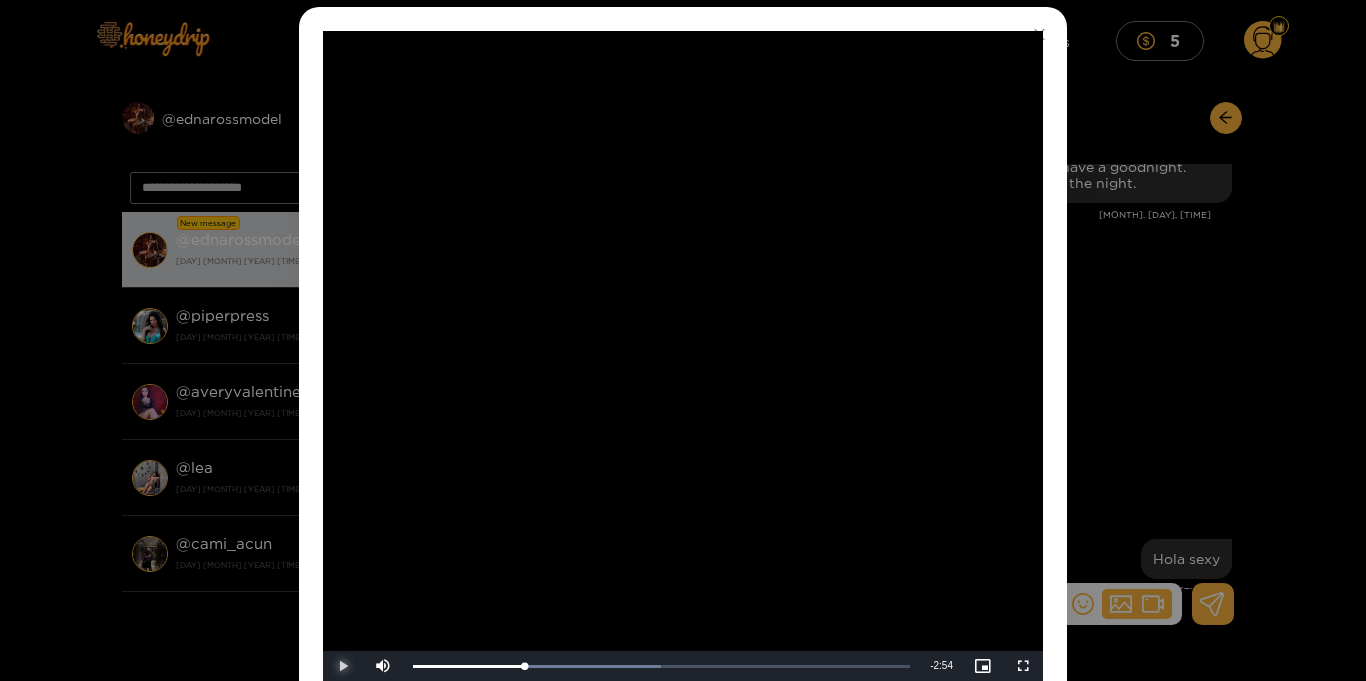 click at bounding box center [343, 666] 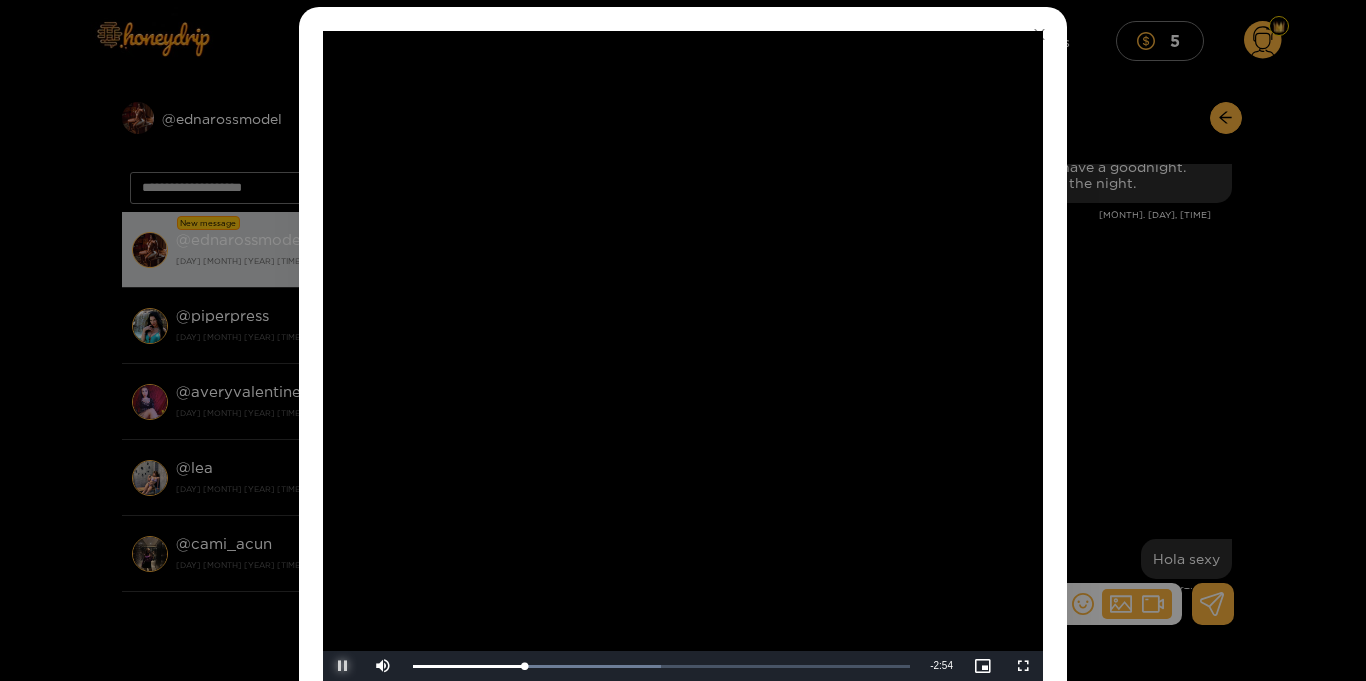 click at bounding box center (343, 666) 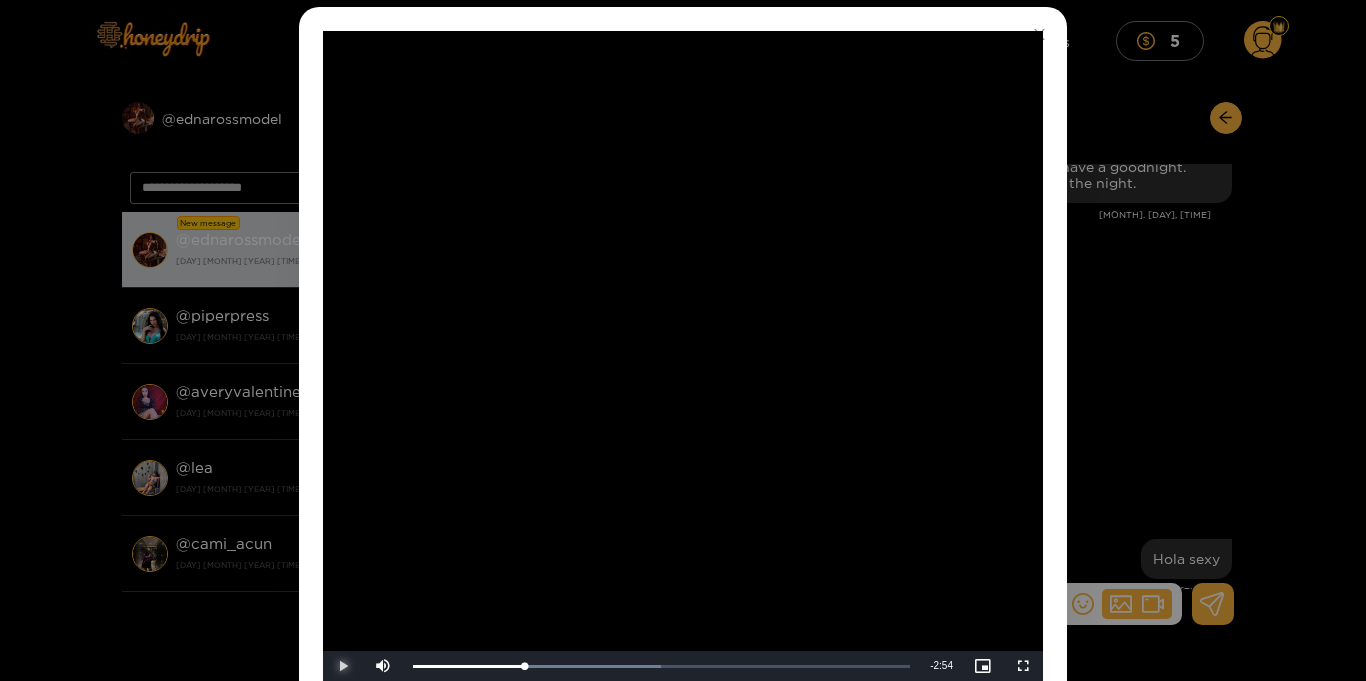 click at bounding box center [343, 666] 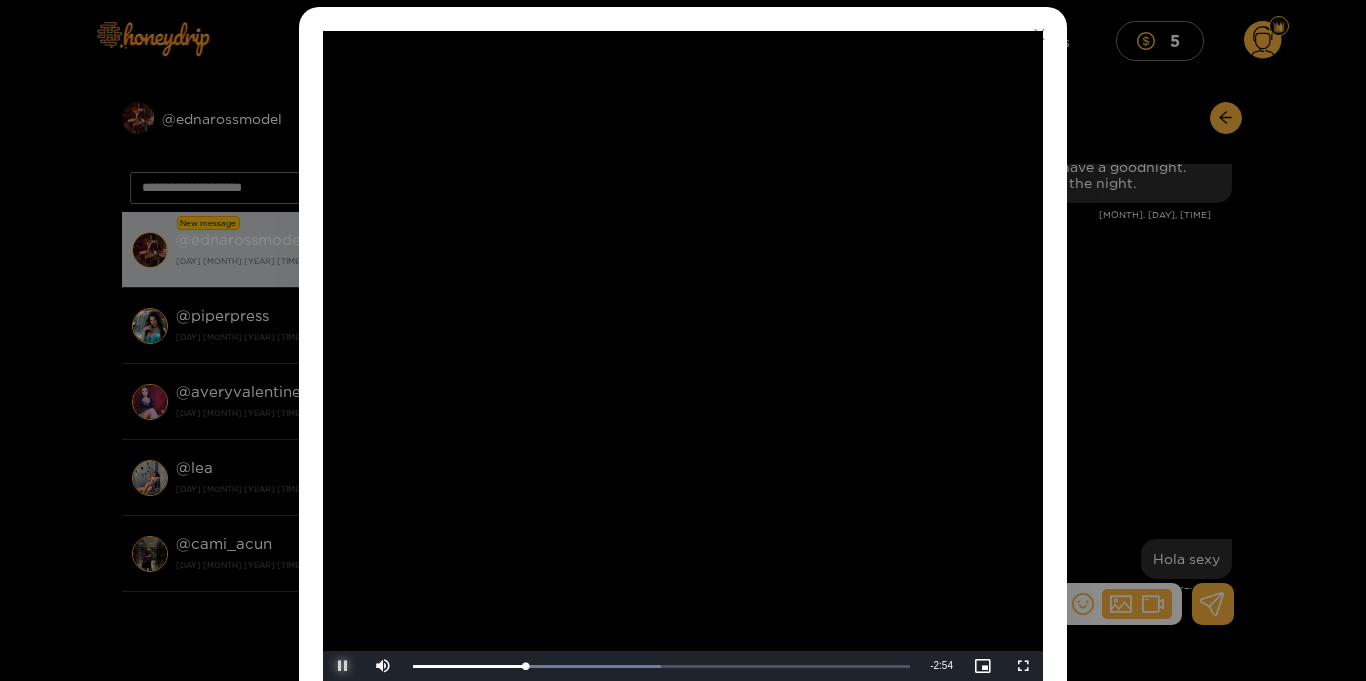 click at bounding box center (343, 666) 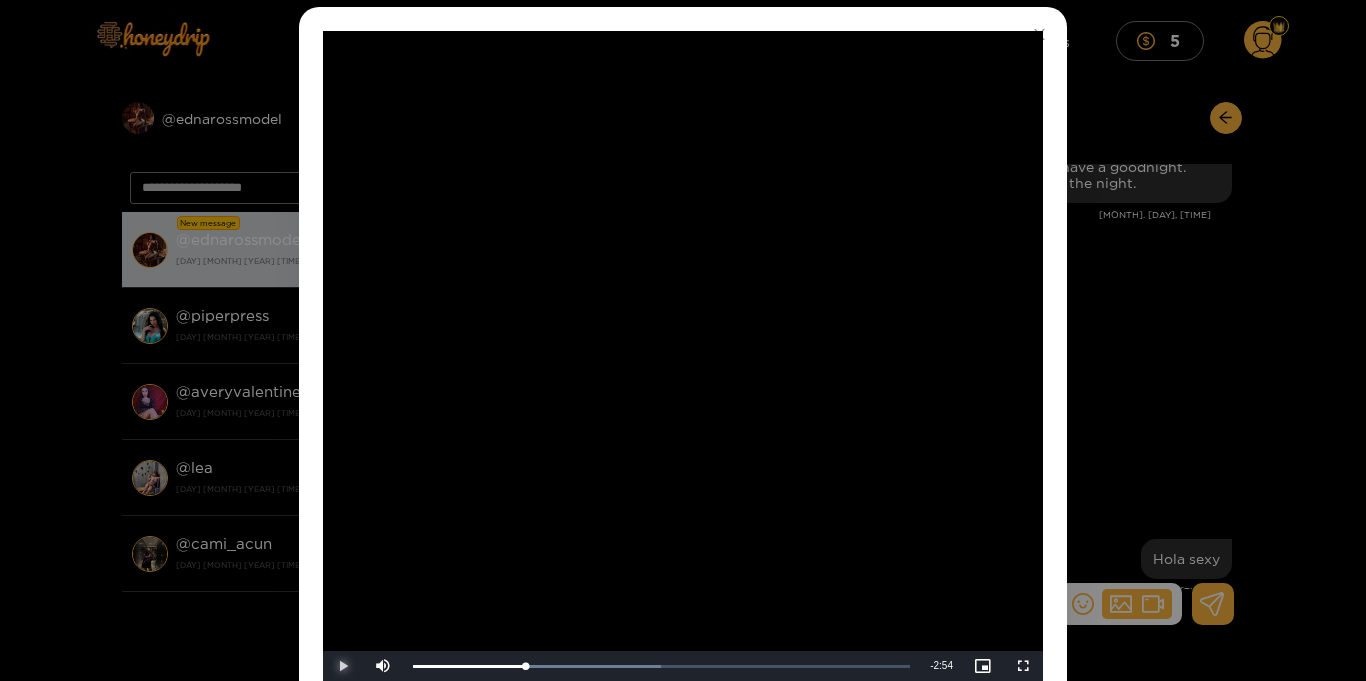 click at bounding box center (343, 666) 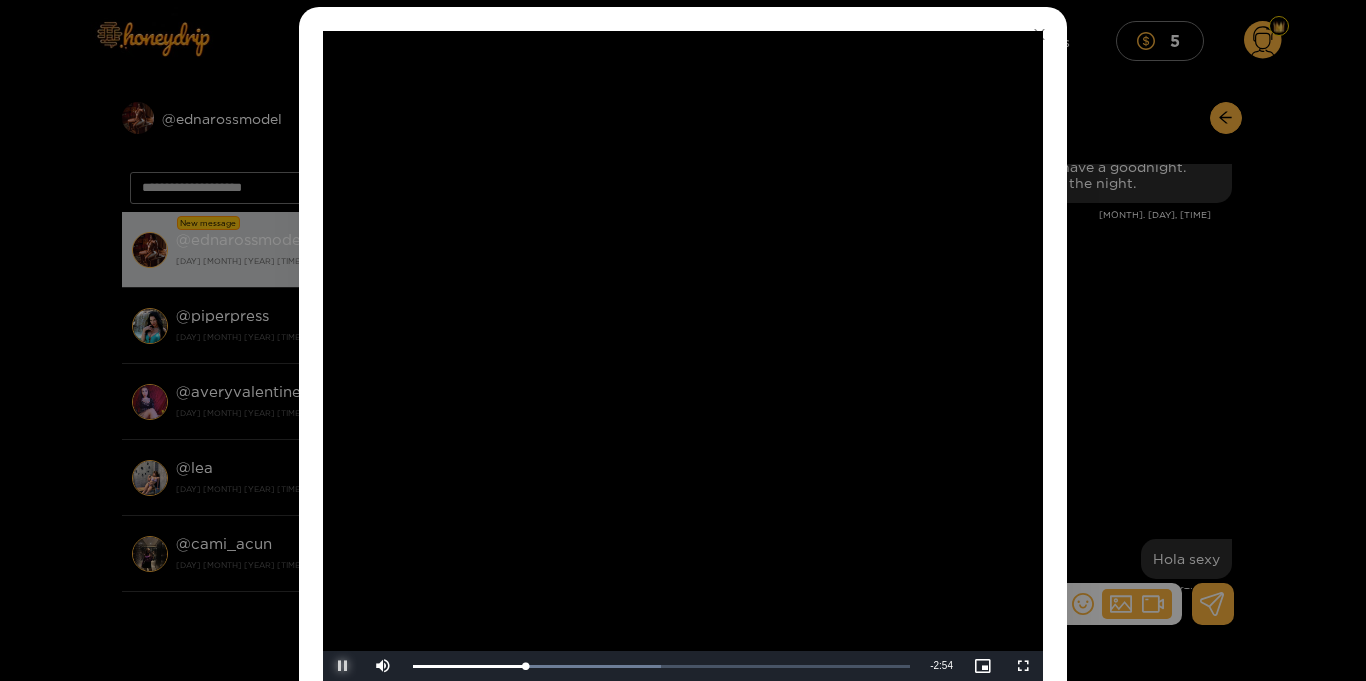 click at bounding box center (343, 666) 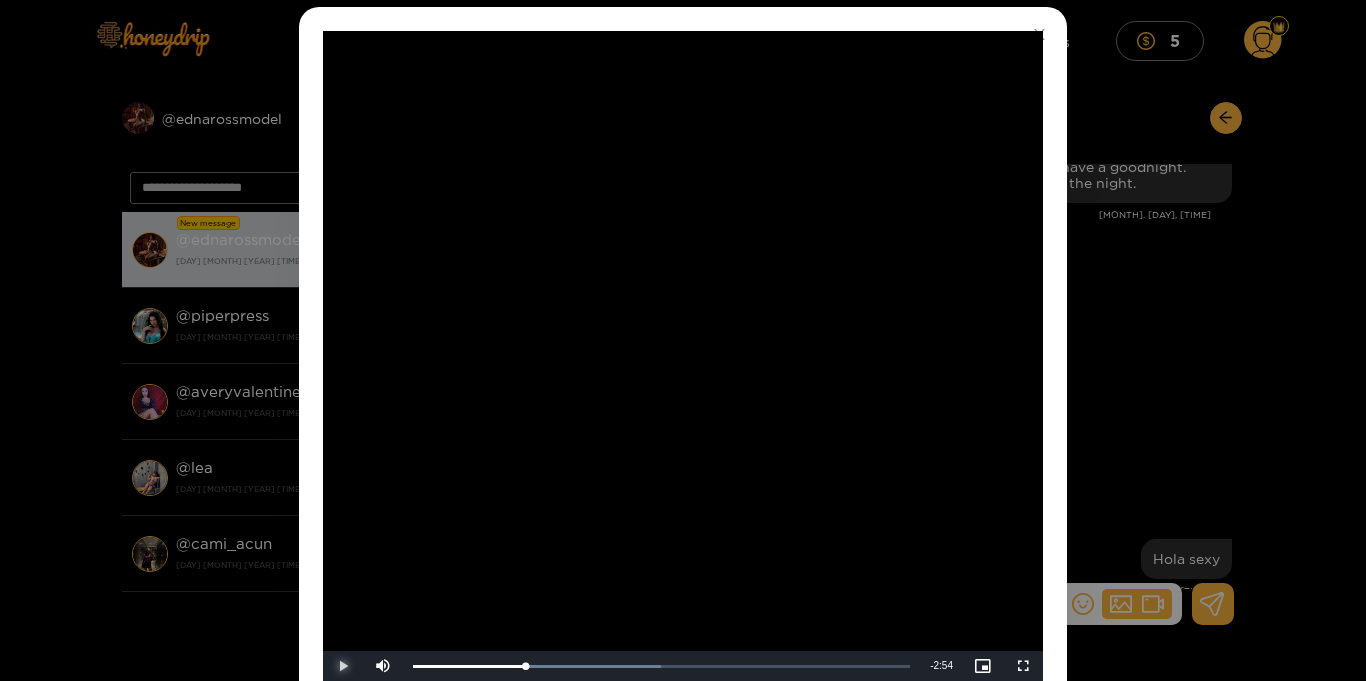 click at bounding box center (343, 666) 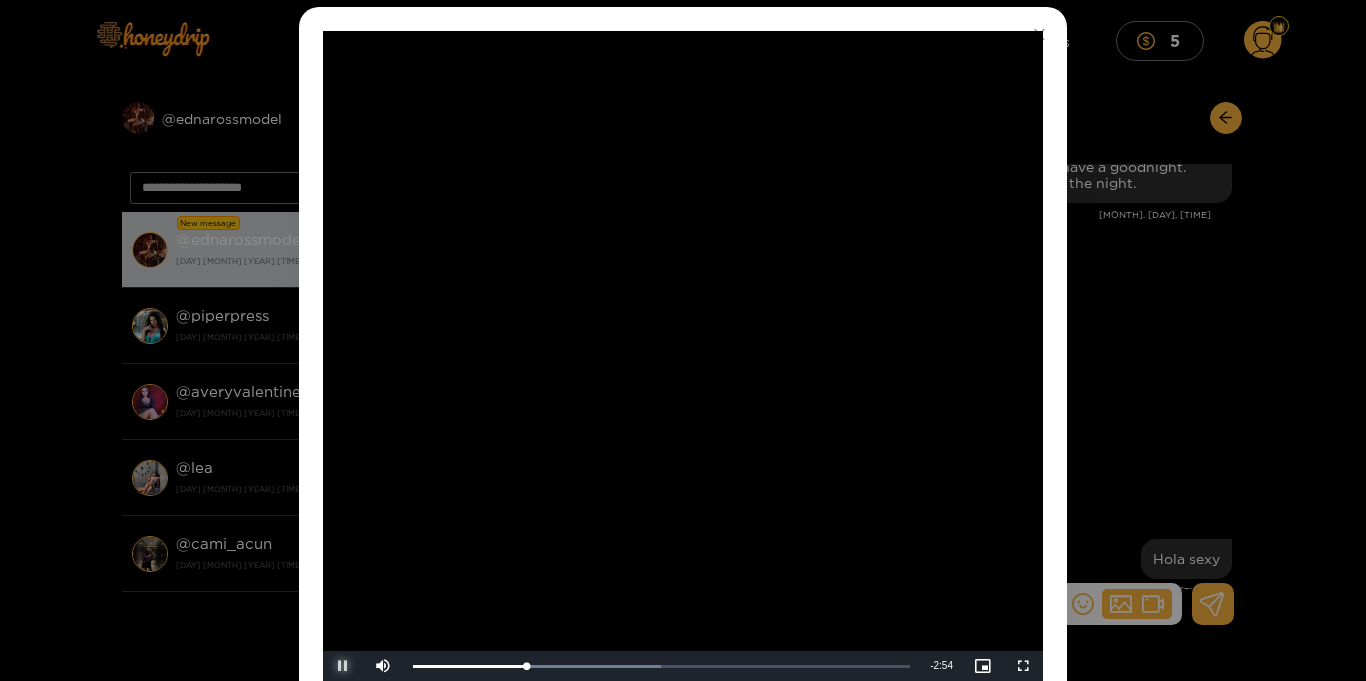 click at bounding box center (343, 666) 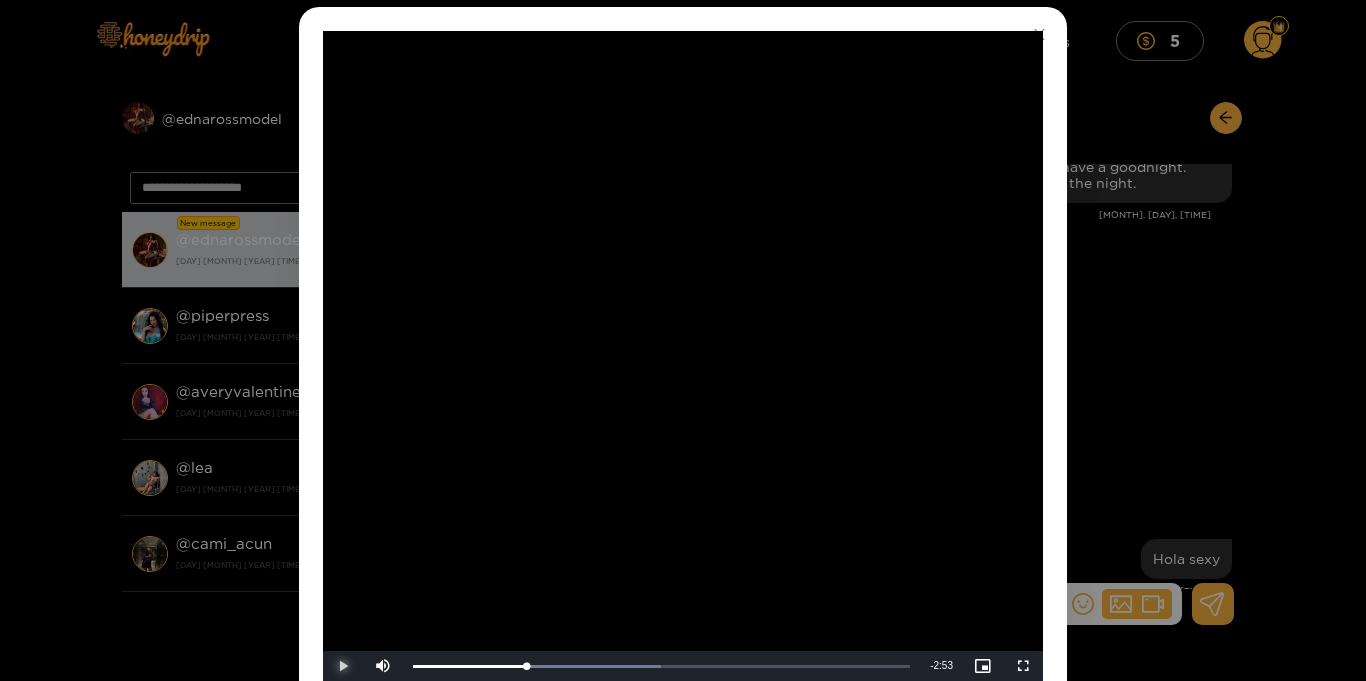 click at bounding box center (343, 666) 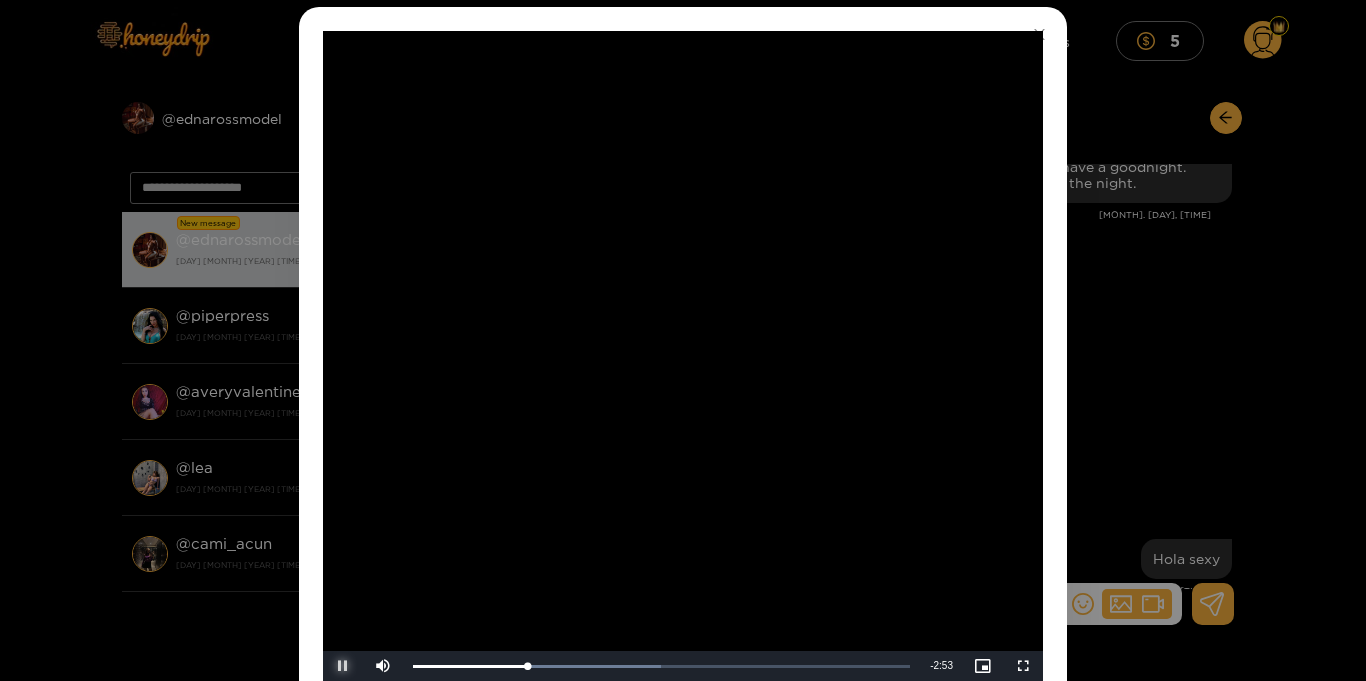 click at bounding box center (343, 666) 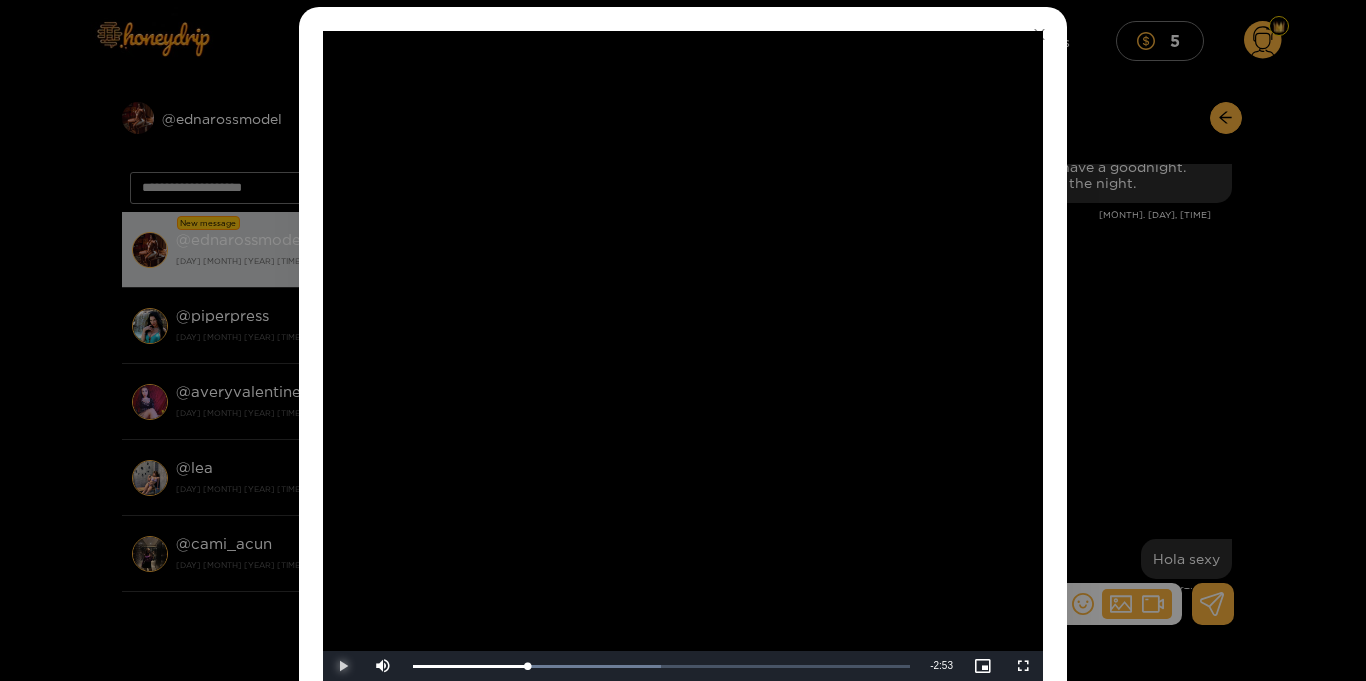click at bounding box center [343, 666] 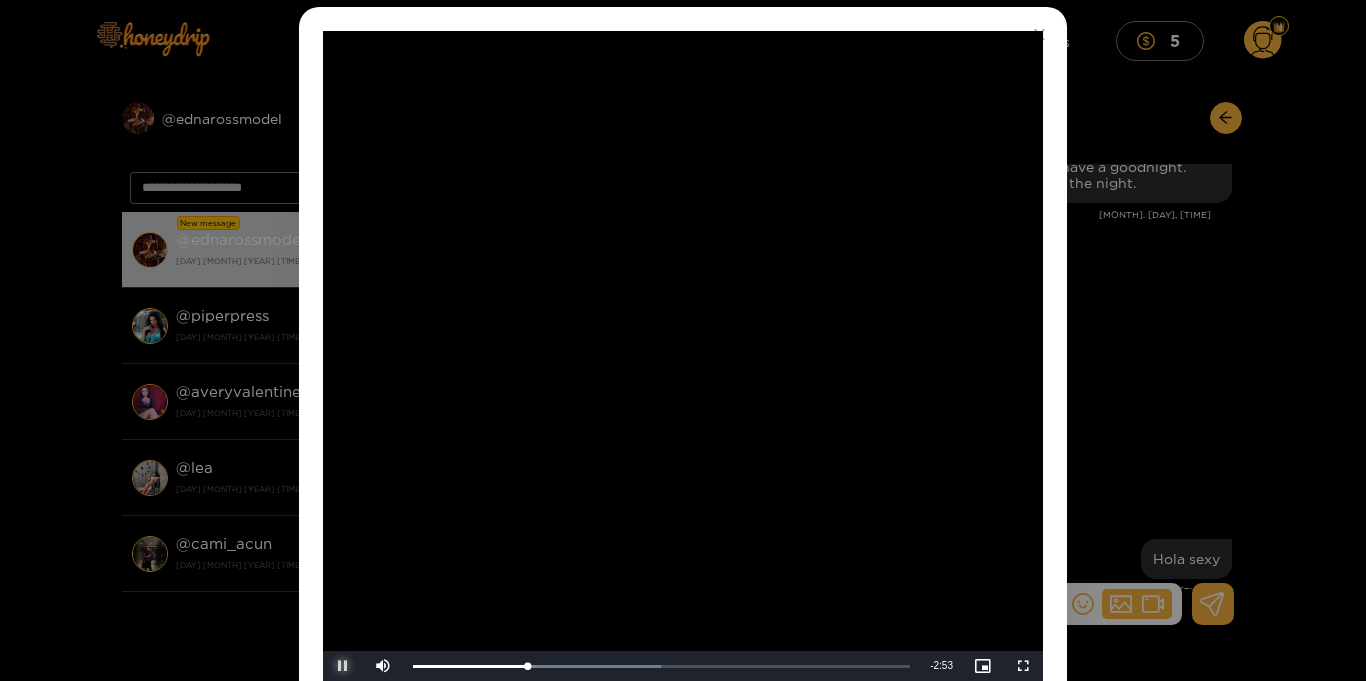 click at bounding box center [343, 666] 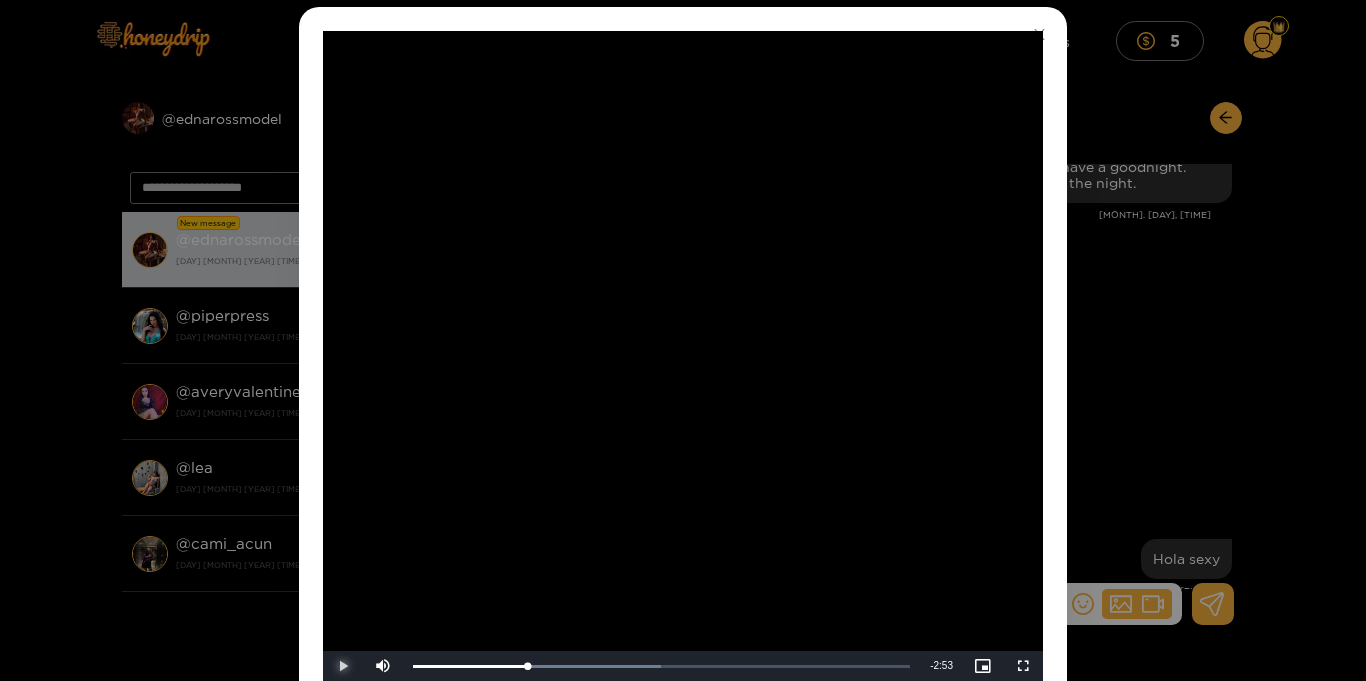click at bounding box center (343, 666) 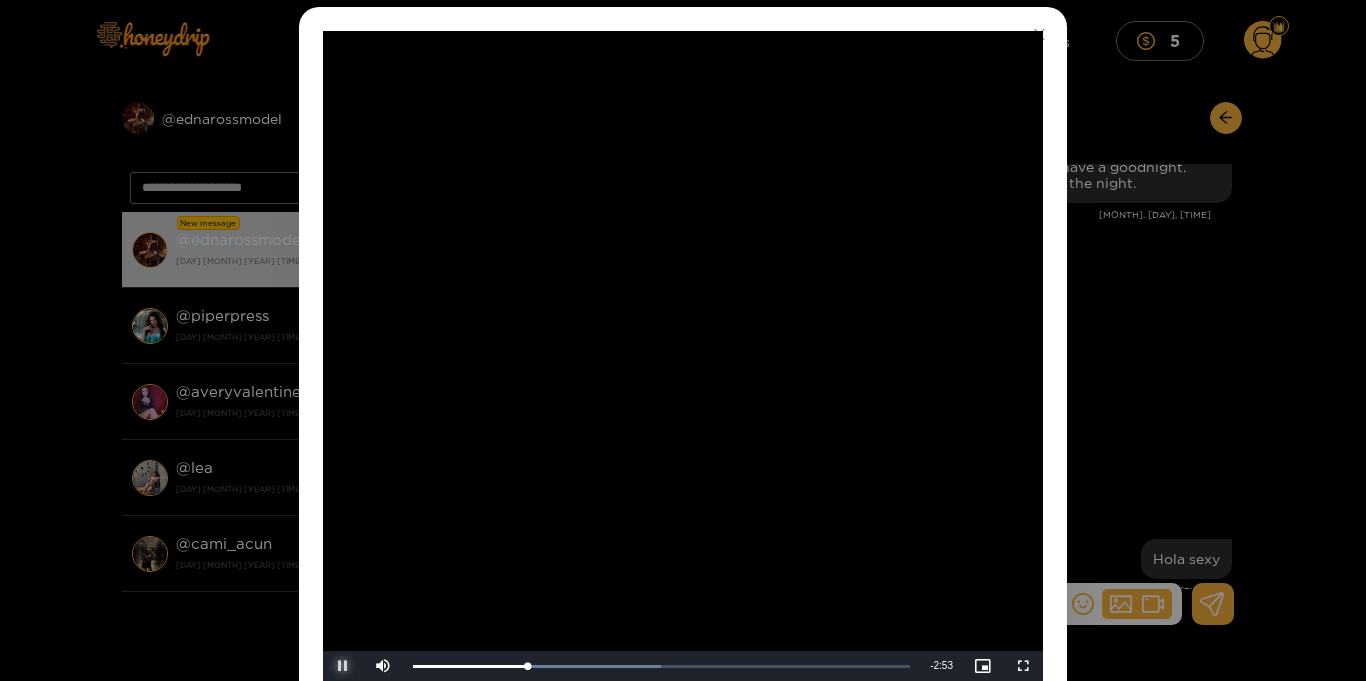 click at bounding box center (343, 666) 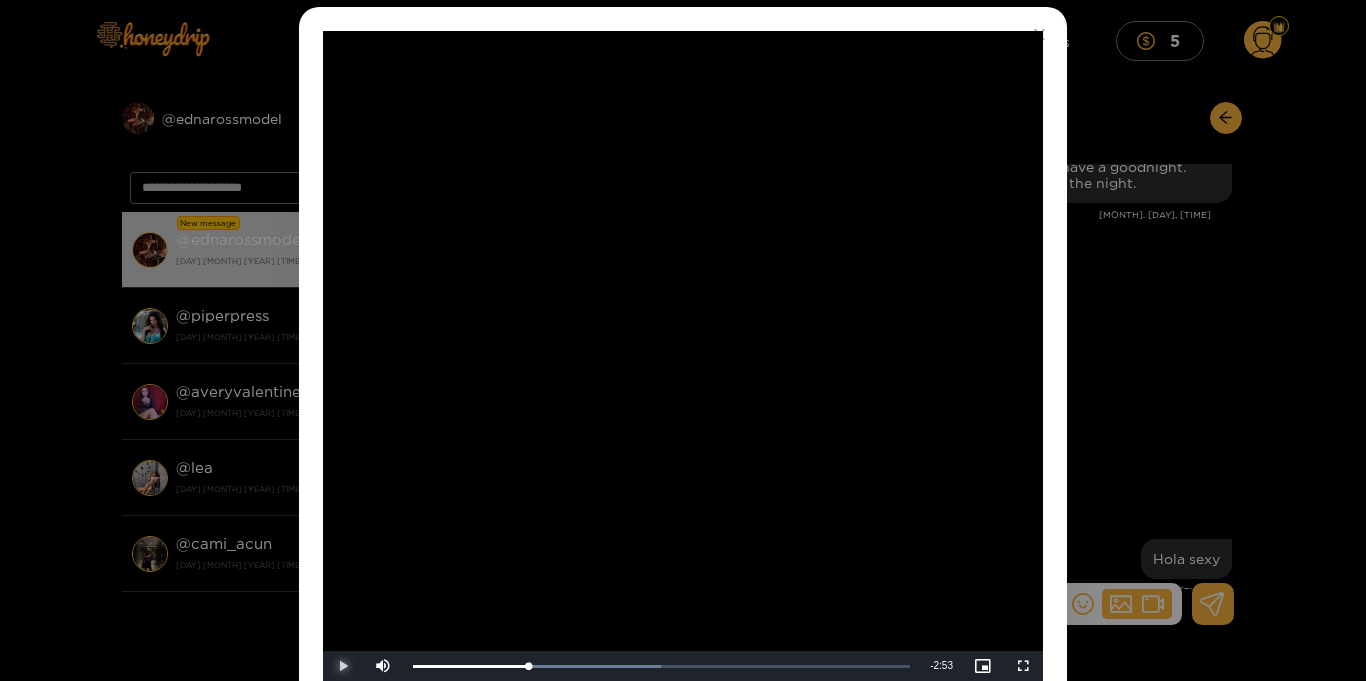 click at bounding box center (343, 666) 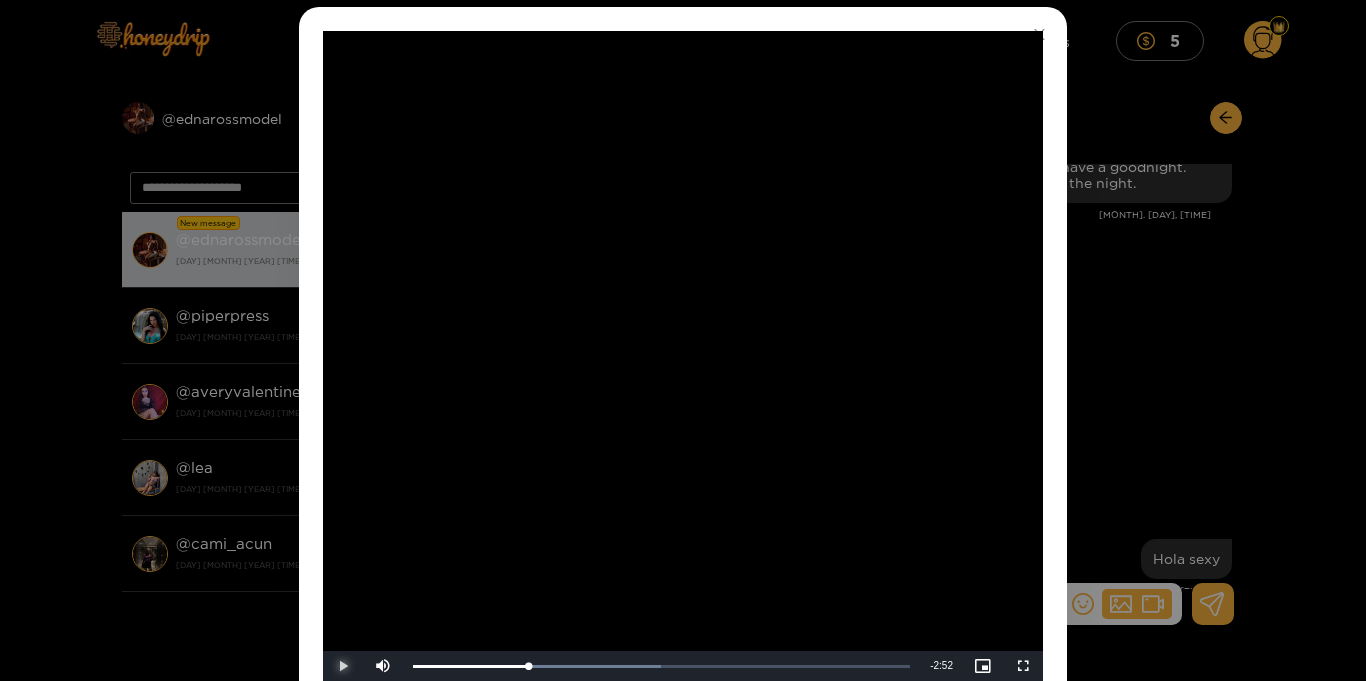click at bounding box center (343, 666) 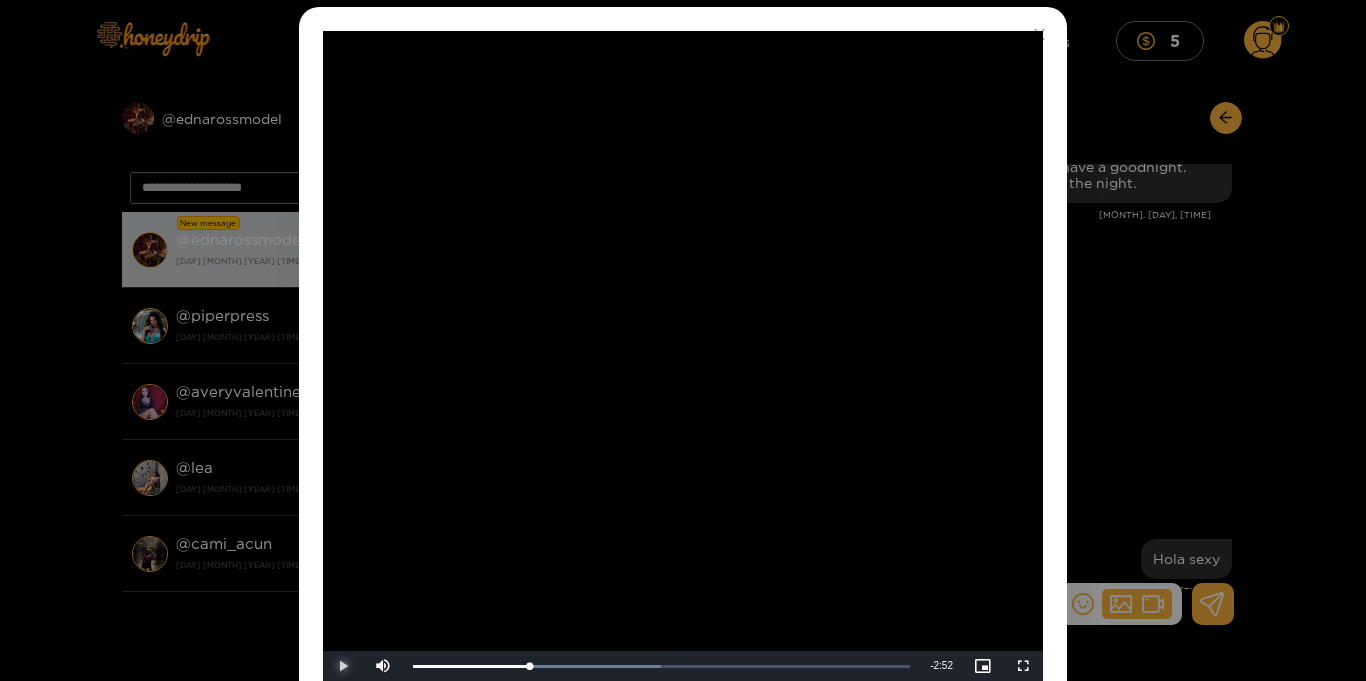 click at bounding box center [343, 666] 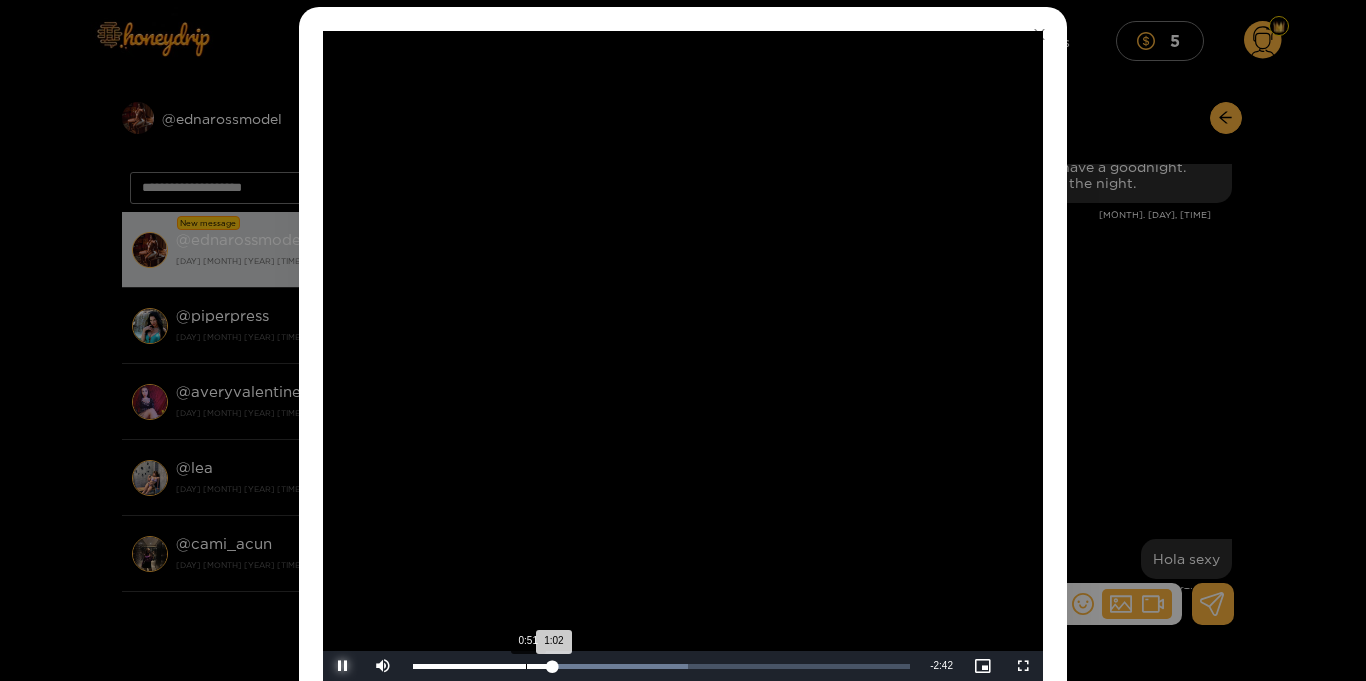 click on "1:02" at bounding box center [483, 666] 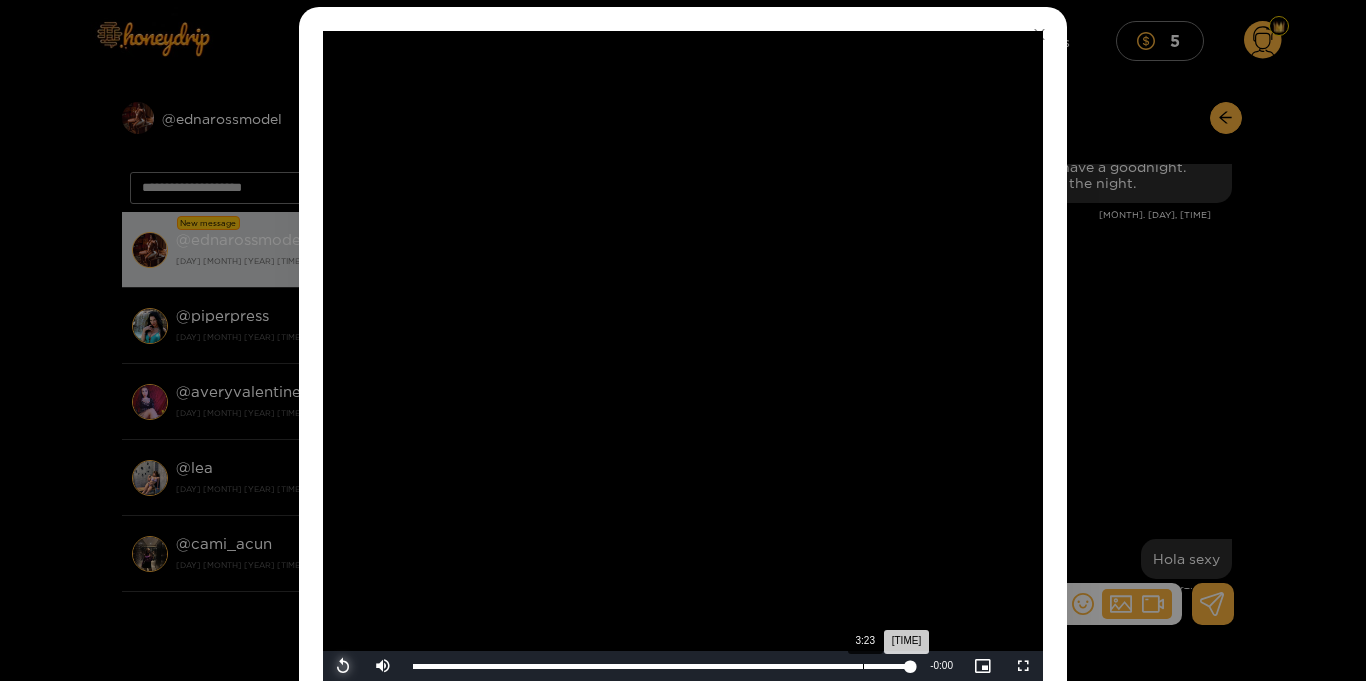 click on "Loaded :  99.99% 3:23 3:44" at bounding box center [661, 666] 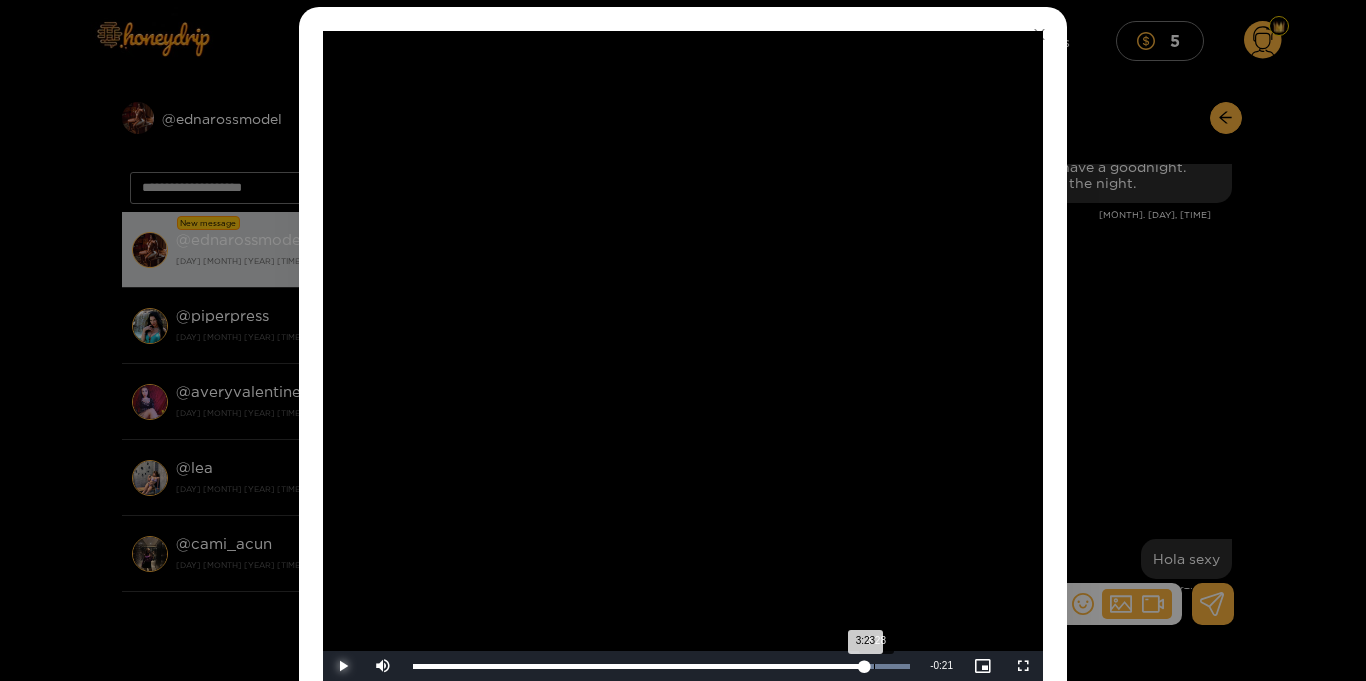 click on "Loaded :  99.99% 3:28 3:23" at bounding box center (661, 666) 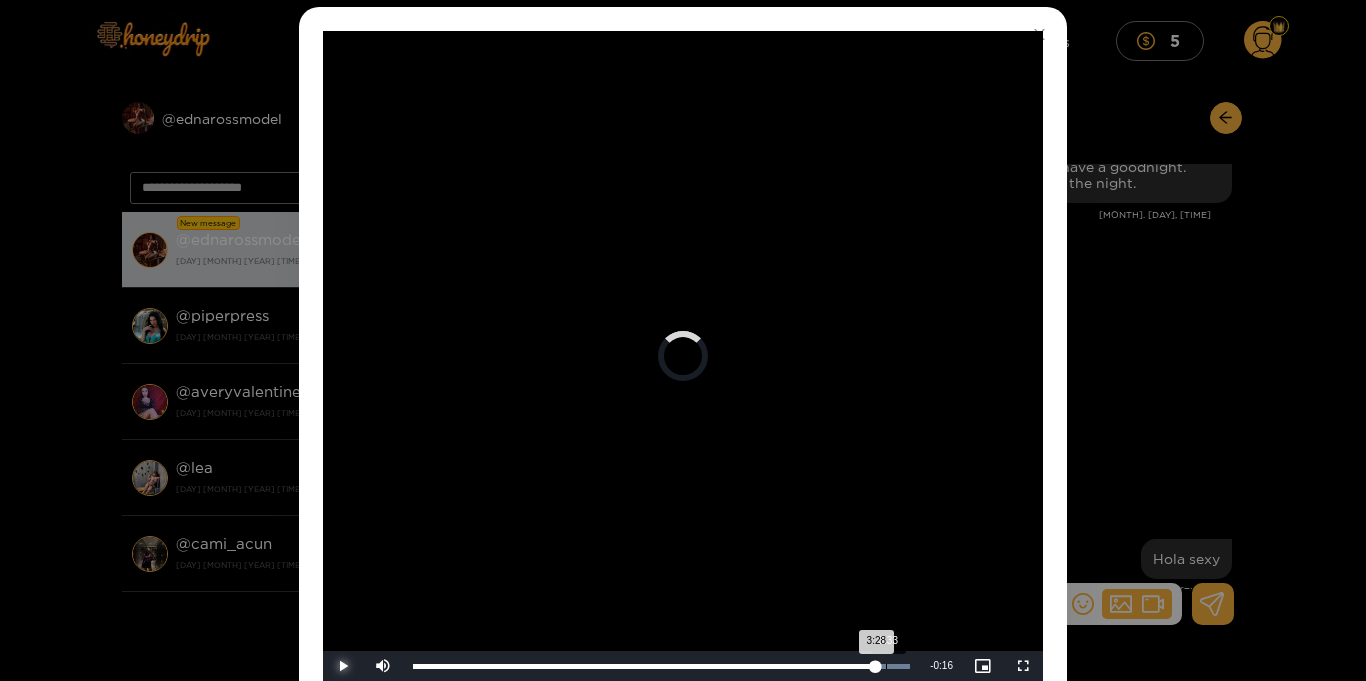 click on "Loaded :  99.99% 3:33 3:28" at bounding box center (661, 666) 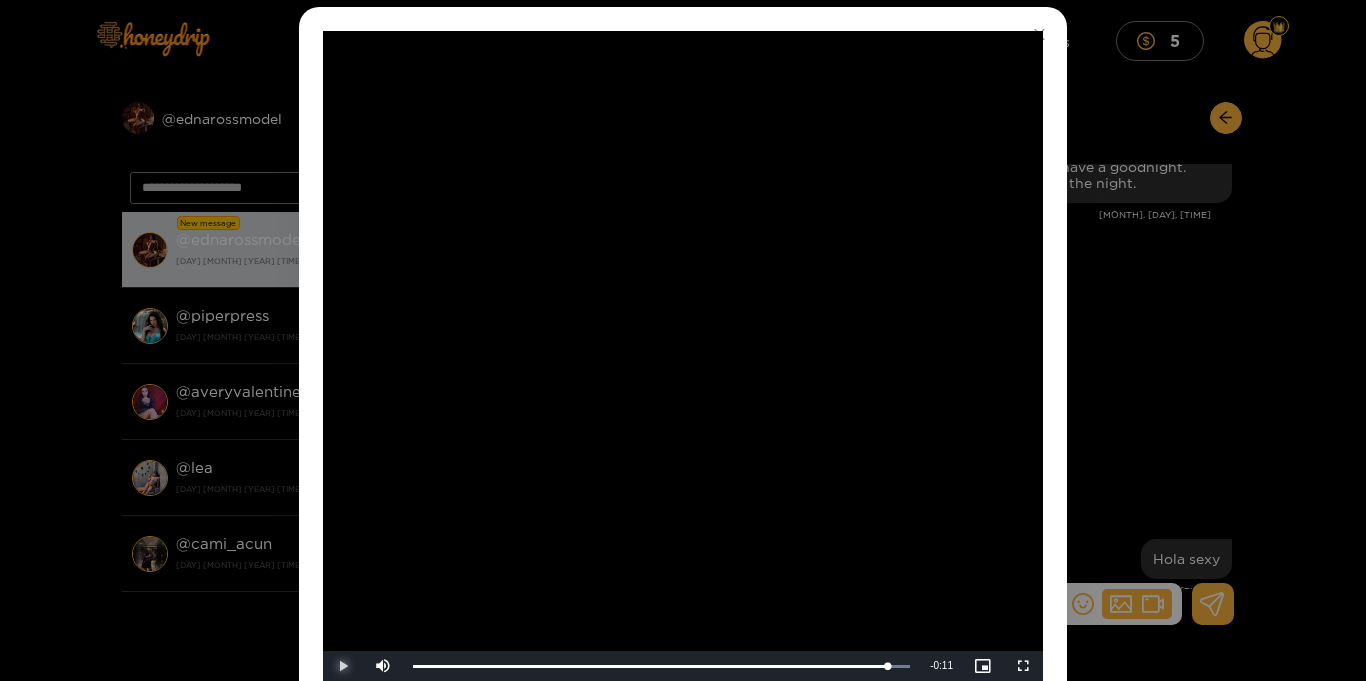click at bounding box center (343, 666) 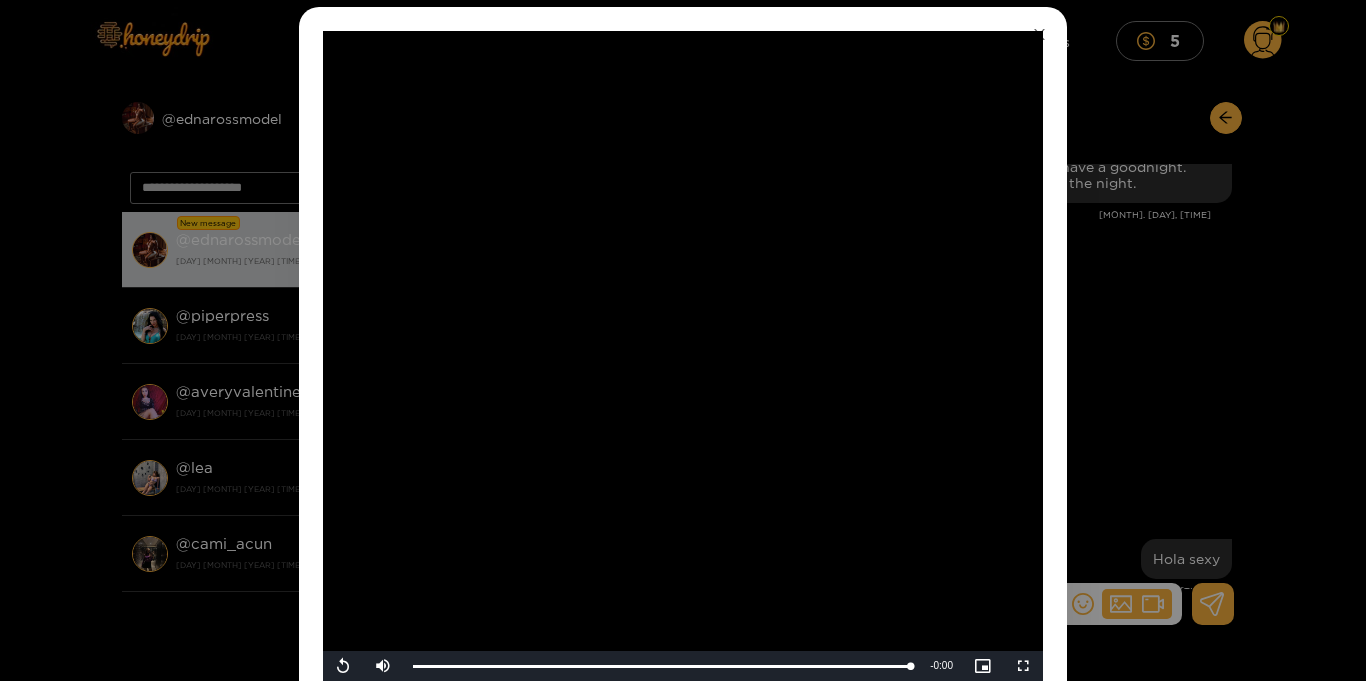 click 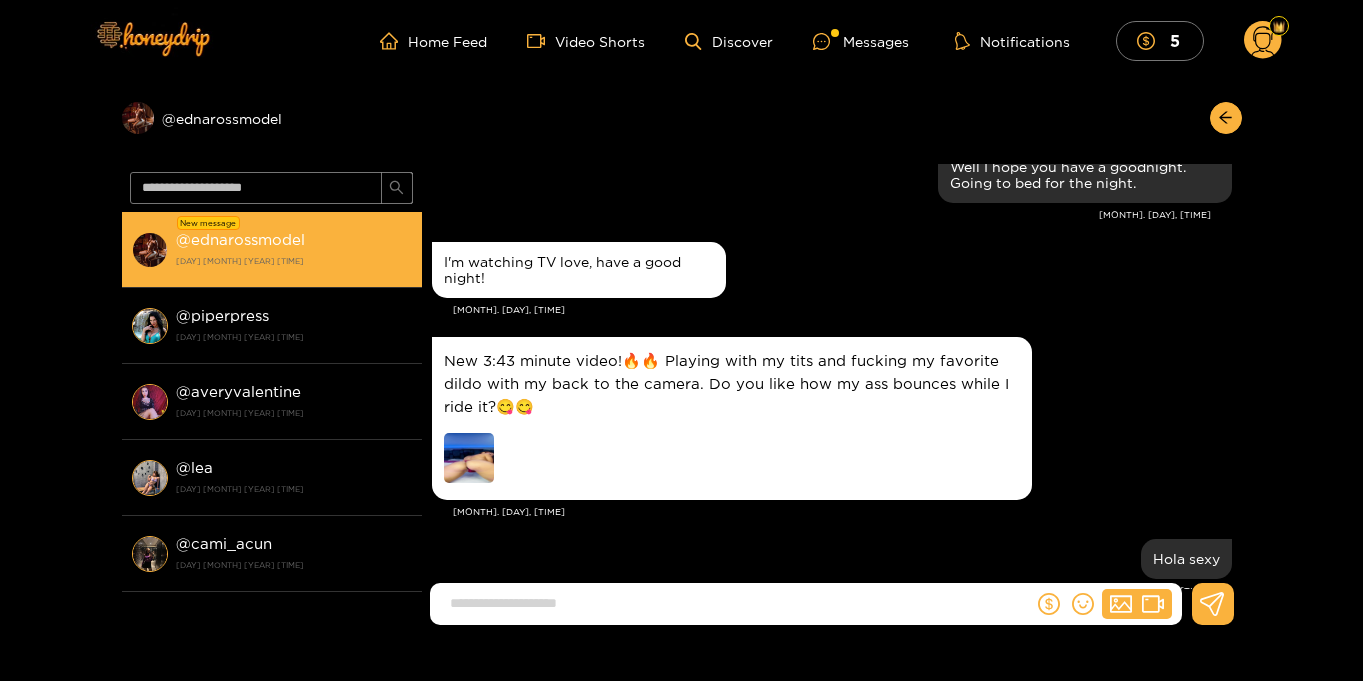 click on "6 August 2025 20:36" at bounding box center [294, 261] 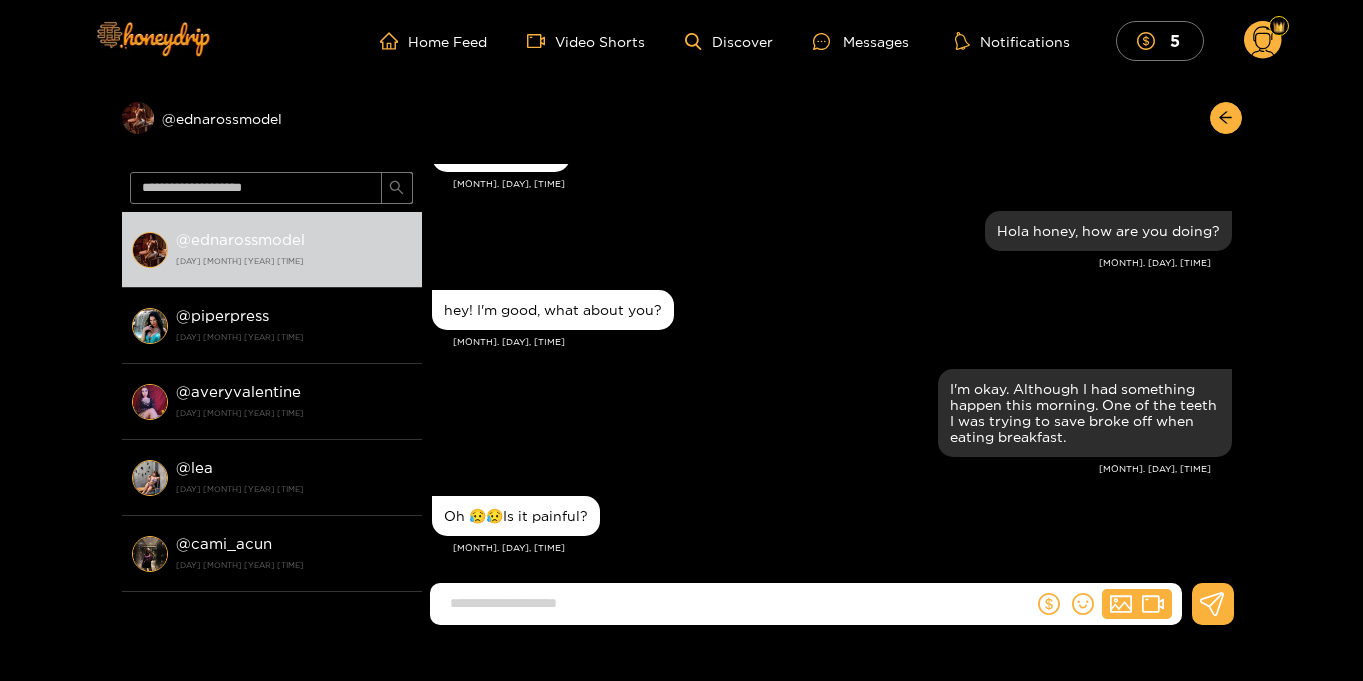 scroll, scrollTop: 1814, scrollLeft: 0, axis: vertical 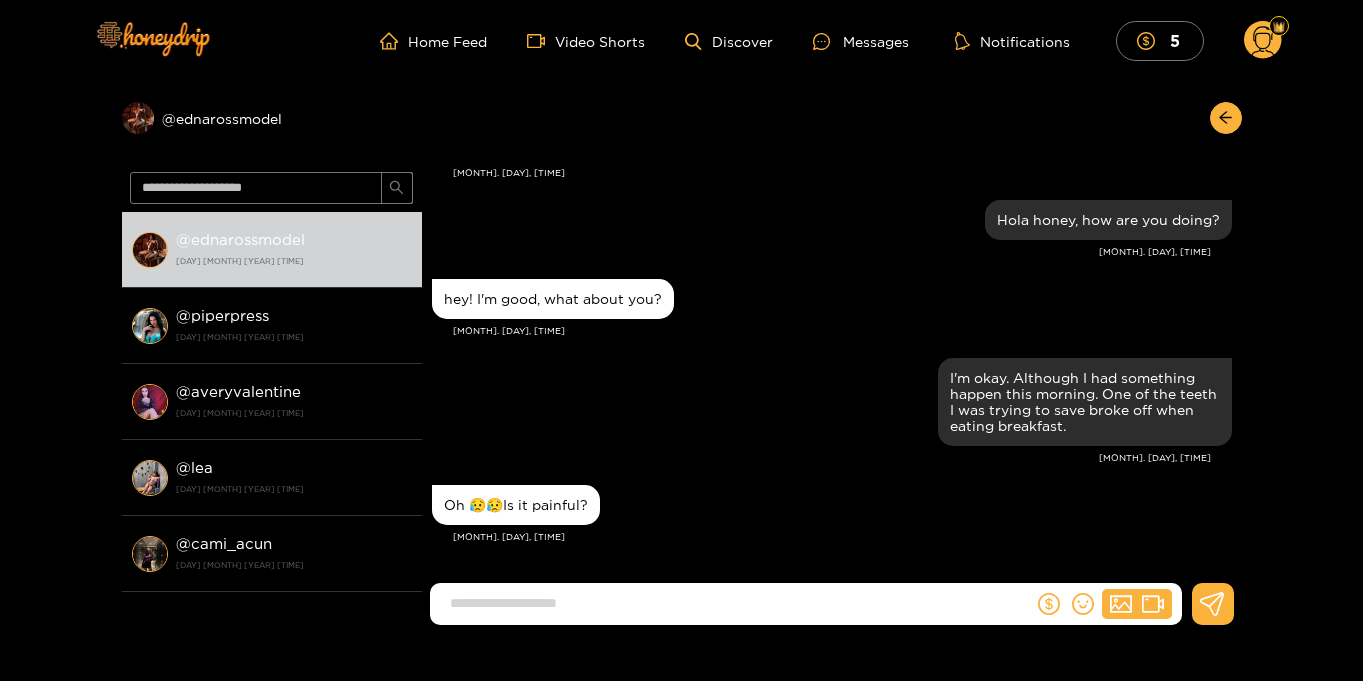click at bounding box center (736, 603) 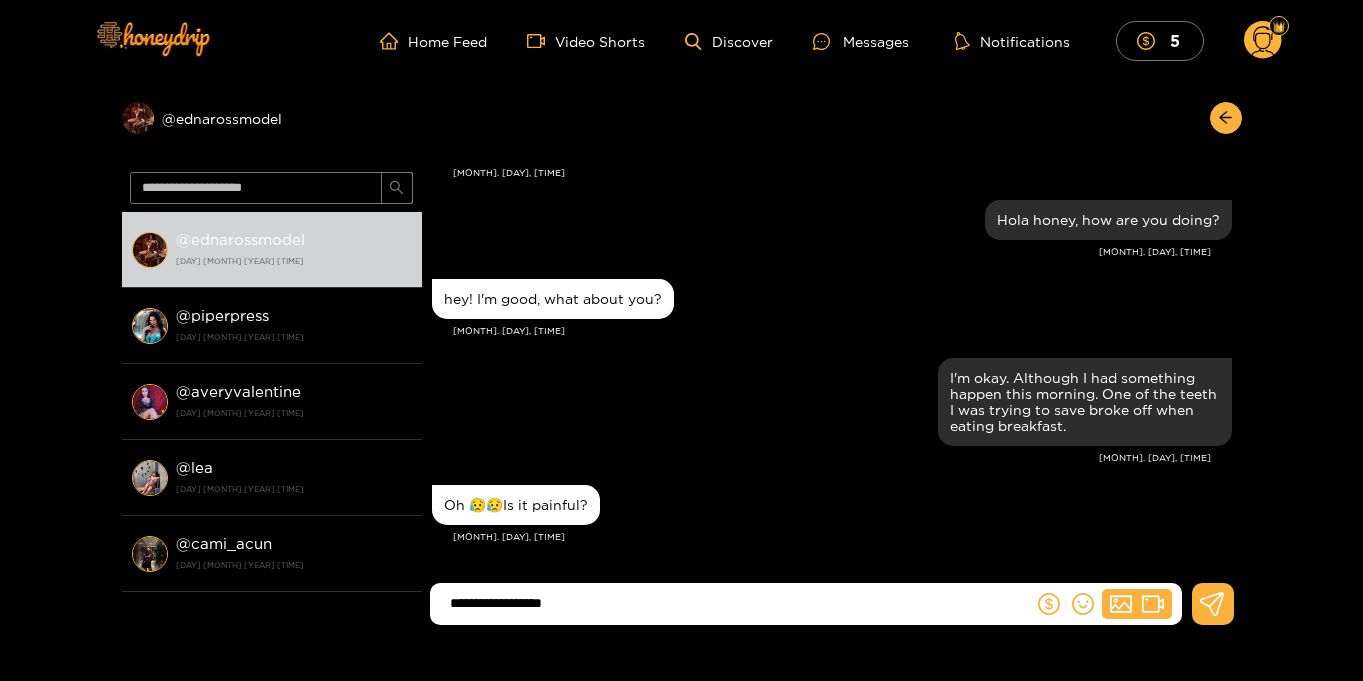 type on "**********" 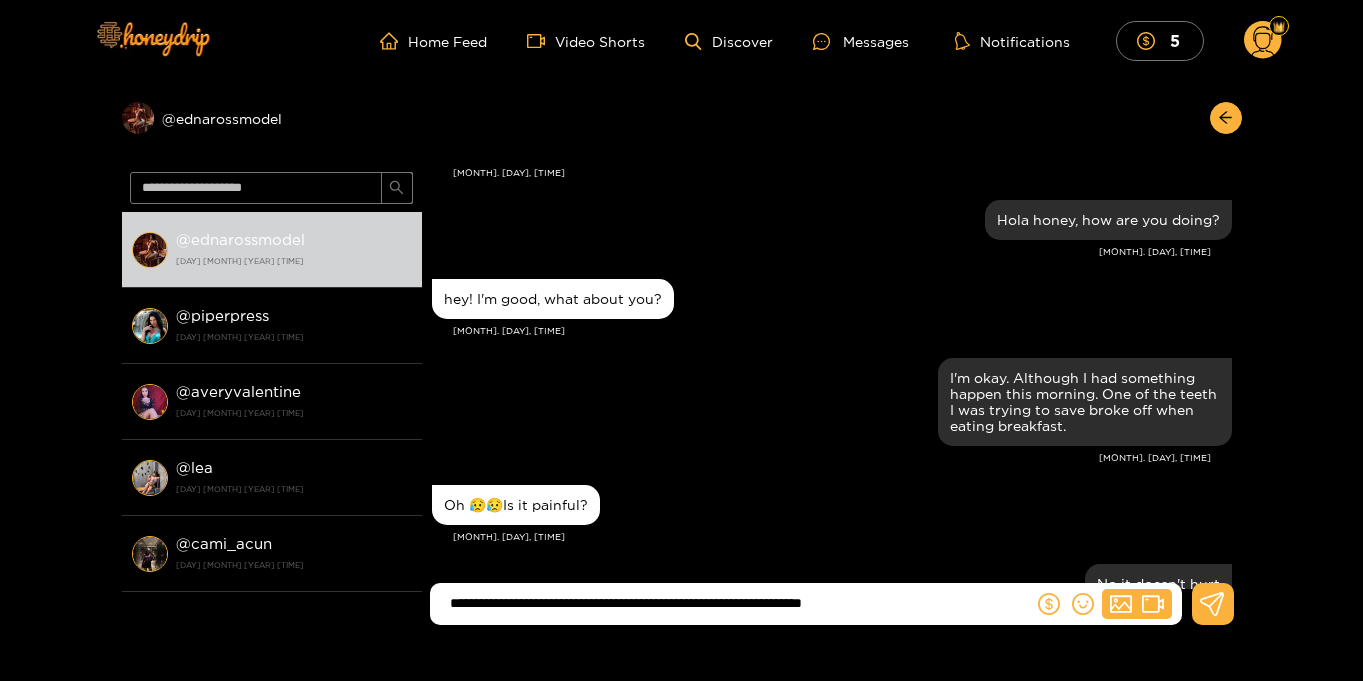 type on "**********" 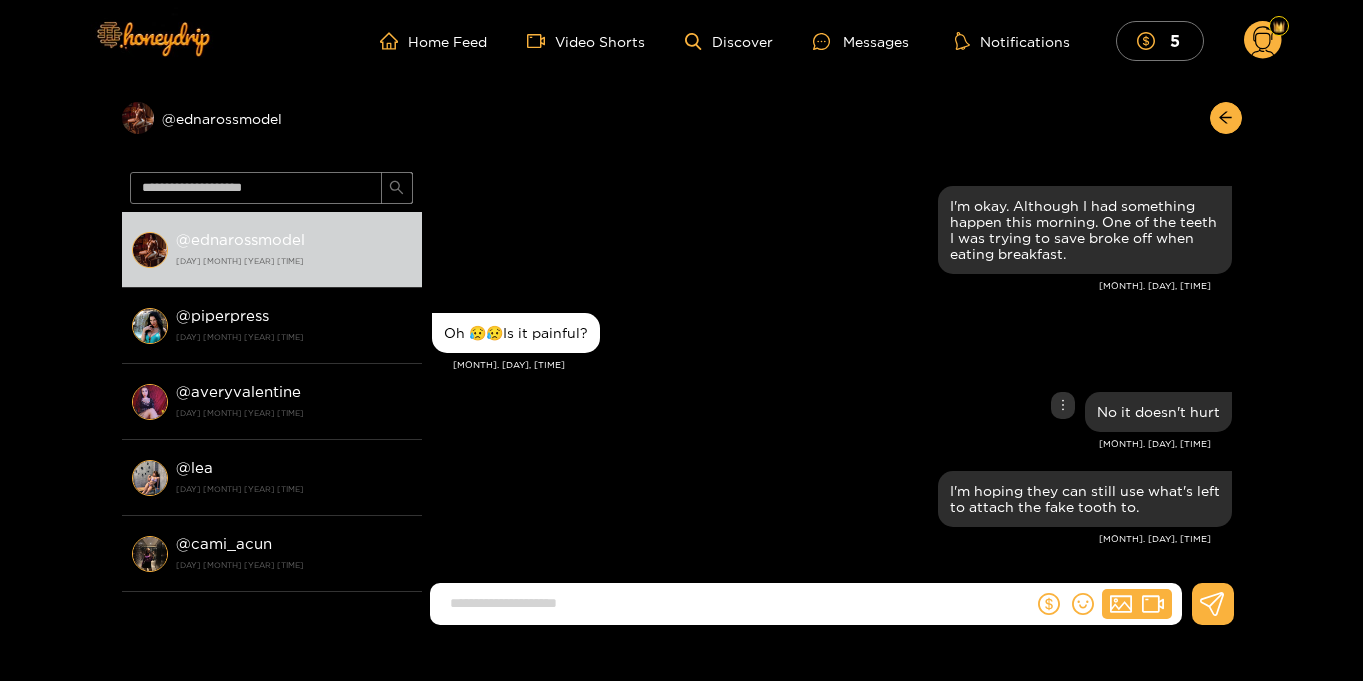 scroll, scrollTop: 1988, scrollLeft: 0, axis: vertical 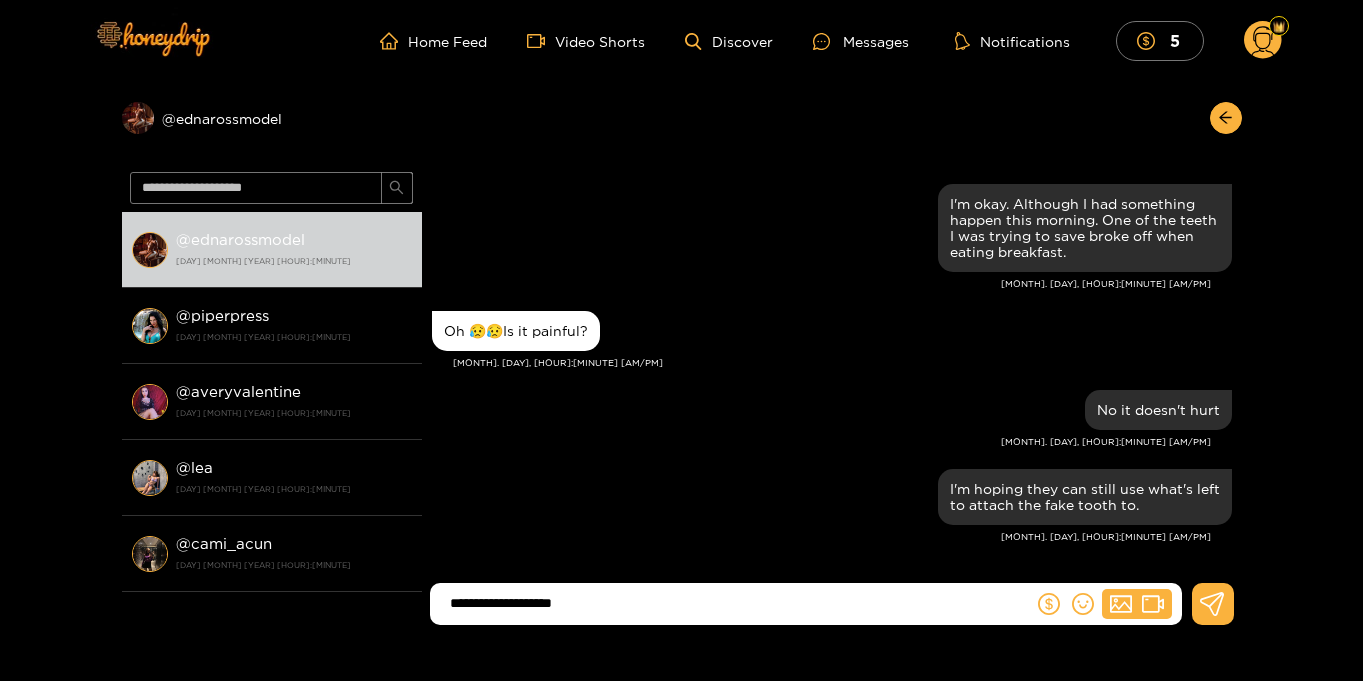 type on "**********" 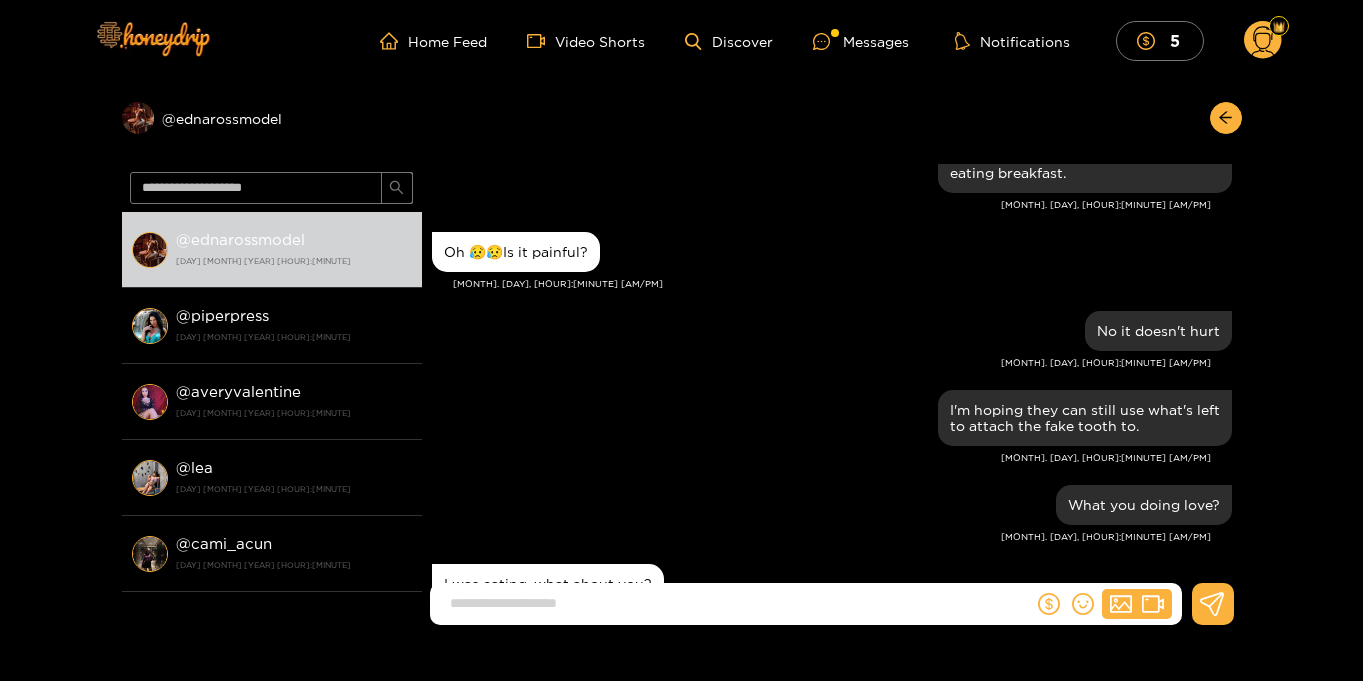 scroll, scrollTop: 1988, scrollLeft: 0, axis: vertical 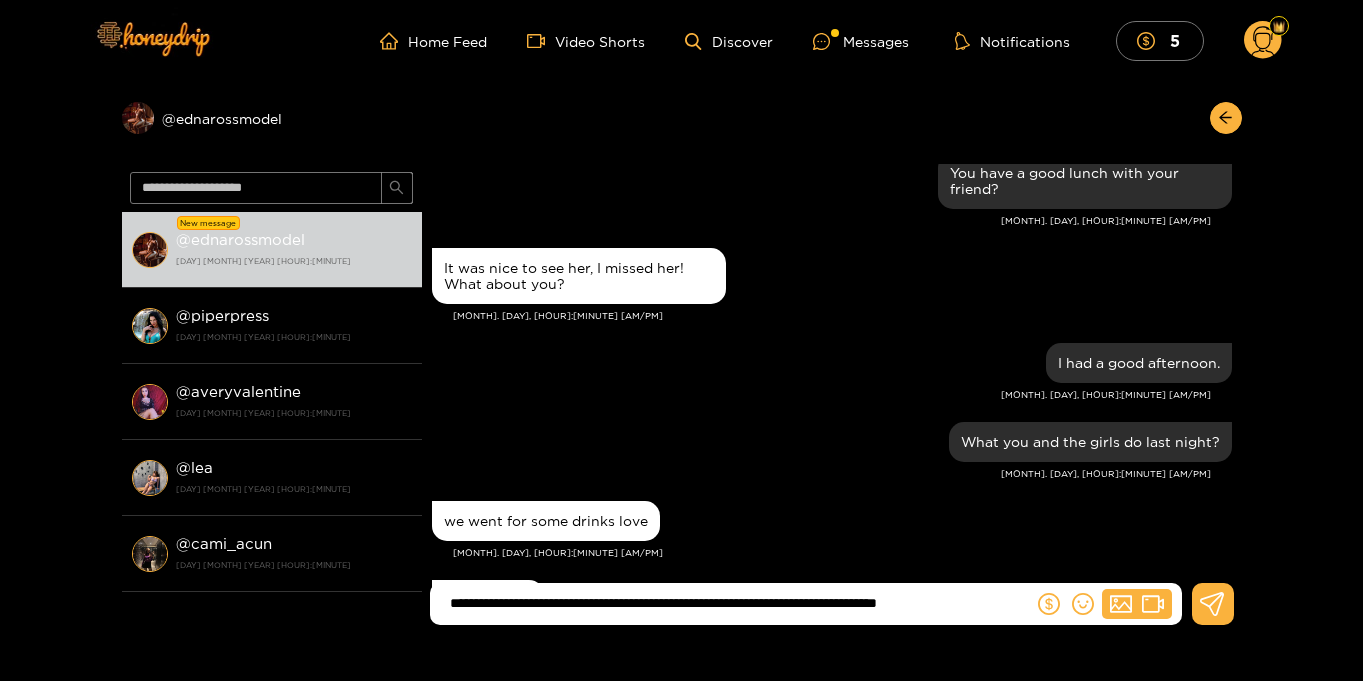 click on "**********" at bounding box center (736, 603) 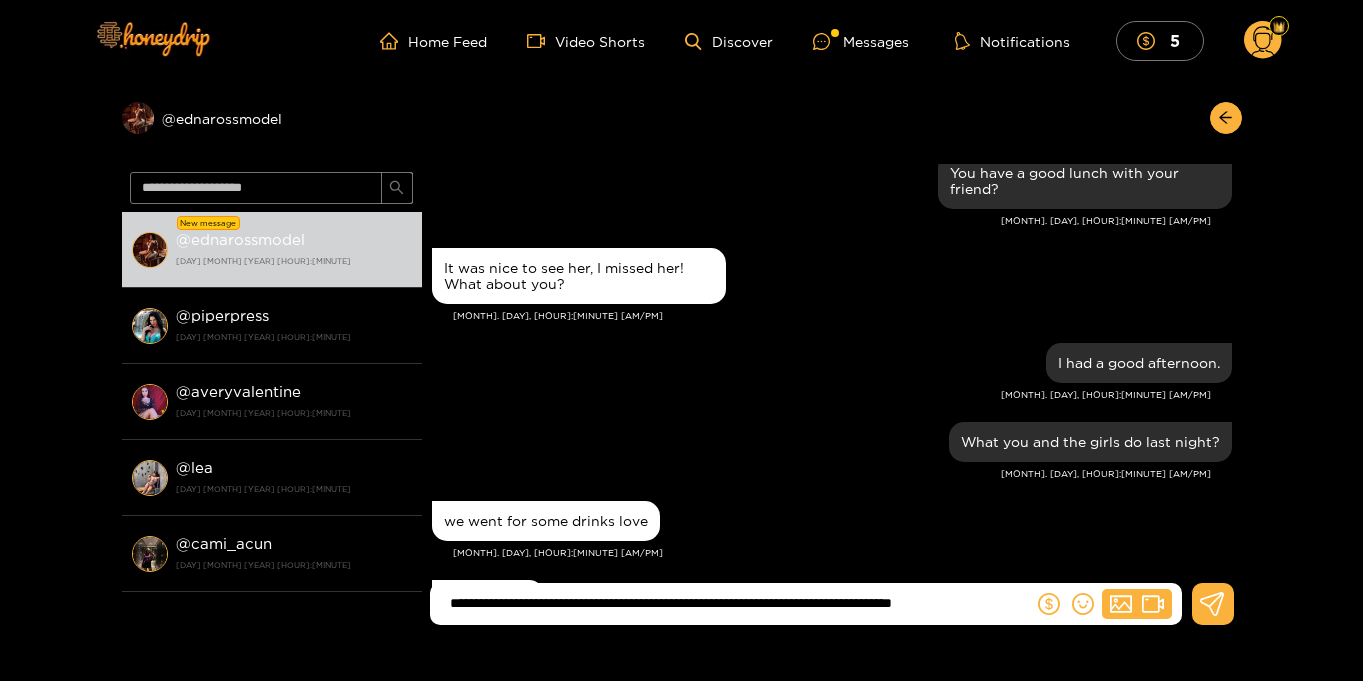 scroll, scrollTop: 0, scrollLeft: 41, axis: horizontal 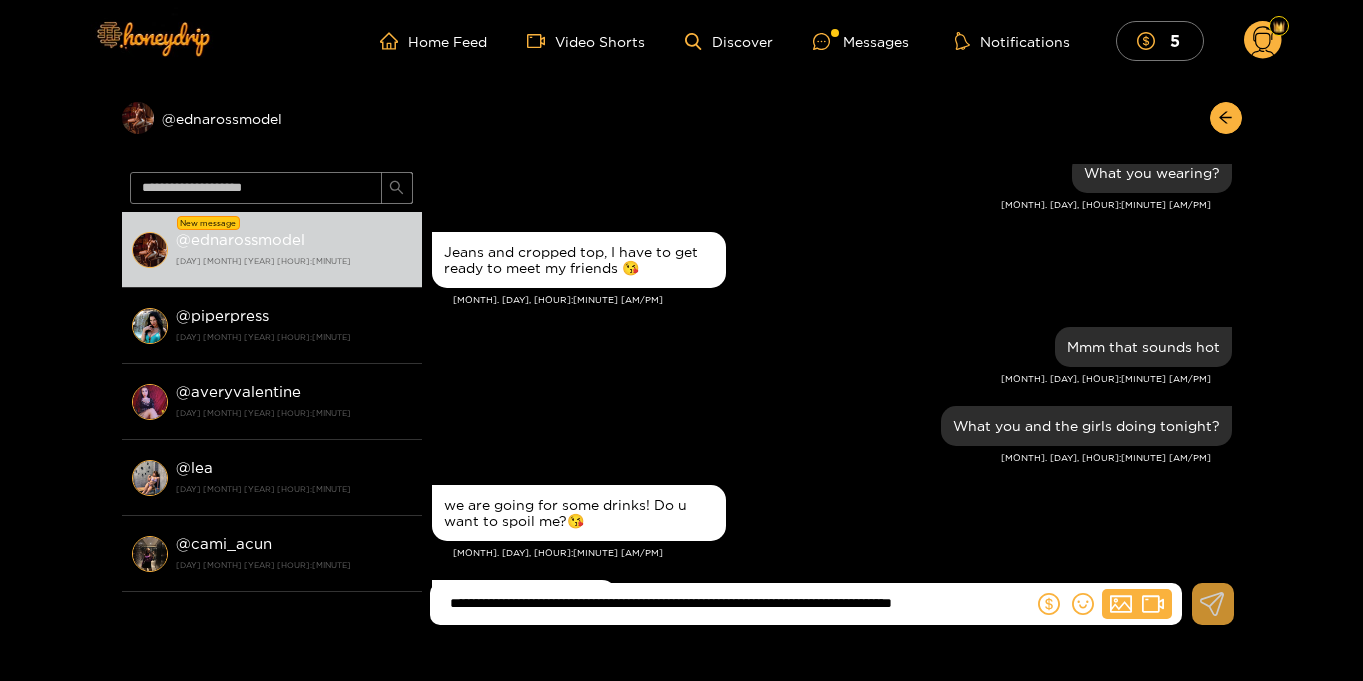 type on "**********" 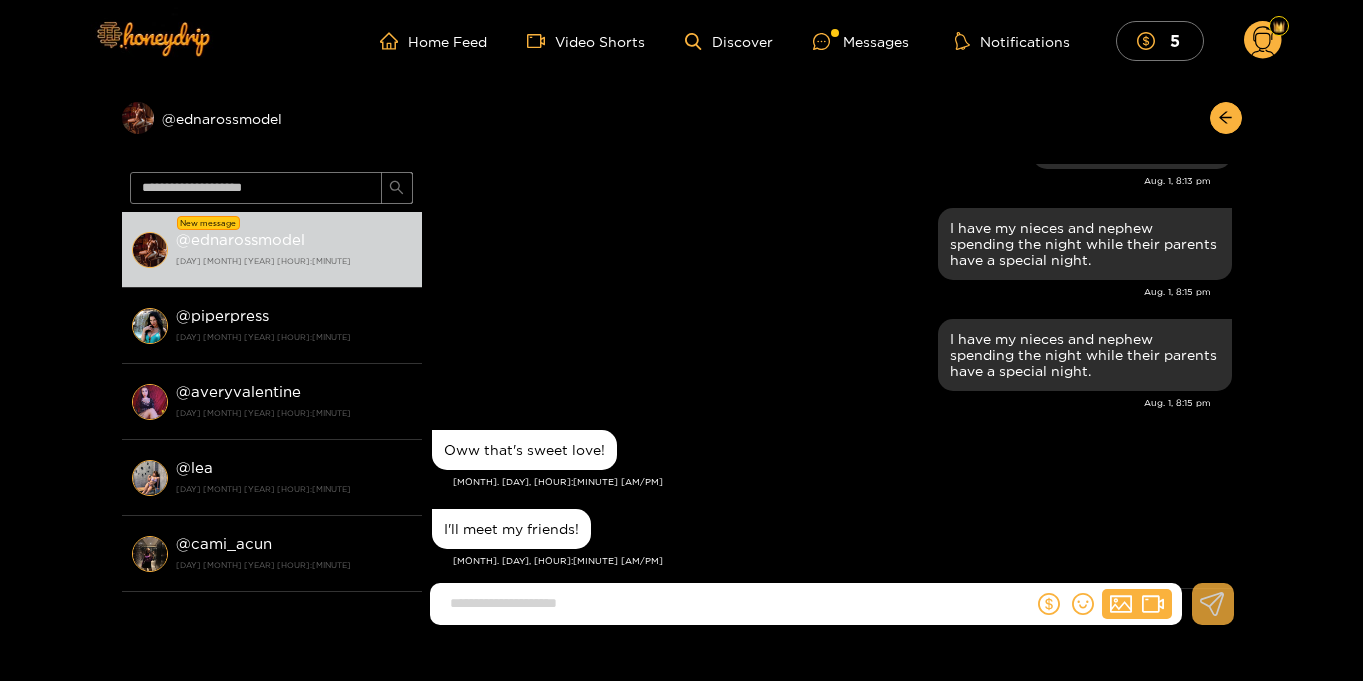 scroll, scrollTop: 1876, scrollLeft: 0, axis: vertical 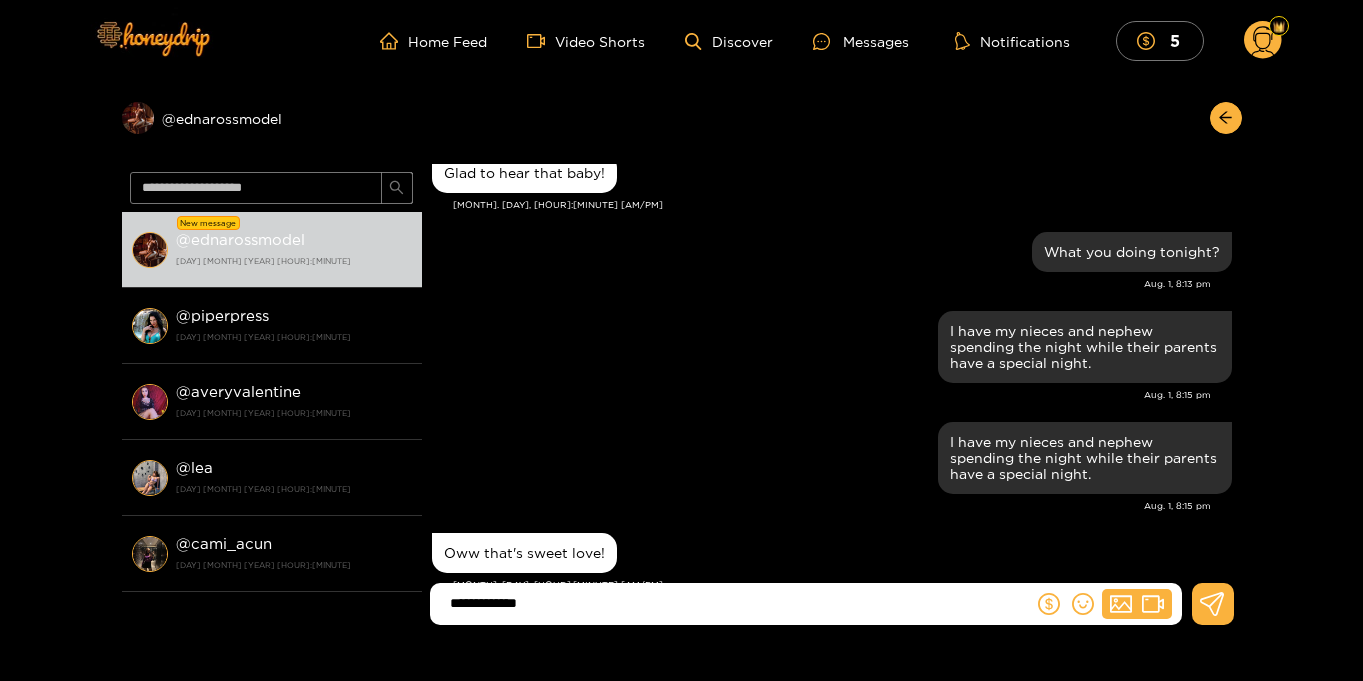 type on "**********" 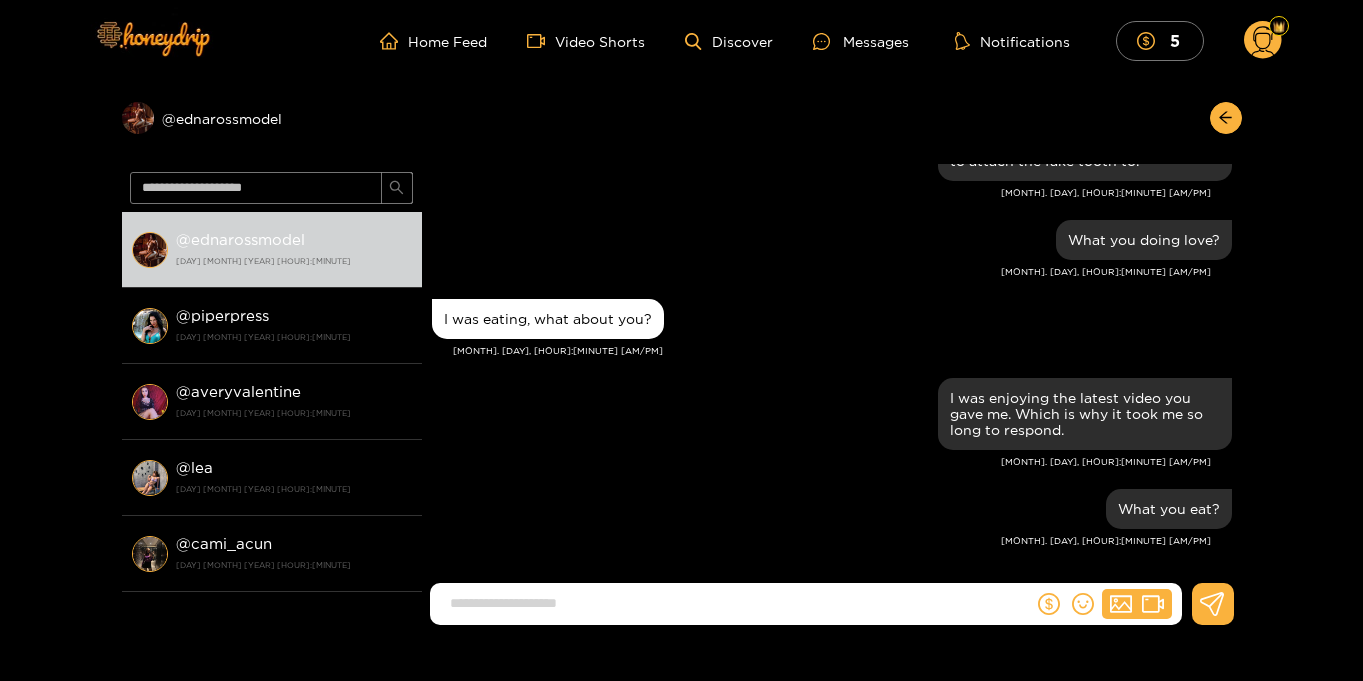 scroll, scrollTop: 10628, scrollLeft: 0, axis: vertical 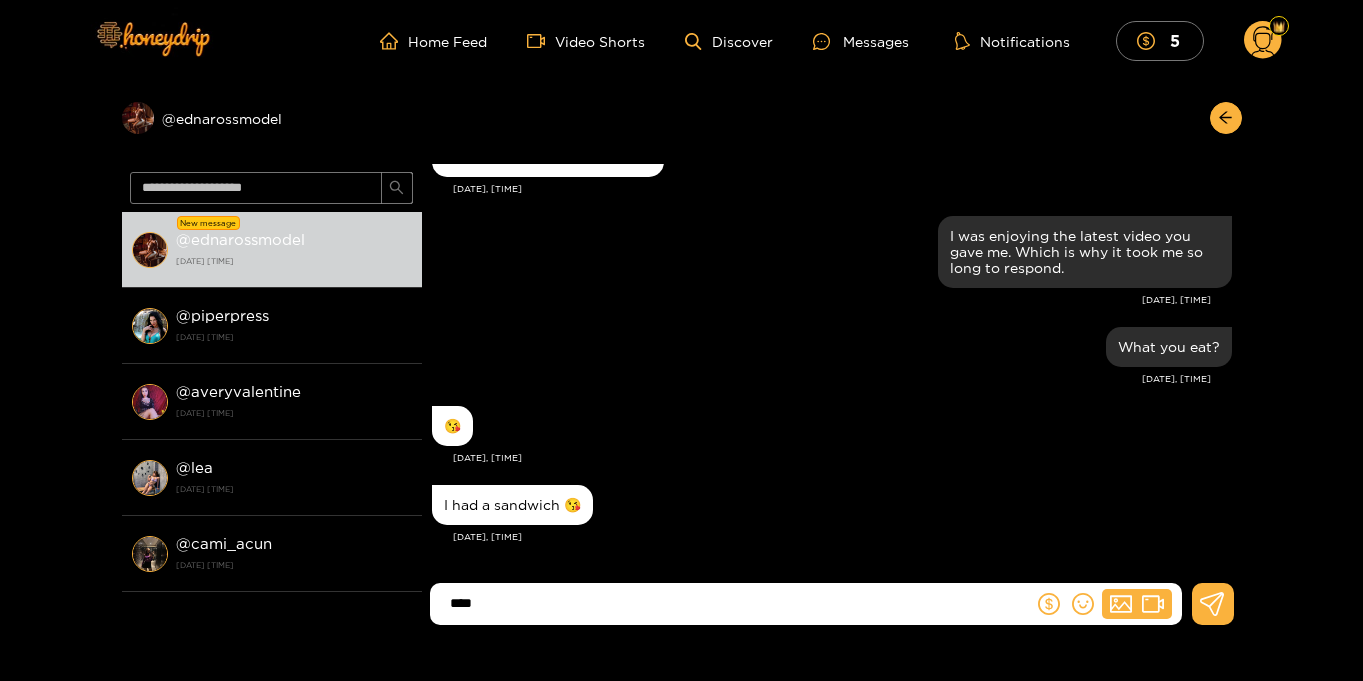 type on "****" 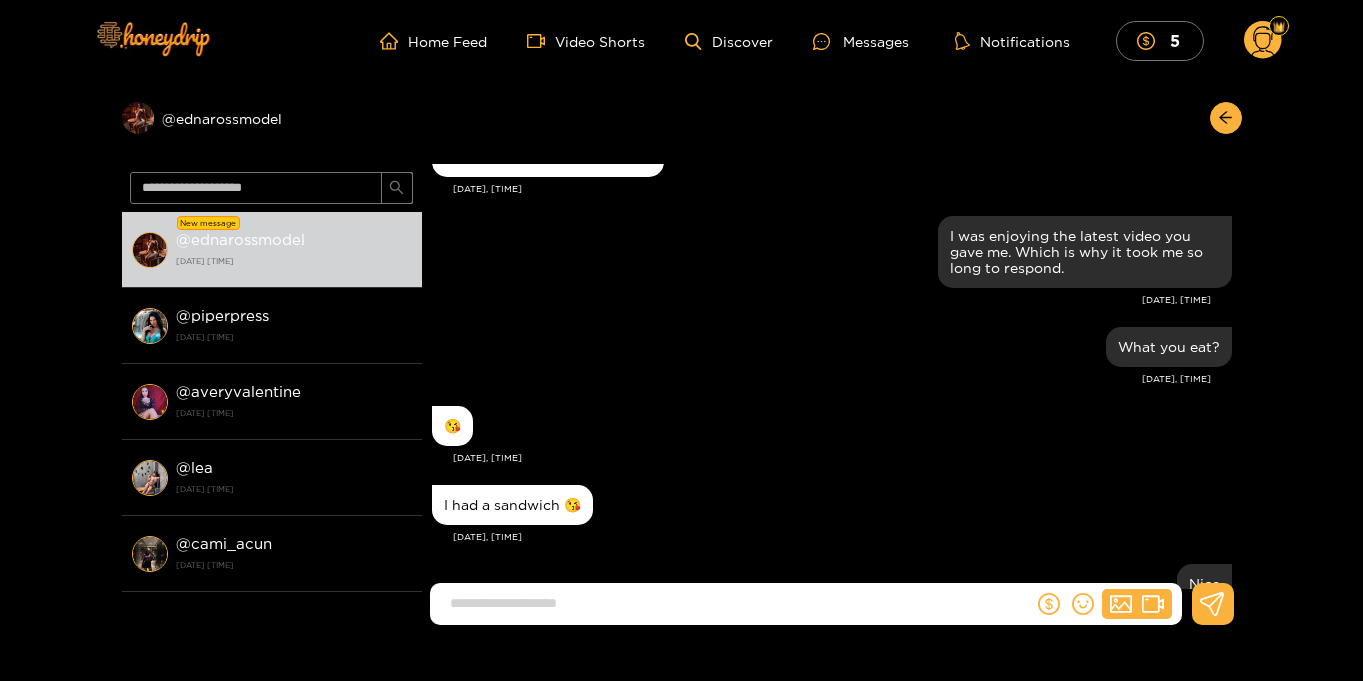 scroll, scrollTop: 2003, scrollLeft: 0, axis: vertical 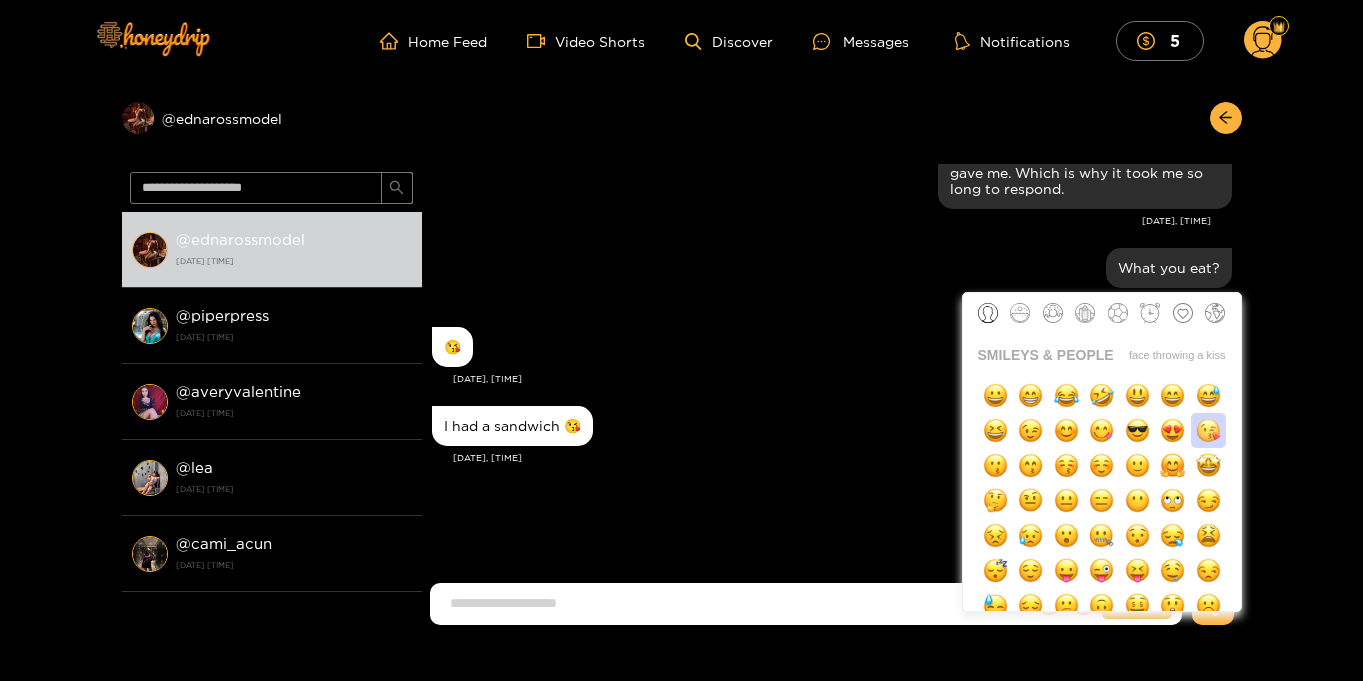 click at bounding box center (1208, 430) 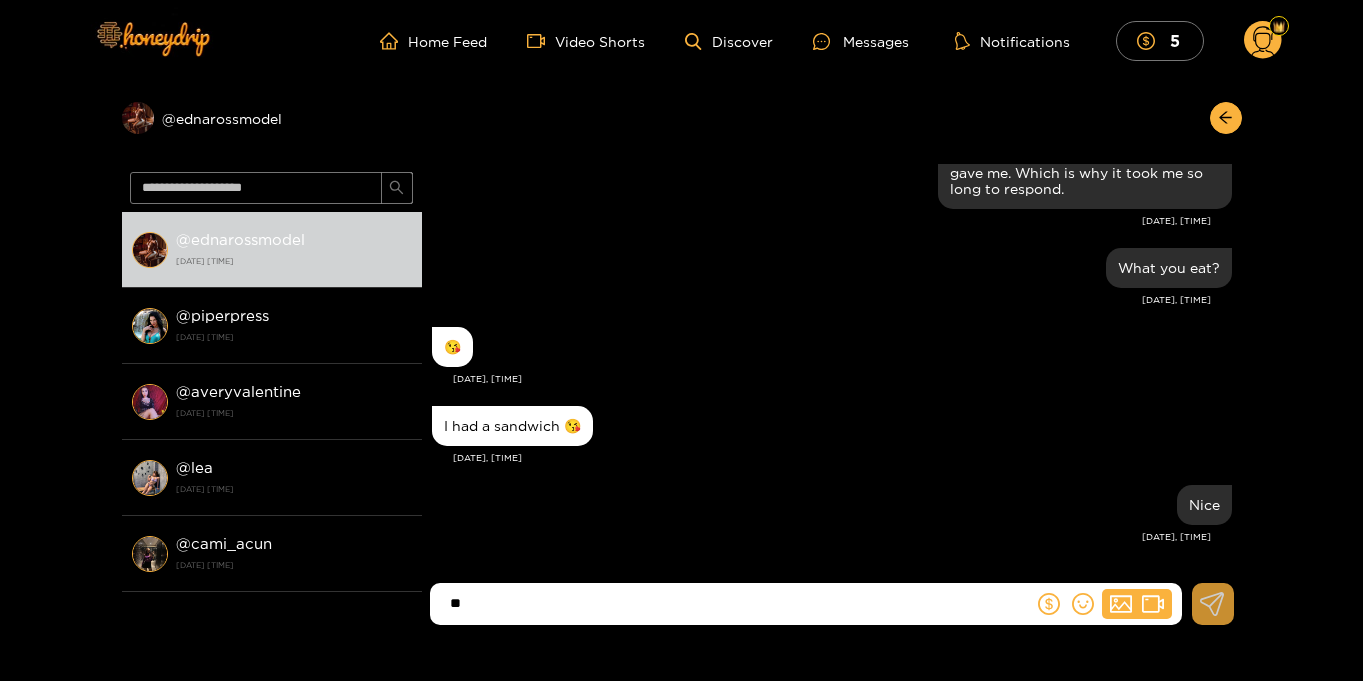 click at bounding box center (1213, 604) 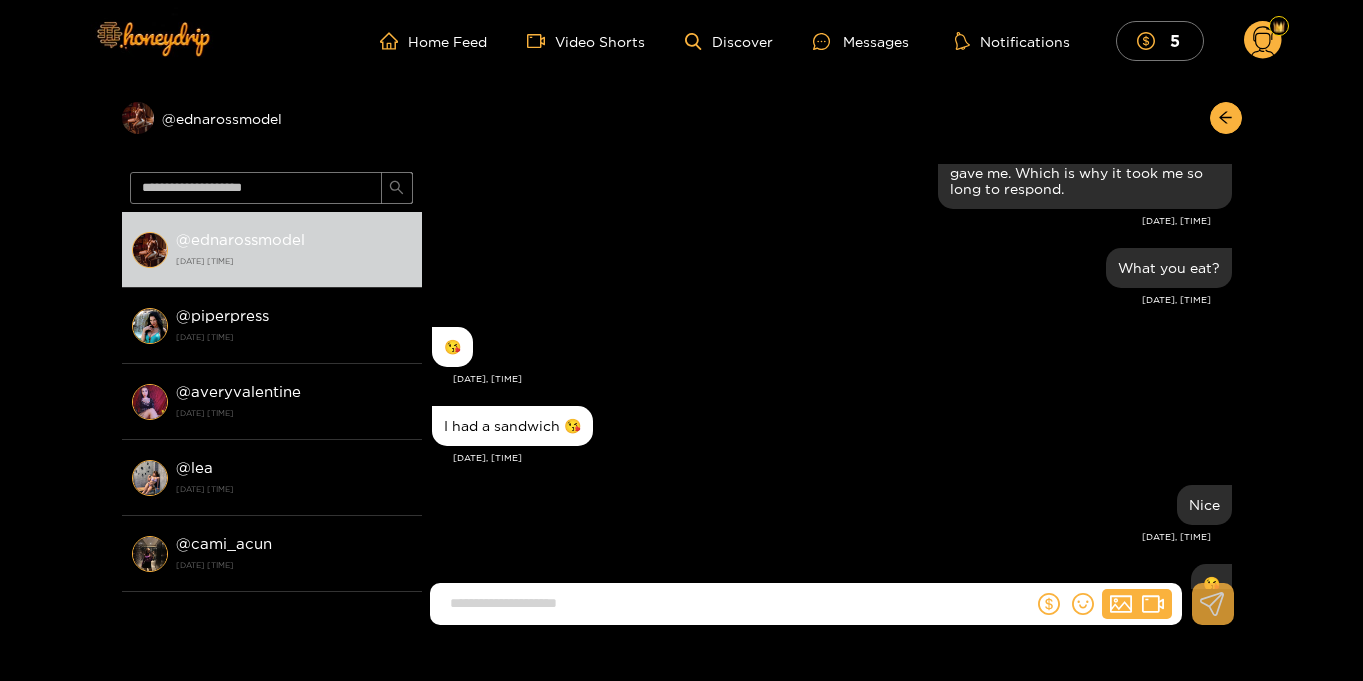 scroll, scrollTop: 2082, scrollLeft: 0, axis: vertical 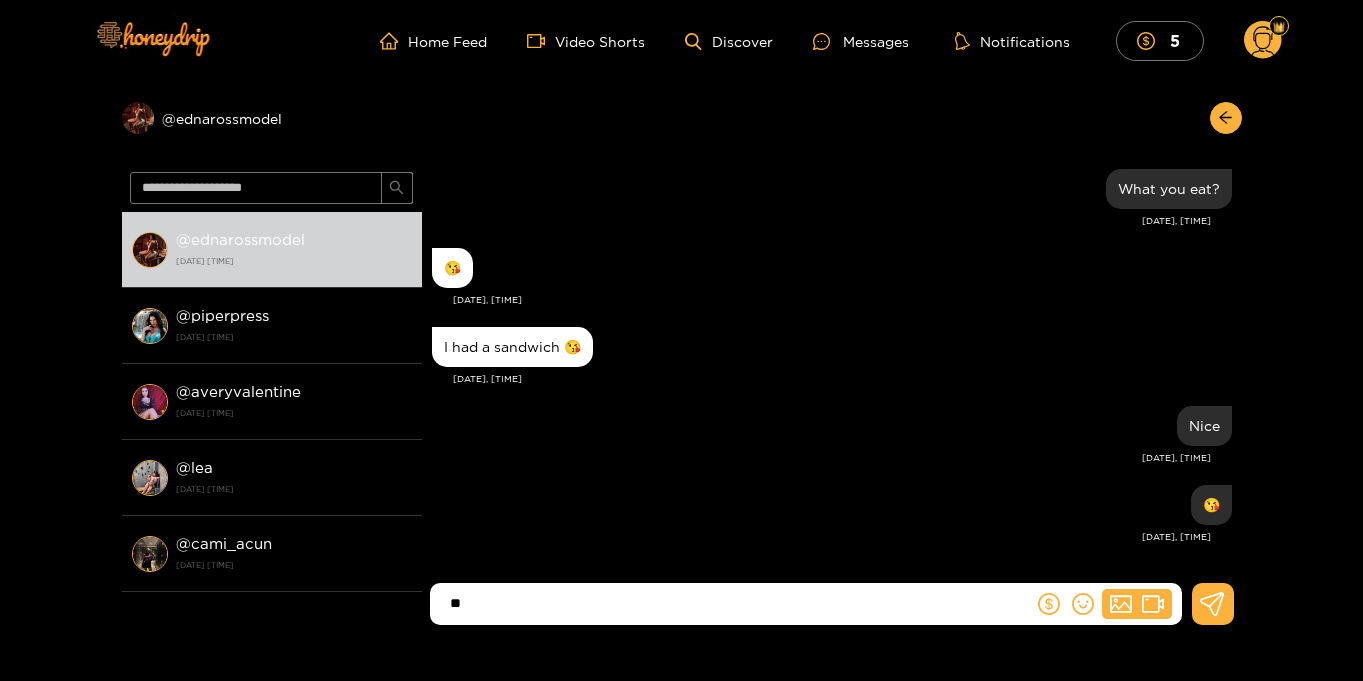 type on "*" 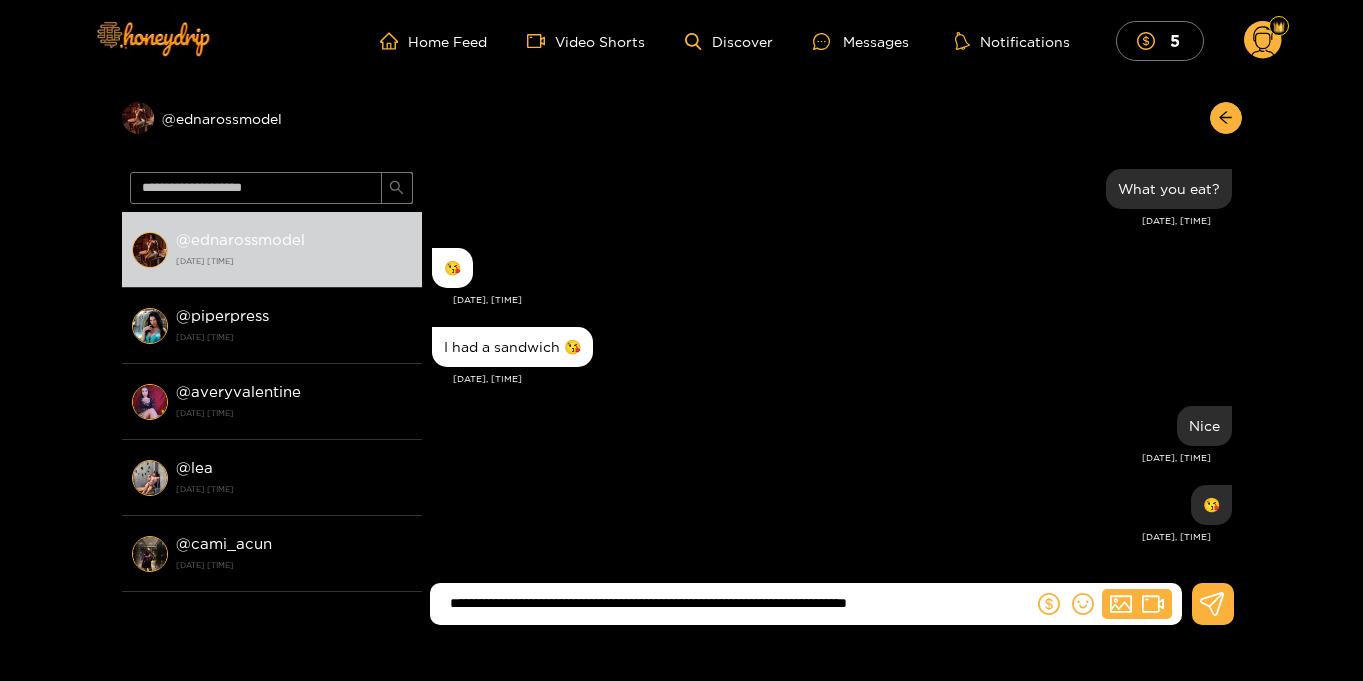 scroll, scrollTop: 0, scrollLeft: 2, axis: horizontal 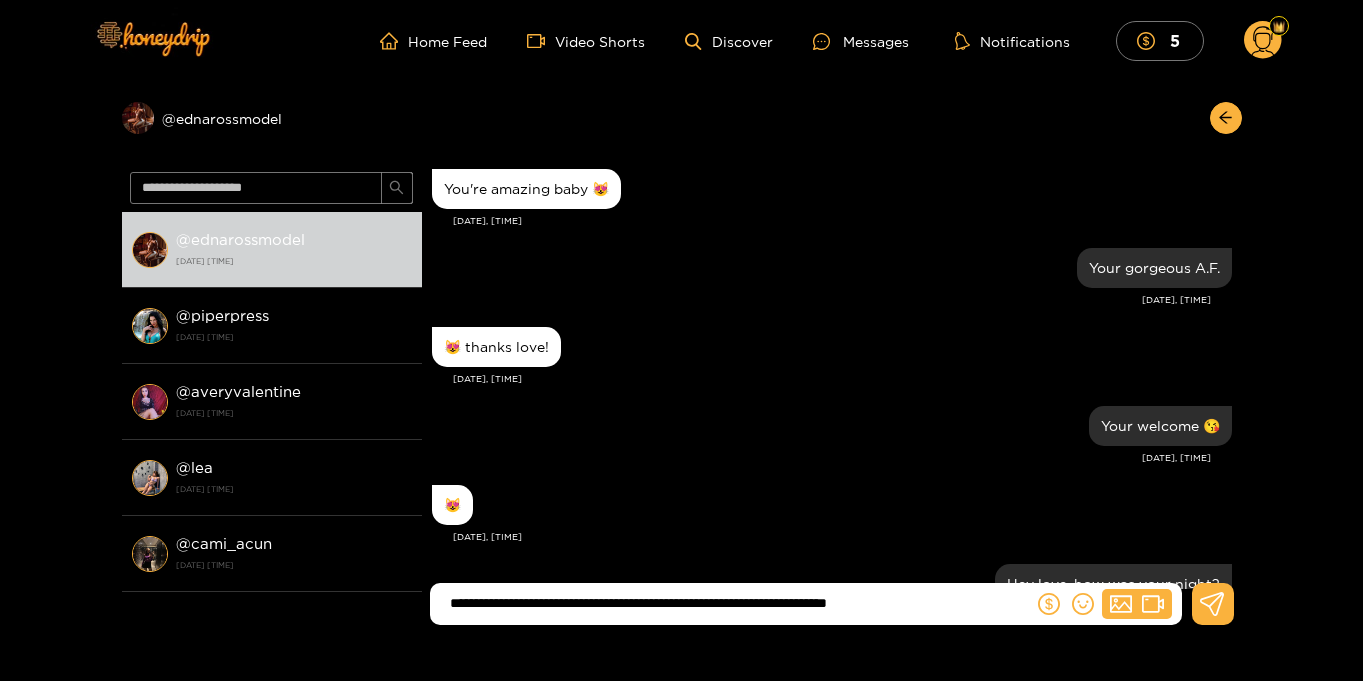 type on "**********" 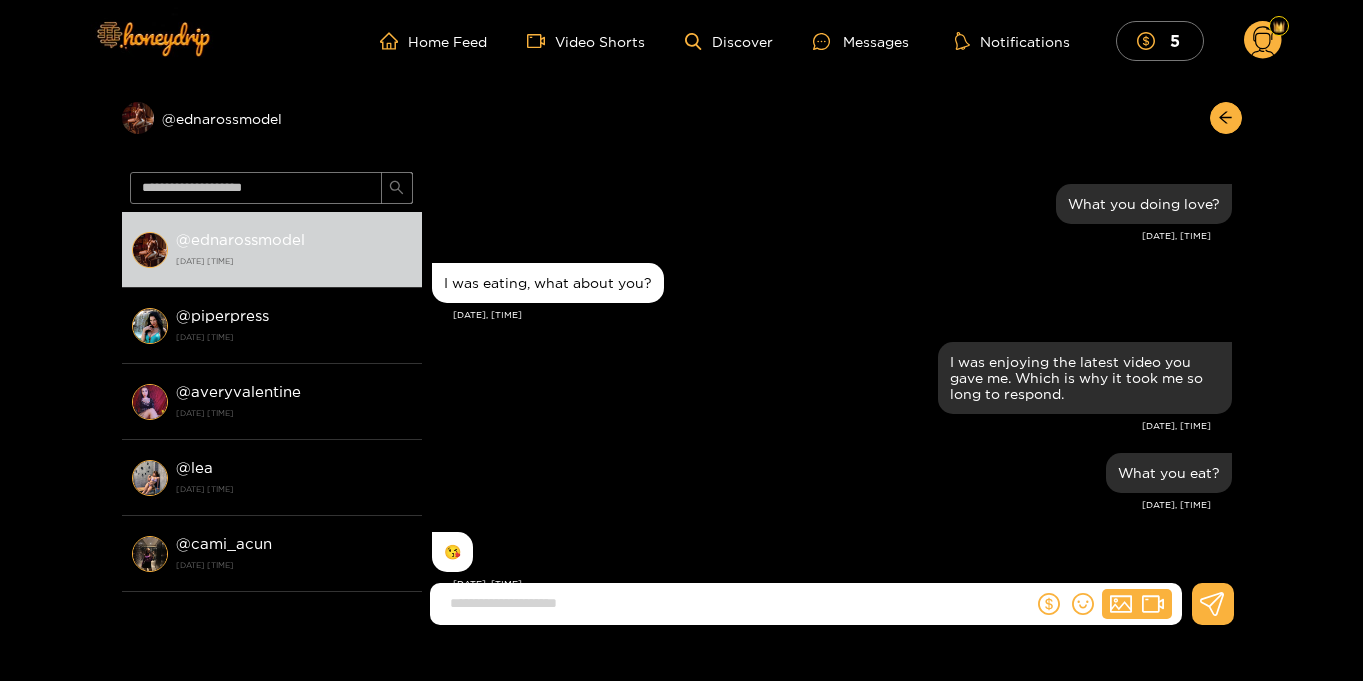 scroll, scrollTop: 8574, scrollLeft: 0, axis: vertical 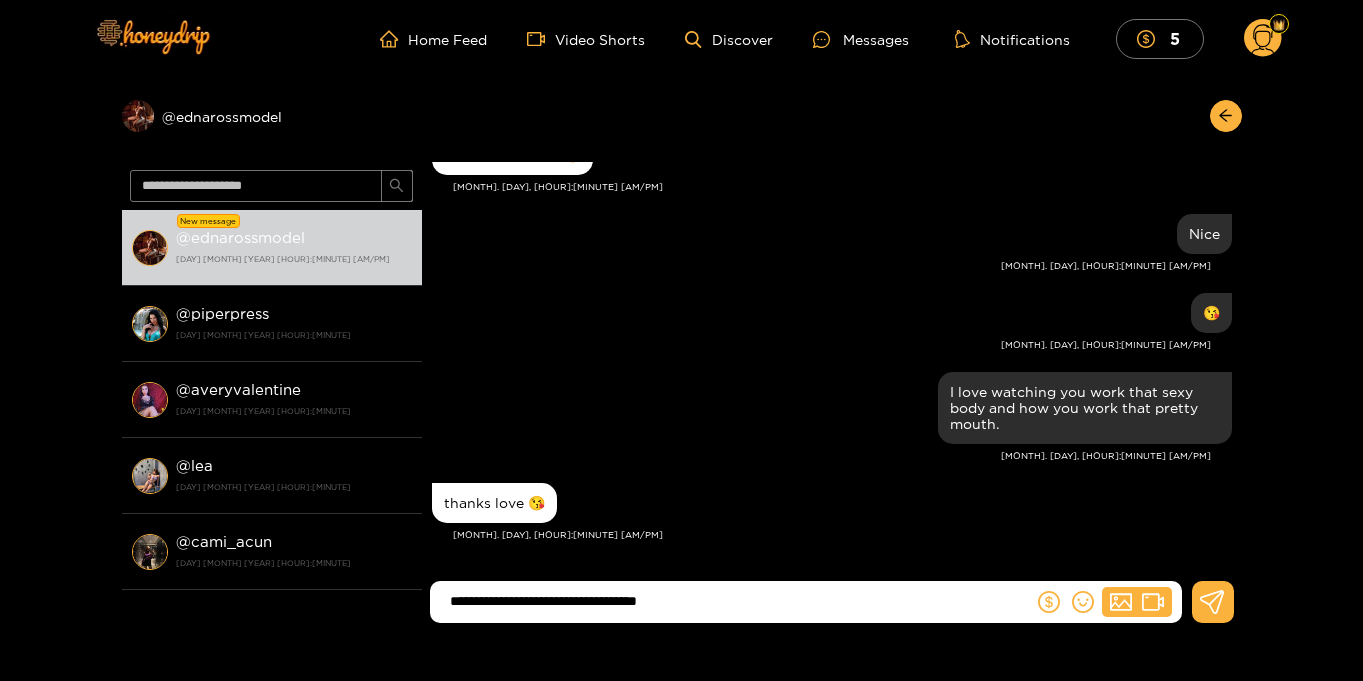 type on "**********" 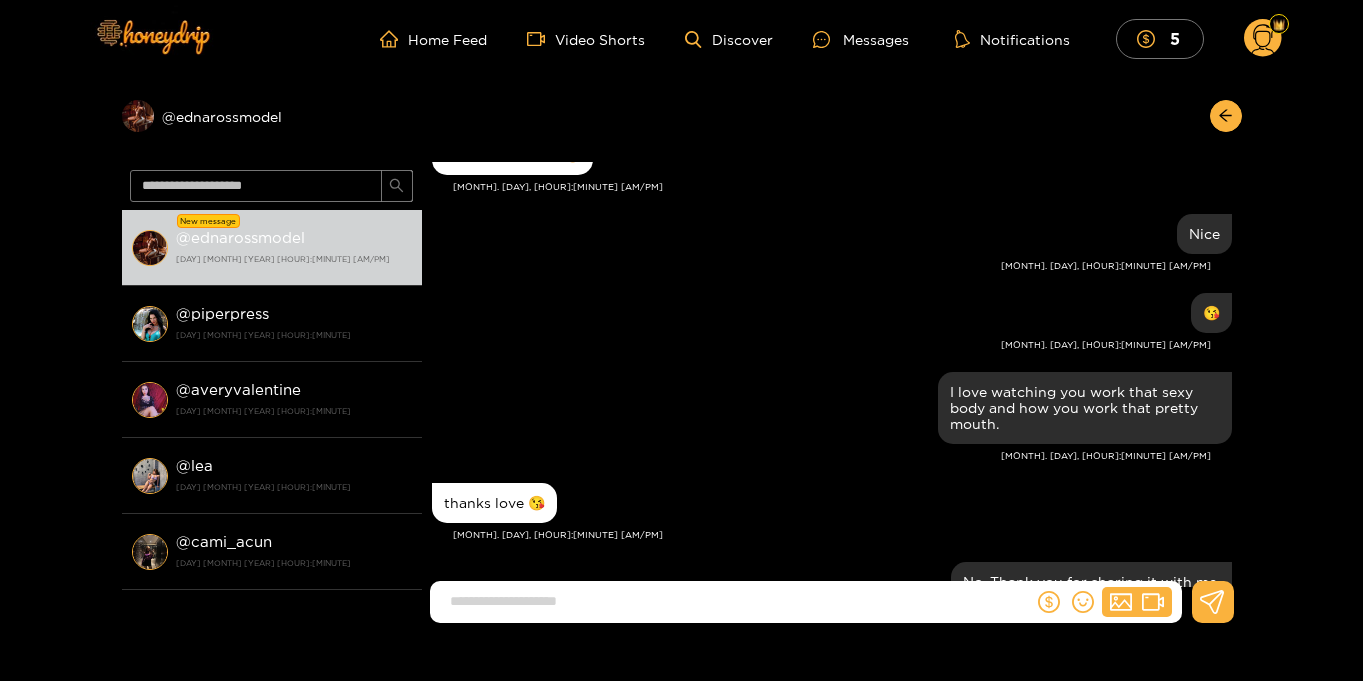 scroll, scrollTop: 1940, scrollLeft: 0, axis: vertical 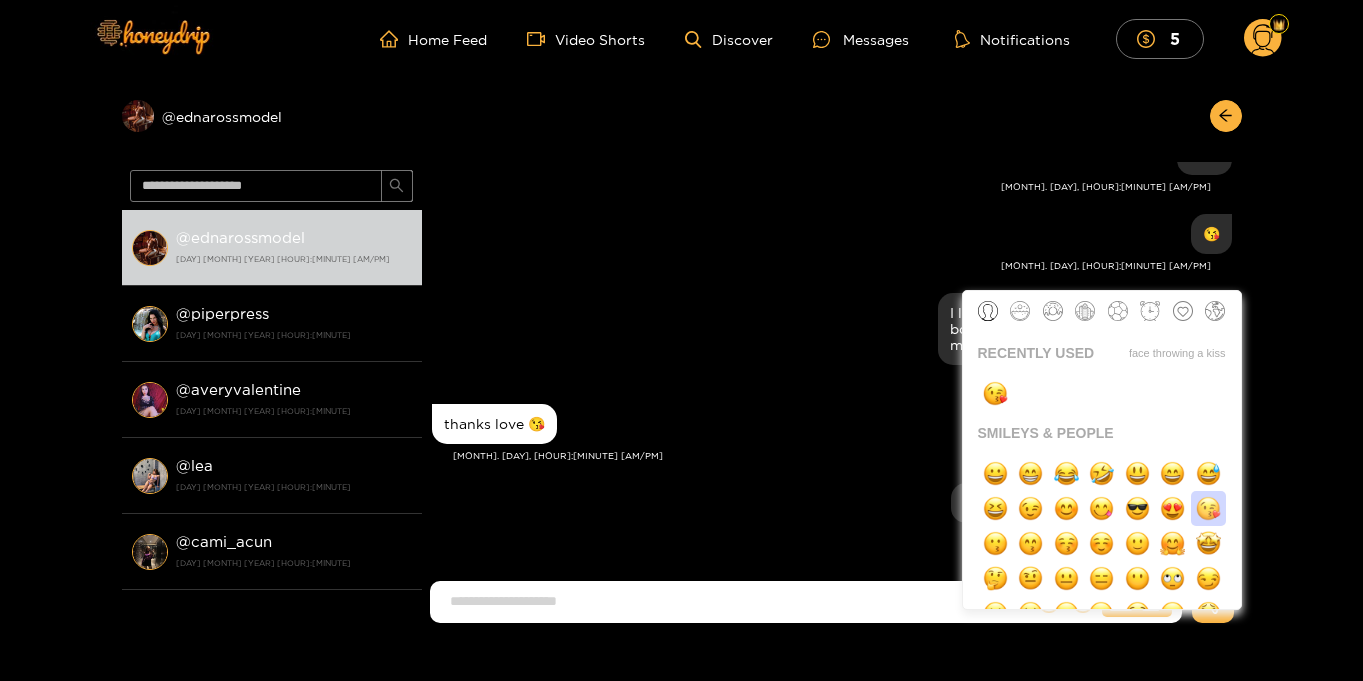 click at bounding box center [1208, 508] 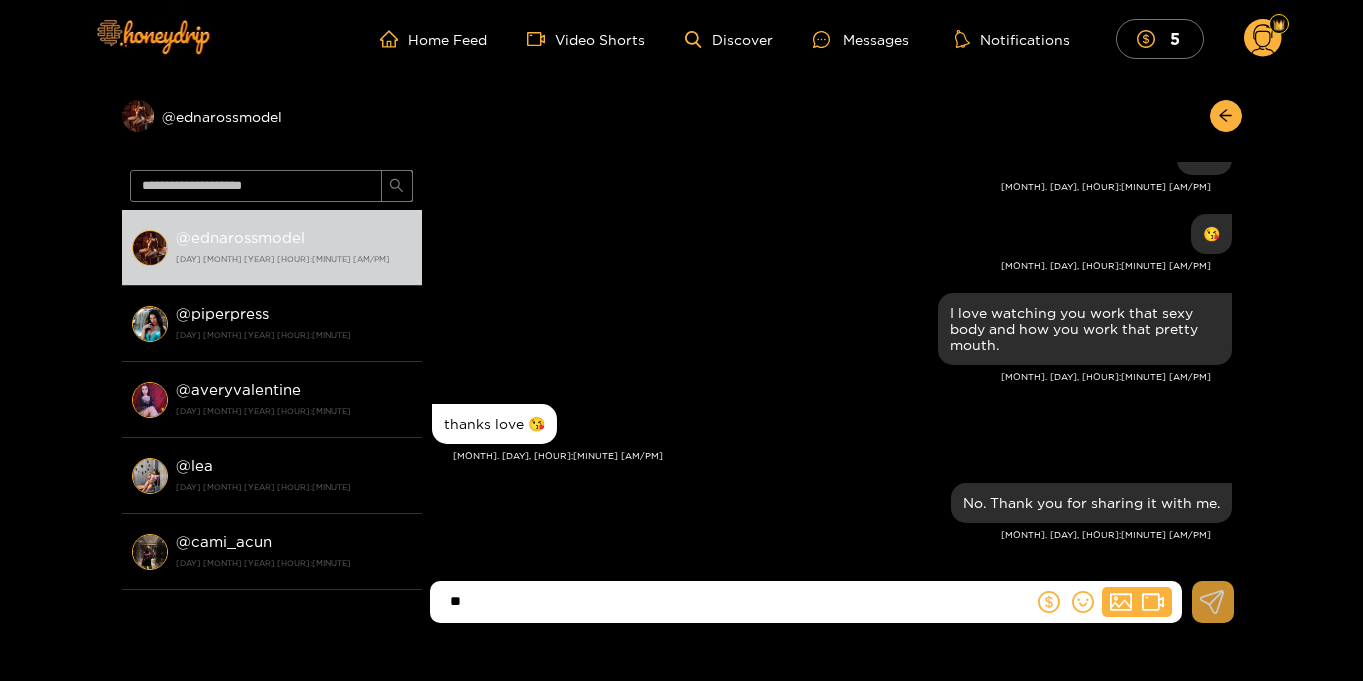 click at bounding box center (1213, 602) 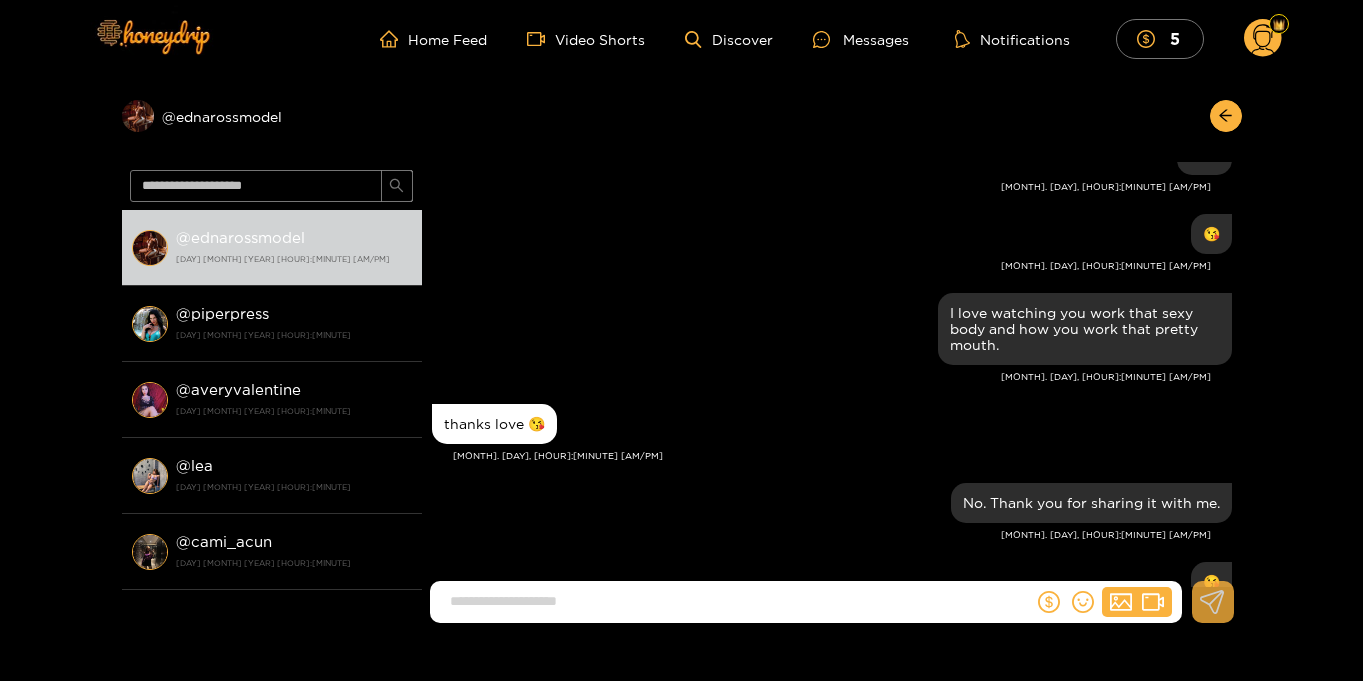 scroll, scrollTop: 2019, scrollLeft: 0, axis: vertical 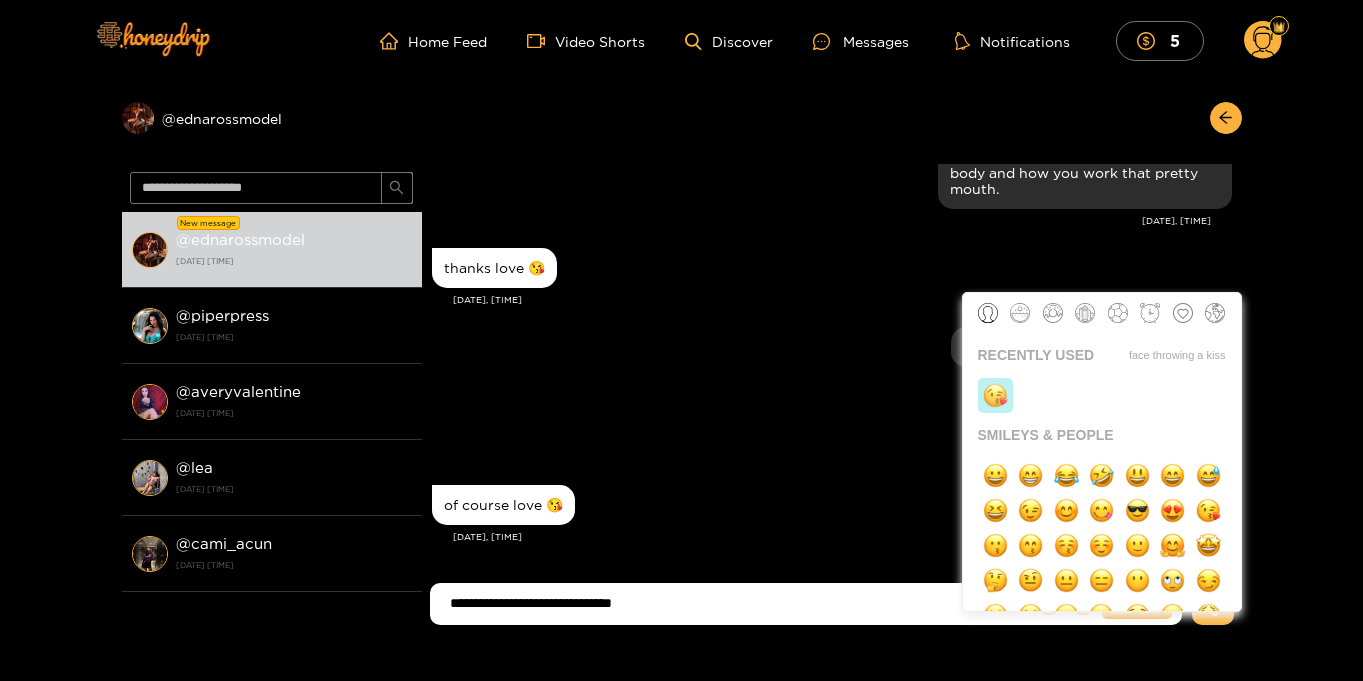 click at bounding box center [995, 395] 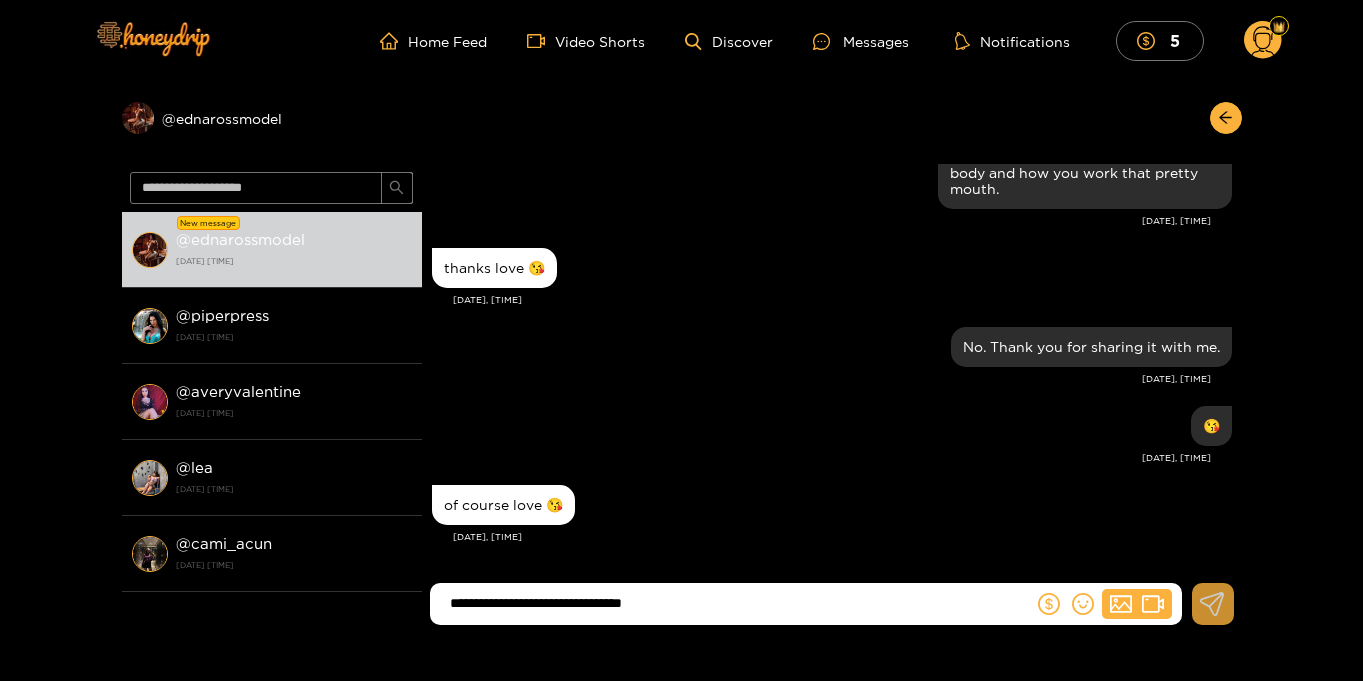 click 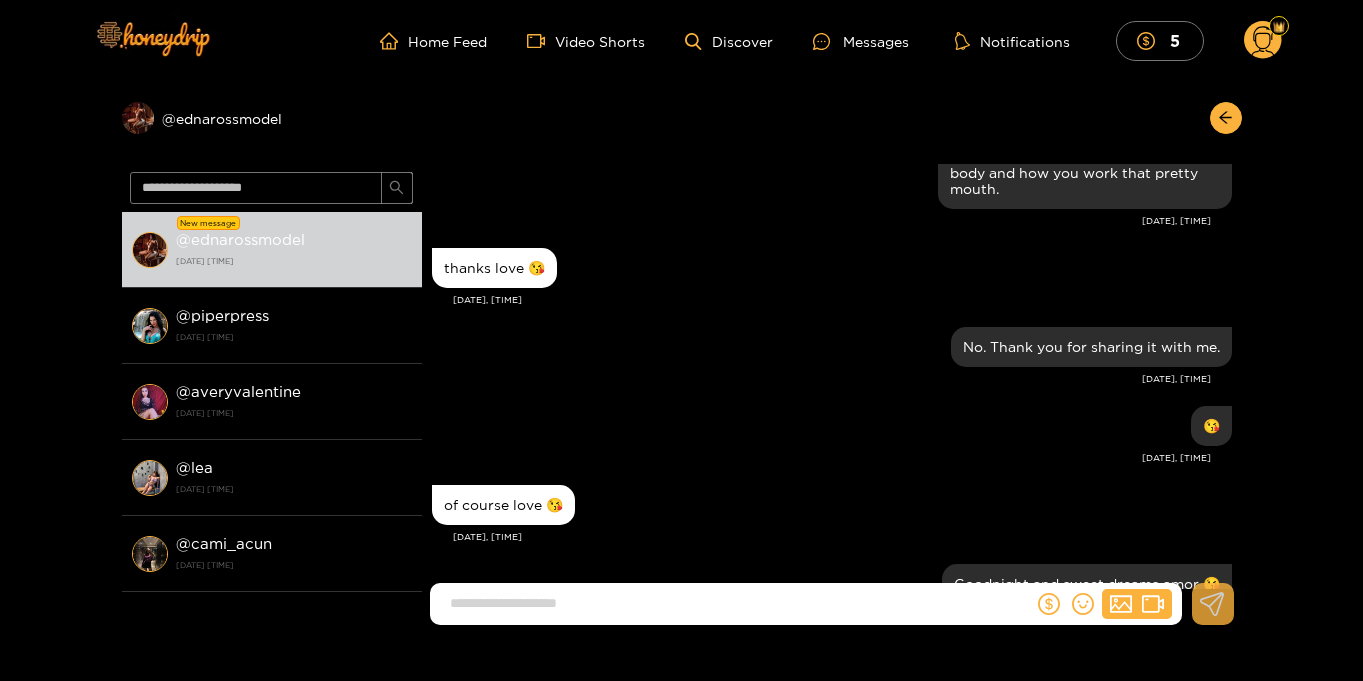 scroll, scrollTop: 1892, scrollLeft: 0, axis: vertical 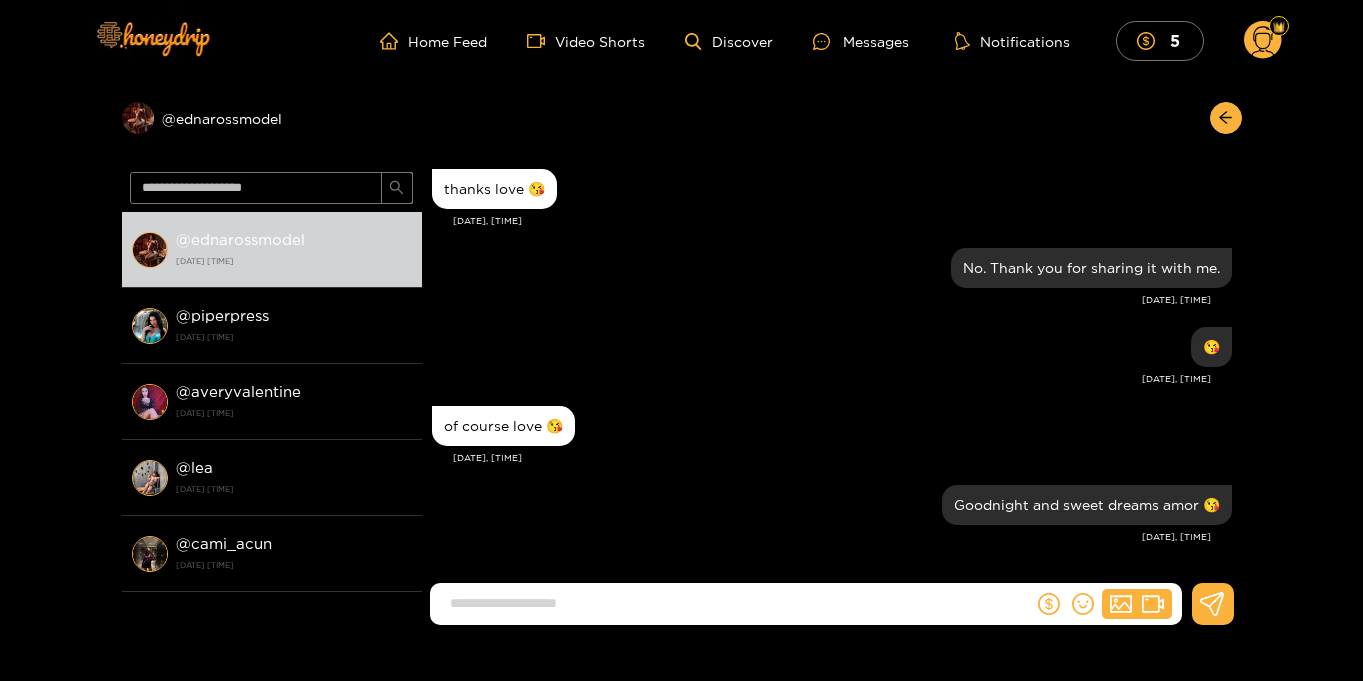 click 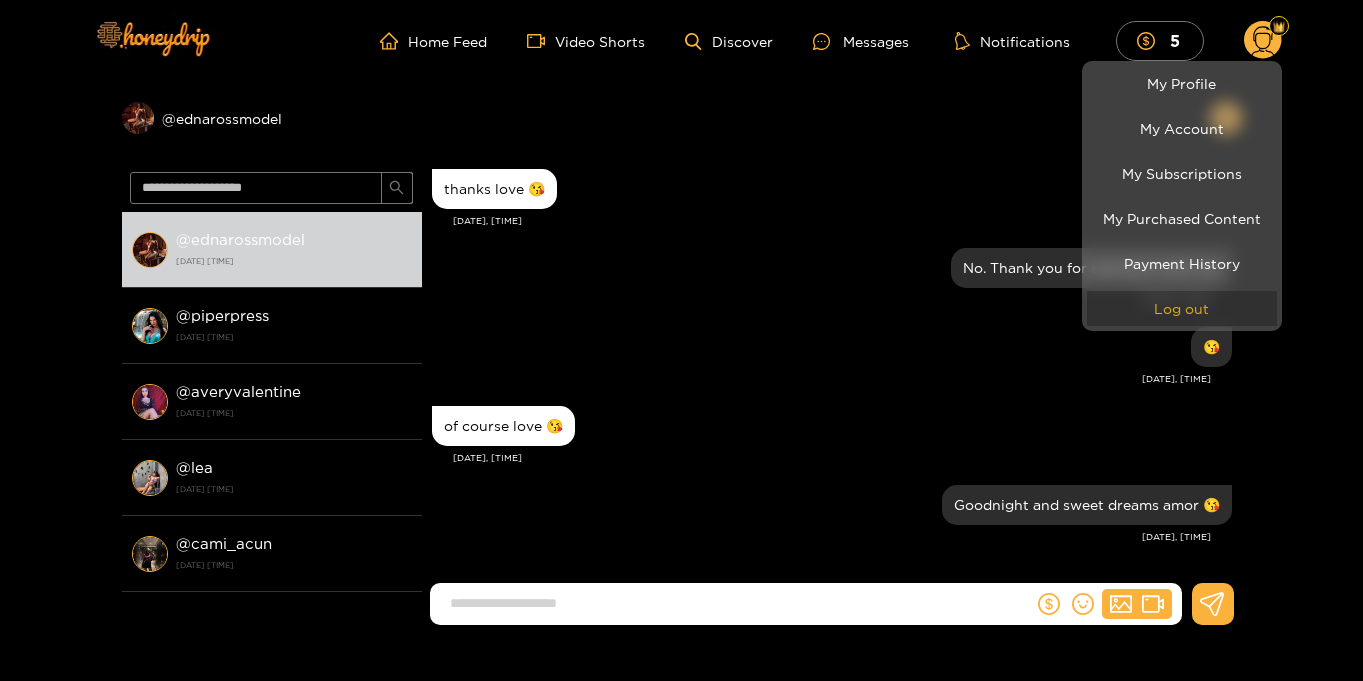 click on "Log out" at bounding box center (1182, 308) 